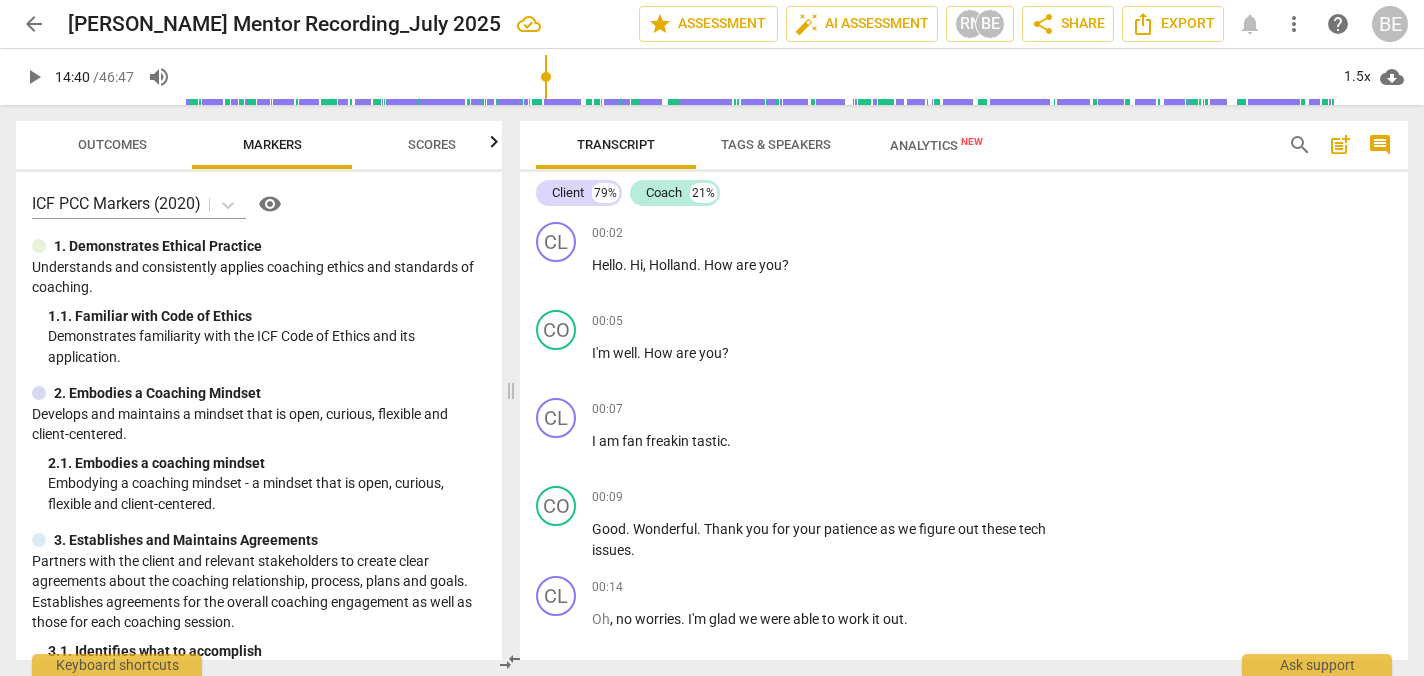 scroll, scrollTop: 0, scrollLeft: 0, axis: both 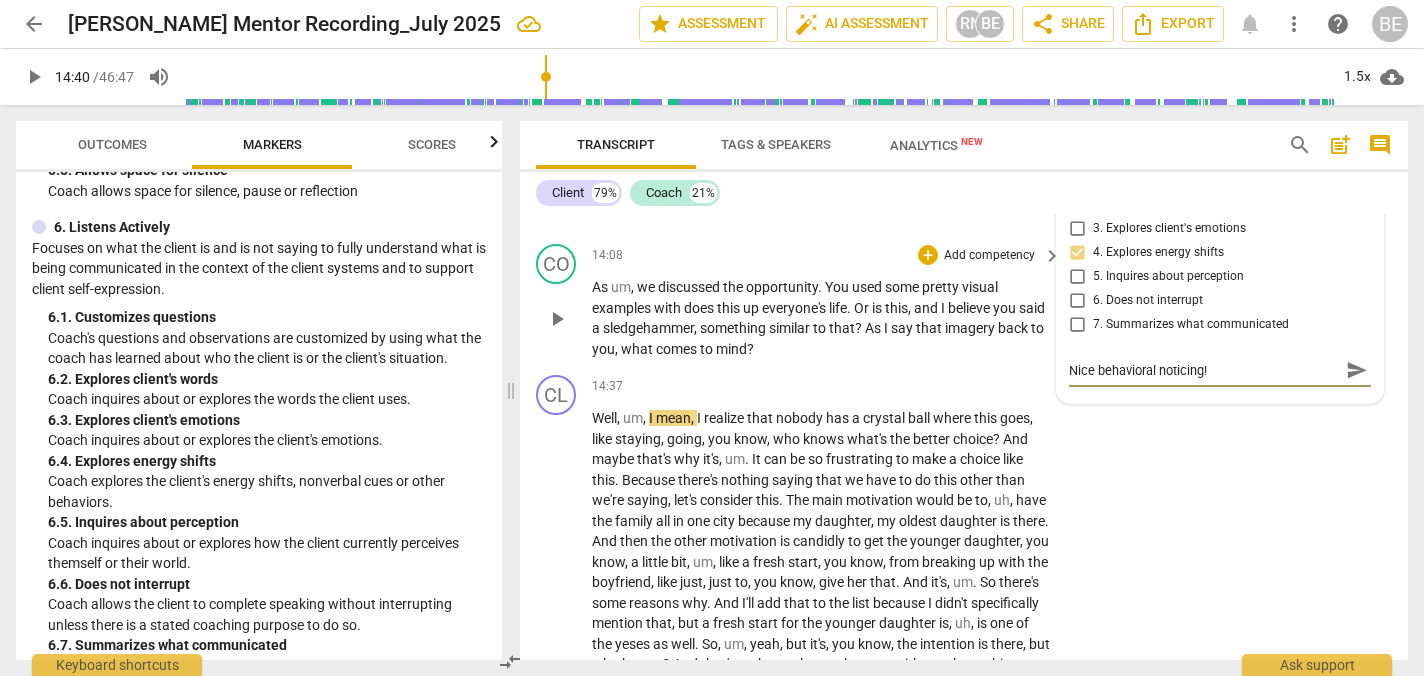 click on "CO play_arrow pause 14:08 + Add competency keyboard_arrow_right As   um ,   we   discussed   the   opportunity .   You   used   some   pretty   visual   examples   with   does   this   up   everyone's   life .   Or   is   this ,   and   I   believe   you   said   a   sledgehammer ,   something   similar   to   that ?   As   I   say   that   imagery   back   to   you ,   what   comes   to   mind ?" at bounding box center [964, 301] 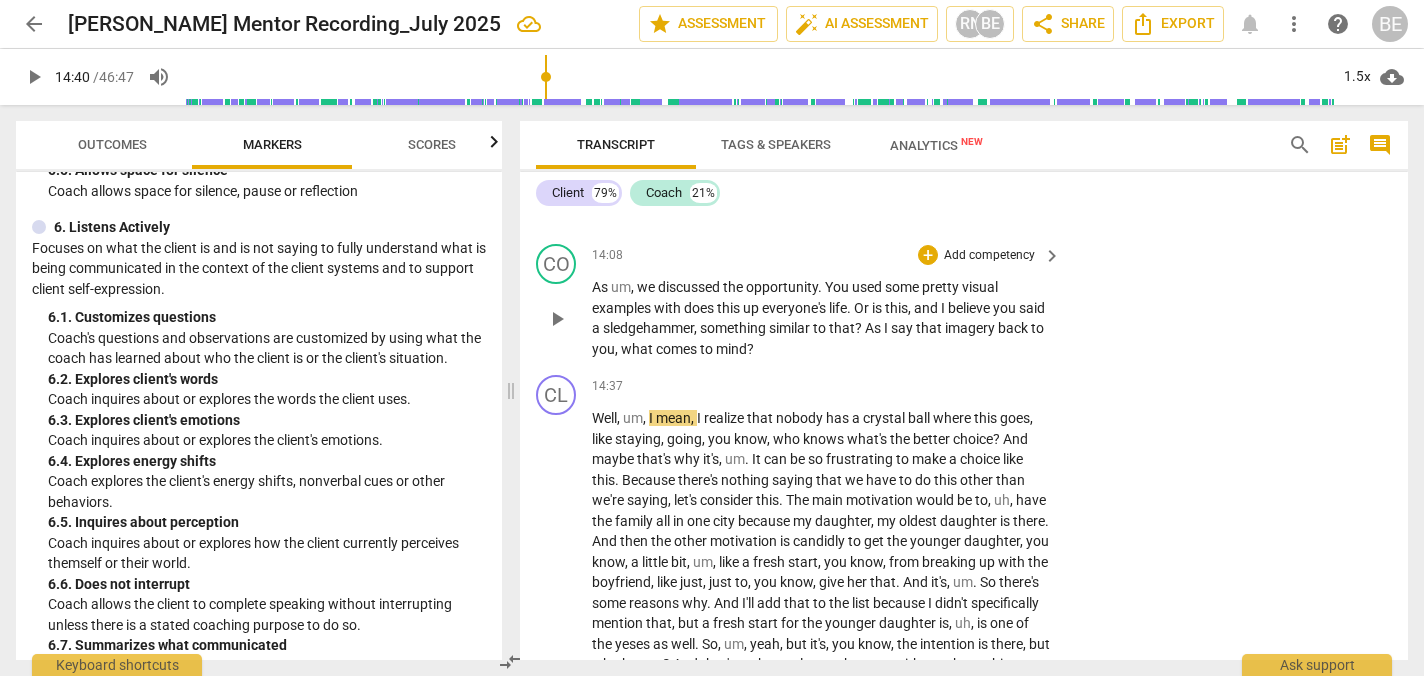 click on "Add competency" at bounding box center (989, 256) 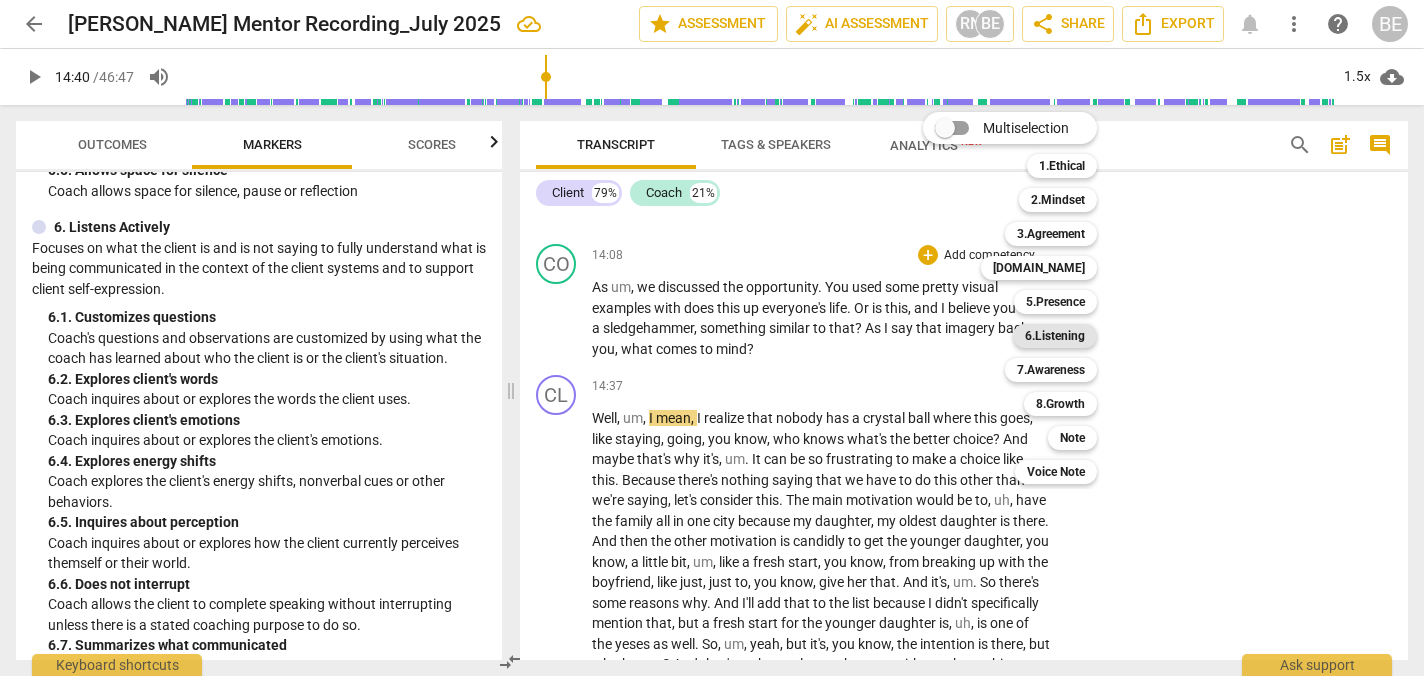 click on "6.Listening" at bounding box center [1055, 336] 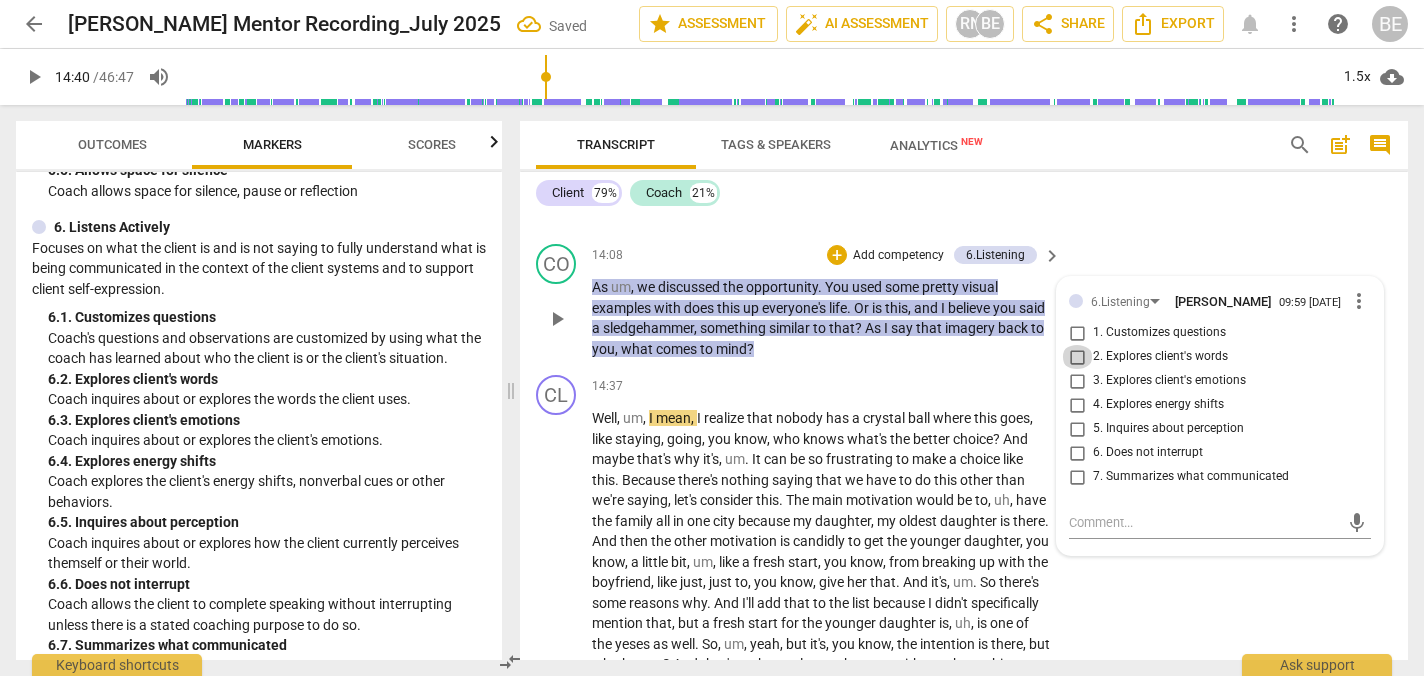 click on "2. Explores client's words" at bounding box center (1077, 357) 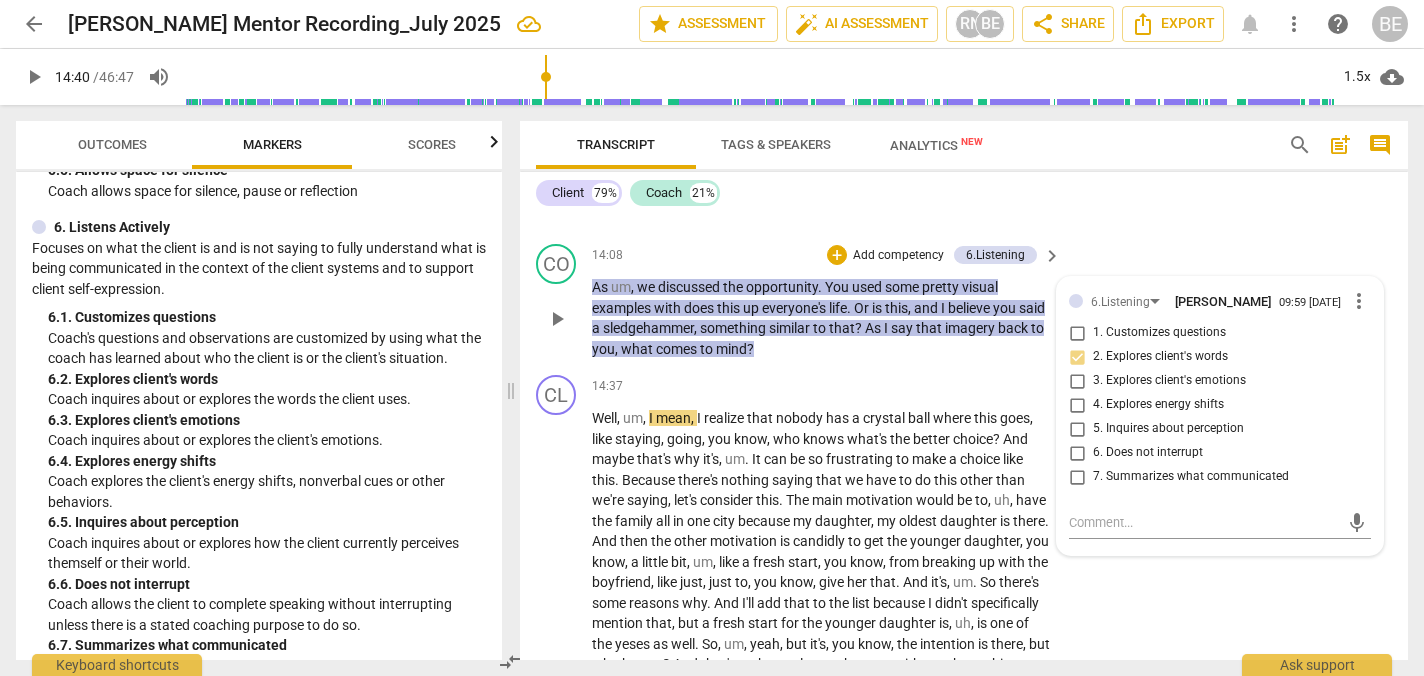 click on "1. Customizes questions" at bounding box center (1077, 333) 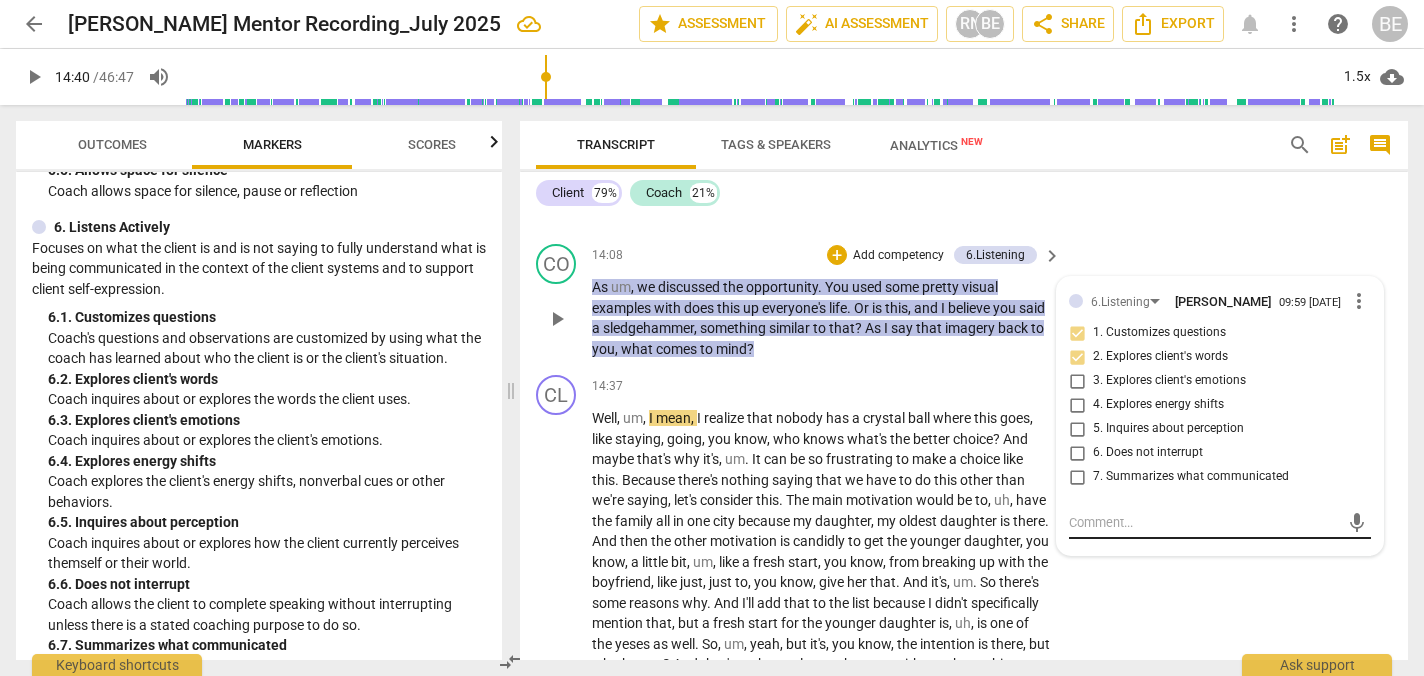 click at bounding box center (1204, 522) 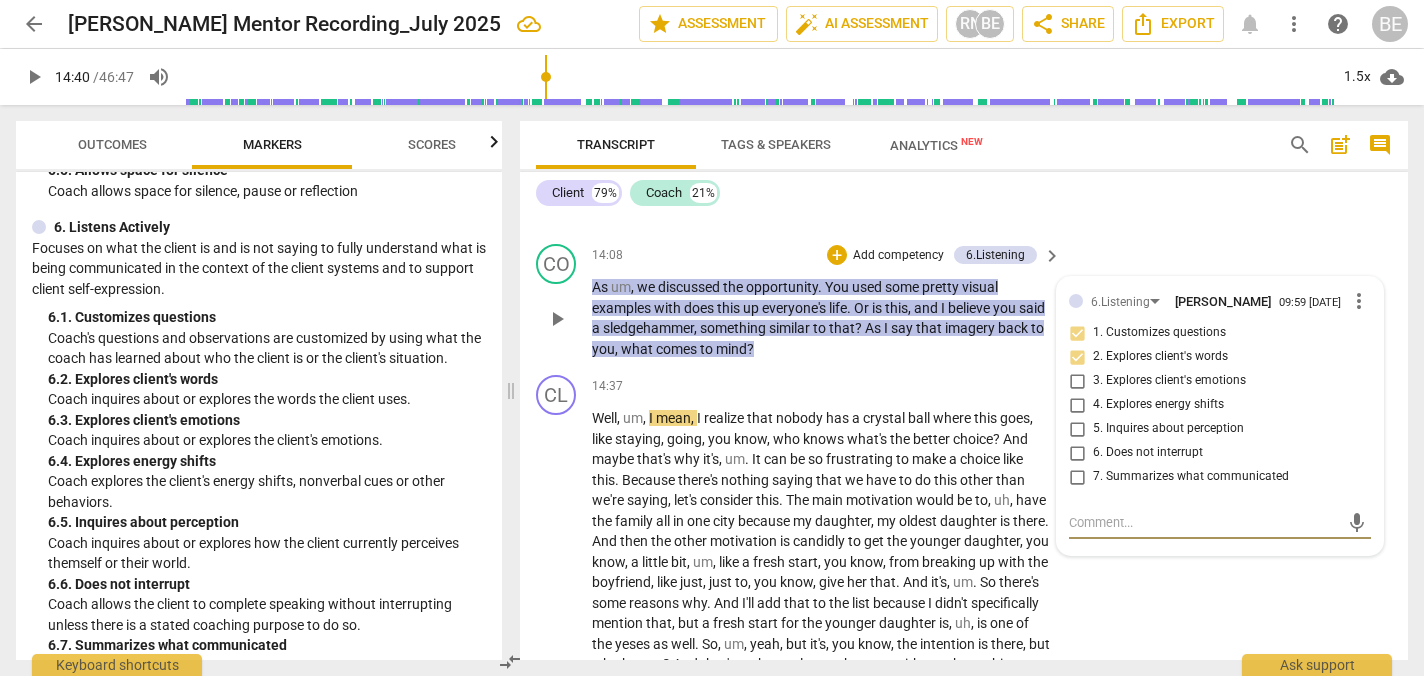 type on "G" 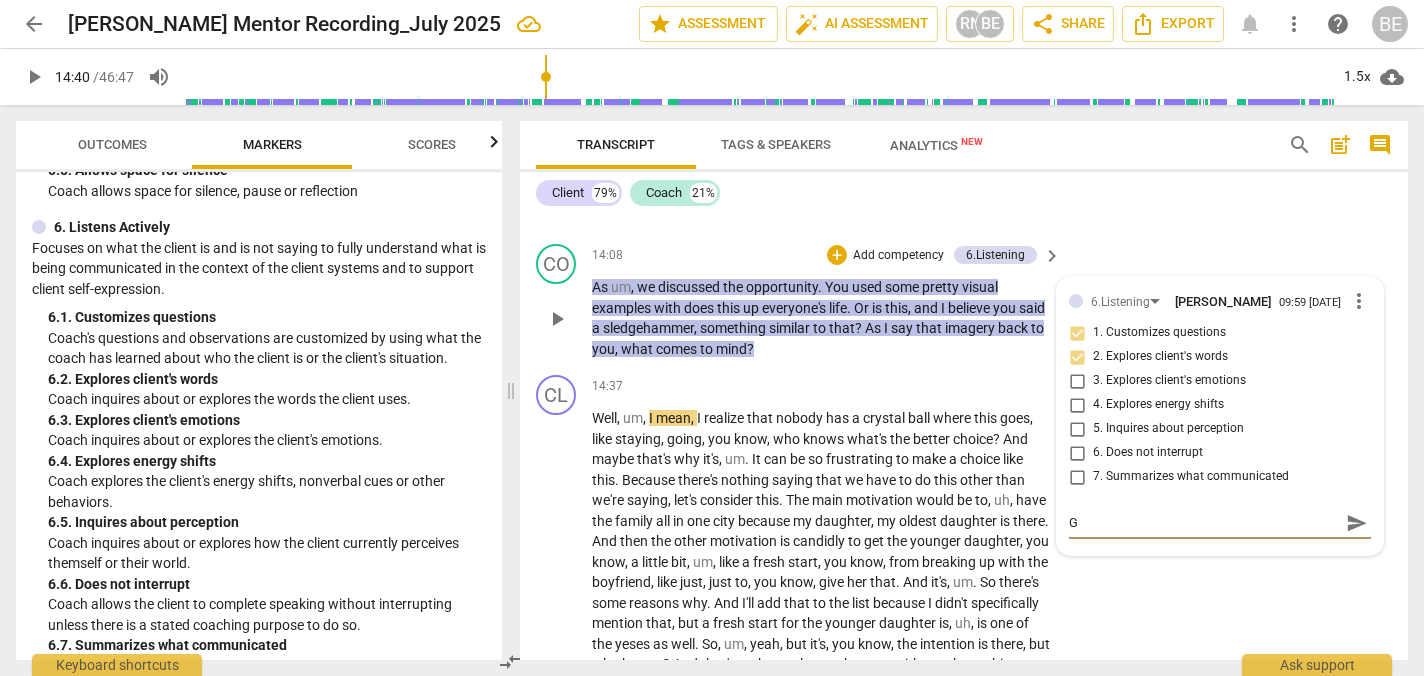 type on "Go" 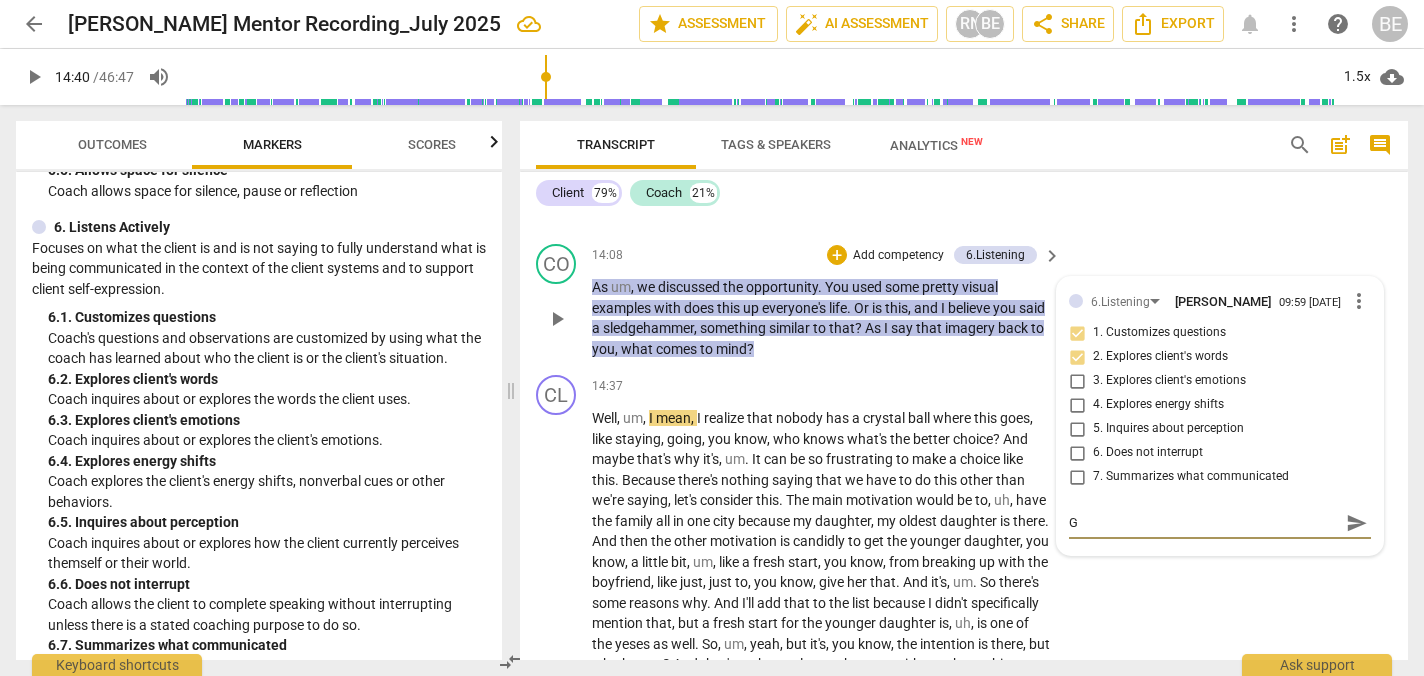 type on "Go" 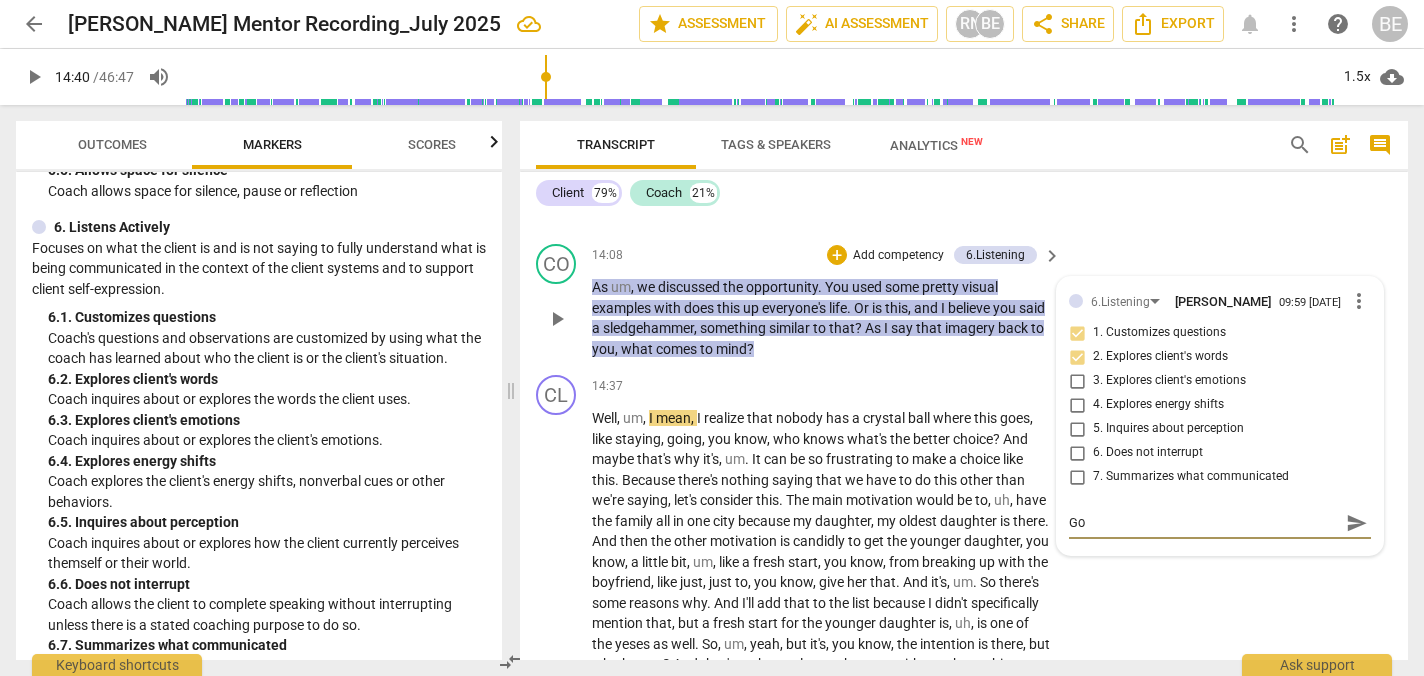 type on "Goo" 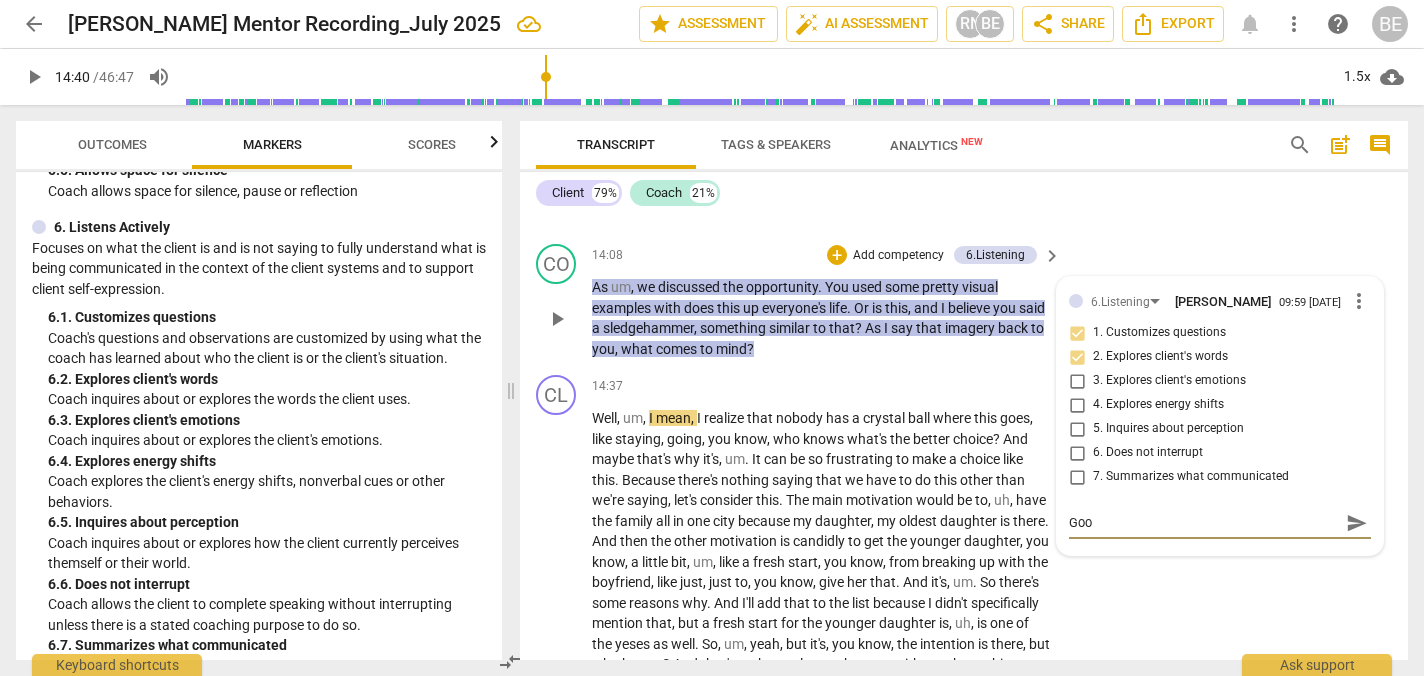 type on "Good" 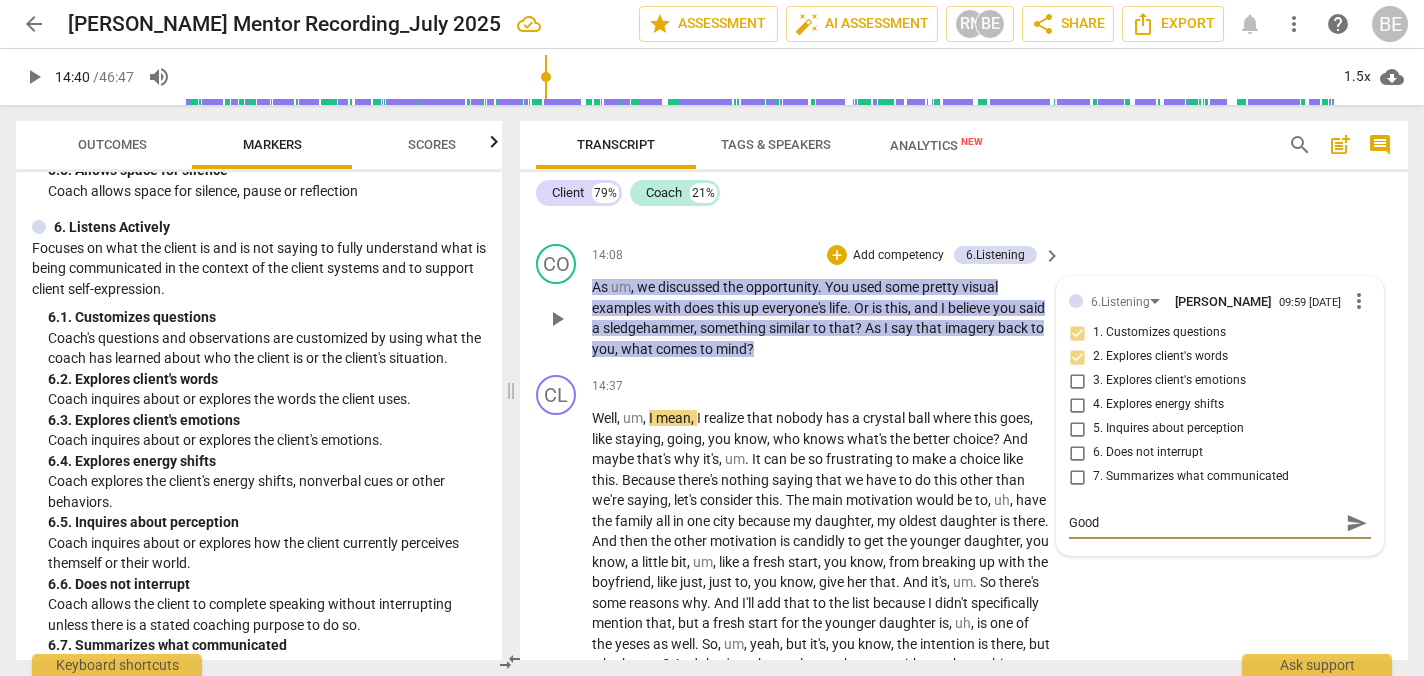 type on "Good" 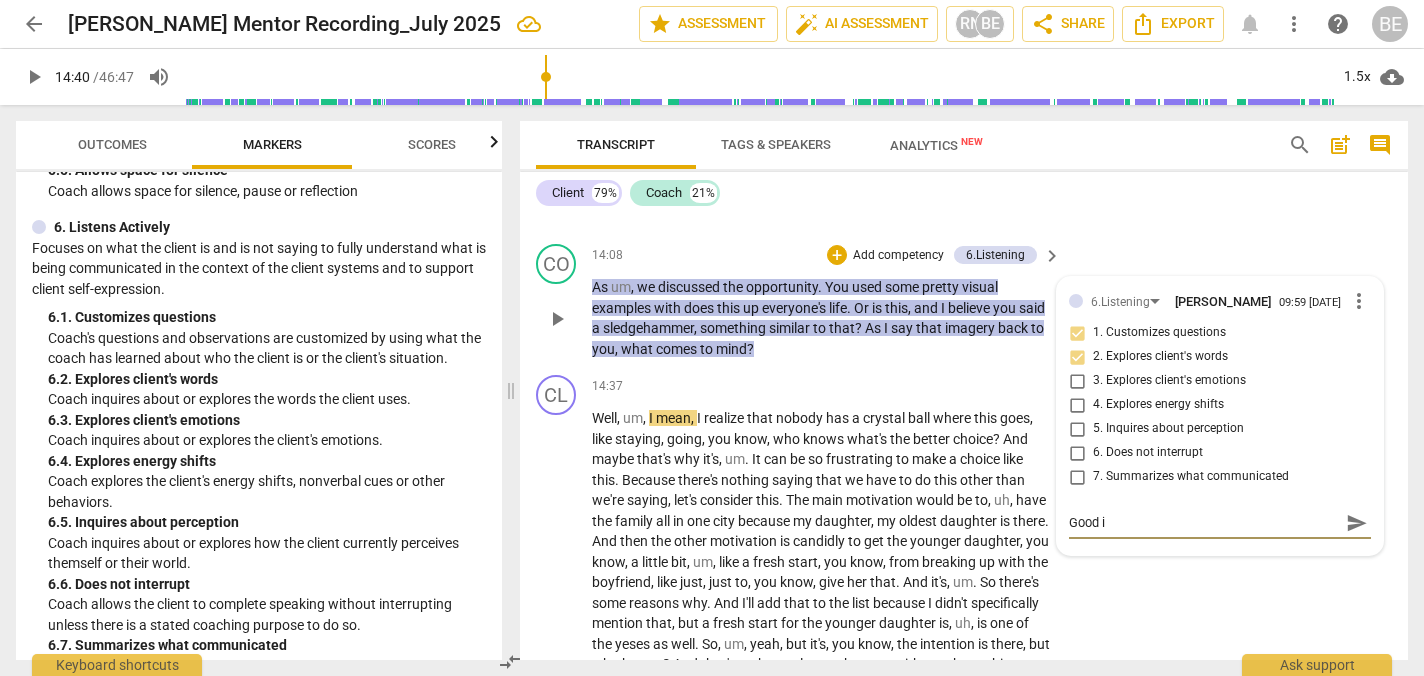 type on "Good in" 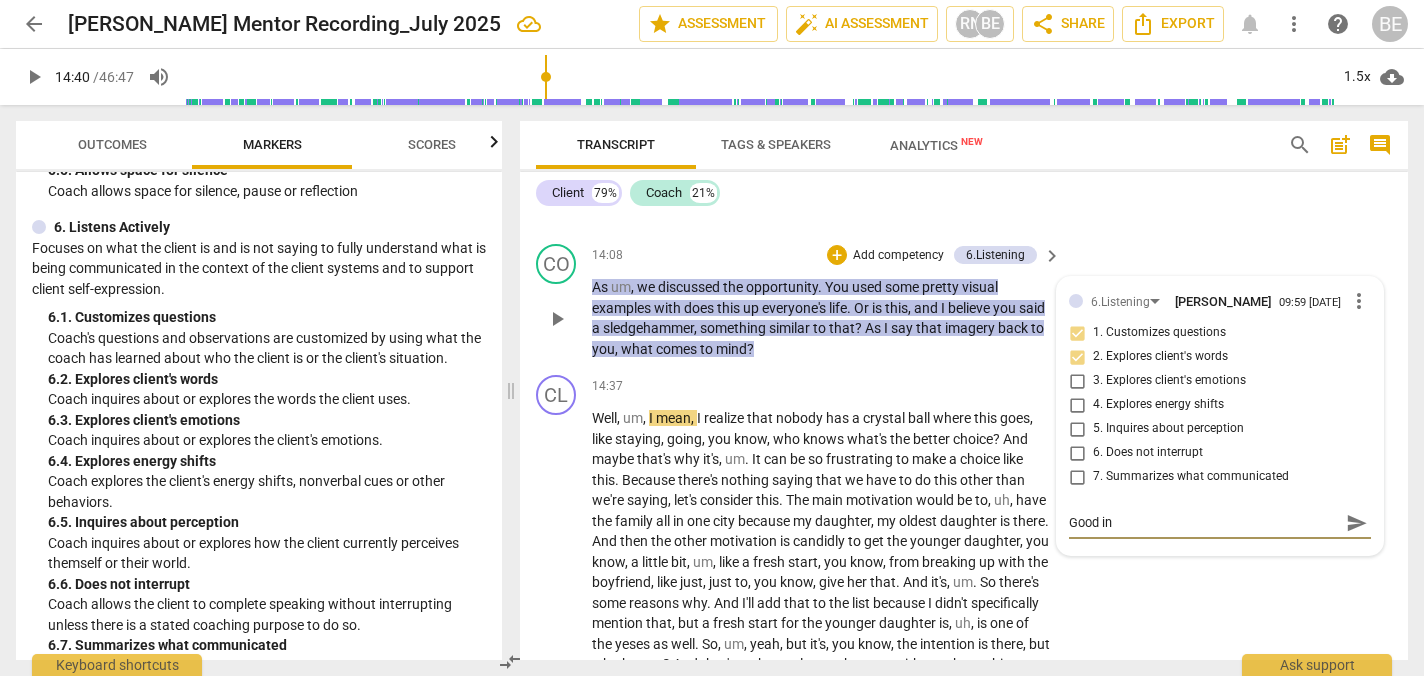 type on "Good inq" 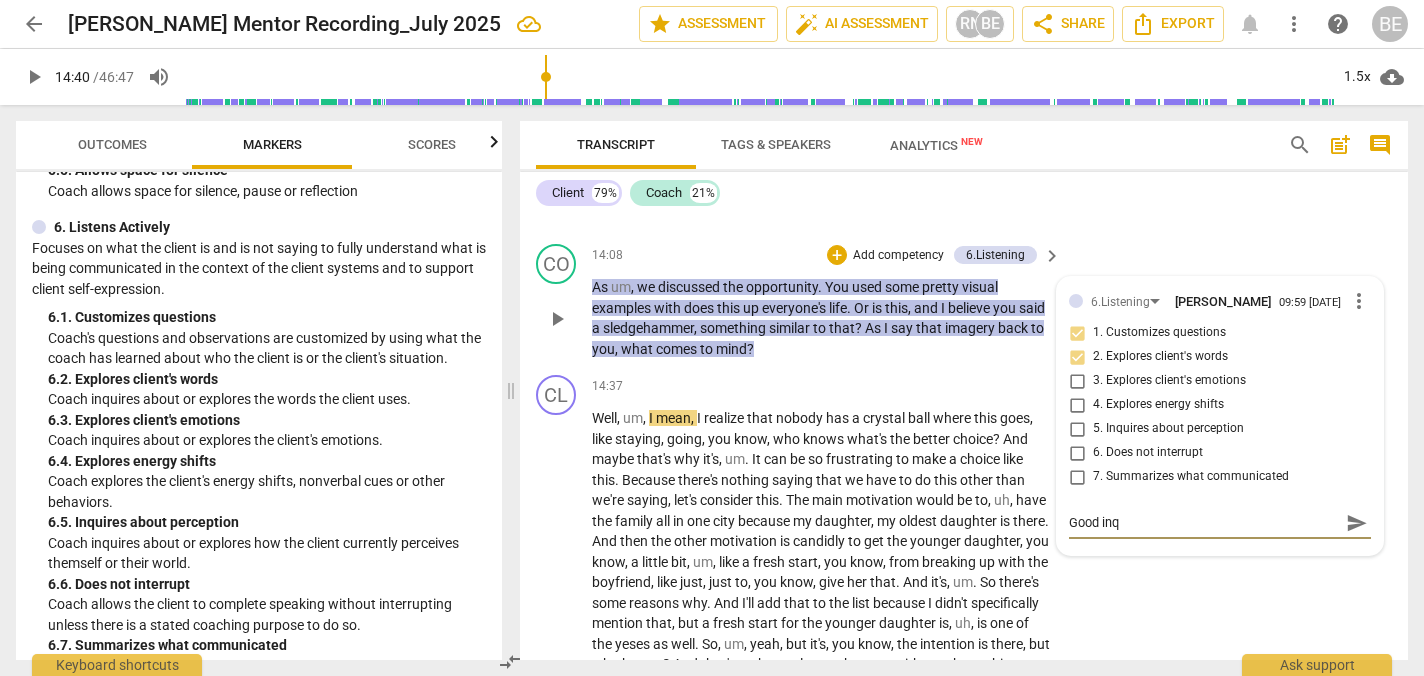 type on "Good inqu" 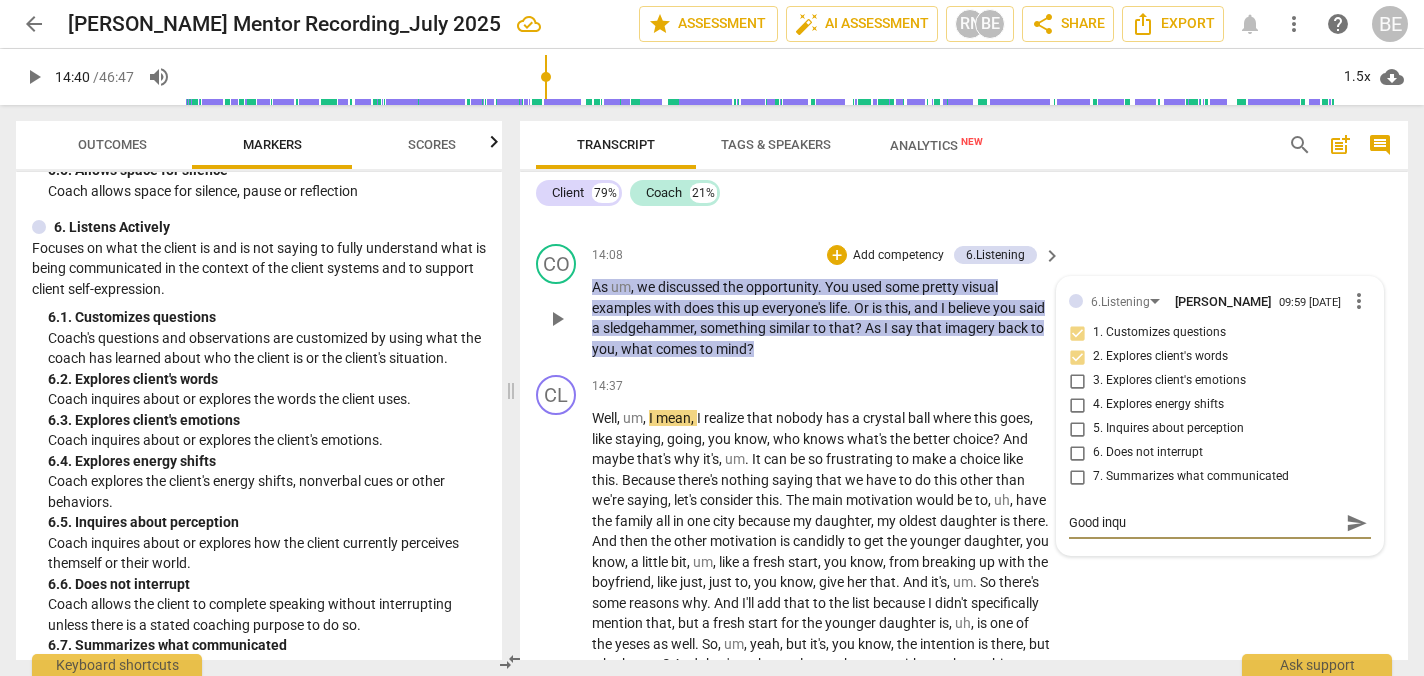 type on "Good inqui" 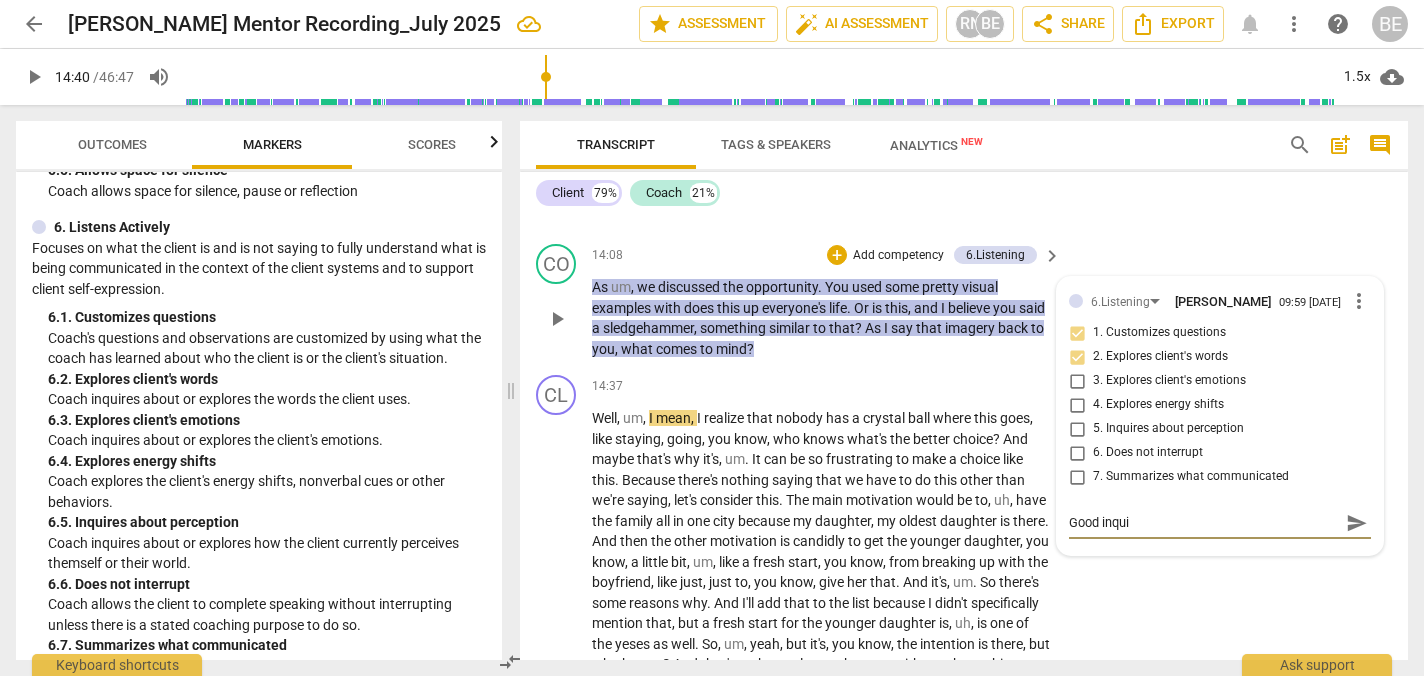 type on "Good inquir" 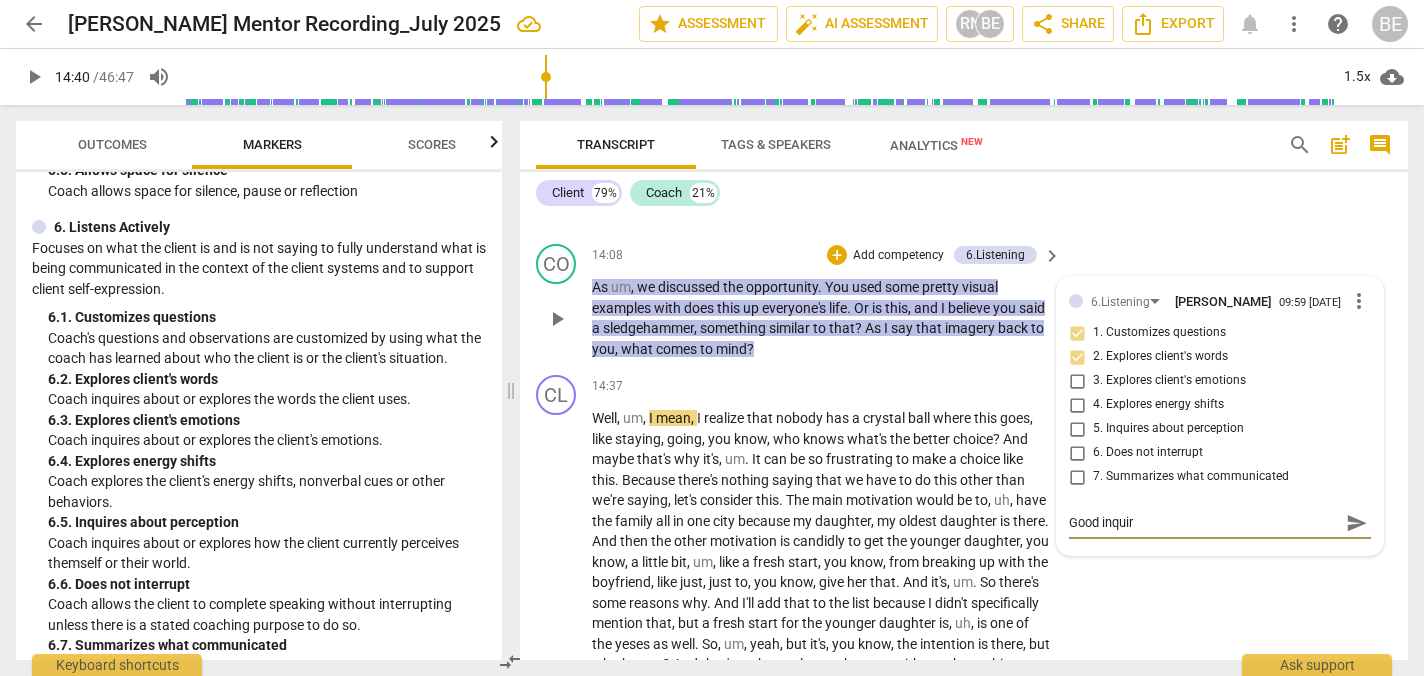 type on "Good inquiry" 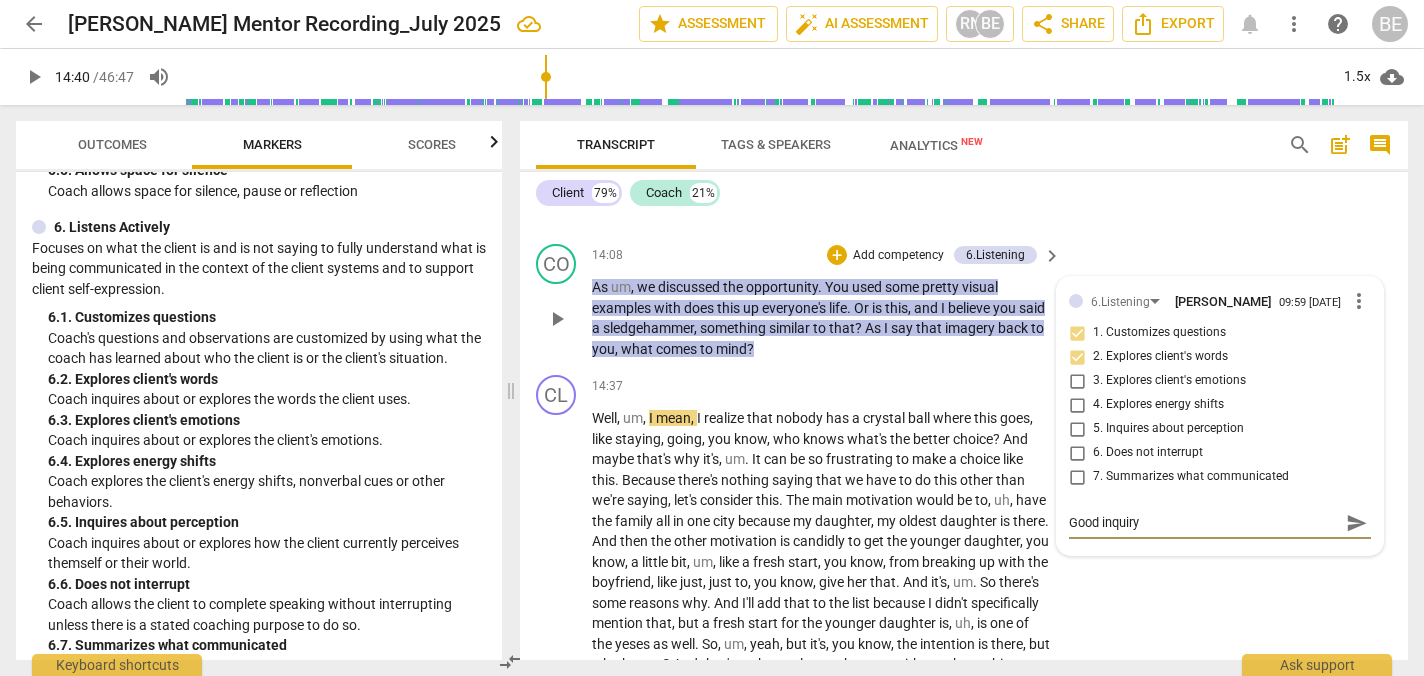 type on "Good inquiry" 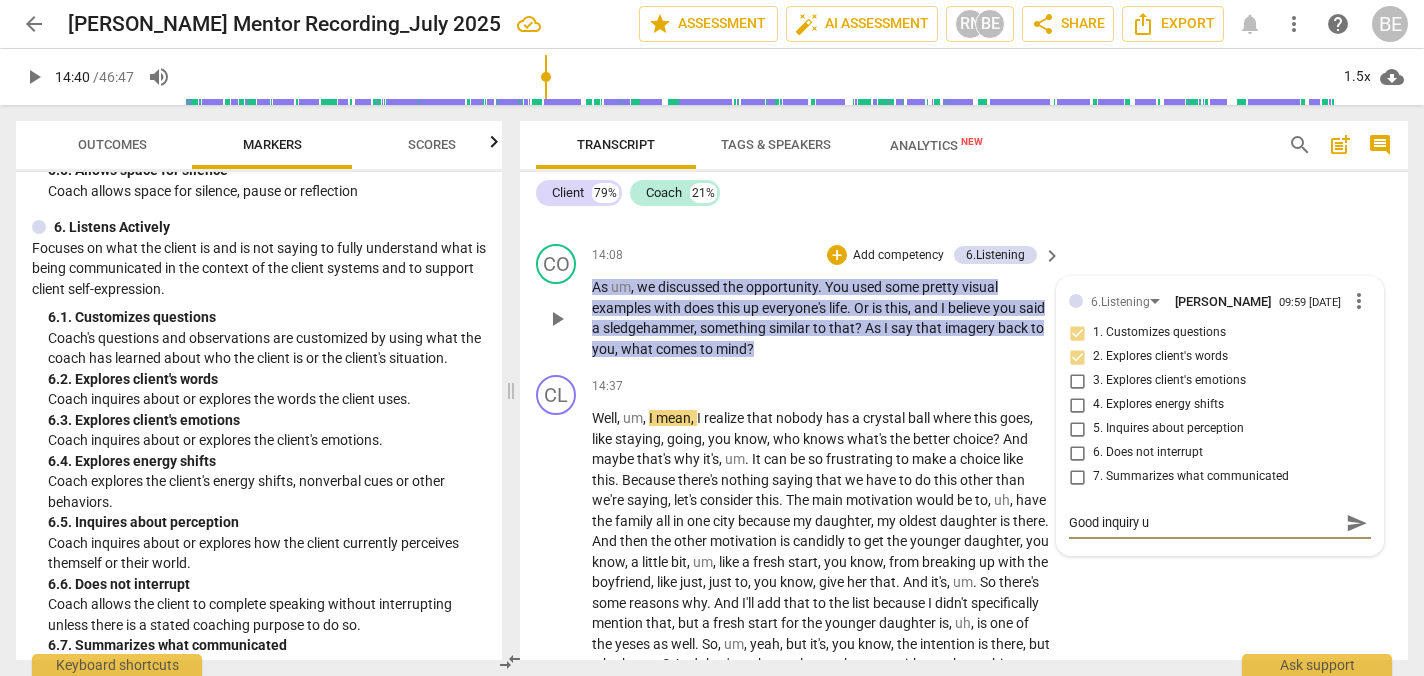 type on "Good inquiry us" 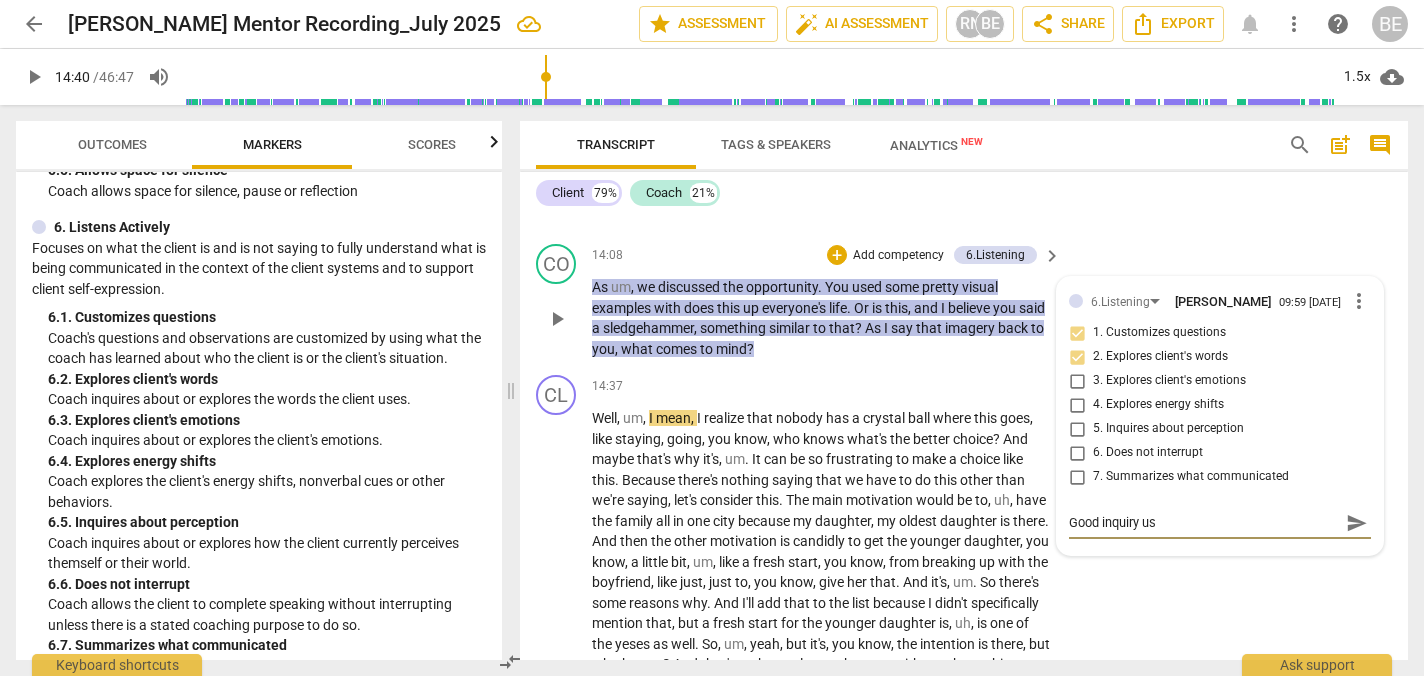 type on "Good inquiry usi" 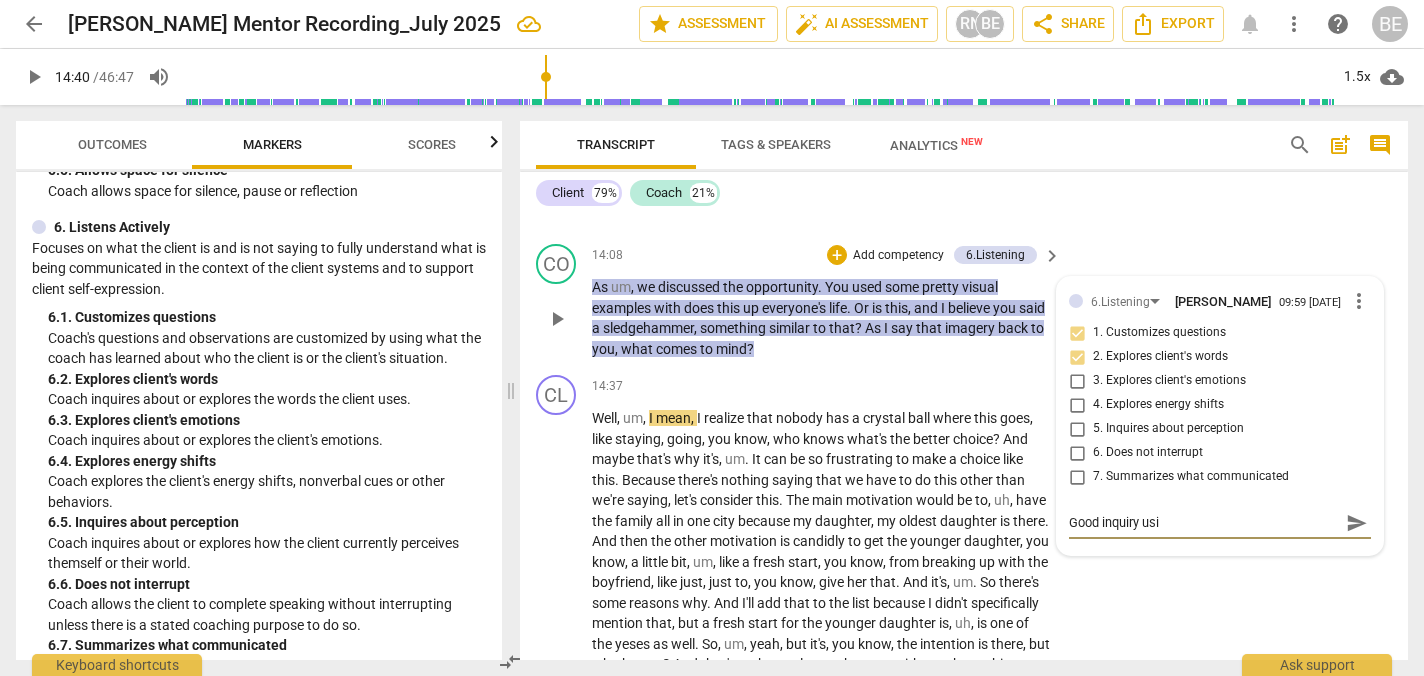type on "Good inquiry usin" 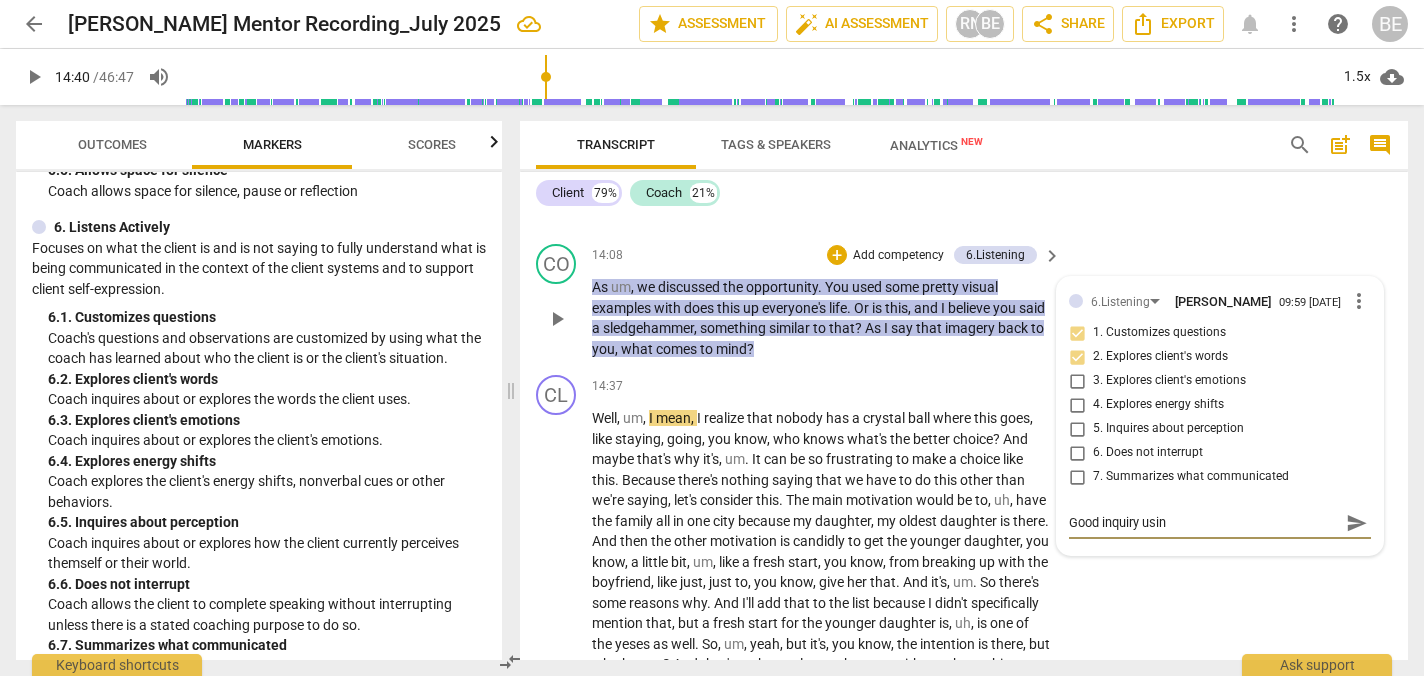 type on "Good inquiry using" 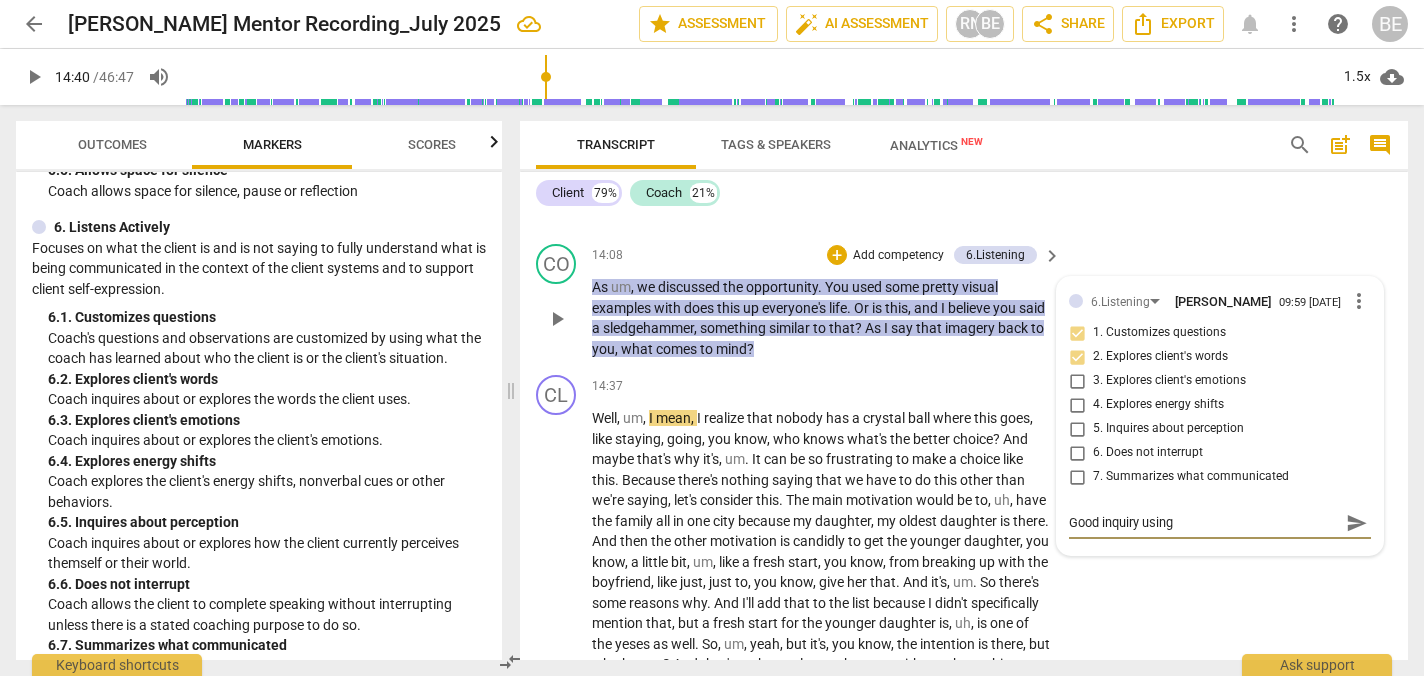 type on "Good inquiry using" 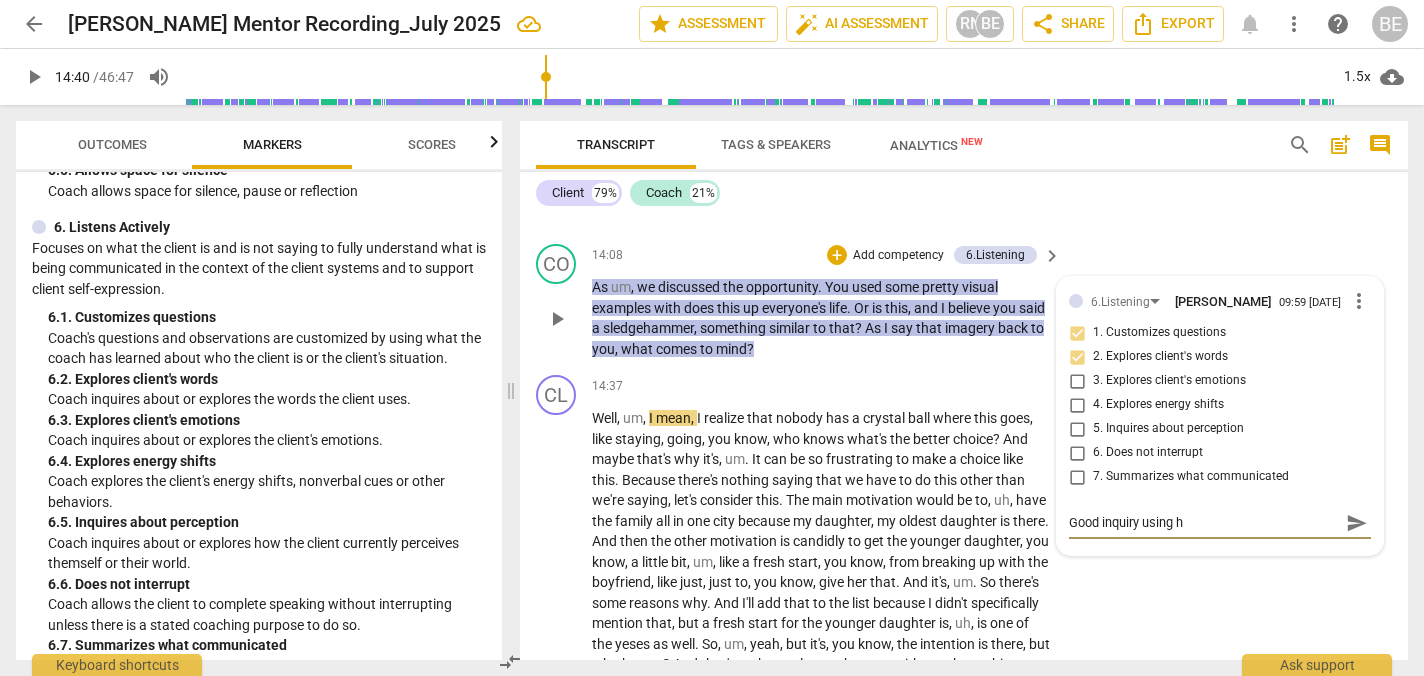 type on "Good inquiry using hi" 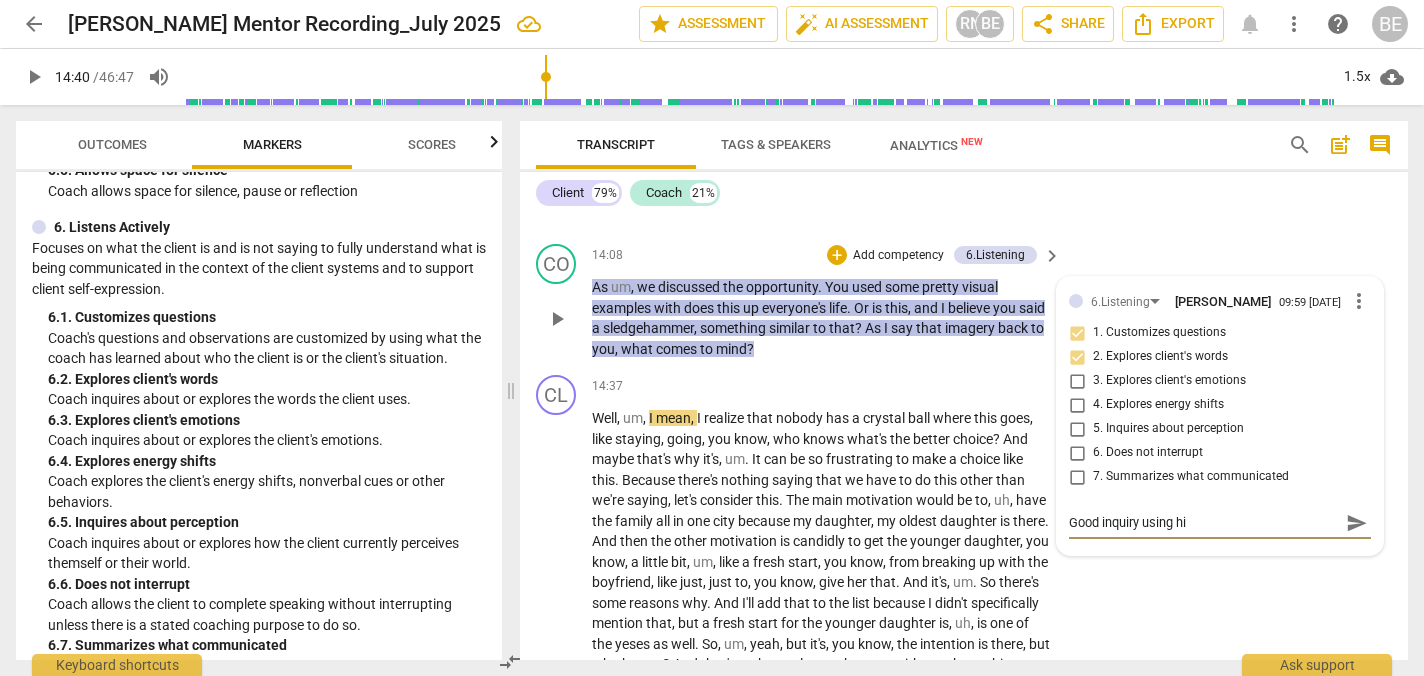 type on "Good inquiry using his" 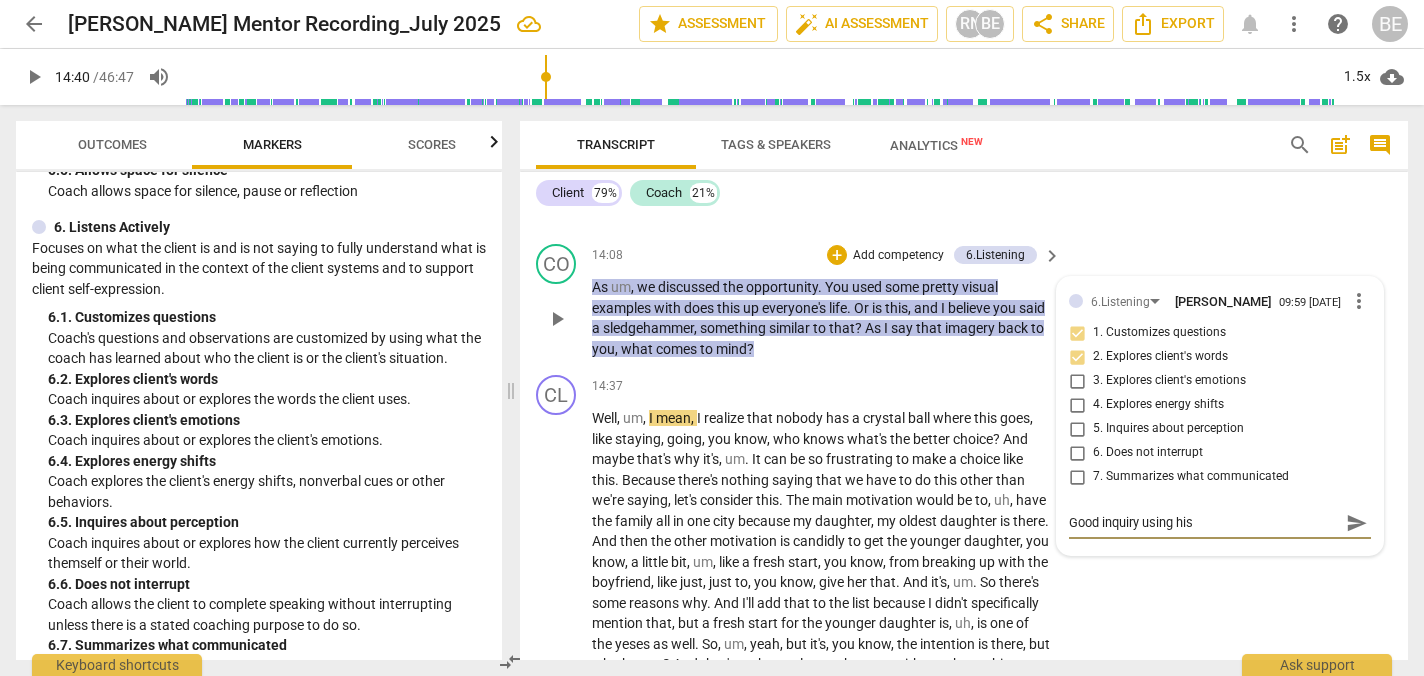 type on "Good inquiry using his" 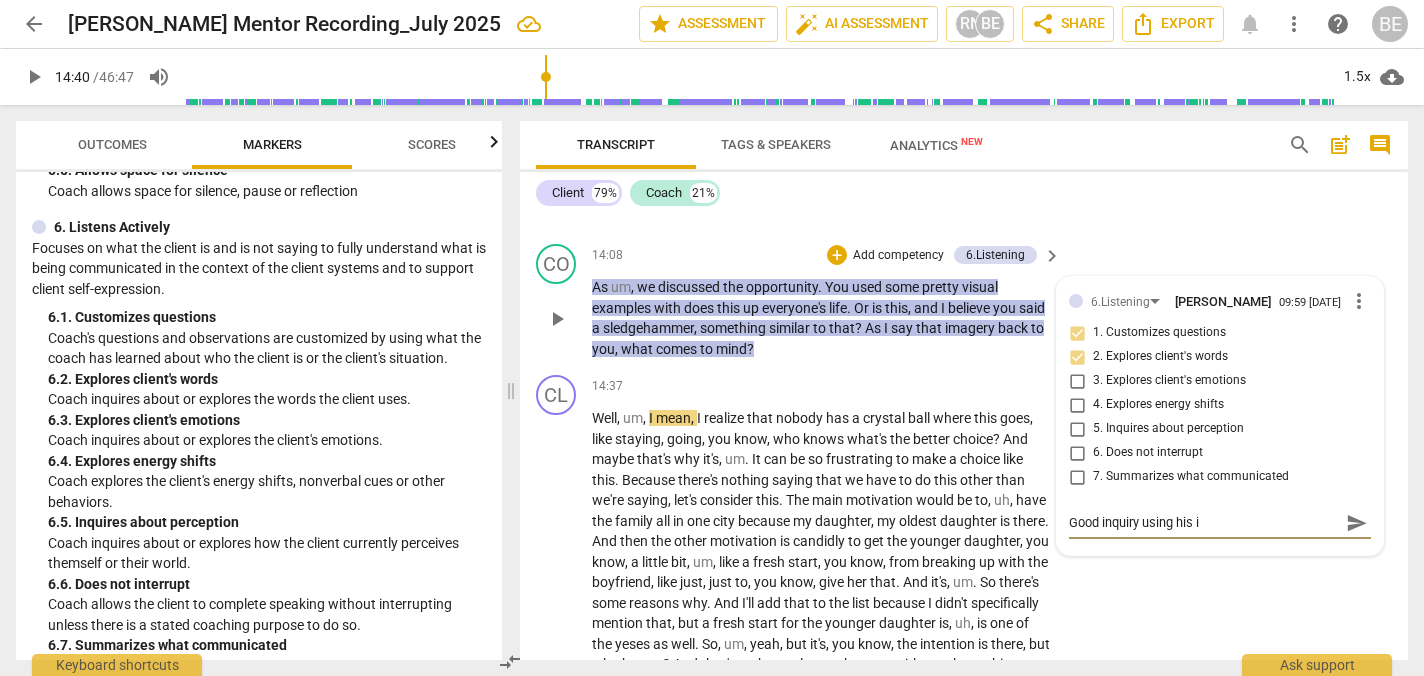 type on "Good inquiry using his im" 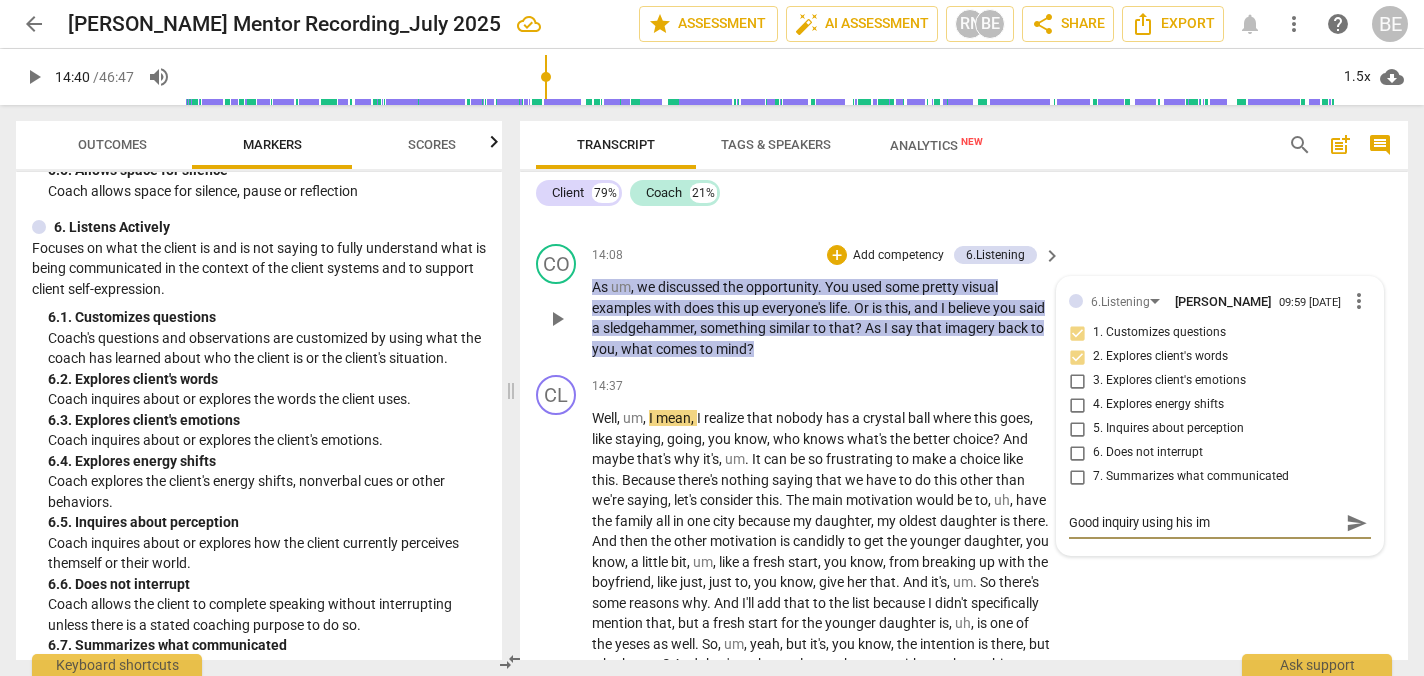 type on "Good inquiry using his ima" 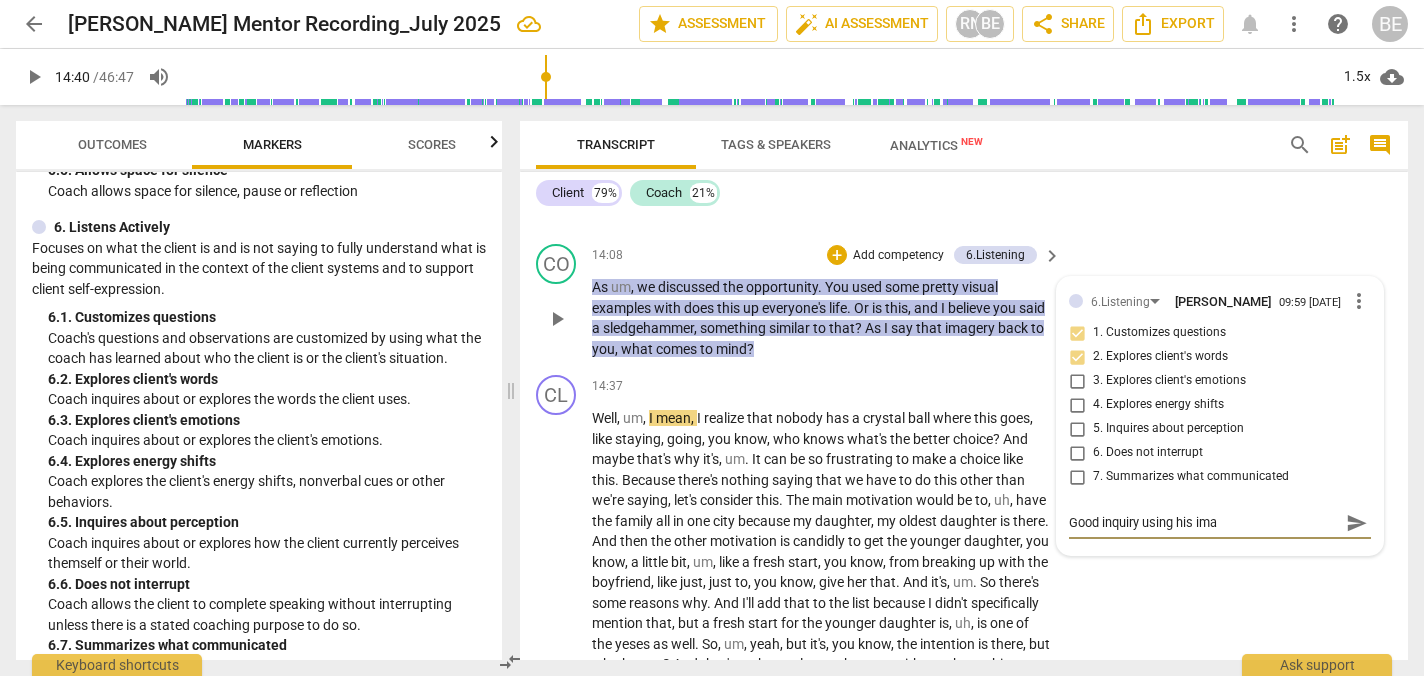type on "Good inquiry using his im" 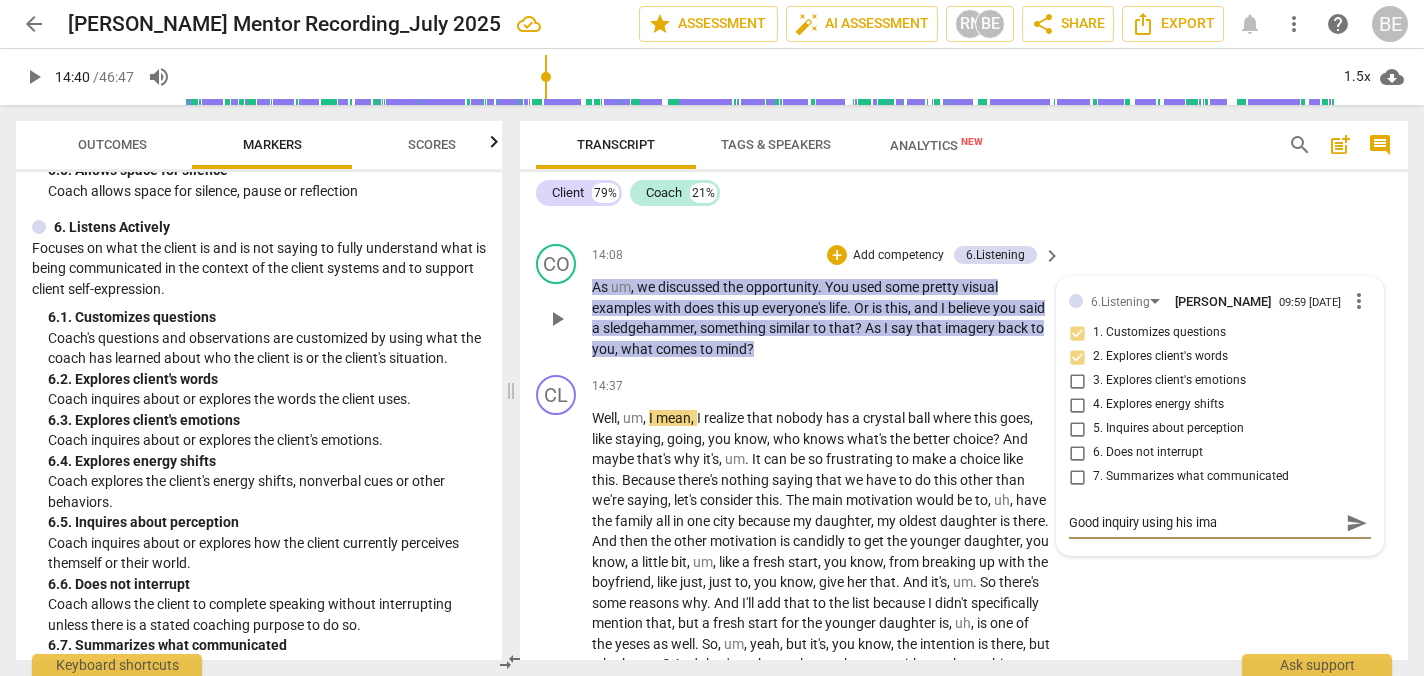 type on "Good inquiry using his im" 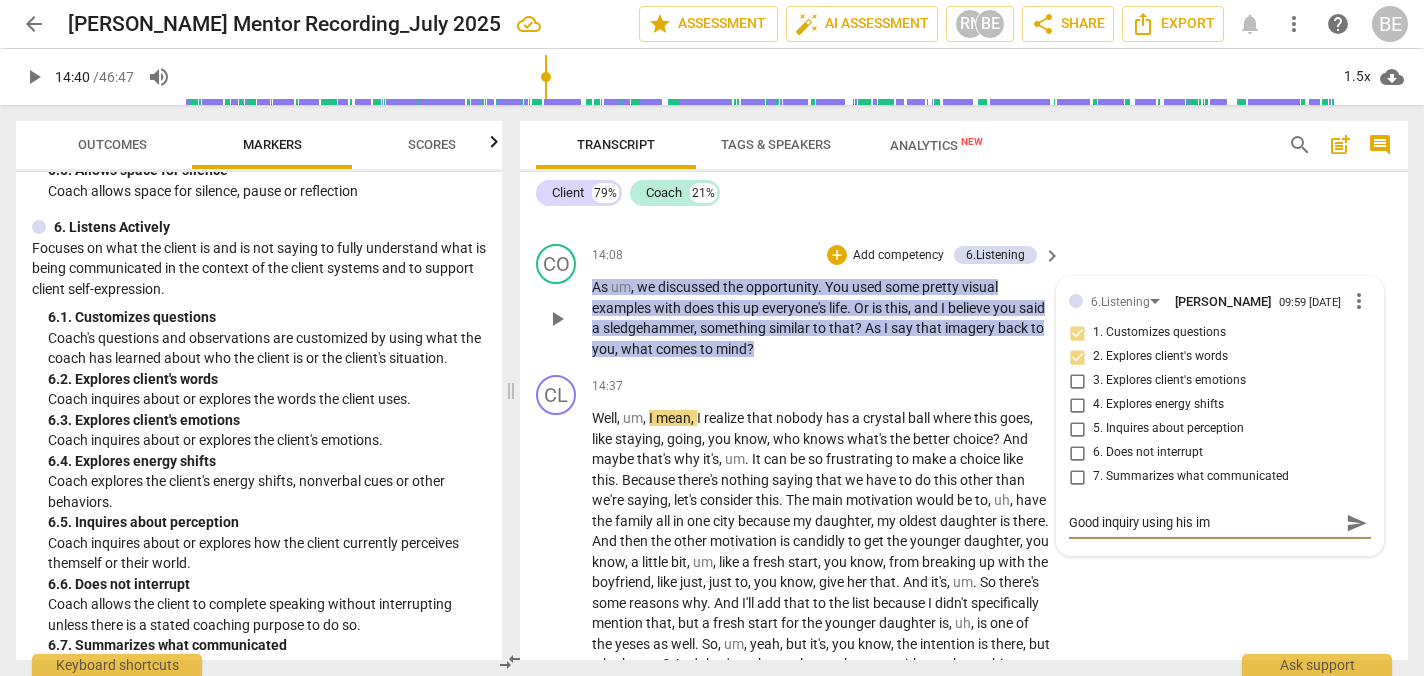 type on "Good inquiry using his i" 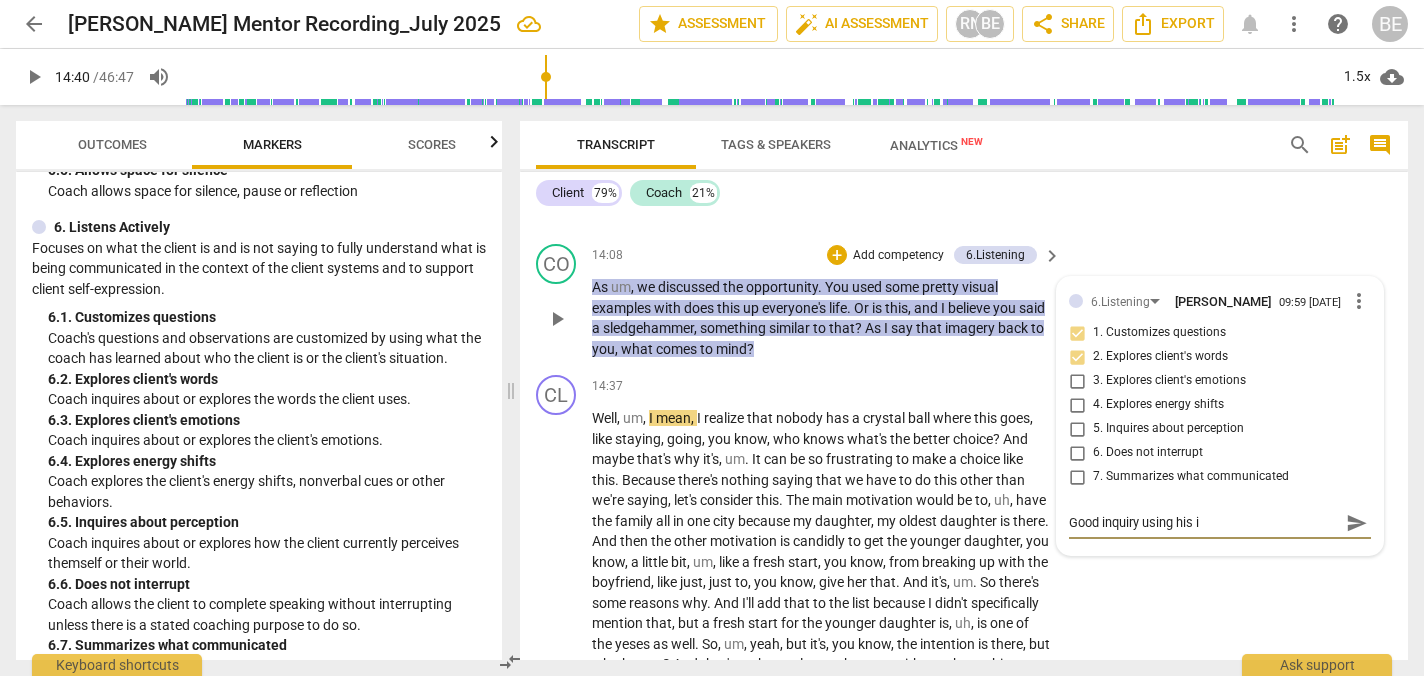 type on "Good inquiry using his" 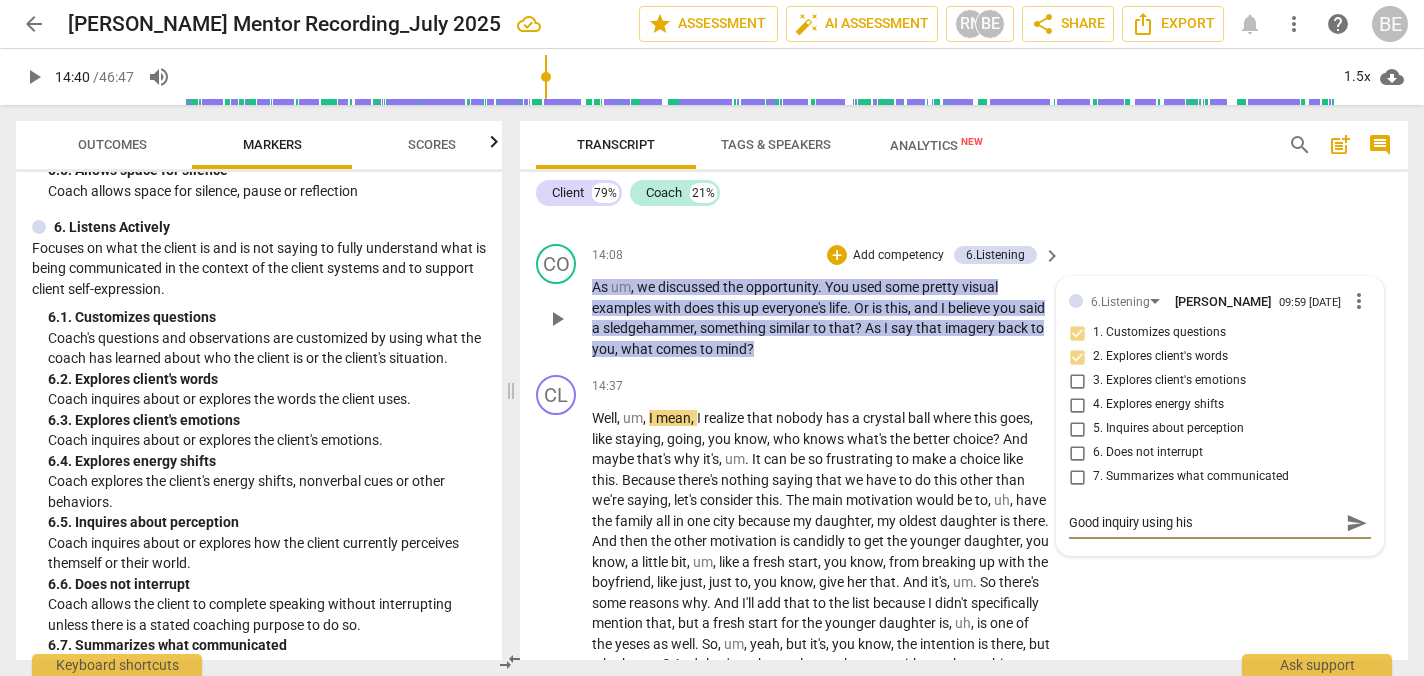 type on "Good inquiry using his l" 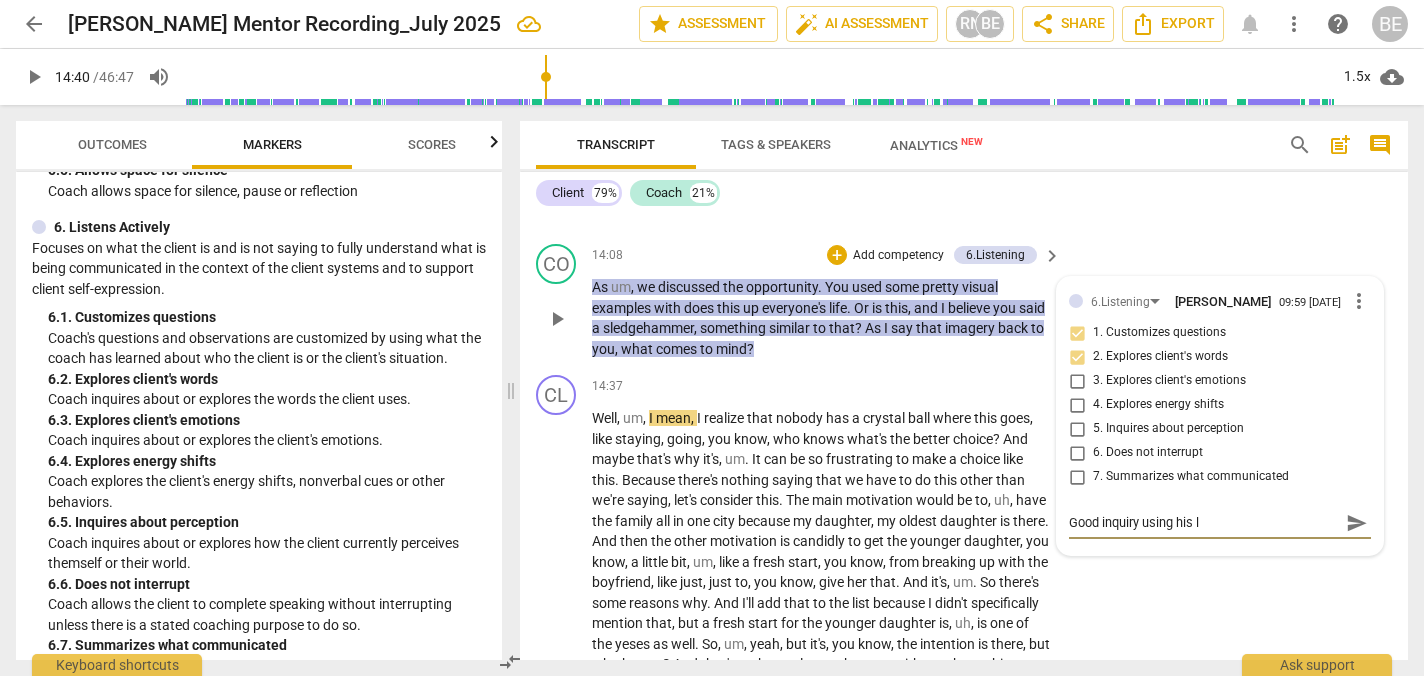type on "Good inquiry using his la" 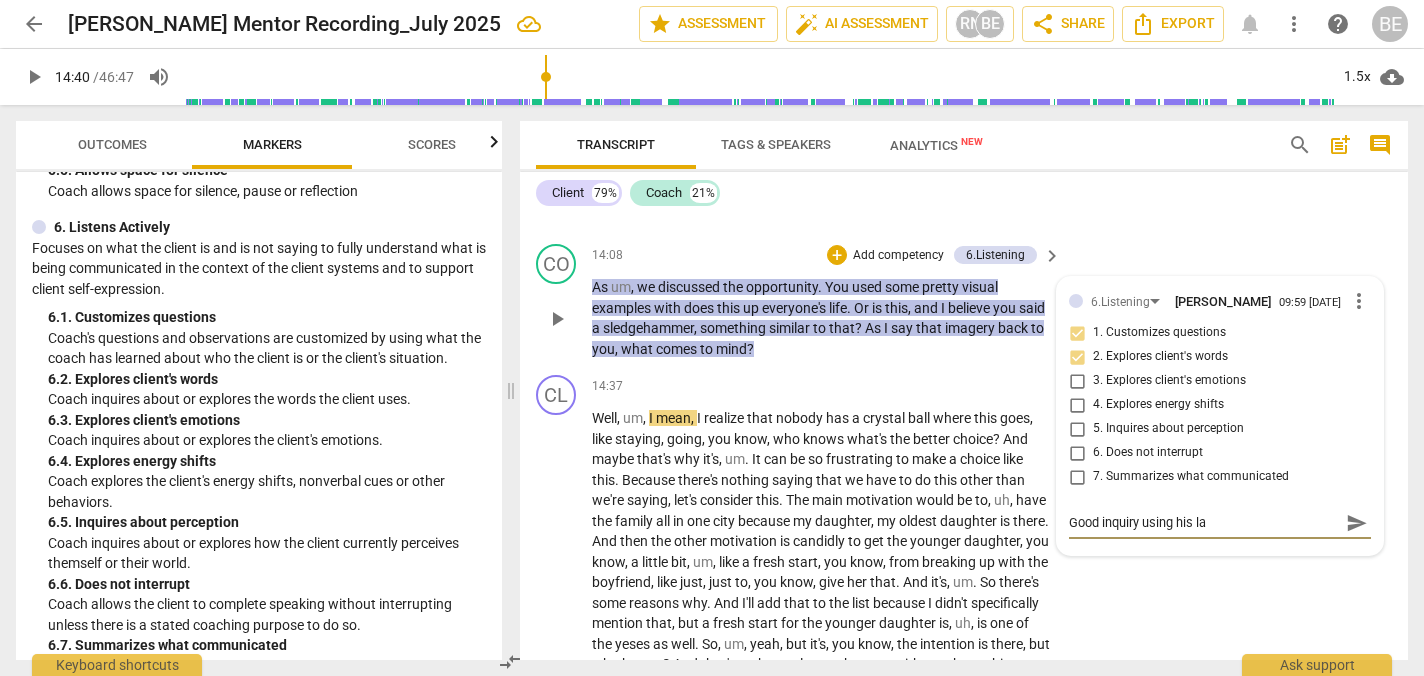 type on "Good inquiry using his lan" 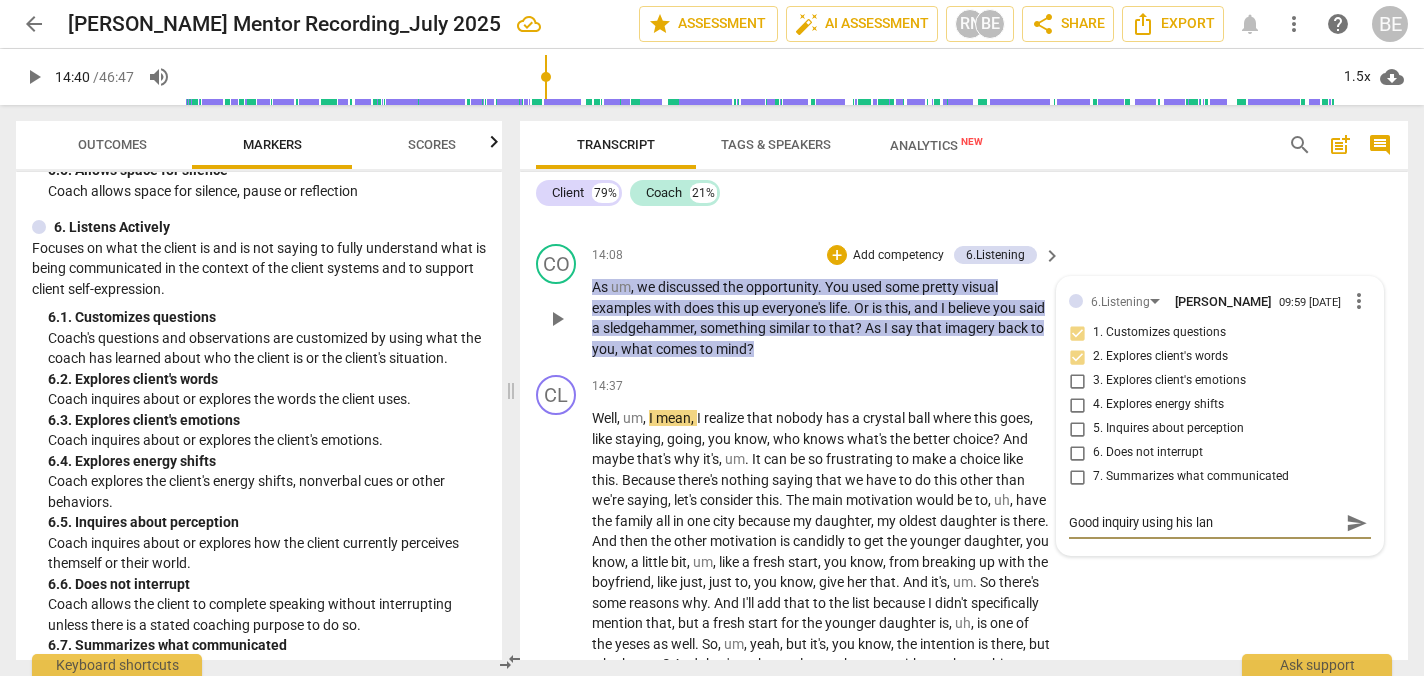type on "Good inquiry using his lang" 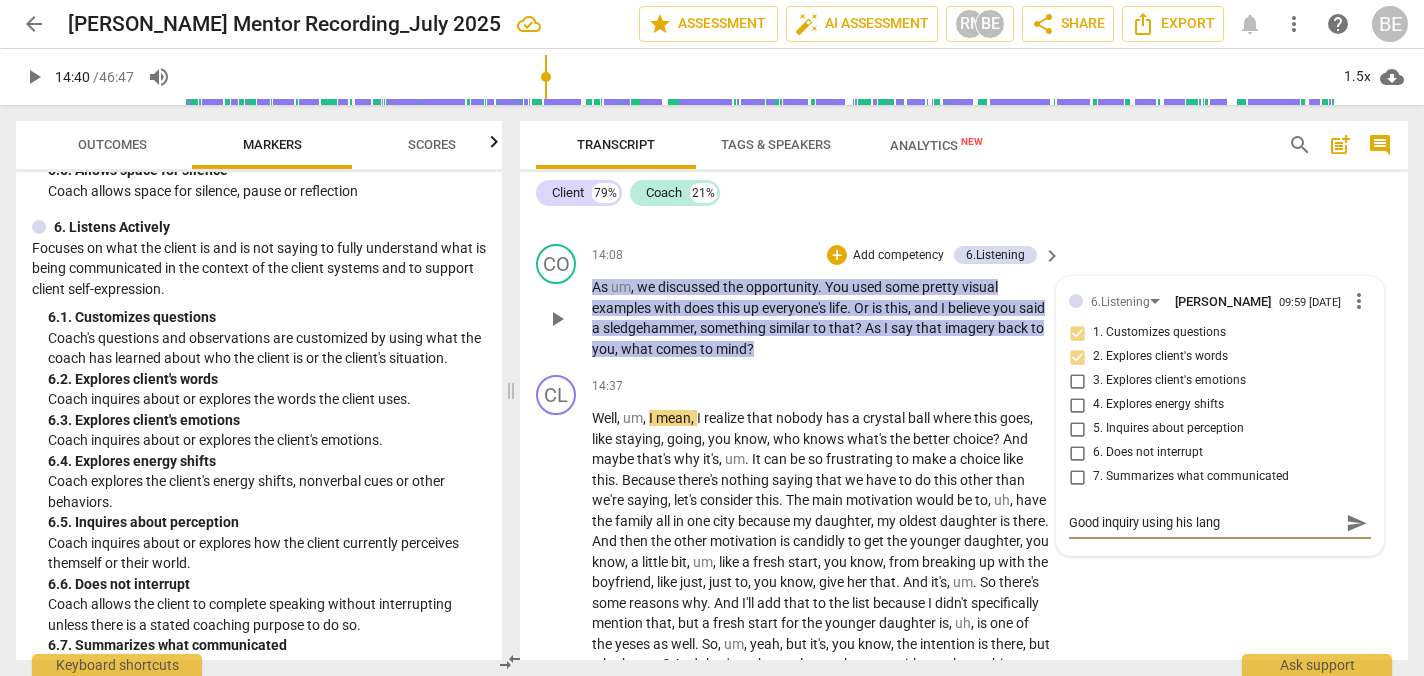 type on "Good inquiry using his langu" 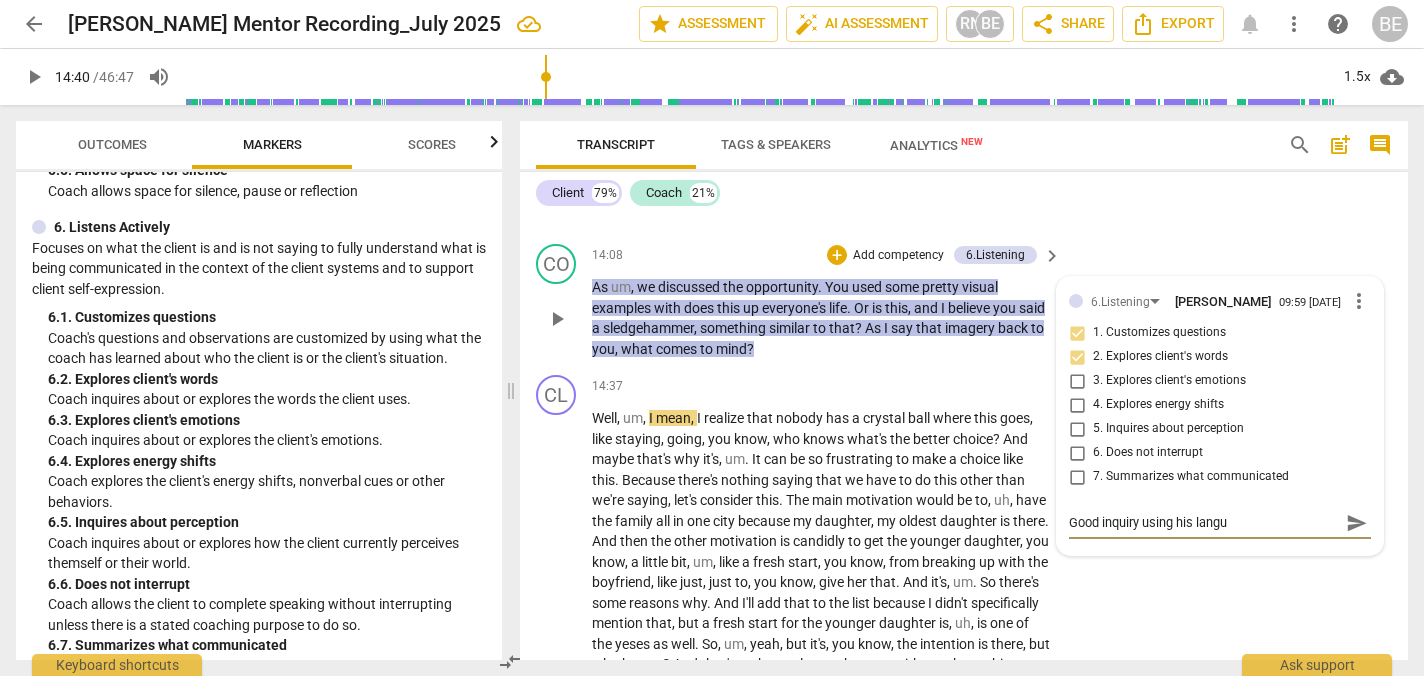 type on "Good inquiry using his langua" 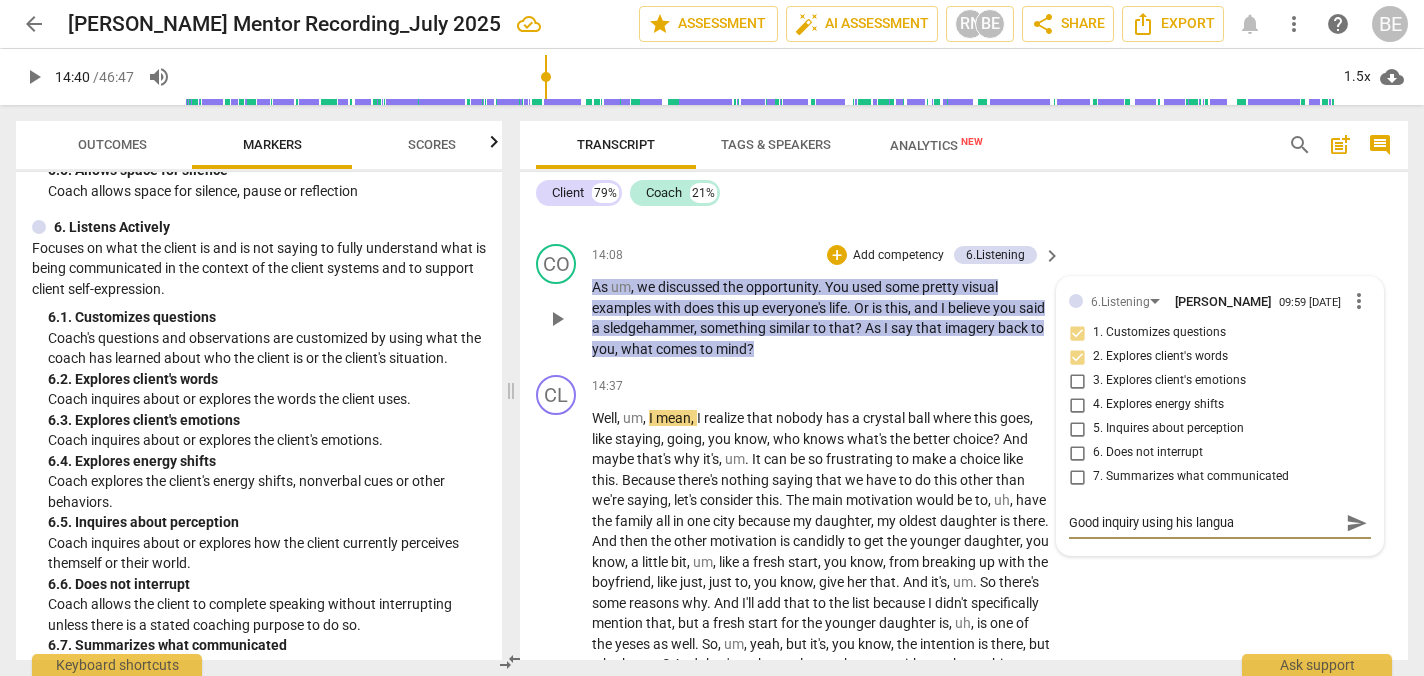 type on "Good inquiry using his languag" 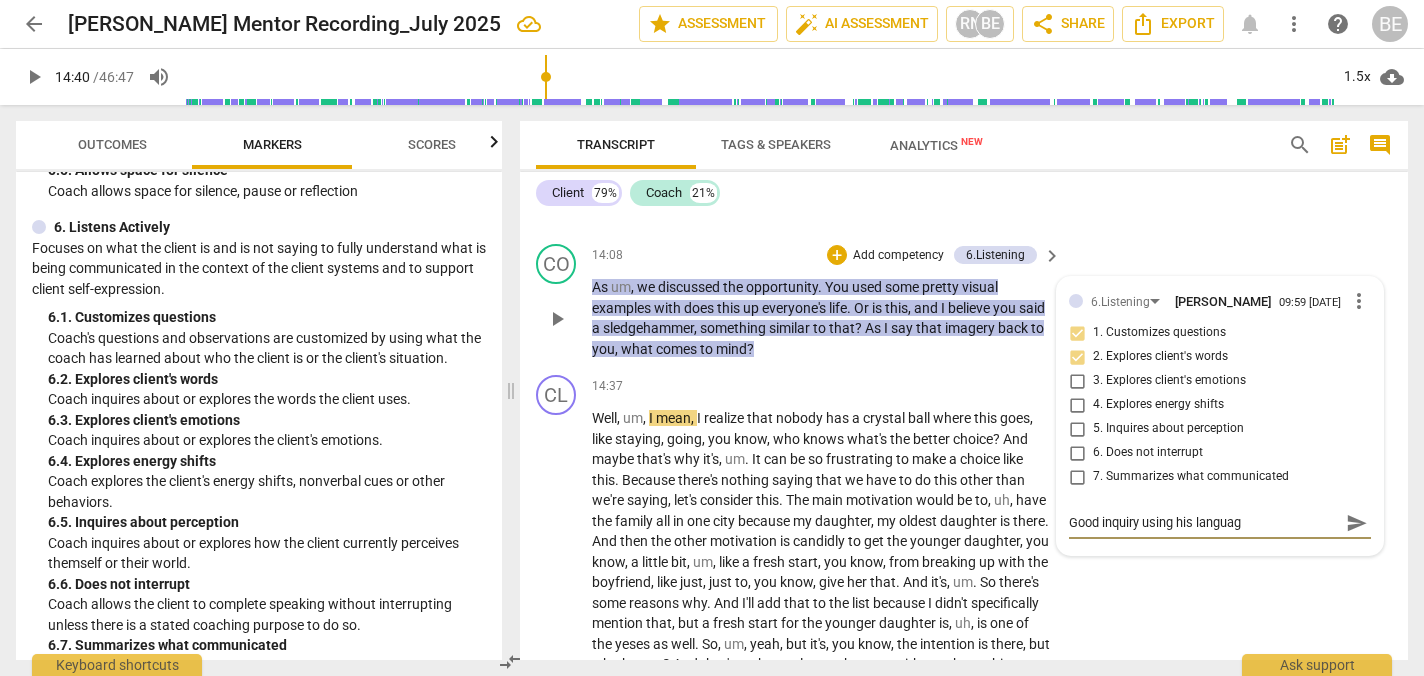 type on "Good inquiry using his language" 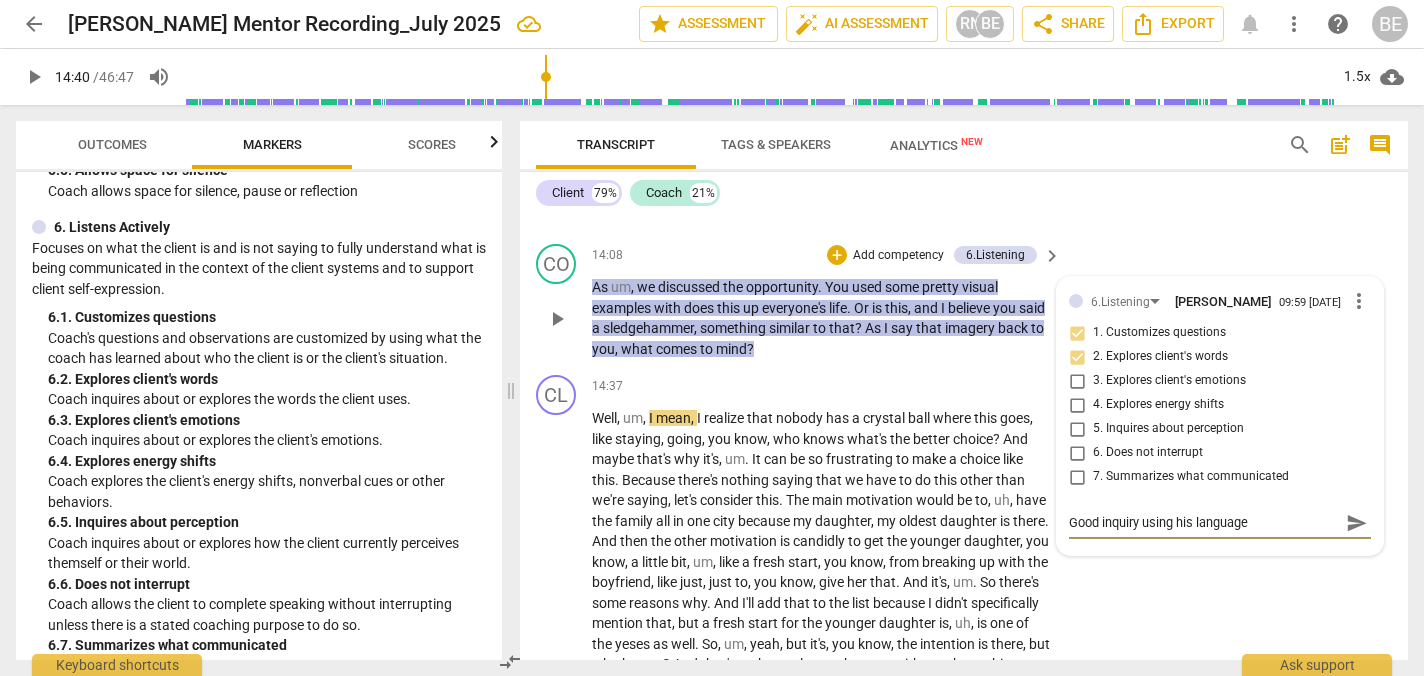 type on "Good inquiry using his language" 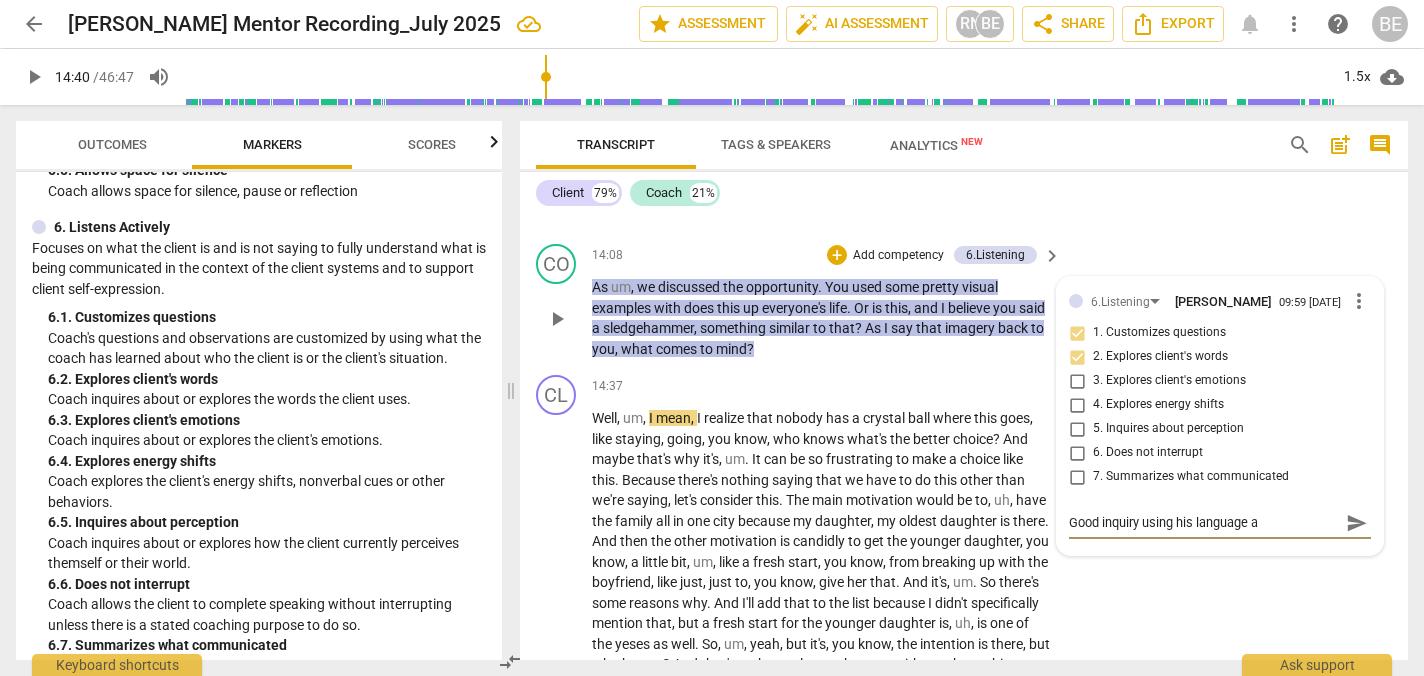 type on "Good inquiry using his language an" 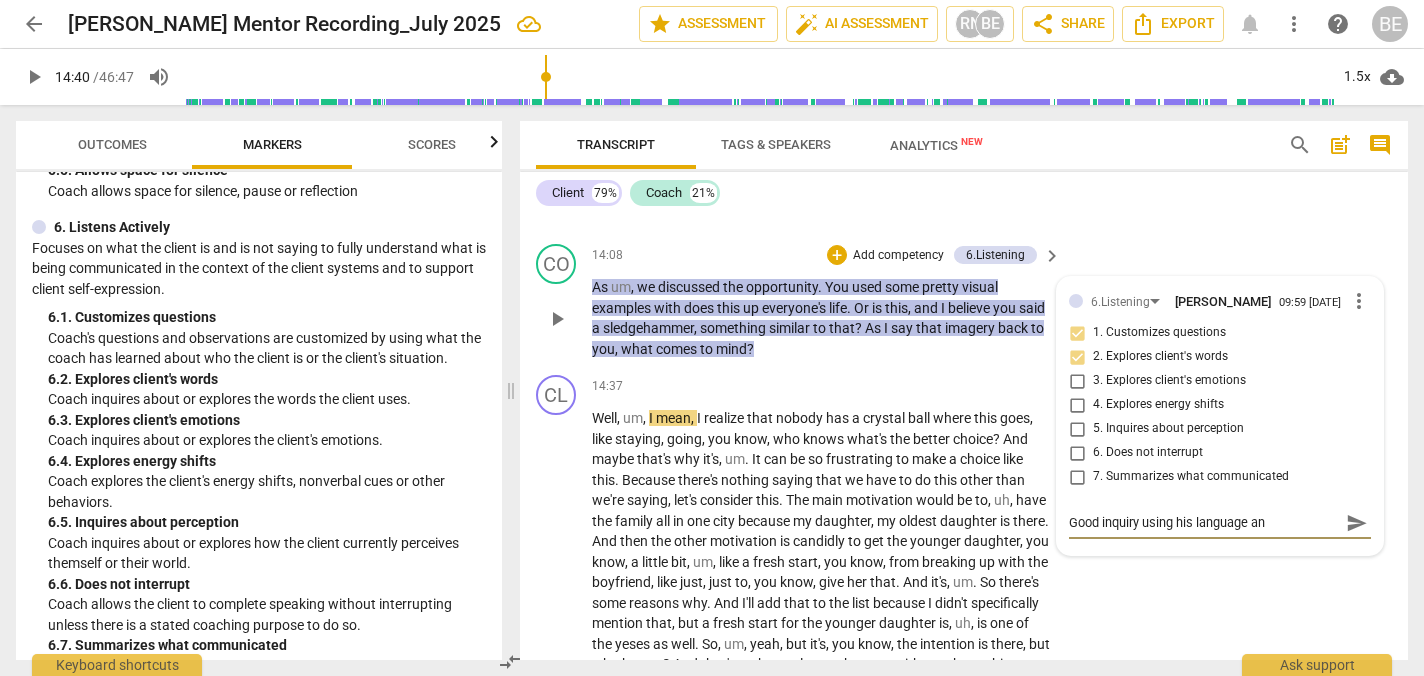 type on "Good inquiry using his language and" 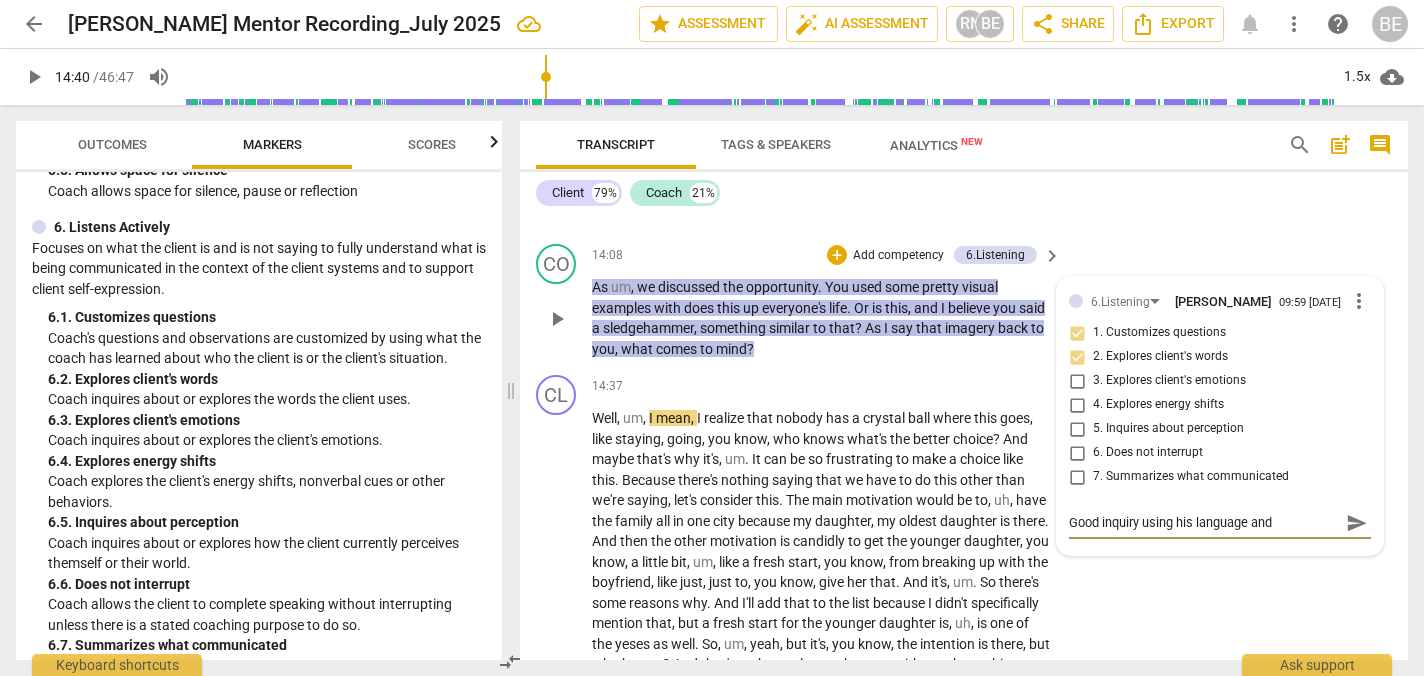 type on "Good inquiry using his language and" 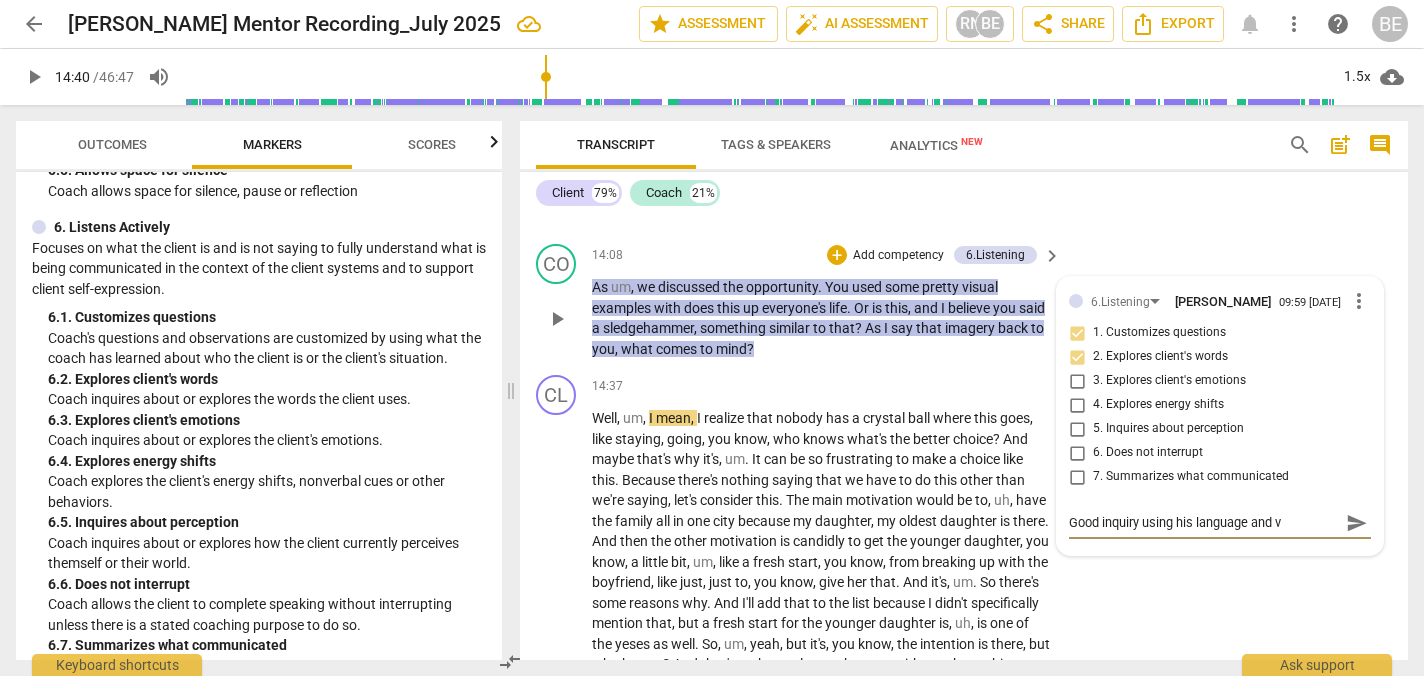 type on "Good inquiry using his language and vi" 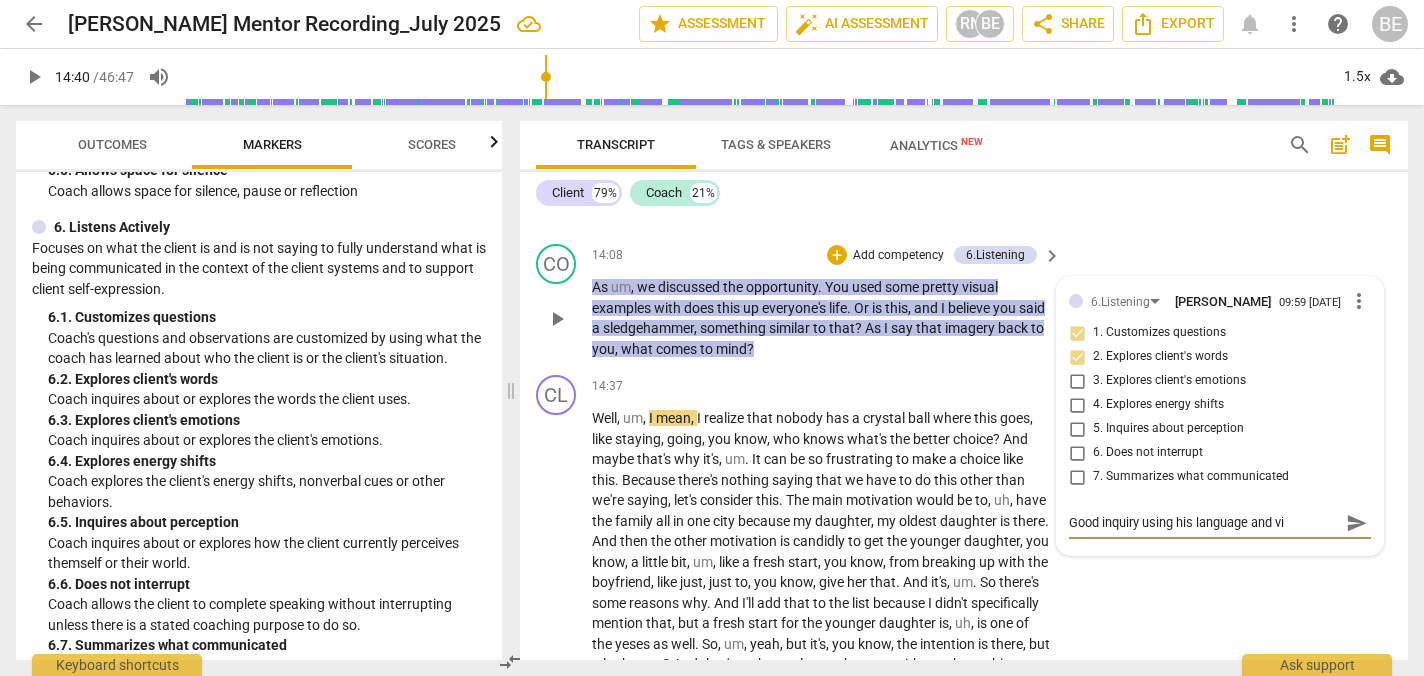 type on "Good inquiry using his language and vis" 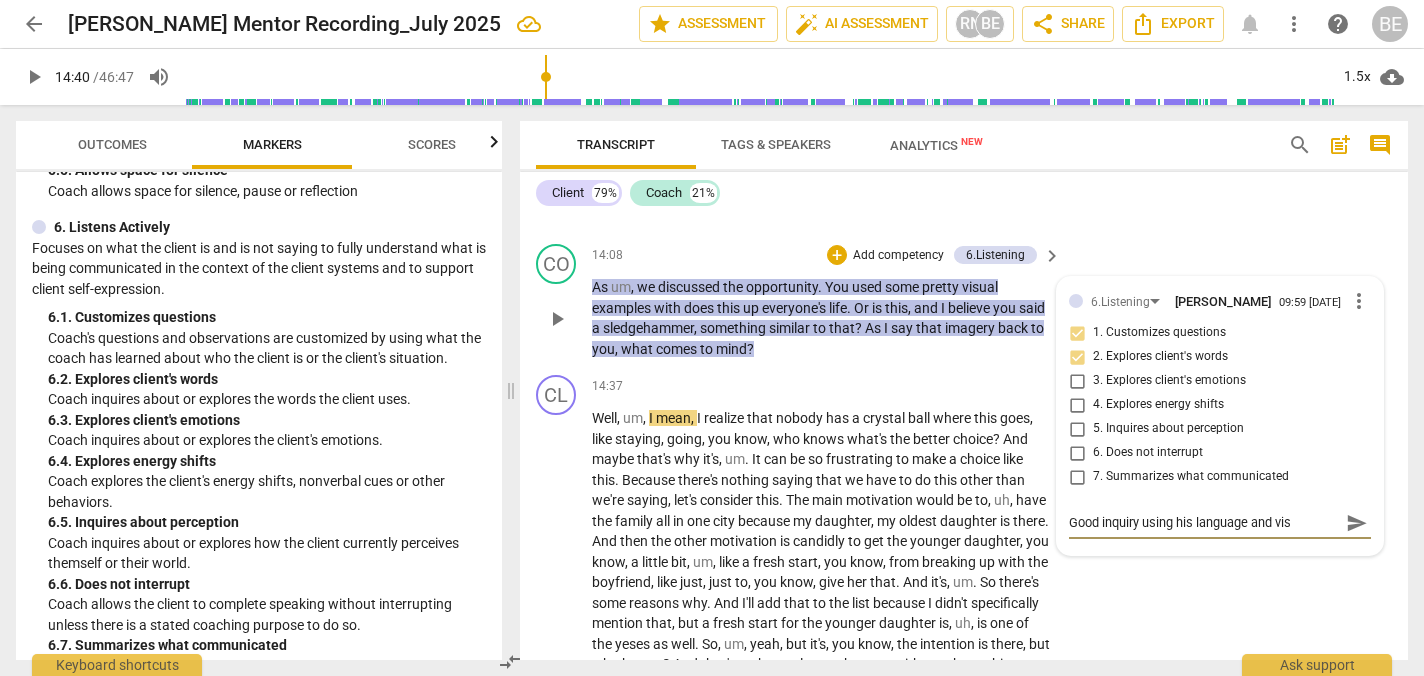 type on "Good inquiry using his language and visu" 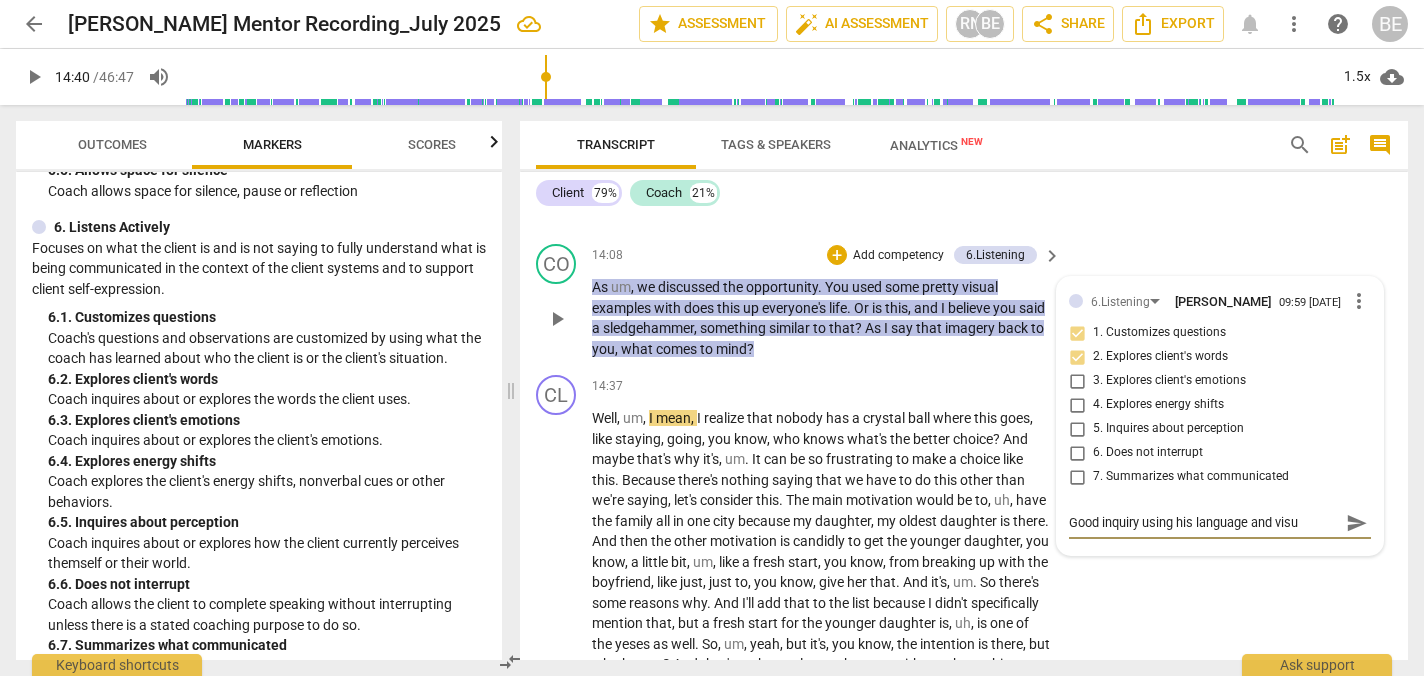 type on "Good inquiry using his language and visua" 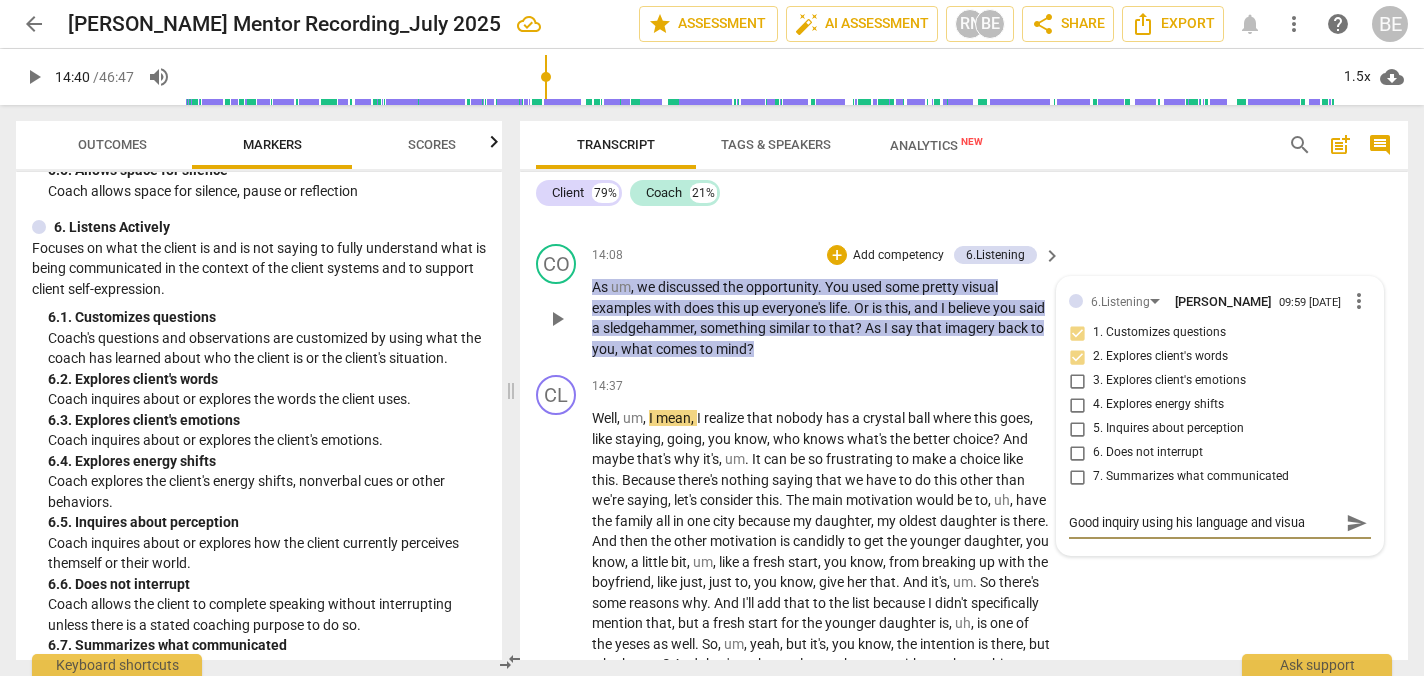 type on "Good inquiry using his language and visual" 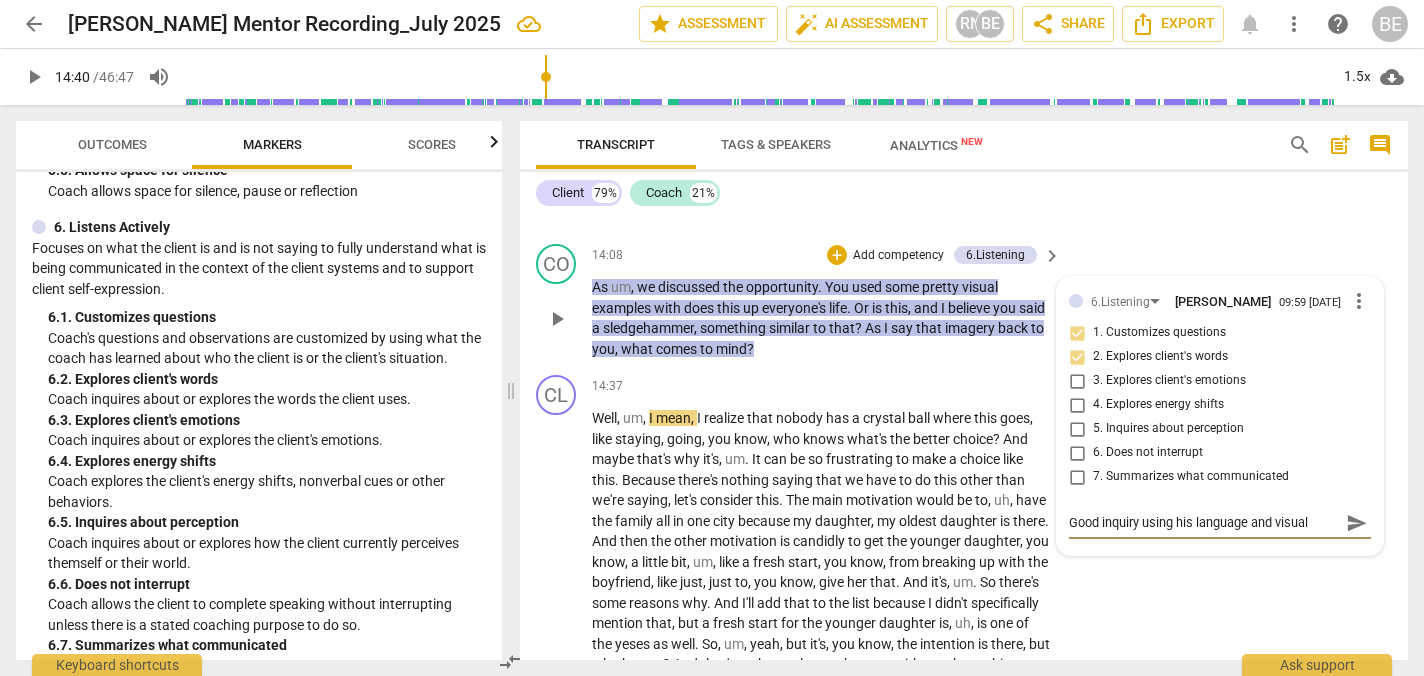 type on "Good inquiry using his language and visual" 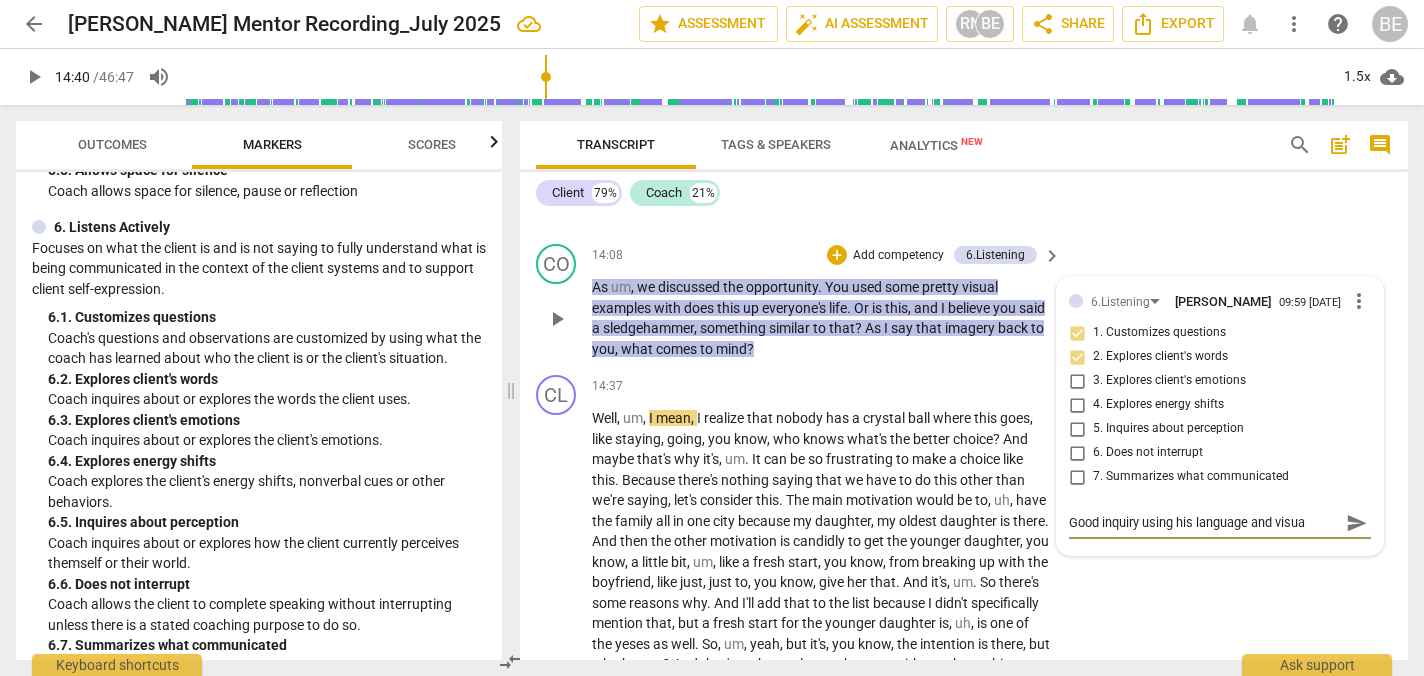 type on "Good inquiry using his language and visu" 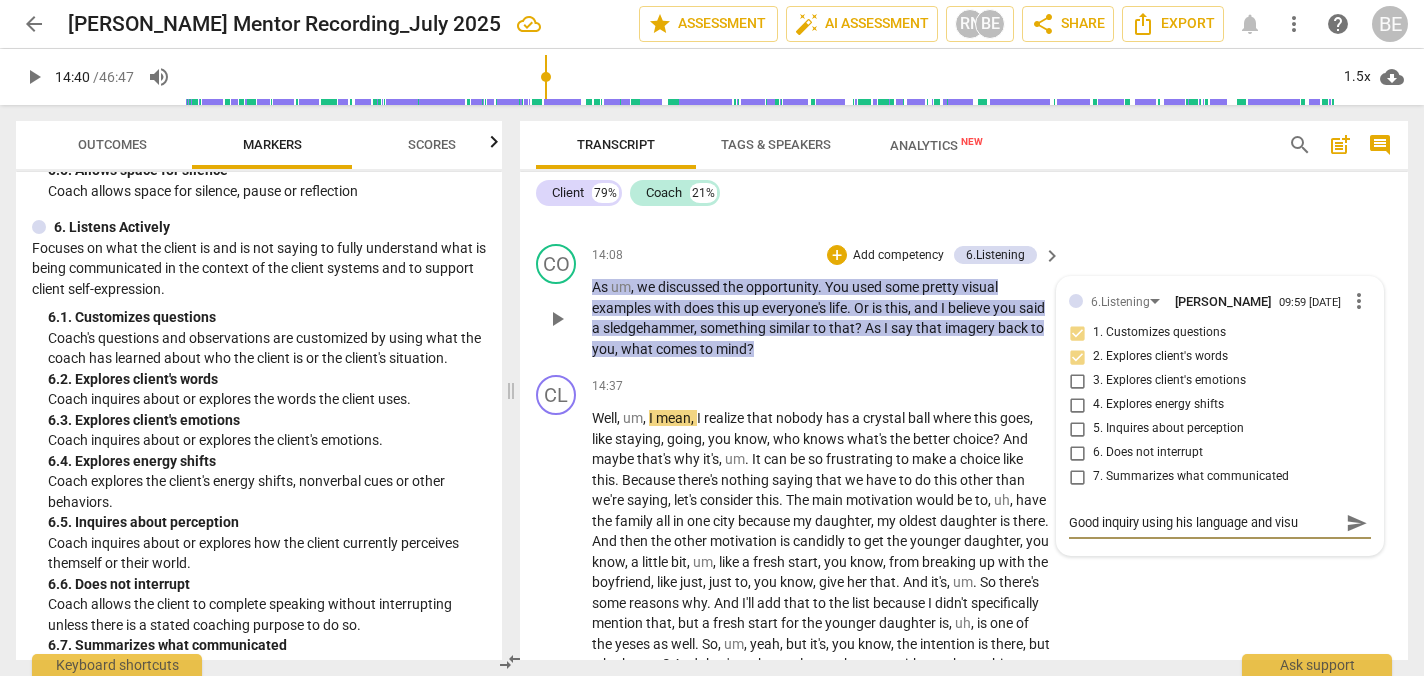 type on "Good inquiry using his language and vis" 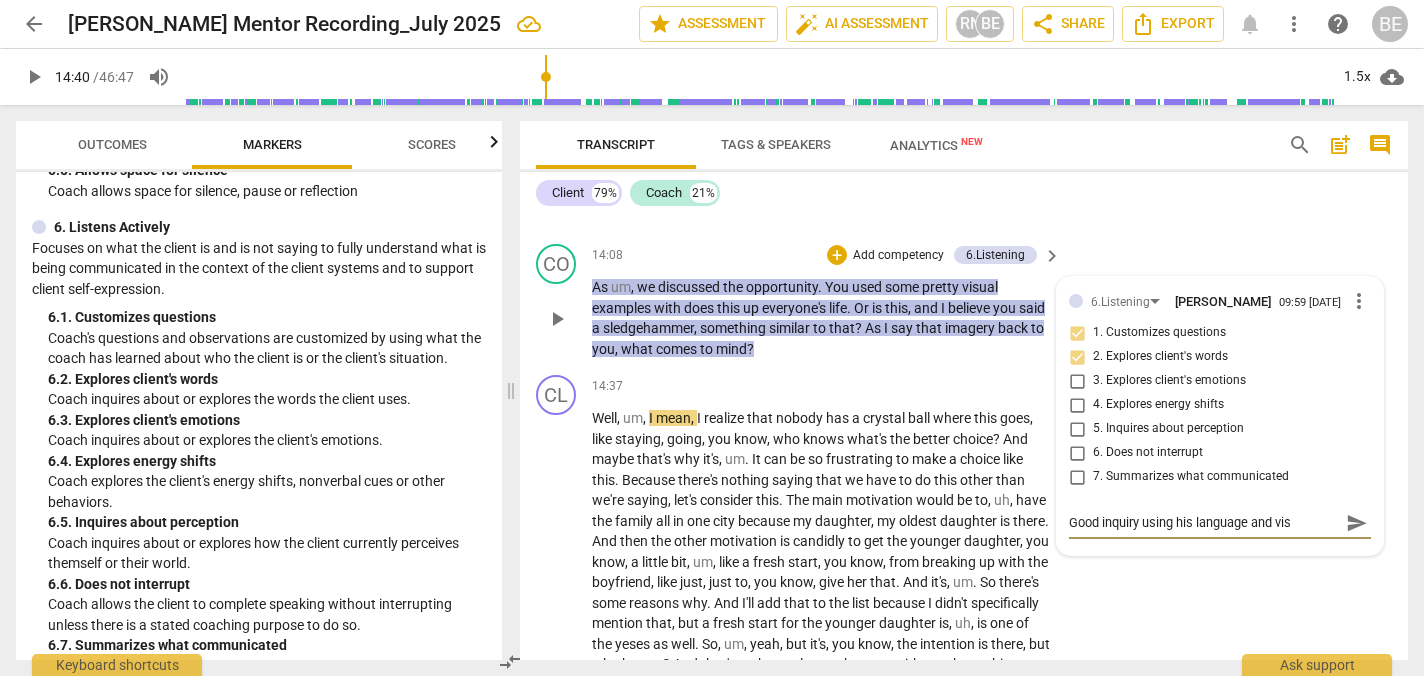 type on "Good inquiry using his language and vi" 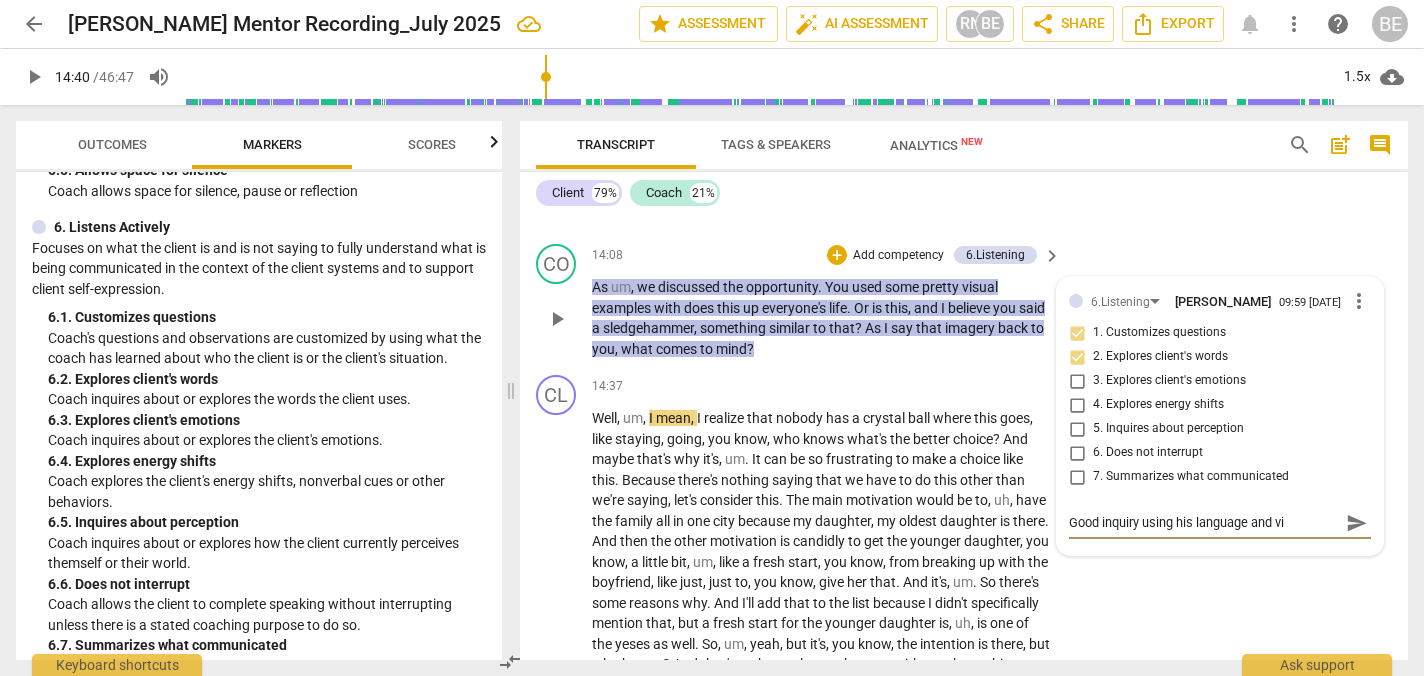 type on "Good inquiry using his language and v" 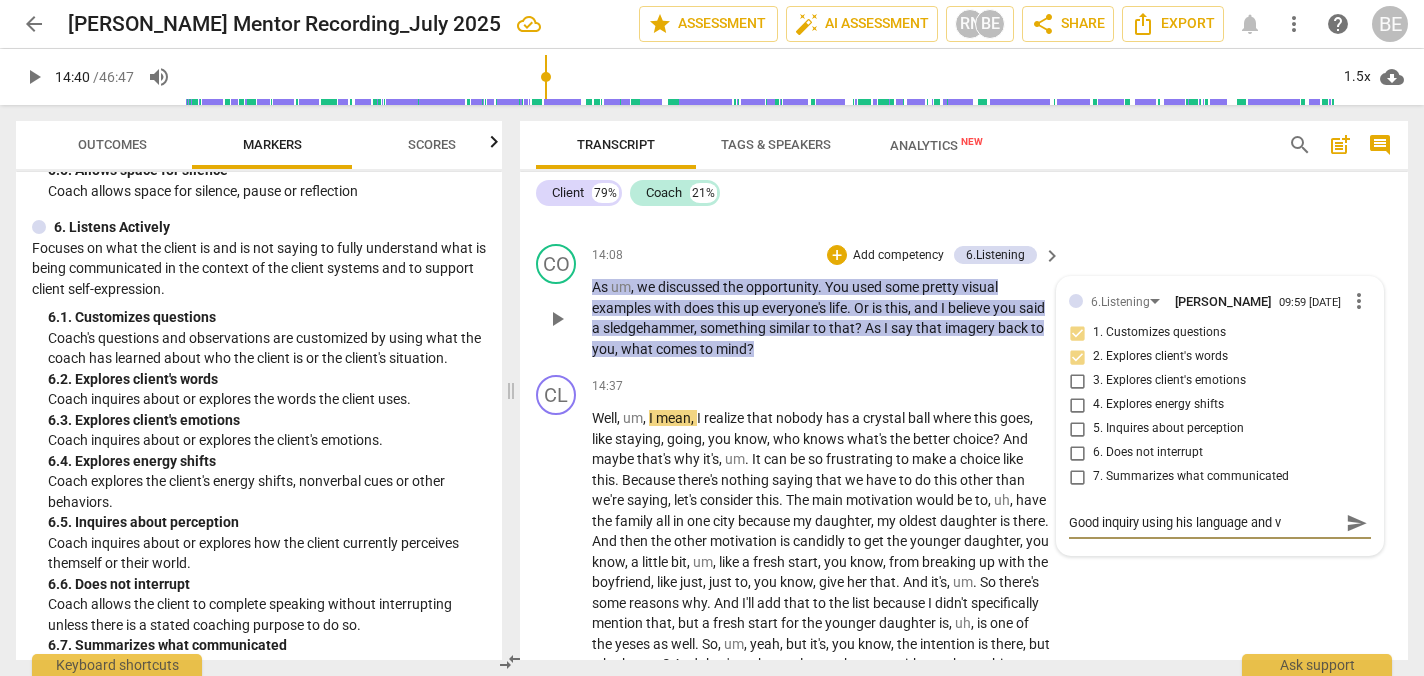 type on "Good inquiry using his language and" 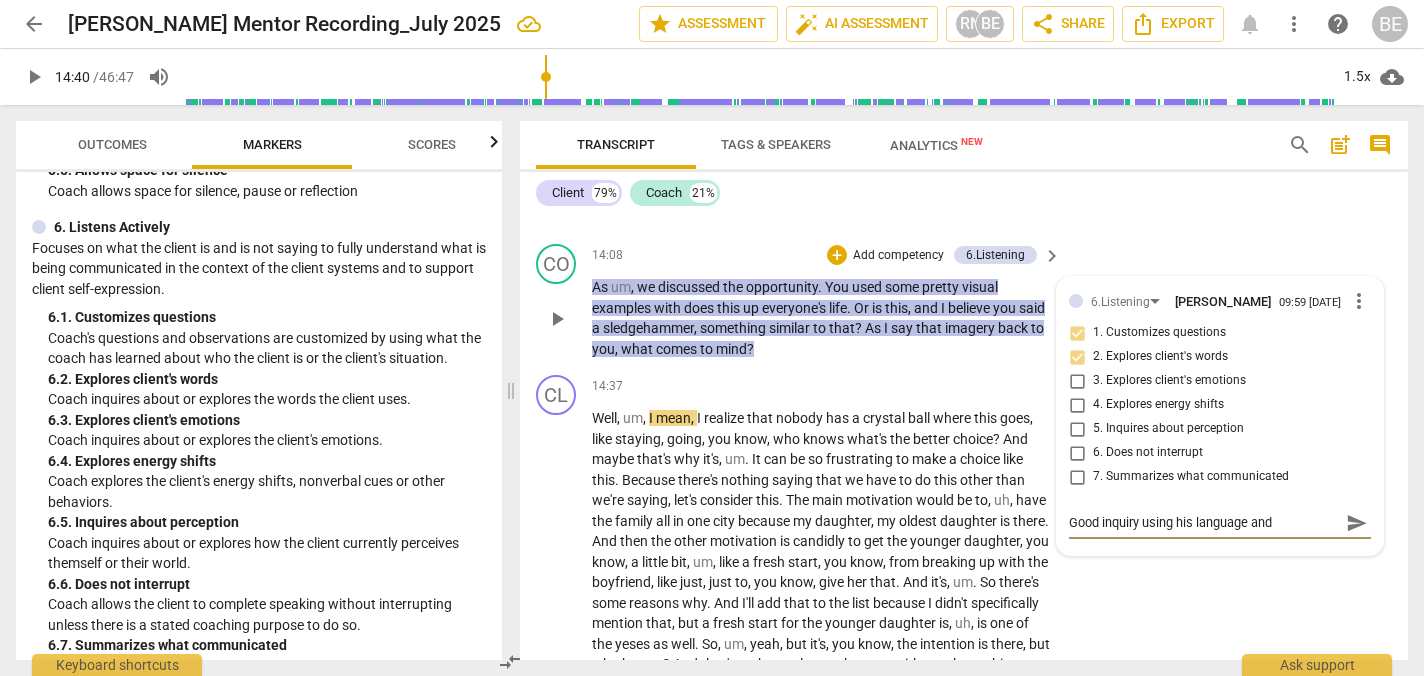type on "Good inquiry using his language and" 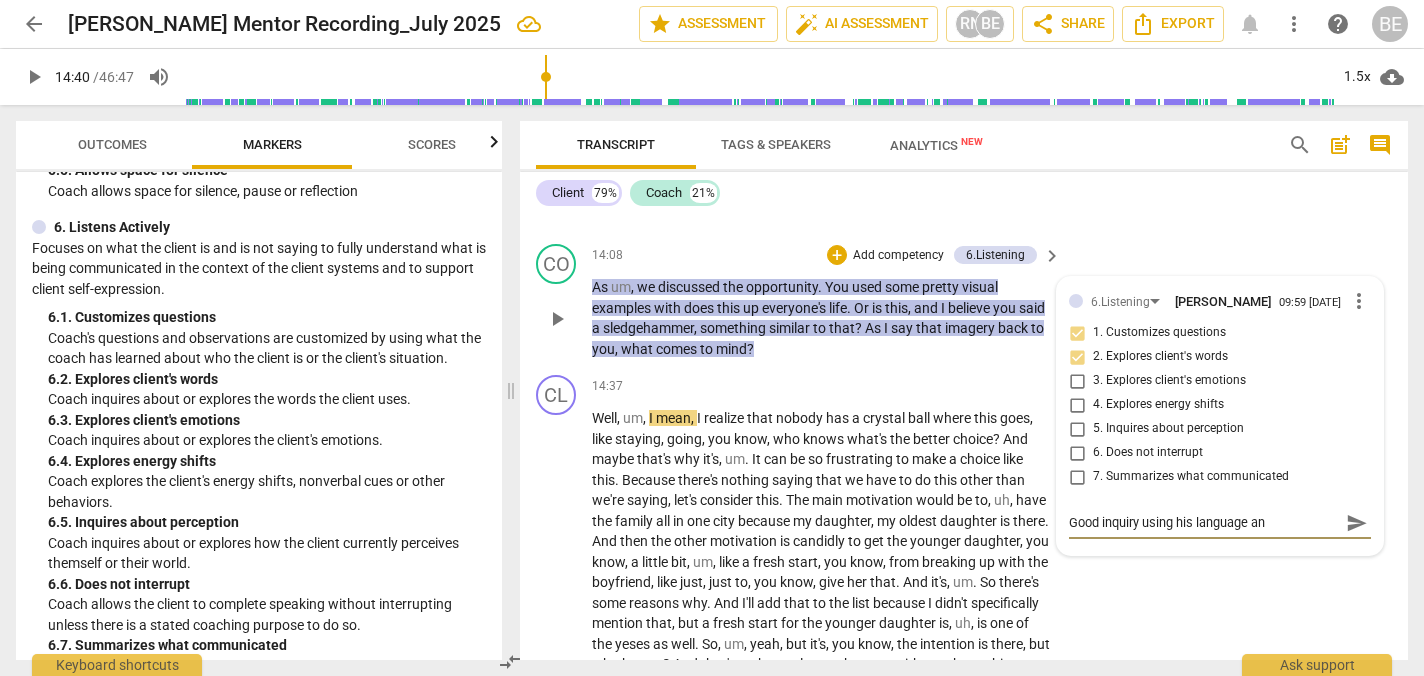 type on "Good inquiry using his language a" 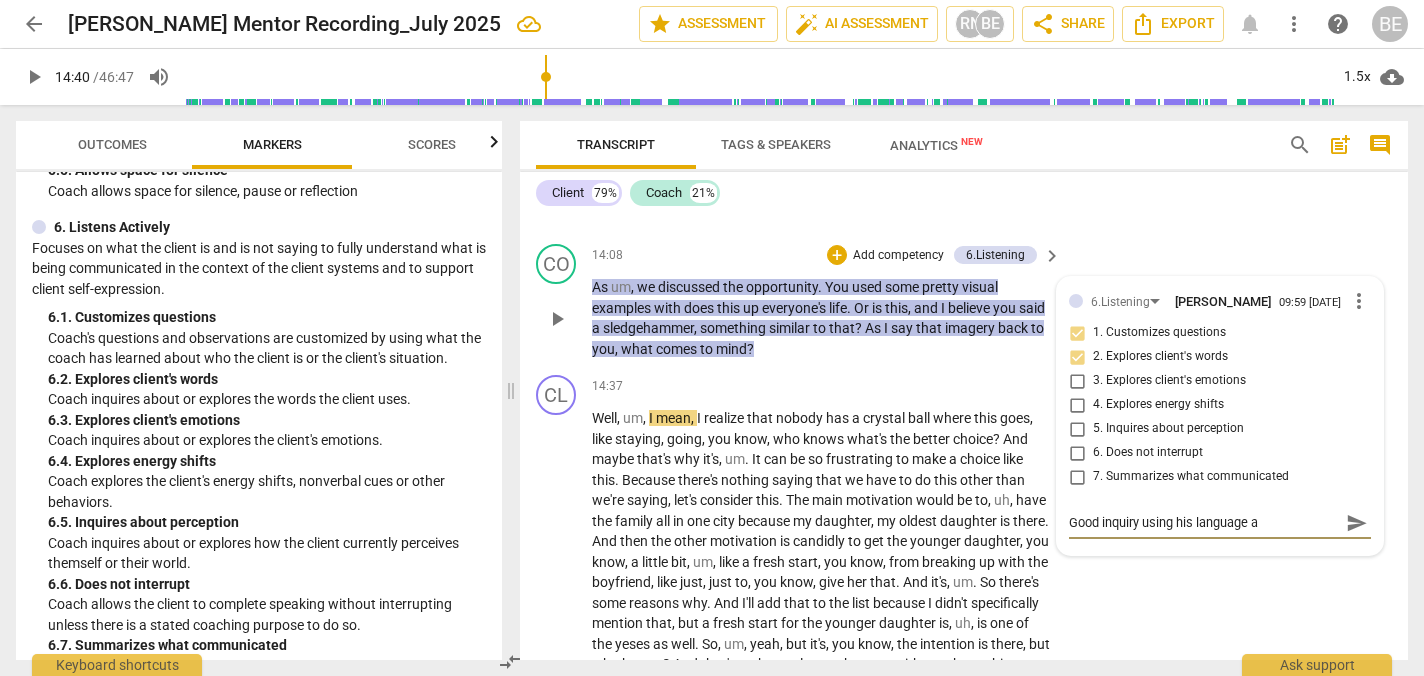 type on "Good inquiry using his language" 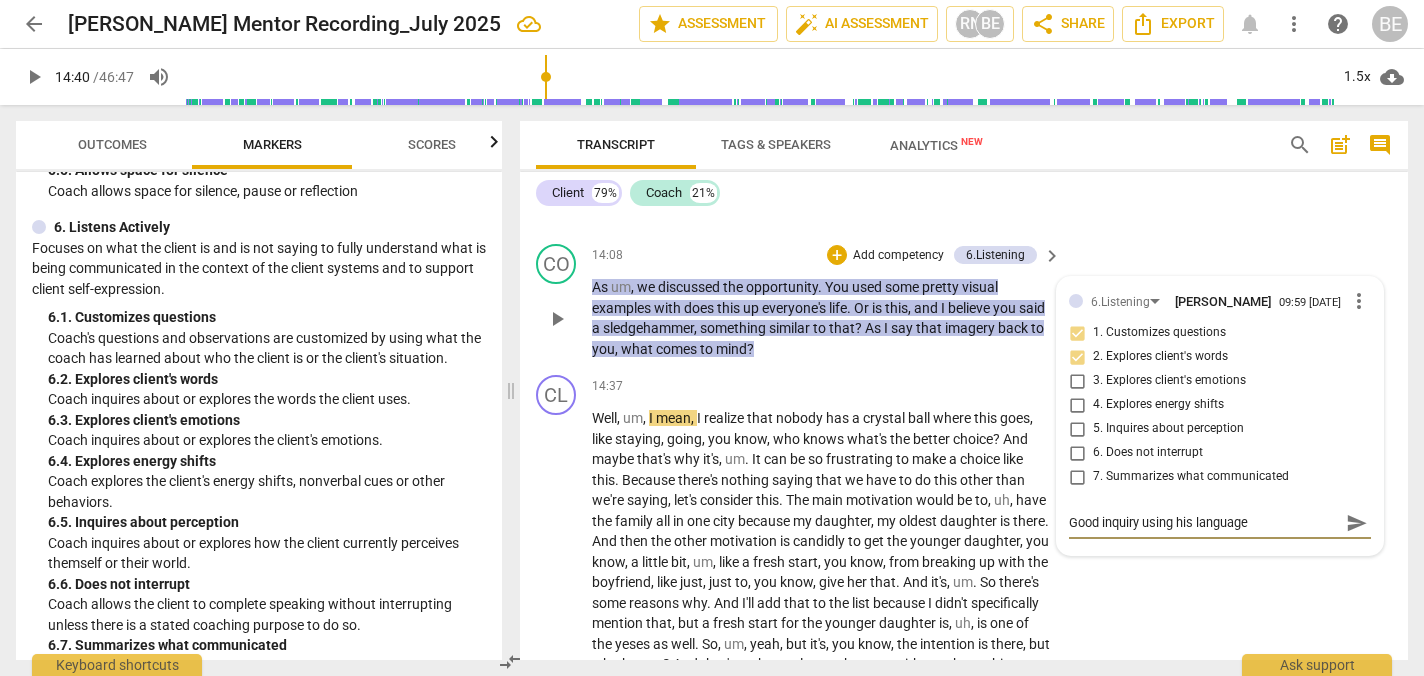 type on "Good inquiry using his language" 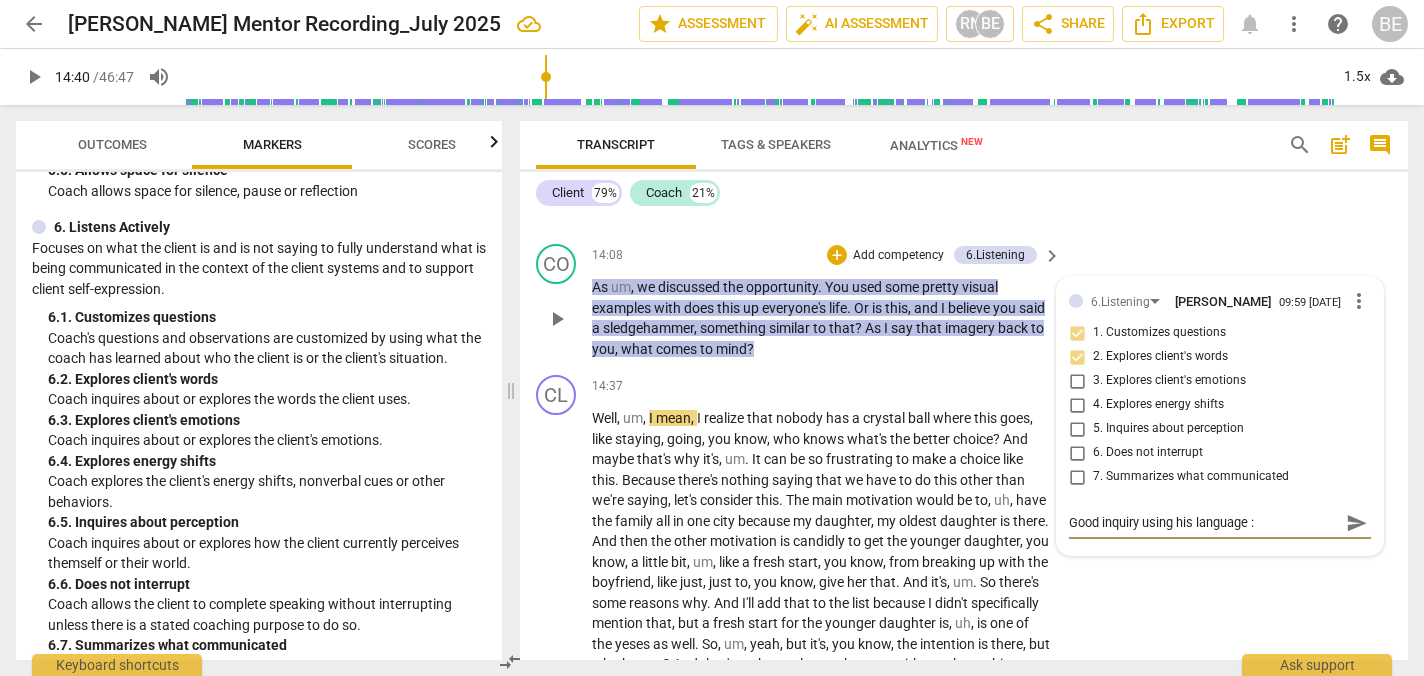 type on "Good inquiry using his language :)" 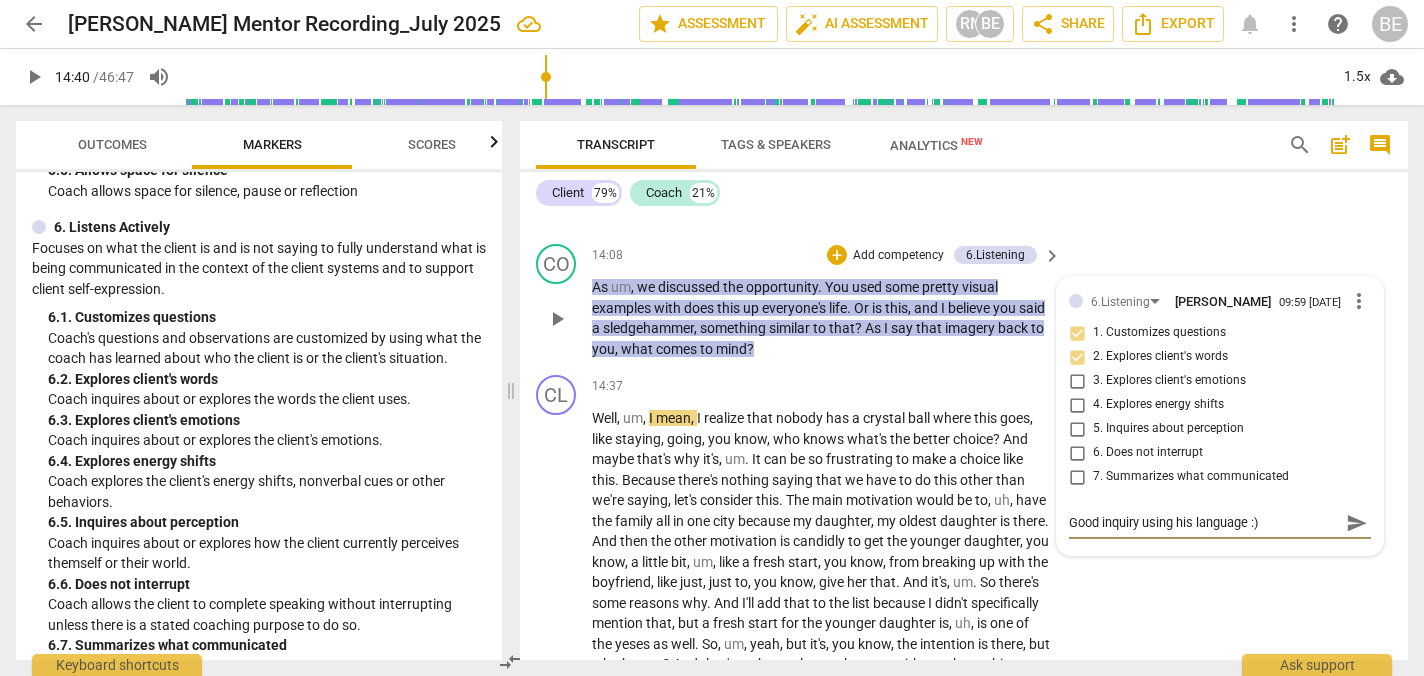 type on "Good inquiry using his language :)" 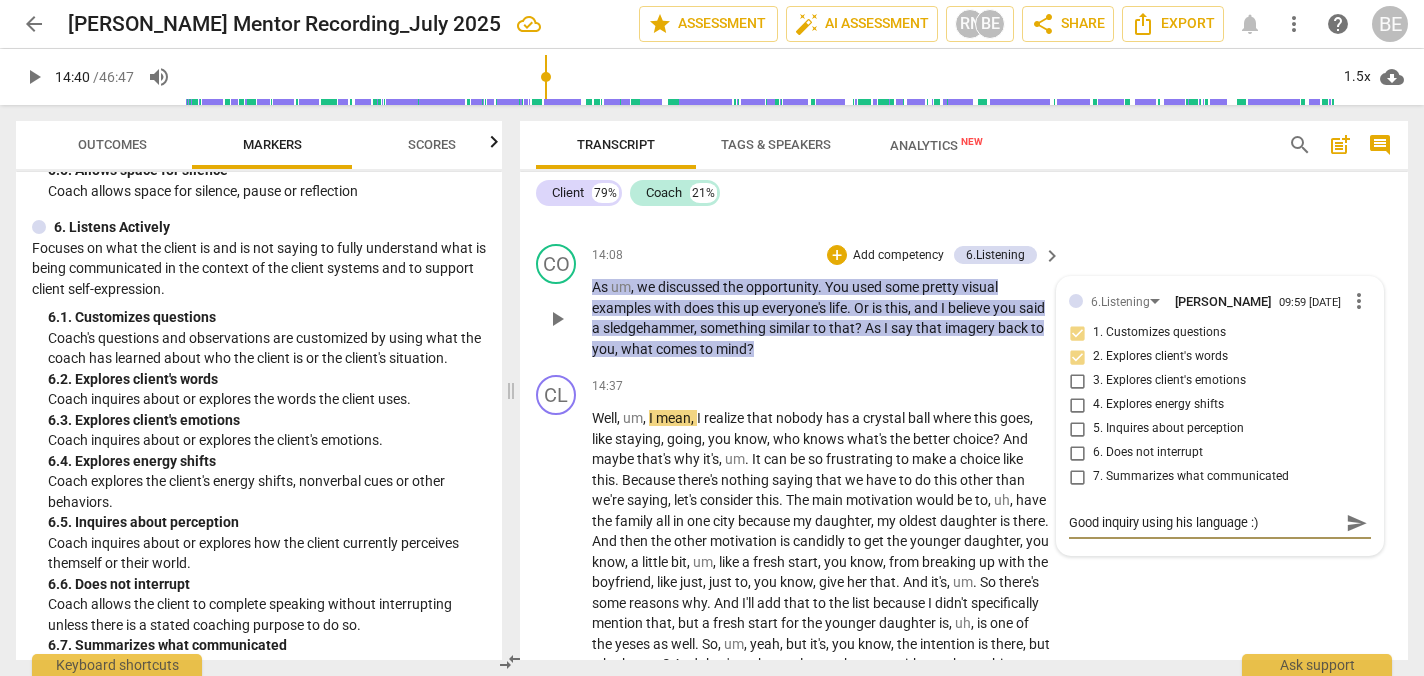 type 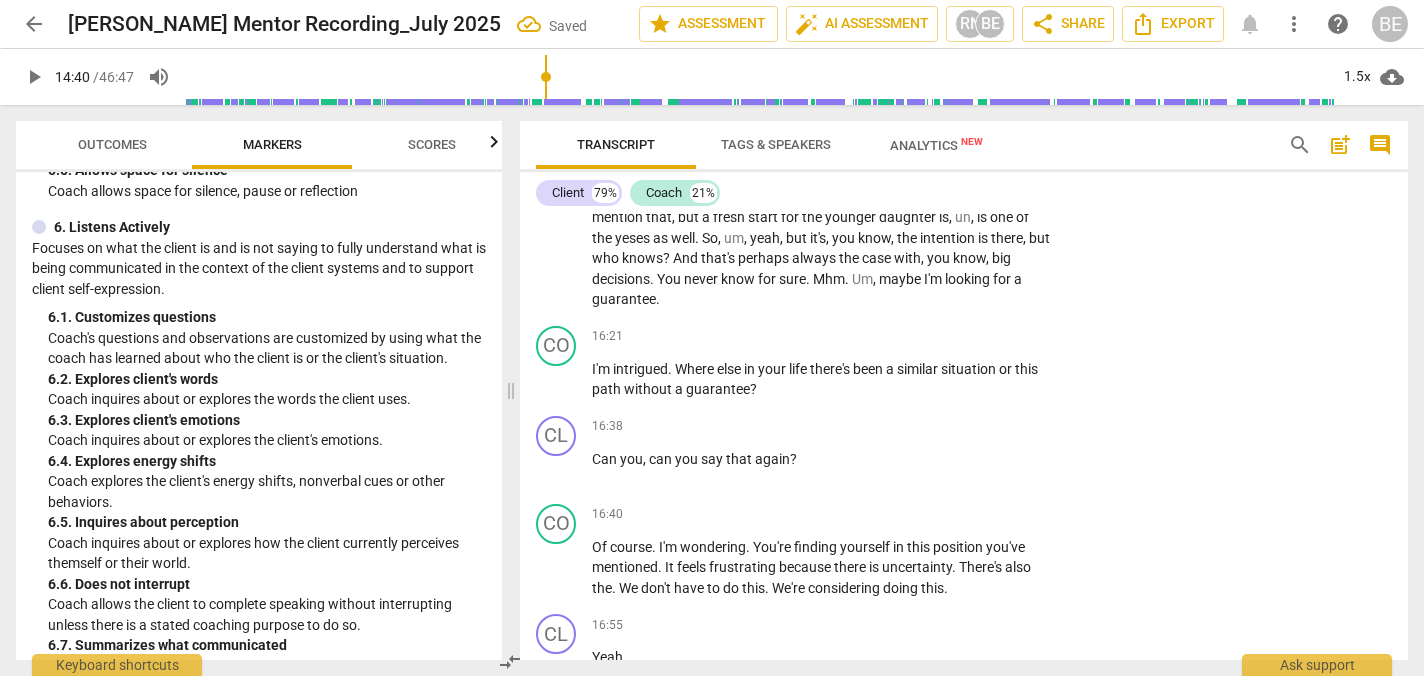 scroll, scrollTop: 6202, scrollLeft: 0, axis: vertical 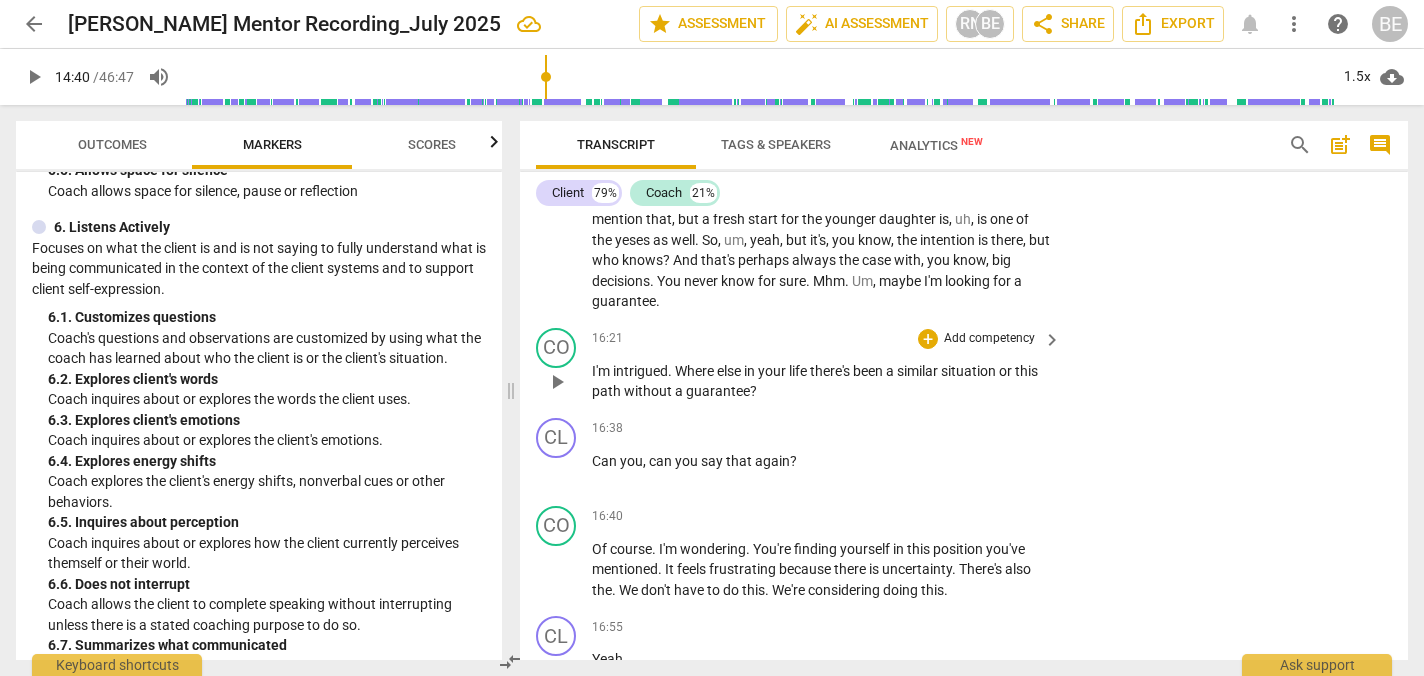 click on "Add competency" at bounding box center (989, 339) 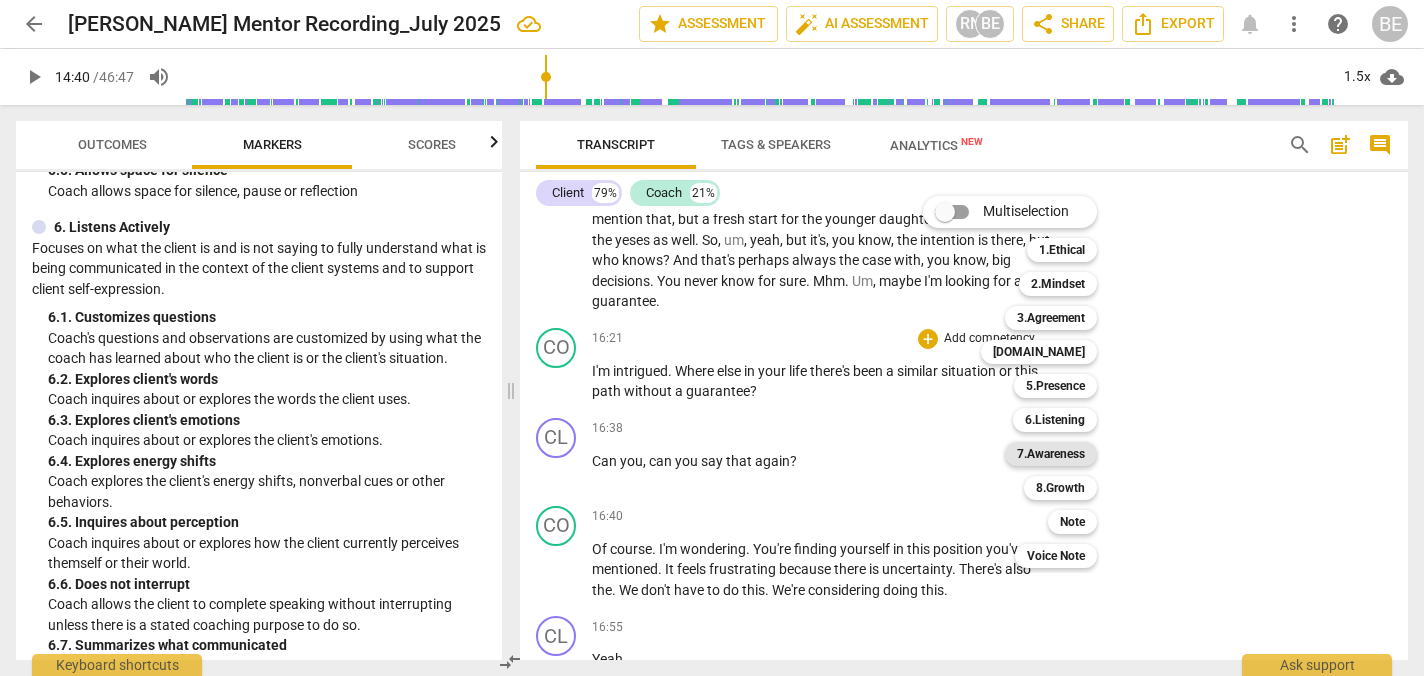 click on "7.Awareness" at bounding box center (1051, 454) 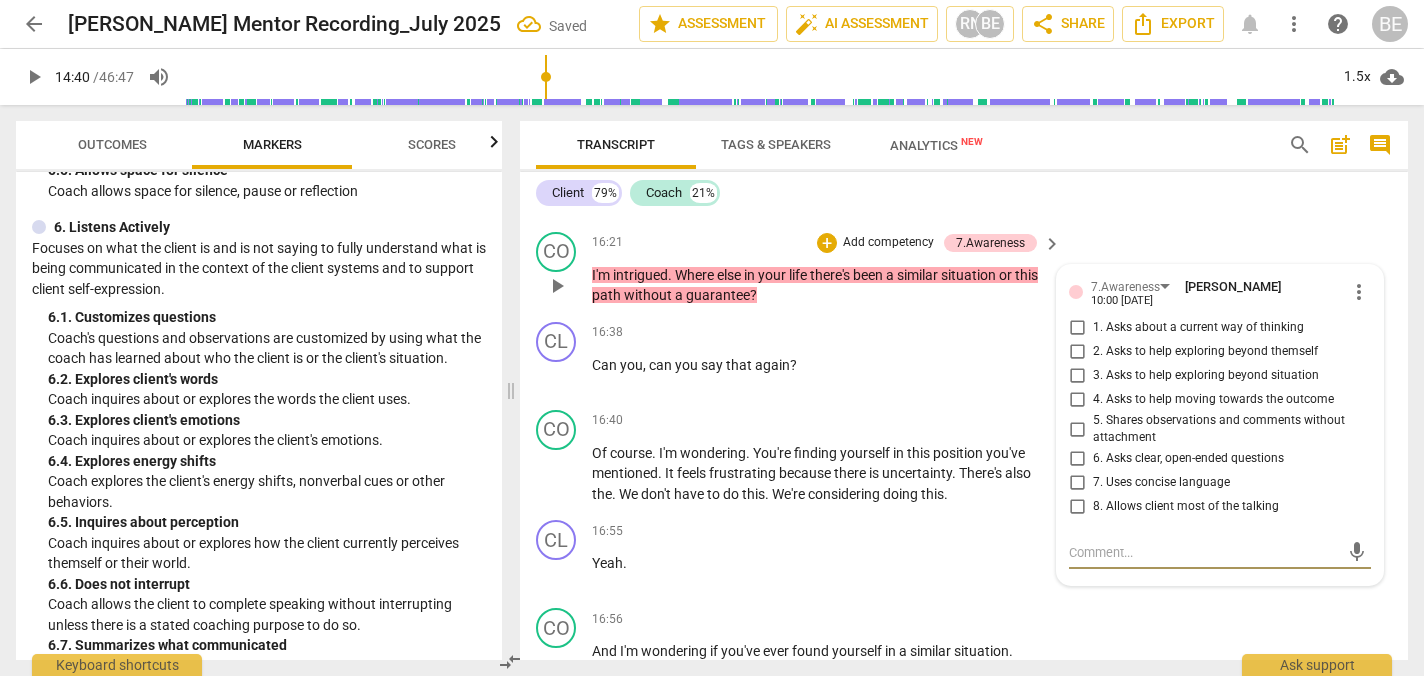 scroll, scrollTop: 6277, scrollLeft: 0, axis: vertical 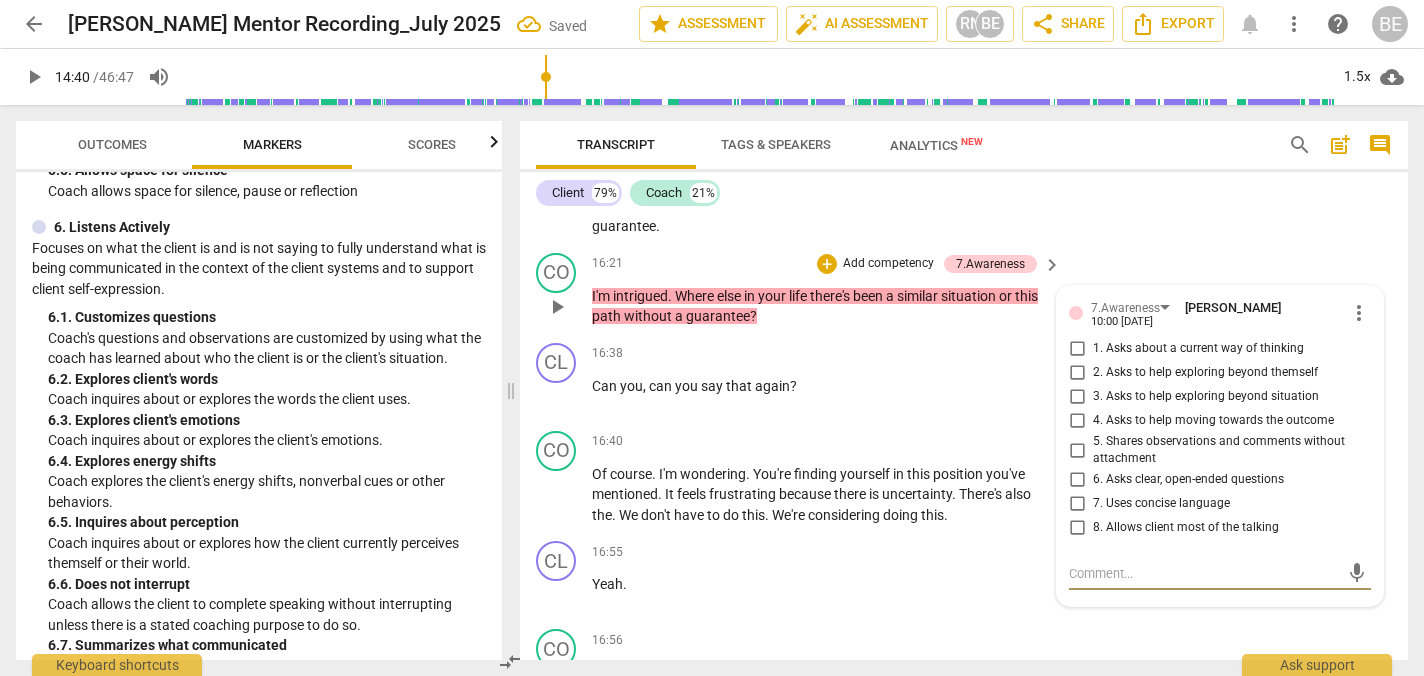click on "1. Asks about a current way of thinking" at bounding box center [1077, 349] 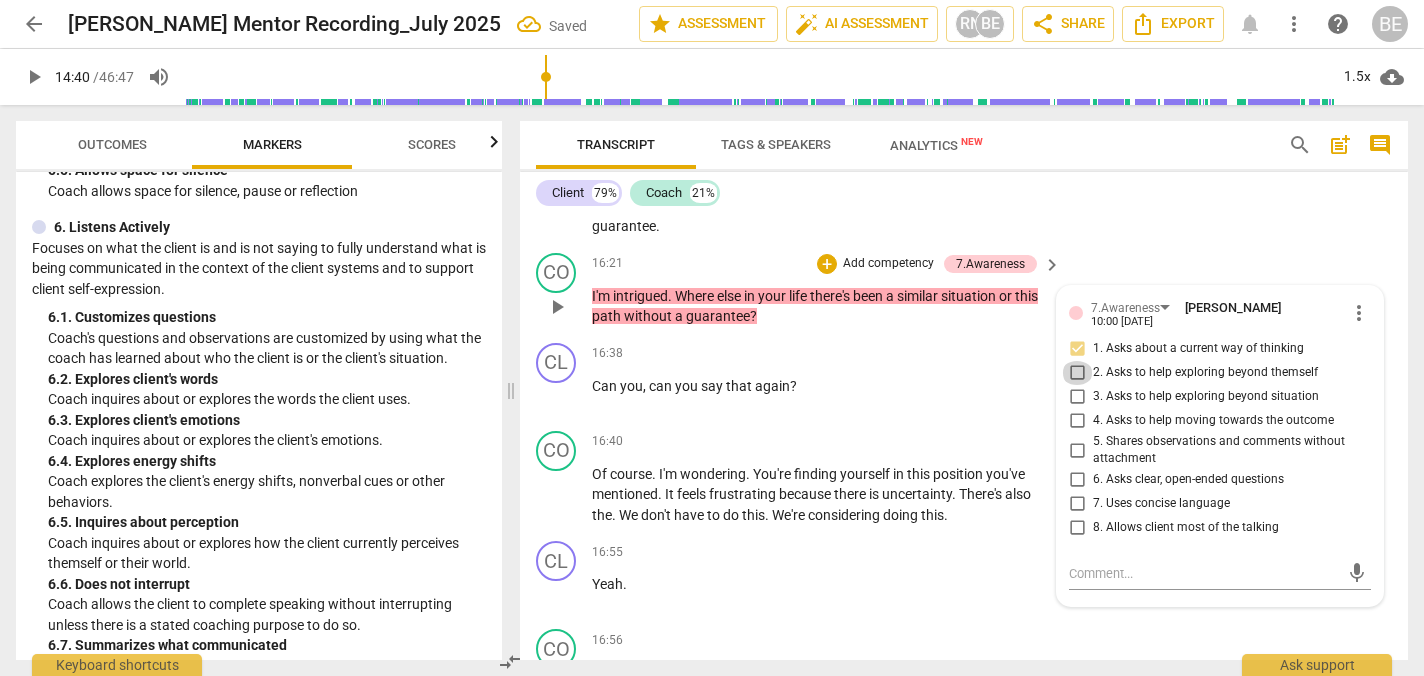 click on "2. Asks to help exploring beyond themself" at bounding box center [1077, 373] 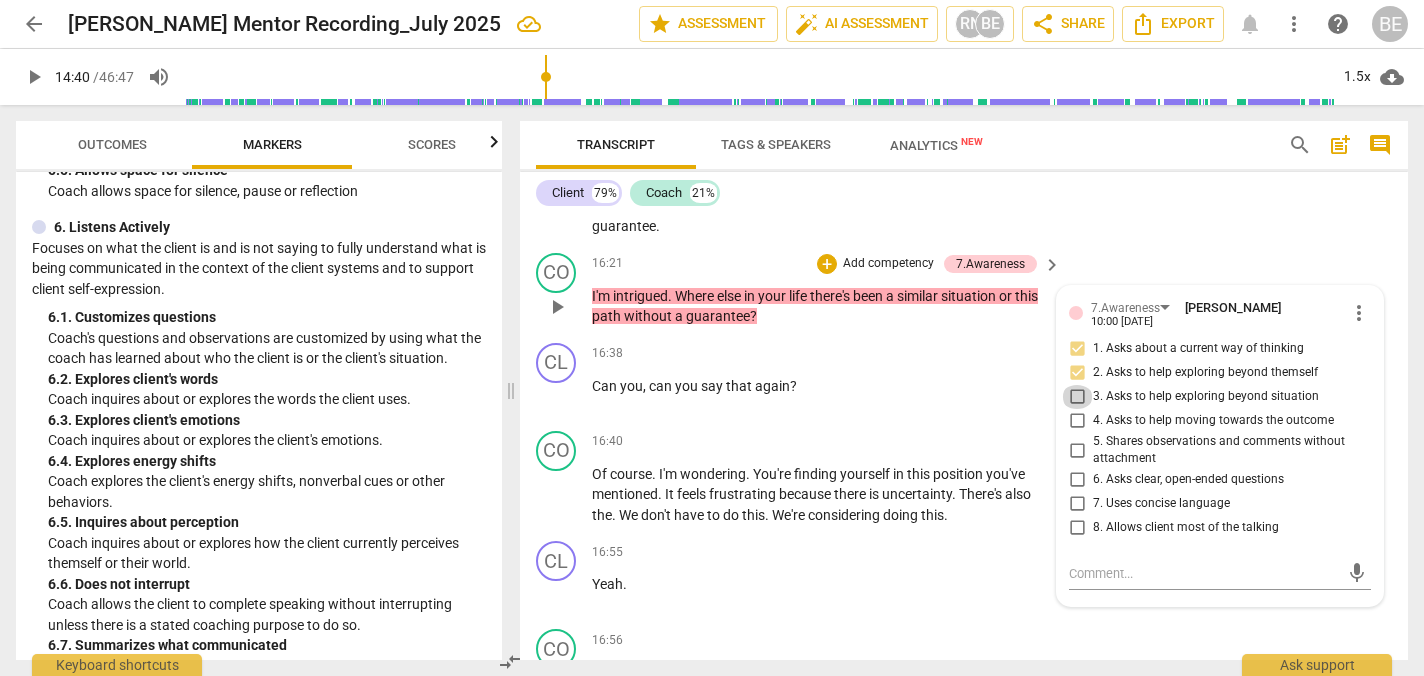 click on "3. Asks to help exploring beyond situation" at bounding box center [1077, 397] 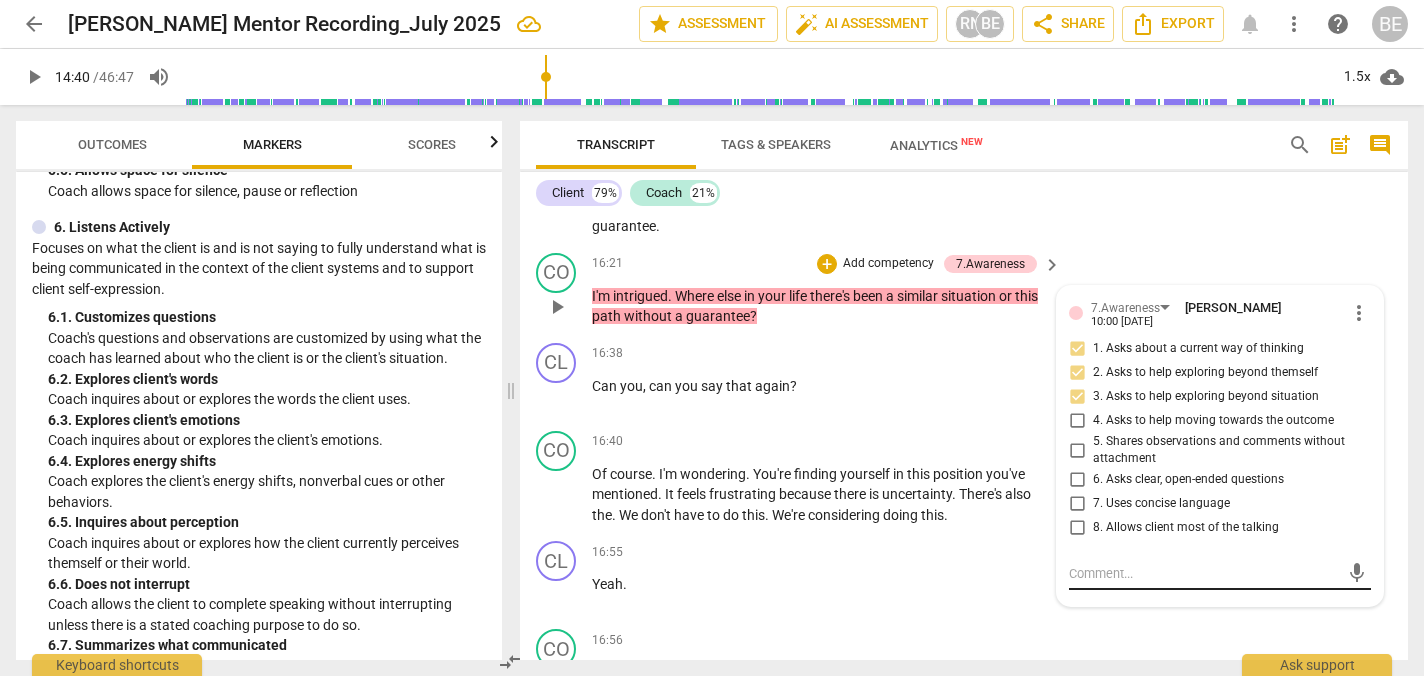 click at bounding box center [1204, 573] 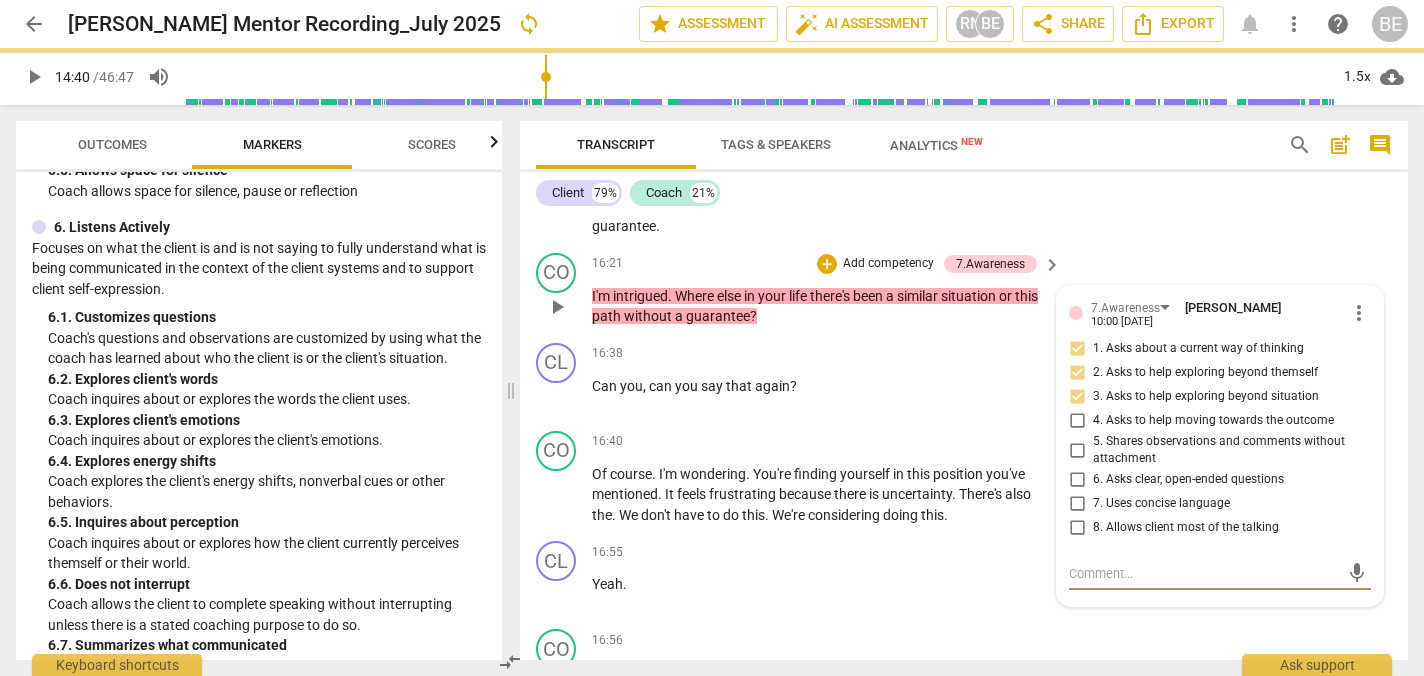 paste on "Coach supports the client in drawing parallels to other life experiences, evoking awareness of patterns. Excellent use of curiosity and reflection. Opportunity to go further by asking what was learned in that past situation (8.2)." 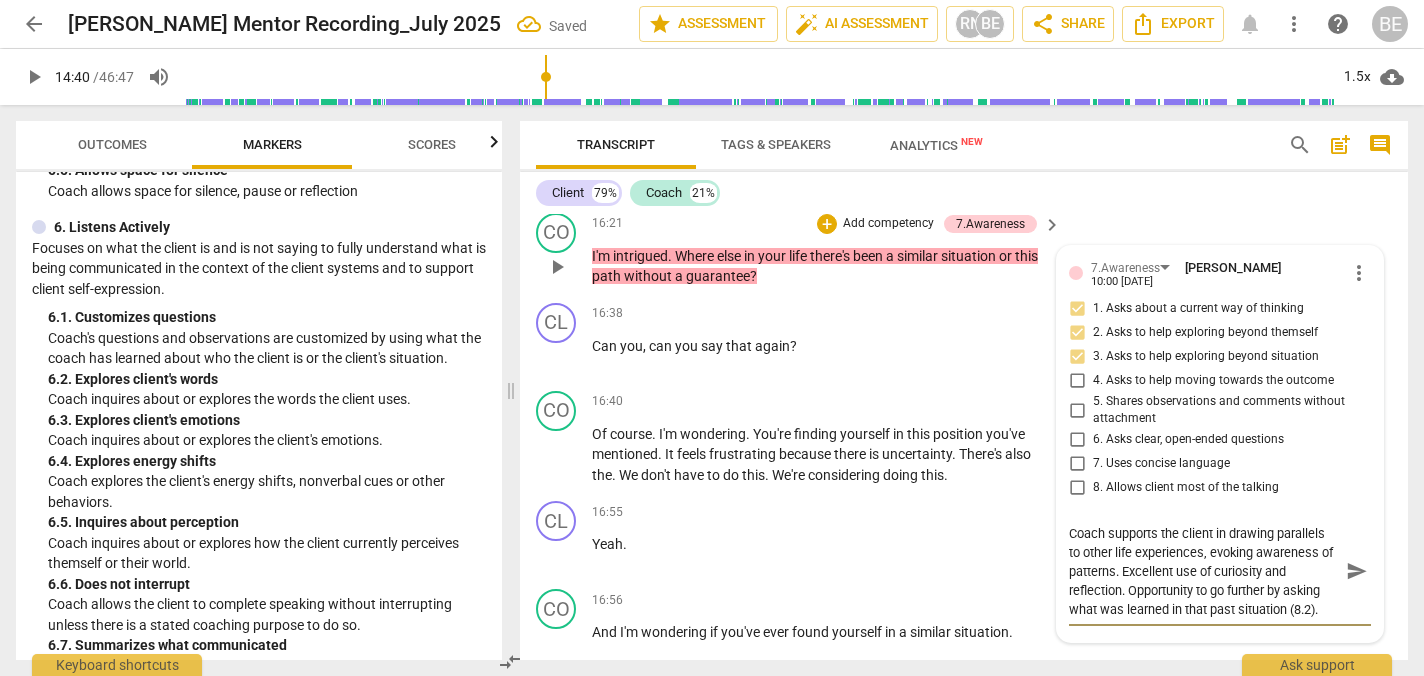 scroll, scrollTop: 6408, scrollLeft: 0, axis: vertical 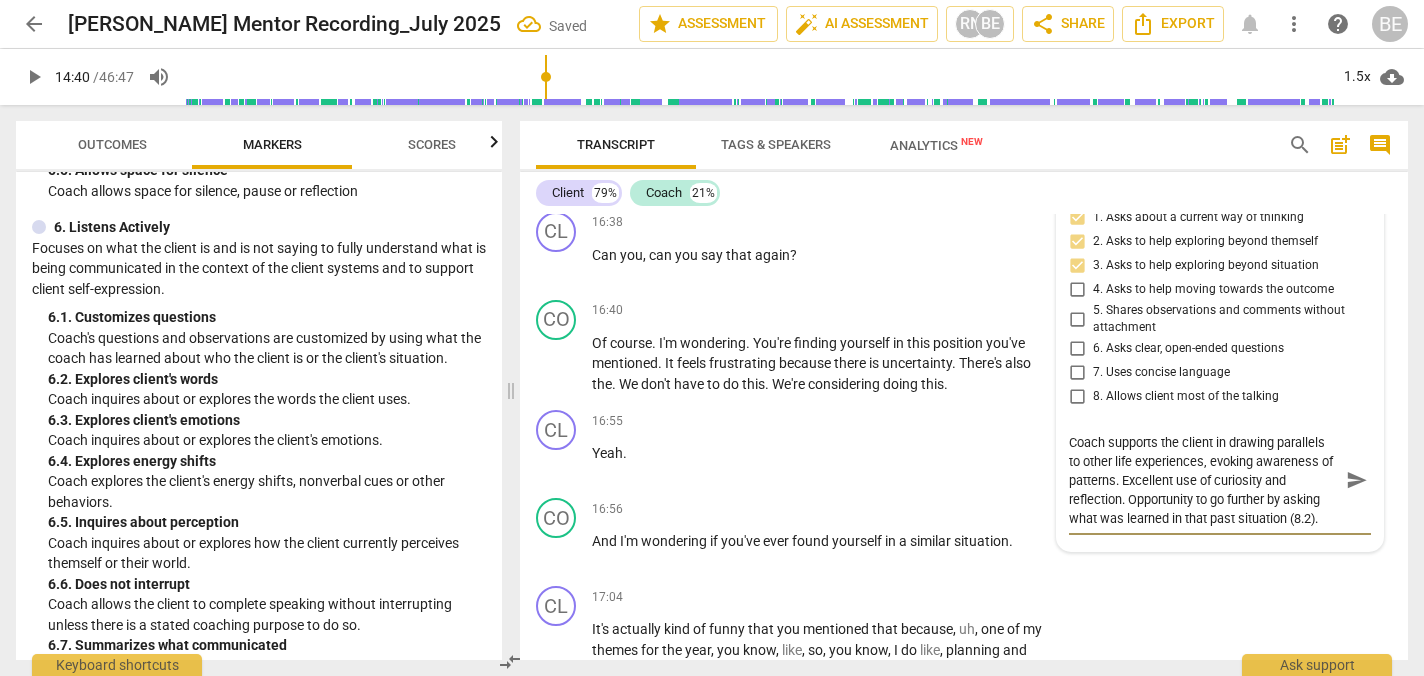 click on "Coach supports the client in drawing parallels to other life experiences, evoking awareness of patterns. Excellent use of curiosity and reflection. Opportunity to go further by asking what was learned in that past situation (8.2)." at bounding box center (1204, 480) 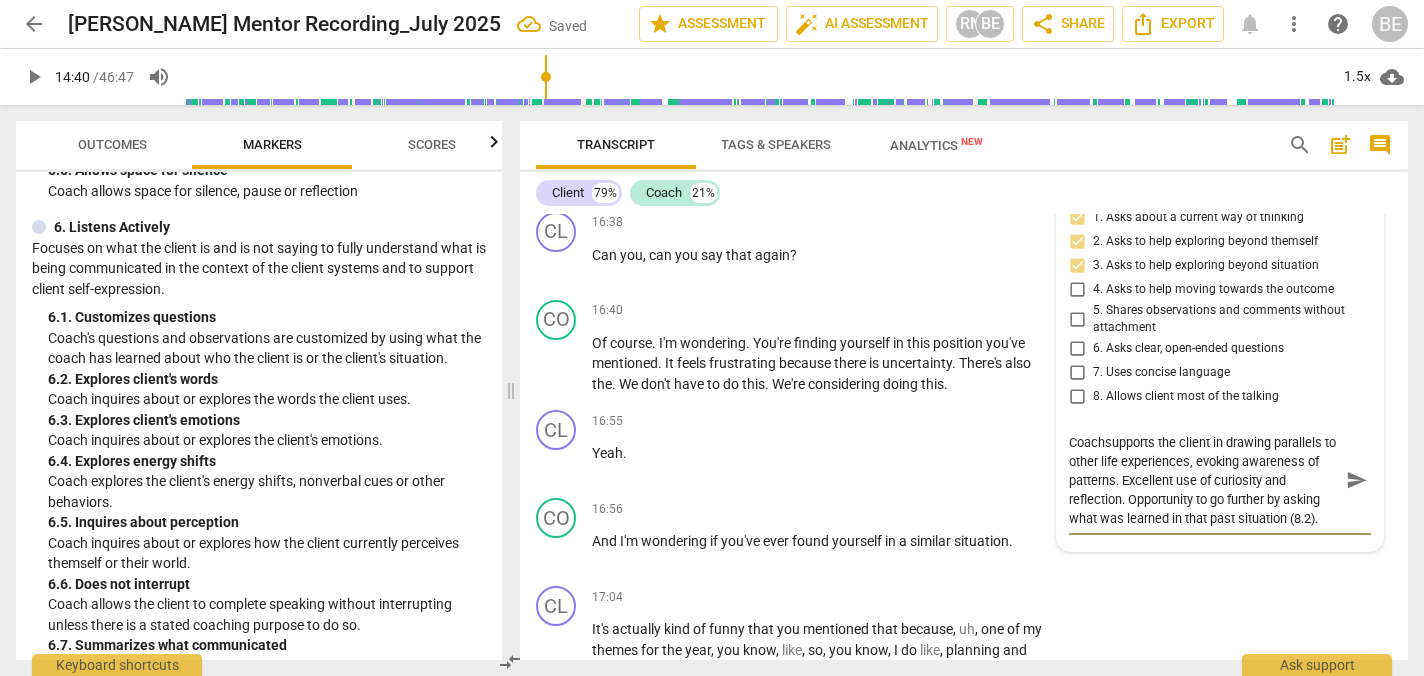 type on "Coacsupports the client in drawing parallels to other life experiences, evoking awareness of patterns. Excellent use of curiosity and reflection. Opportunity to go further by asking what was learned in that past situation (8.2)." 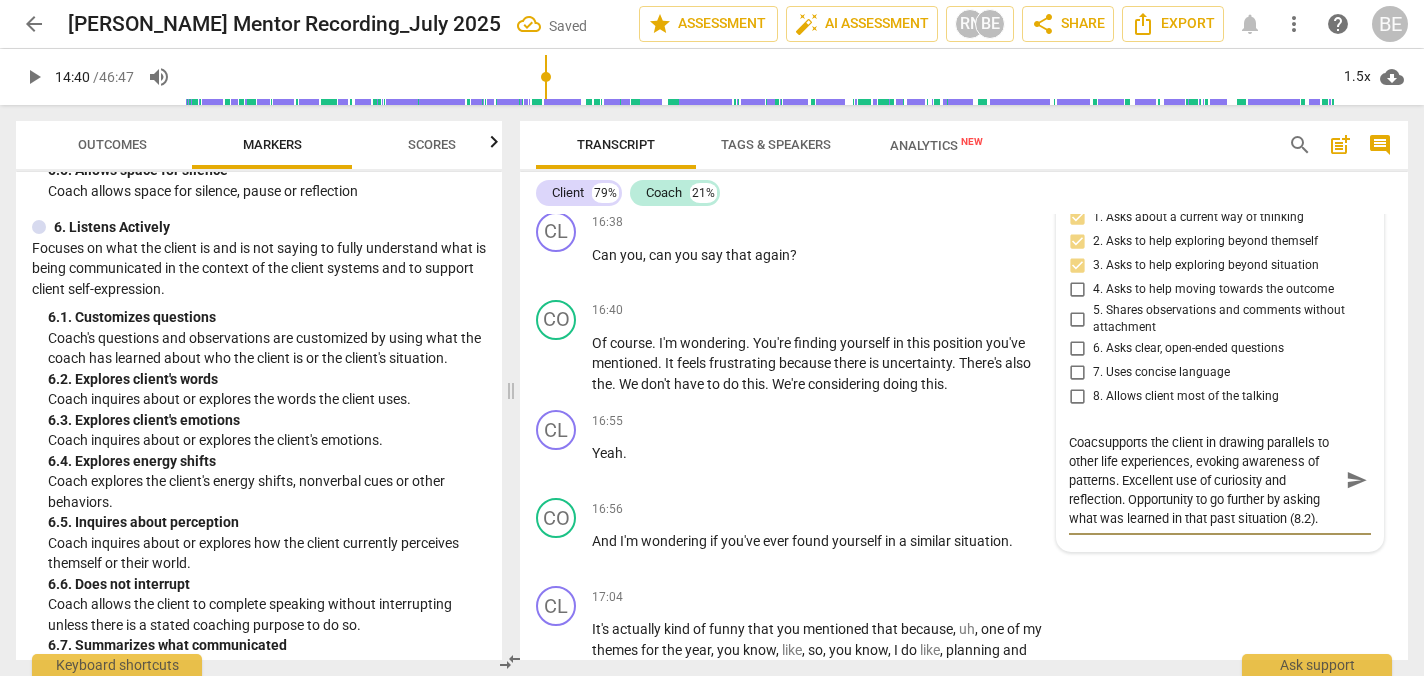 type on "Coasupports the client in drawing parallels to other life experiences, evoking awareness of patterns. Excellent use of curiosity and reflection. Opportunity to go further by asking what was learned in that past situation (8.2)." 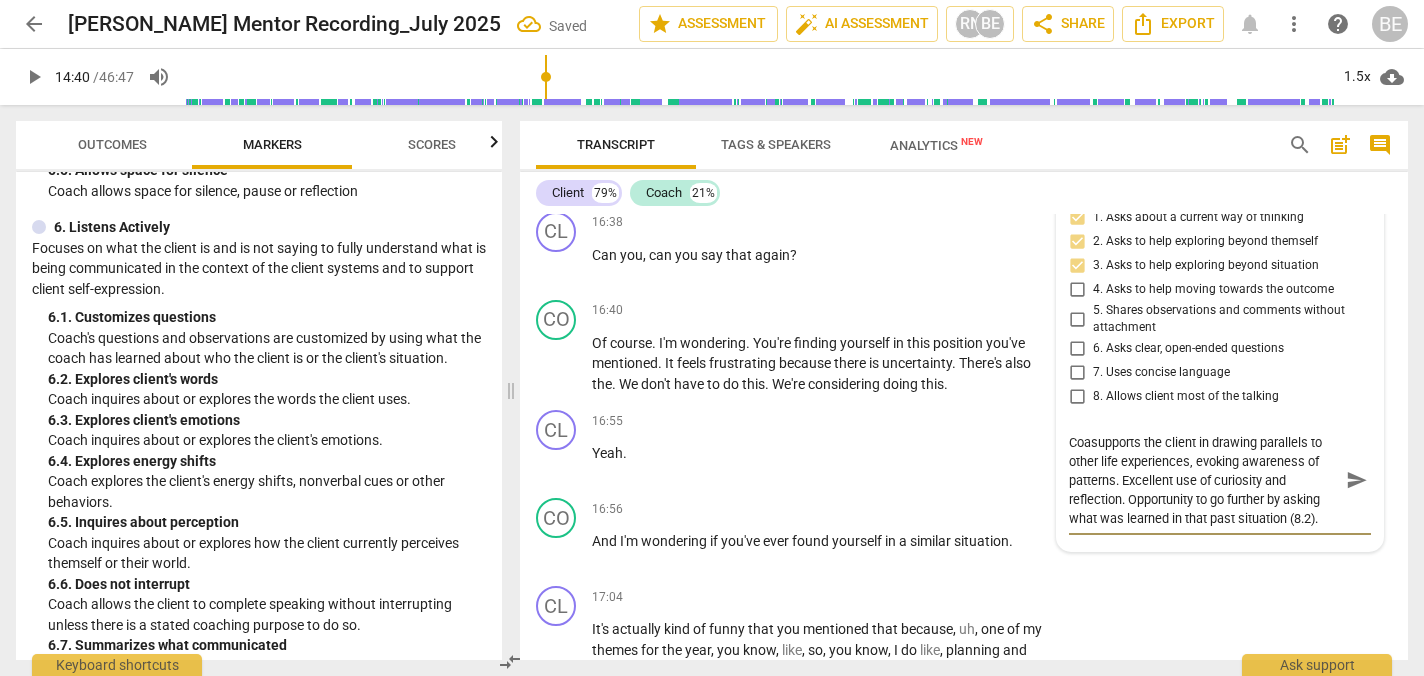 type on "Cosupports the client in drawing parallels to other life experiences, evoking awareness of patterns. Excellent use of curiosity and reflection. Opportunity to go further by asking what was learned in that past situation (8.2)." 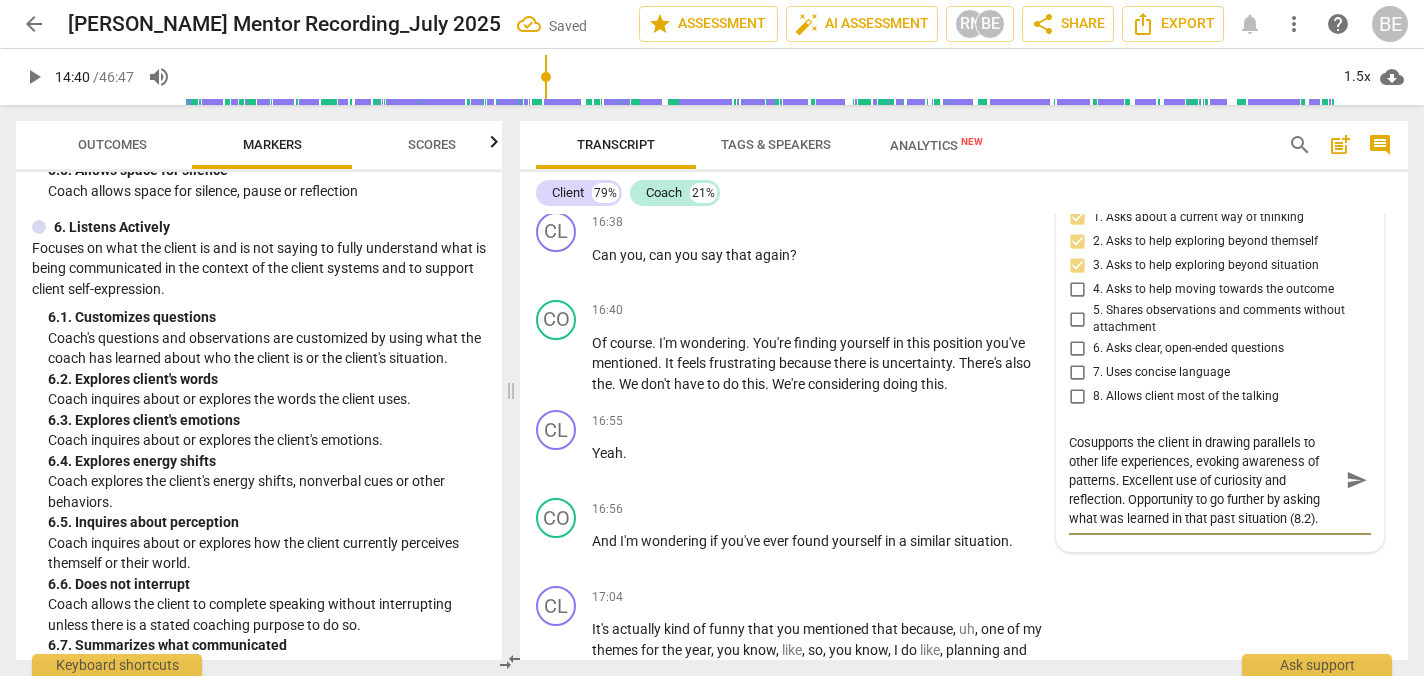 type on "Csupports the client in drawing parallels to other life experiences, evoking awareness of patterns. Excellent use of curiosity and reflection. Opportunity to go further by asking what was learned in that past situation (8.2)." 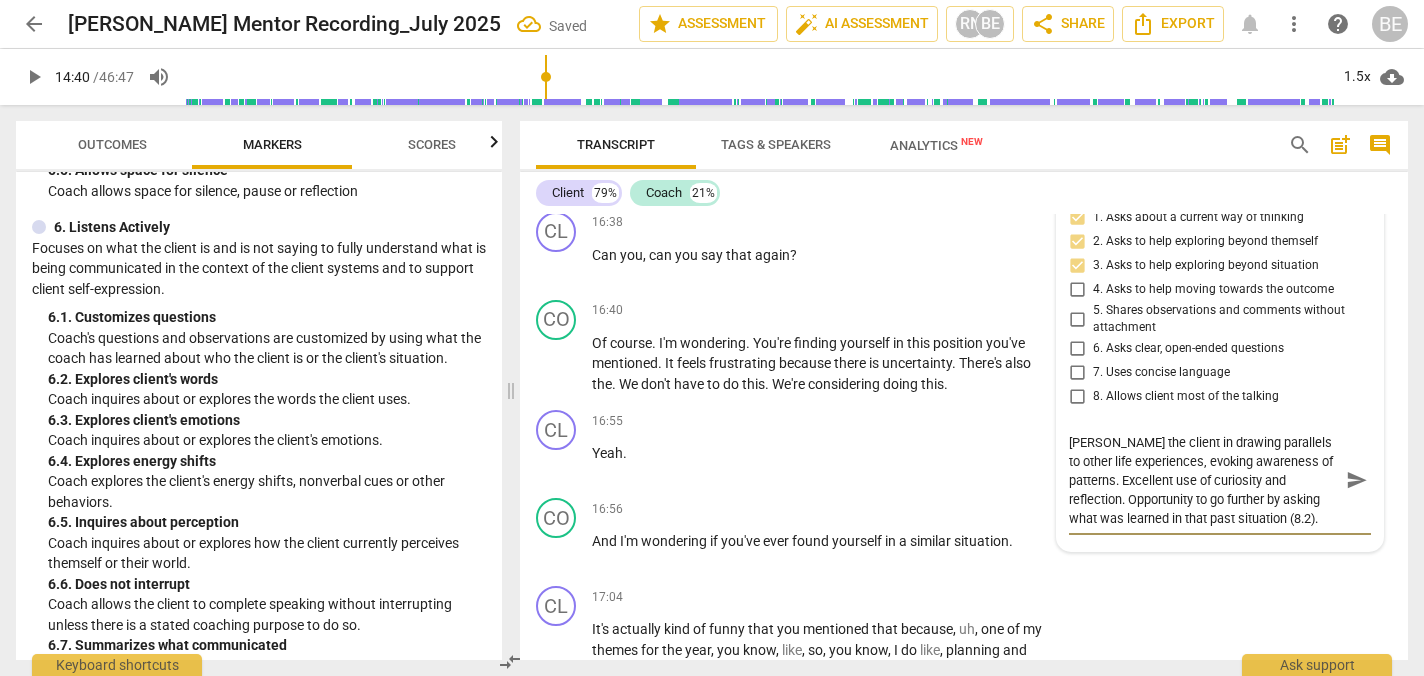 type on "supports the client in drawing parallels to other life experiences, evoking awareness of patterns. Excellent use of curiosity and reflection. Opportunity to go further by asking what was learned in that past situation (8.2)." 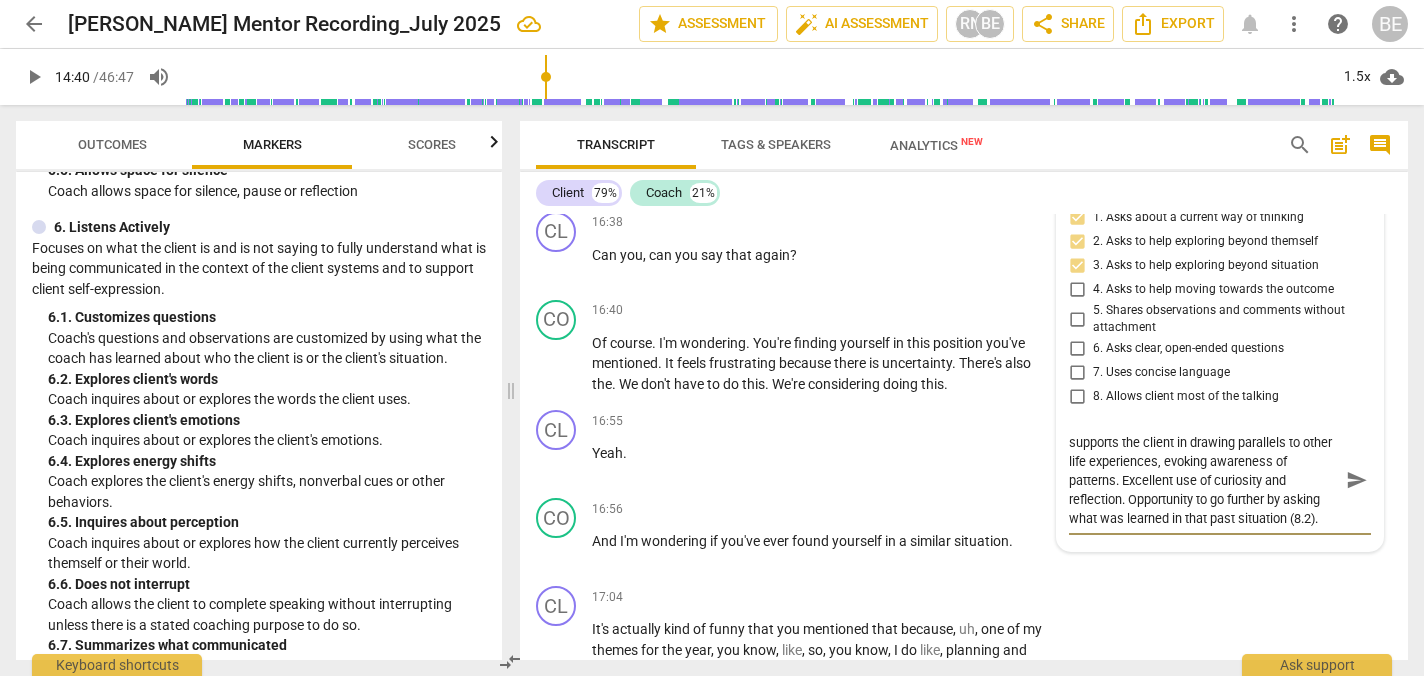 type on "Nsupports the client in drawing parallels to other life experiences, evoking awareness of patterns. Excellent use of curiosity and reflection. Opportunity to go further by asking what was learned in that past situation (8.2)." 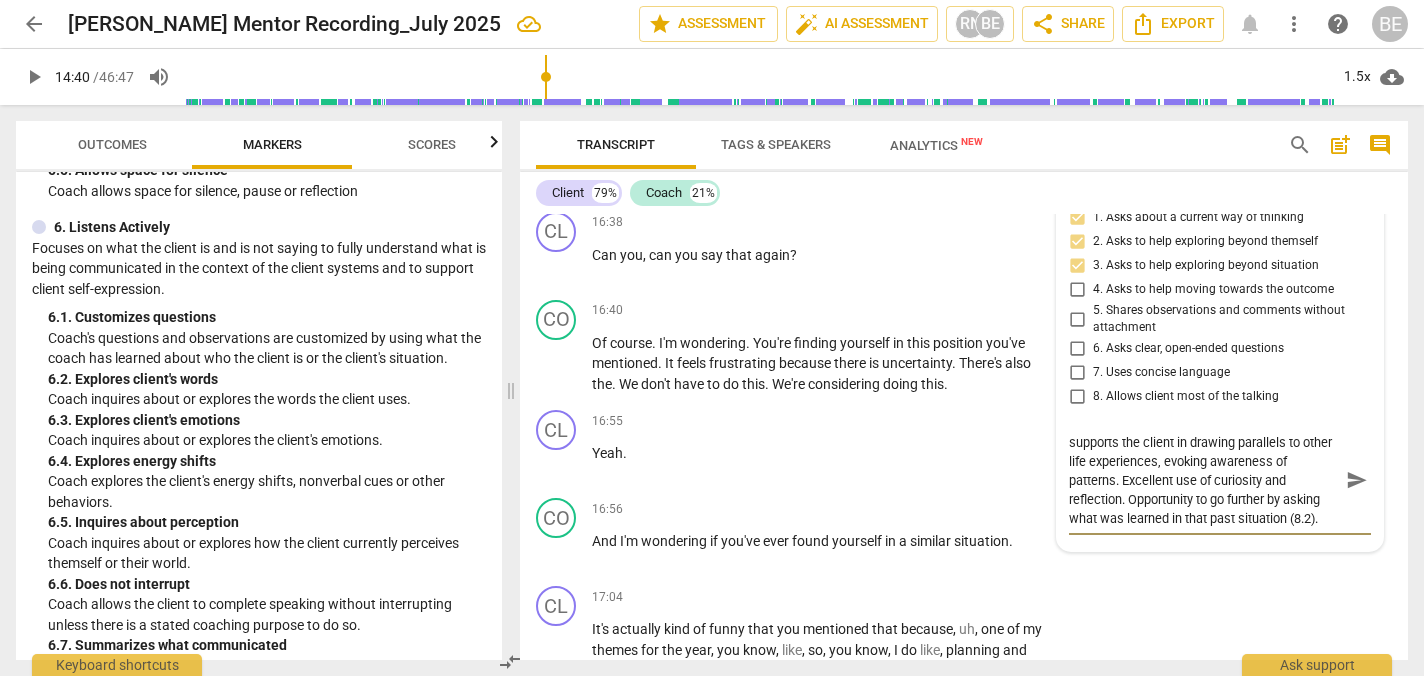 type on "Nsupports the client in drawing parallels to other life experiences, evoking awareness of patterns. Excellent use of curiosity and reflection. Opportunity to go further by asking what was learned in that past situation (8.2)." 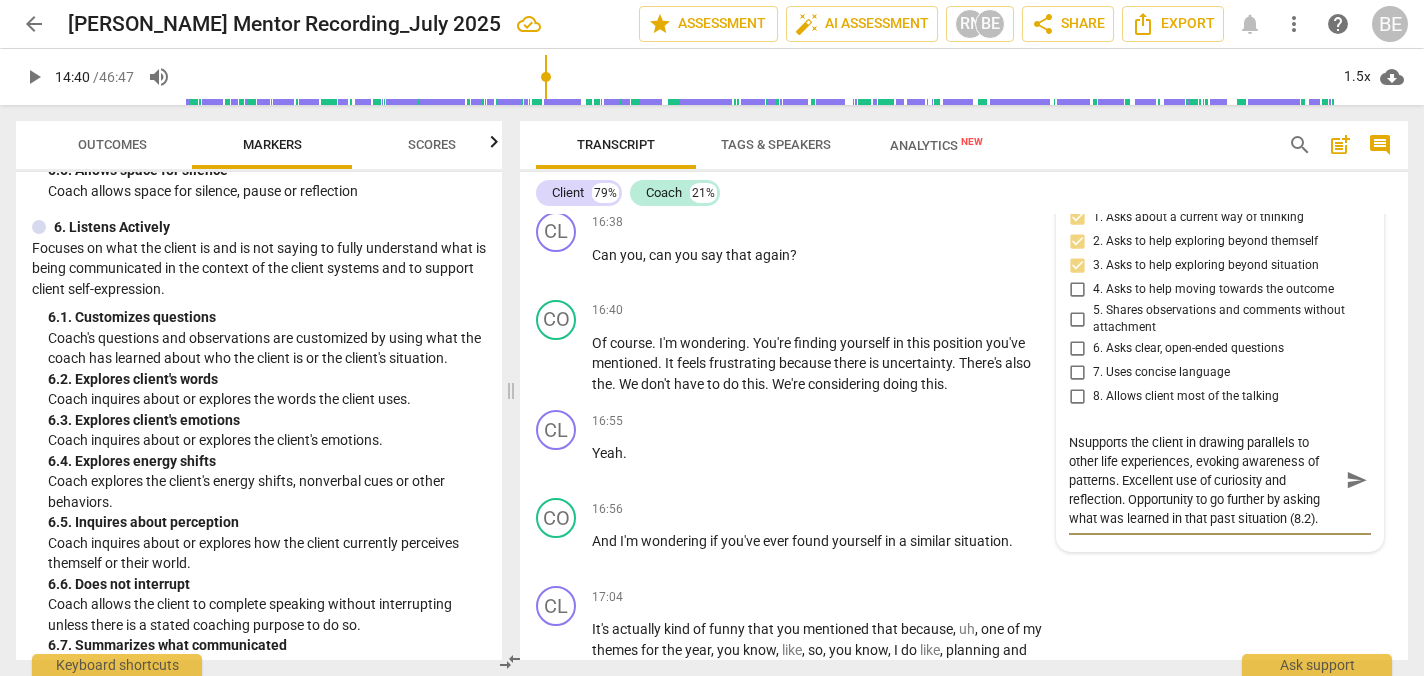type on "Nisupports the client in drawing parallels to other life experiences, evoking awareness of patterns. Excellent use of curiosity and reflection. Opportunity to go further by asking what was learned in that past situation (8.2)." 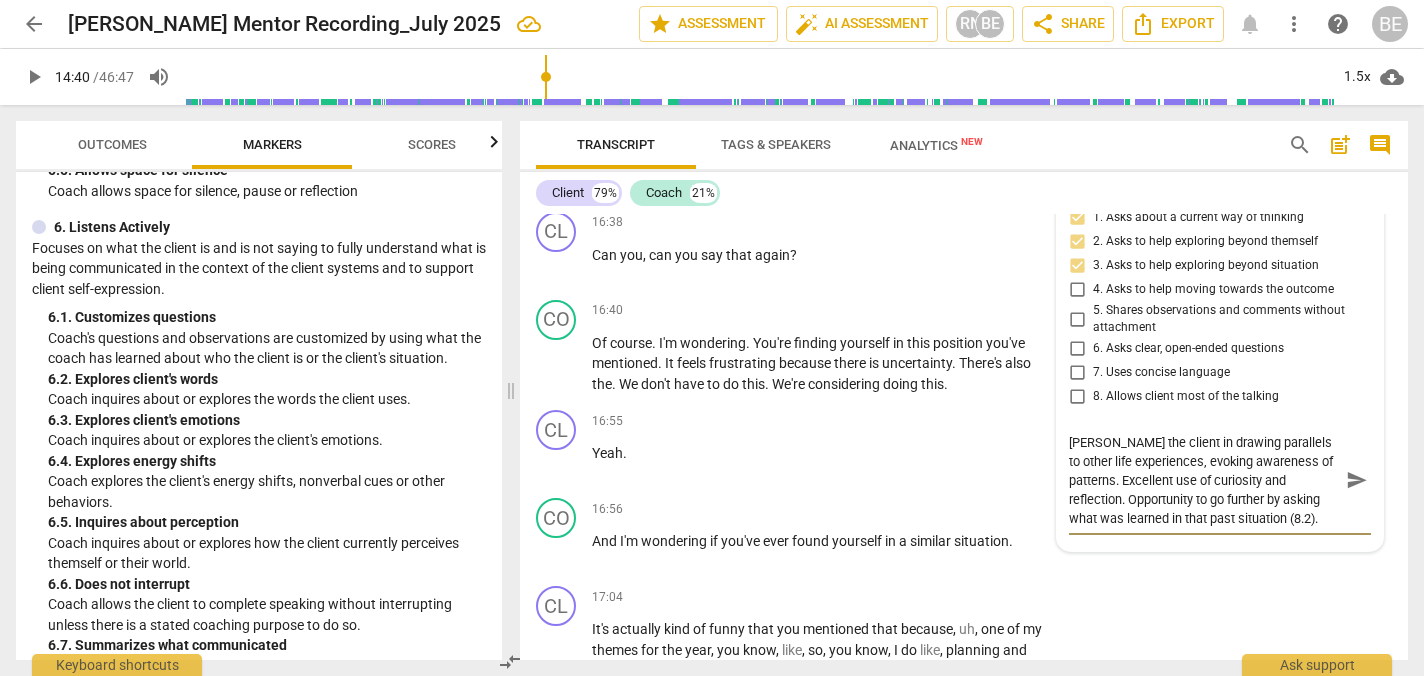 type on "Nicsupports the client in drawing parallels to other life experiences, evoking awareness of patterns. Excellent use of curiosity and reflection. Opportunity to go further by asking what was learned in that past situation (8.2)." 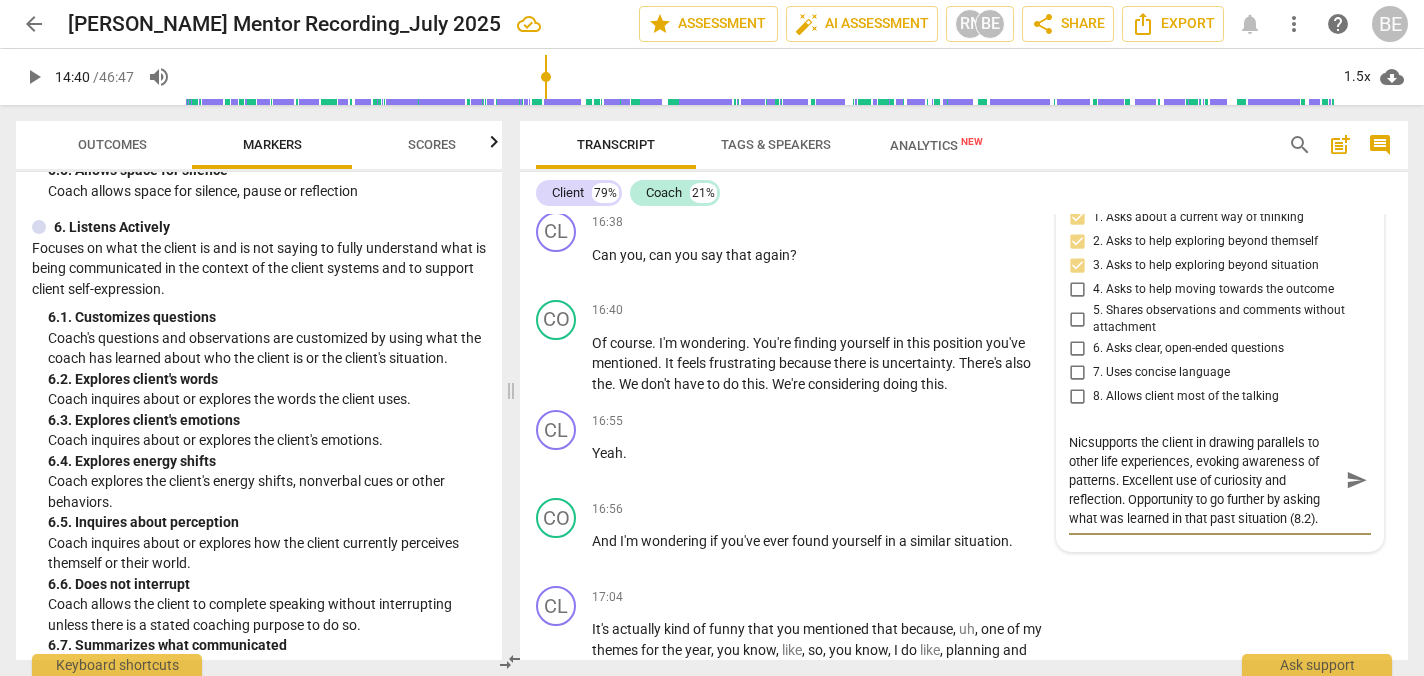 type on "Nicesupports the client in drawing parallels to other life experiences, evoking awareness of patterns. Excellent use of curiosity and reflection. Opportunity to go further by asking what was learned in that past situation (8.2)." 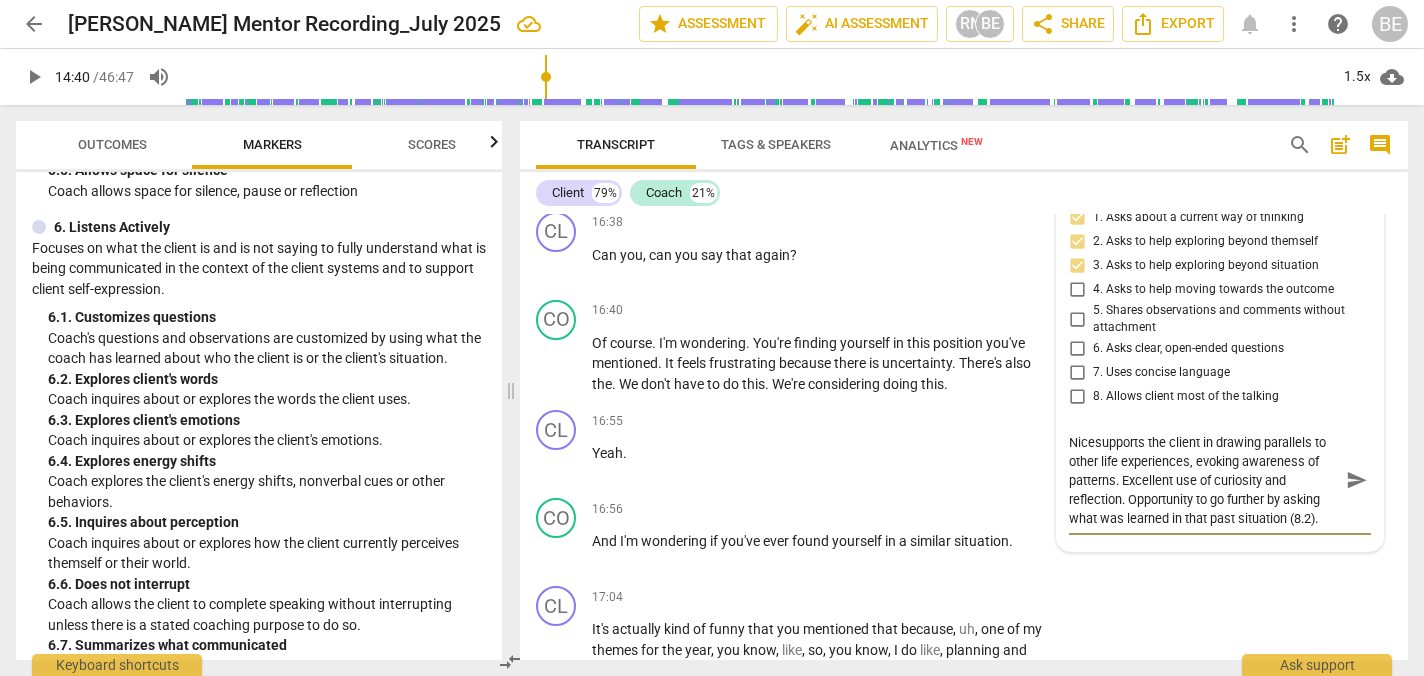type on "Nice supports the client in drawing parallels to other life experiences, evoking awareness of patterns. Excellent use of curiosity and reflection. Opportunity to go further by asking what was learned in that past situation (8.2)." 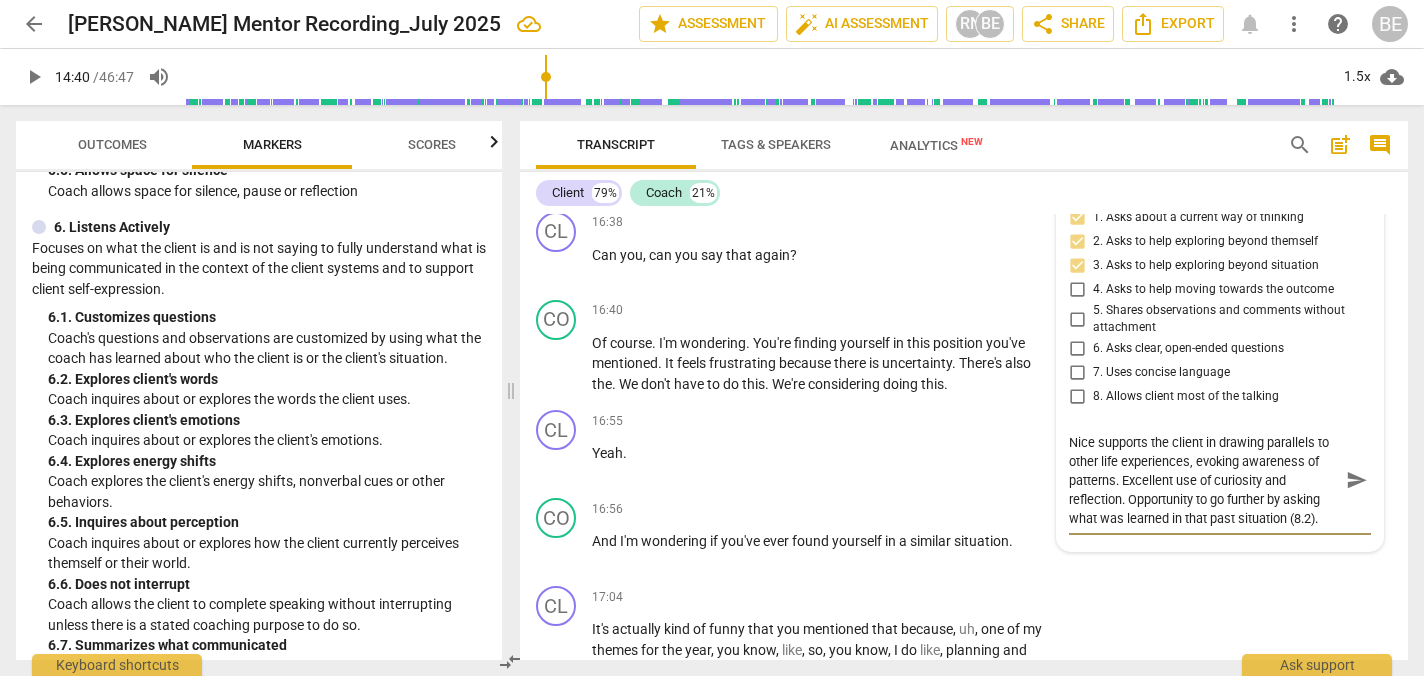 click on "Nice supports the client in drawing parallels to other life experiences, evoking awareness of patterns. Excellent use of curiosity and reflection. Opportunity to go further by asking what was learned in that past situation (8.2)." at bounding box center (1204, 480) 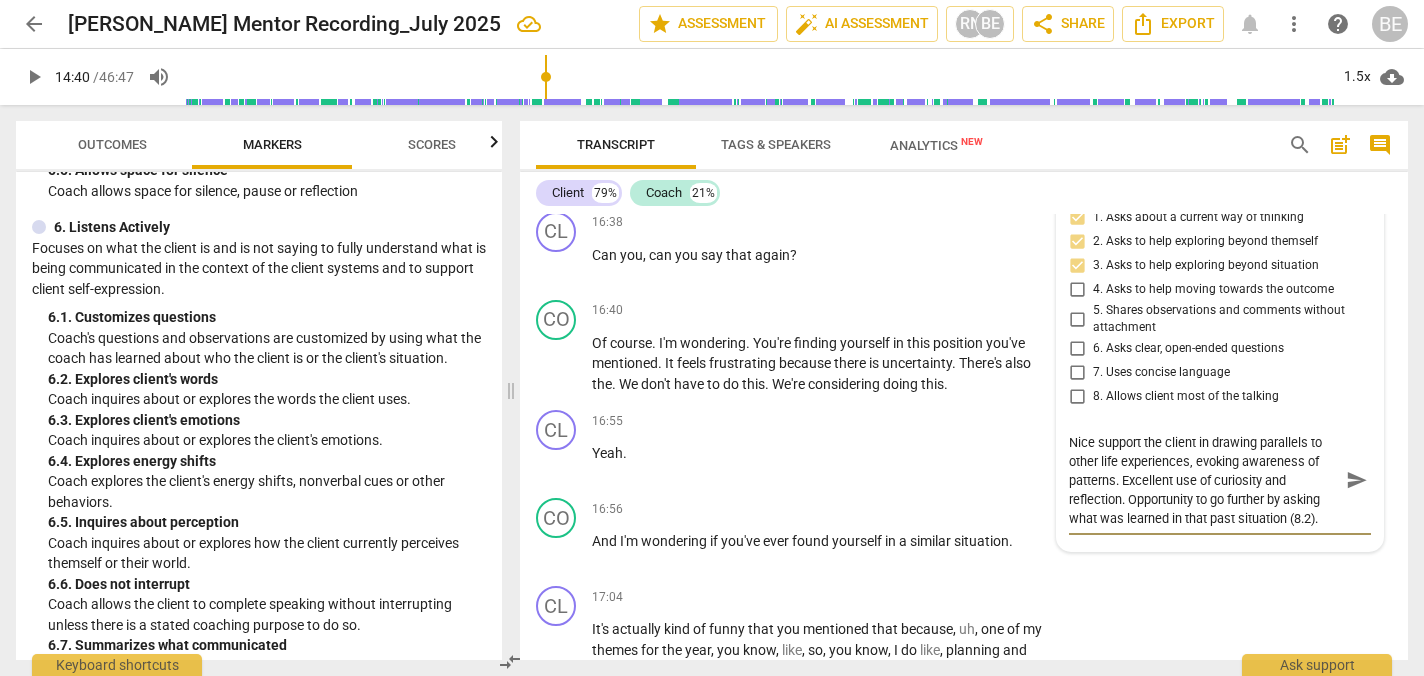 type on "Nice support  the client in drawing parallels to other life experiences, evoking awareness of patterns. Excellent use of curiosity and reflection. Opportunity to go further by asking what was learned in that past situation (8.2)." 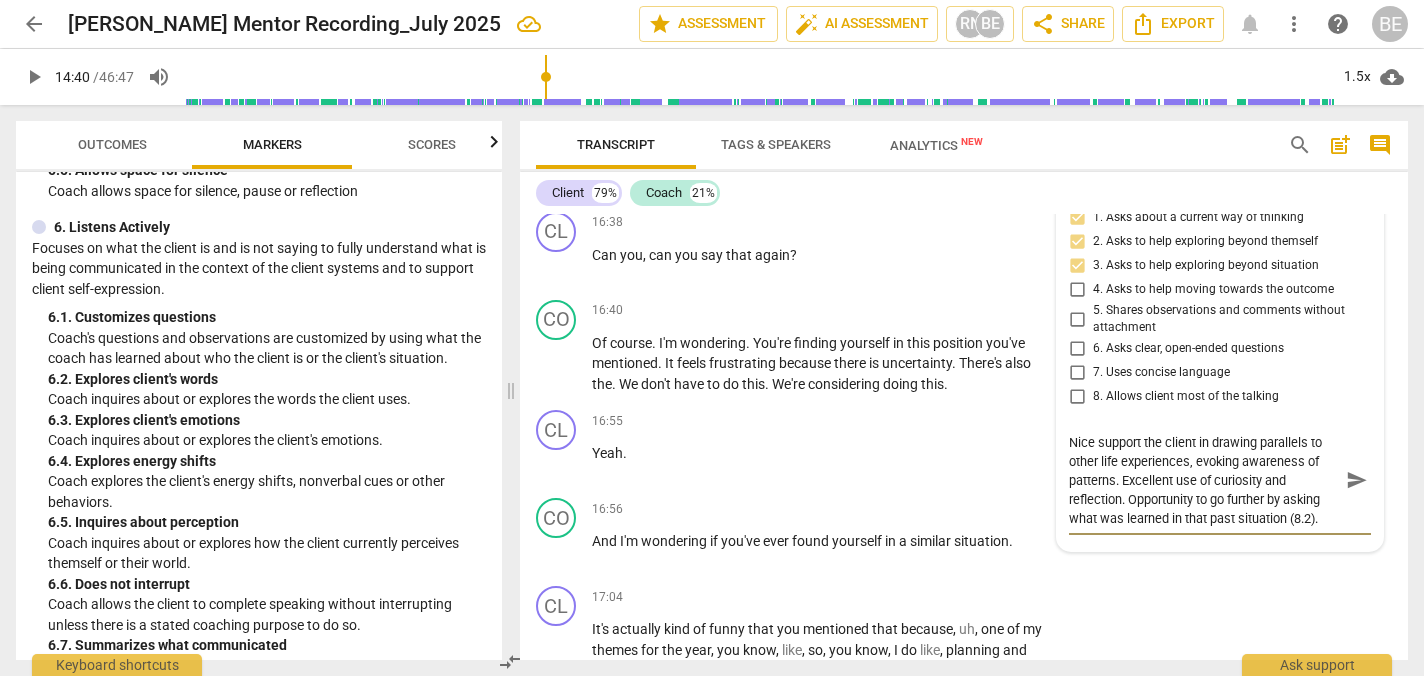 type on "Nice support  the client in drawing parallels to other life experiences, evoking awareness of patterns. Excellent use of curiosity and reflection. Opportunity to go further by asking what was learned in that past situation (8.2)." 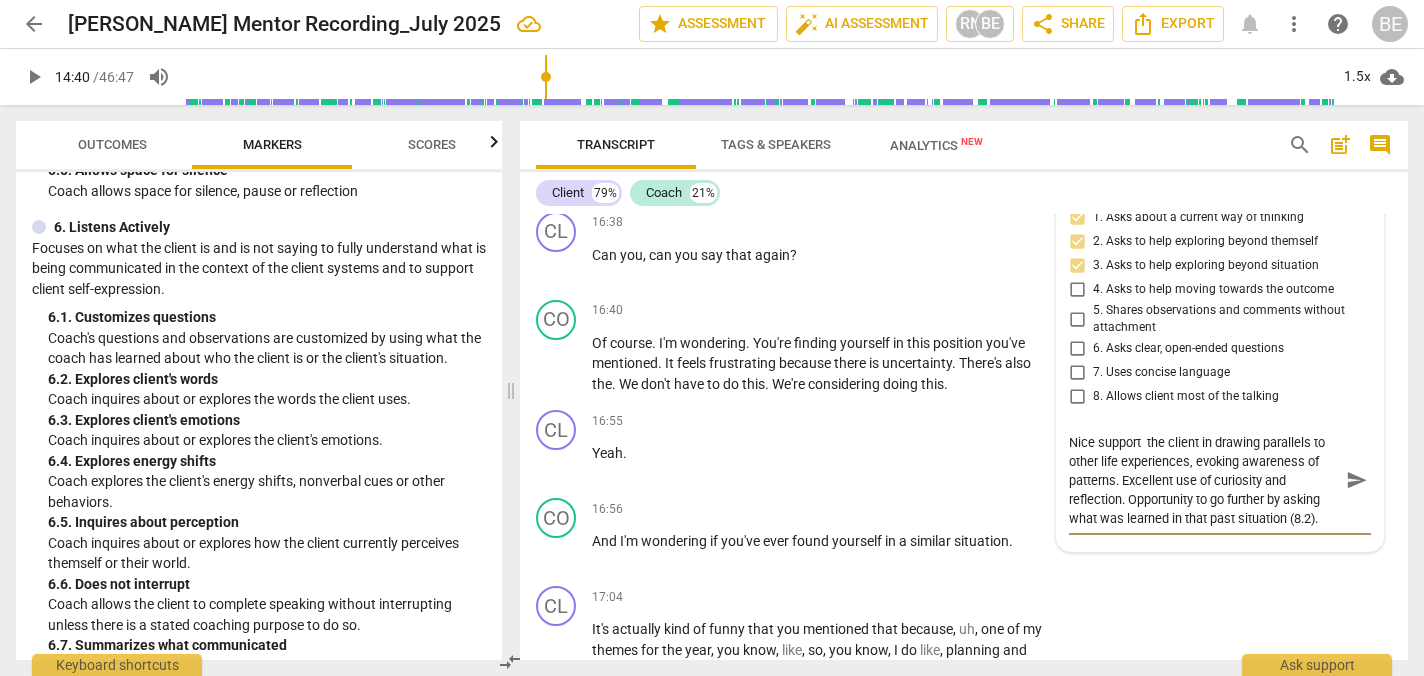 type on "Nice support o the client in drawing parallels to other life experiences, evoking awareness of patterns. Excellent use of curiosity and reflection. Opportunity to go further by asking what was learned in that past situation (8.2)." 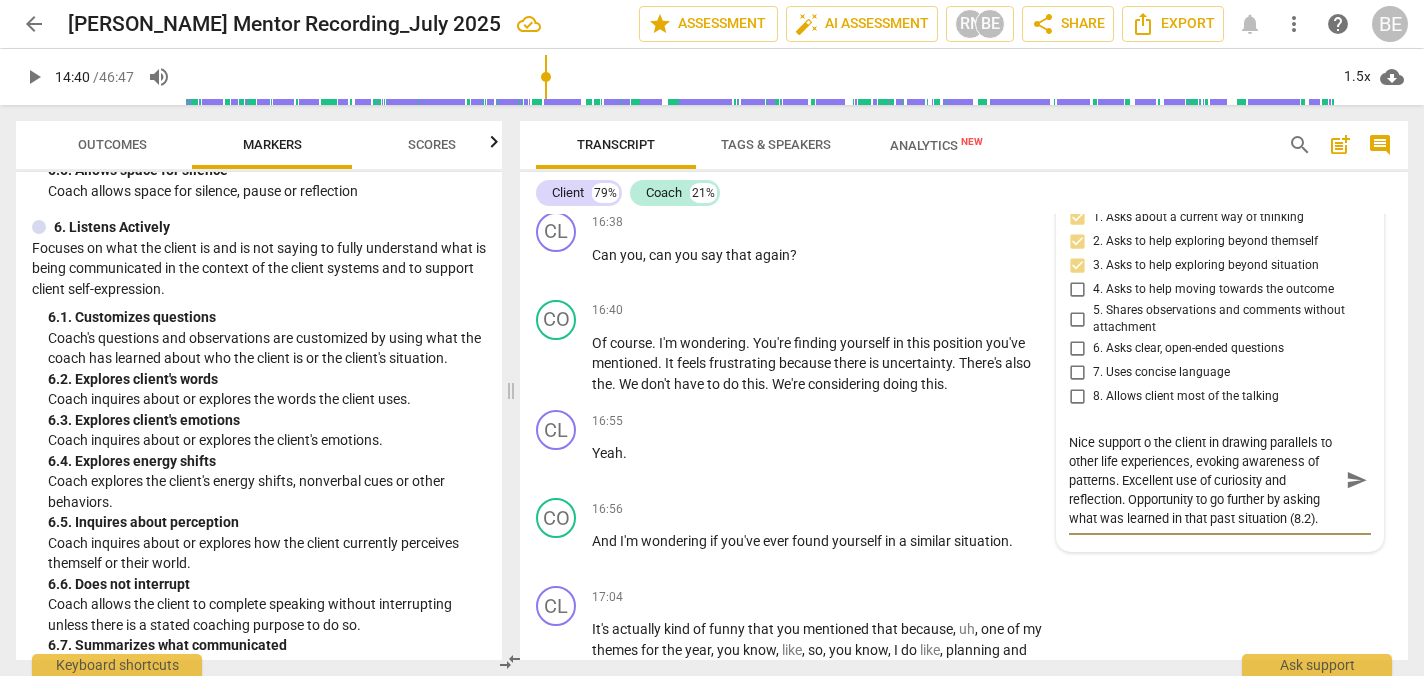 type on "Nice support of the client in drawing parallels to other life experiences, evoking awareness of patterns. Excellent use of curiosity and reflection. Opportunity to go further by asking what was learned in that past situation (8.2)." 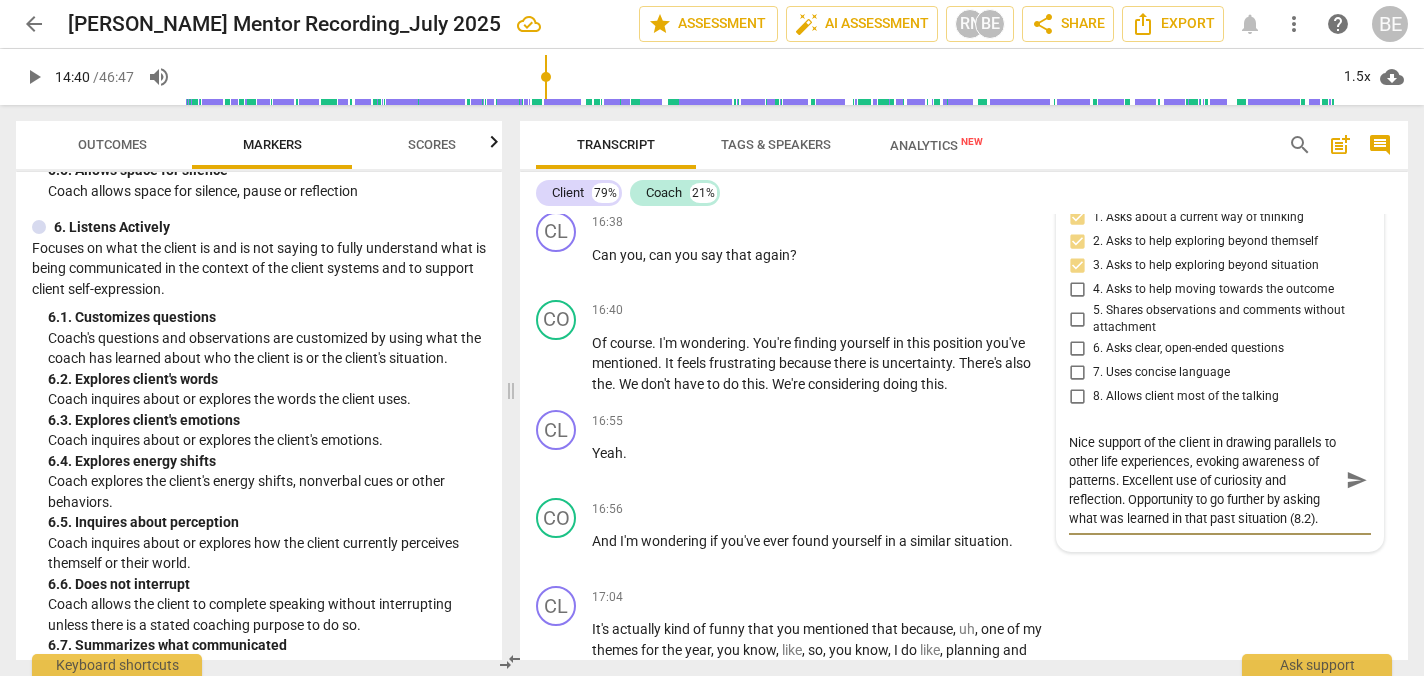 click on "Nice support of the client in drawing parallels to other life experiences, evoking awareness of patterns. Excellent use of curiosity and reflection. Opportunity to go further by asking what was learned in that past situation (8.2)." at bounding box center [1204, 480] 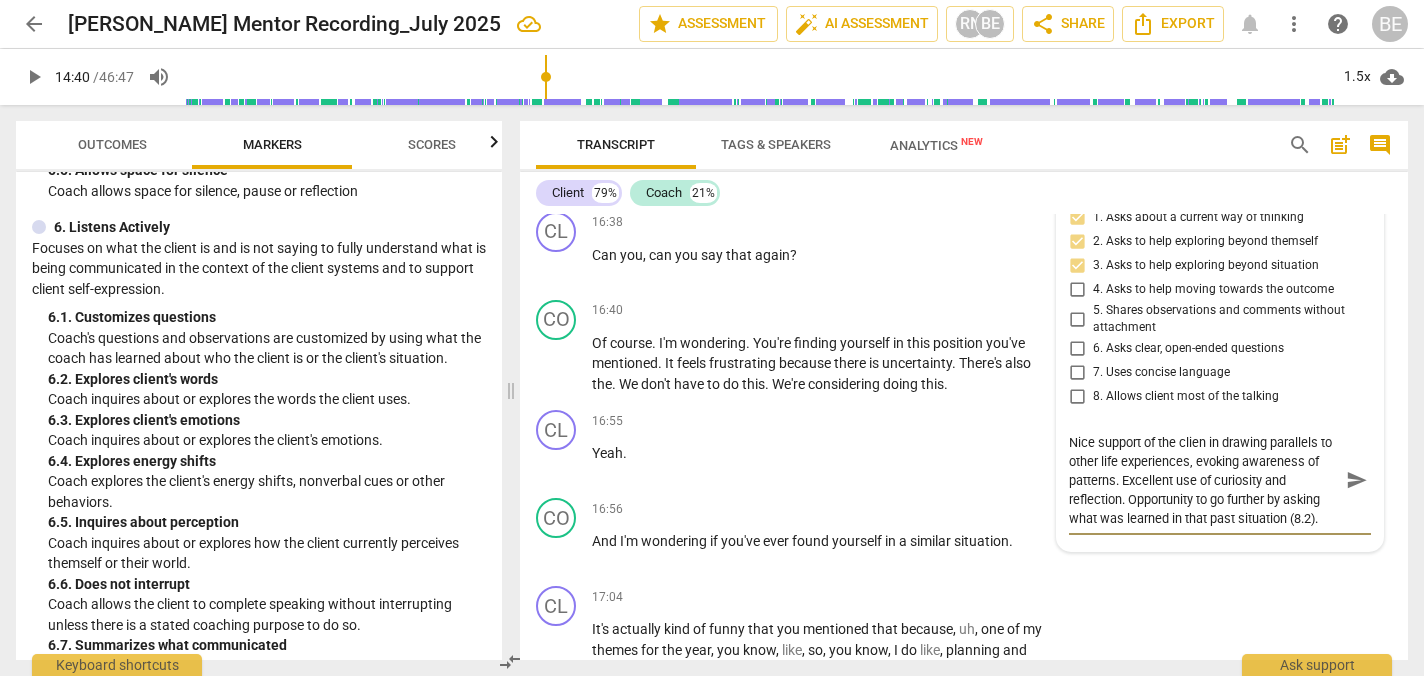 type on "Nice support of the clie in drawing parallels to other life experiences, evoking awareness of patterns. Excellent use of curiosity and reflection. Opportunity to go further by asking what was learned in that past situation (8.2)." 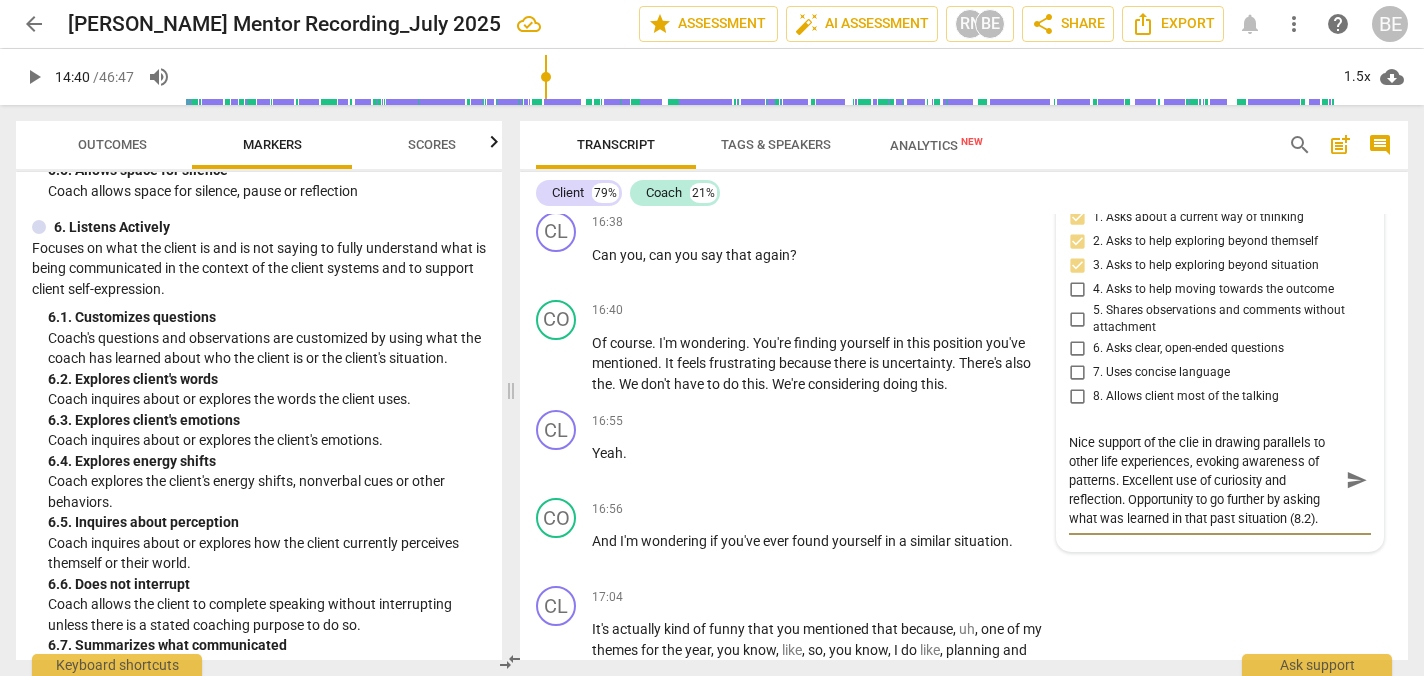 type on "Nice support of the cli in drawing parallels to other life experiences, evoking awareness of patterns. Excellent use of curiosity and reflection. Opportunity to go further by asking what was learned in that past situation (8.2)." 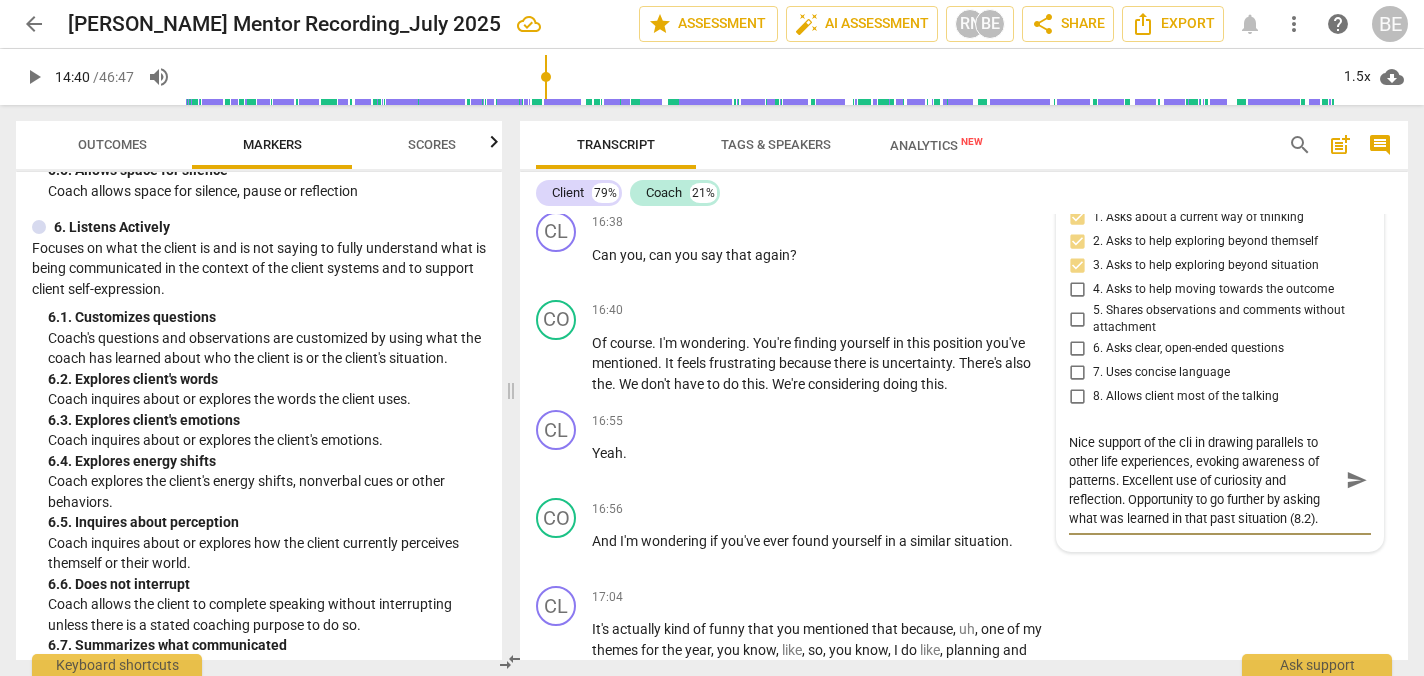 type on "Nice support of the cl in drawing parallels to other life experiences, evoking awareness of patterns. Excellent use of curiosity and reflection. Opportunity to go further by asking what was learned in that past situation (8.2)." 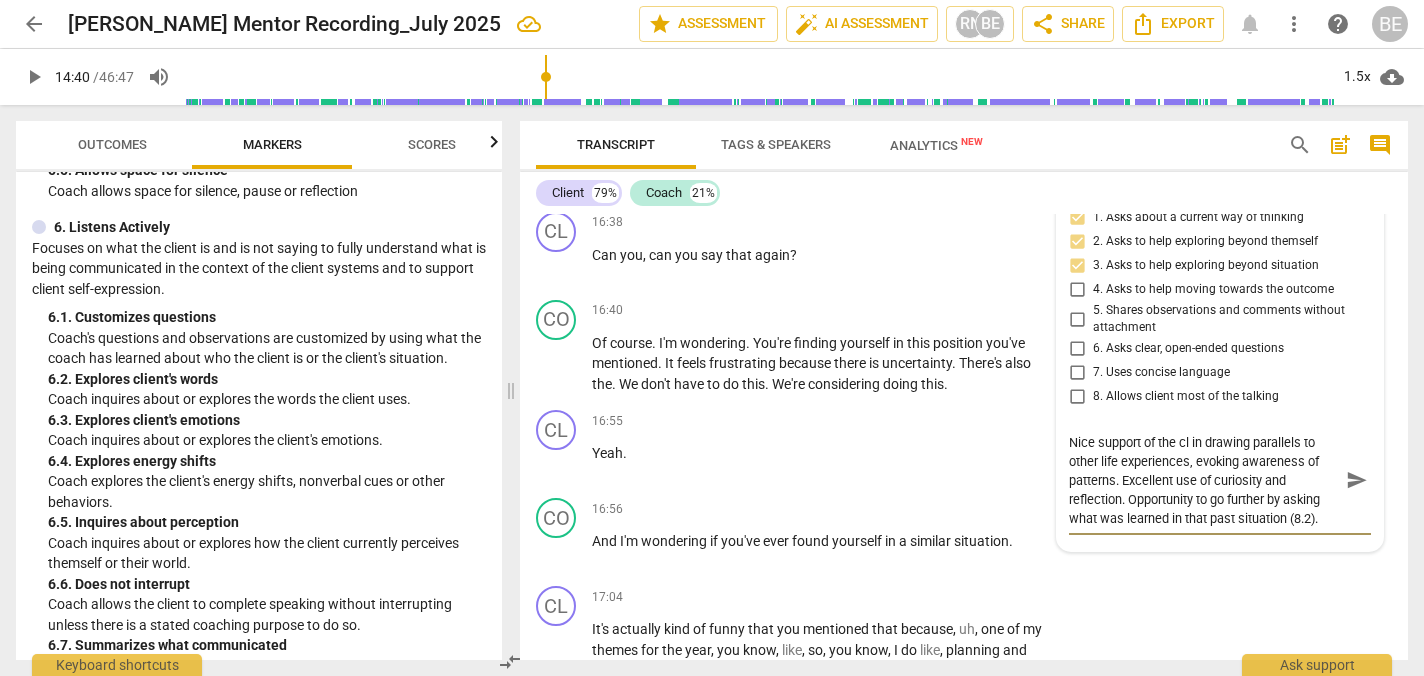 type on "Nice support of the c in drawing parallels to other life experiences, evoking awareness of patterns. Excellent use of curiosity and reflection. Opportunity to go further by asking what was learned in that past situation (8.2)." 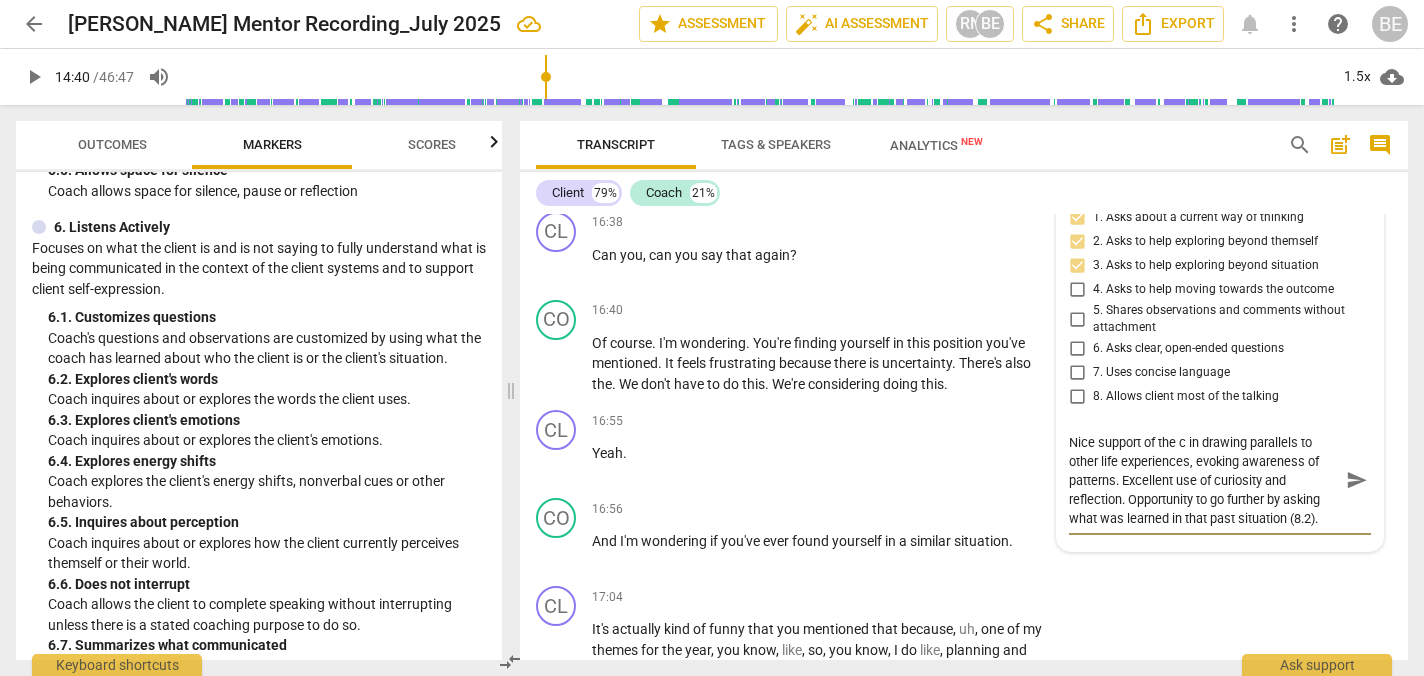type on "Nice support of the  in drawing parallels to other life experiences, evoking awareness of patterns. Excellent use of curiosity and reflection. Opportunity to go further by asking what was learned in that past situation (8.2)." 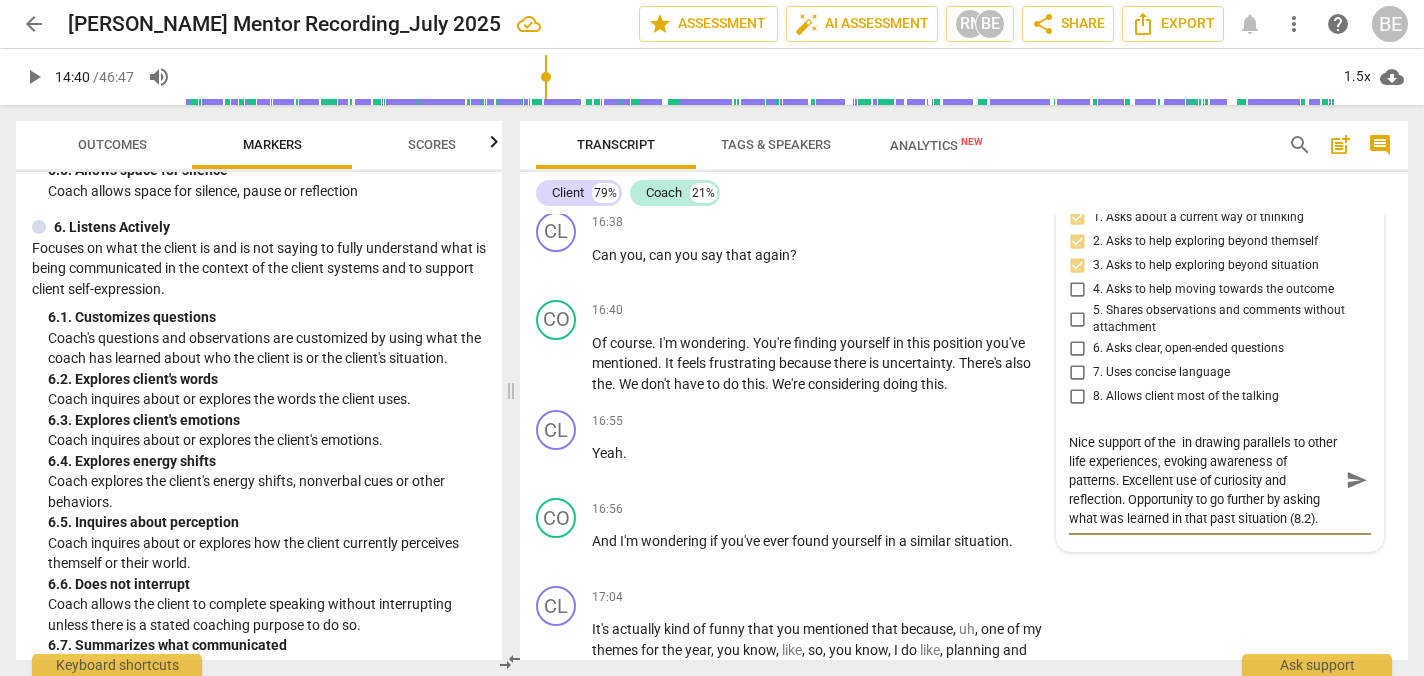 type on "Nice support of the in drawing parallels to other life experiences, evoking awareness of patterns. Excellent use of curiosity and reflection. Opportunity to go further by asking what was learned in that past situation (8.2)." 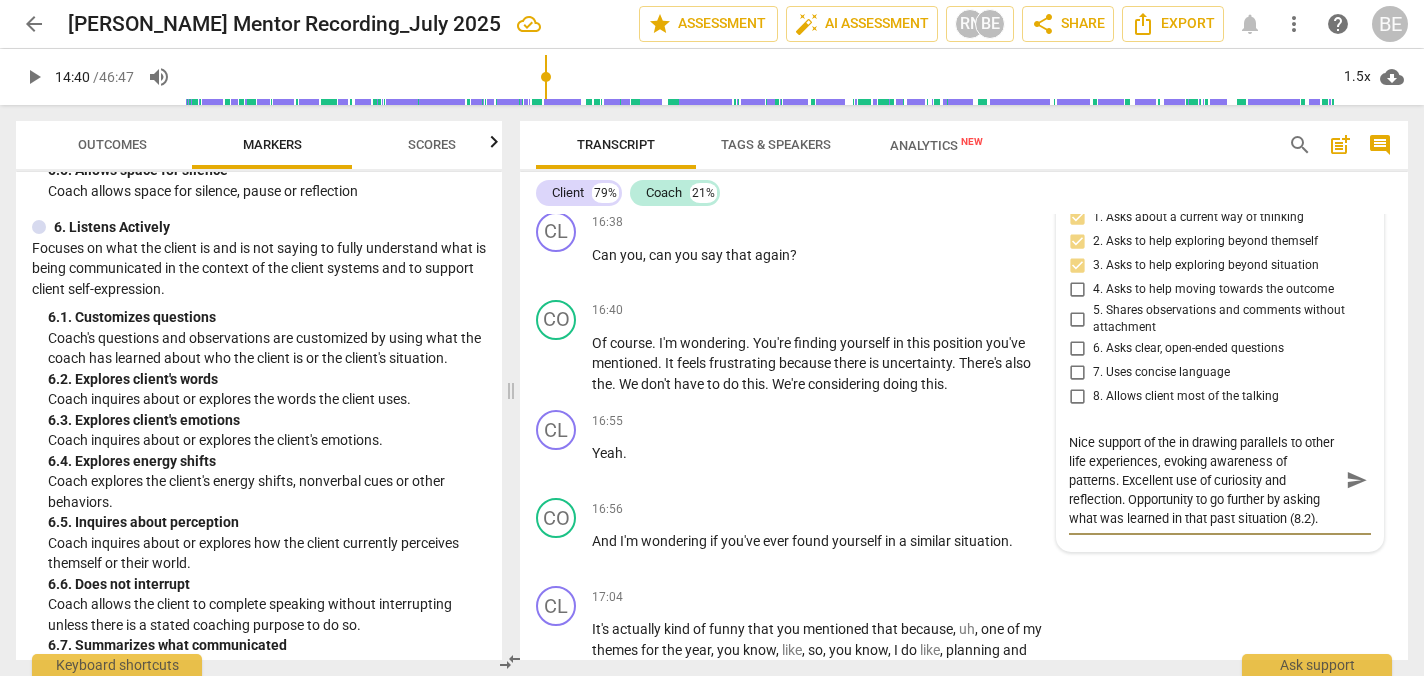 type on "Nice support of th in drawing parallels to other life experiences, evoking awareness of patterns. Excellent use of curiosity and reflection. Opportunity to go further by asking what was learned in that past situation (8.2)." 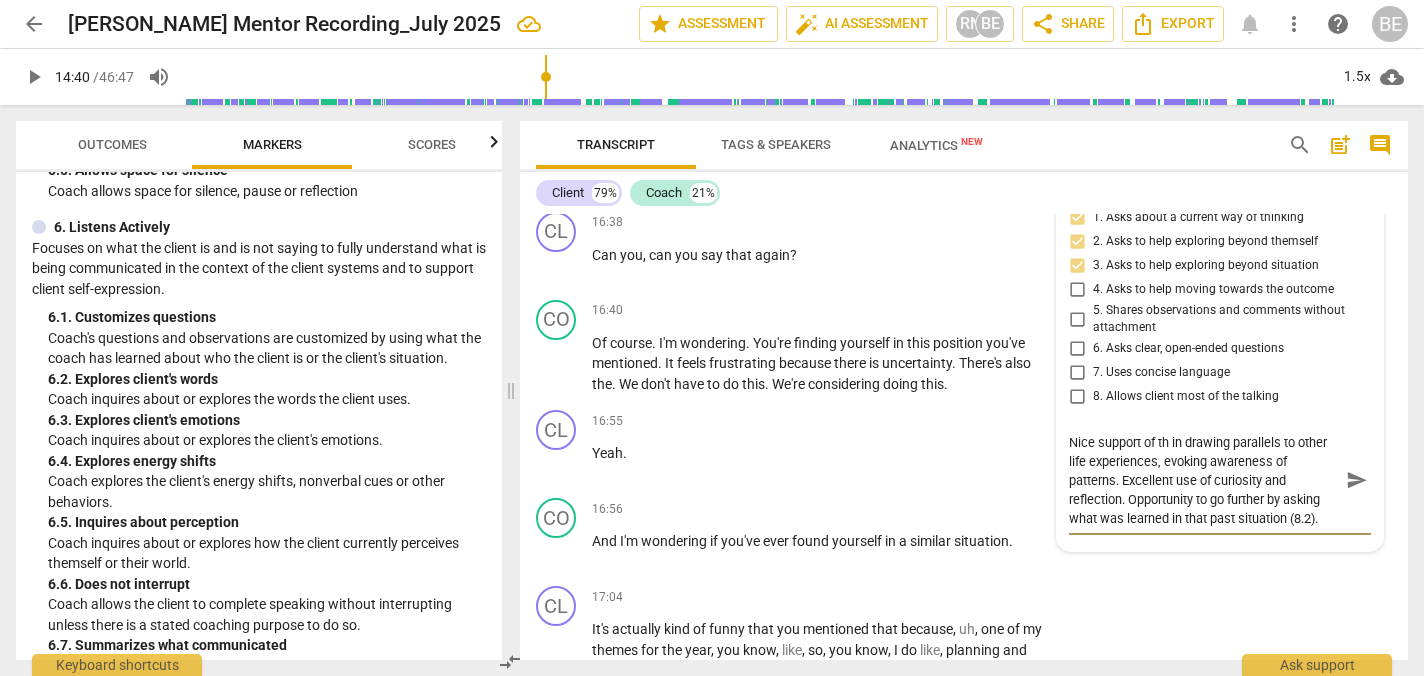 type on "Nice support of t in drawing parallels to other life experiences, evoking awareness of patterns. Excellent use of curiosity and reflection. Opportunity to go further by asking what was learned in that past situation (8.2)." 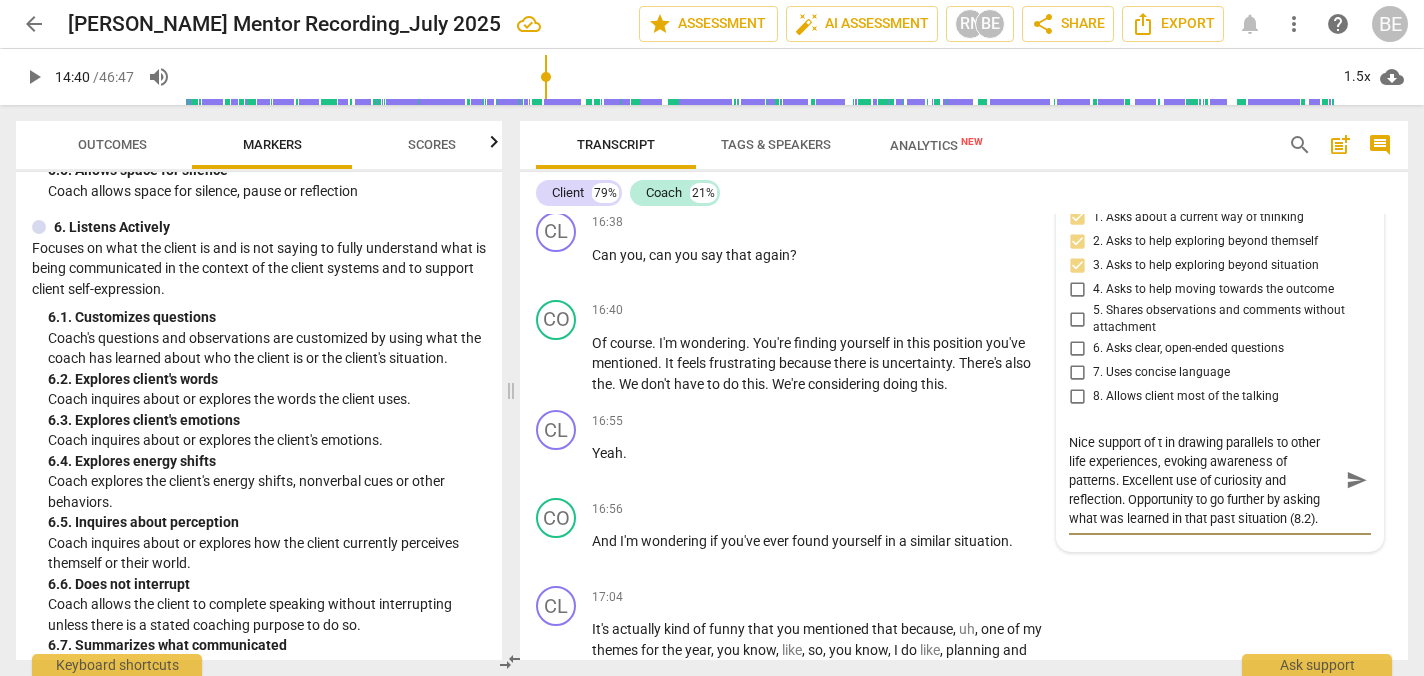 type on "Nice support of  in drawing parallels to other life experiences, evoking awareness of patterns. Excellent use of curiosity and reflection. Opportunity to go further by asking what was learned in that past situation (8.2)." 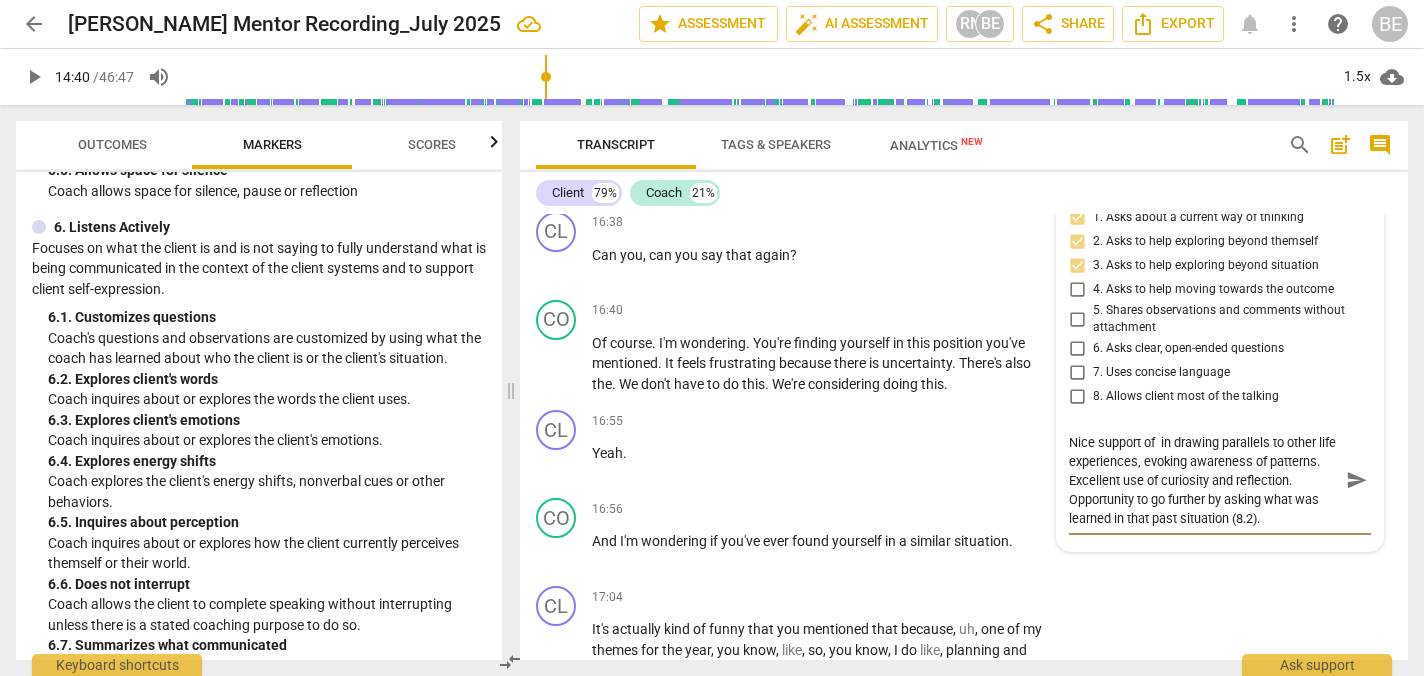 type on "Nice support of in drawing parallels to other life experiences, evoking awareness of patterns. Excellent use of curiosity and reflection. Opportunity to go further by asking what was learned in that past situation (8.2)." 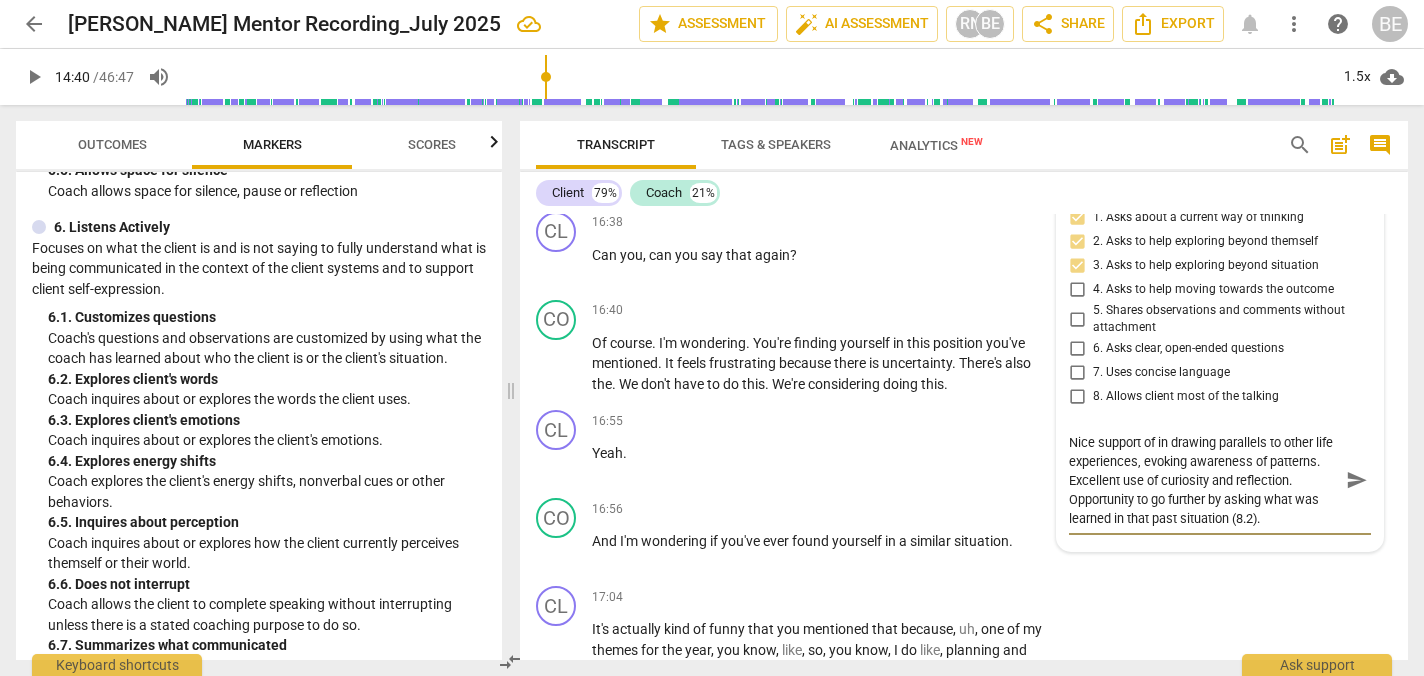 type on "Nice support o in drawing parallels to other life experiences, evoking awareness of patterns. Excellent use of curiosity and reflection. Opportunity to go further by asking what was learned in that past situation (8.2)." 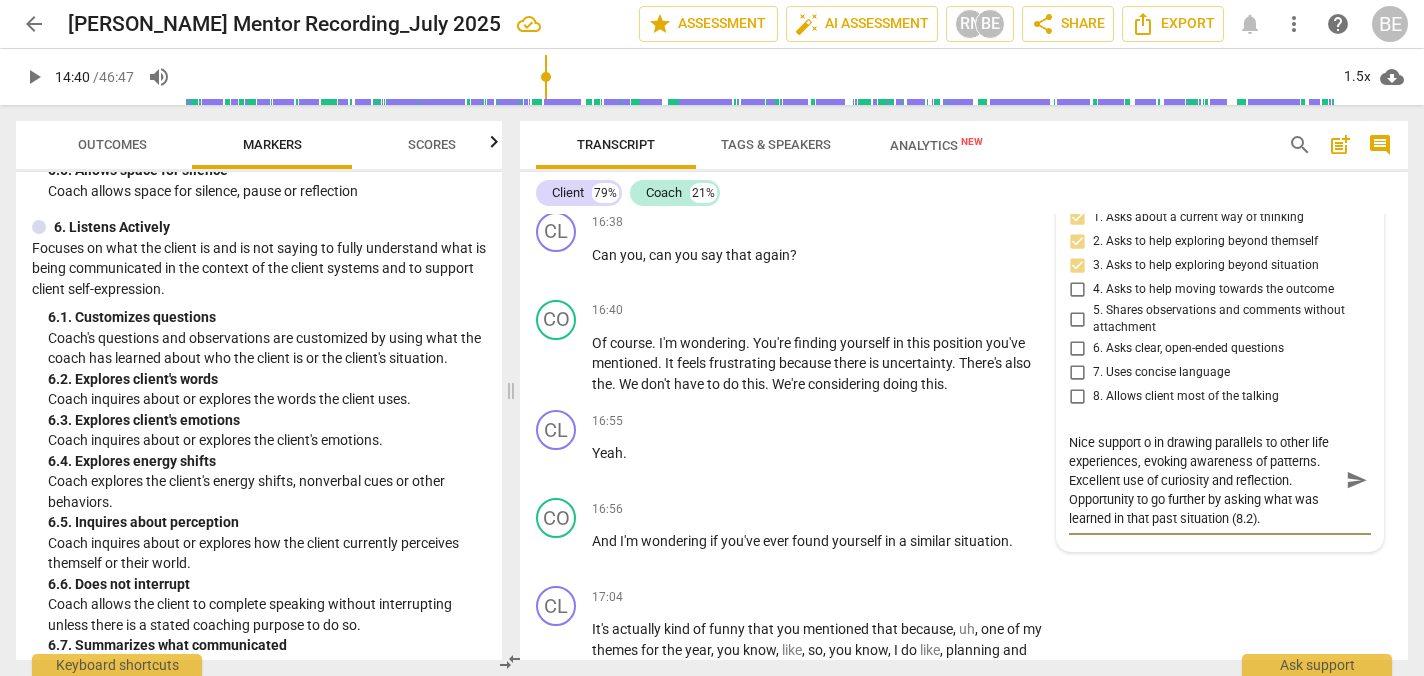 type on "Nice support  in drawing parallels to other life experiences, evoking awareness of patterns. Excellent use of curiosity and reflection. Opportunity to go further by asking what was learned in that past situation (8.2)." 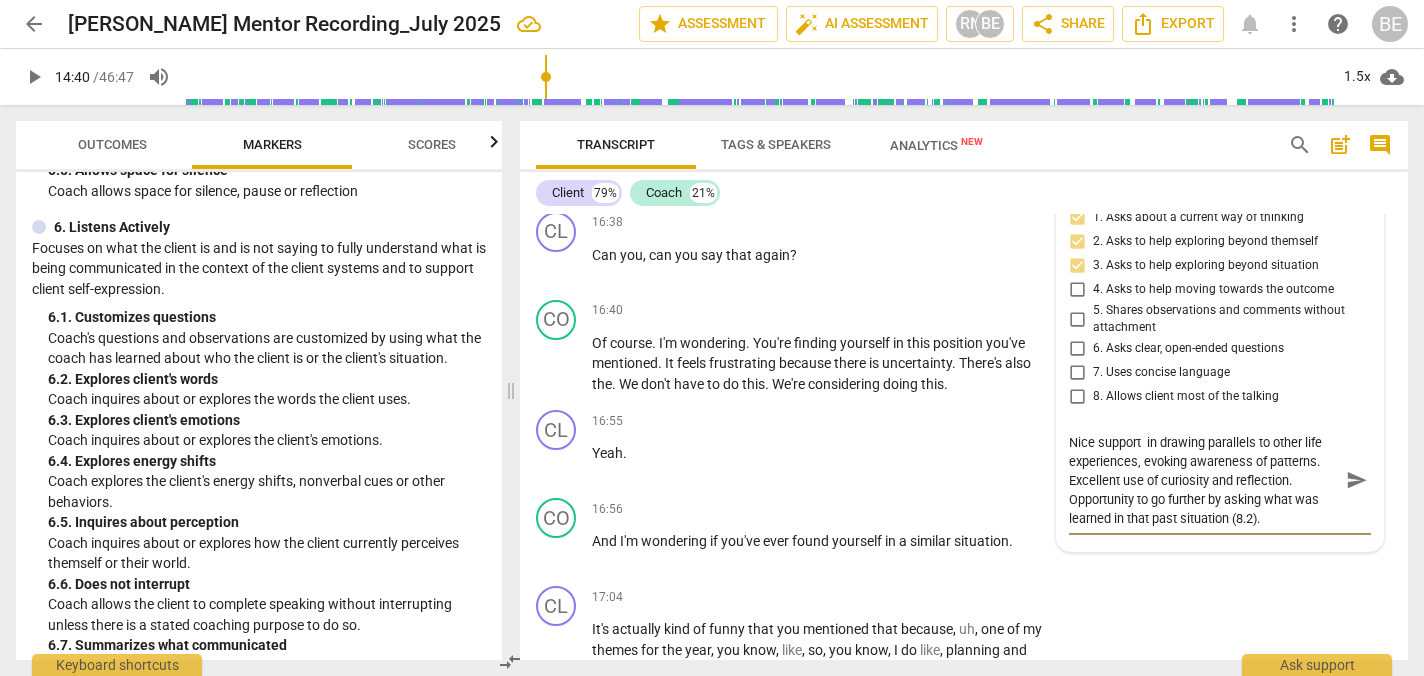type on "Nice support in drawing parallels to other life experiences, evoking awareness of patterns. Excellent use of curiosity and reflection. Opportunity to go further by asking what was learned in that past situation (8.2)." 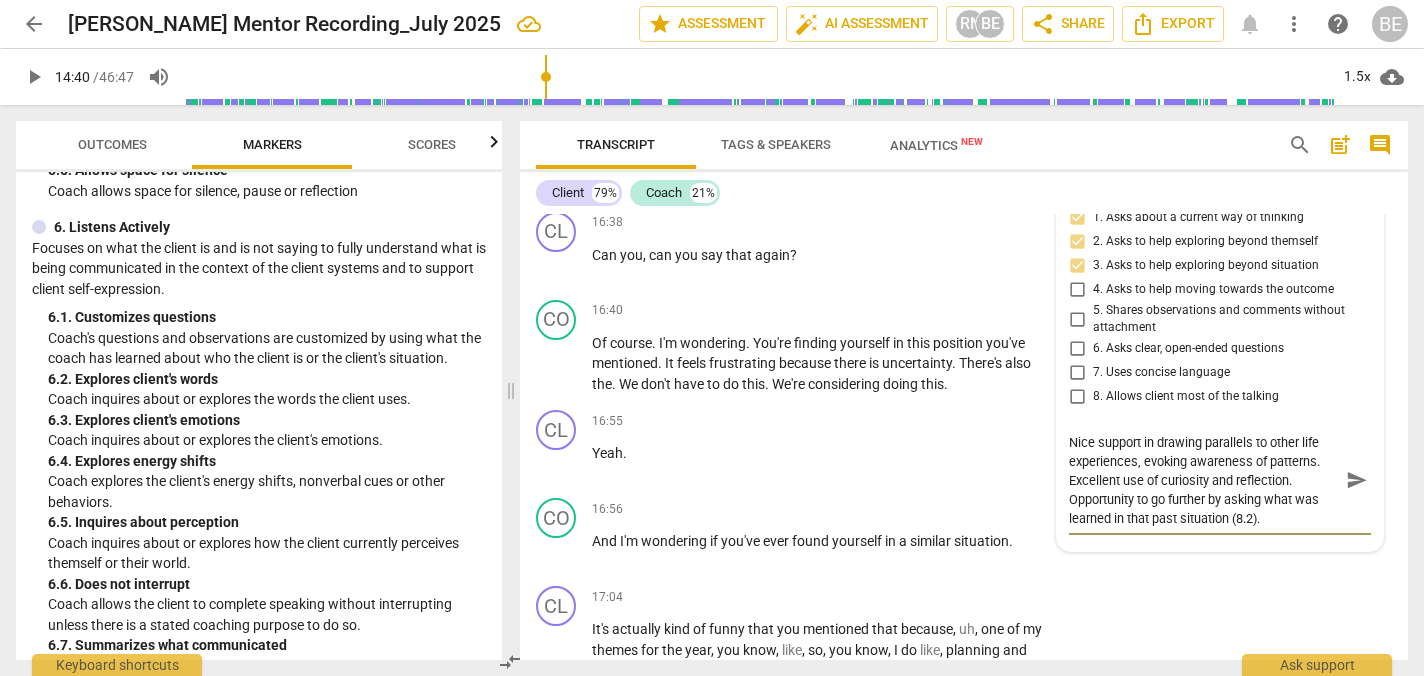 click on "Nice support in drawing parallels to other life experiences, evoking awareness of patterns. Excellent use of curiosity and reflection. Opportunity to go further by asking what was learned in that past situation (8.2)." at bounding box center (1204, 480) 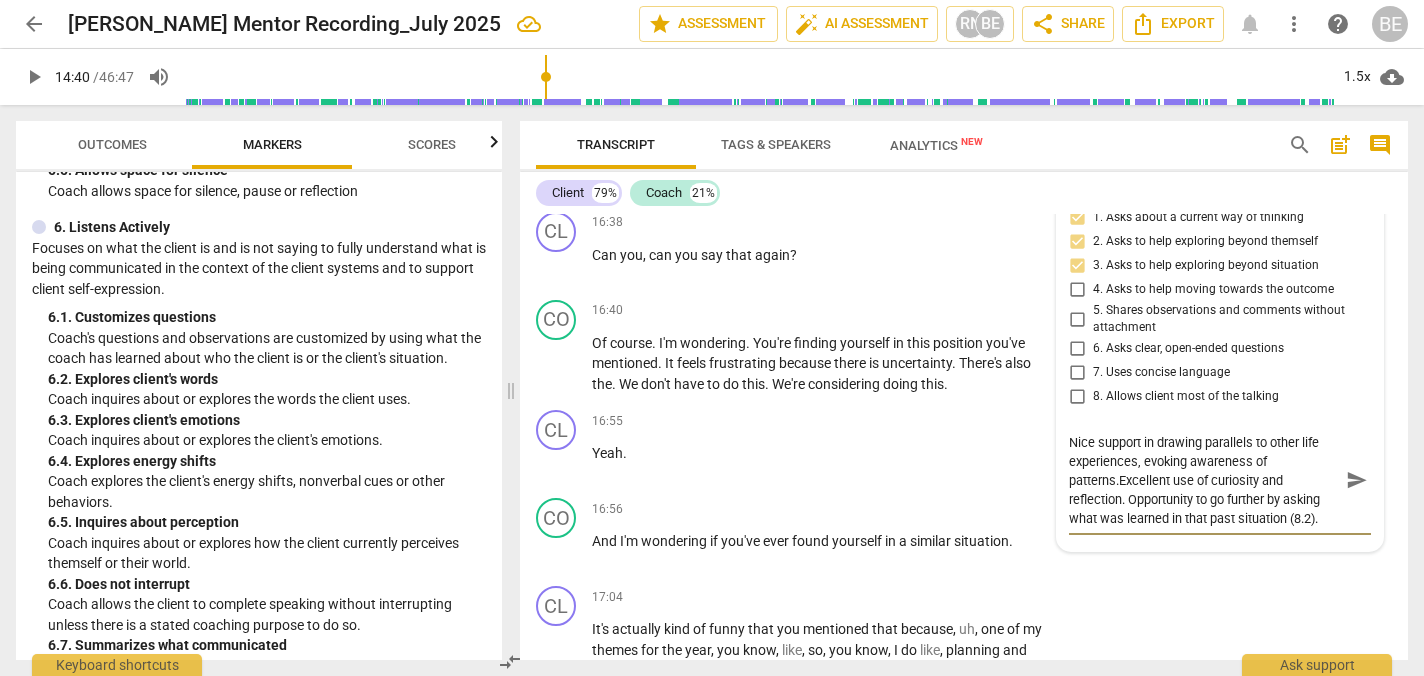 type on "Nice support in drawing parallels to other life experiences, evoking awareness of patternsExcellent use of curiosity and reflection. Opportunity to go further by asking what was learned in that past situation (8.2)." 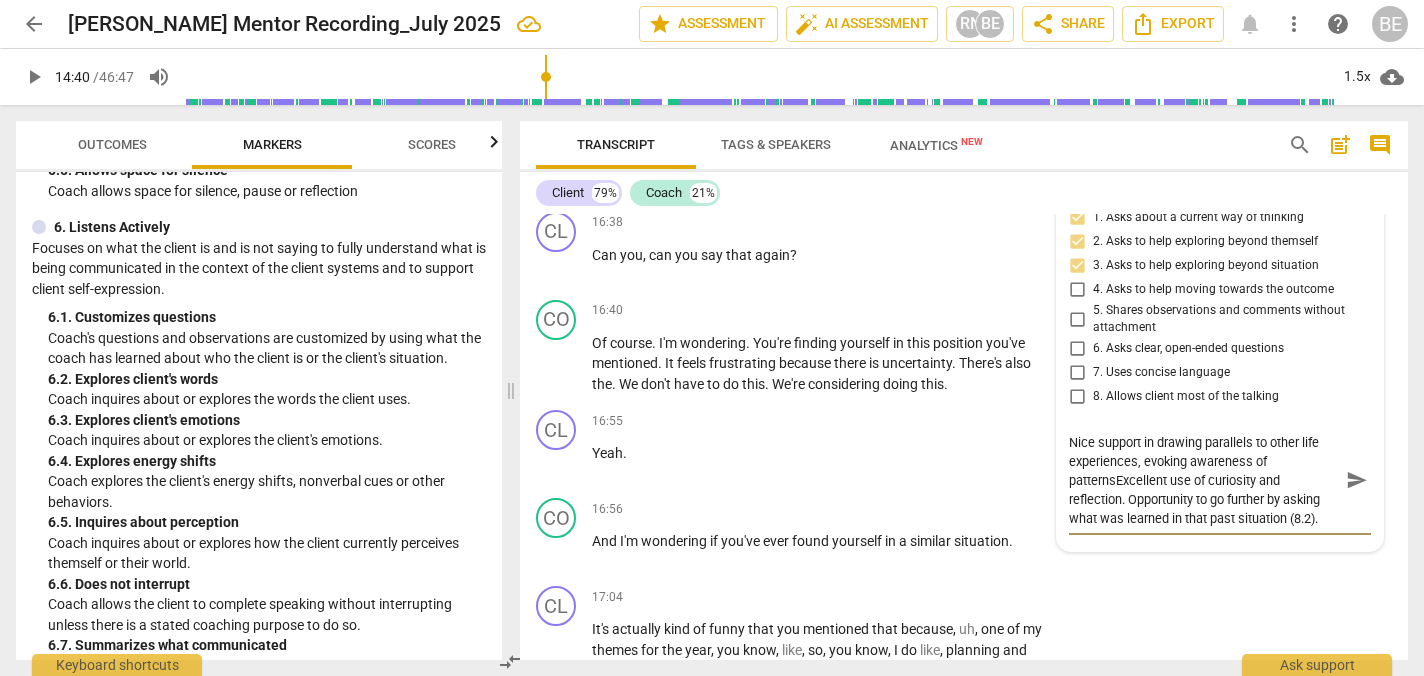 type on "Nice support in drawing parallels to other life experiences, evoking awareness of patterns Excellent use of curiosity and reflection. Opportunity to go further by asking what was learned in that past situation (8.2)." 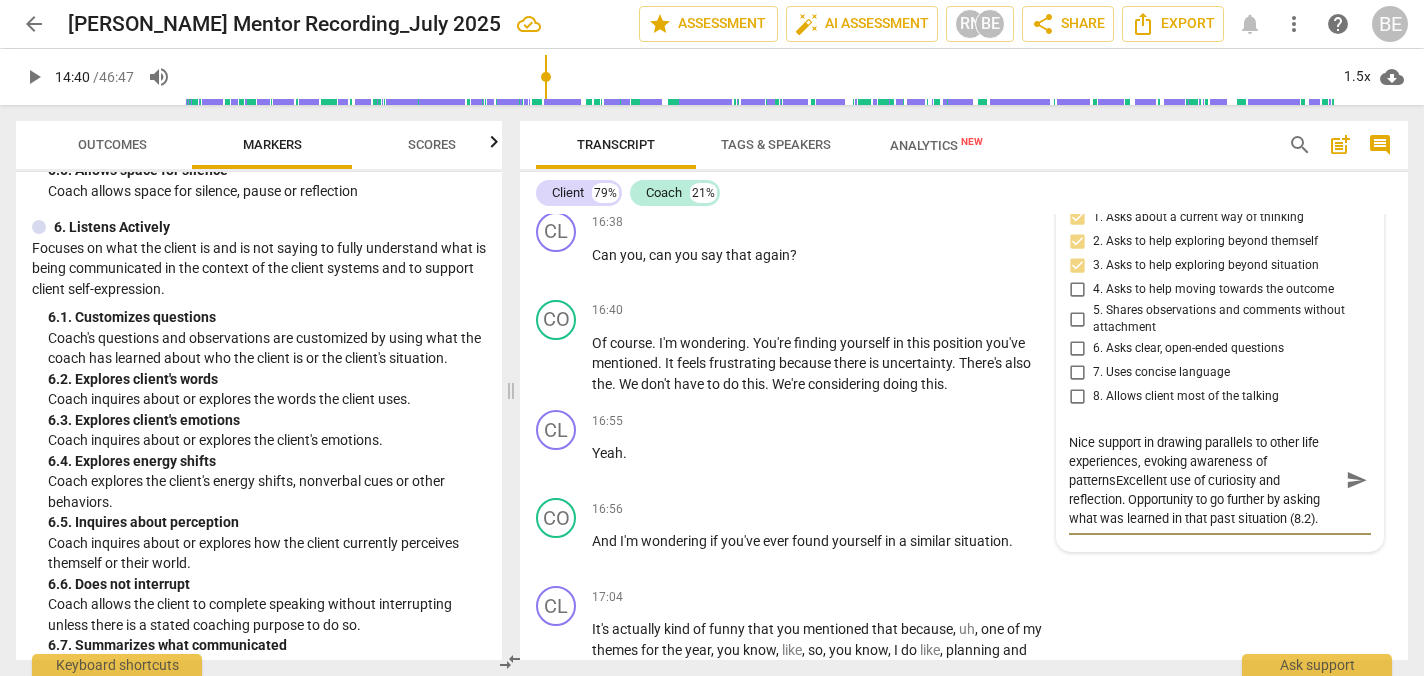 type on "Nice support in drawing parallels to other life experiences, evoking awareness of patterns Excellent use of curiosity and reflection. Opportunity to go further by asking what was learned in that past situation (8.2)." 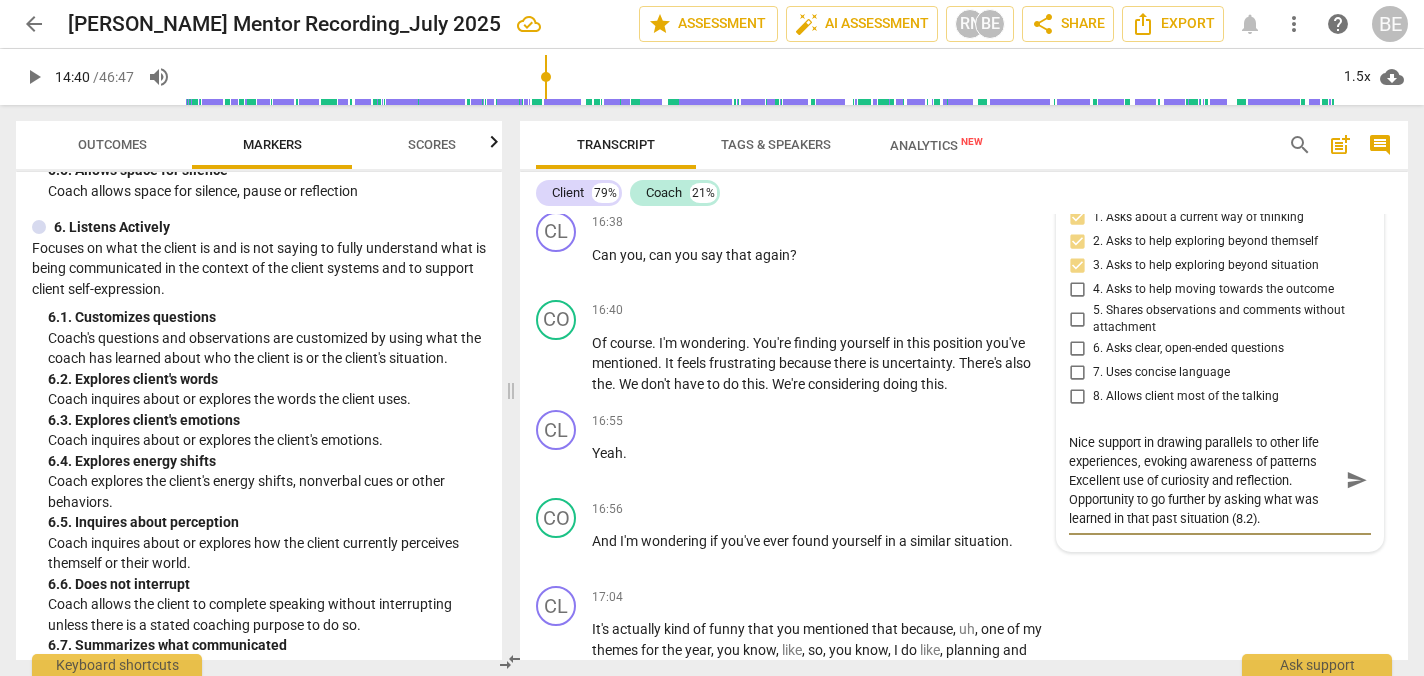 type 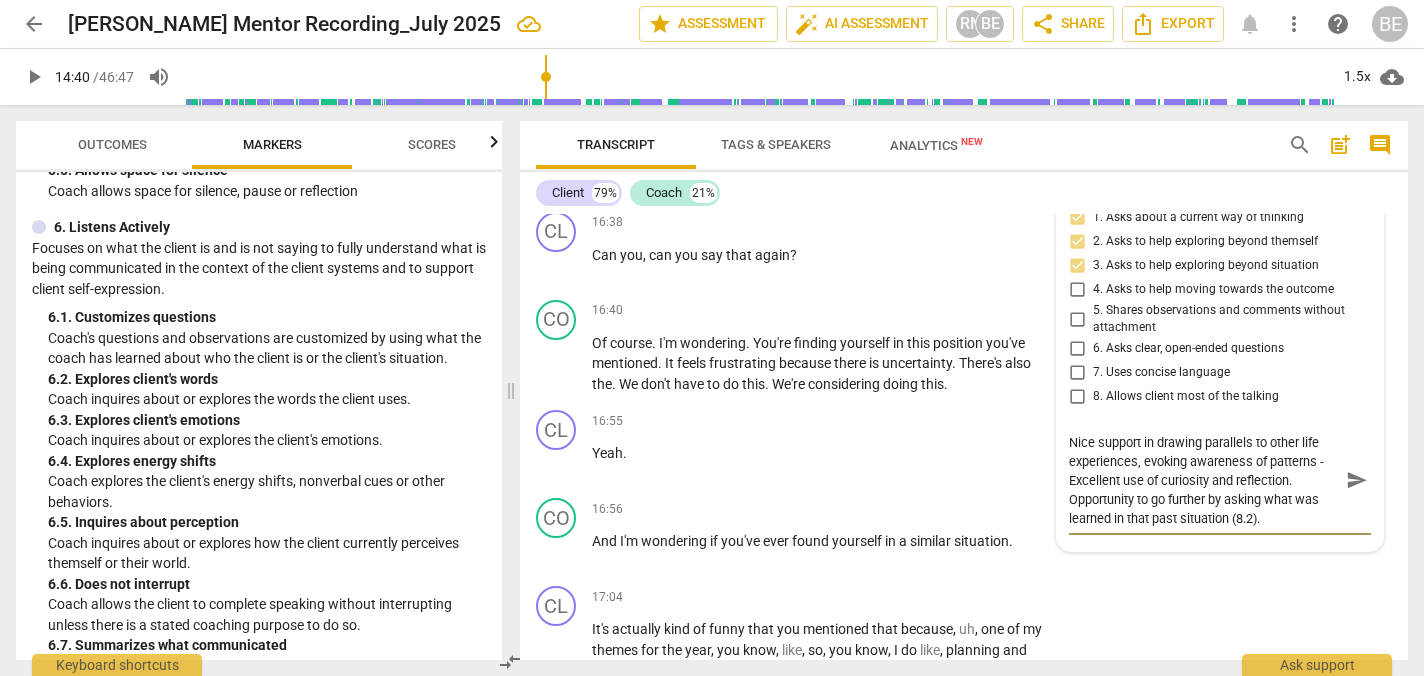 click on "Nice support in drawing parallels to other life experiences, evoking awareness of patterns - Excellent use of curiosity and reflection. Opportunity to go further by asking what was learned in that past situation (8.2)." at bounding box center [1204, 480] 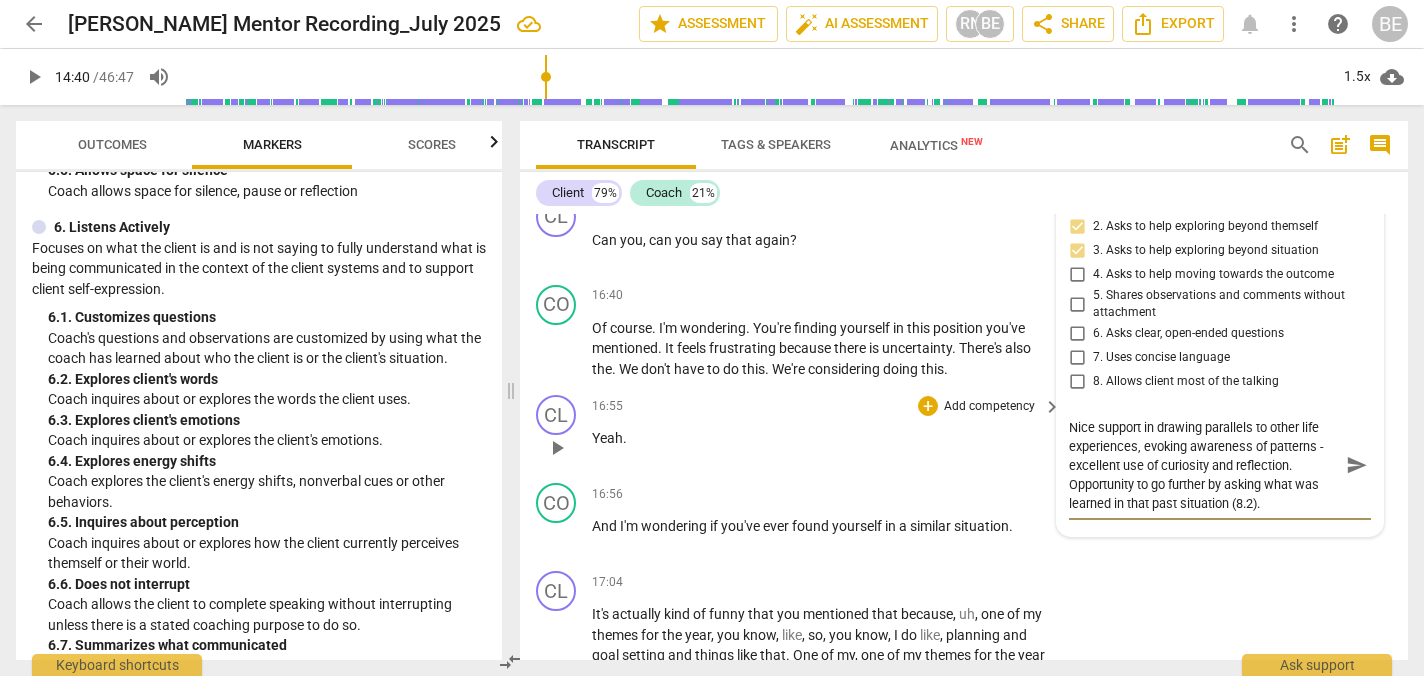 scroll, scrollTop: 6429, scrollLeft: 0, axis: vertical 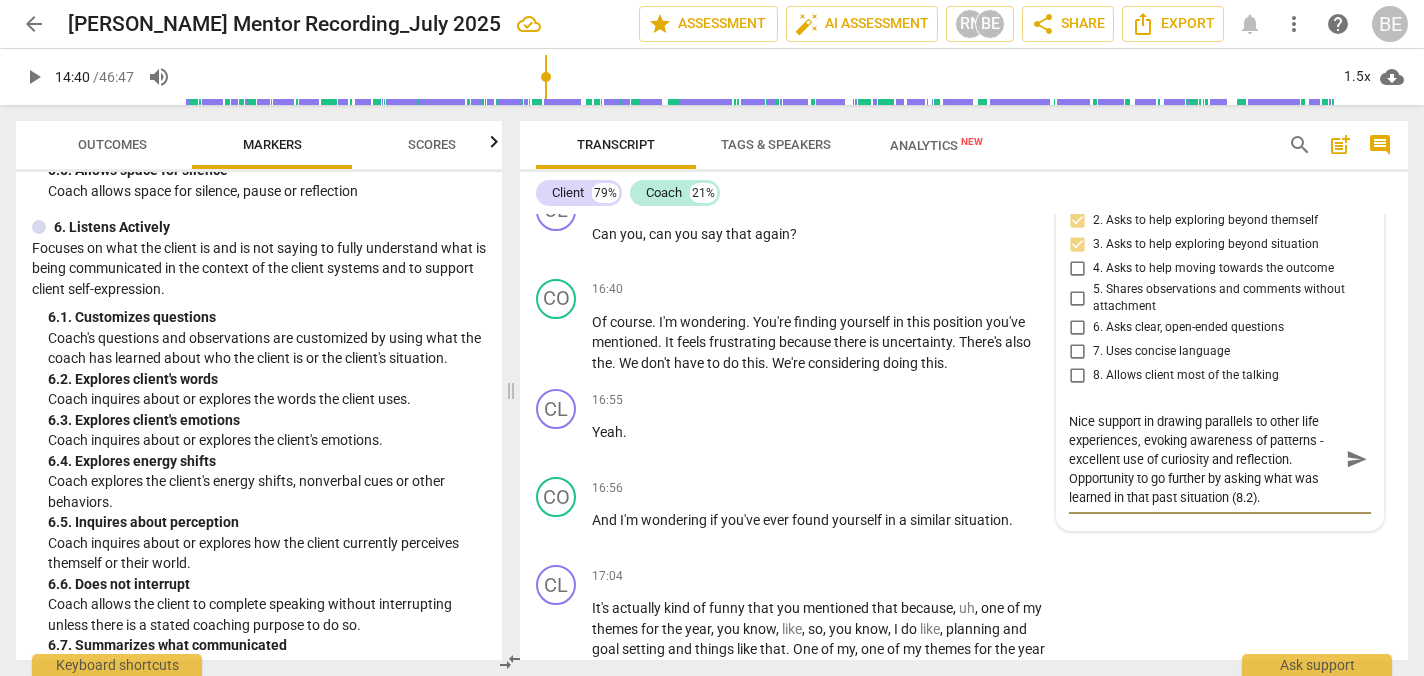 click on "Nice support in drawing parallels to other life experiences, evoking awareness of patterns - excellent use of curiosity and reflection. Opportunity to go further by asking what was learned in that past situation (8.2)." at bounding box center [1204, 459] 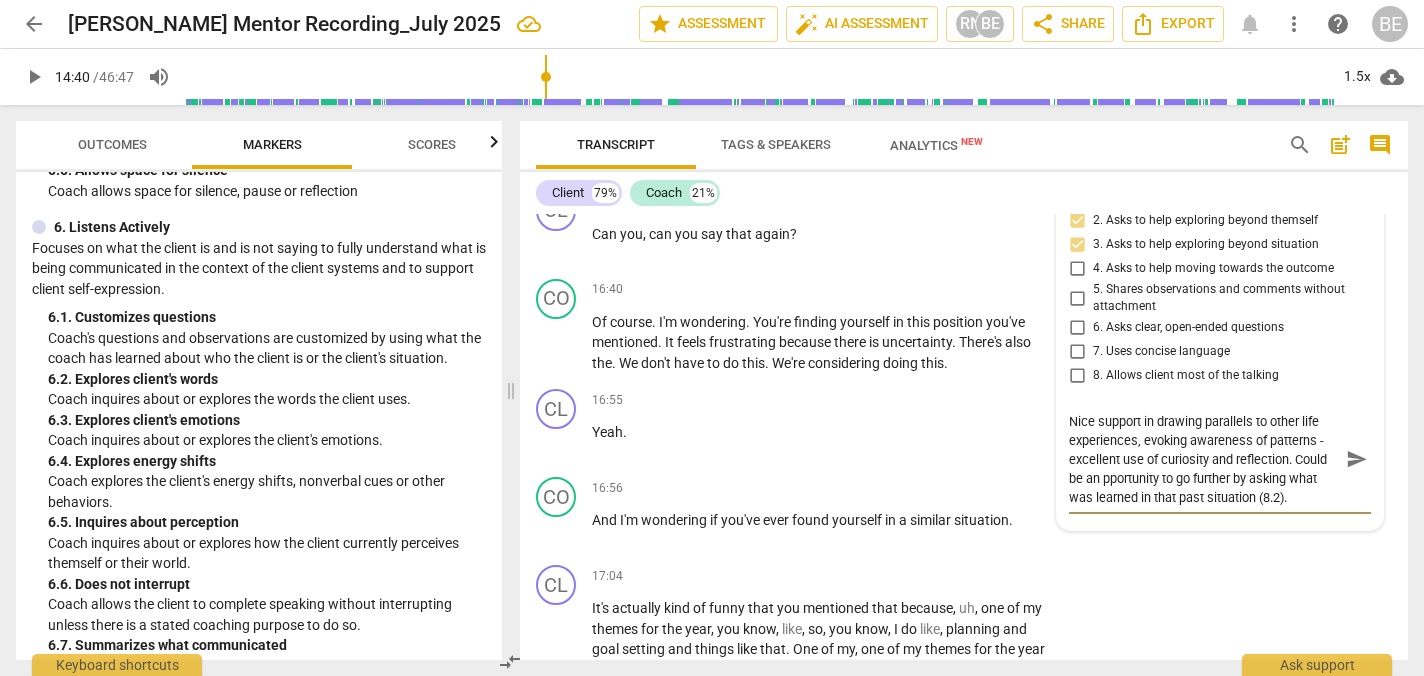 click on "Nice support in drawing parallels to other life experiences, evoking awareness of patterns - excellent use of curiosity and reflection. Could be an pportunity to go further by asking what was learned in that past situation (8.2)." at bounding box center [1204, 459] 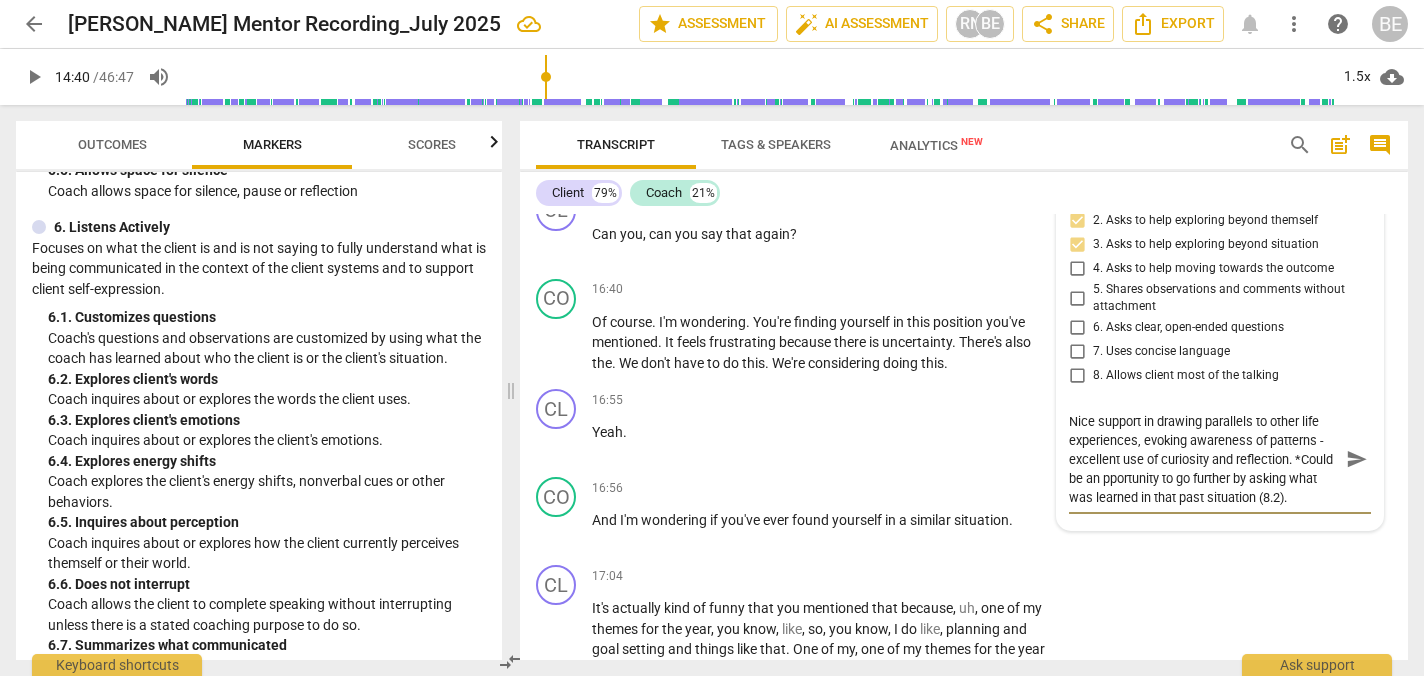 click on "Nice support in drawing parallels to other life experiences, evoking awareness of patterns - excellent use of curiosity and reflection. *Could be an pportunity to go further by asking what was learned in that past situation (8.2)." at bounding box center (1204, 459) 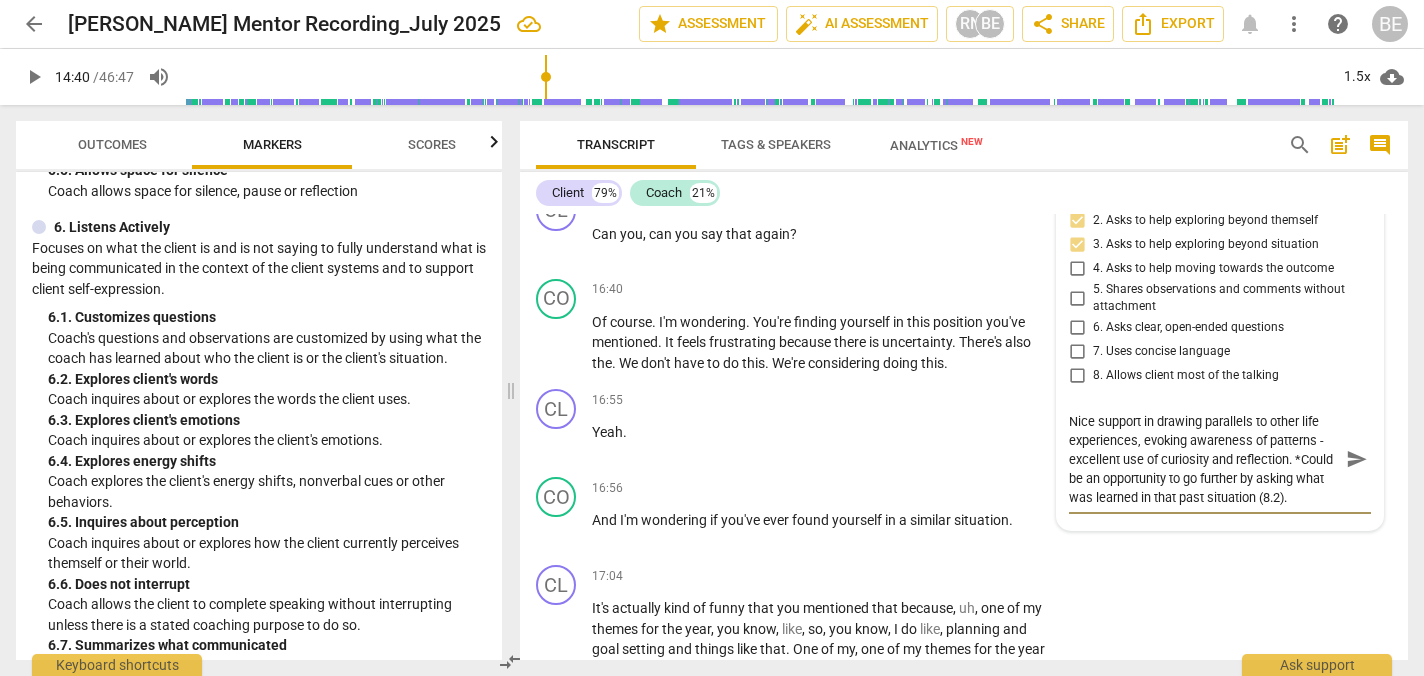 scroll, scrollTop: 19, scrollLeft: 0, axis: vertical 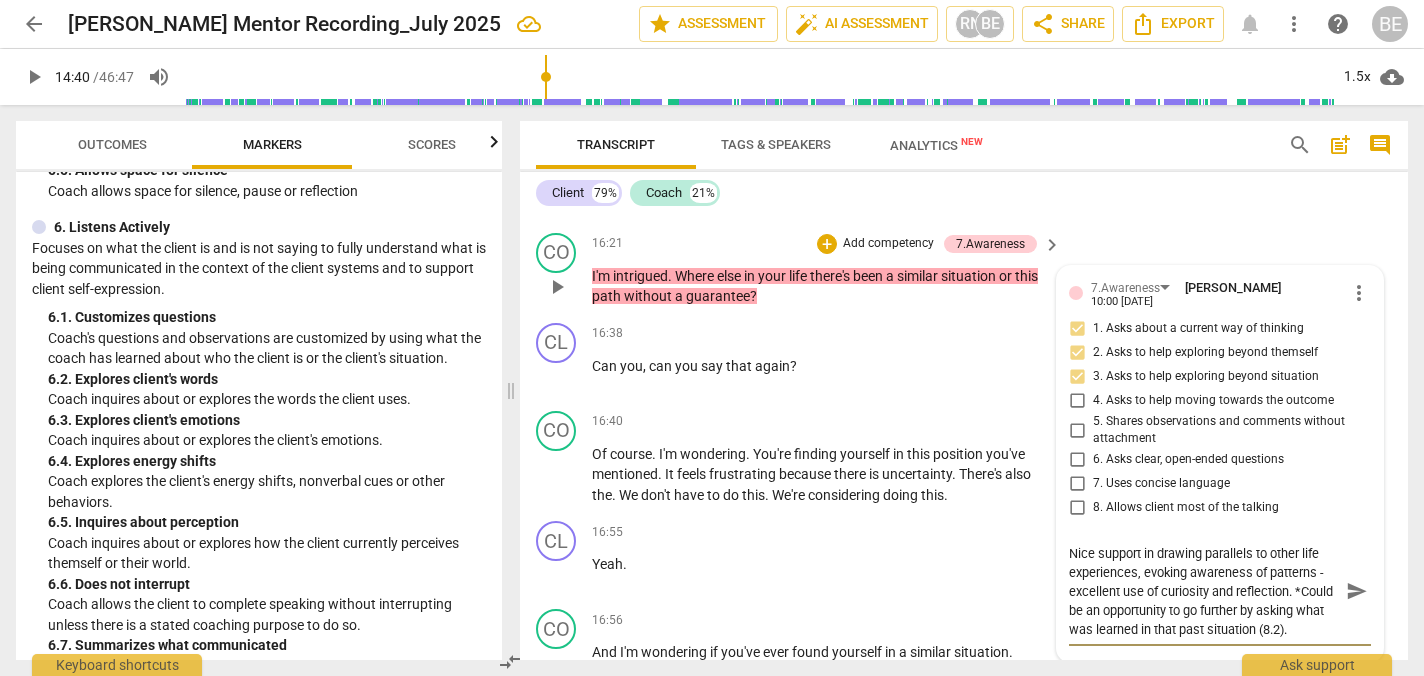 click on "Add competency" at bounding box center [888, 244] 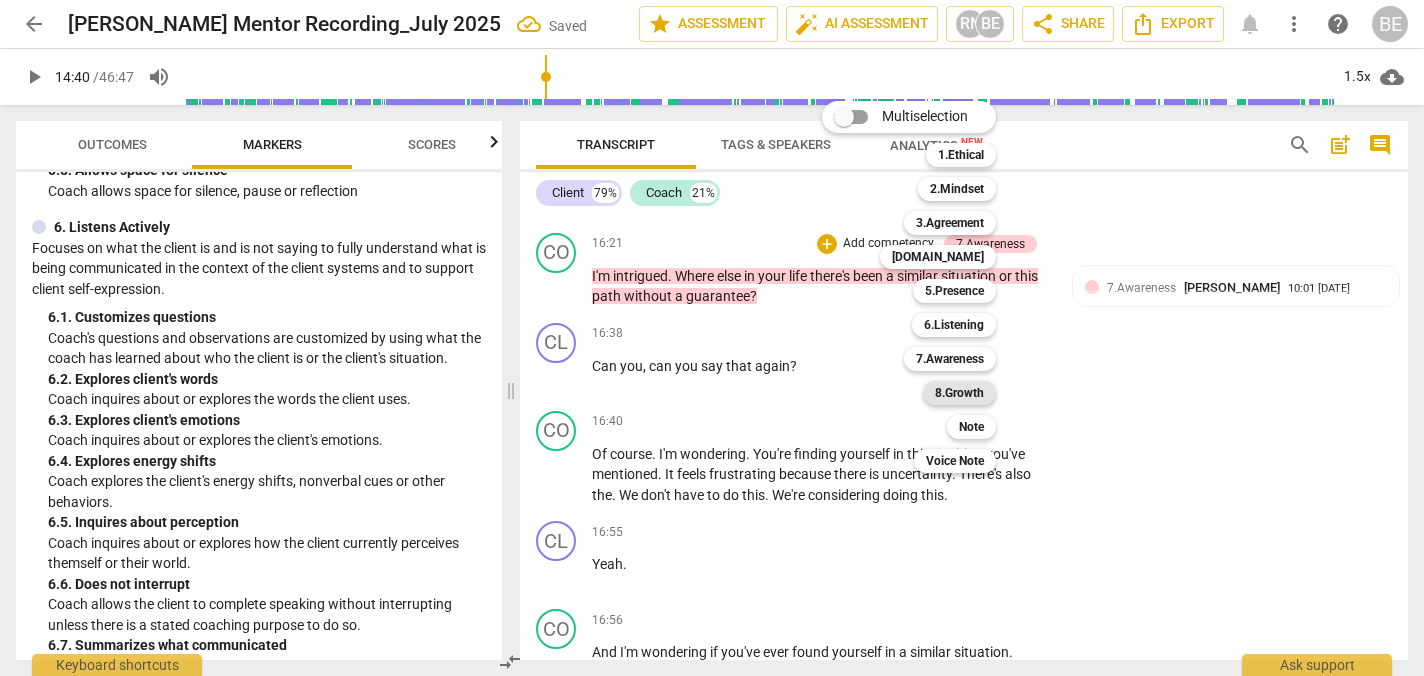 click on "8.Growth" at bounding box center (959, 393) 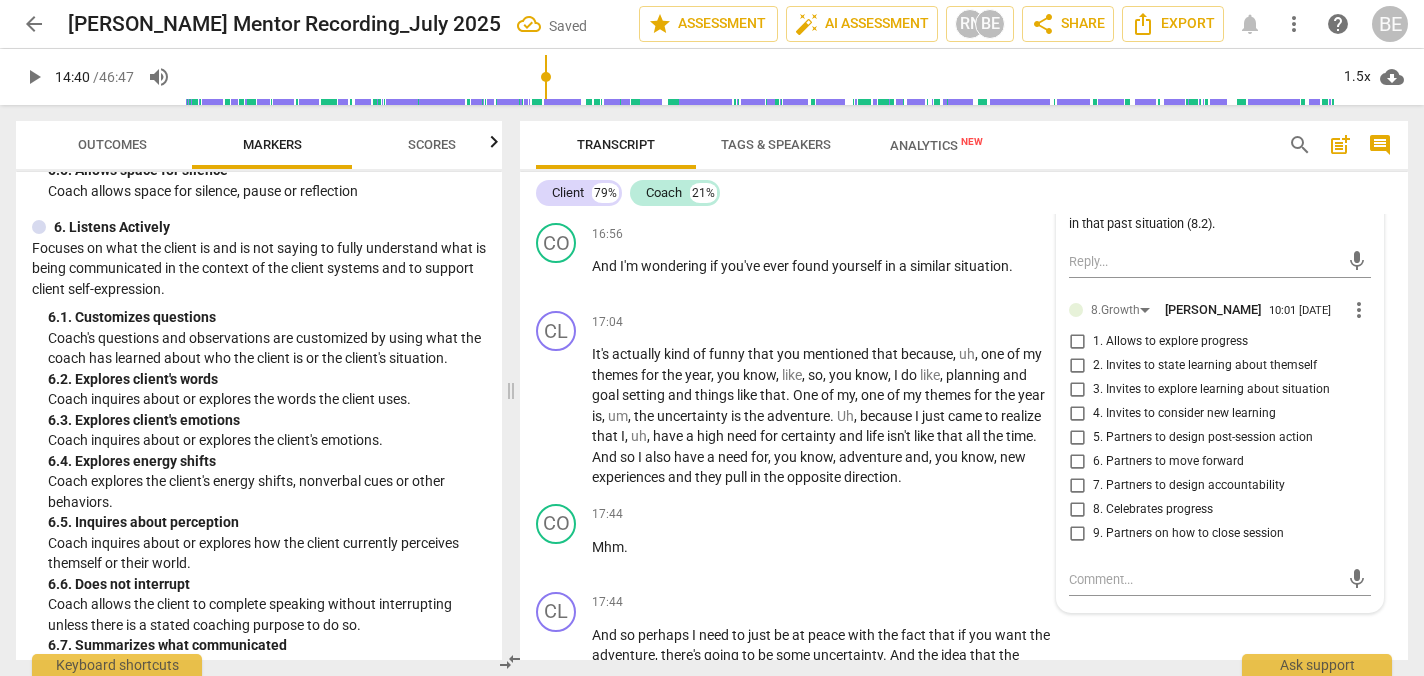 scroll, scrollTop: 6713, scrollLeft: 0, axis: vertical 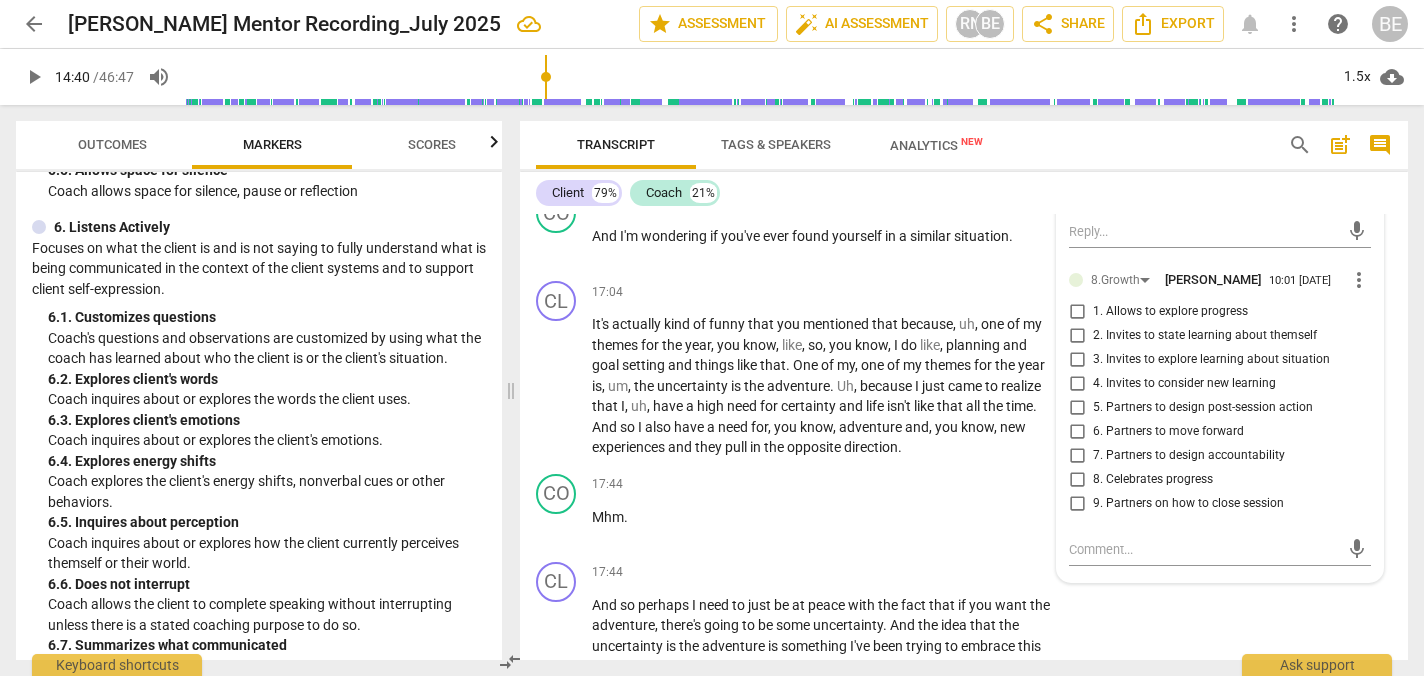 click on "2. Invites to state learning about themself" at bounding box center [1077, 336] 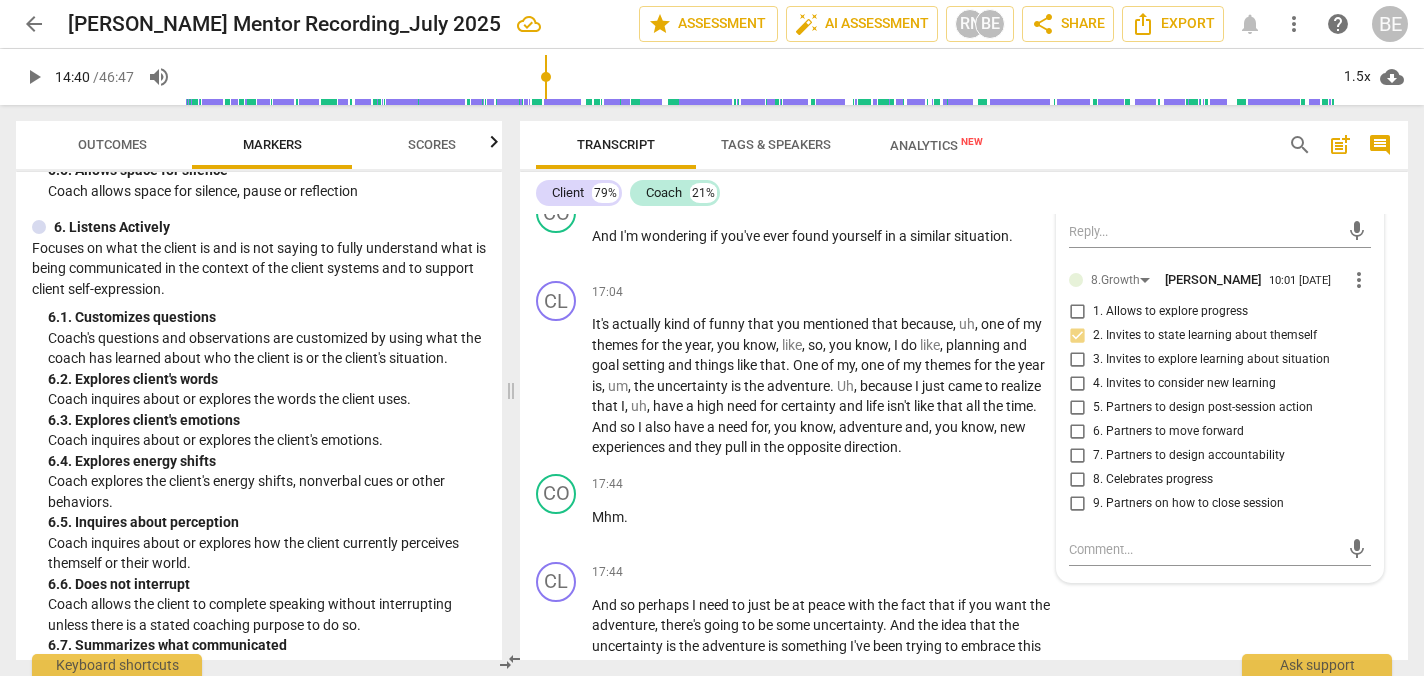 click on "2. Invites to state learning about themself" at bounding box center [1077, 336] 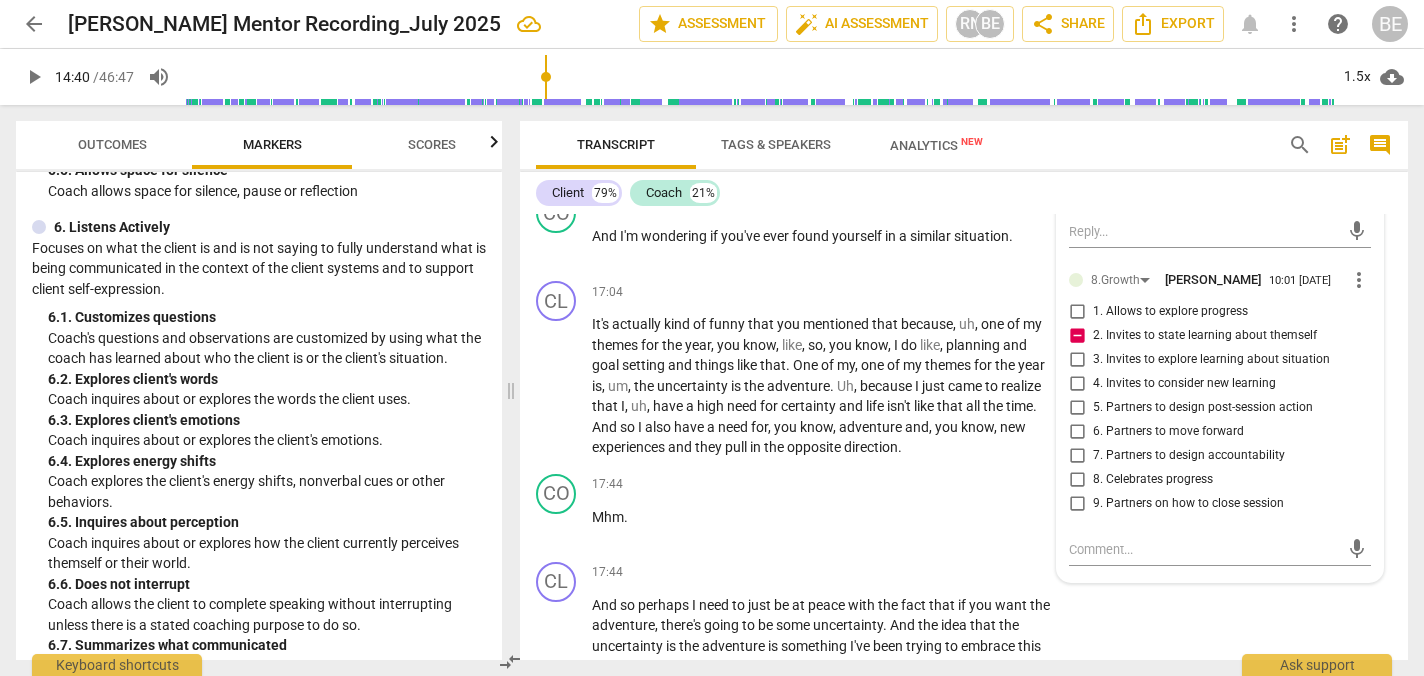 scroll, scrollTop: 6576, scrollLeft: 0, axis: vertical 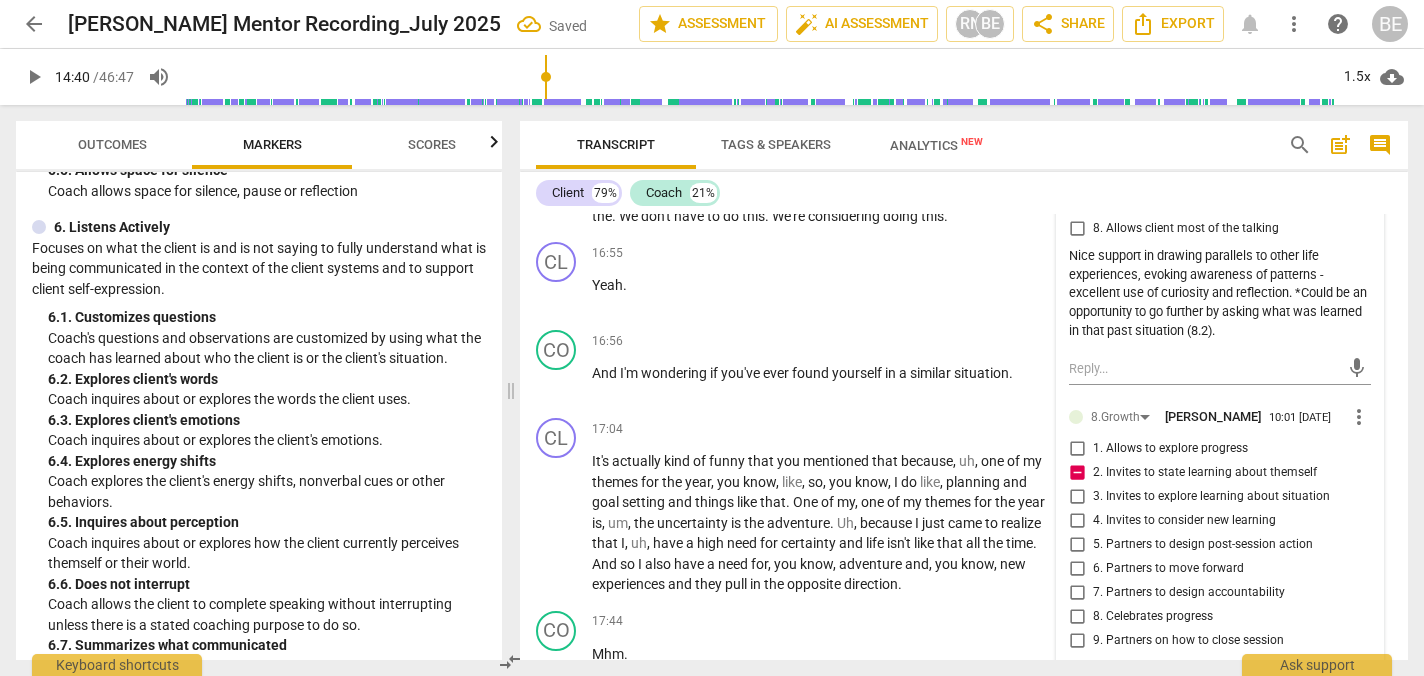 click on "Nice support in drawing parallels to other life experiences, evoking awareness of patterns - excellent use of curiosity and reflection. *Could be an opportunity to go further by asking what was learned in that past situation (8.2)." at bounding box center [1220, 294] 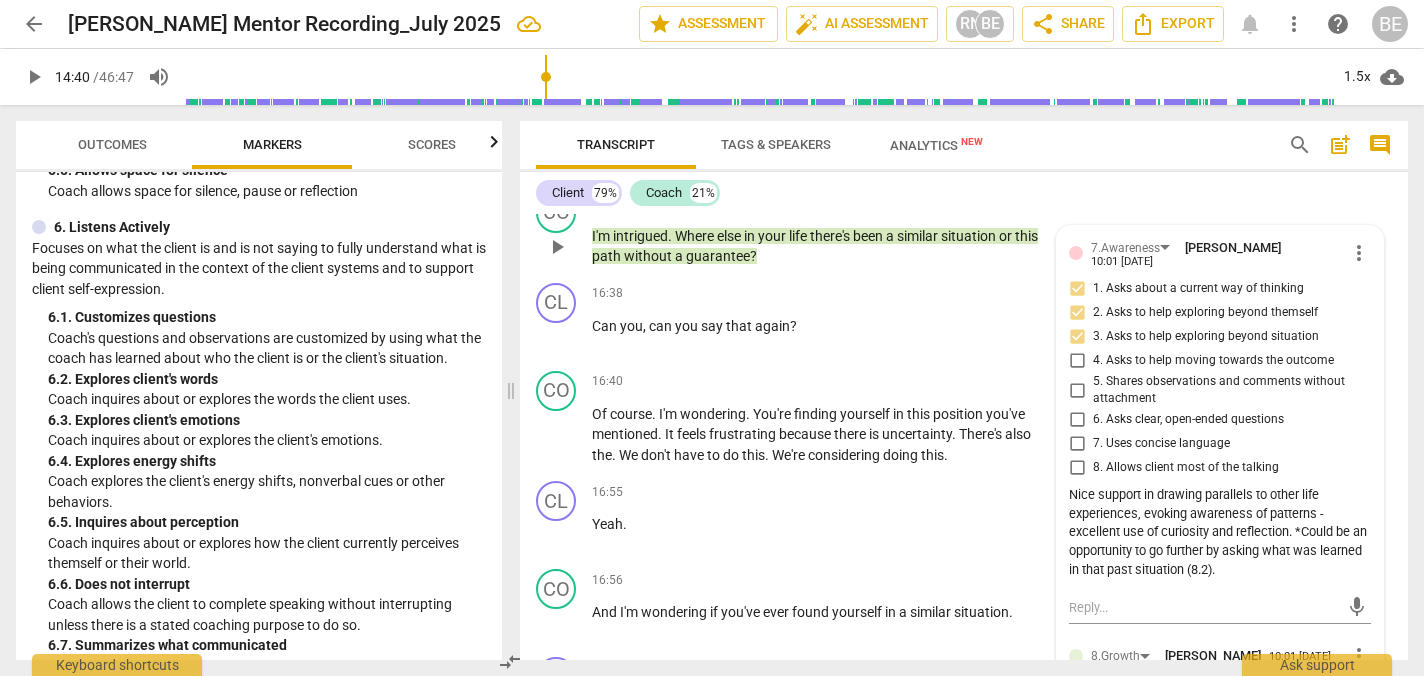 scroll, scrollTop: 6536, scrollLeft: 0, axis: vertical 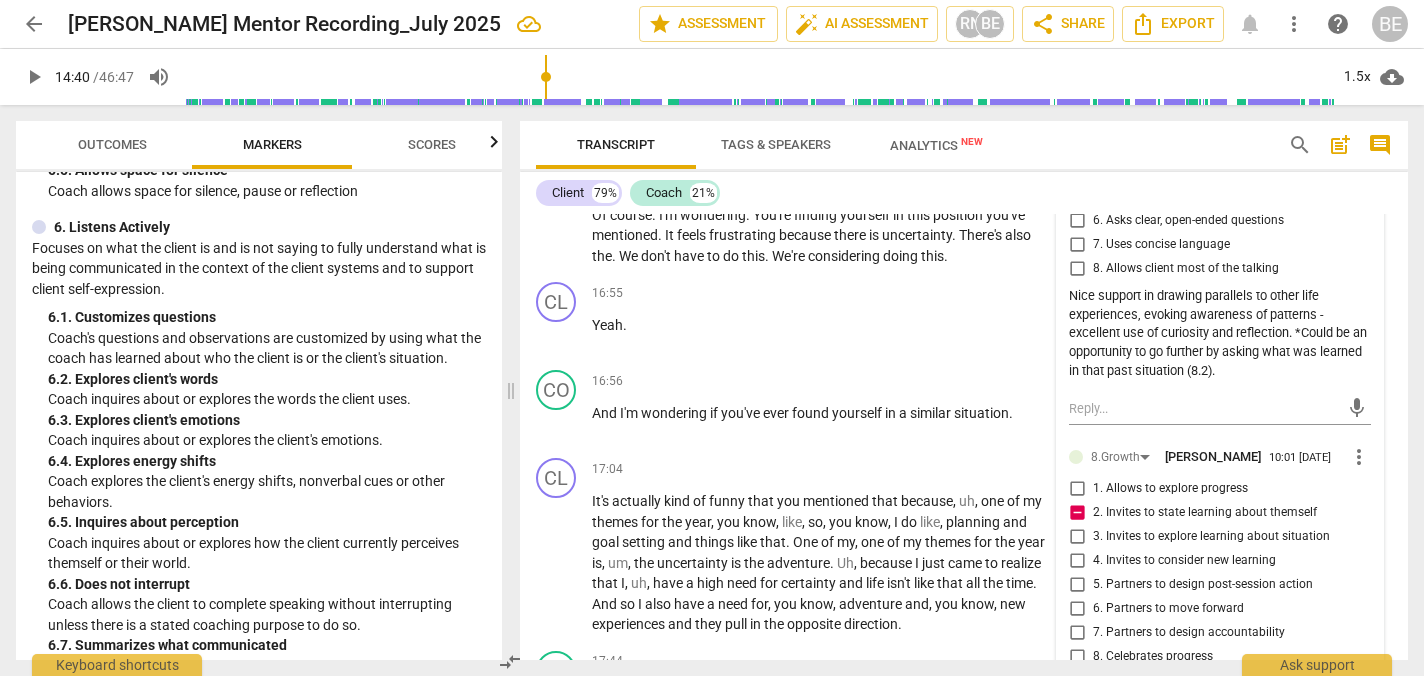 click on "more_vert" at bounding box center [1359, 457] 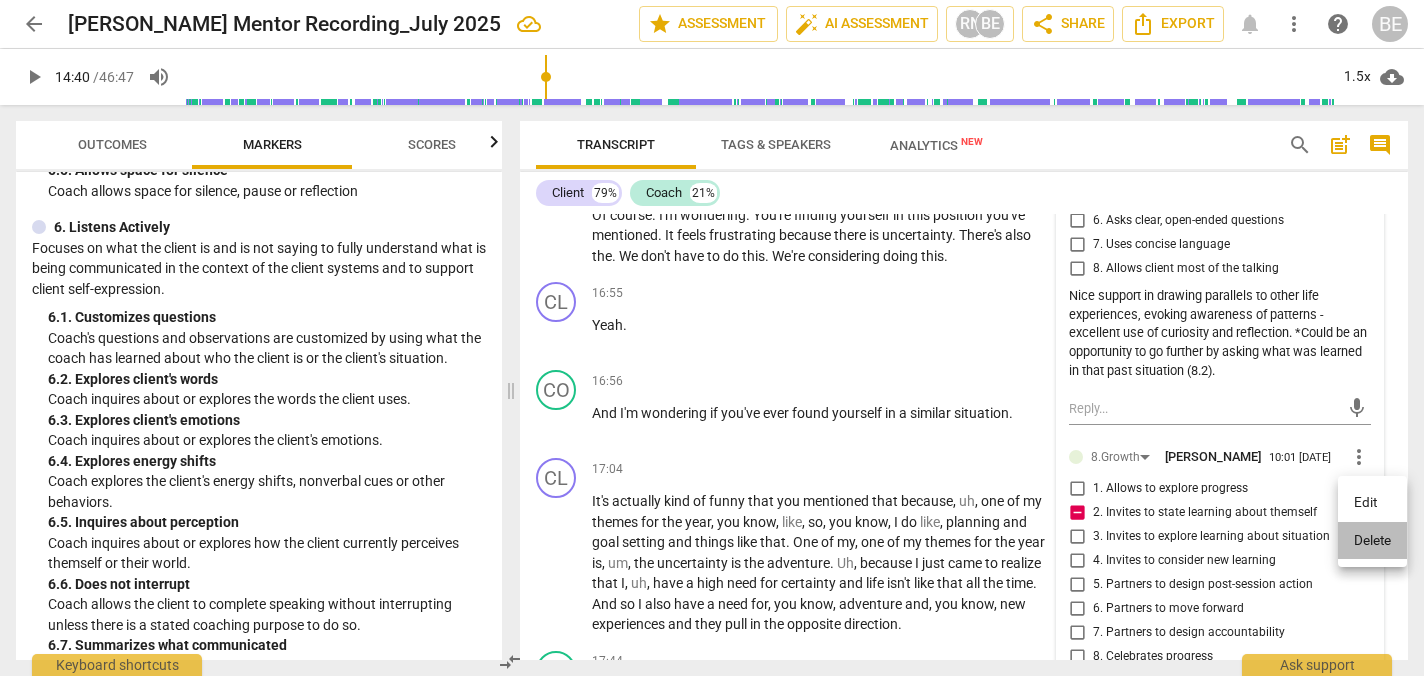 click on "Delete" at bounding box center [1372, 541] 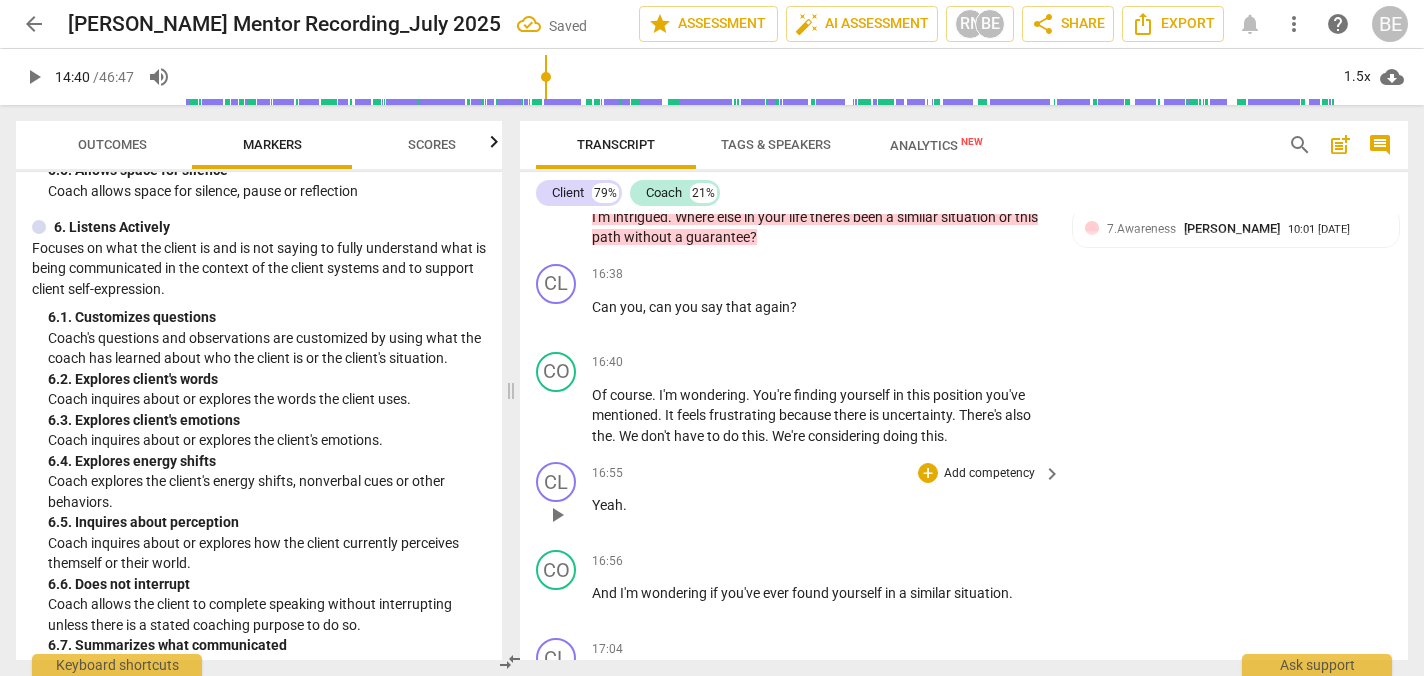 scroll, scrollTop: 6353, scrollLeft: 0, axis: vertical 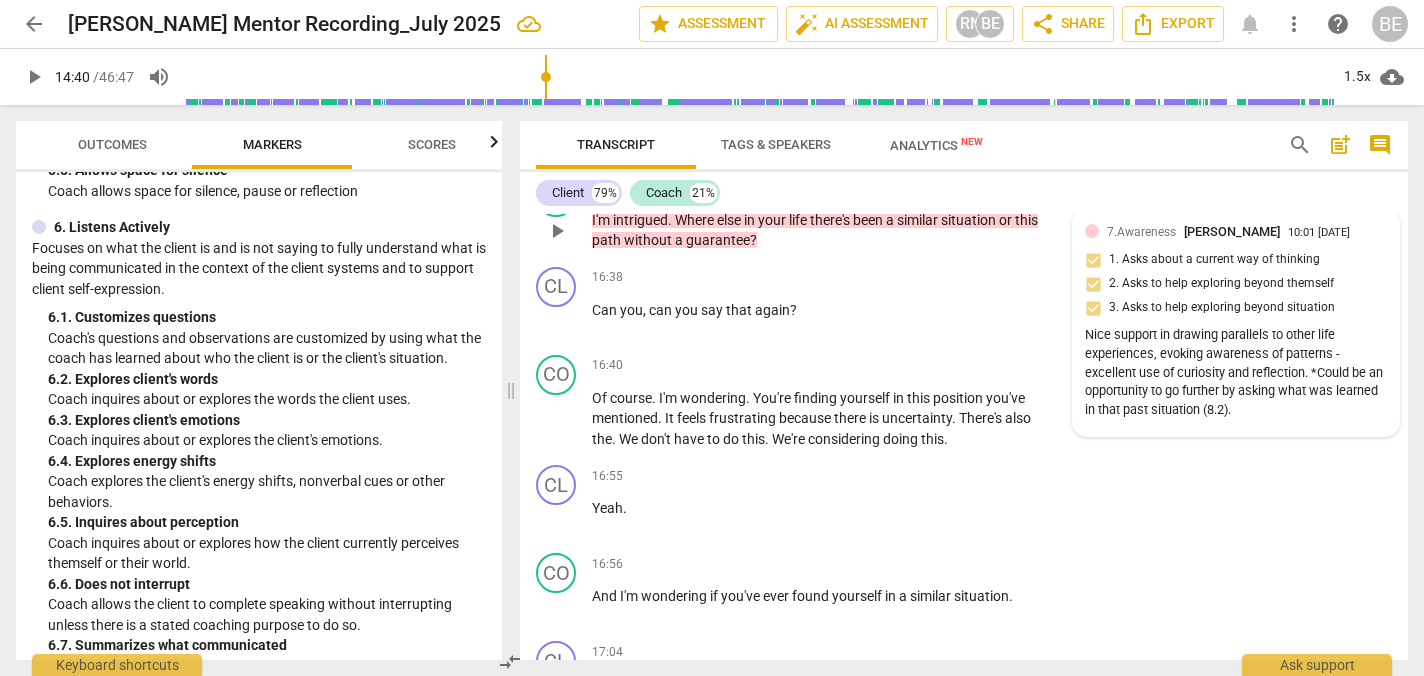 click on "7.Awareness BARBARA E BLATZ-STONE 10:01 07-30-2025" at bounding box center (1247, 231) 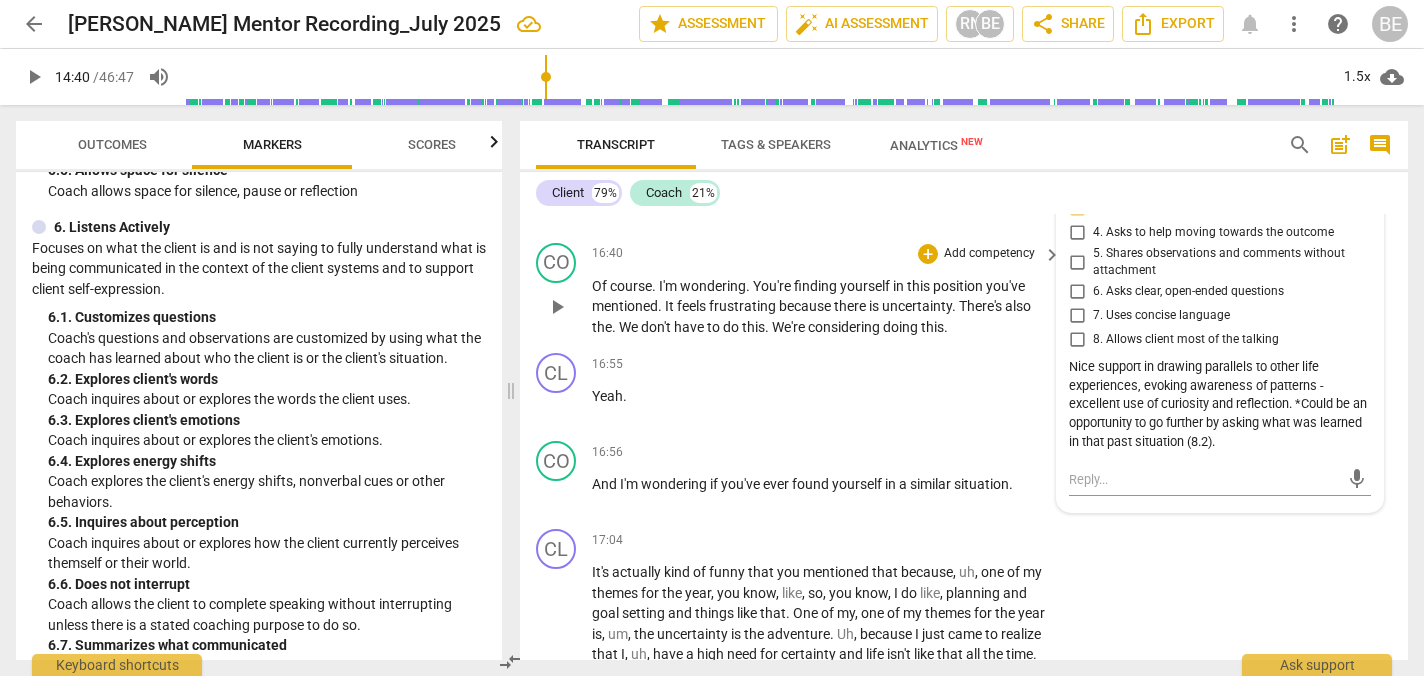 scroll, scrollTop: 6474, scrollLeft: 0, axis: vertical 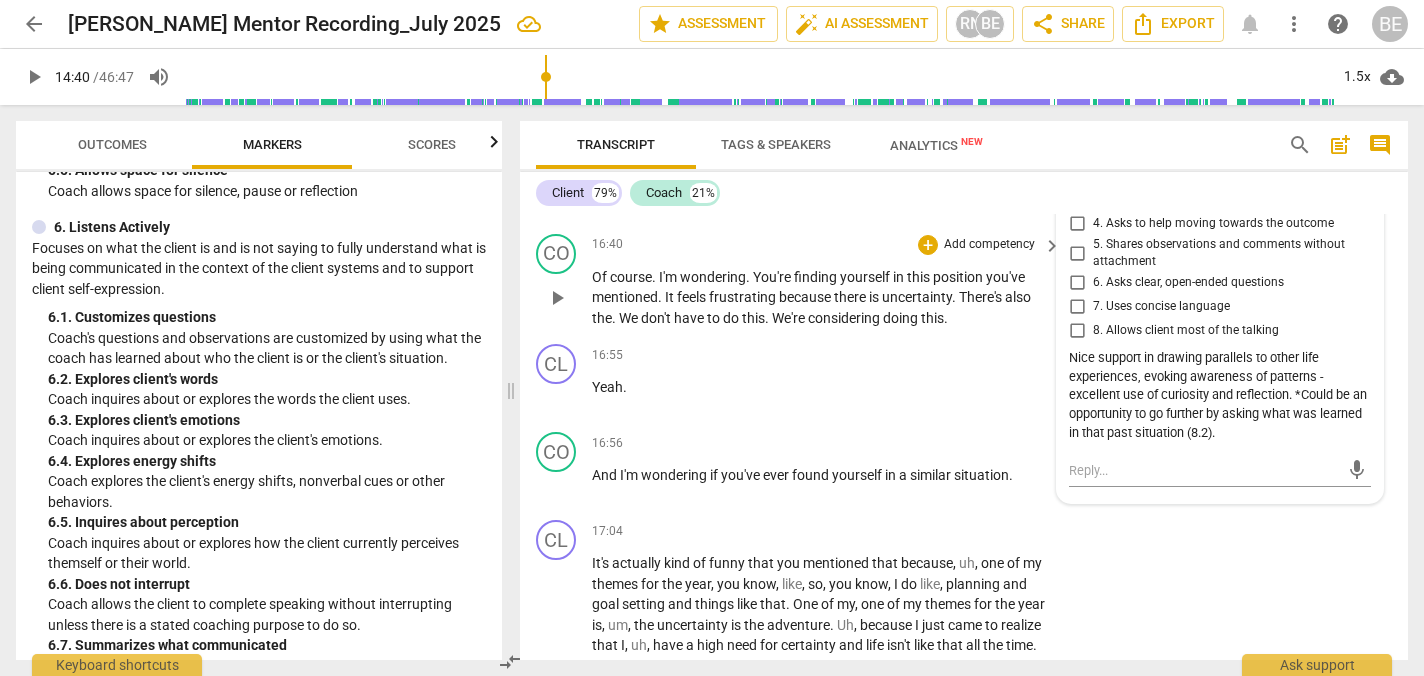 click on "Add competency" at bounding box center (989, 245) 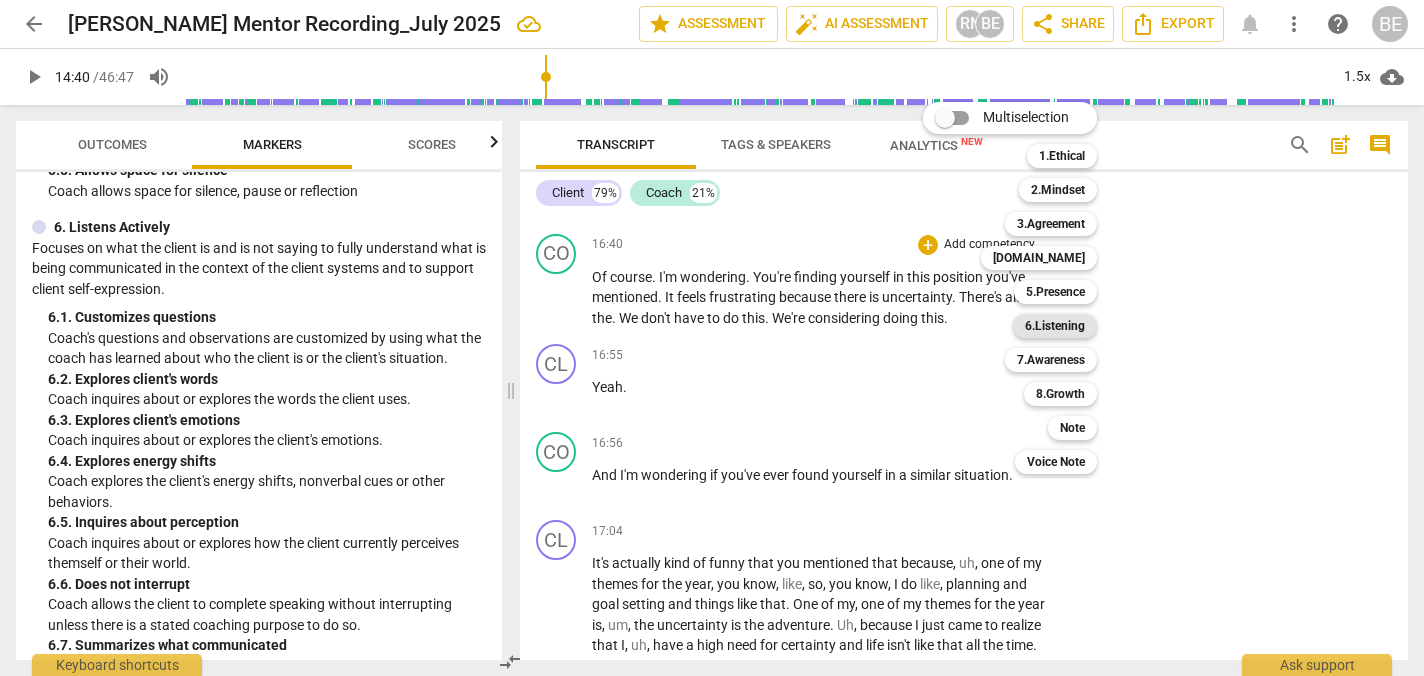click on "6.Listening" at bounding box center [1055, 326] 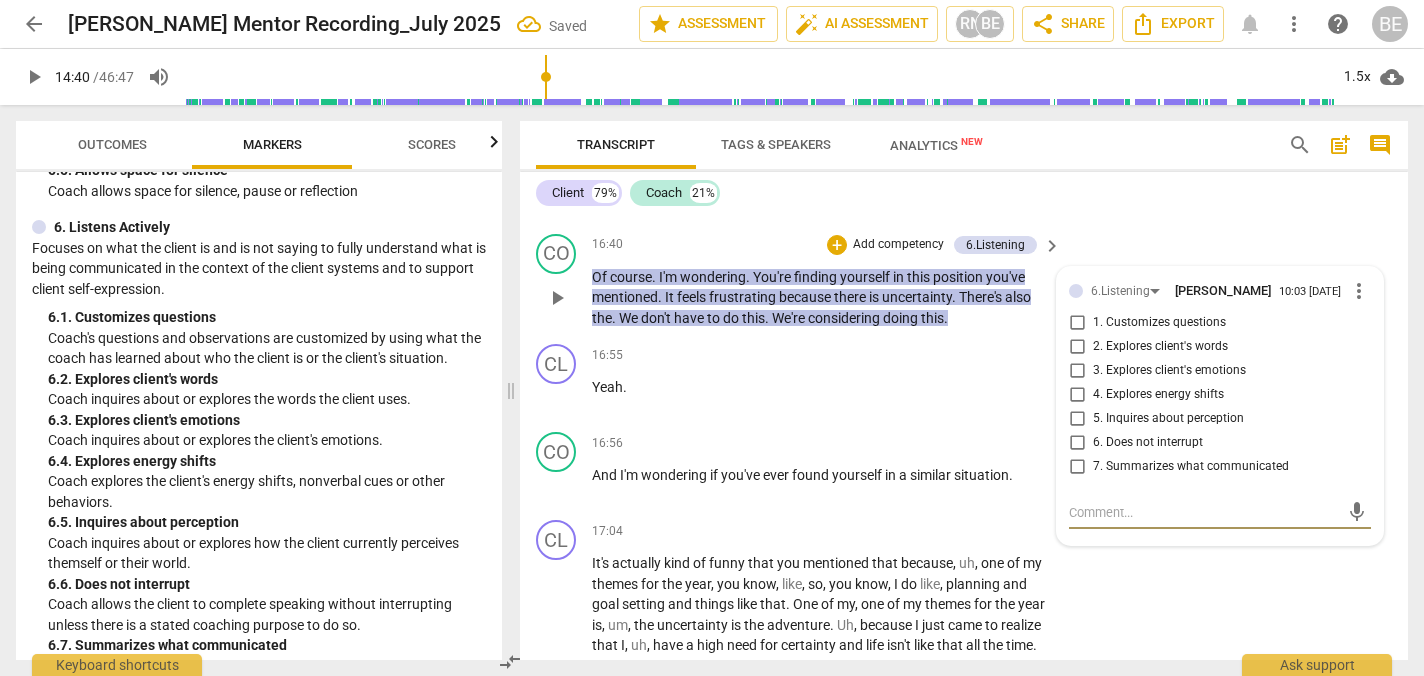 click on "7. Summarizes what communicated" at bounding box center [1077, 467] 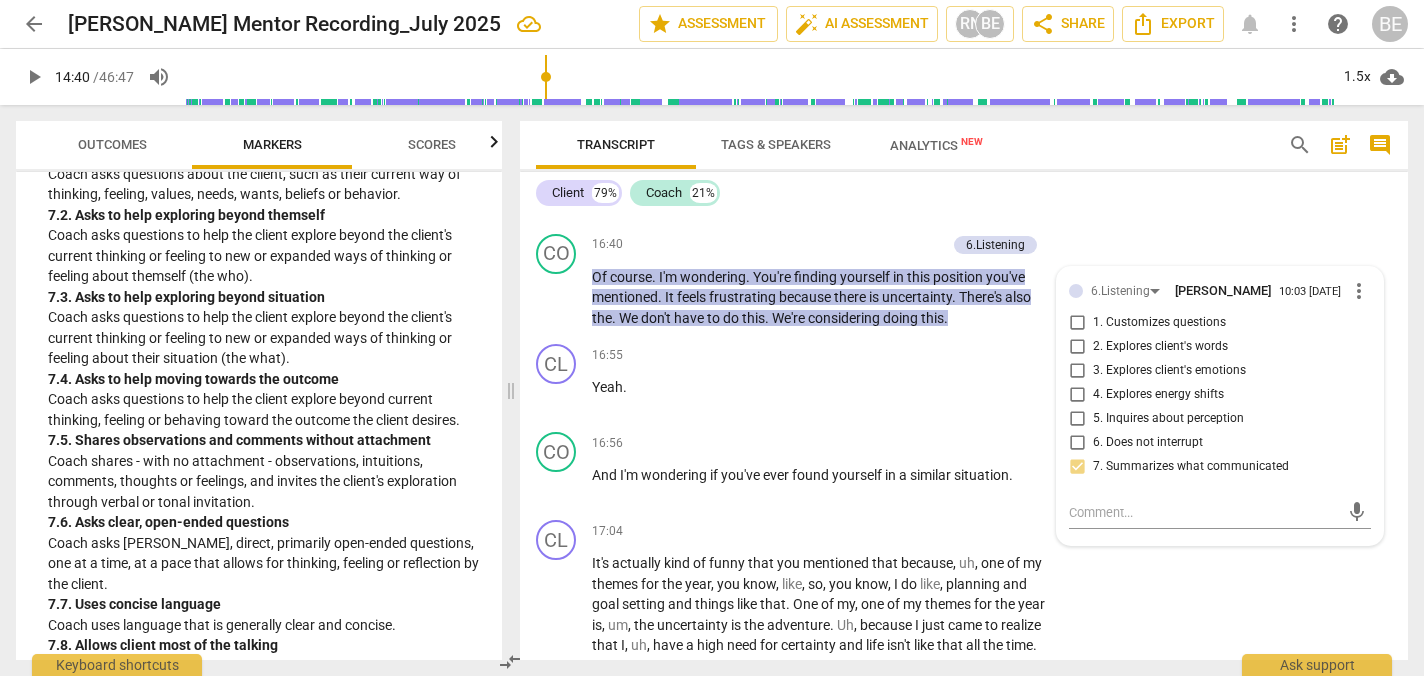scroll, scrollTop: 2043, scrollLeft: 0, axis: vertical 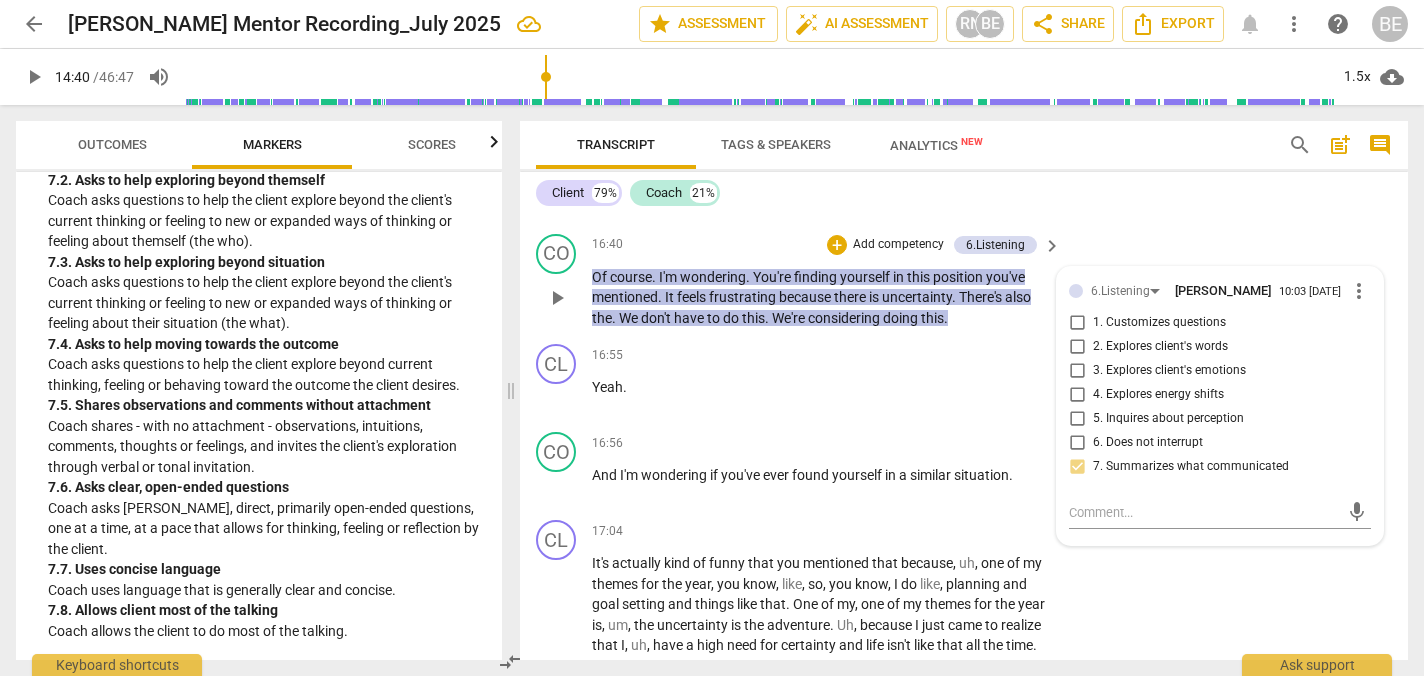 click on "Add competency" at bounding box center [898, 245] 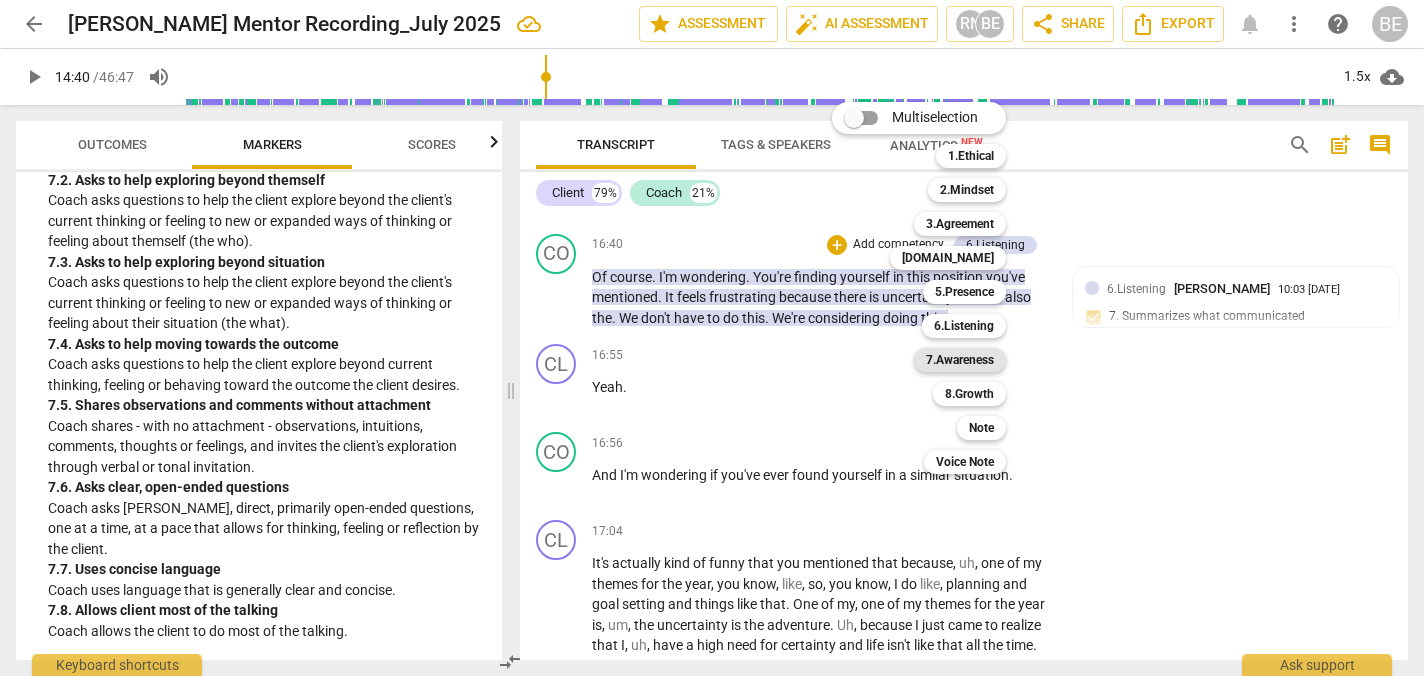 click on "7.Awareness" at bounding box center [960, 360] 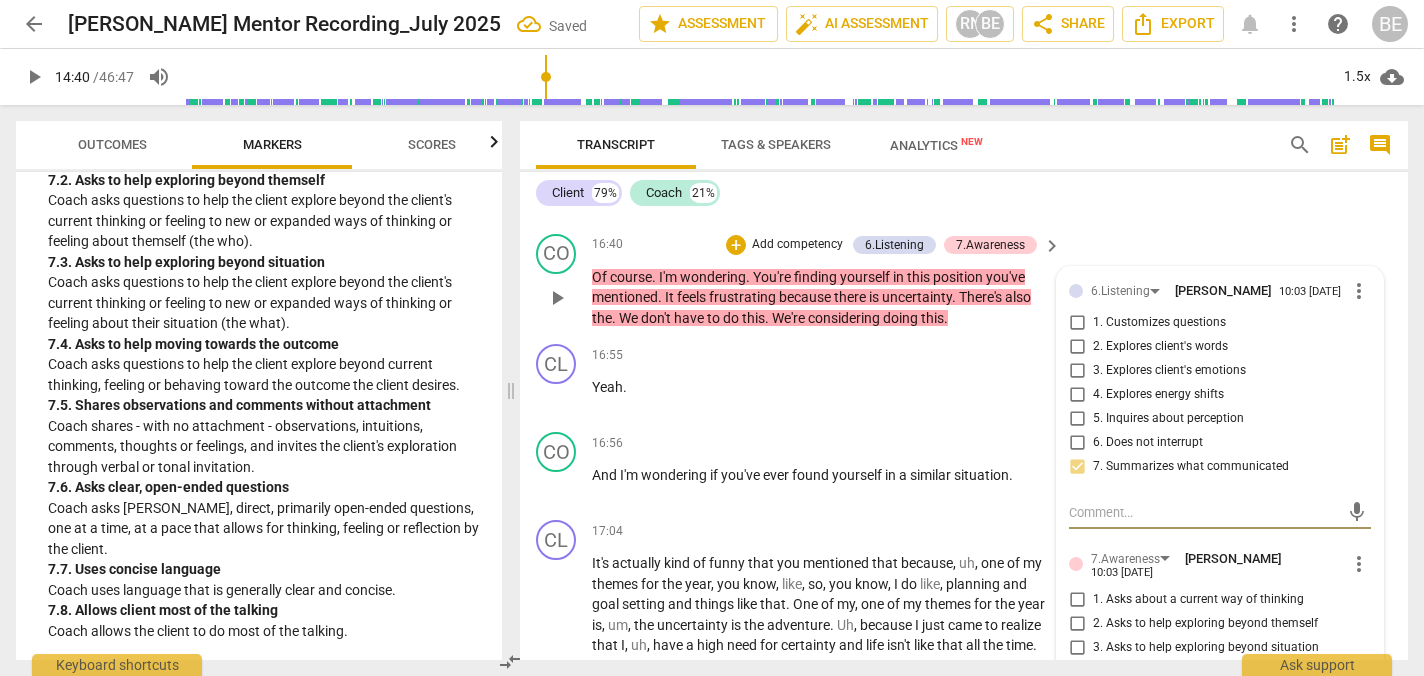scroll, scrollTop: 6777, scrollLeft: 0, axis: vertical 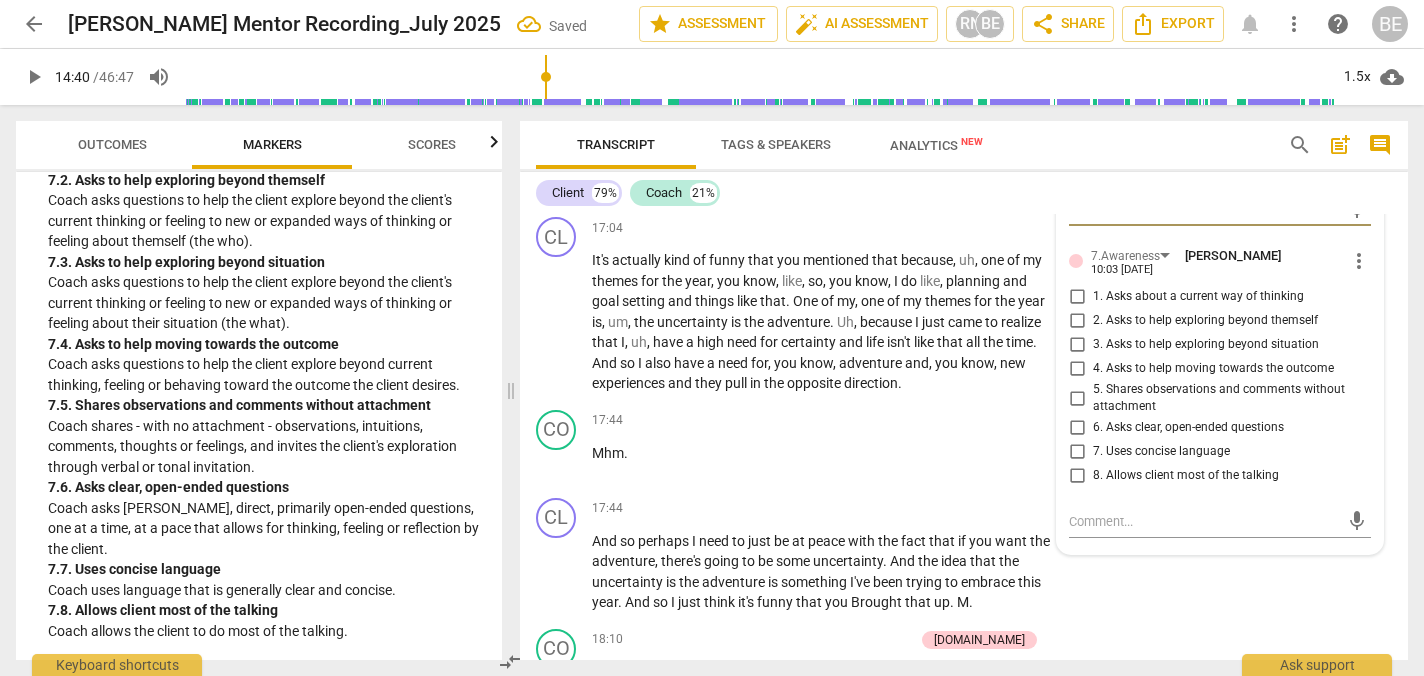 click on "5. Shares observations and comments without attachment" at bounding box center [1077, 398] 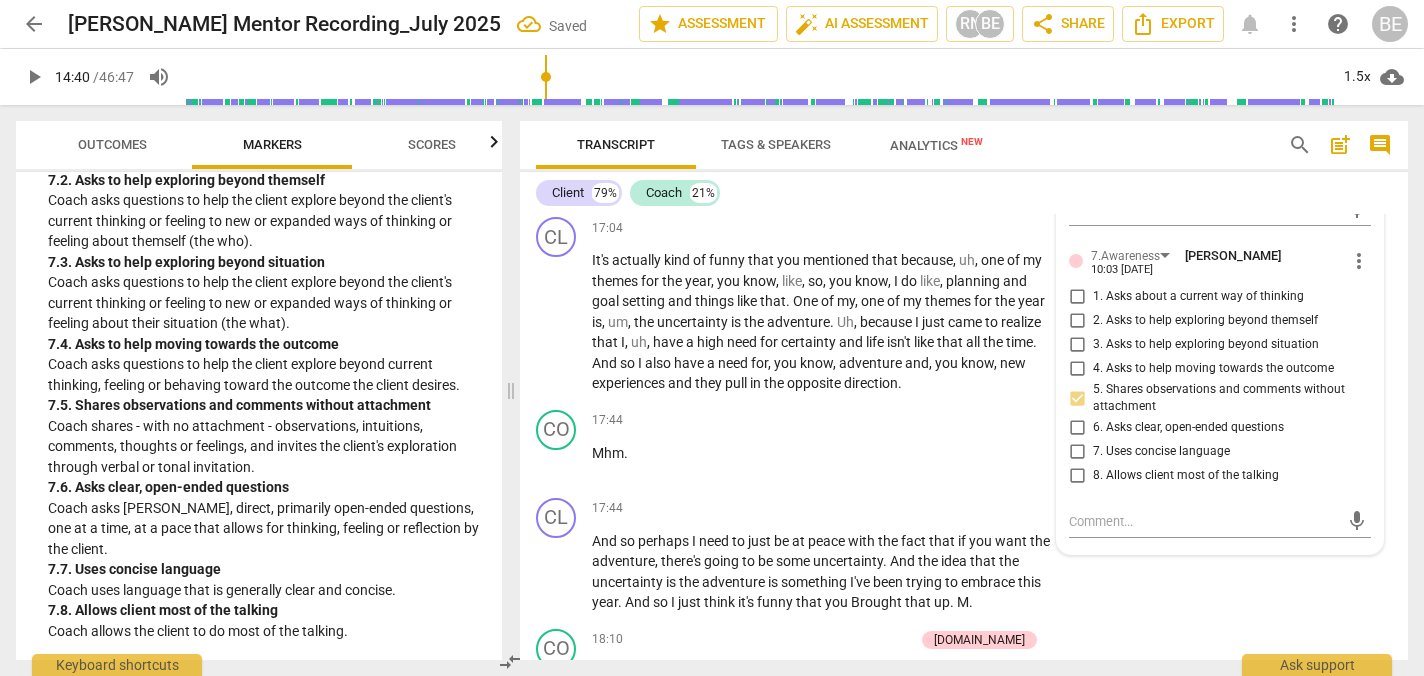 click on "5. Shares observations and comments without attachment" at bounding box center (1077, 398) 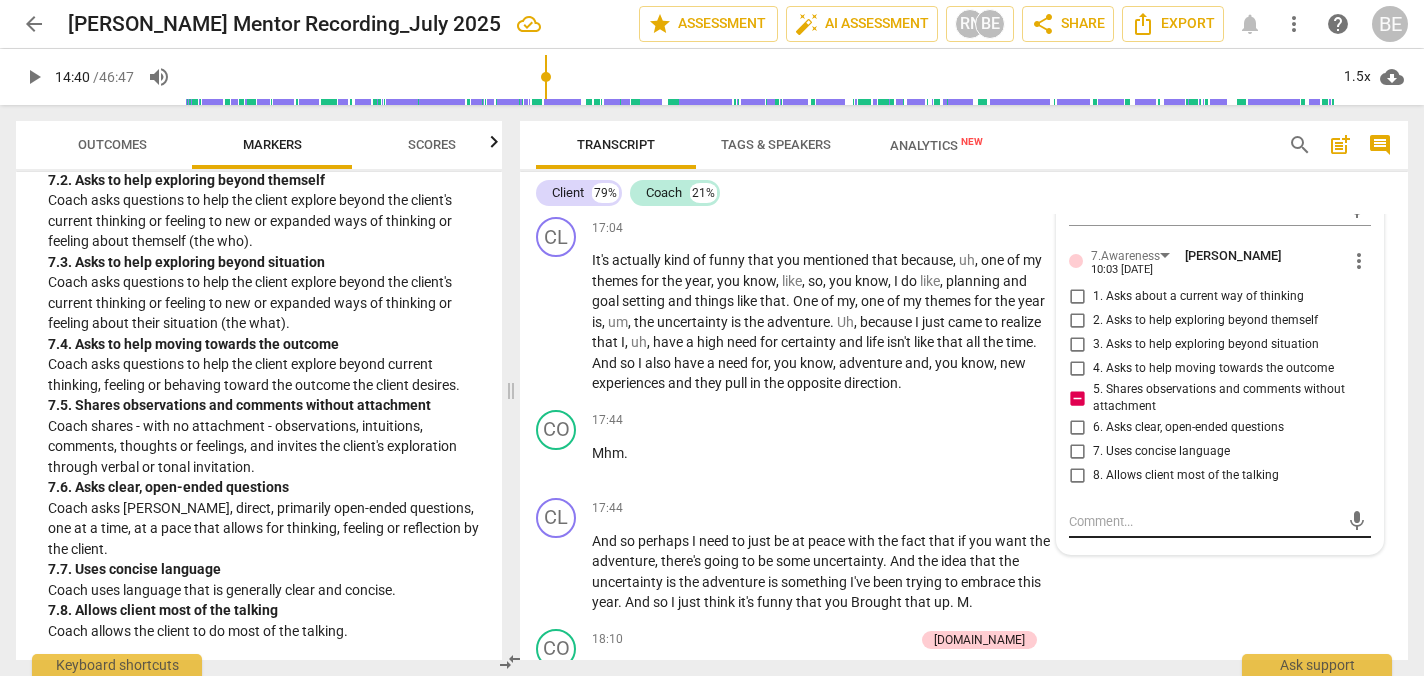 click at bounding box center (1204, 521) 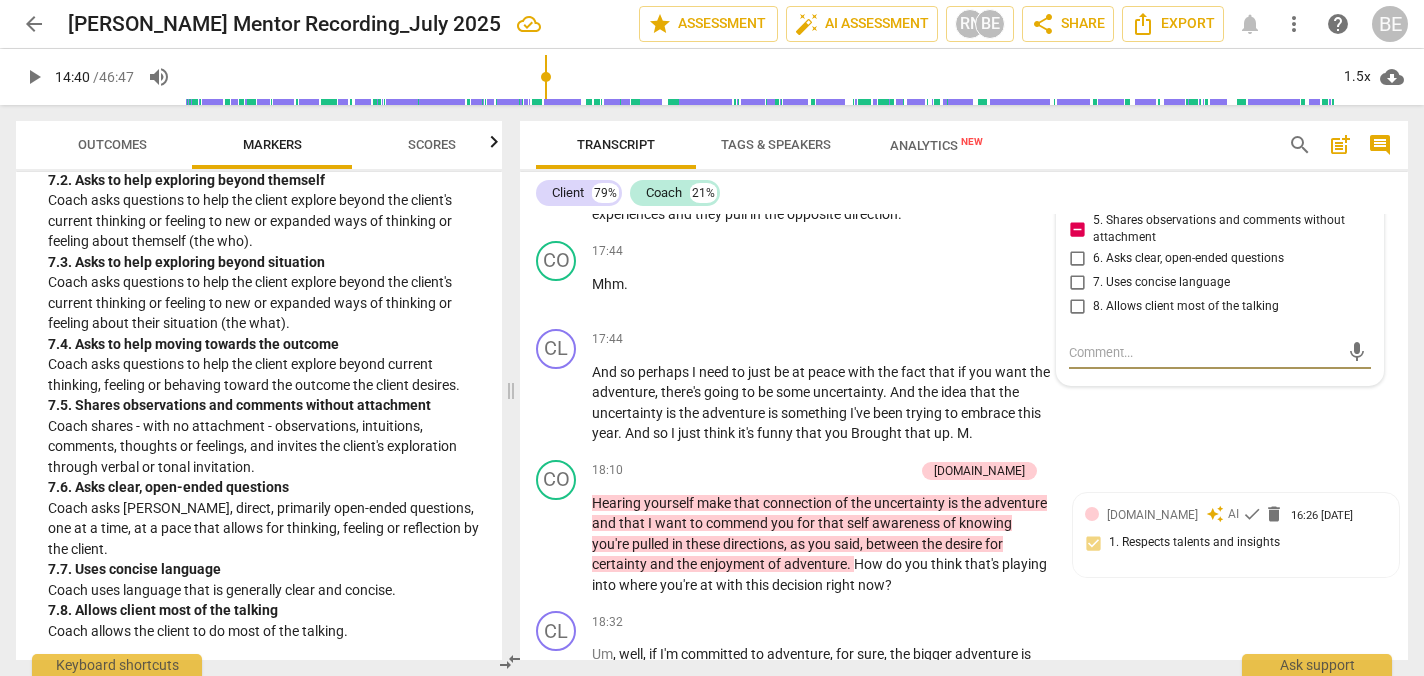 scroll, scrollTop: 6947, scrollLeft: 0, axis: vertical 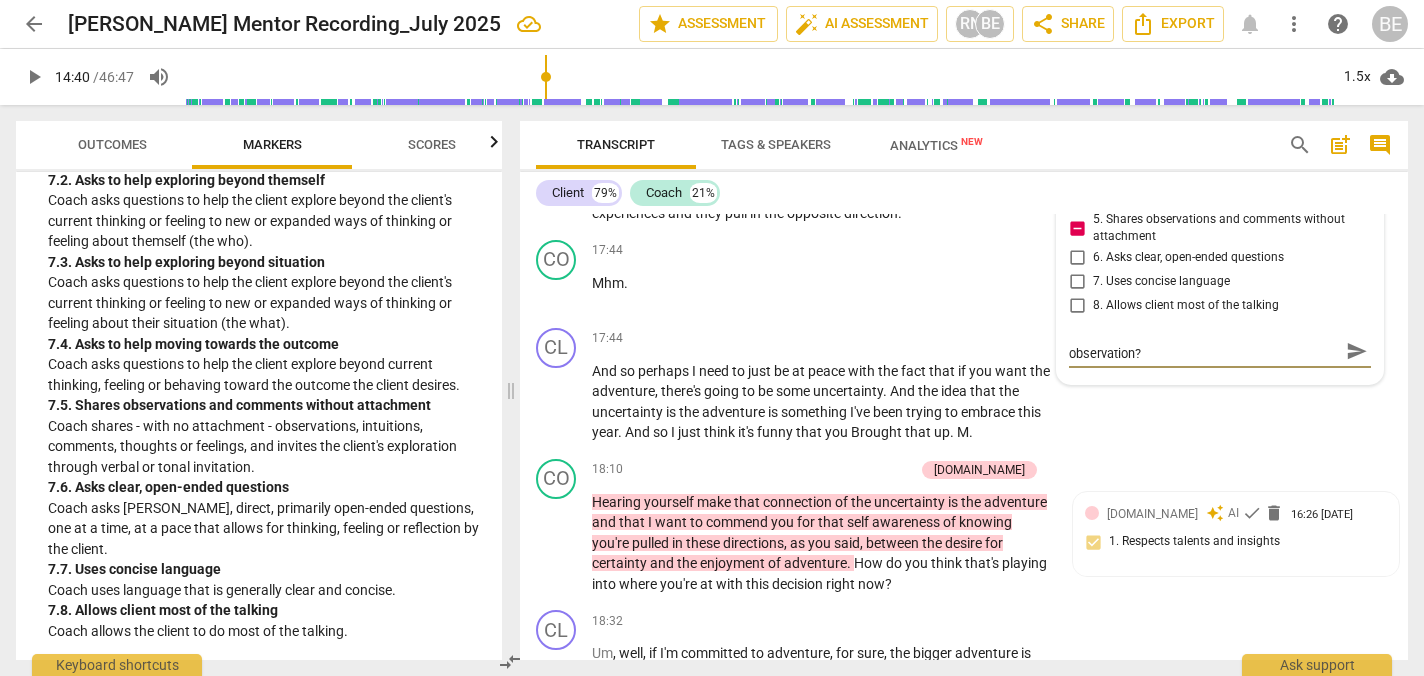click on "send" at bounding box center [1357, 352] 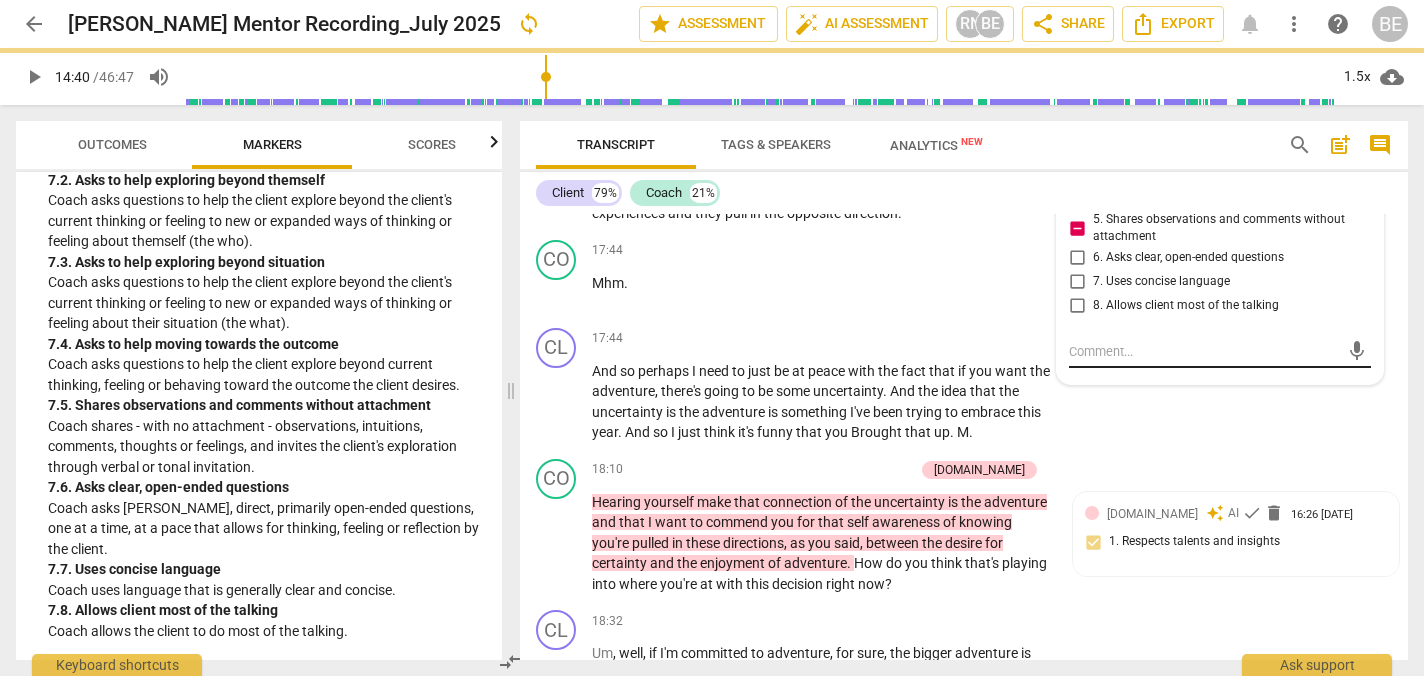 scroll, scrollTop: 0, scrollLeft: 0, axis: both 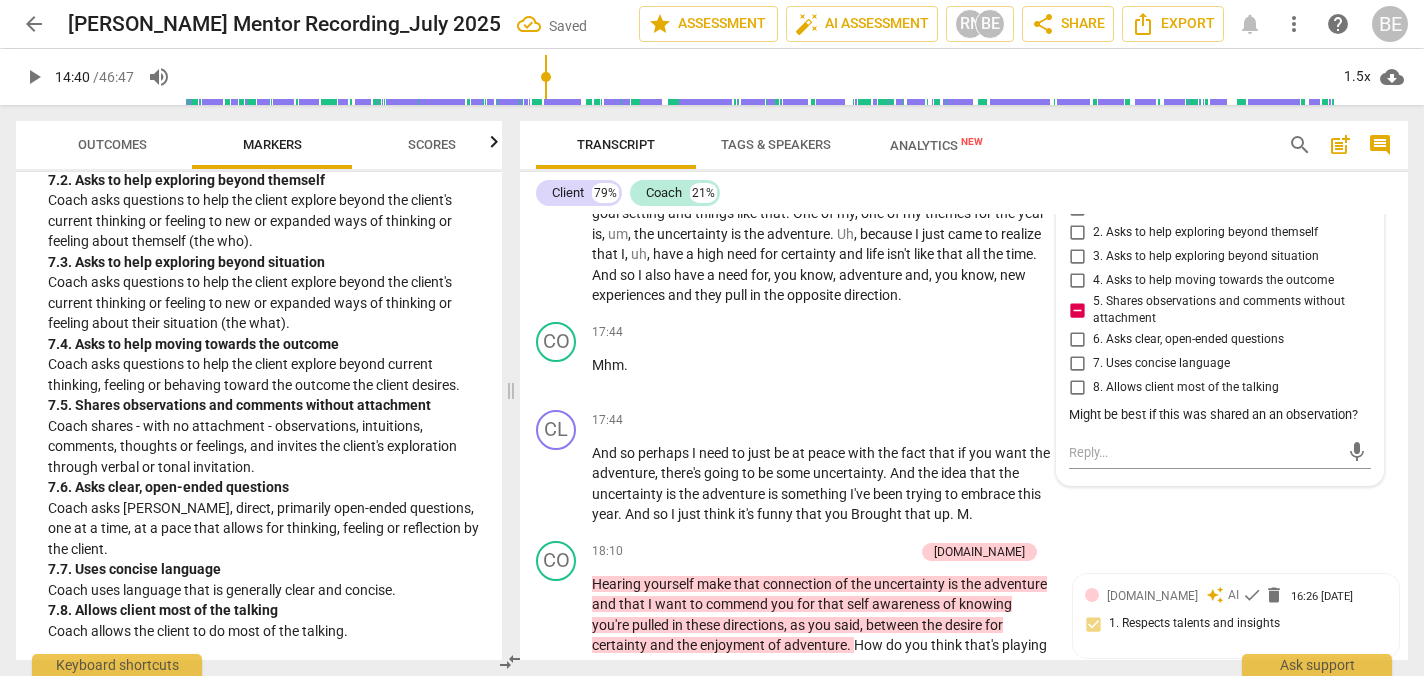 click on "more_vert" at bounding box center [1359, 173] 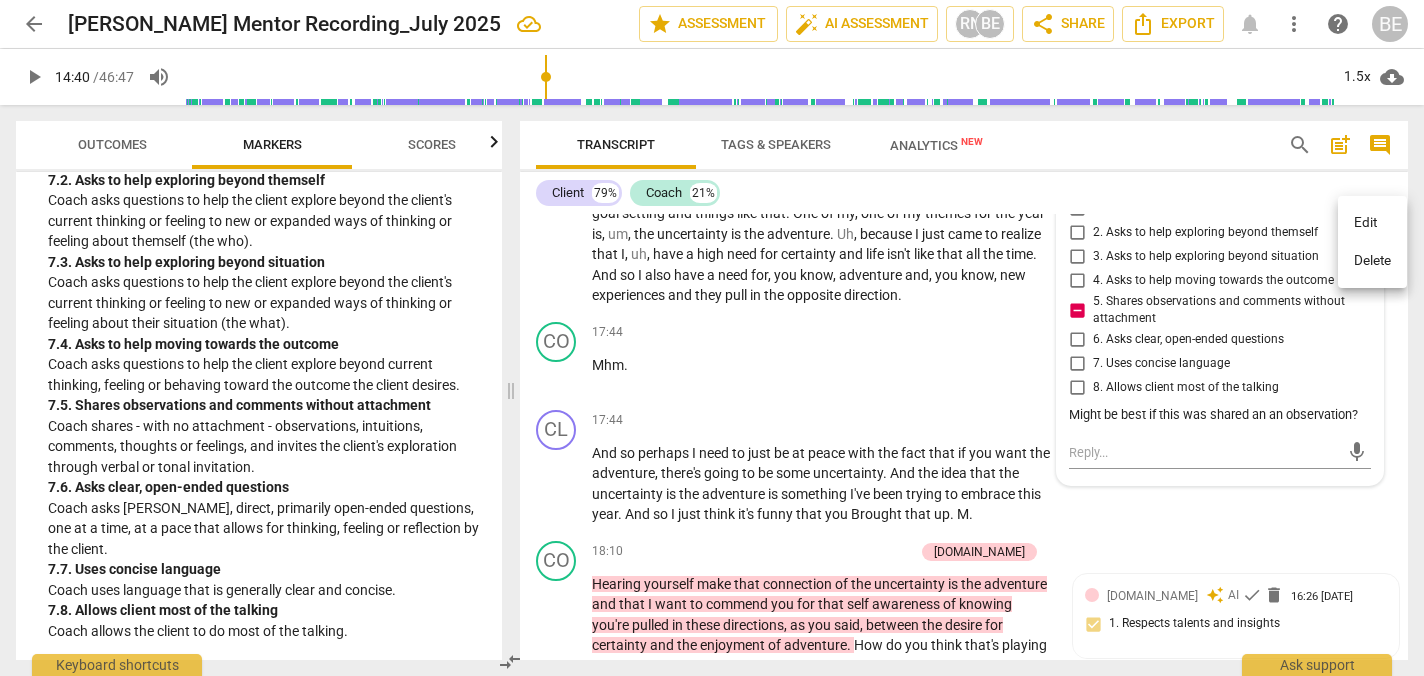 click on "Edit" at bounding box center (1372, 223) 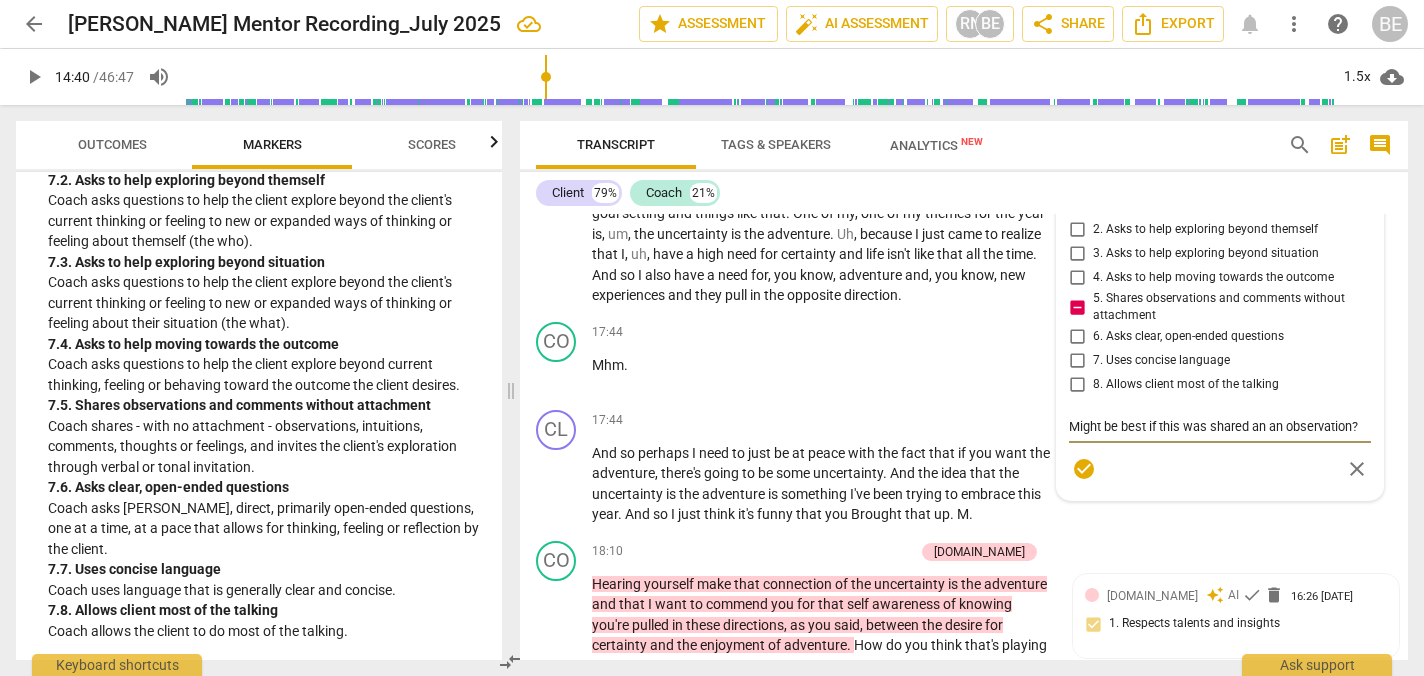 scroll, scrollTop: 6862, scrollLeft: 0, axis: vertical 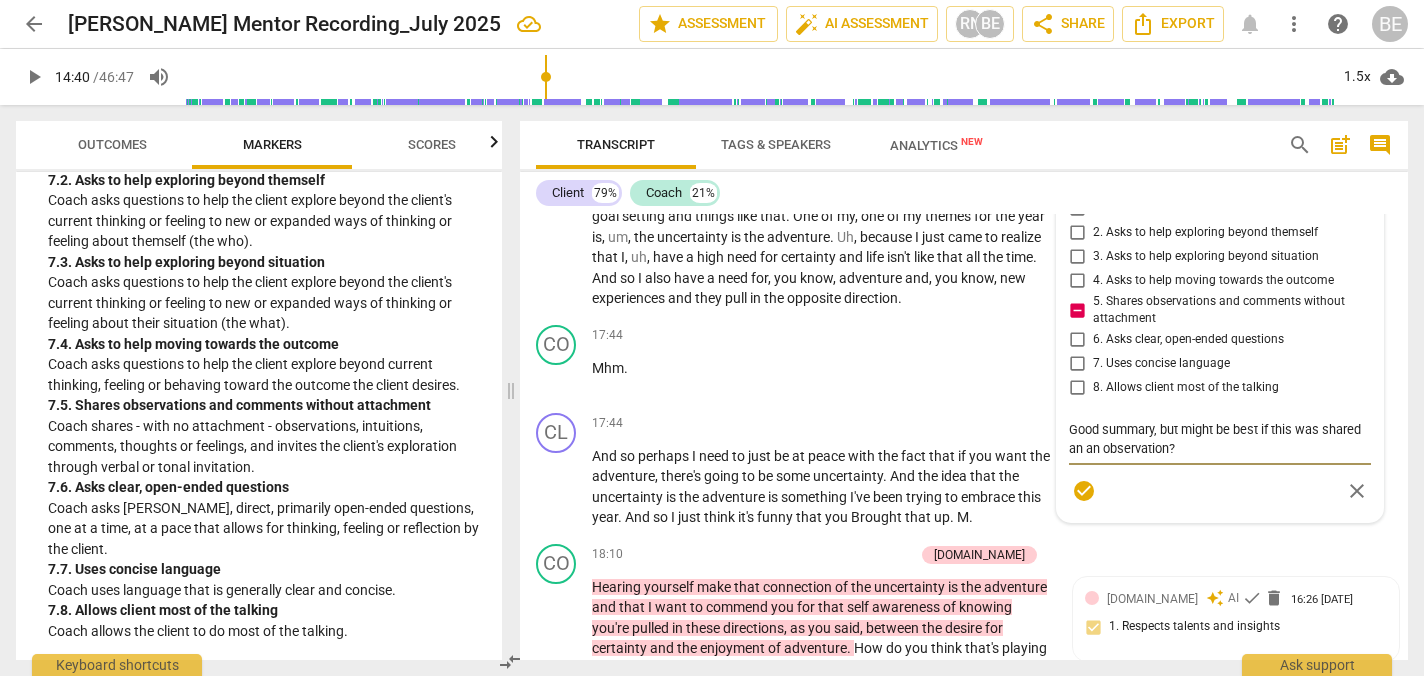 click on "check_circle" at bounding box center [1084, 491] 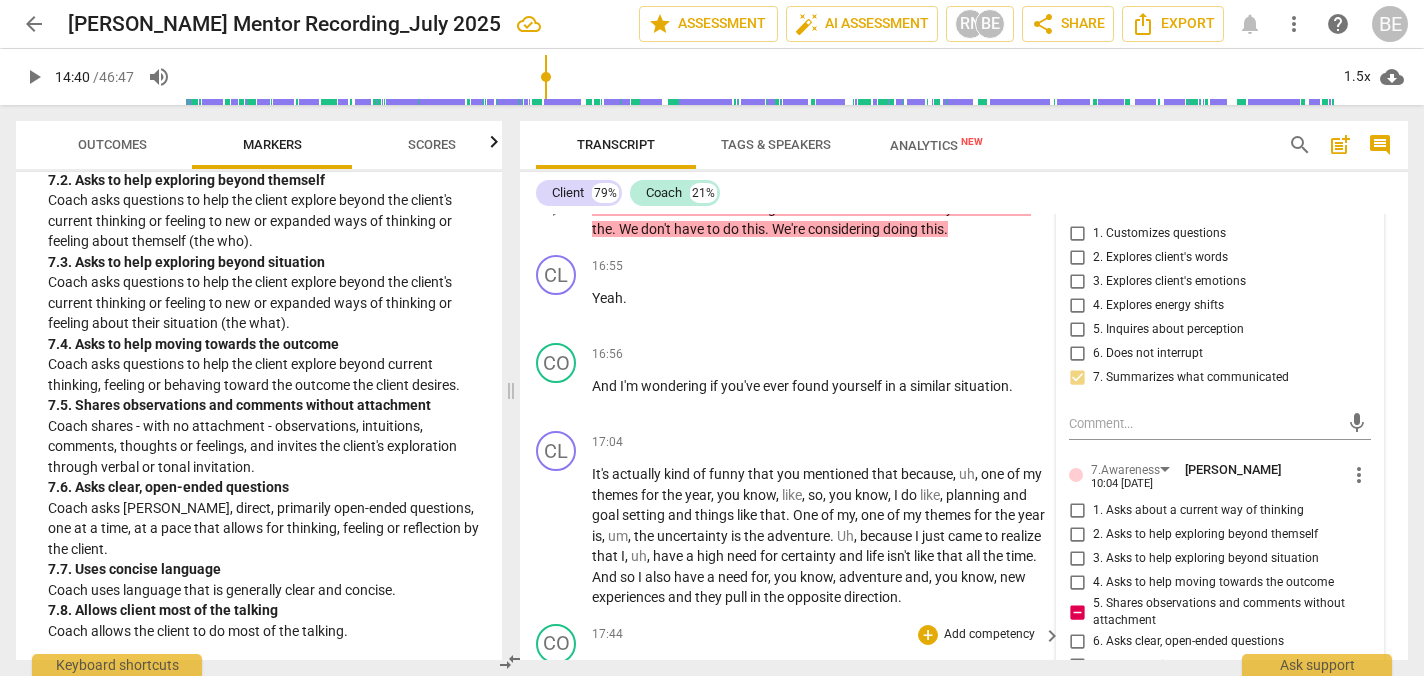 scroll, scrollTop: 6561, scrollLeft: 0, axis: vertical 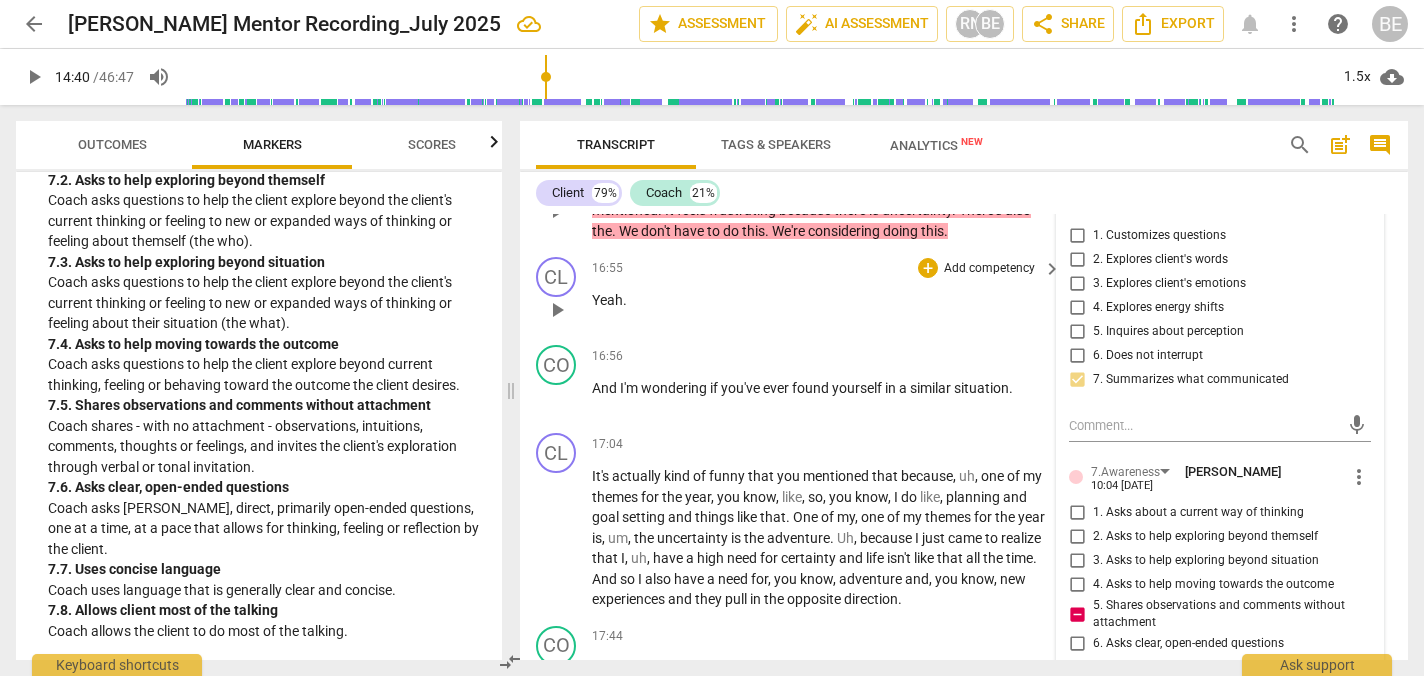 click on "16:55 + Add competency keyboard_arrow_right Yeah ." at bounding box center (827, 293) 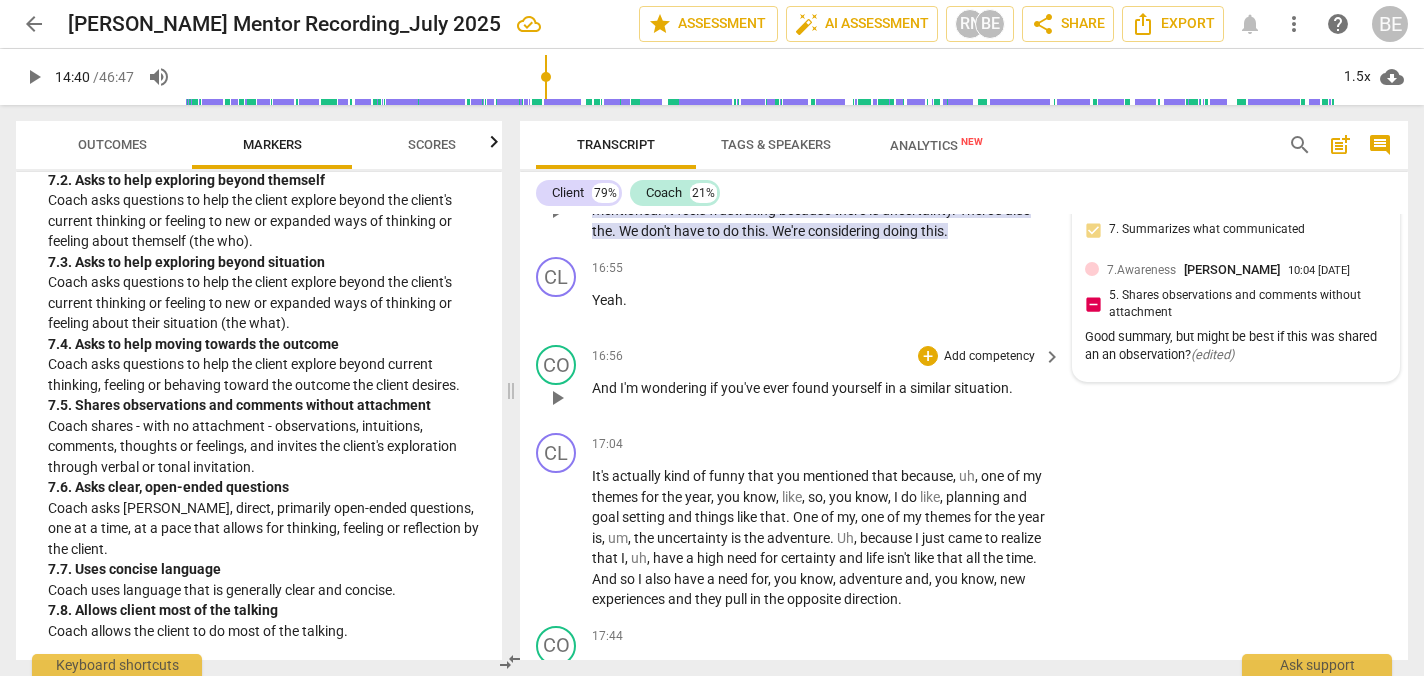 click on "Add competency" at bounding box center [989, 357] 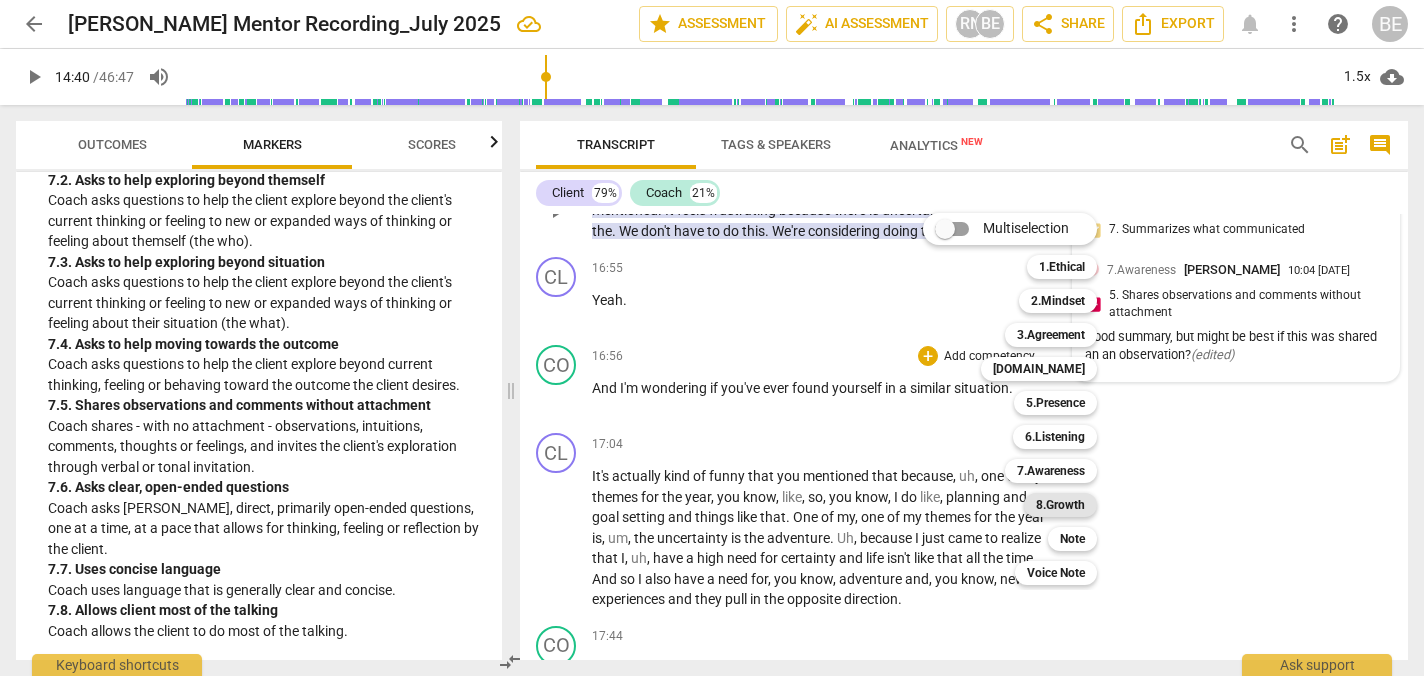 click on "8.Growth" at bounding box center (1060, 505) 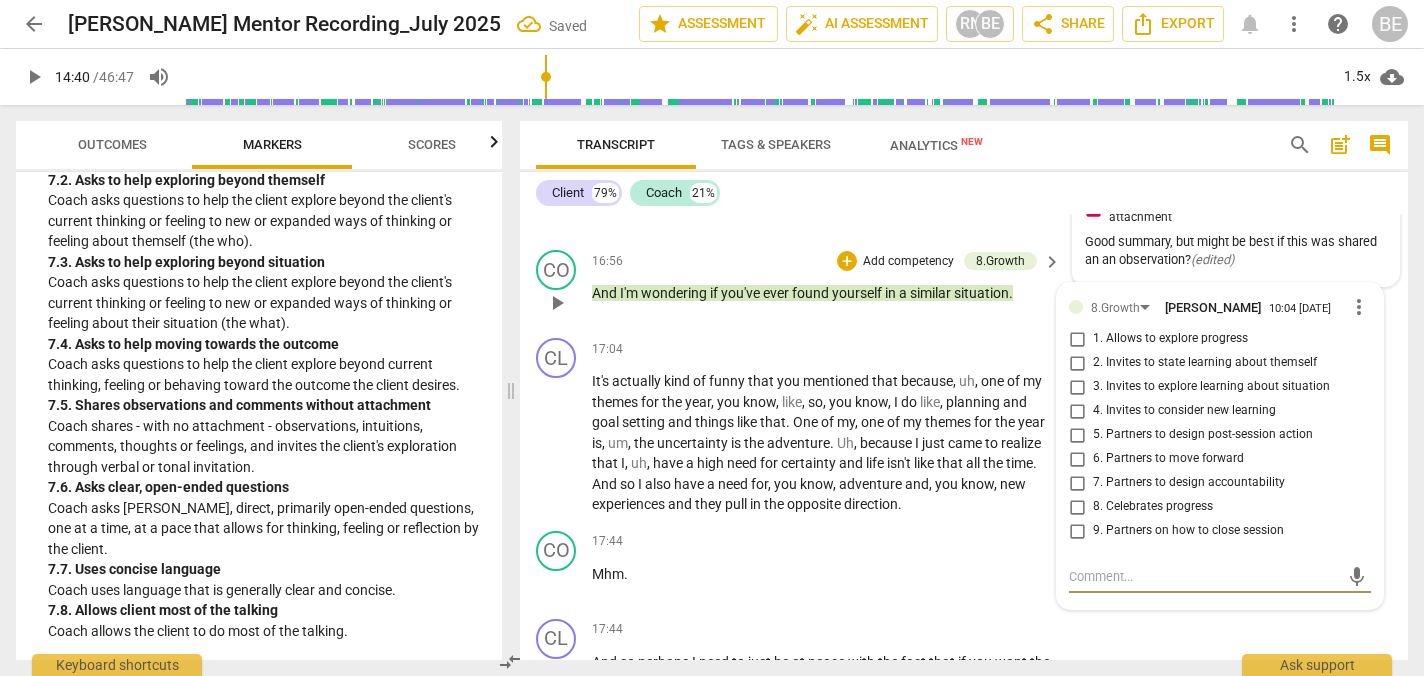 scroll, scrollTop: 6655, scrollLeft: 0, axis: vertical 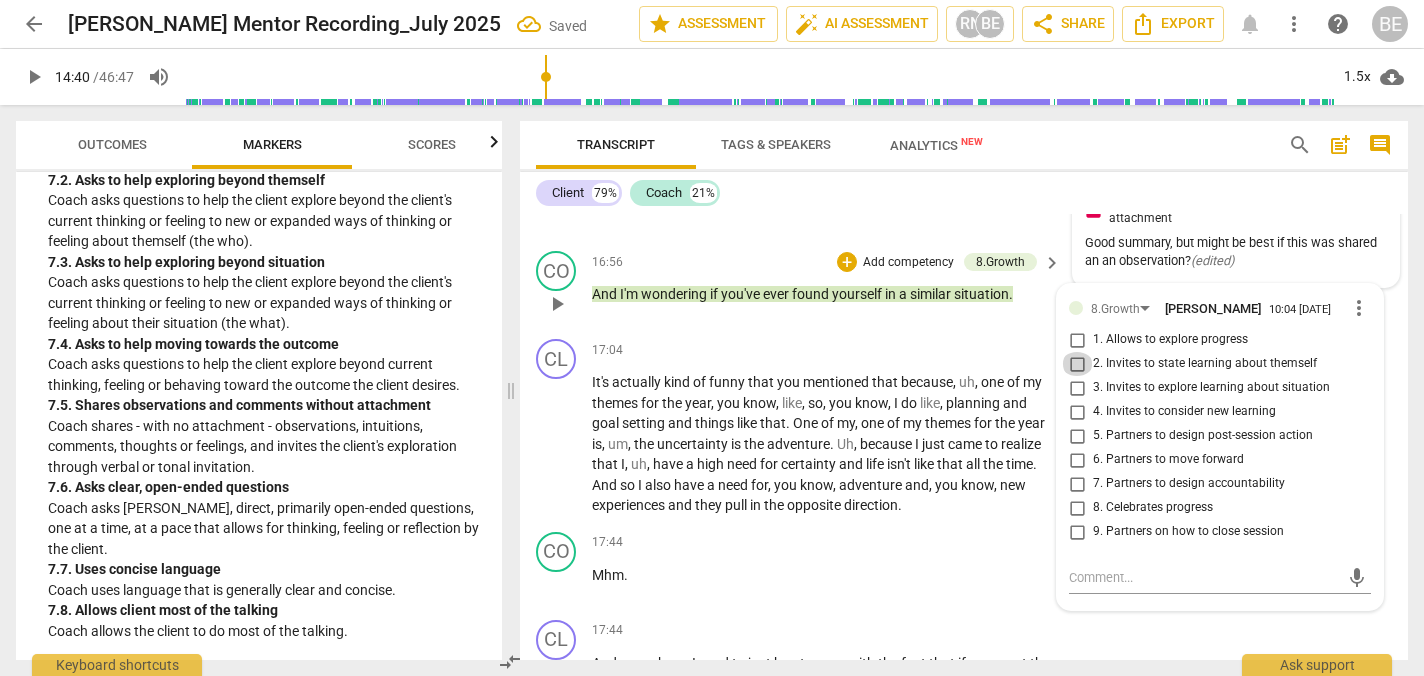 click on "2. Invites to state learning about themself" at bounding box center (1077, 364) 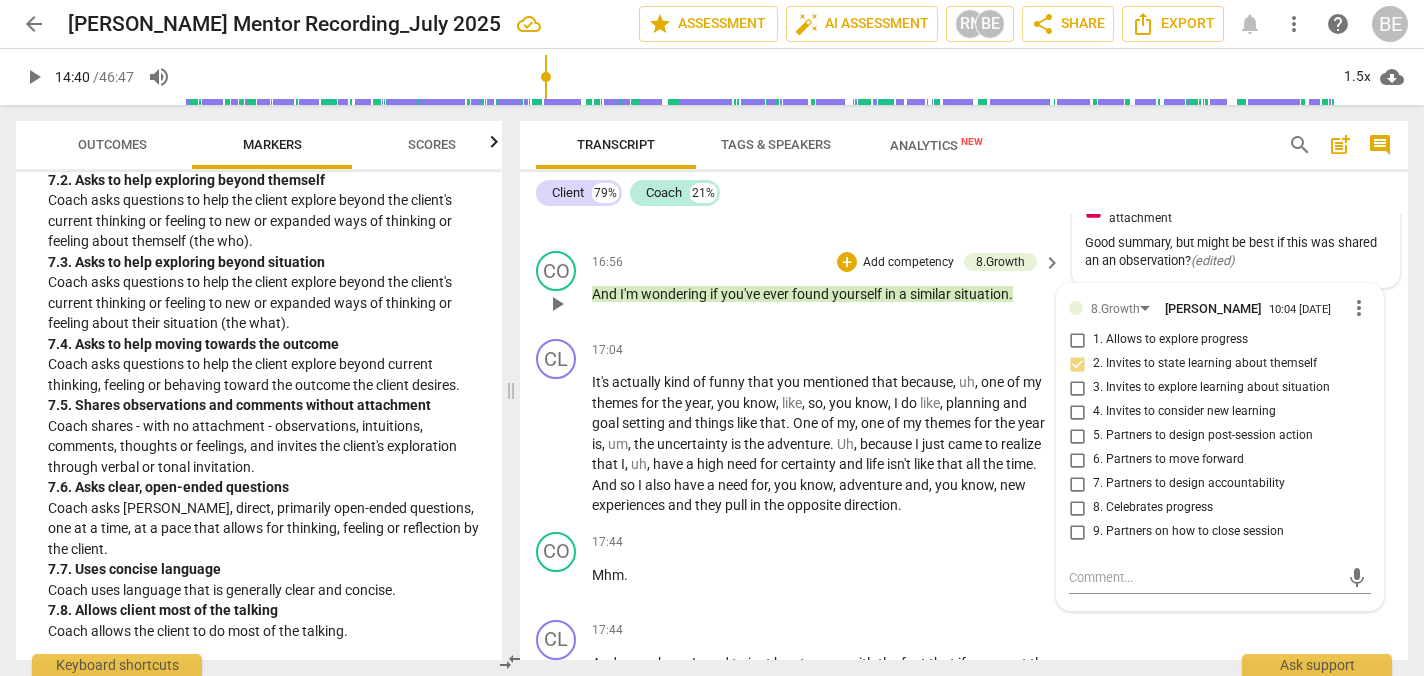 click on "3. Invites to explore learning about situation" at bounding box center [1077, 388] 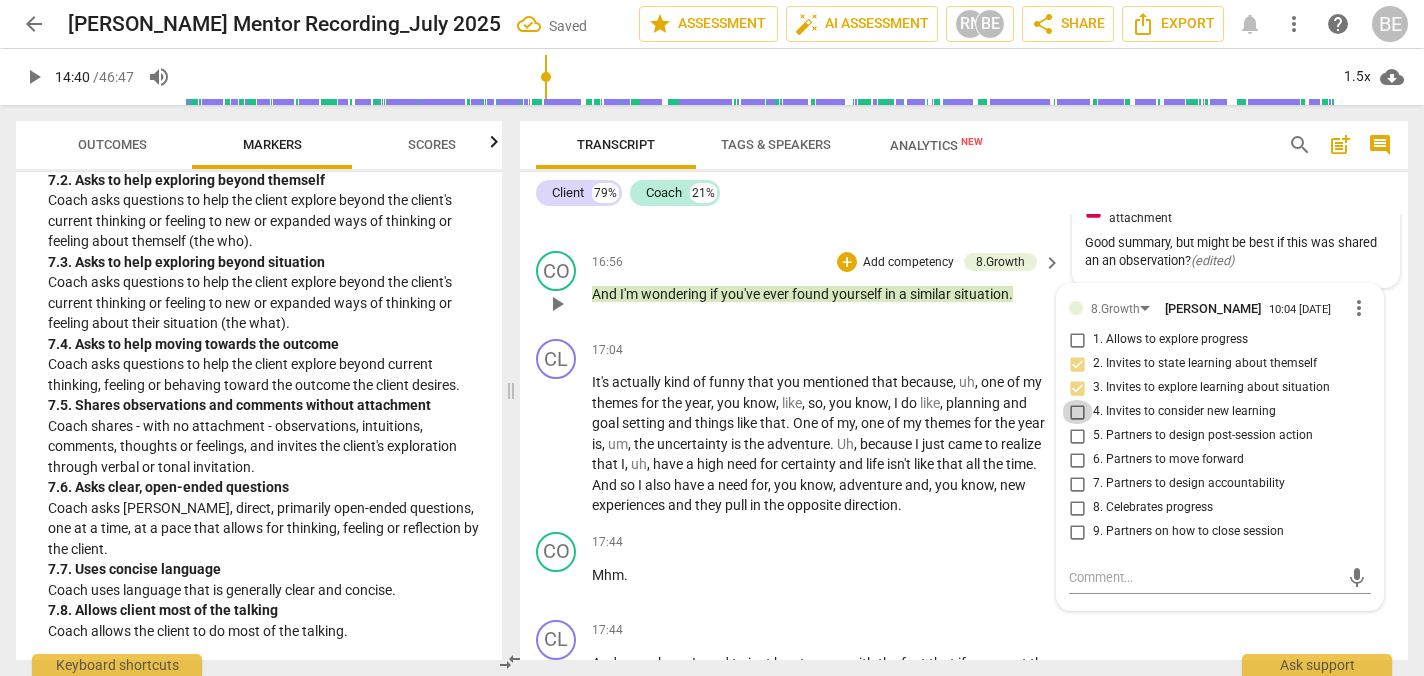 click on "4. Invites to consider new learning" at bounding box center [1077, 412] 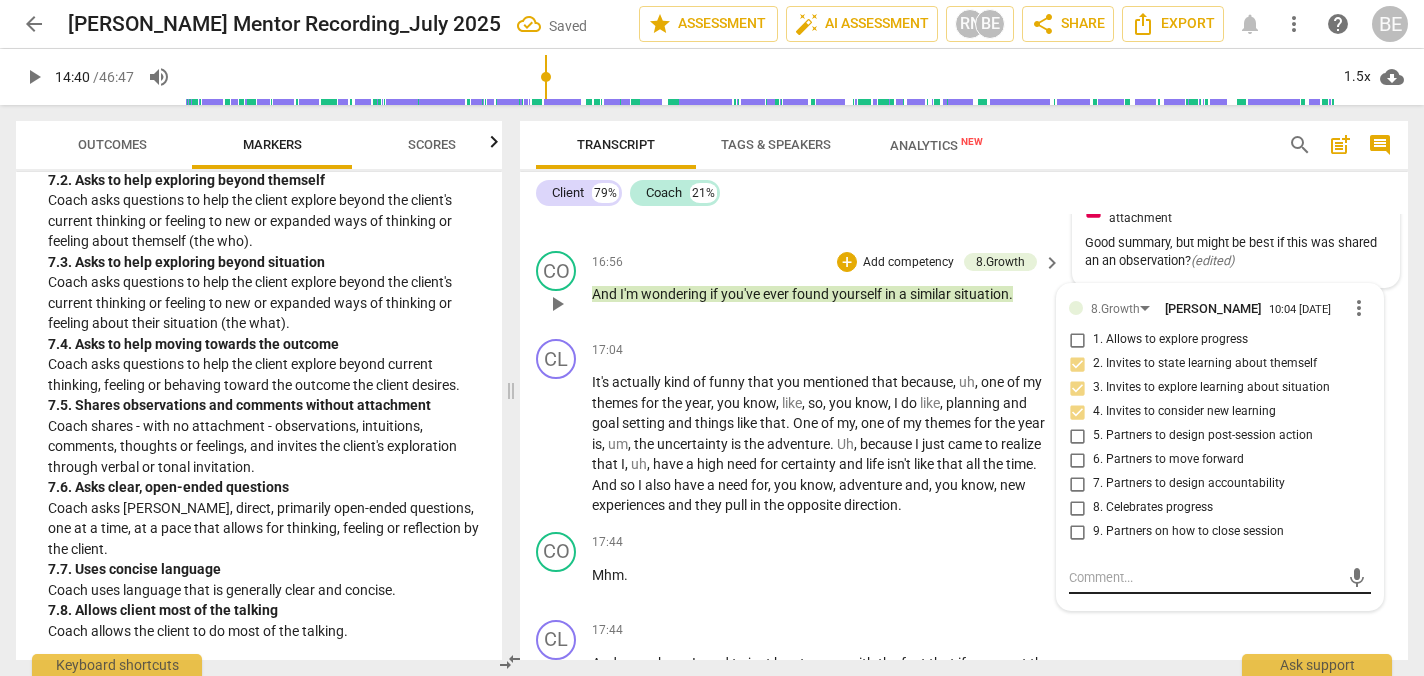 click at bounding box center [1204, 577] 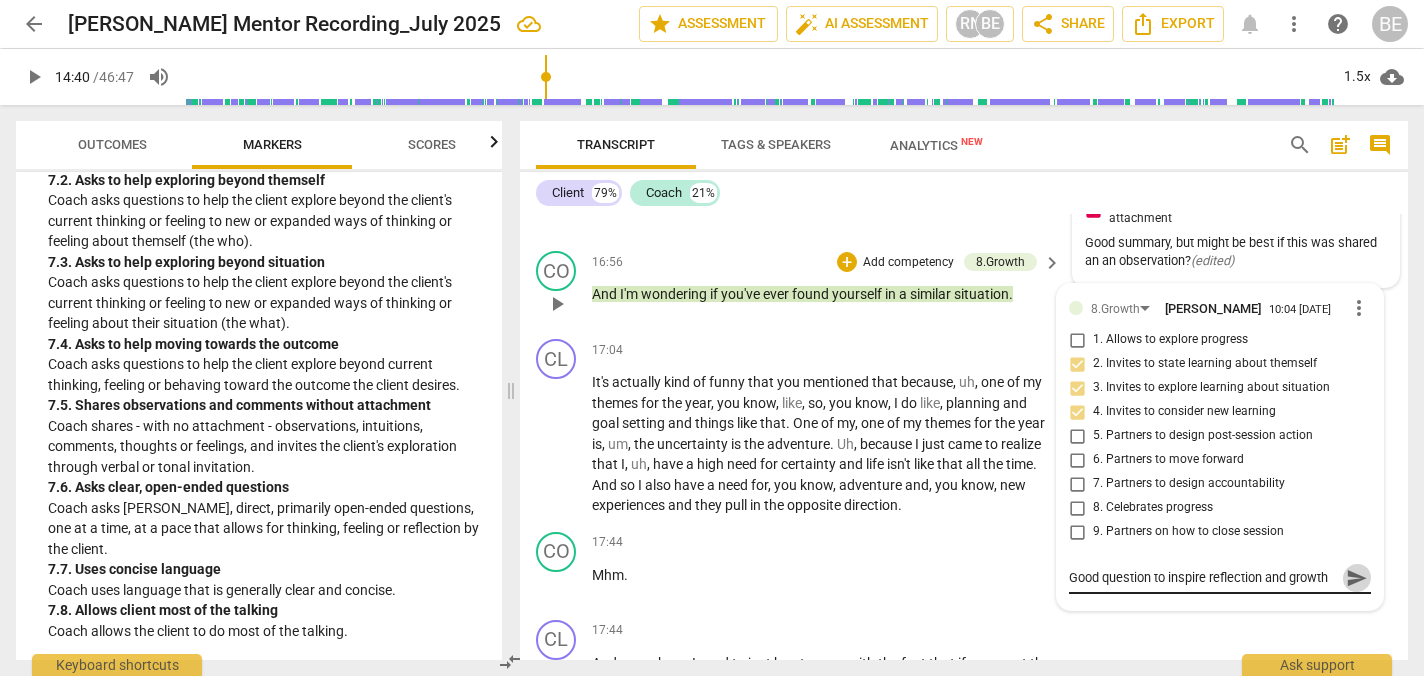click on "send" at bounding box center [1357, 578] 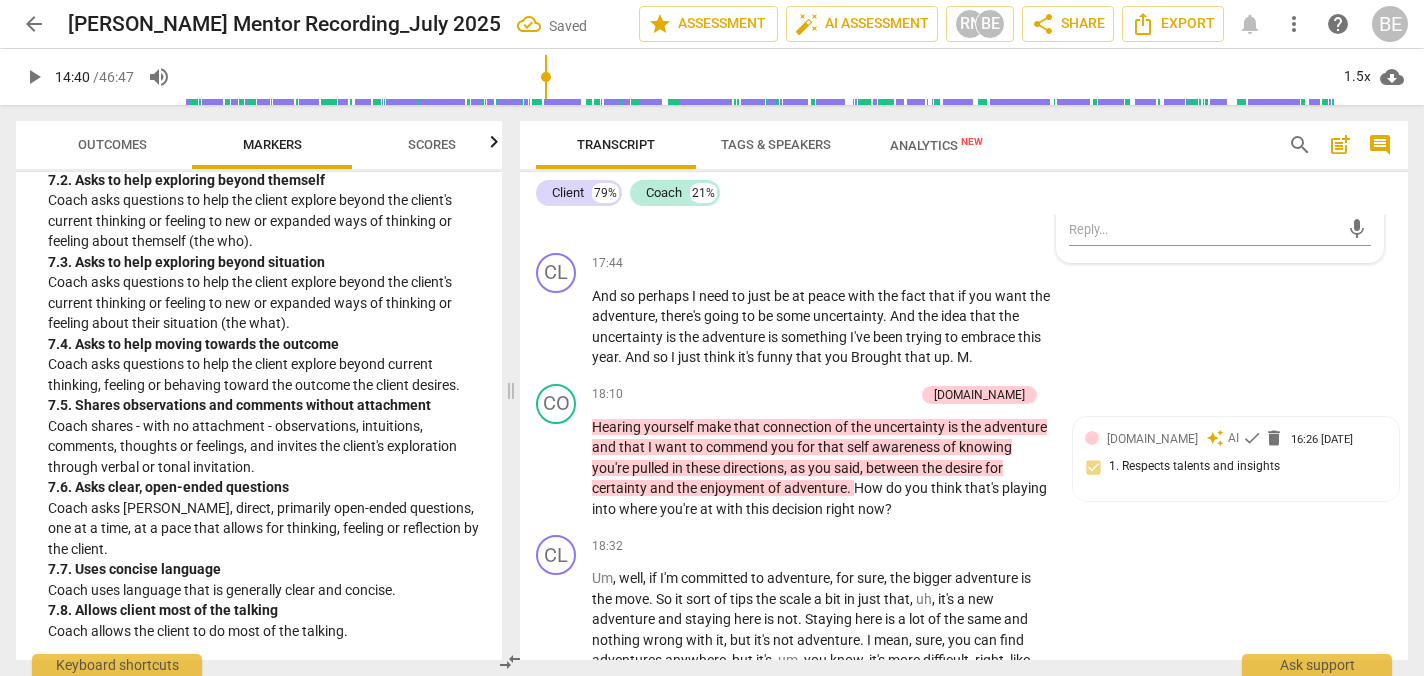 scroll, scrollTop: 7052, scrollLeft: 0, axis: vertical 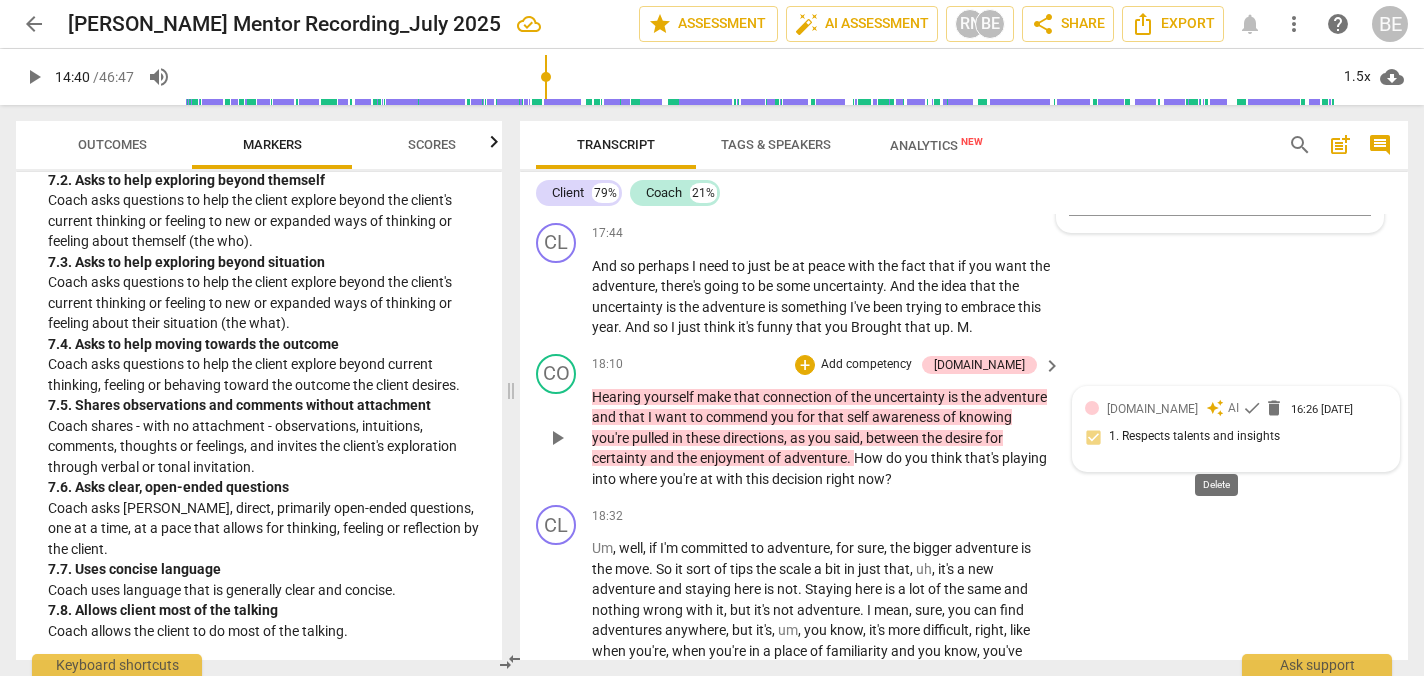 click on "delete" at bounding box center [1274, 408] 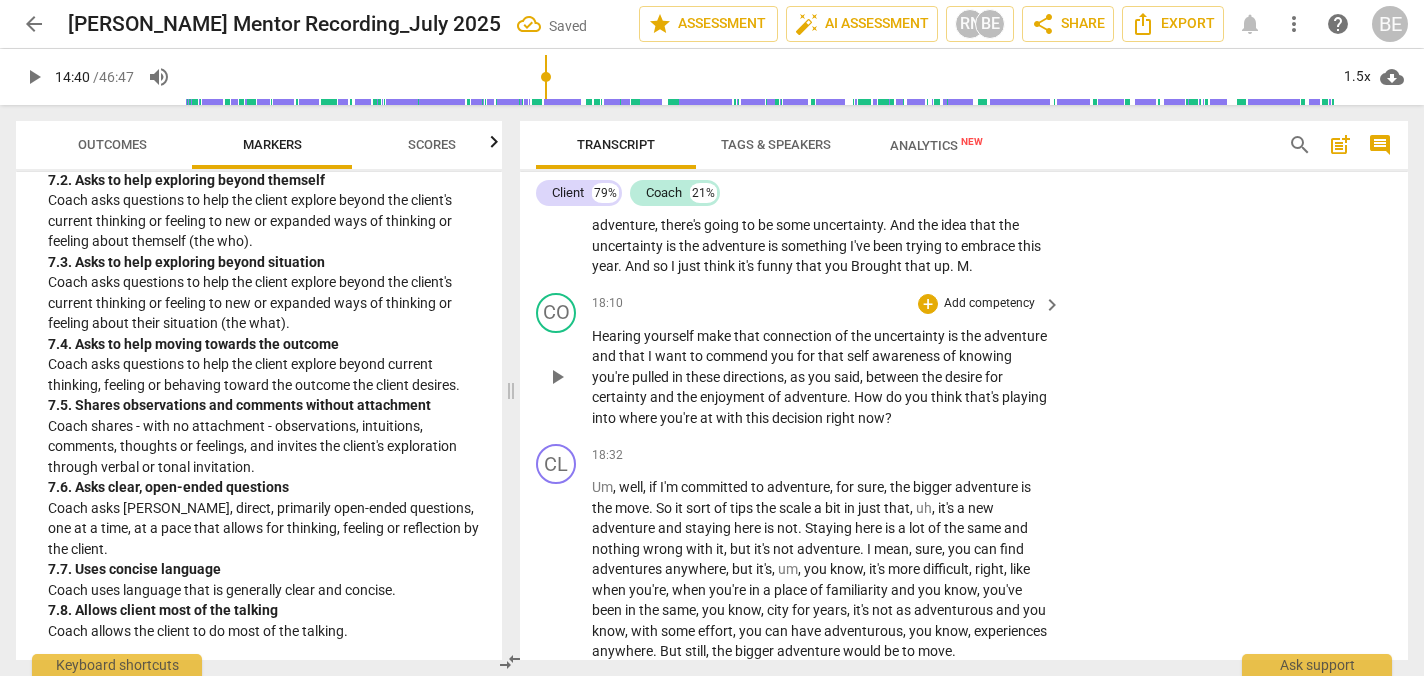 scroll, scrollTop: 7144, scrollLeft: 0, axis: vertical 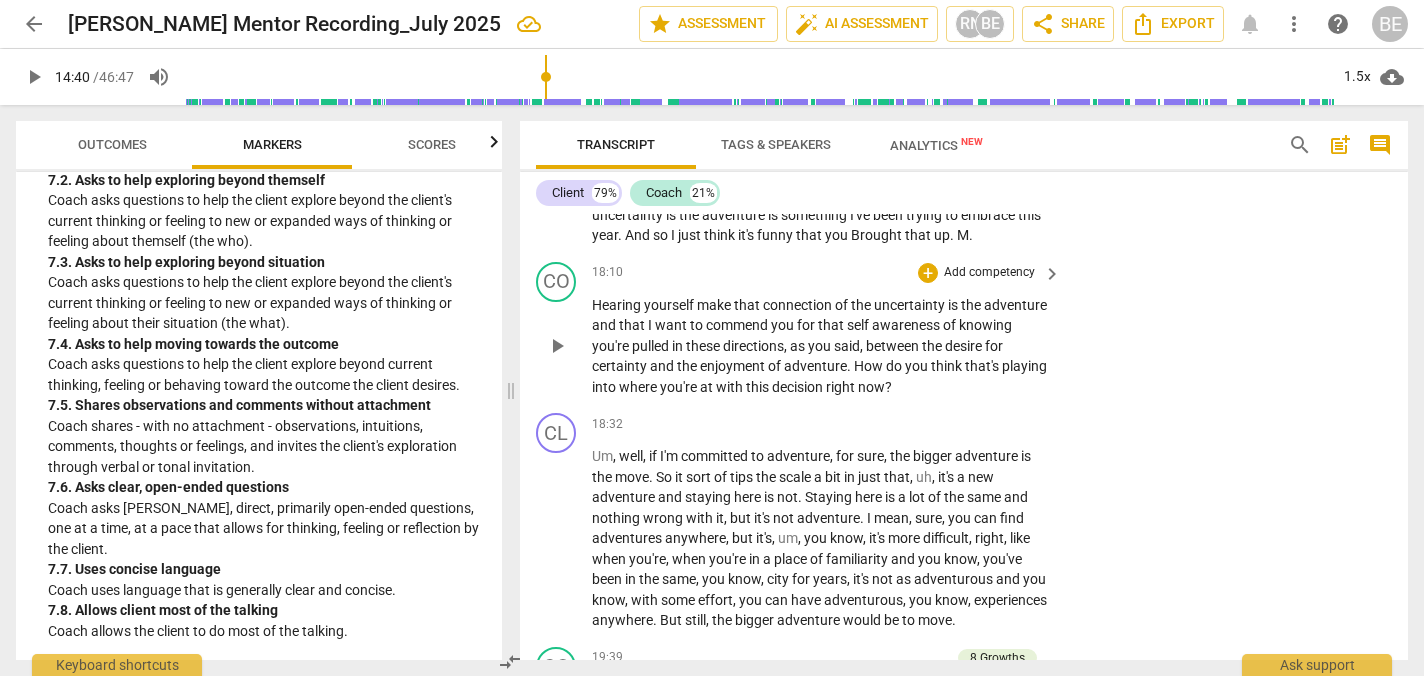 click on "Add competency" at bounding box center (989, 273) 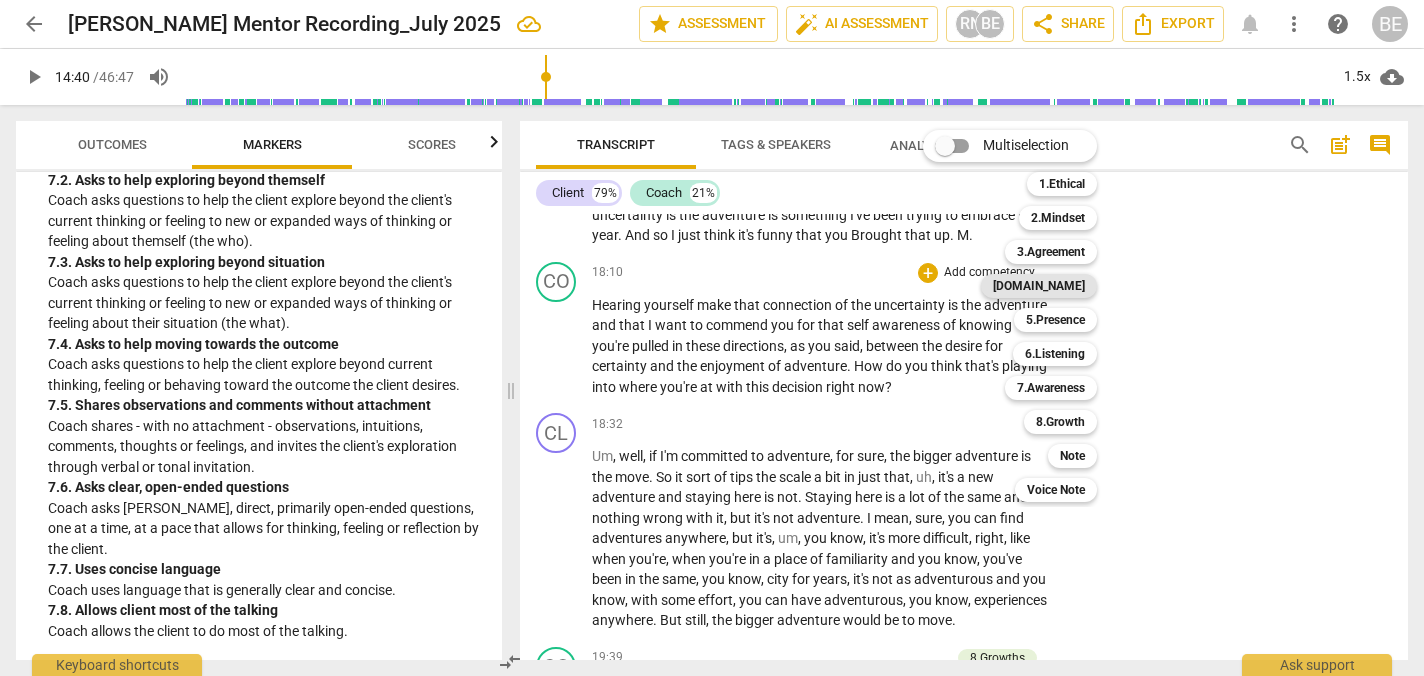 click on "[DOMAIN_NAME]" at bounding box center (1039, 286) 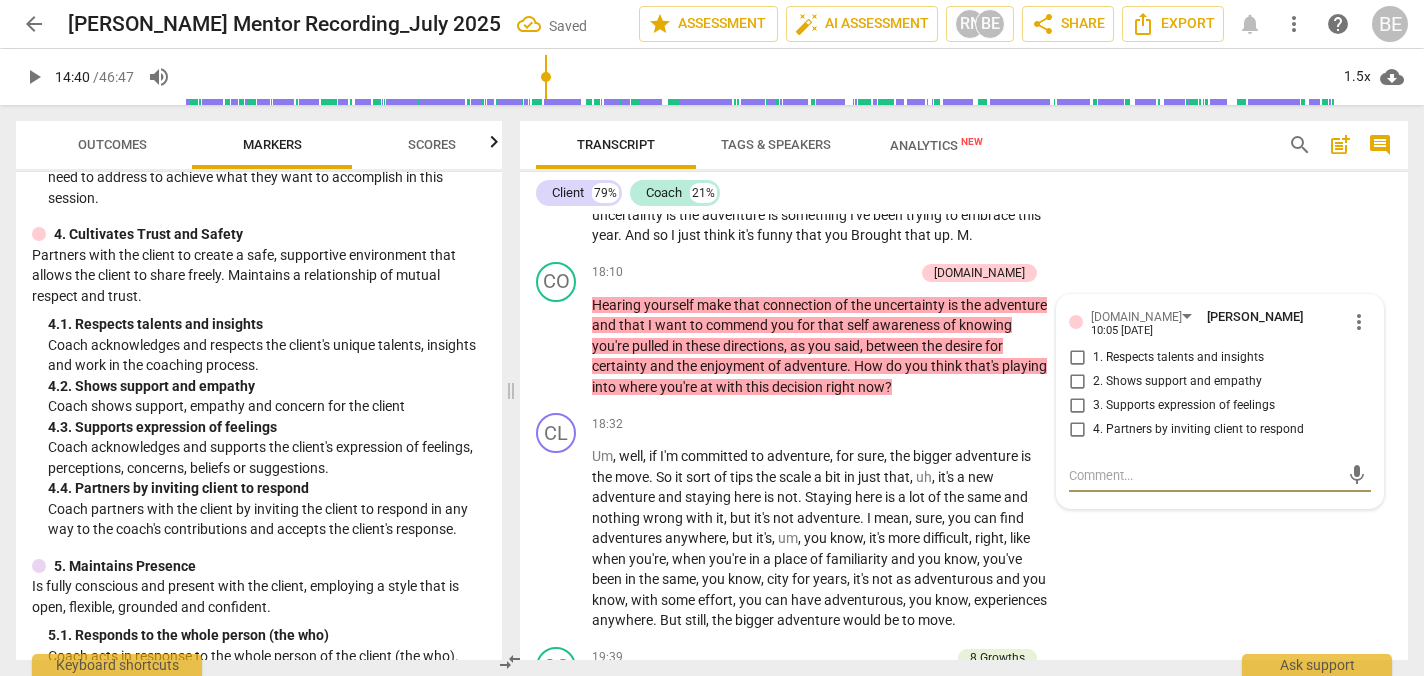 scroll, scrollTop: 688, scrollLeft: 0, axis: vertical 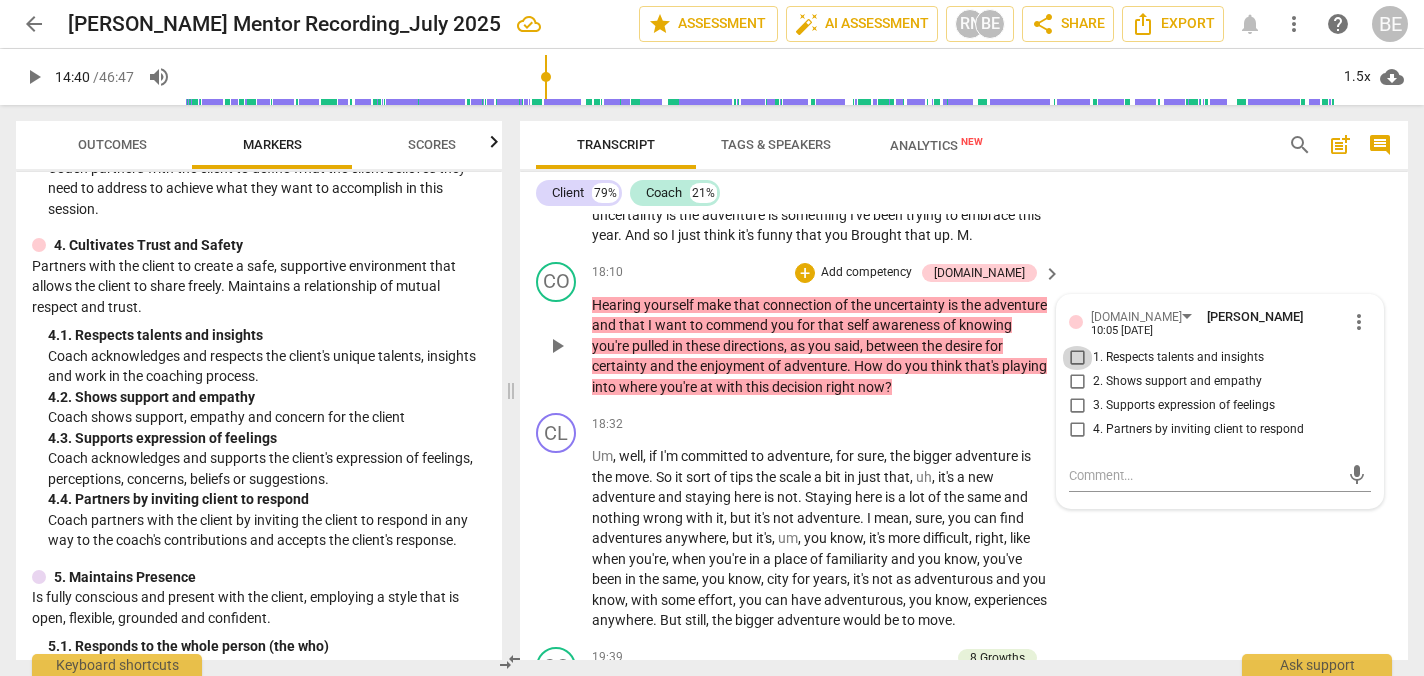 click on "1. Respects talents and insights" at bounding box center [1077, 358] 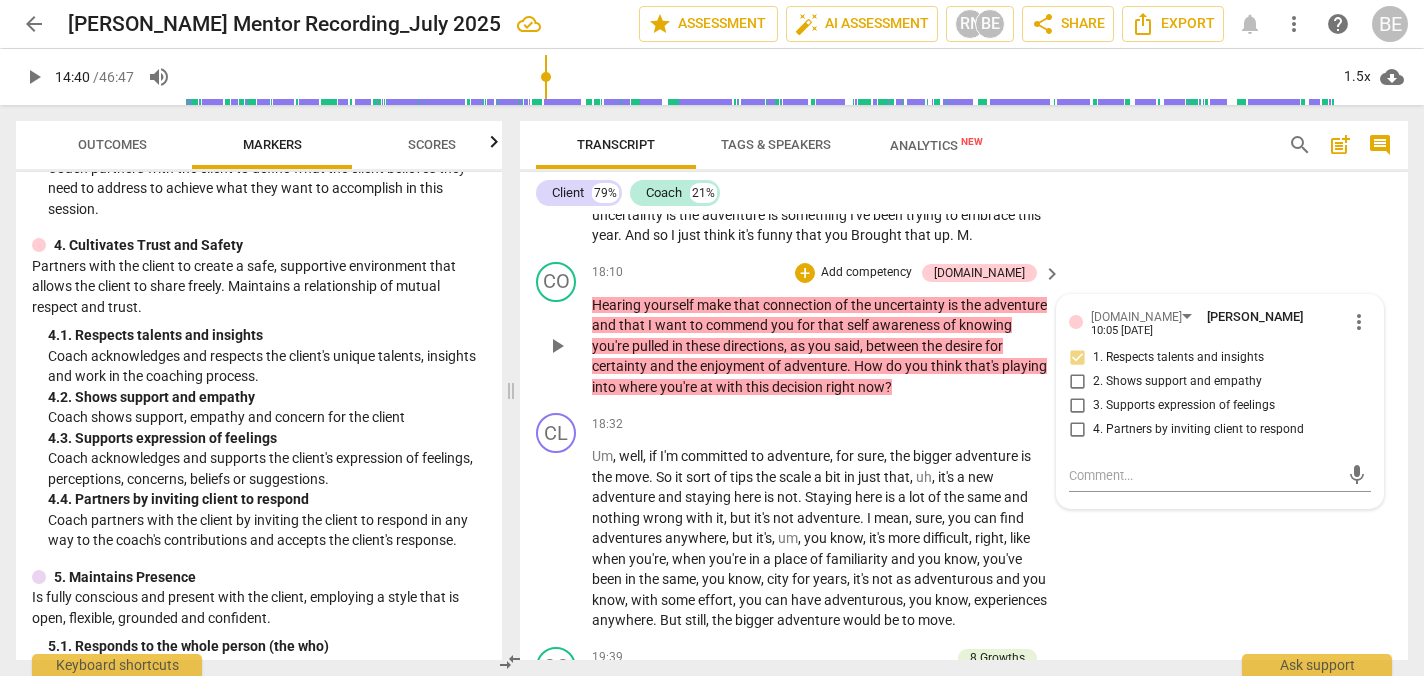 click on "2. Shows support and empathy" at bounding box center [1077, 382] 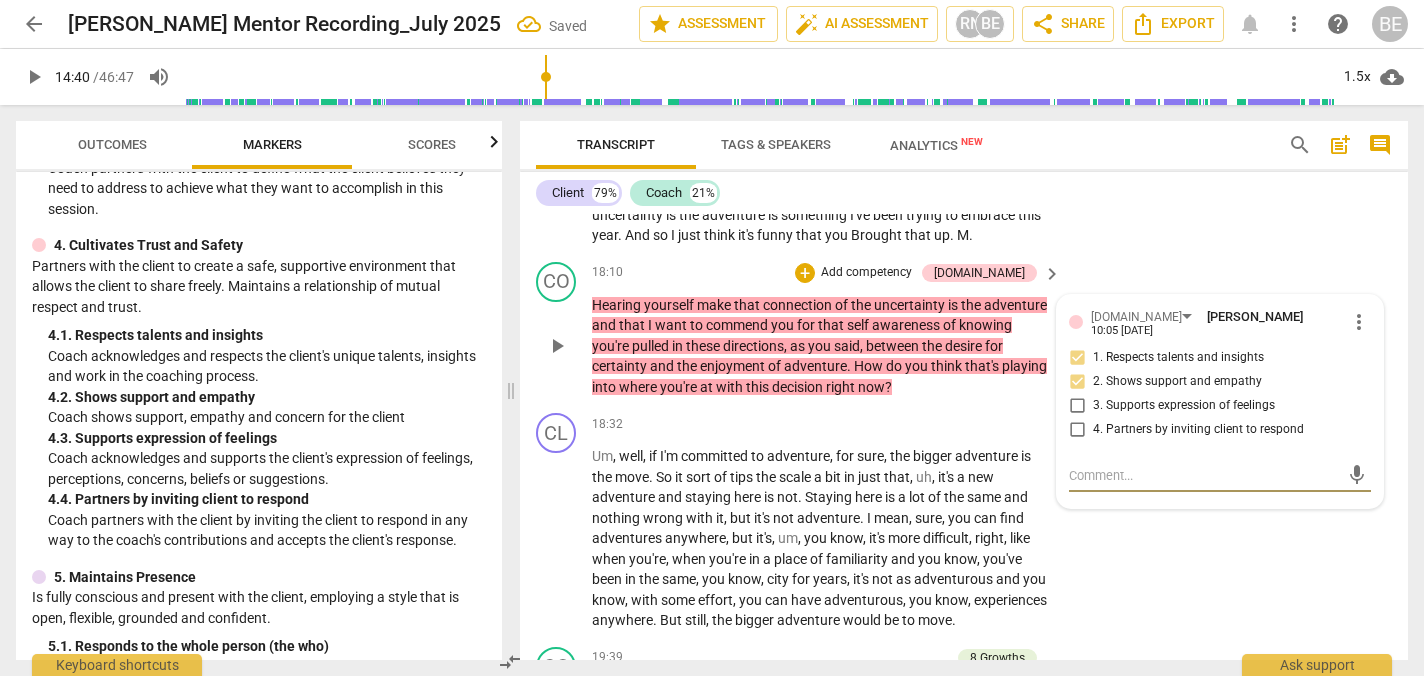 click at bounding box center [1204, 475] 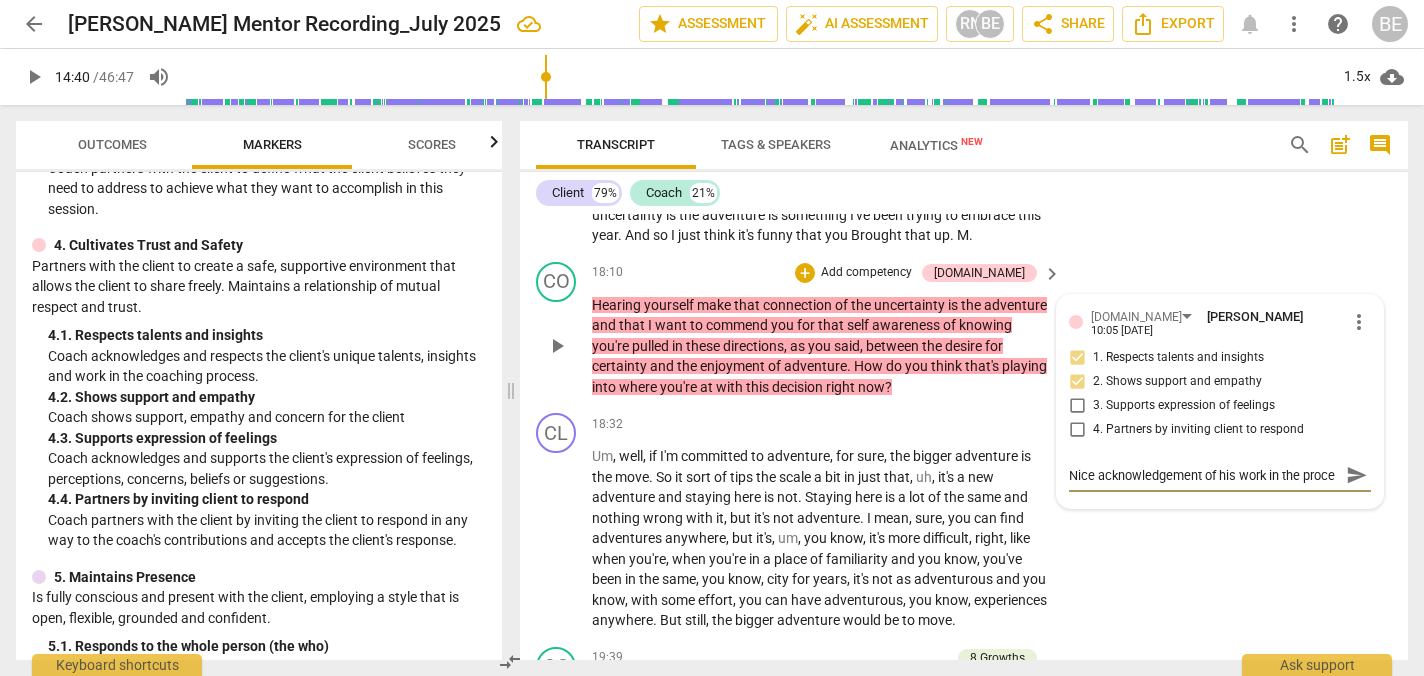 scroll, scrollTop: 17, scrollLeft: 0, axis: vertical 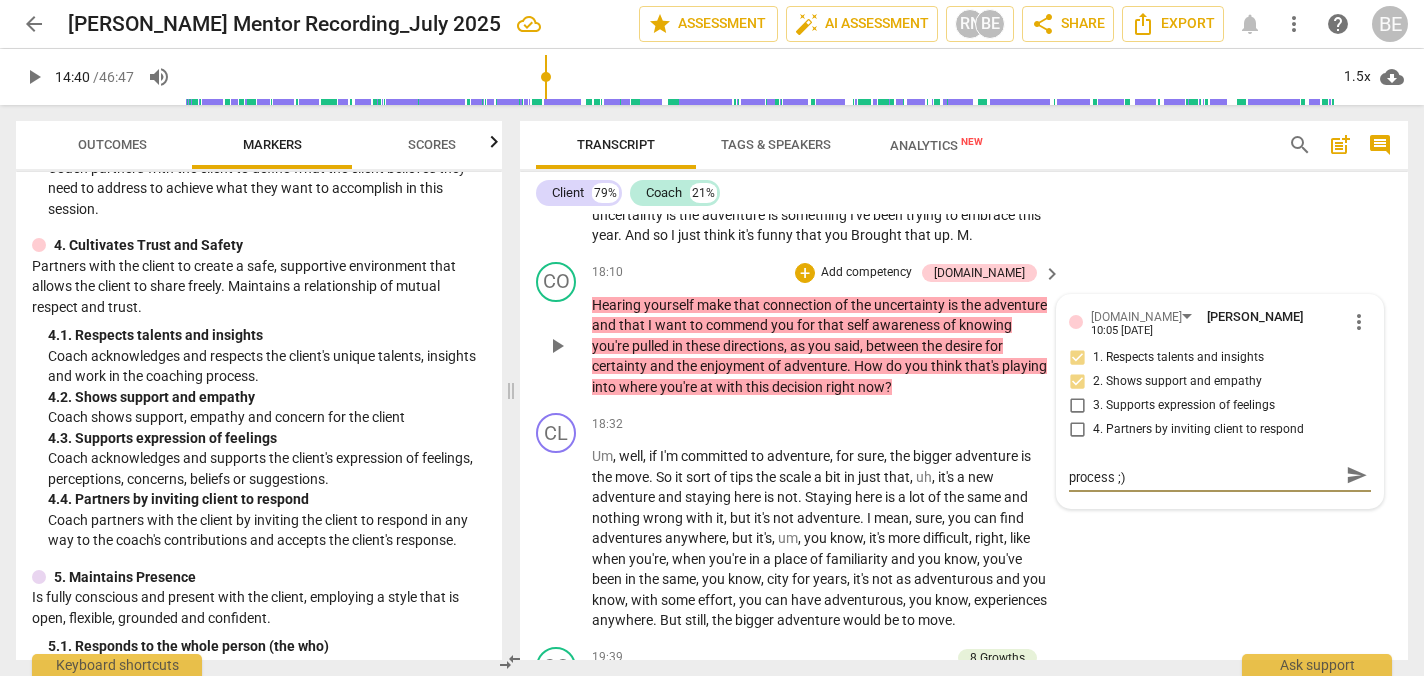 click on "Add competency" at bounding box center (866, 273) 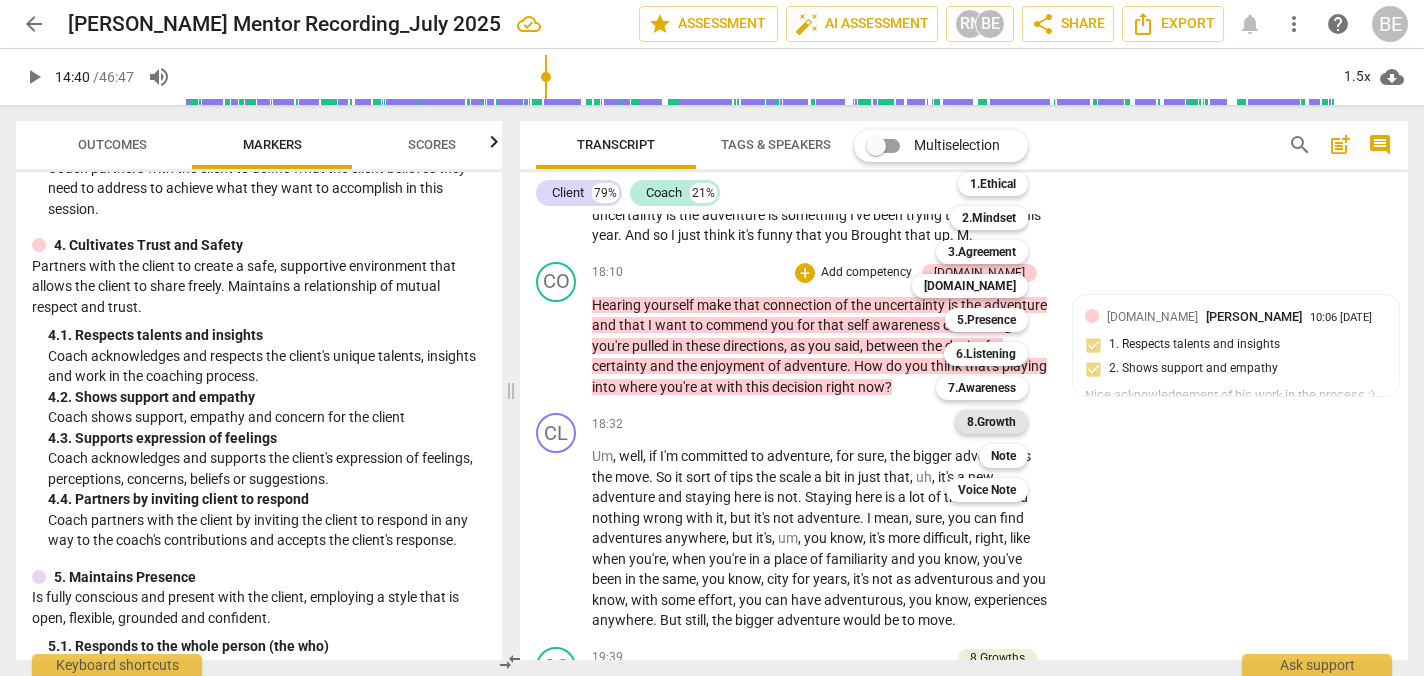 click on "8.Growth" at bounding box center (991, 422) 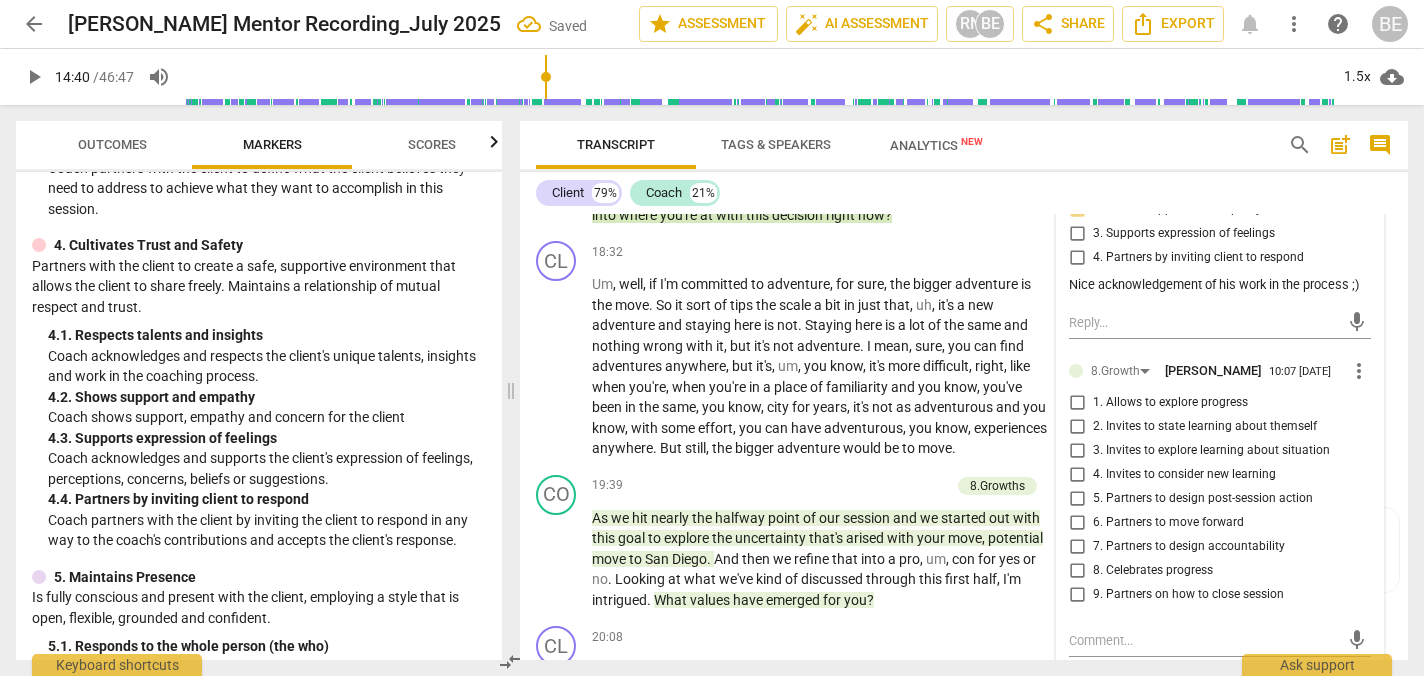 scroll, scrollTop: 7320, scrollLeft: 0, axis: vertical 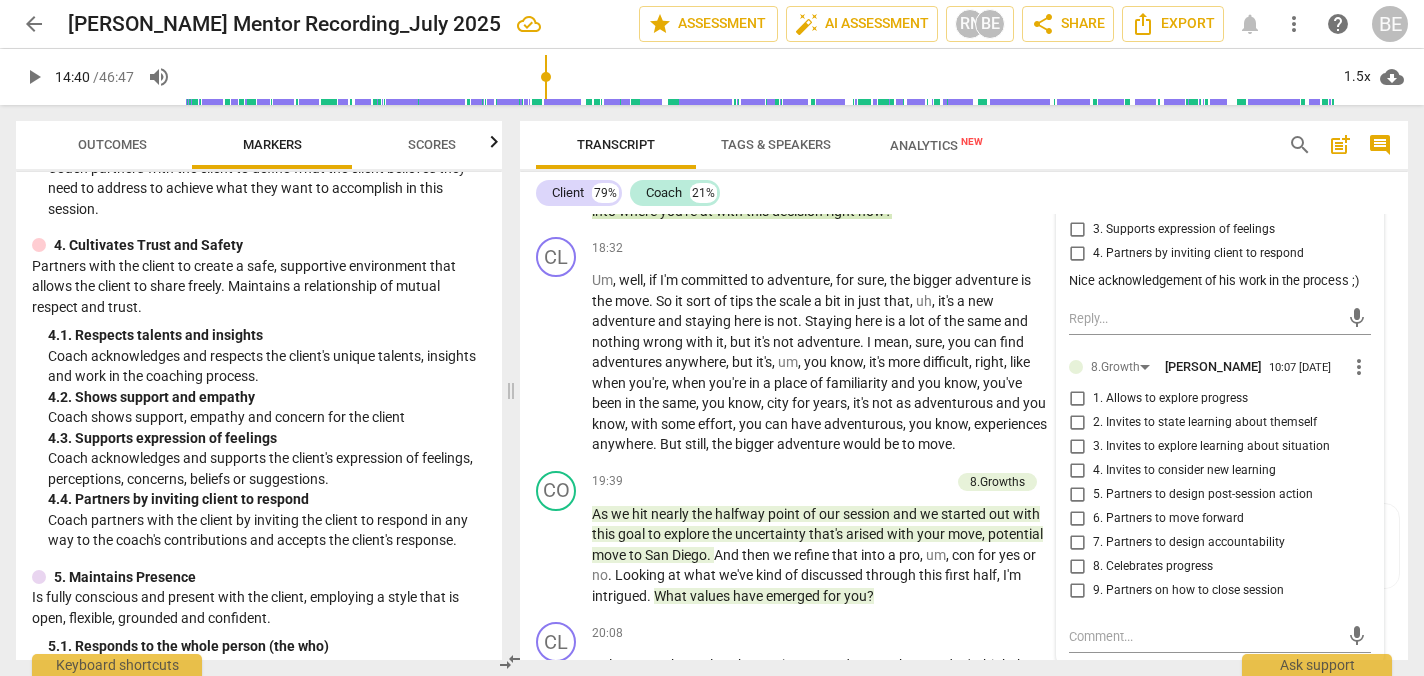 click on "3. Invites to explore learning about situation" at bounding box center (1077, 447) 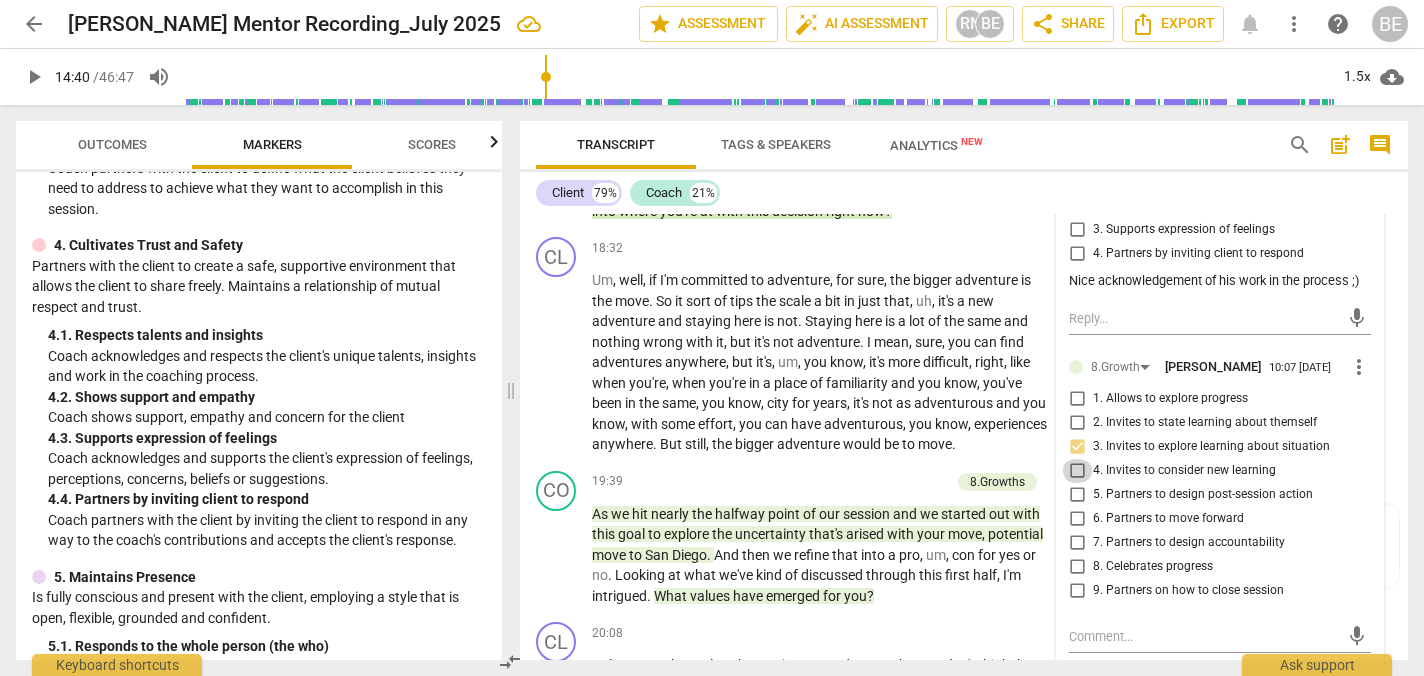 click on "4. Invites to consider new learning" at bounding box center (1077, 471) 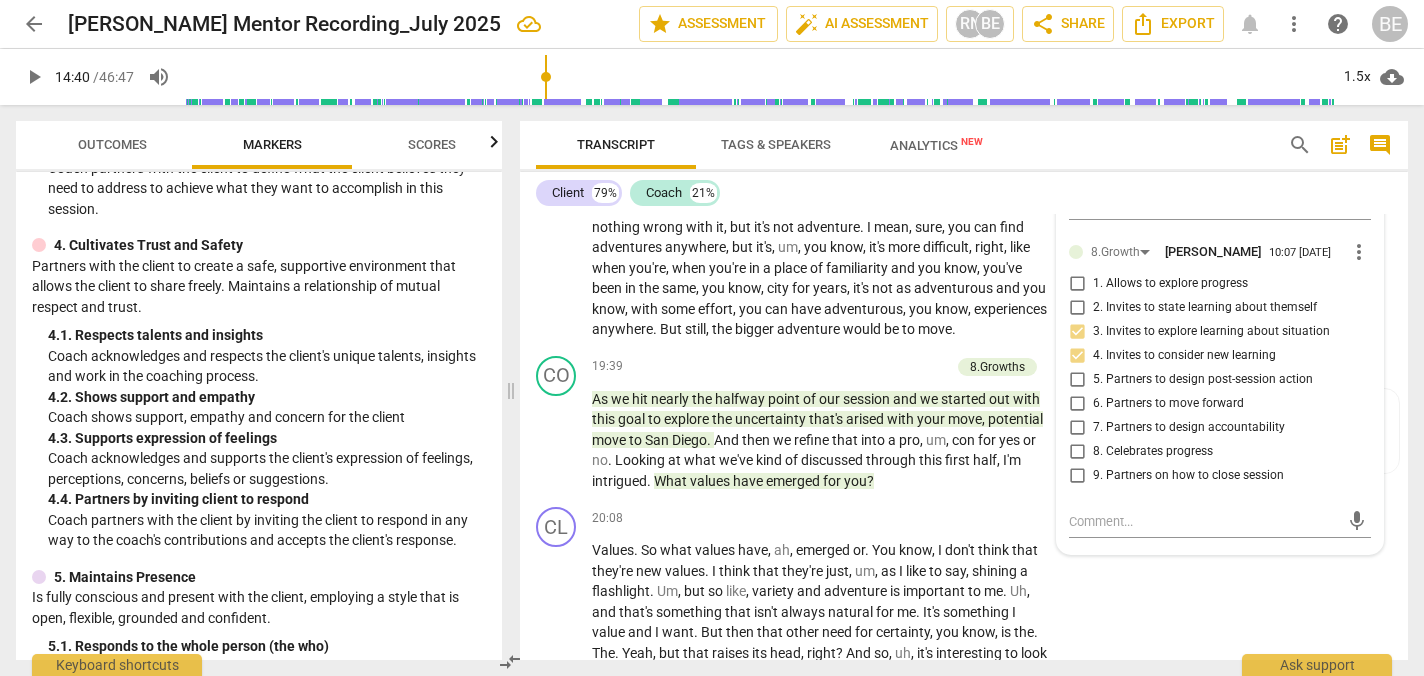 scroll, scrollTop: 7436, scrollLeft: 0, axis: vertical 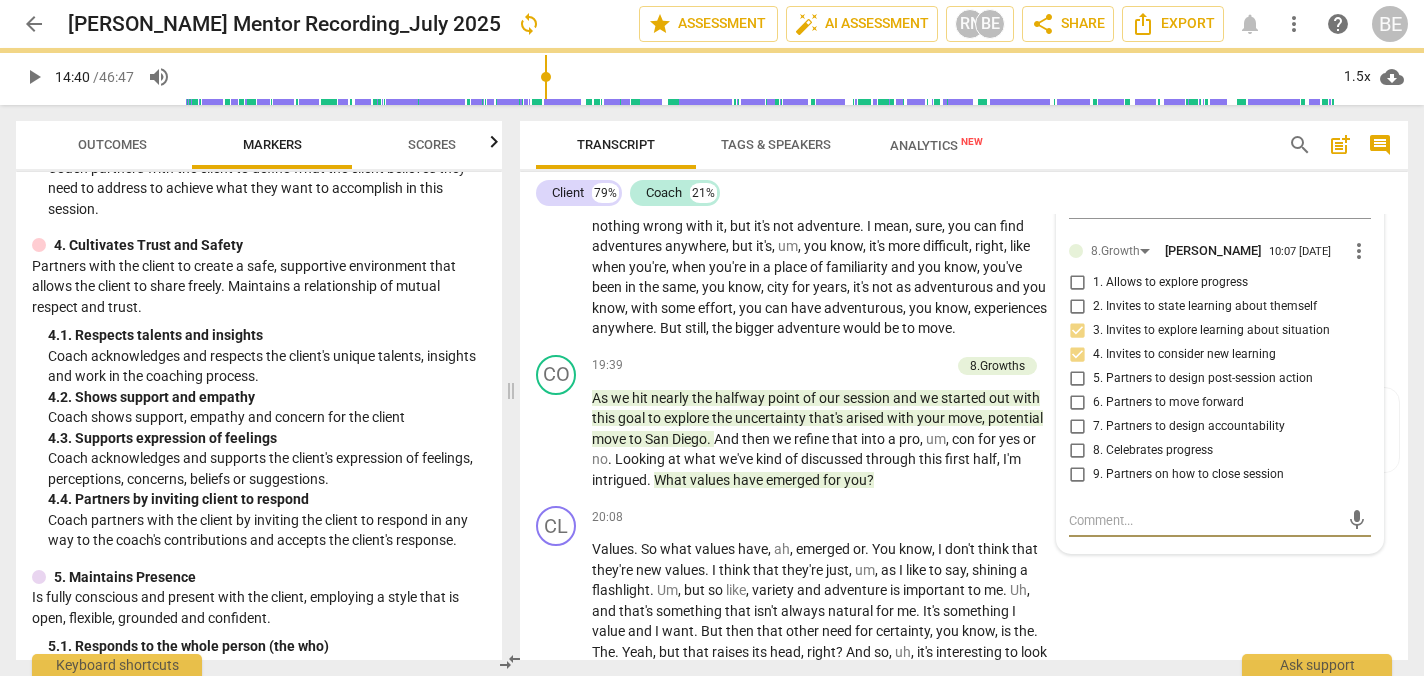 click at bounding box center (1204, 520) 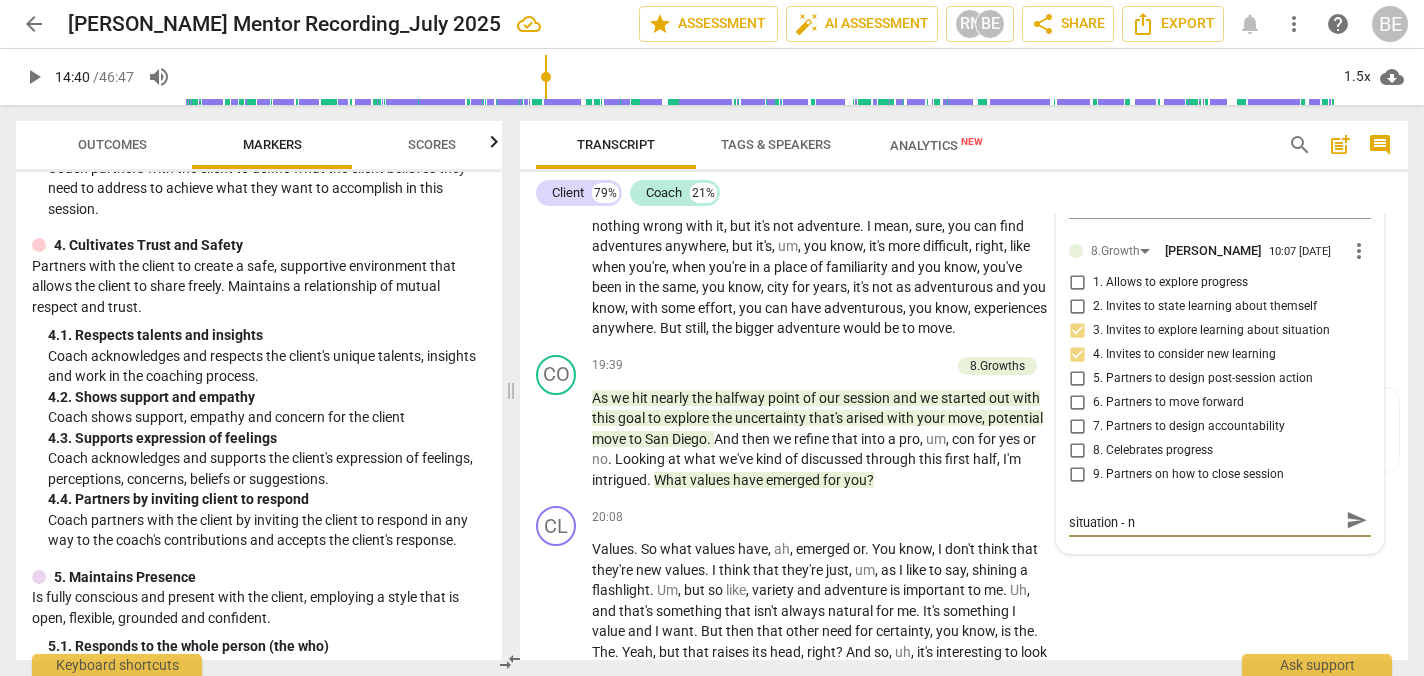 scroll, scrollTop: 0, scrollLeft: 0, axis: both 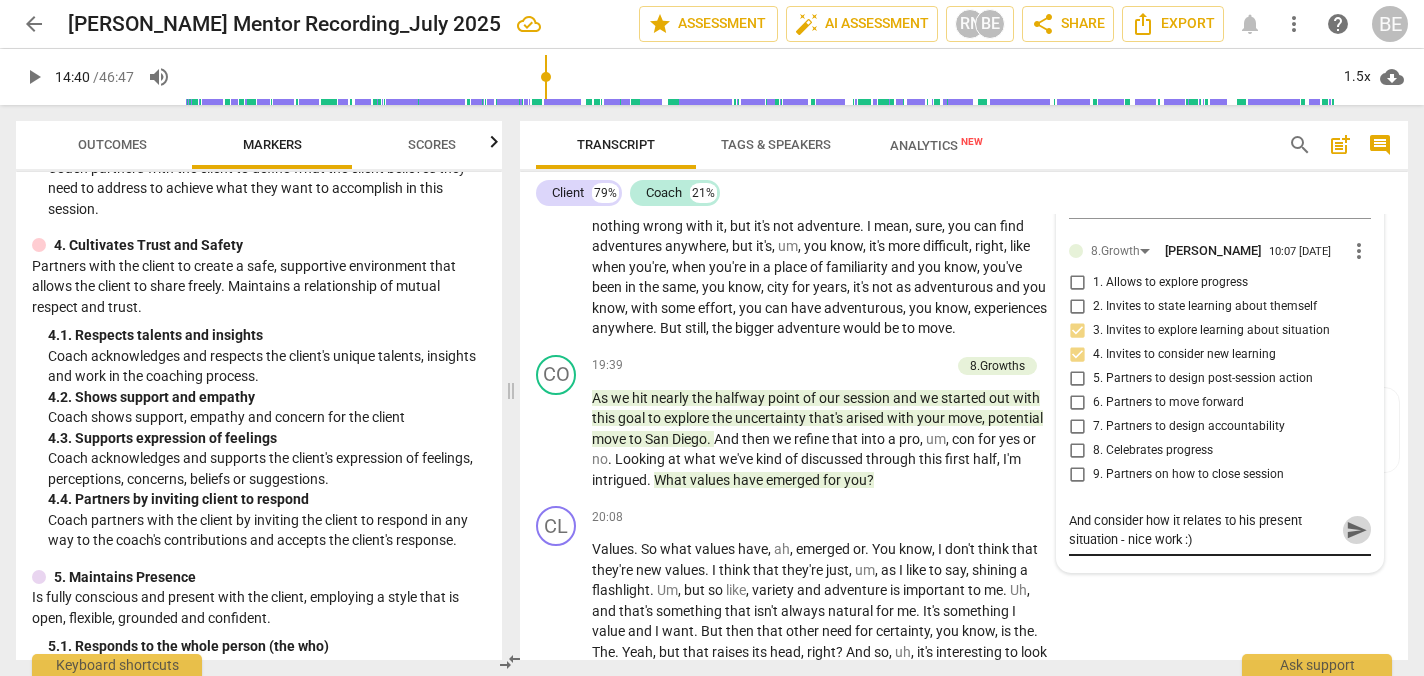 click on "send" at bounding box center [1357, 530] 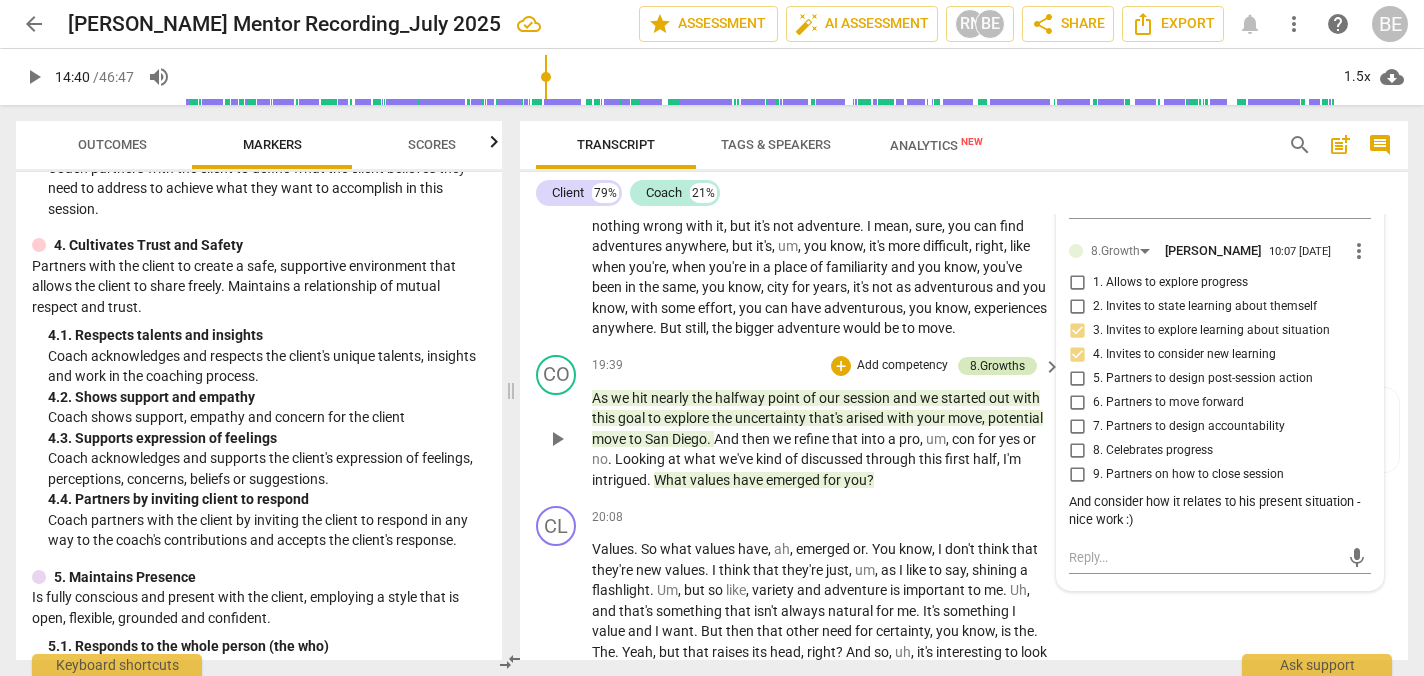 click on "8.Growths" at bounding box center [997, 366] 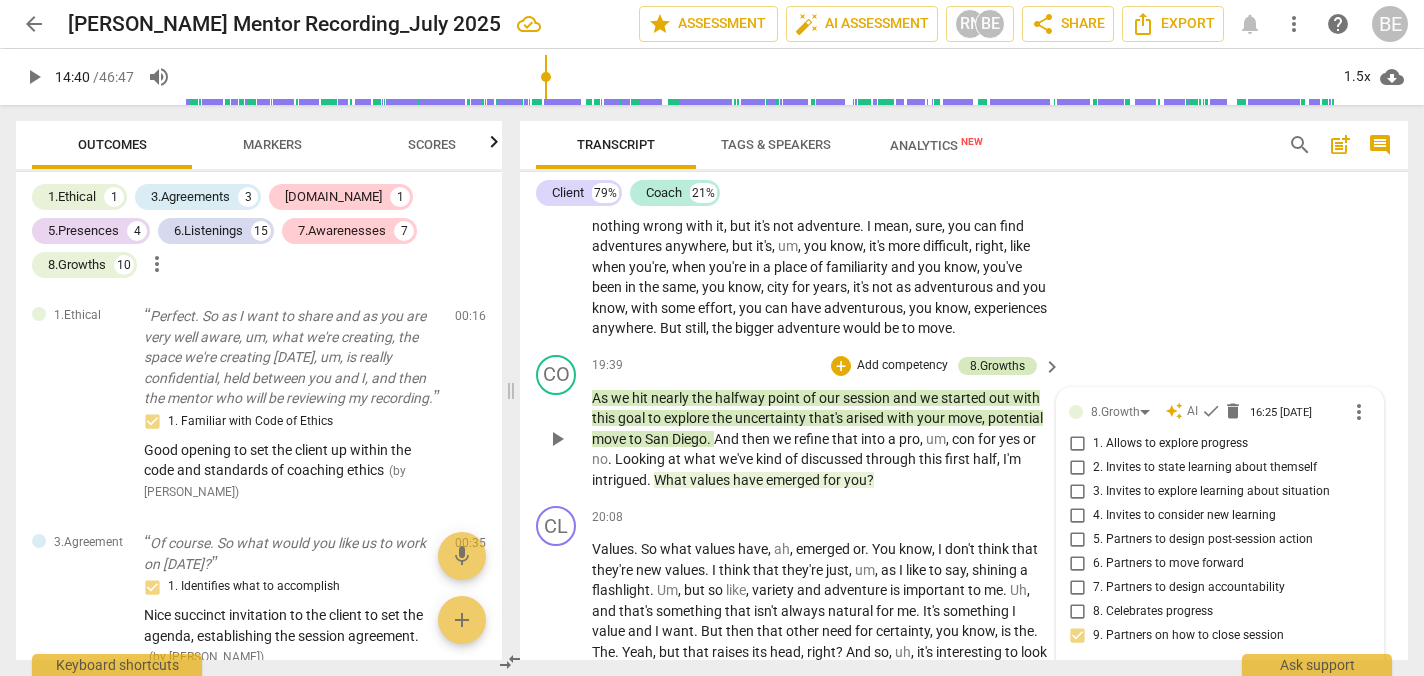 scroll, scrollTop: 7723, scrollLeft: 0, axis: vertical 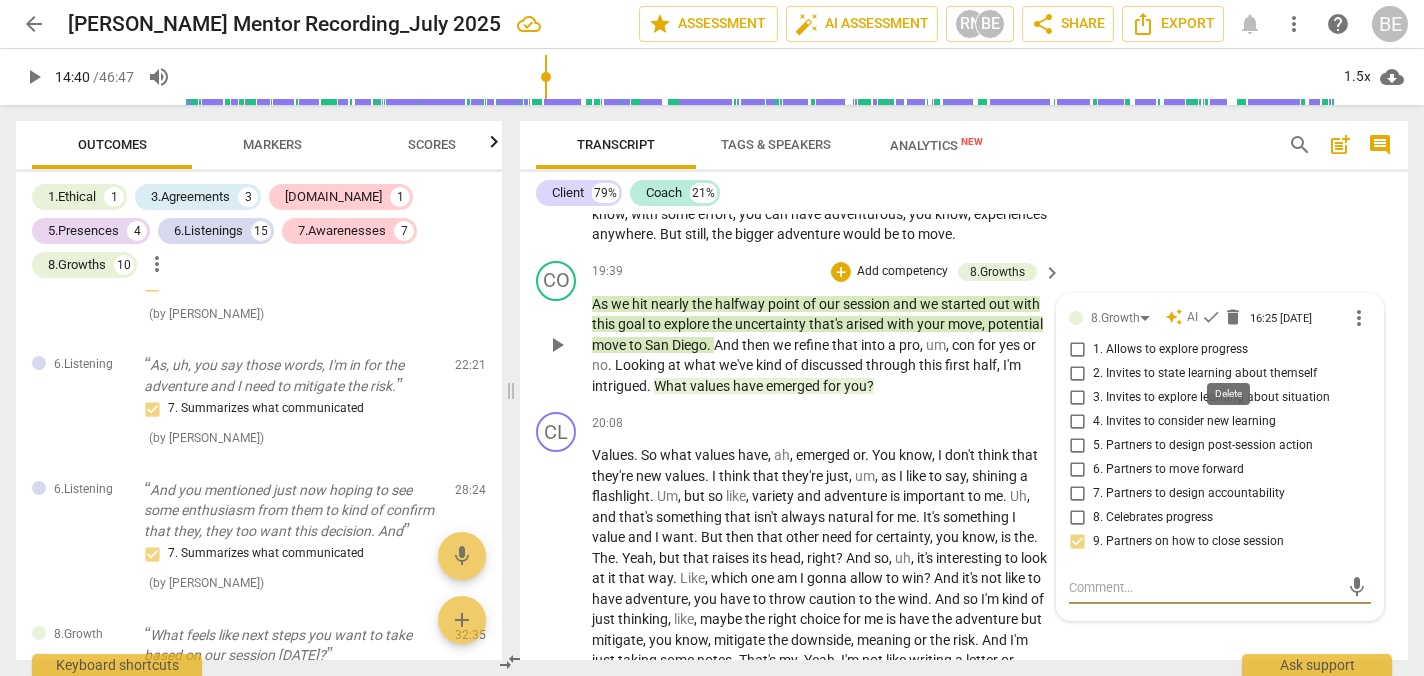 click on "delete" at bounding box center (1233, 317) 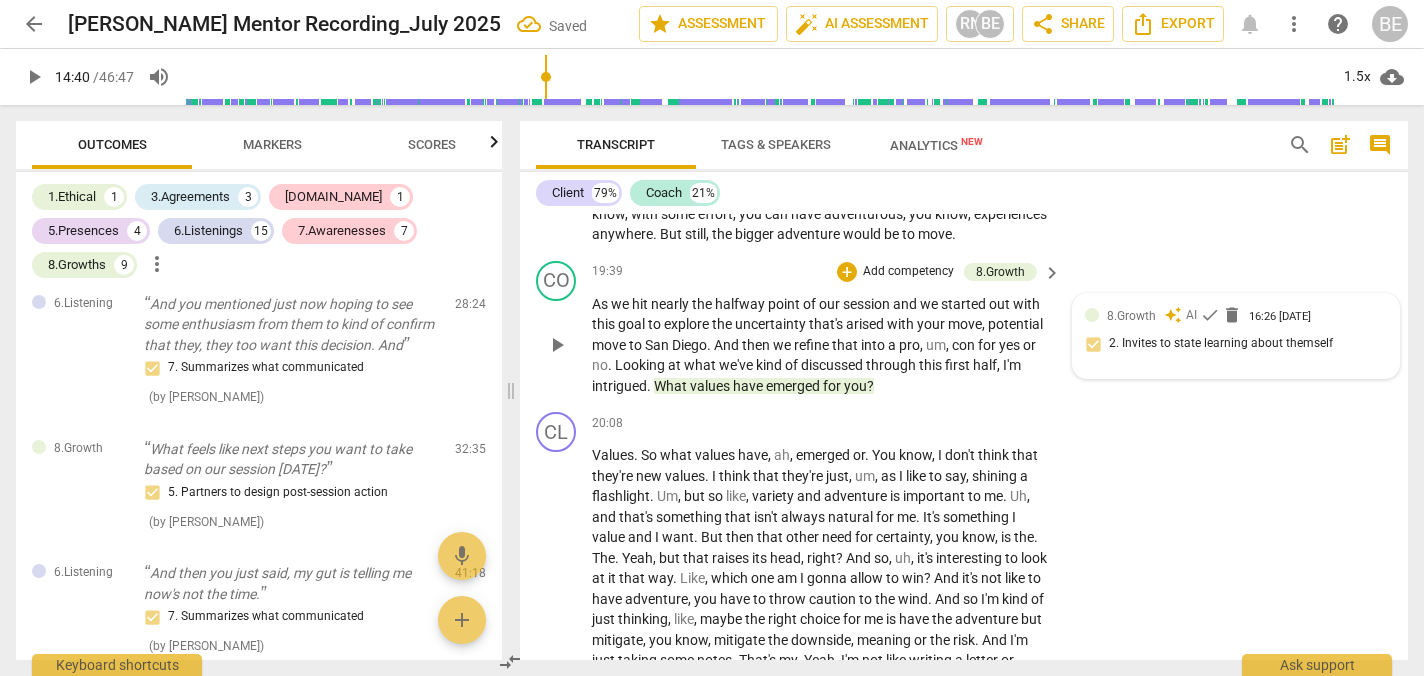 scroll, scrollTop: 7085, scrollLeft: 0, axis: vertical 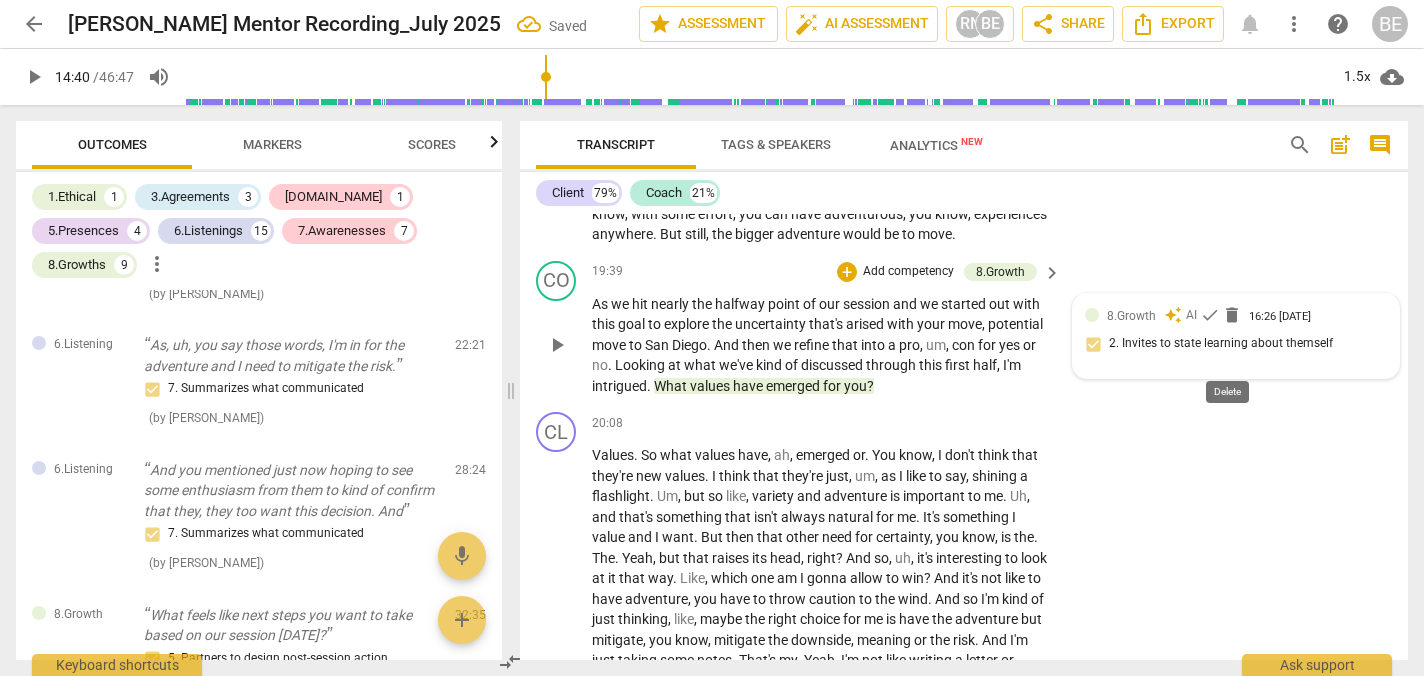 click on "delete" at bounding box center (1232, 315) 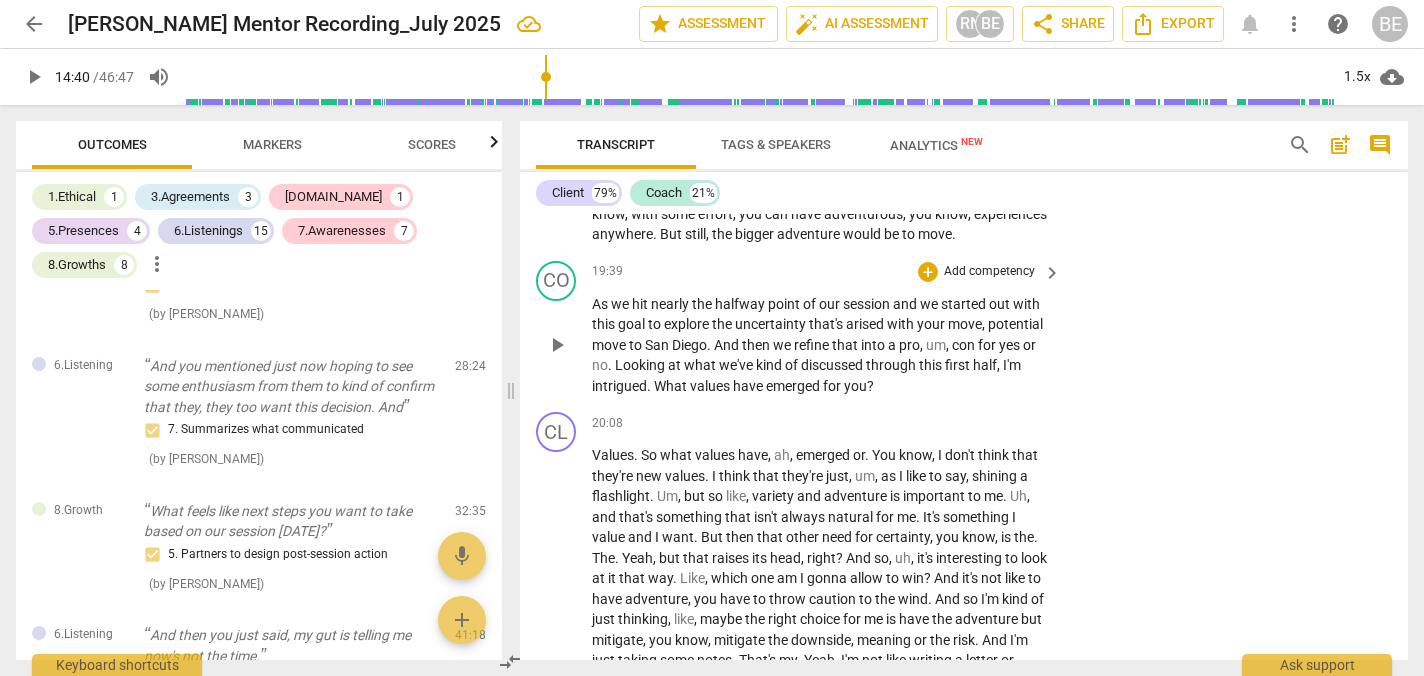 click on "Add competency" at bounding box center (989, 272) 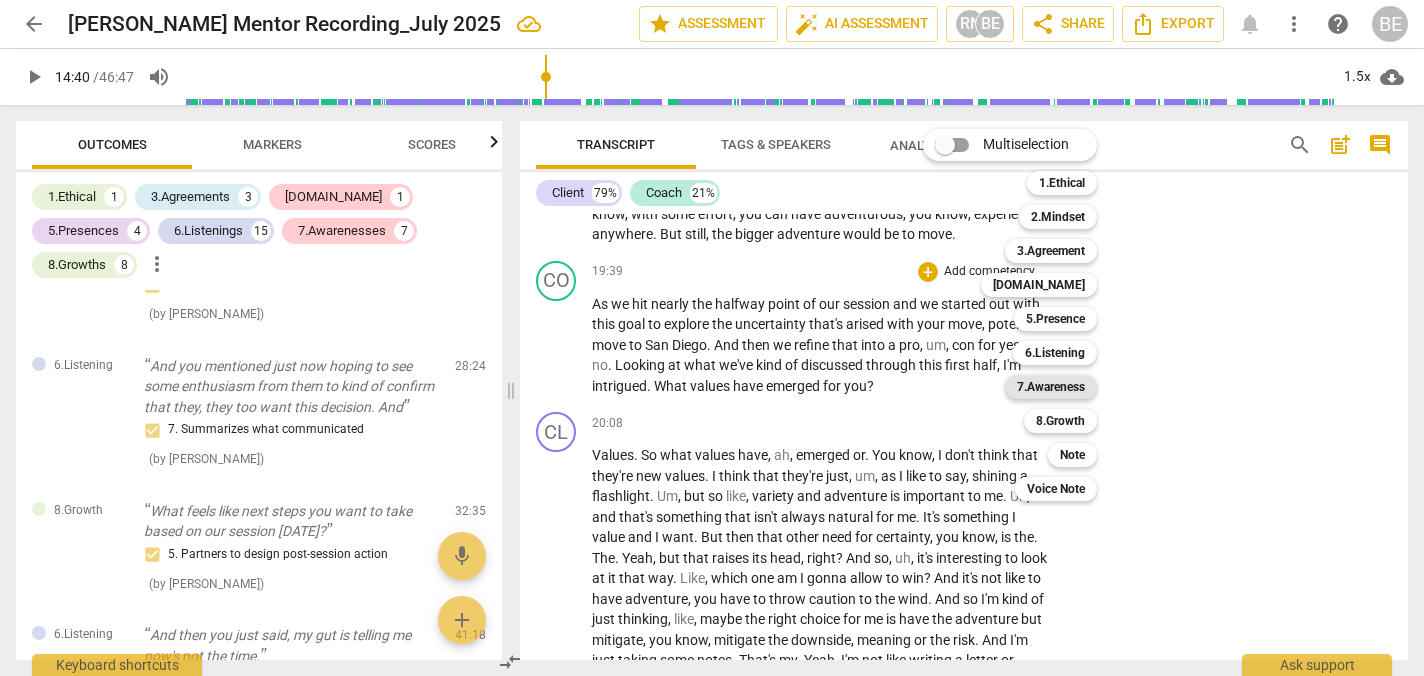 click on "7.Awareness" at bounding box center [1051, 387] 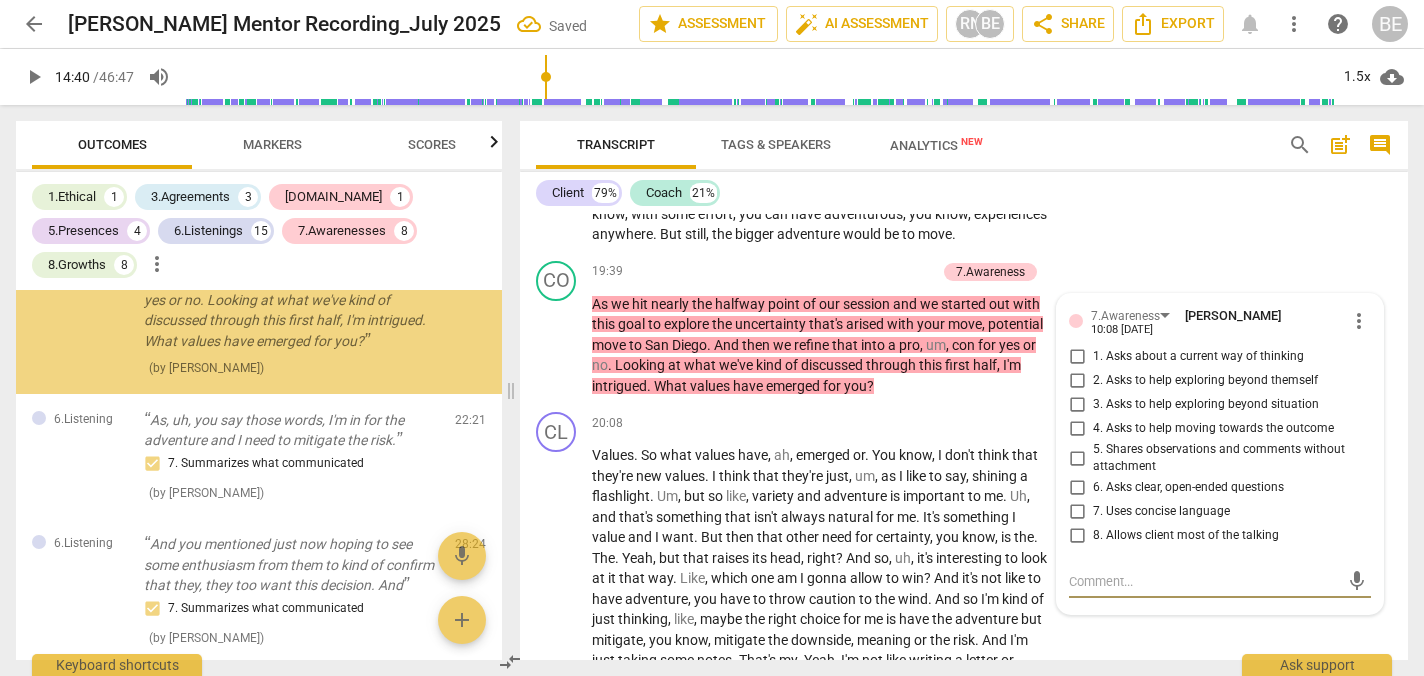 scroll, scrollTop: 7145, scrollLeft: 0, axis: vertical 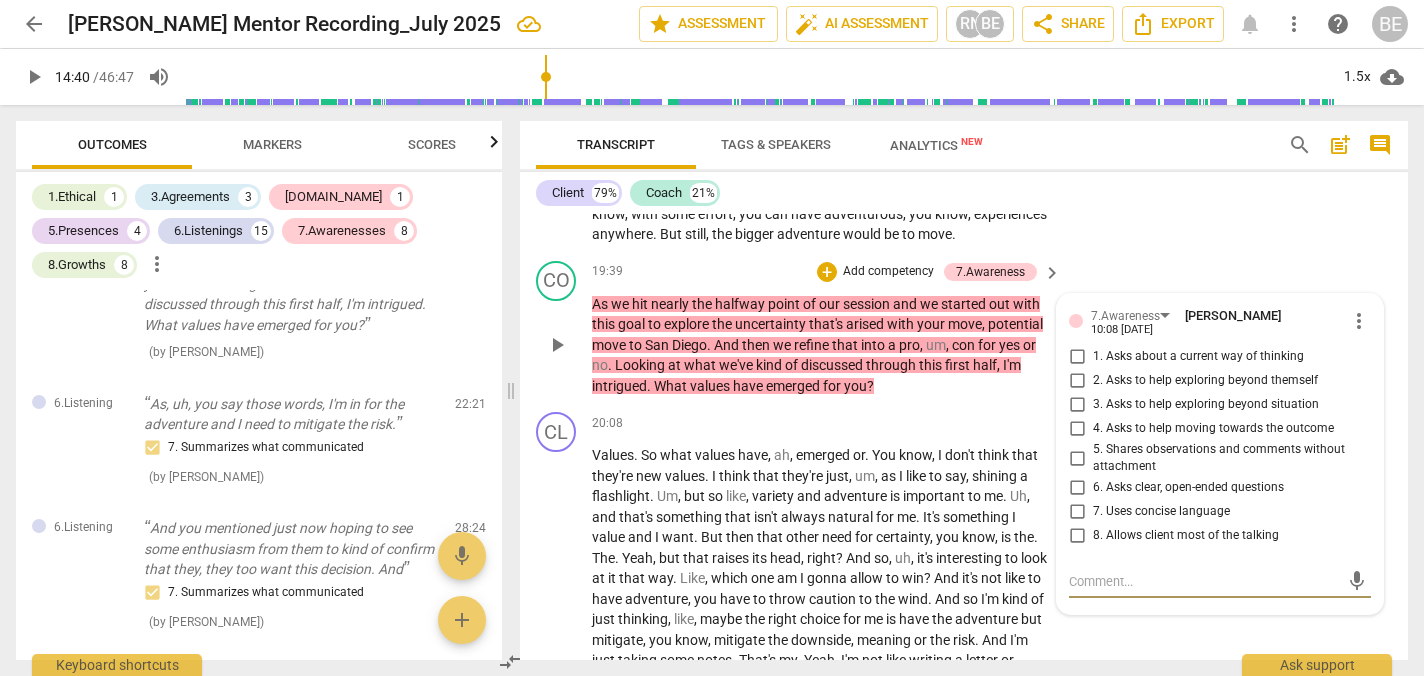 click on "1. Asks about a current way of thinking" at bounding box center (1077, 357) 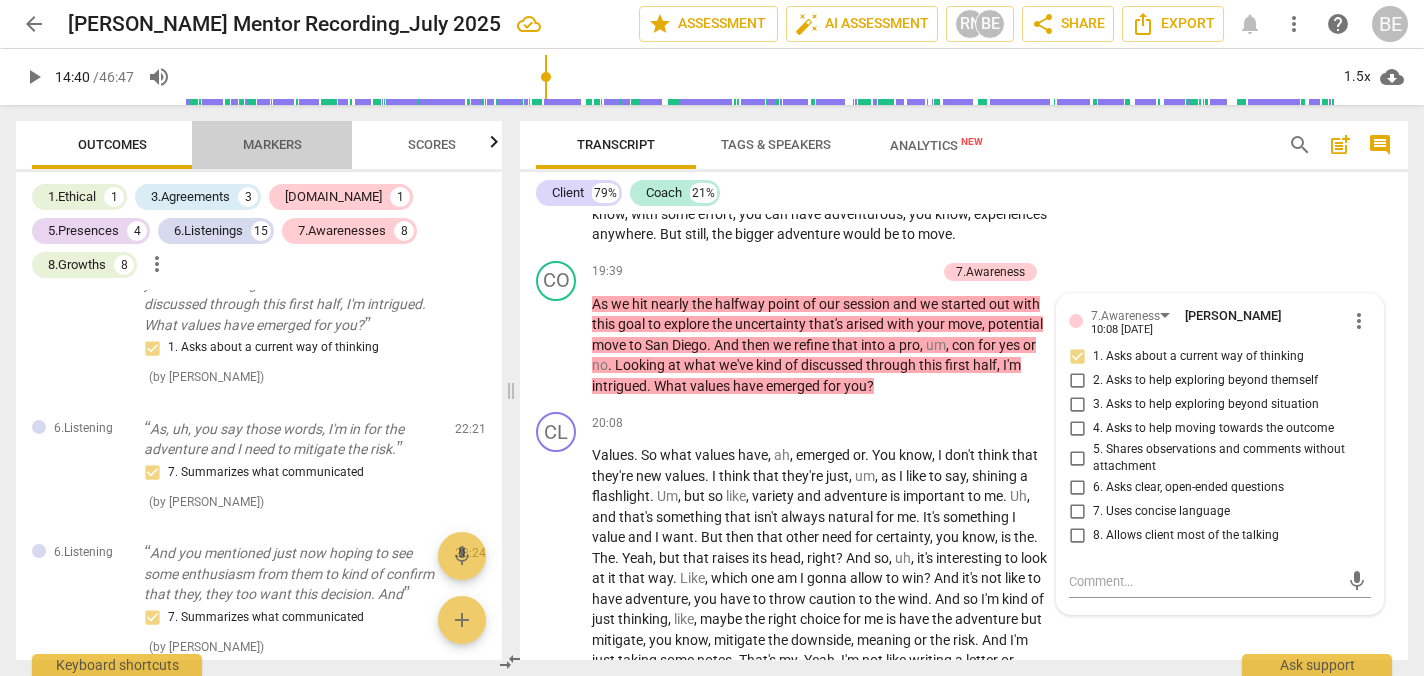 click on "Markers" at bounding box center (272, 144) 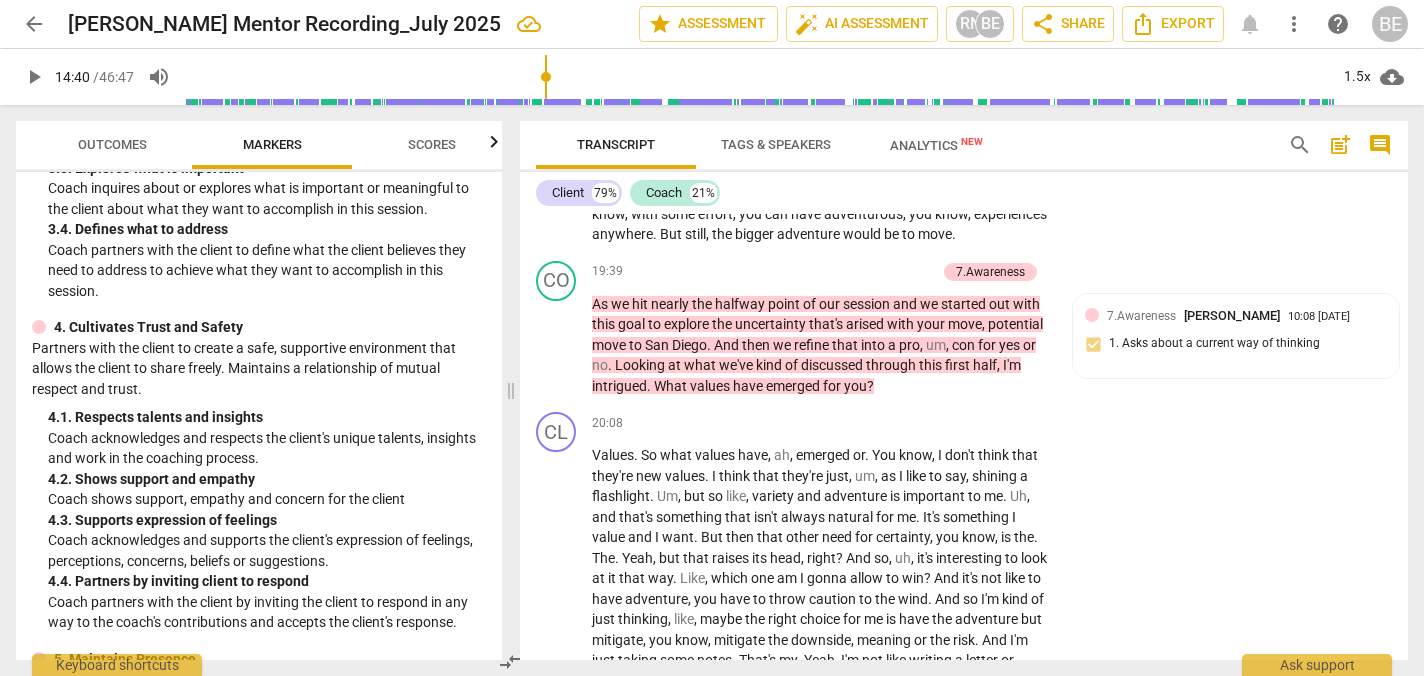 scroll, scrollTop: 600, scrollLeft: 0, axis: vertical 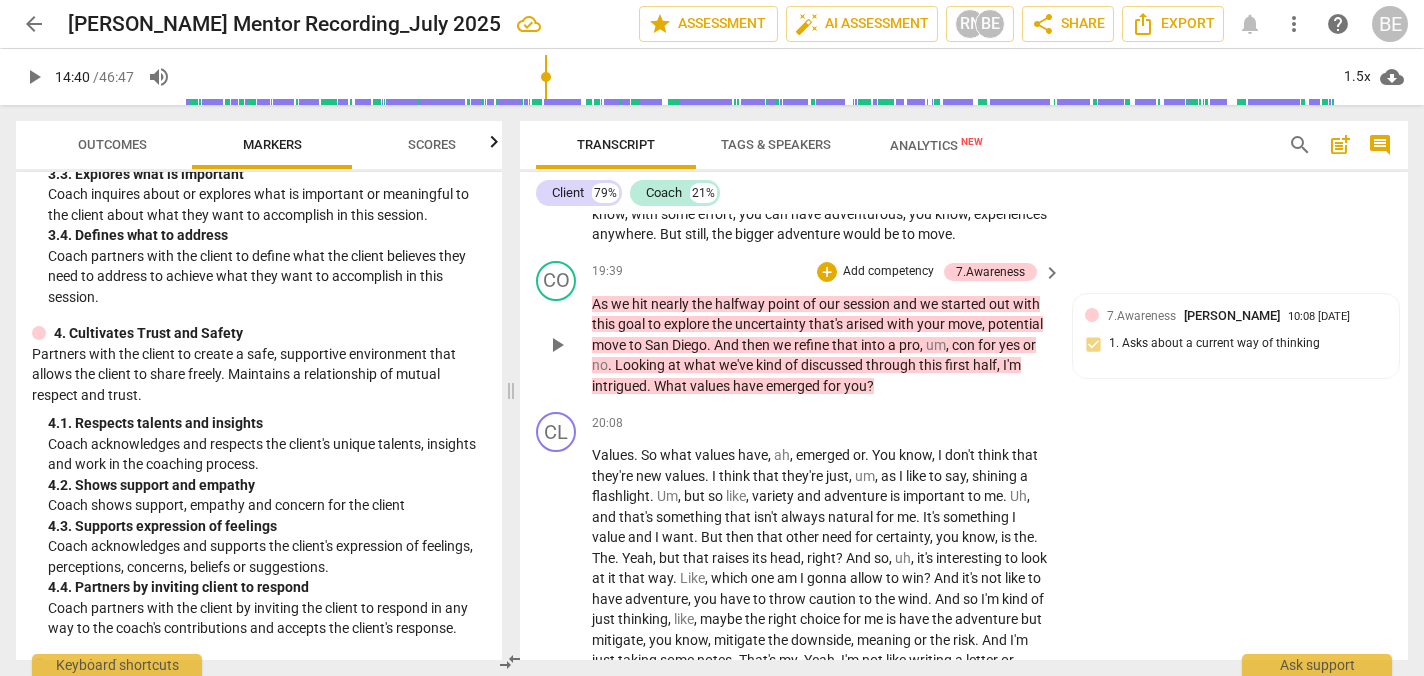 click on "Add competency" at bounding box center [888, 272] 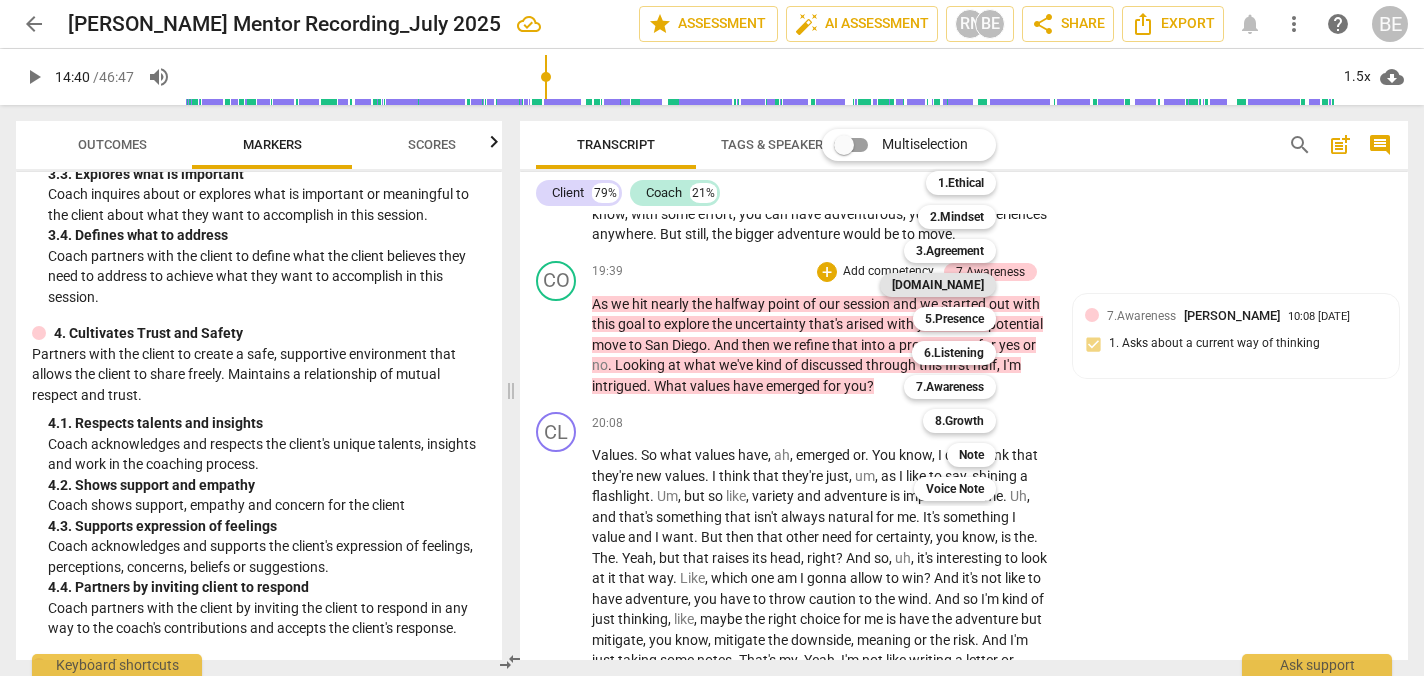 click on "[DOMAIN_NAME]" at bounding box center (938, 285) 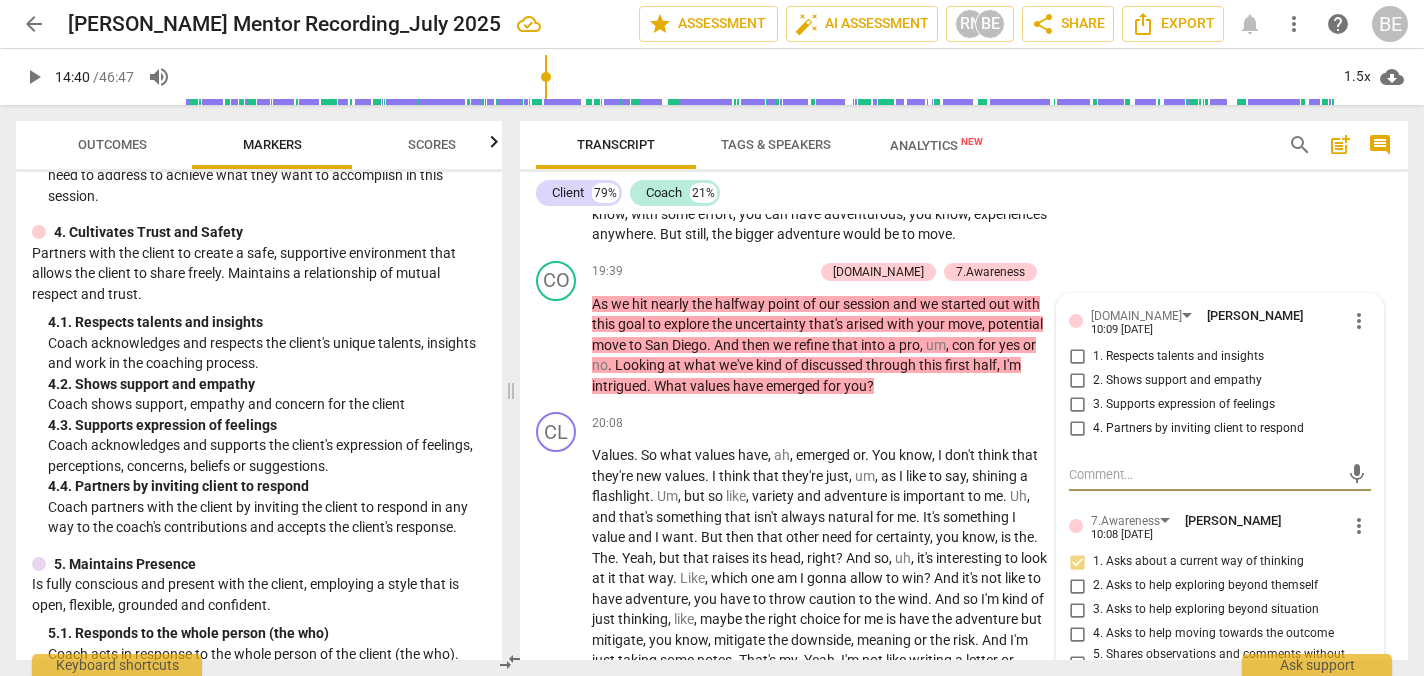 scroll, scrollTop: 705, scrollLeft: 0, axis: vertical 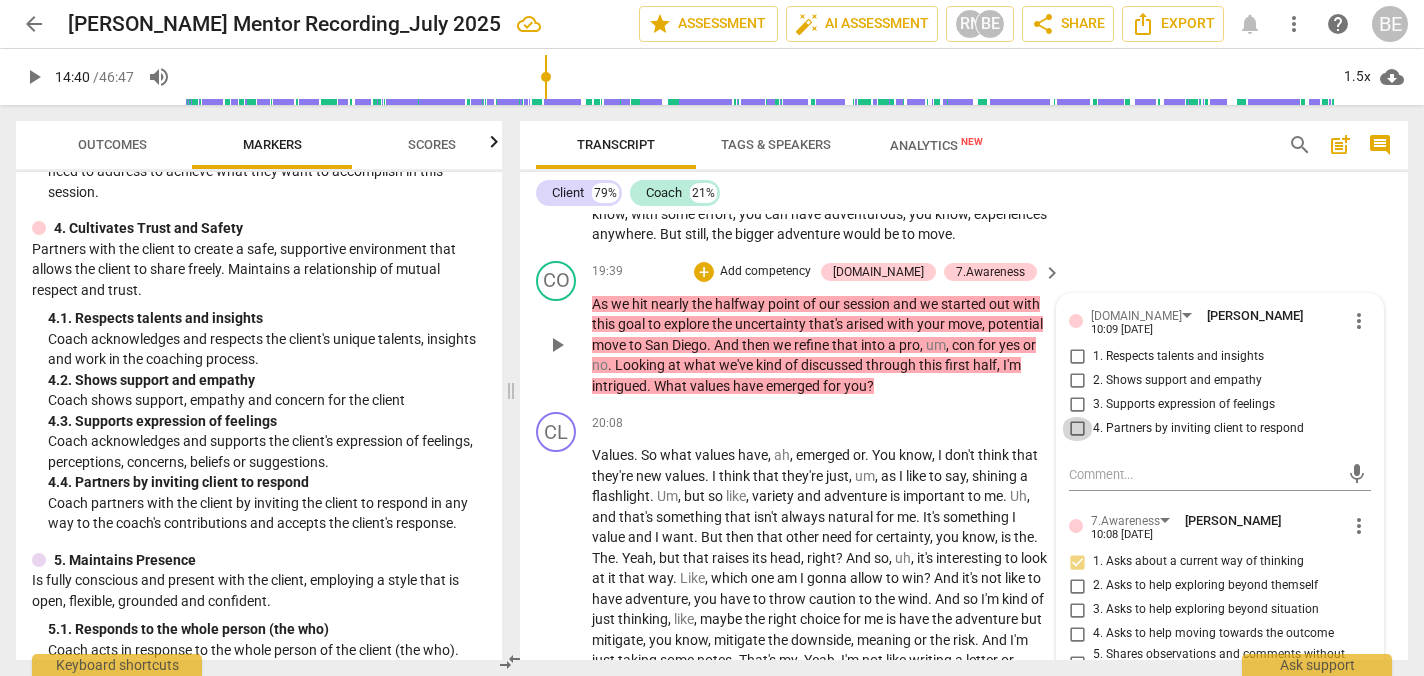 click on "4. Partners by inviting client to respond" at bounding box center (1077, 429) 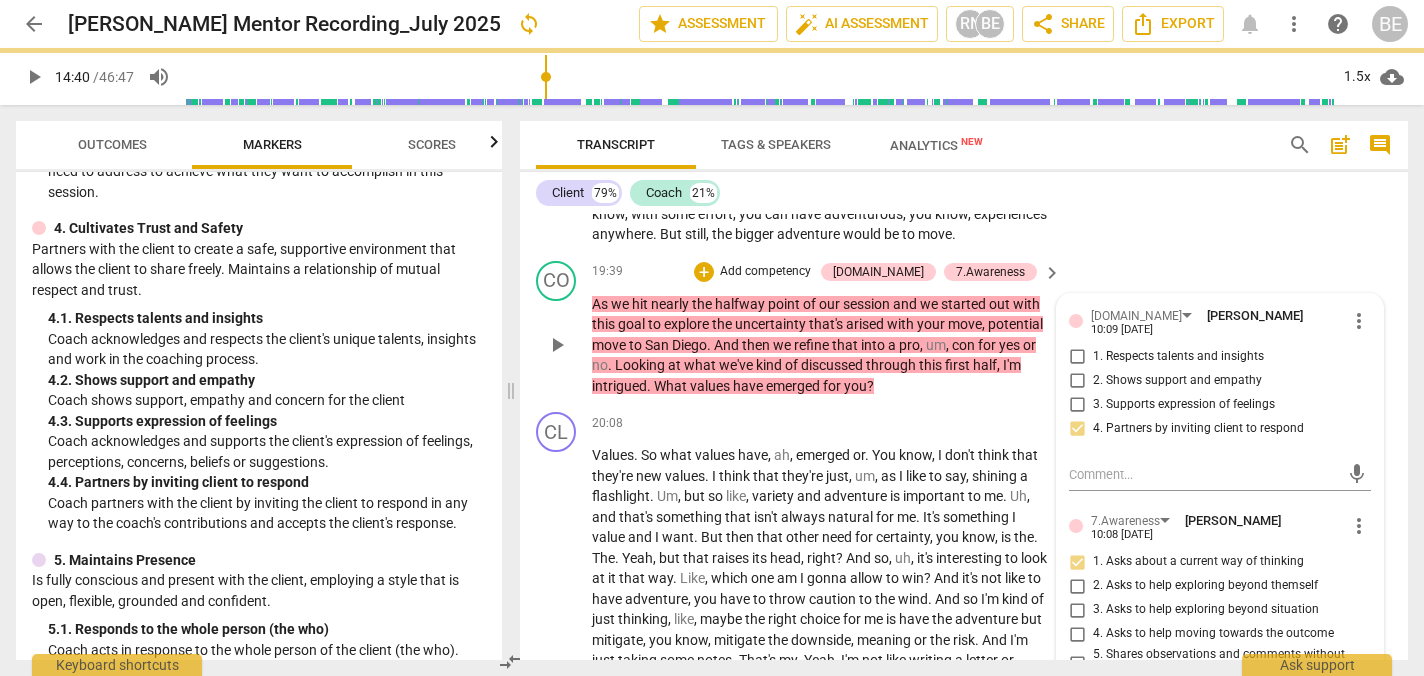 click on "Add competency" at bounding box center [765, 272] 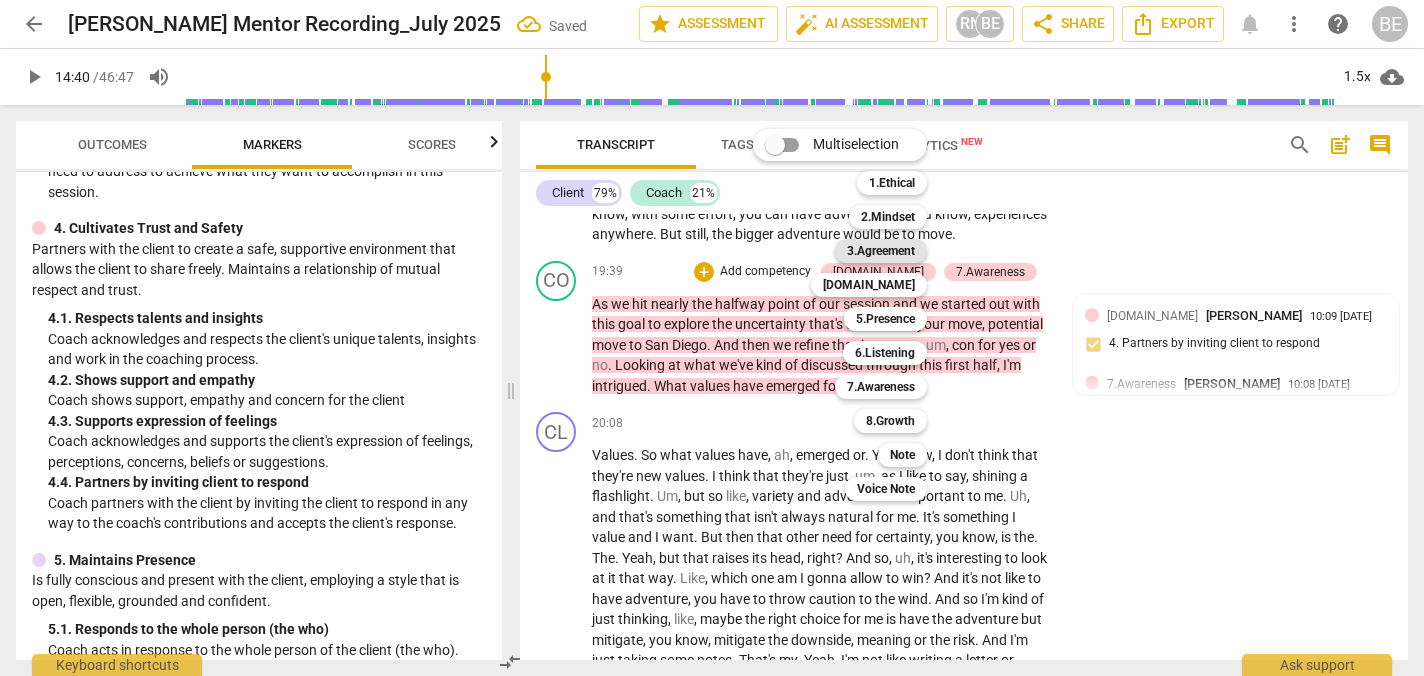 click on "3.Agreement" at bounding box center (881, 251) 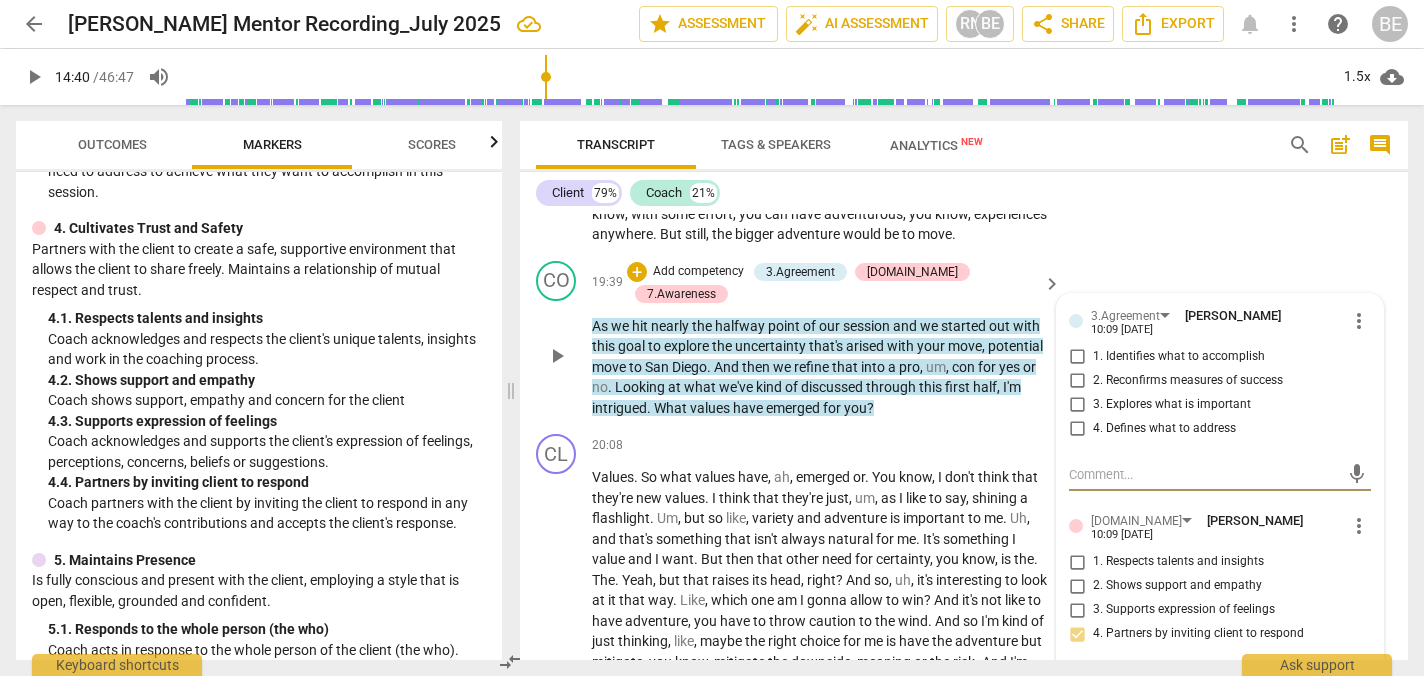 click on "4. Defines what to address" at bounding box center (1077, 429) 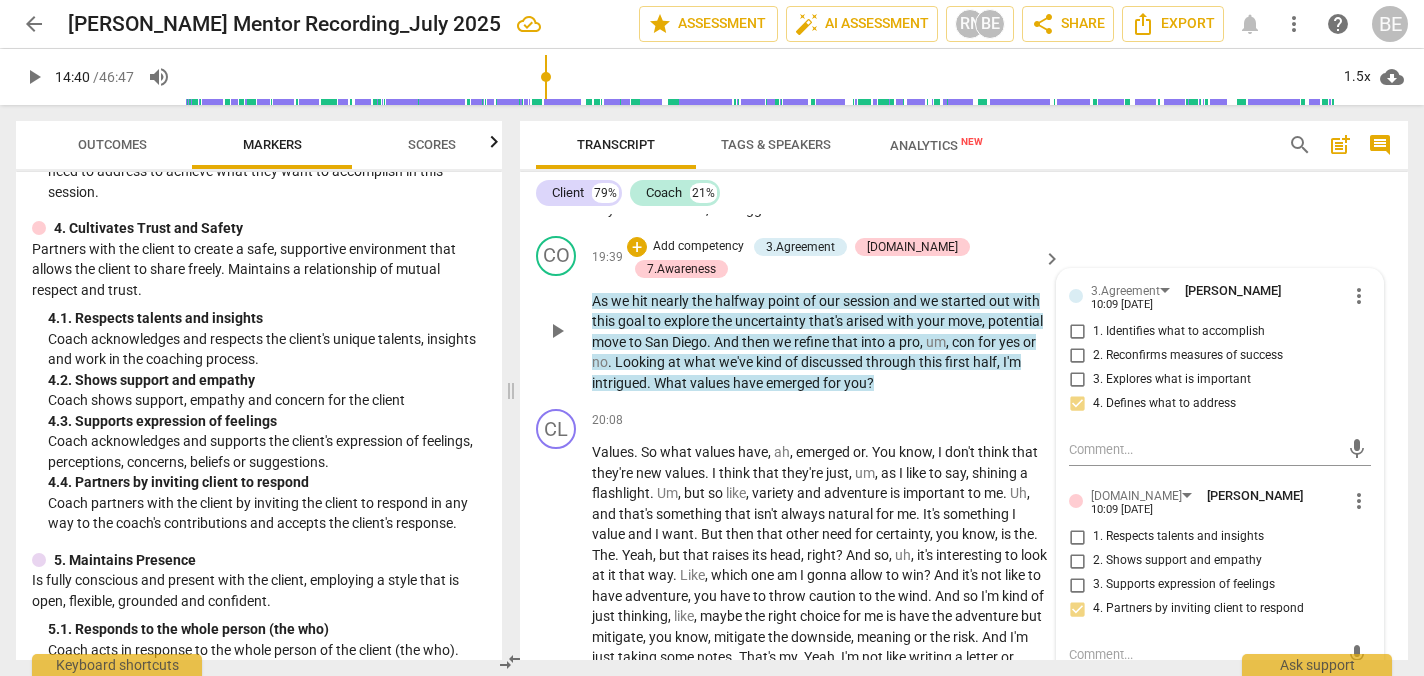 scroll, scrollTop: 7502, scrollLeft: 0, axis: vertical 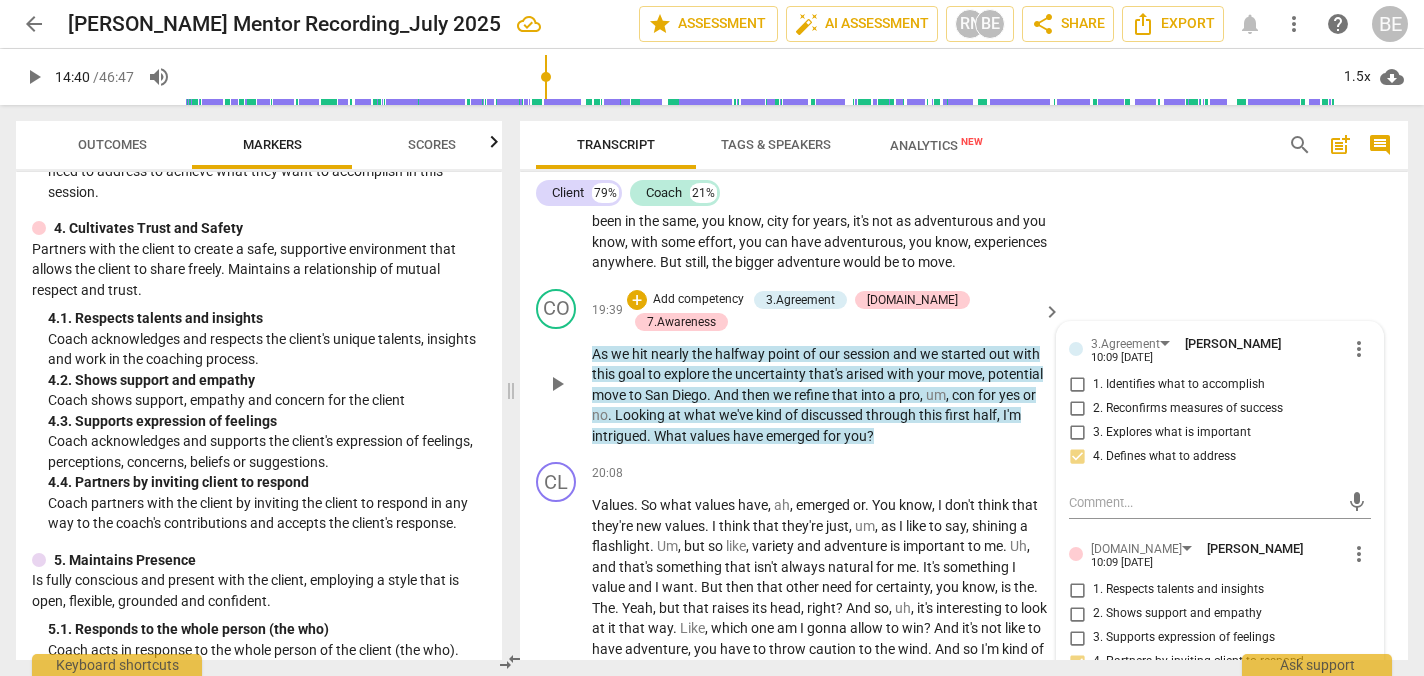 click on "Add competency" at bounding box center (698, 300) 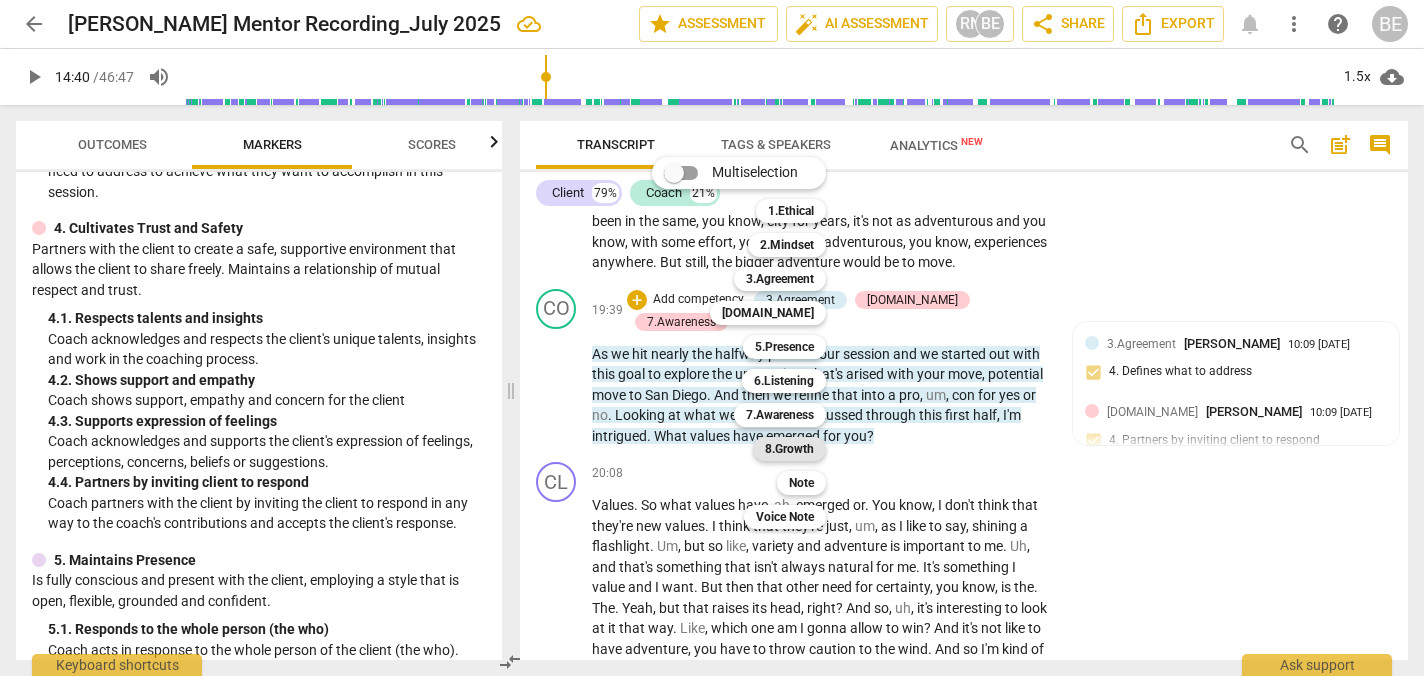 click on "8.Growth" at bounding box center [789, 449] 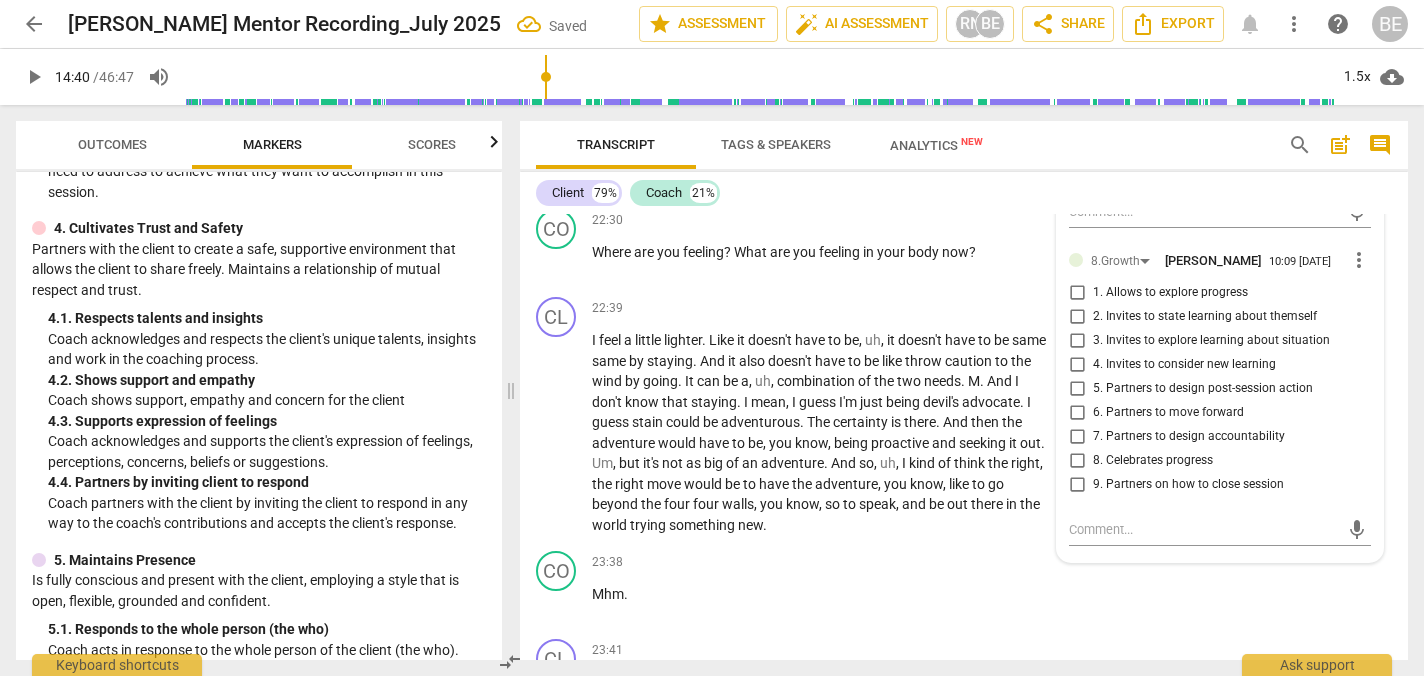 scroll, scrollTop: 8308, scrollLeft: 0, axis: vertical 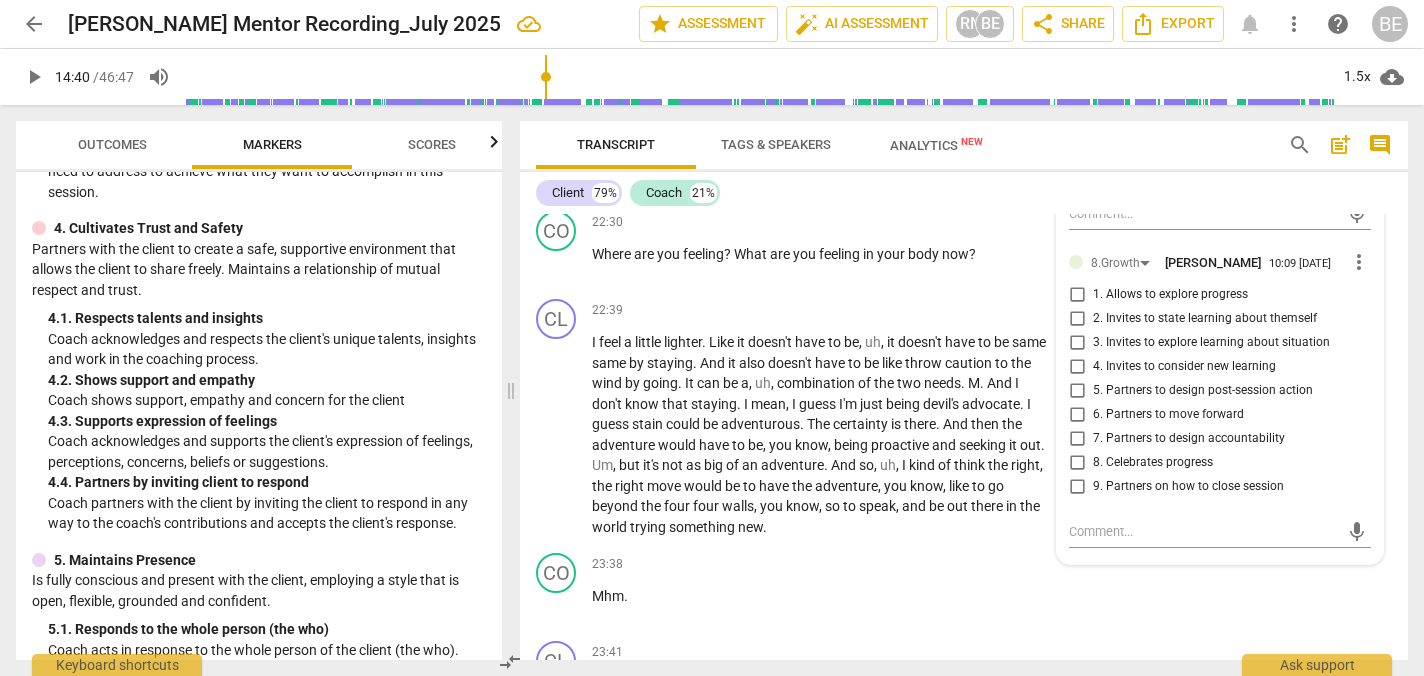 click on "2. Invites to state learning about themself" at bounding box center (1077, 318) 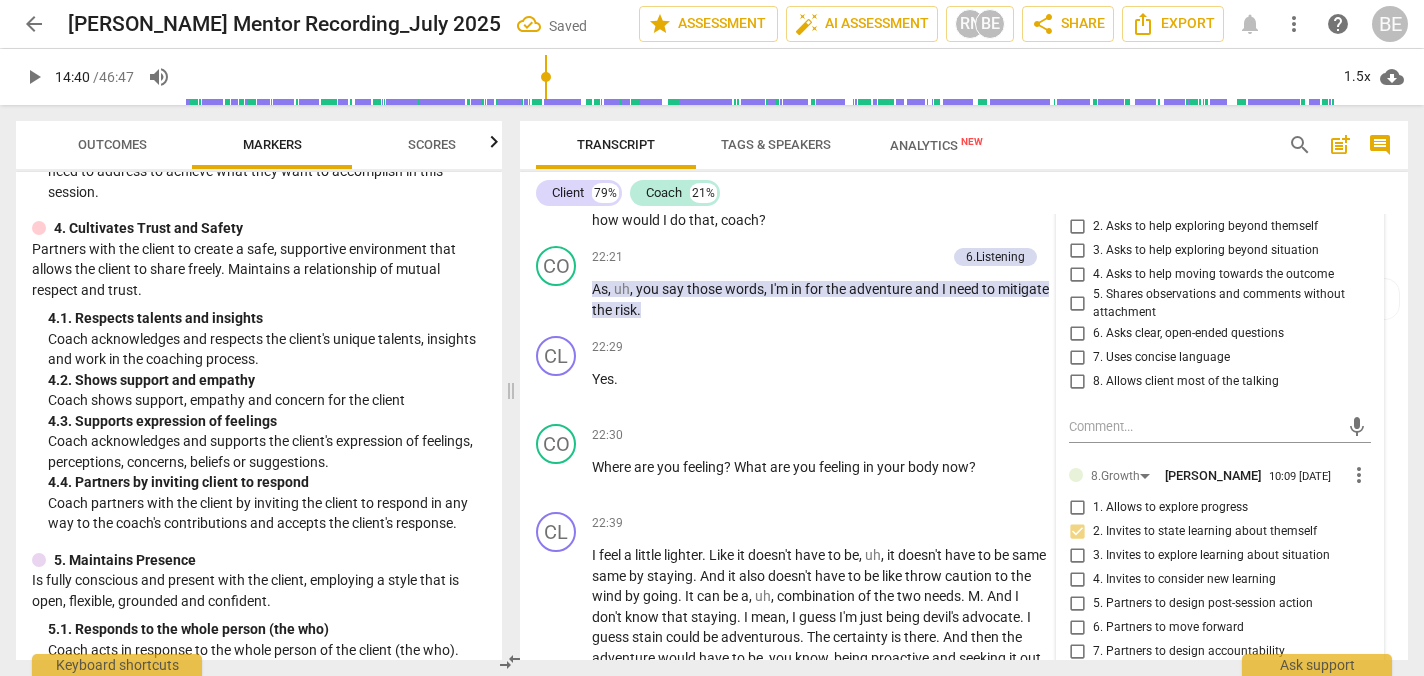 scroll, scrollTop: 8067, scrollLeft: 0, axis: vertical 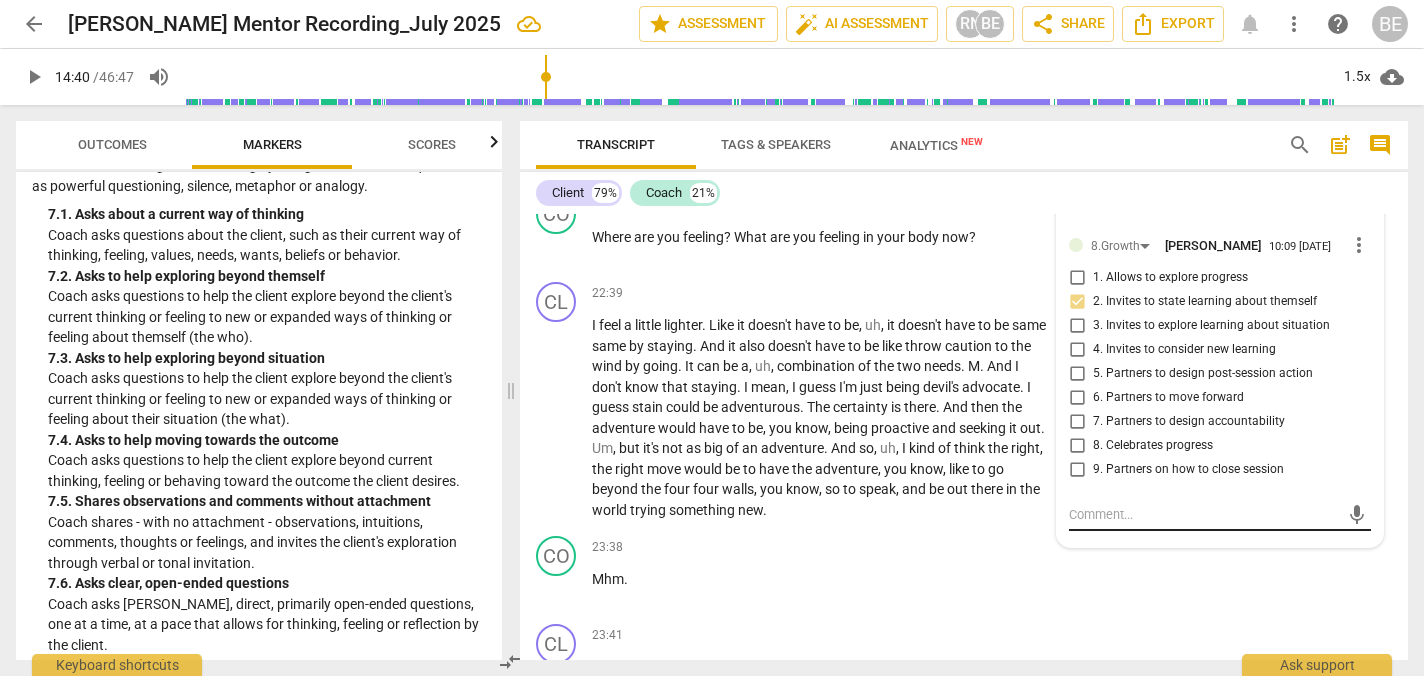 click at bounding box center [1204, 514] 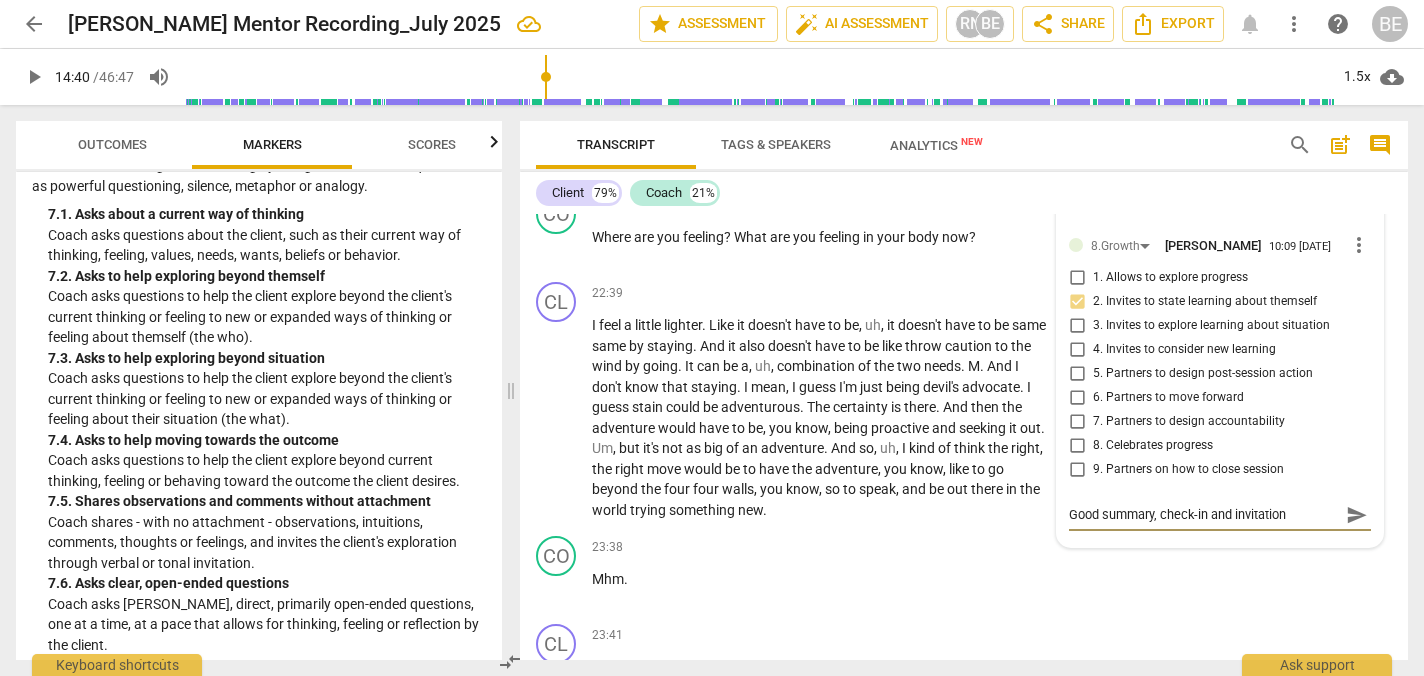 paste on "Coach encourages reflection on internal motivators, connecting the decision to the client’s identity and values. Strong alignment with both evoking awareness and supporting growth." 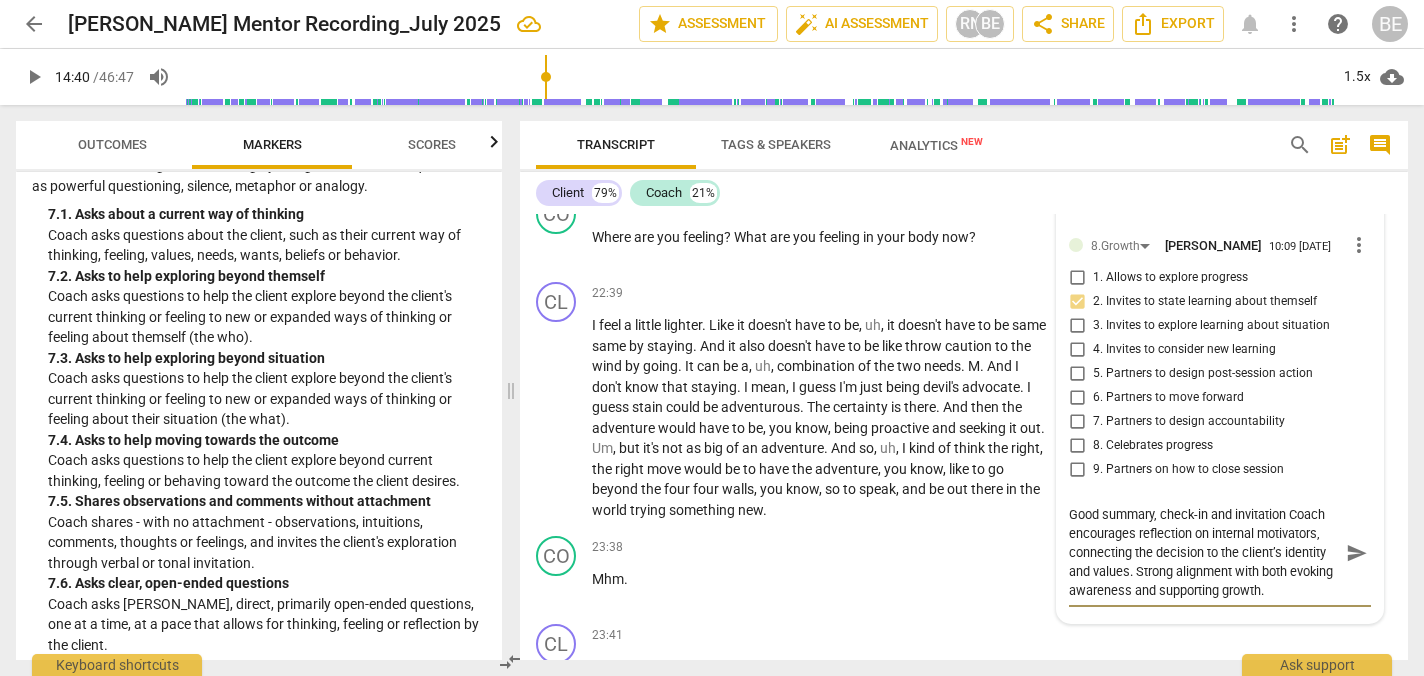 click on "Good summary, check-in and invitation Coach encourages reflection on internal motivators, connecting the decision to the client’s identity and values. Strong alignment with both evoking awareness and supporting growth." at bounding box center (1204, 552) 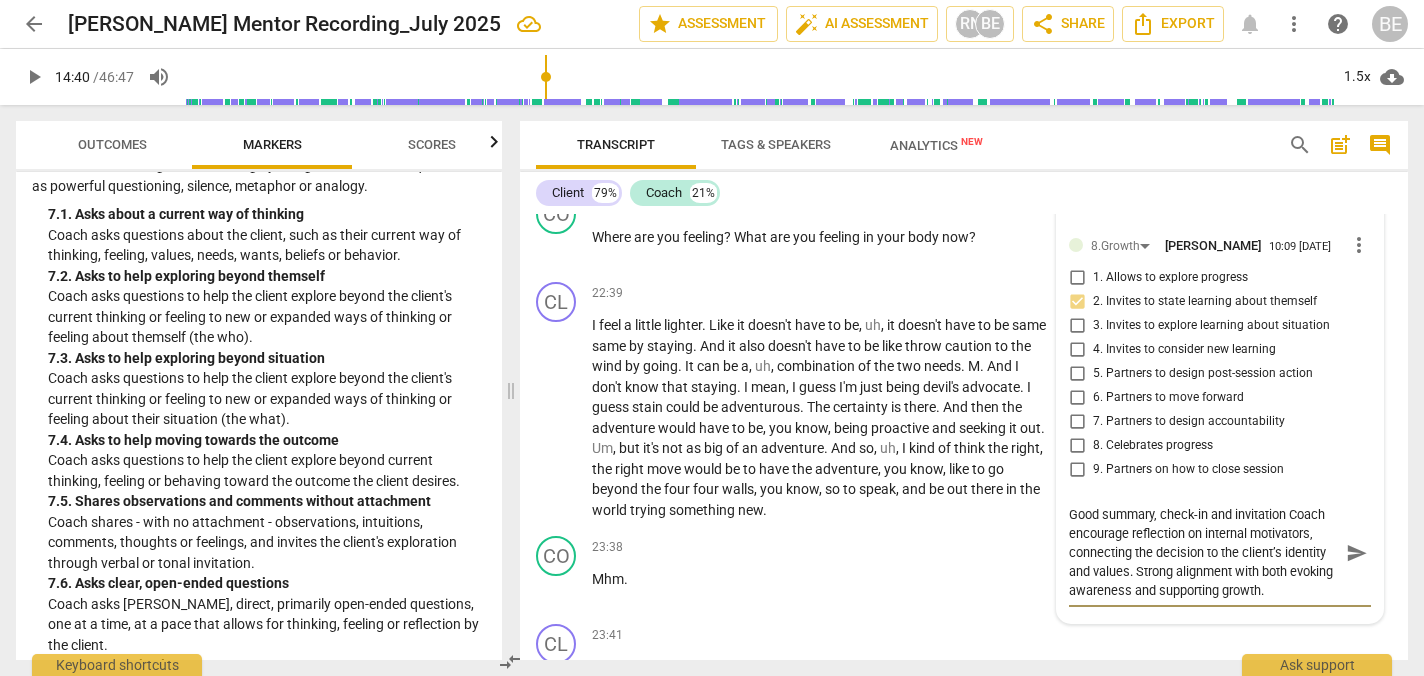 click on "Good summary, check-in and invitation Coach encourage reflection on internal motivators, connecting the decision to the client’s identity and values. Strong alignment with both evoking awareness and supporting growth." at bounding box center [1204, 552] 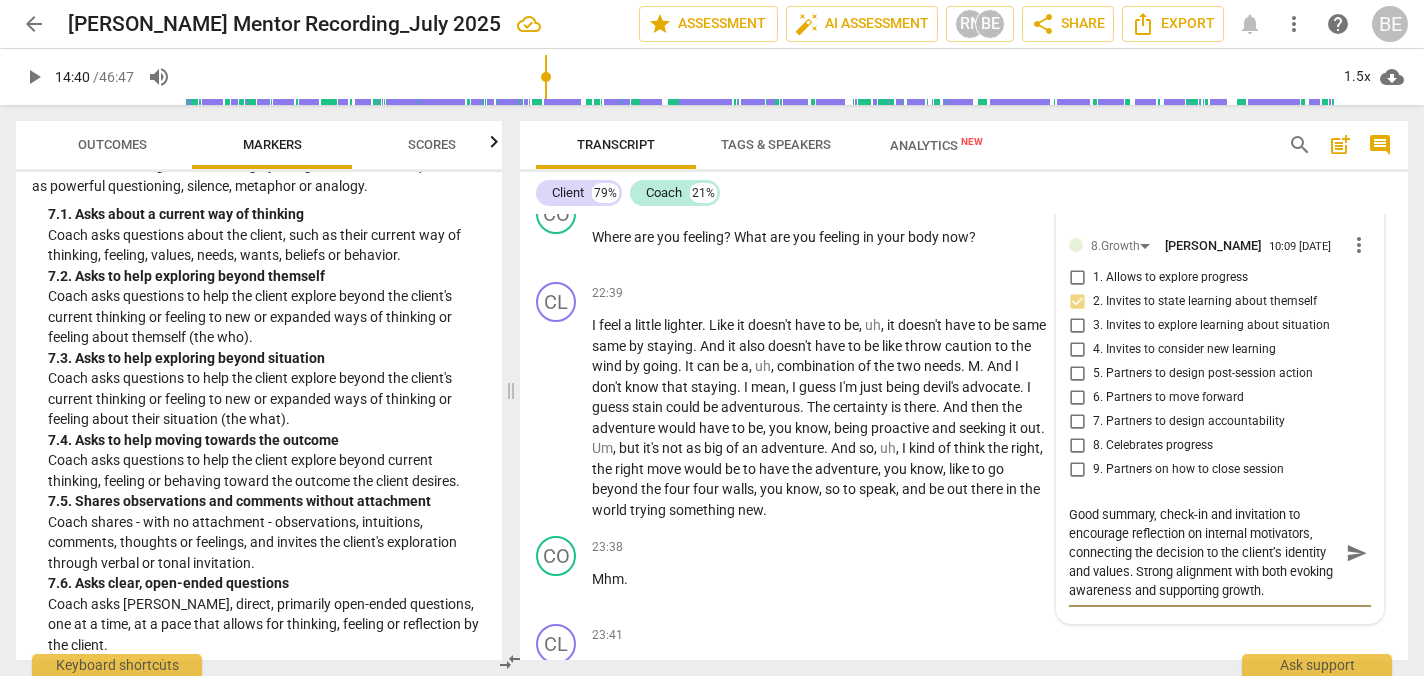click on "Good summary, check-in and invitation to encourage reflection on internal motivators, connecting the decision to the client’s identity and values. Strong alignment with both evoking awareness and supporting growth." at bounding box center [1204, 552] 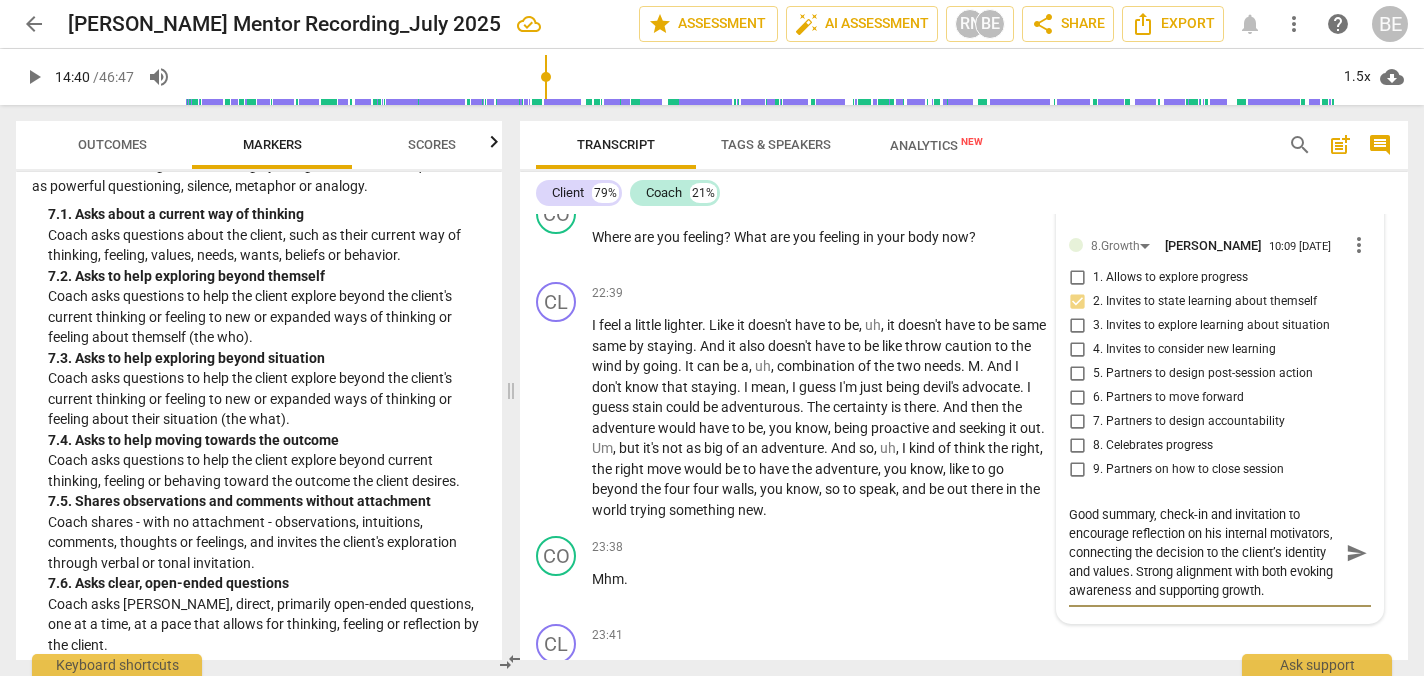 scroll, scrollTop: 19, scrollLeft: 0, axis: vertical 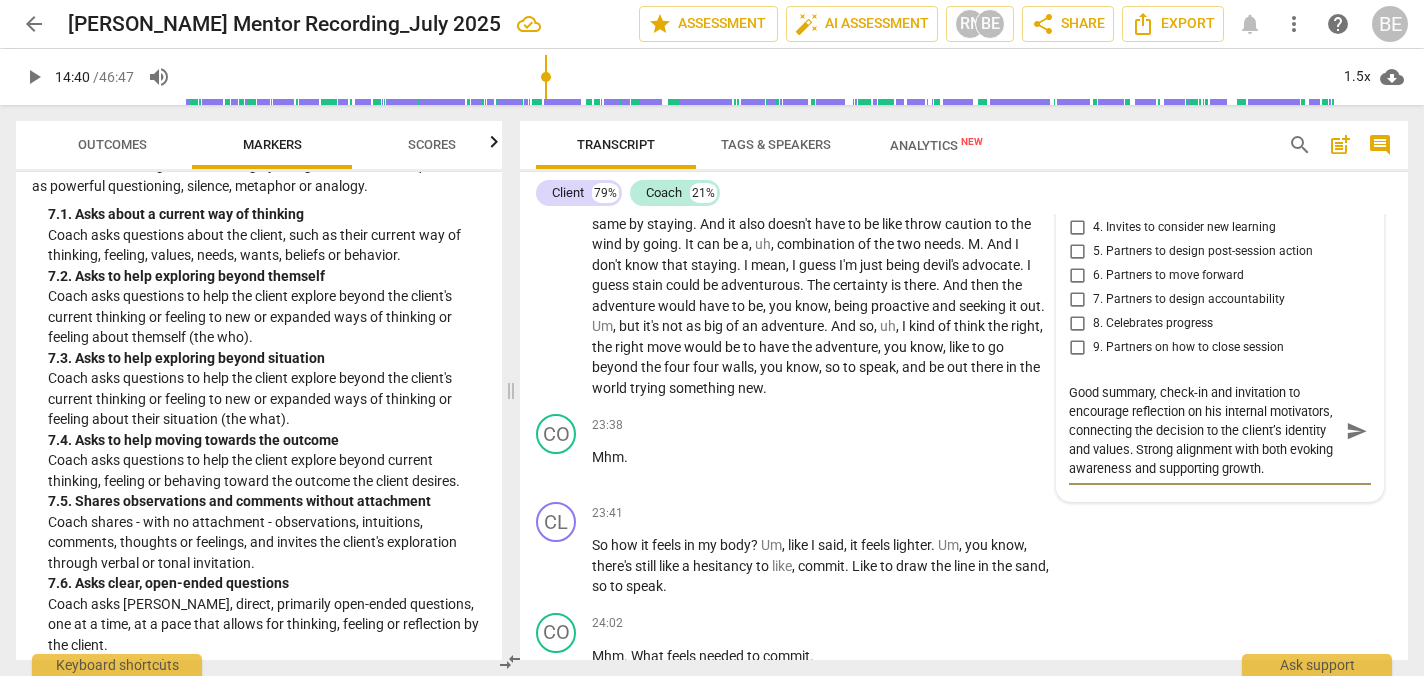drag, startPoint x: 1128, startPoint y: 516, endPoint x: 1219, endPoint y: 481, distance: 97.49872 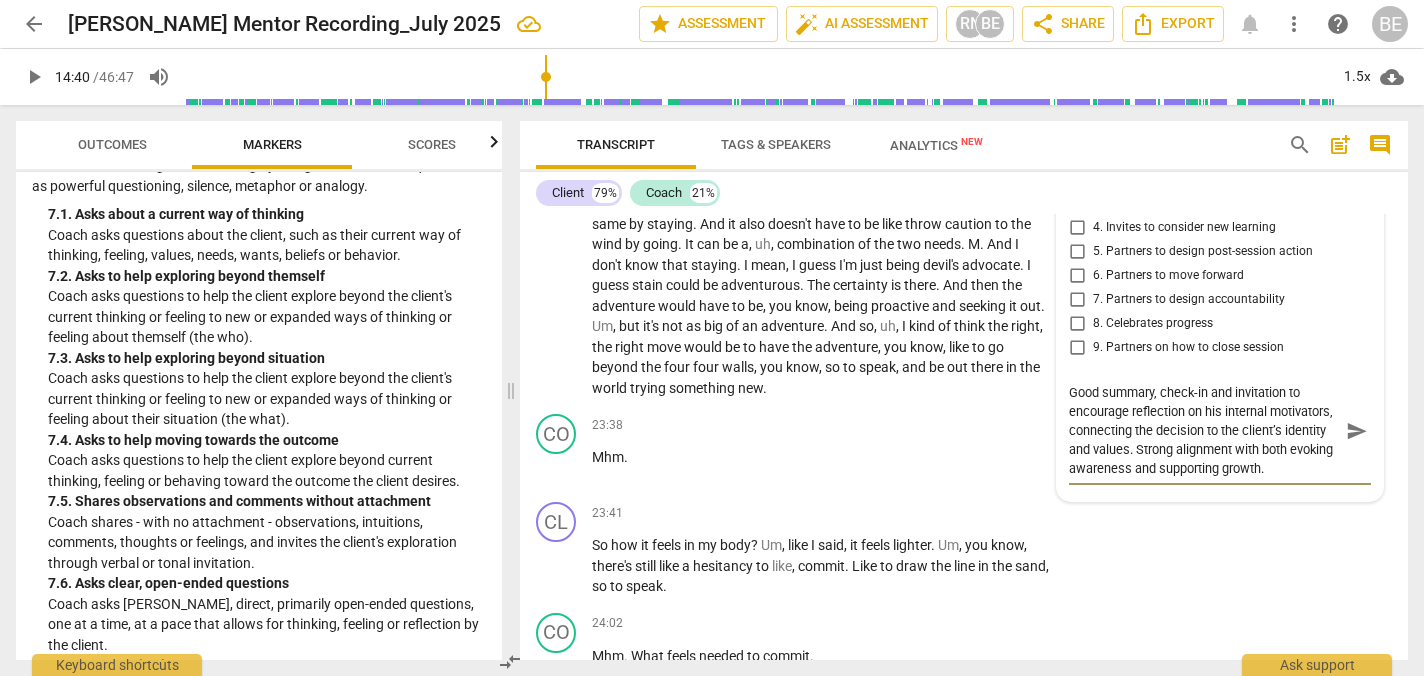 click on "Good summary, check-in and invitation to encourage reflection on his internal motivators, connecting the decision to the client’s identity and values. Strong alignment with both evoking awareness and supporting growth." at bounding box center (1204, 430) 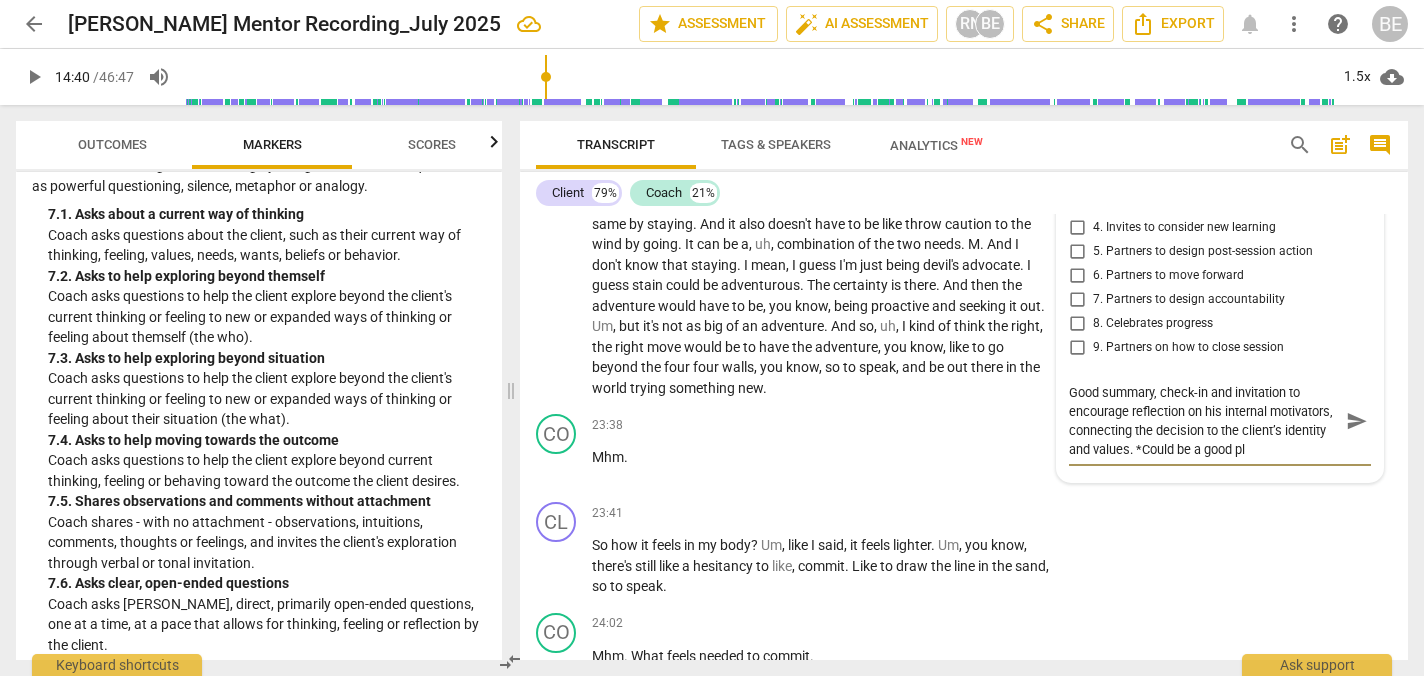 scroll, scrollTop: 17, scrollLeft: 0, axis: vertical 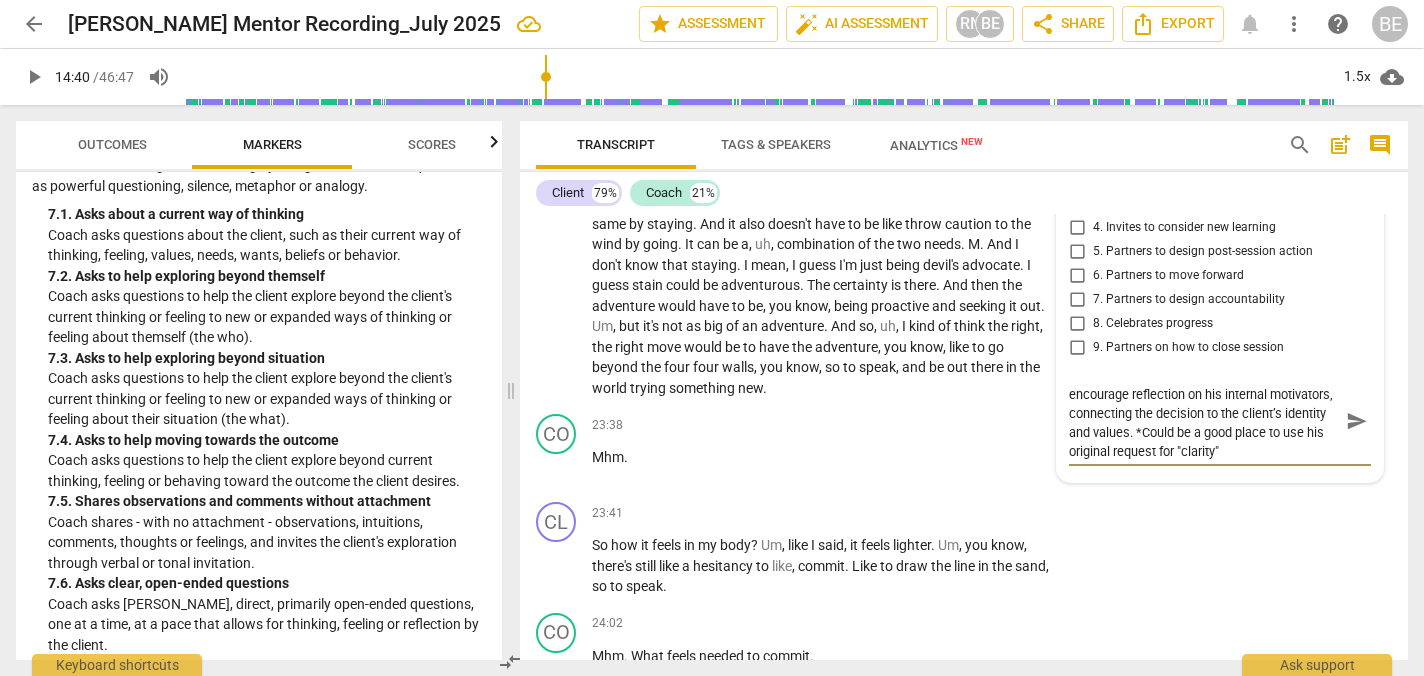 click on "send" at bounding box center (1357, 422) 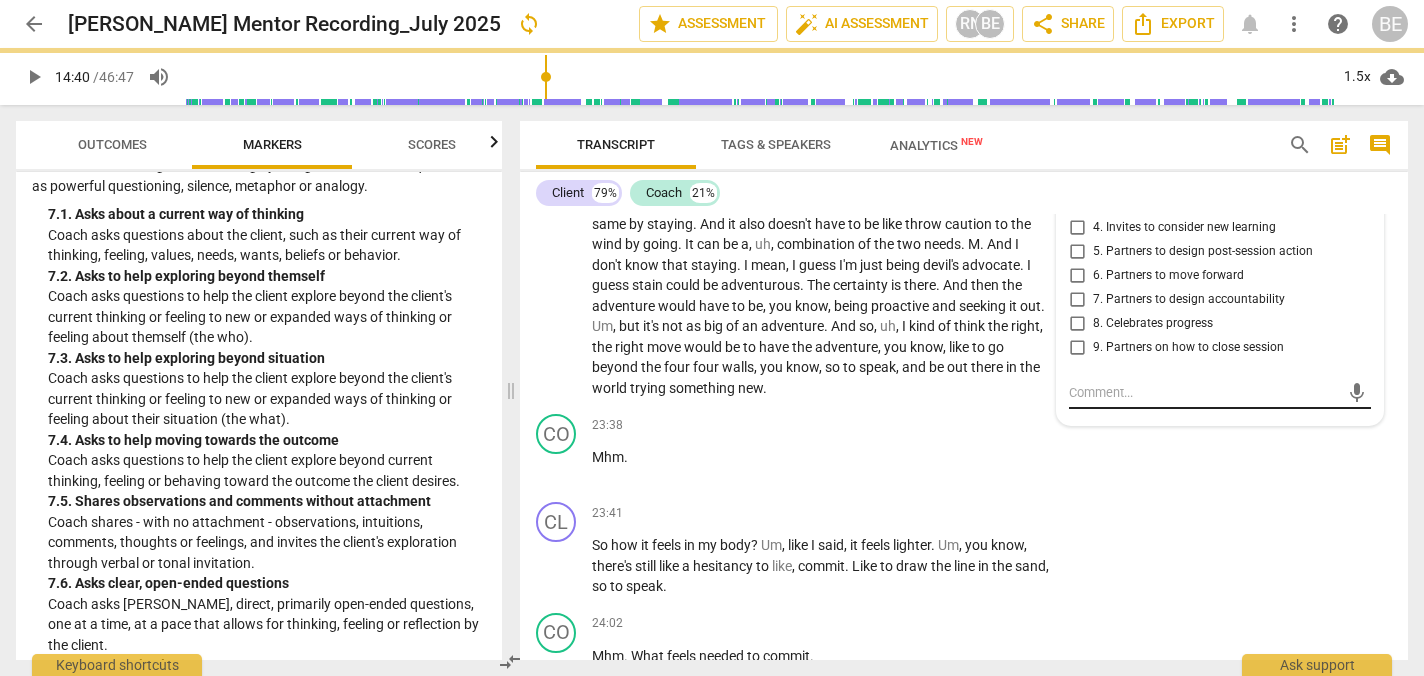 scroll, scrollTop: 0, scrollLeft: 0, axis: both 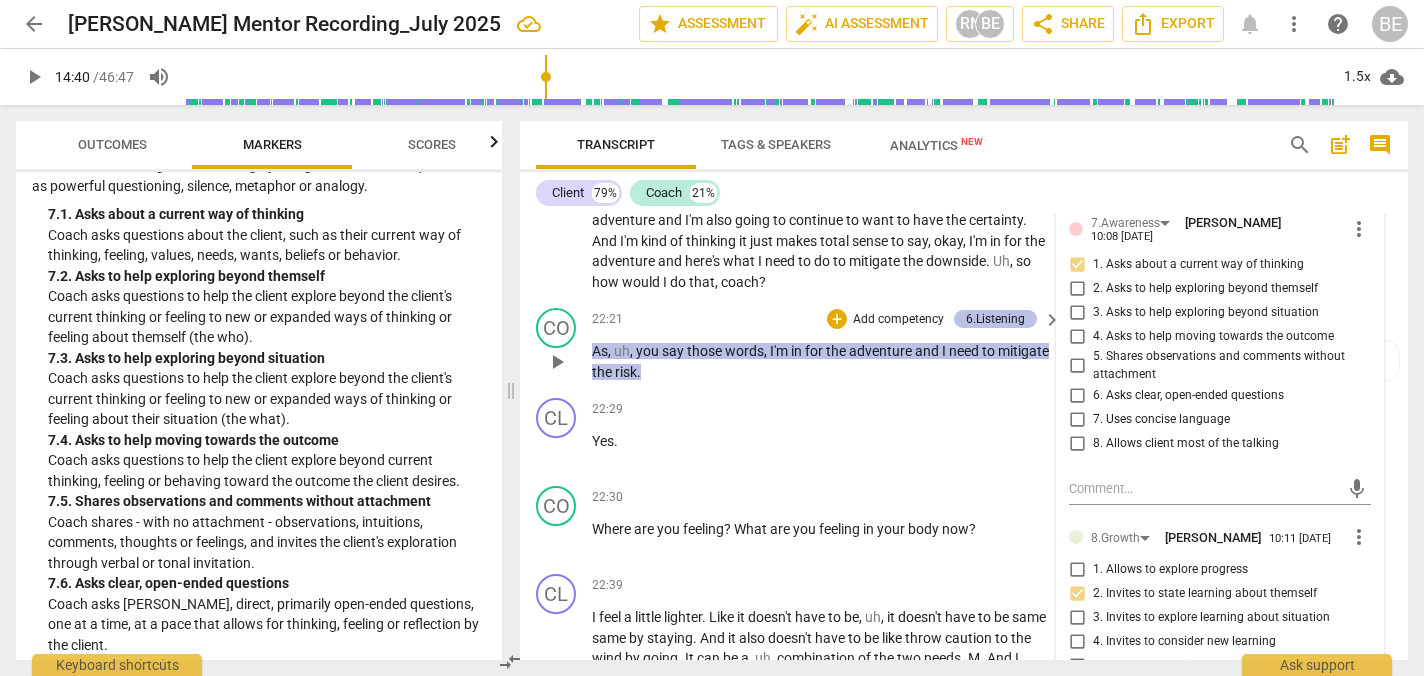 click on "6.Listening" at bounding box center [995, 319] 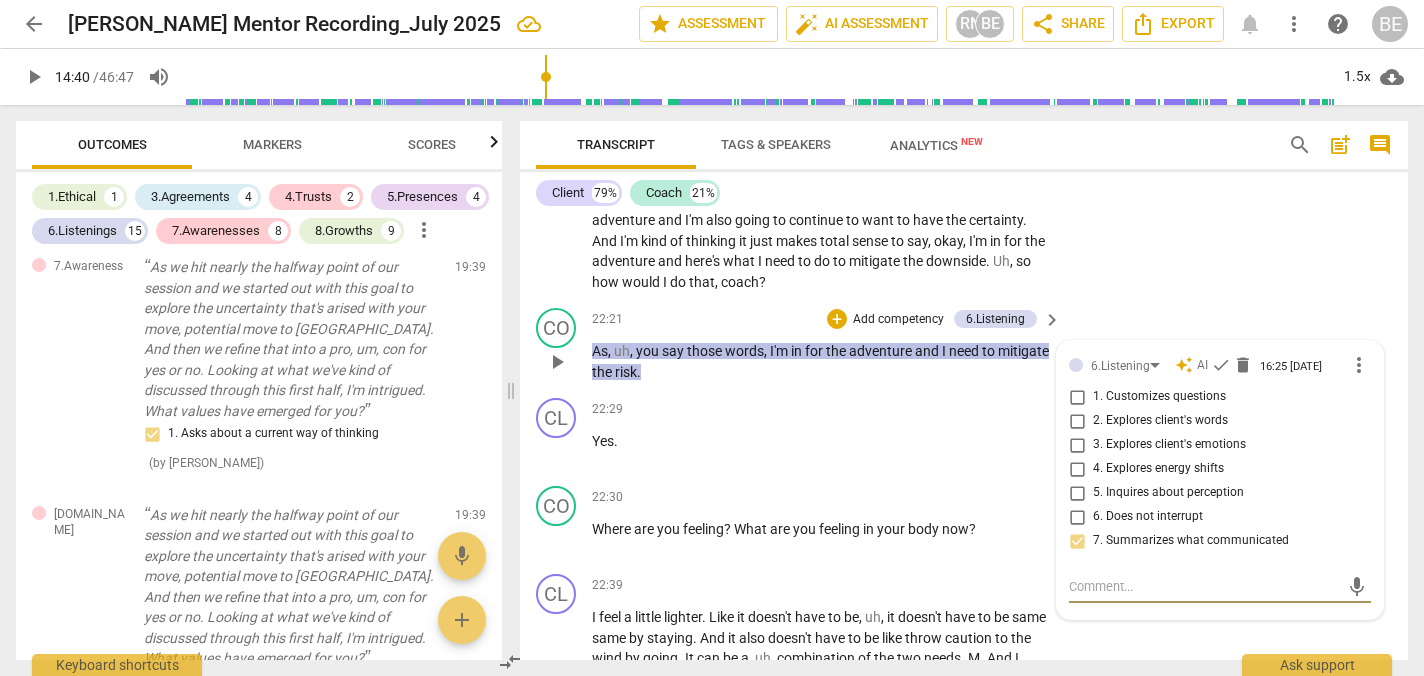 scroll, scrollTop: 8188, scrollLeft: 0, axis: vertical 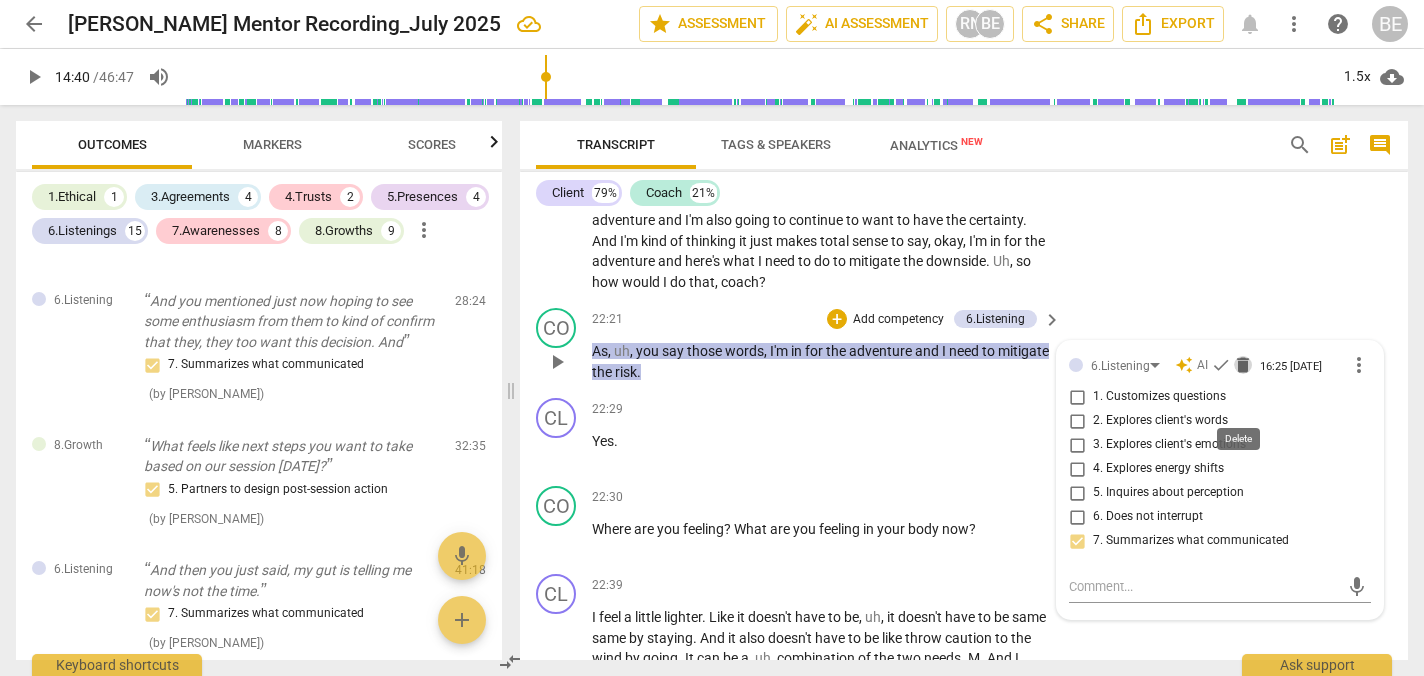 click on "delete" at bounding box center (1243, 365) 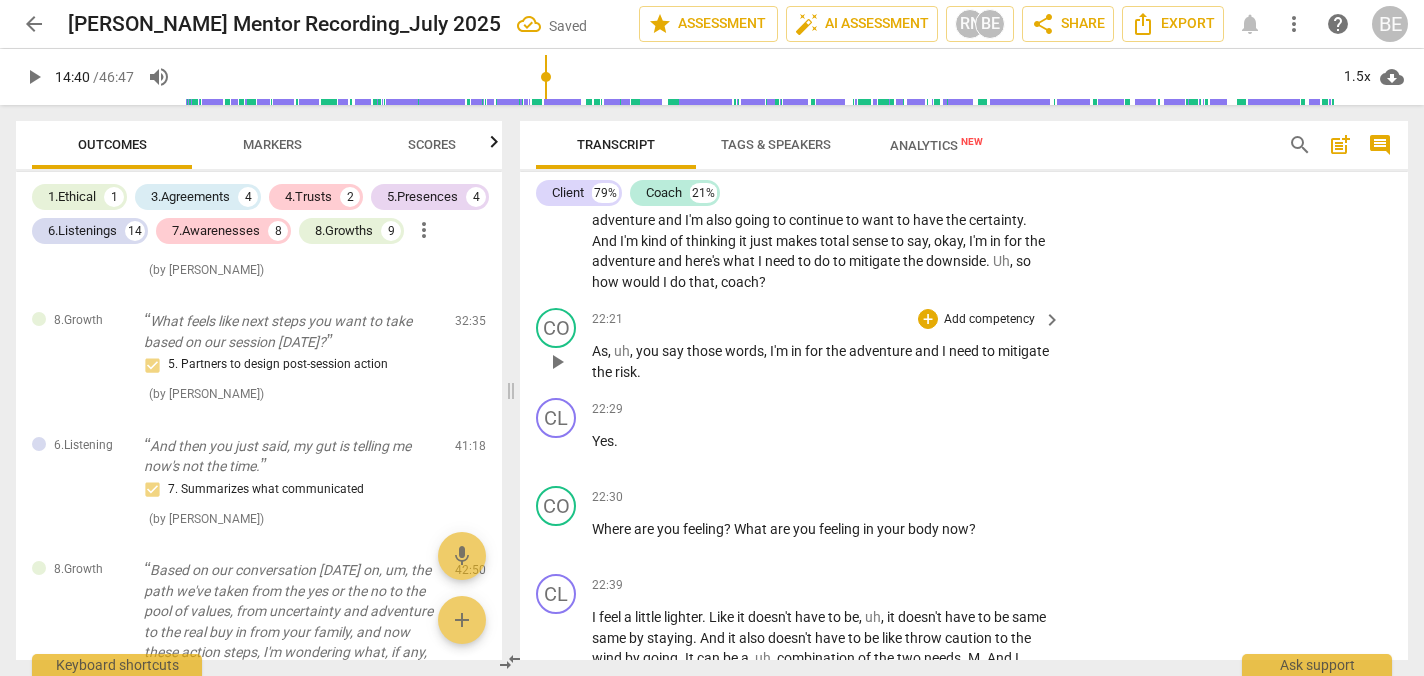 click on "Markers" at bounding box center [272, 145] 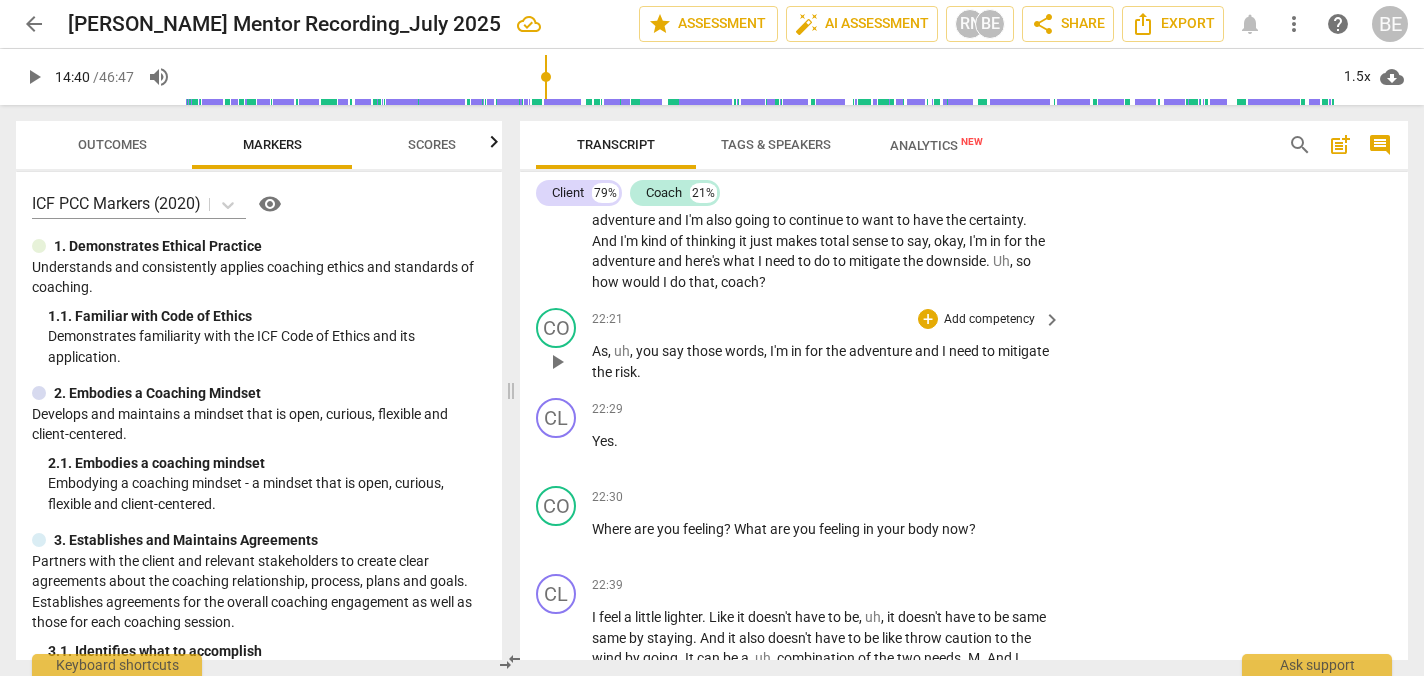 click on "Add competency" at bounding box center (989, 320) 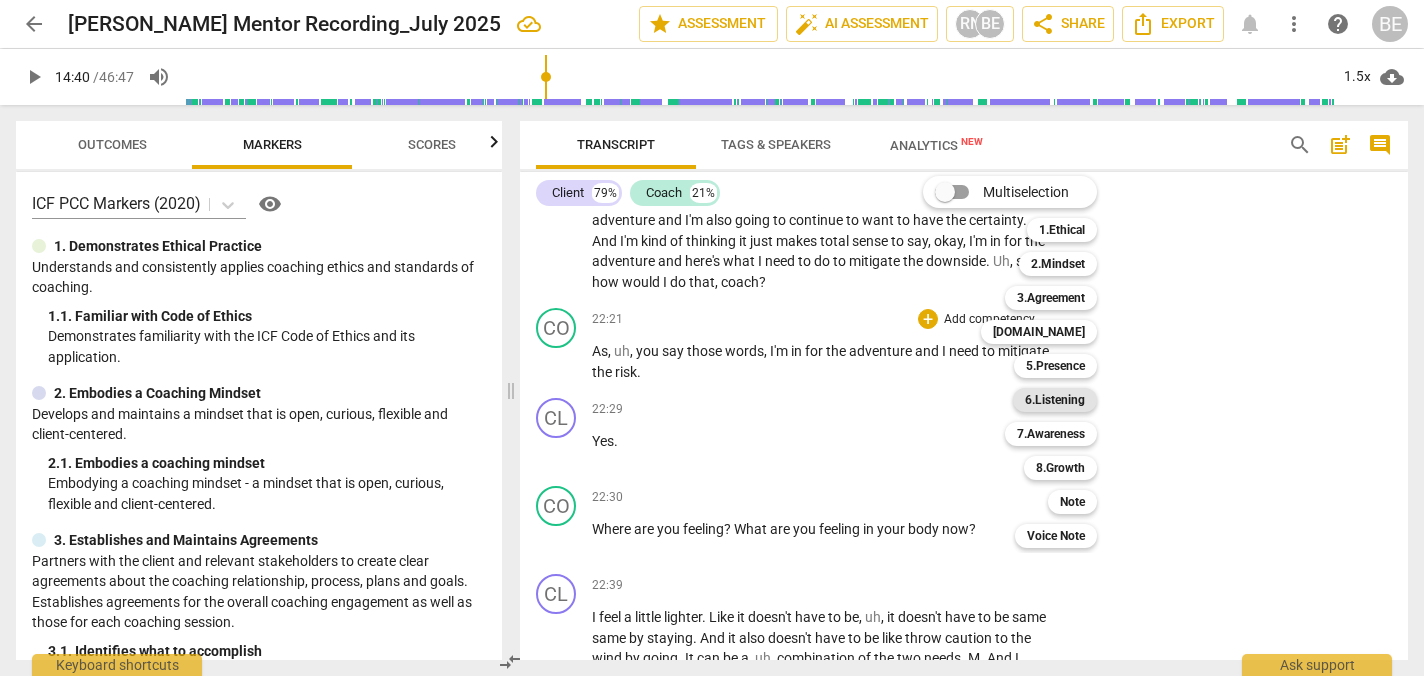 click on "6.Listening" at bounding box center (1055, 400) 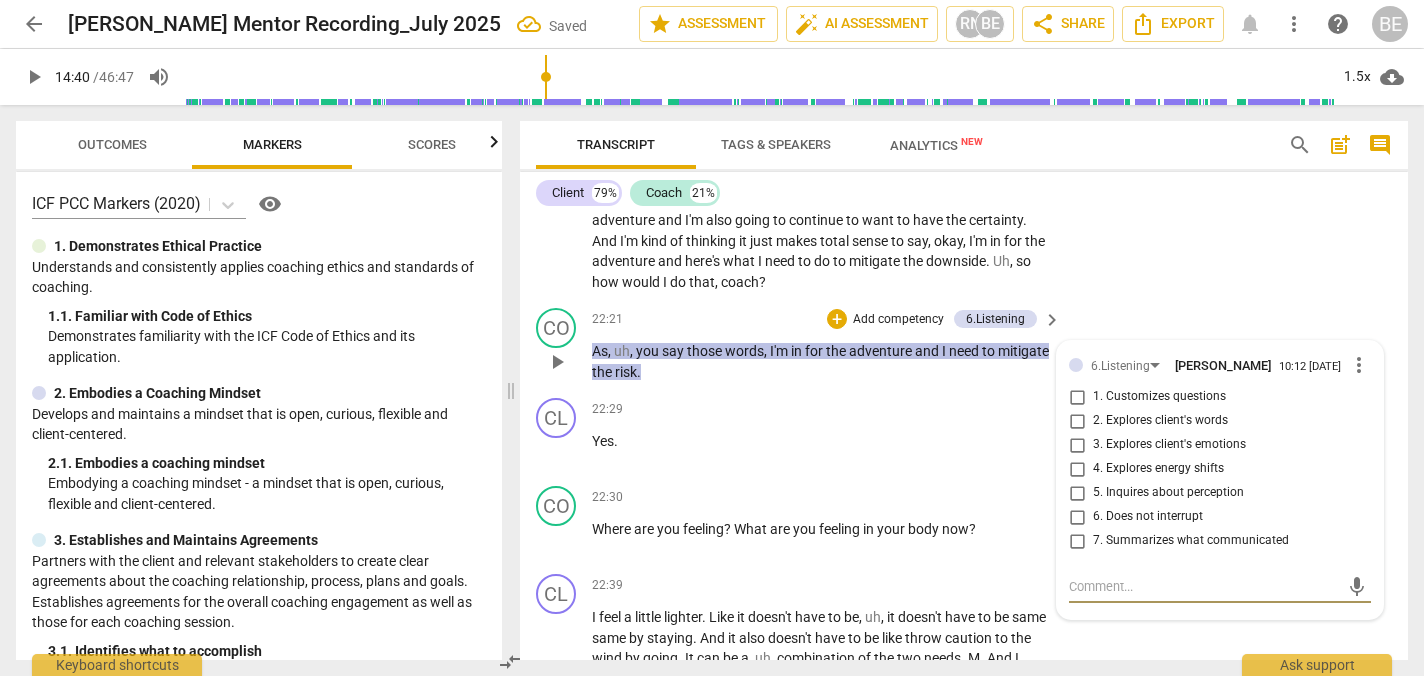 click on "7. Summarizes what communicated" at bounding box center (1077, 541) 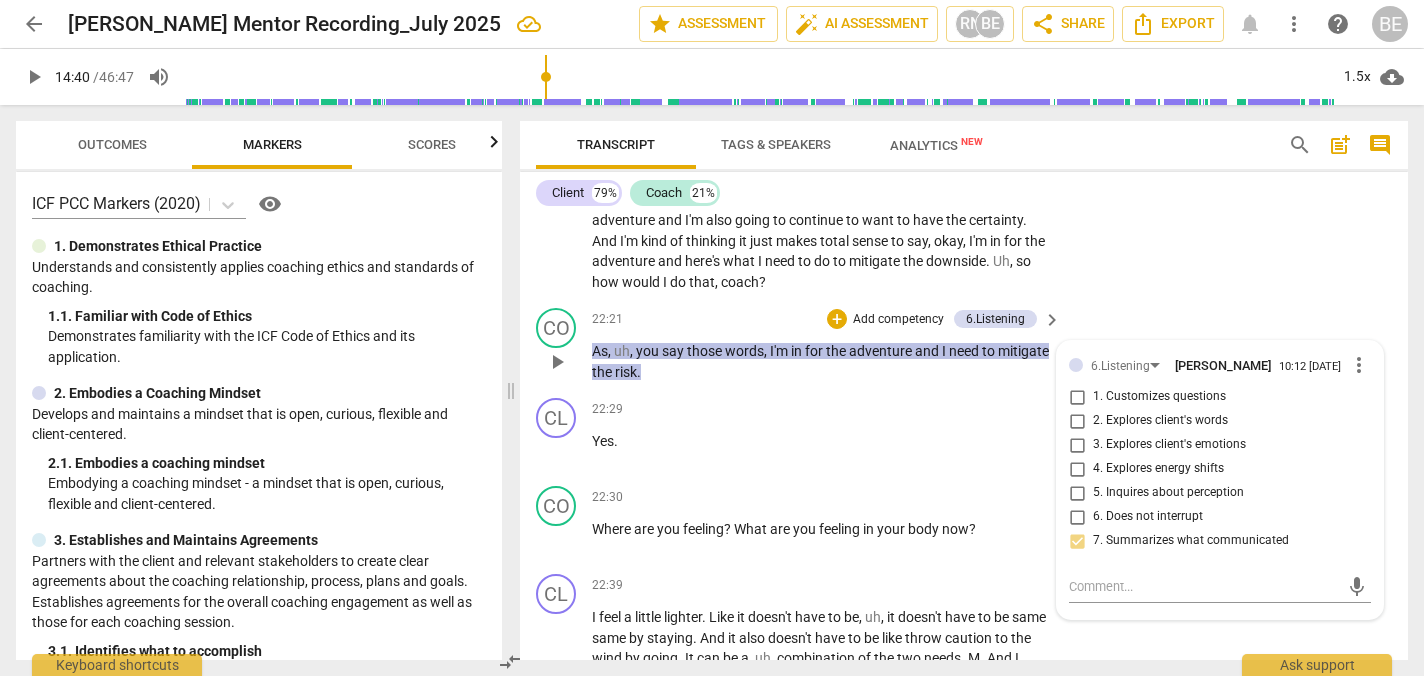 click on "Add competency" at bounding box center [898, 320] 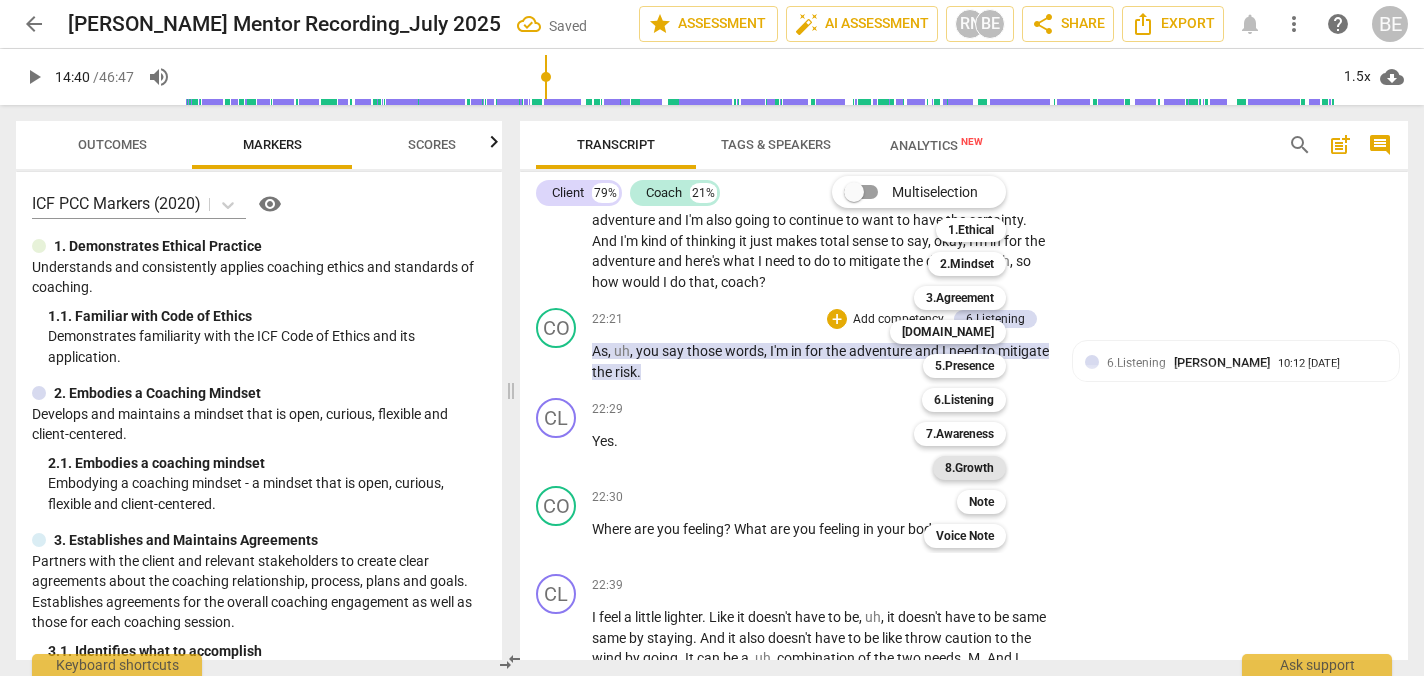 click on "8.Growth" at bounding box center [969, 468] 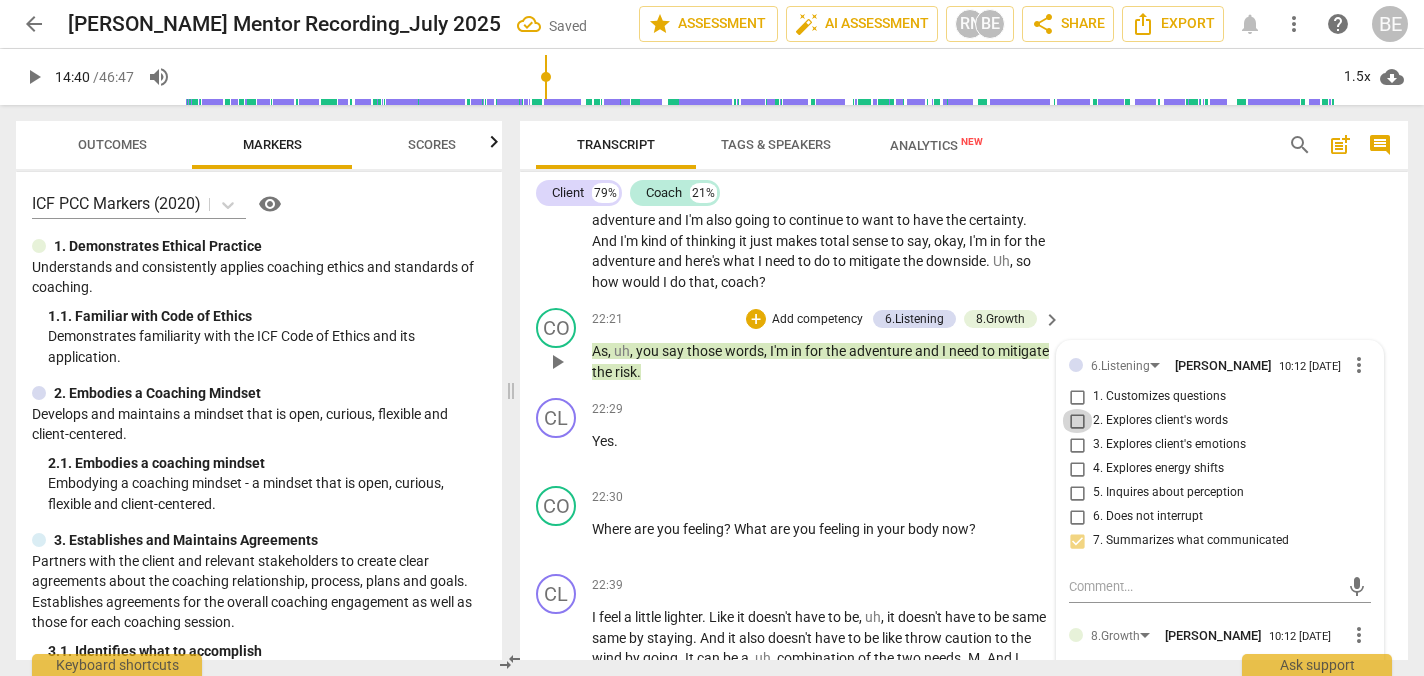 click on "2. Explores client's words" at bounding box center (1077, 421) 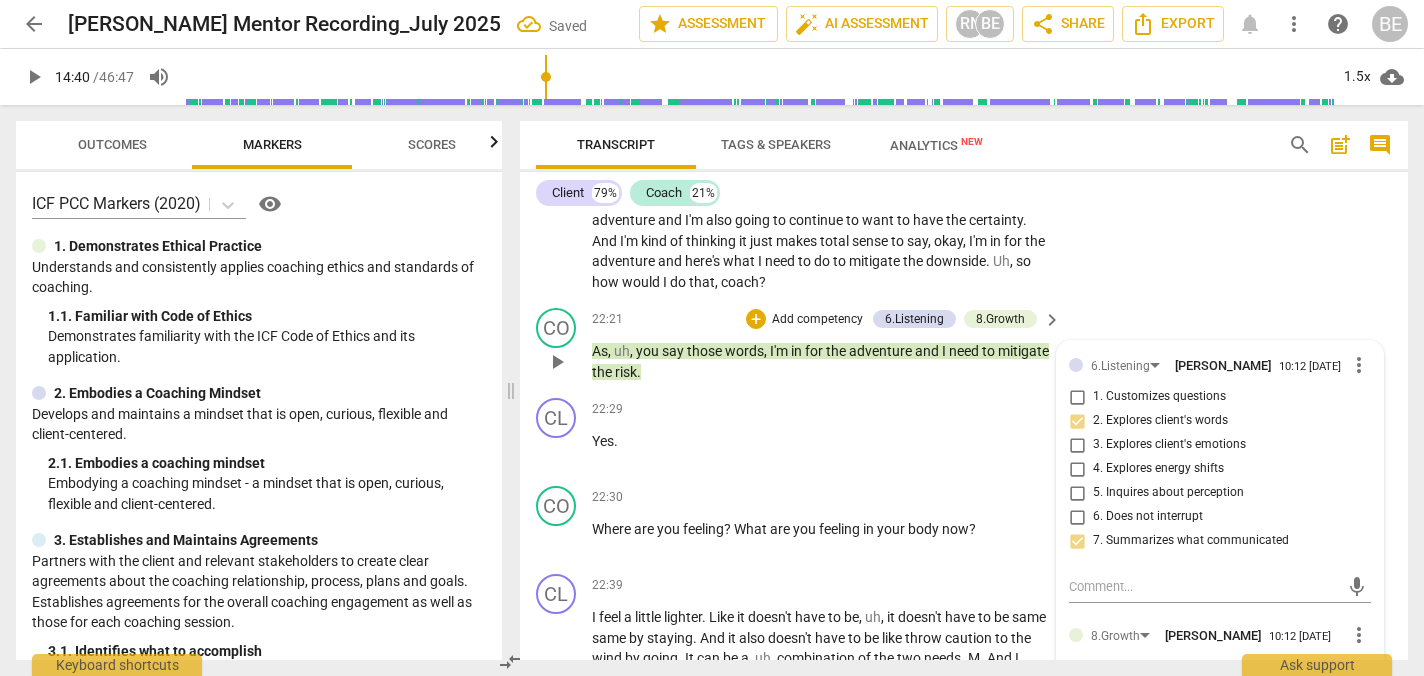 click on "2. Explores client's words" at bounding box center (1077, 421) 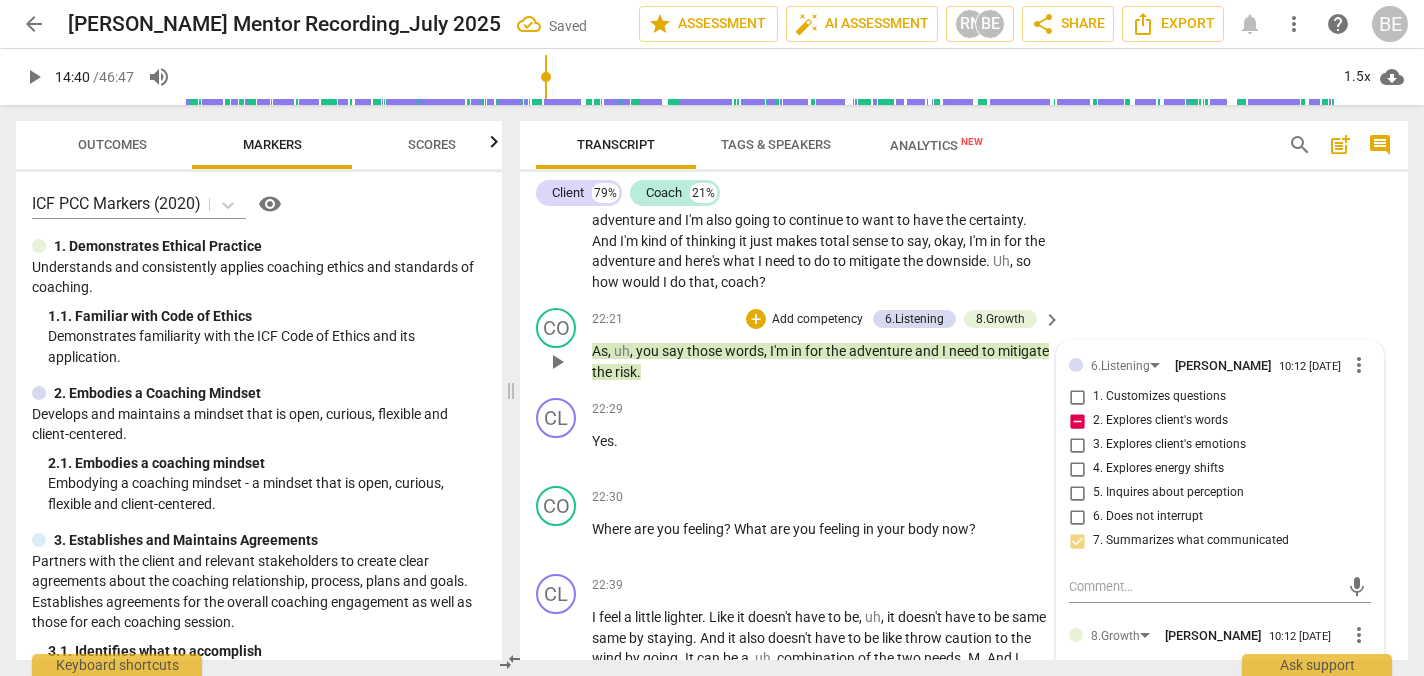 click on "2. Explores client's words" at bounding box center [1077, 421] 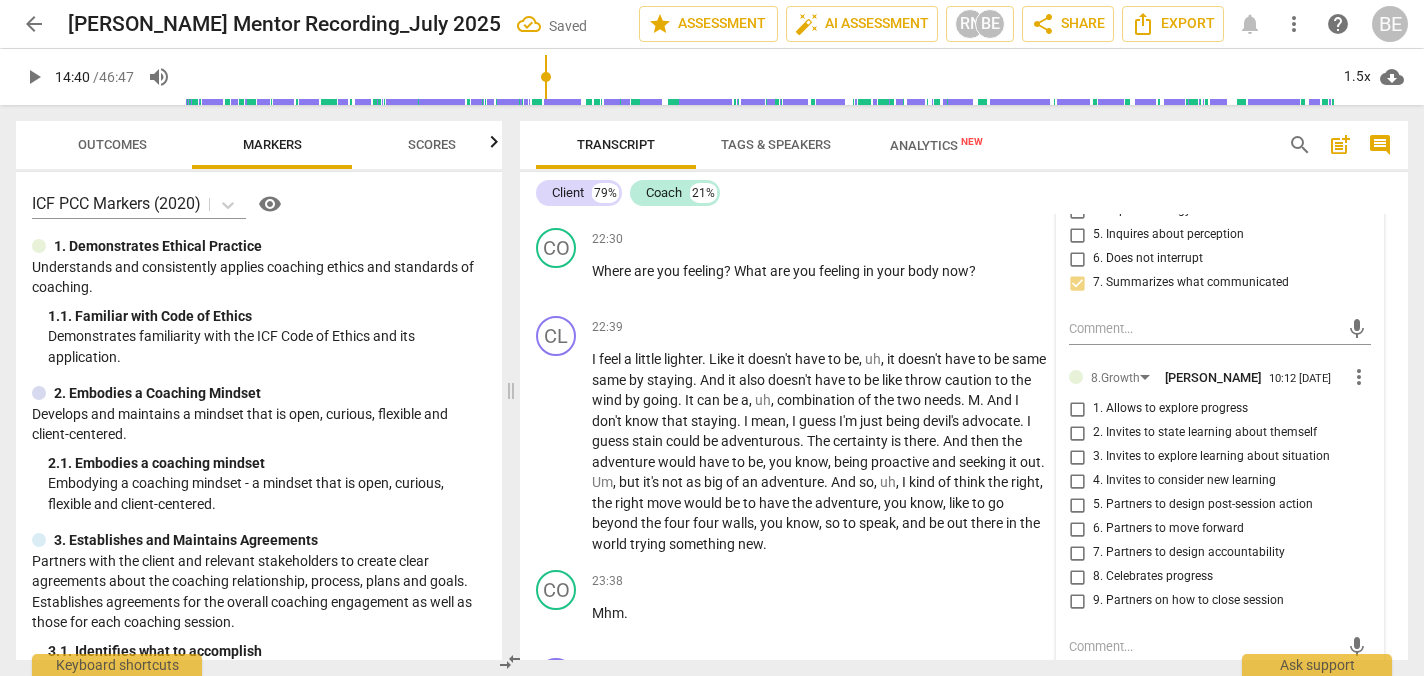 scroll, scrollTop: 8296, scrollLeft: 0, axis: vertical 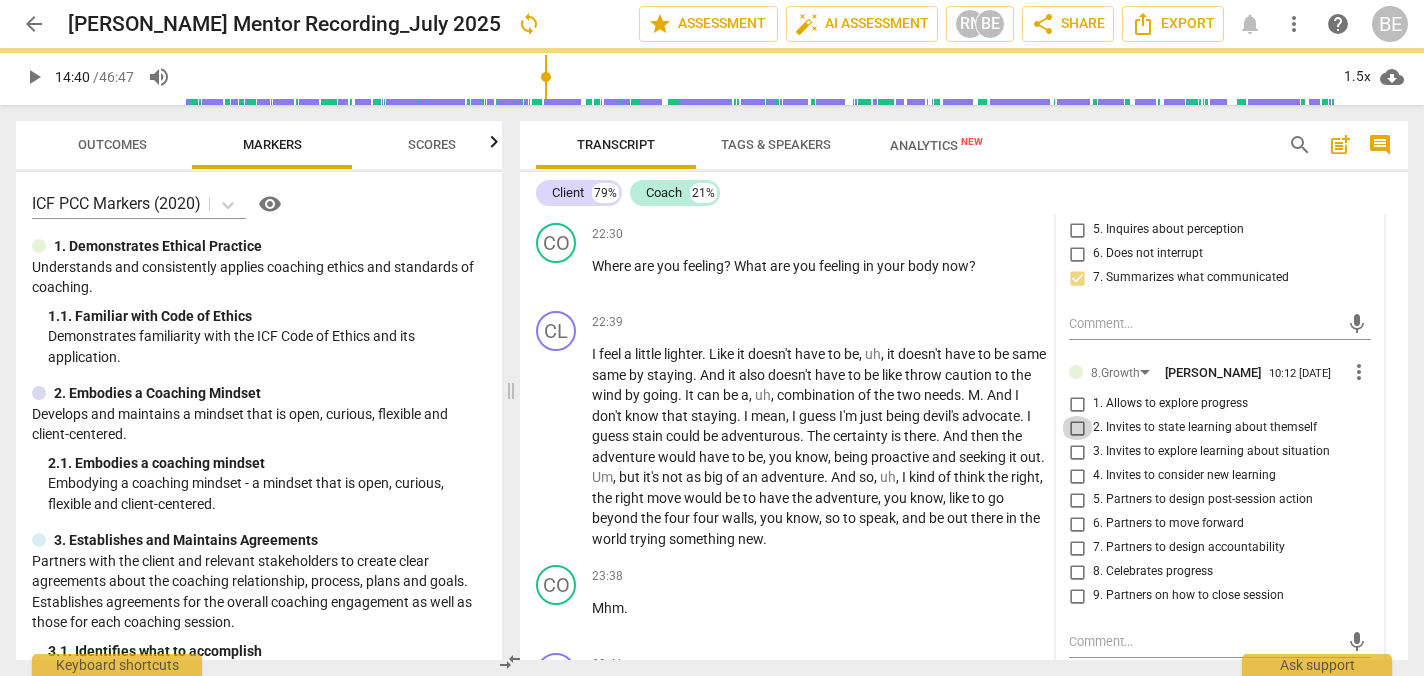 click on "2. Invites to state learning about themself" at bounding box center (1077, 428) 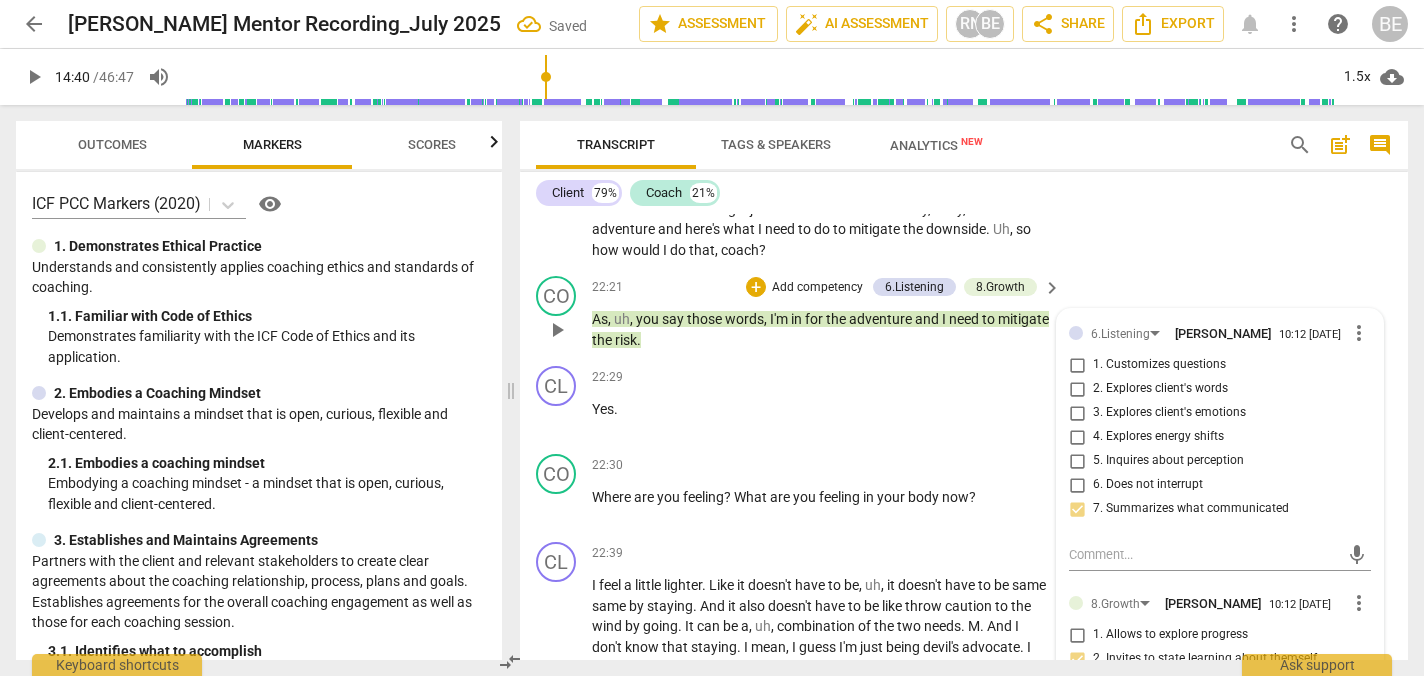 scroll, scrollTop: 8056, scrollLeft: 0, axis: vertical 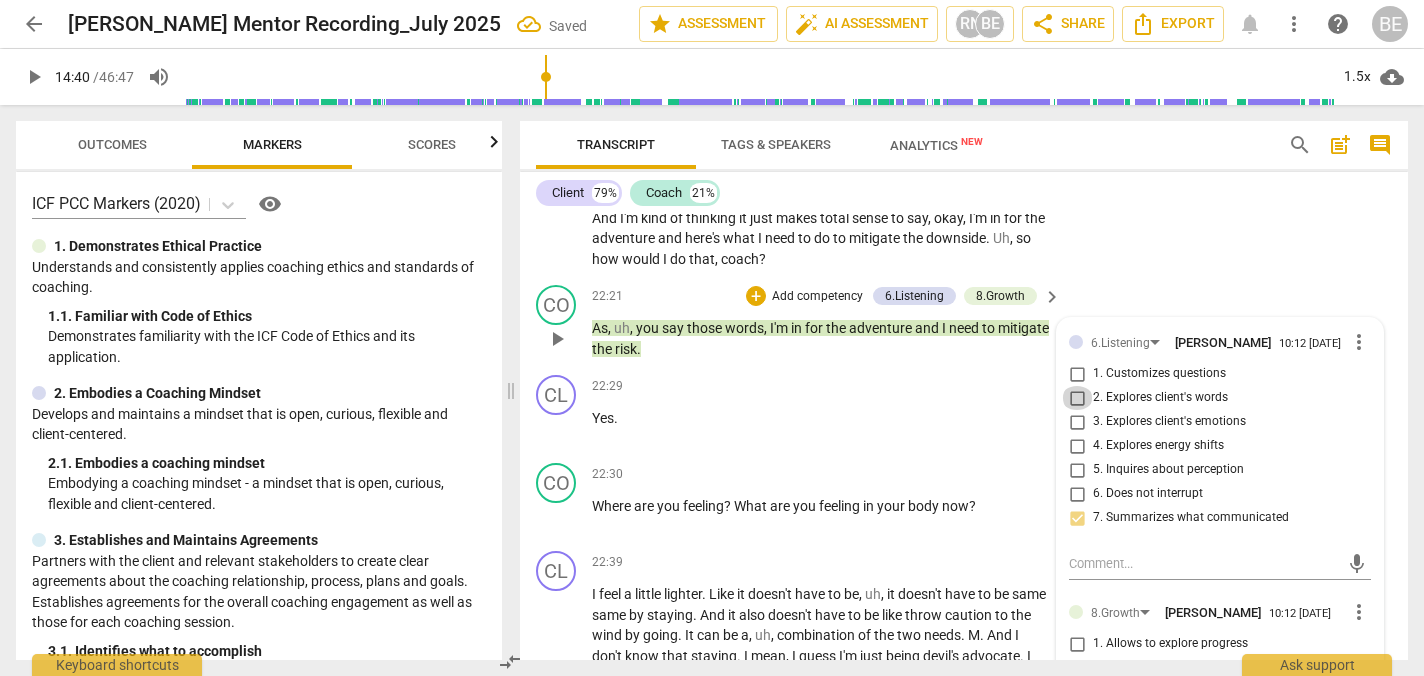 click on "2. Explores client's words" at bounding box center (1077, 398) 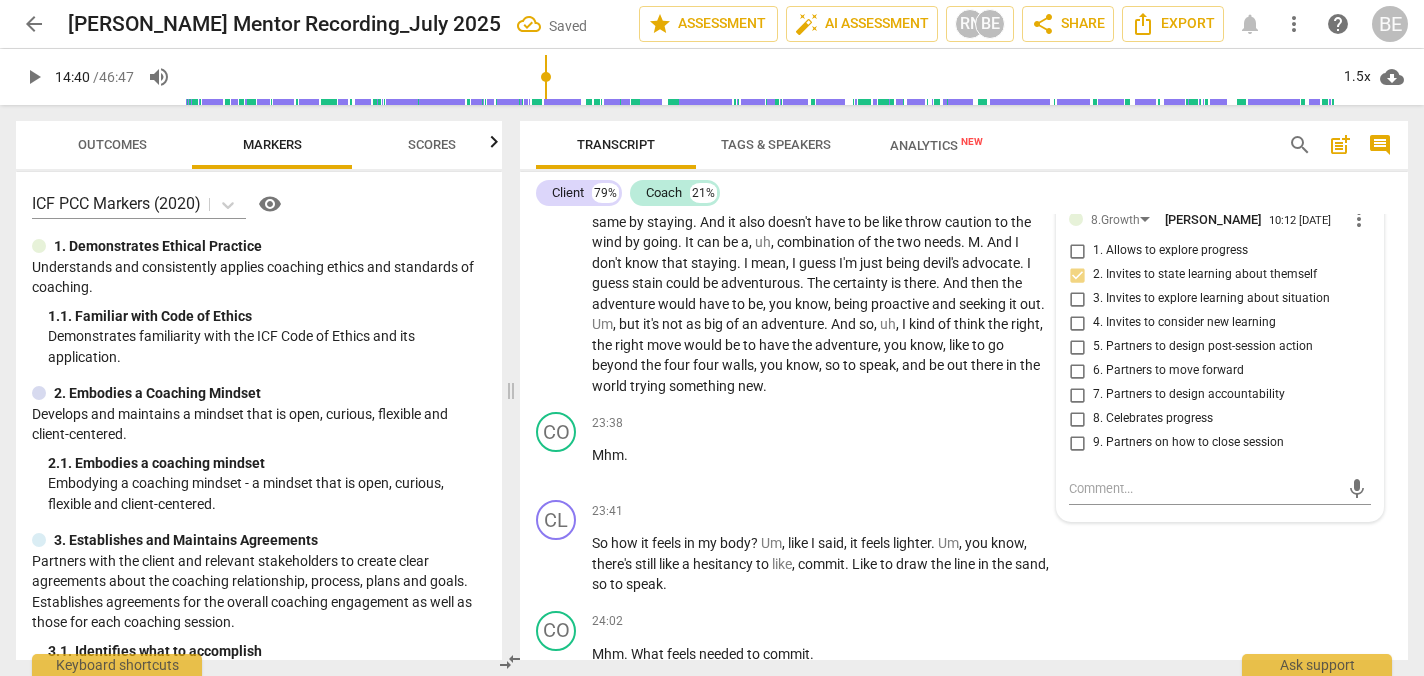 scroll, scrollTop: 8452, scrollLeft: 0, axis: vertical 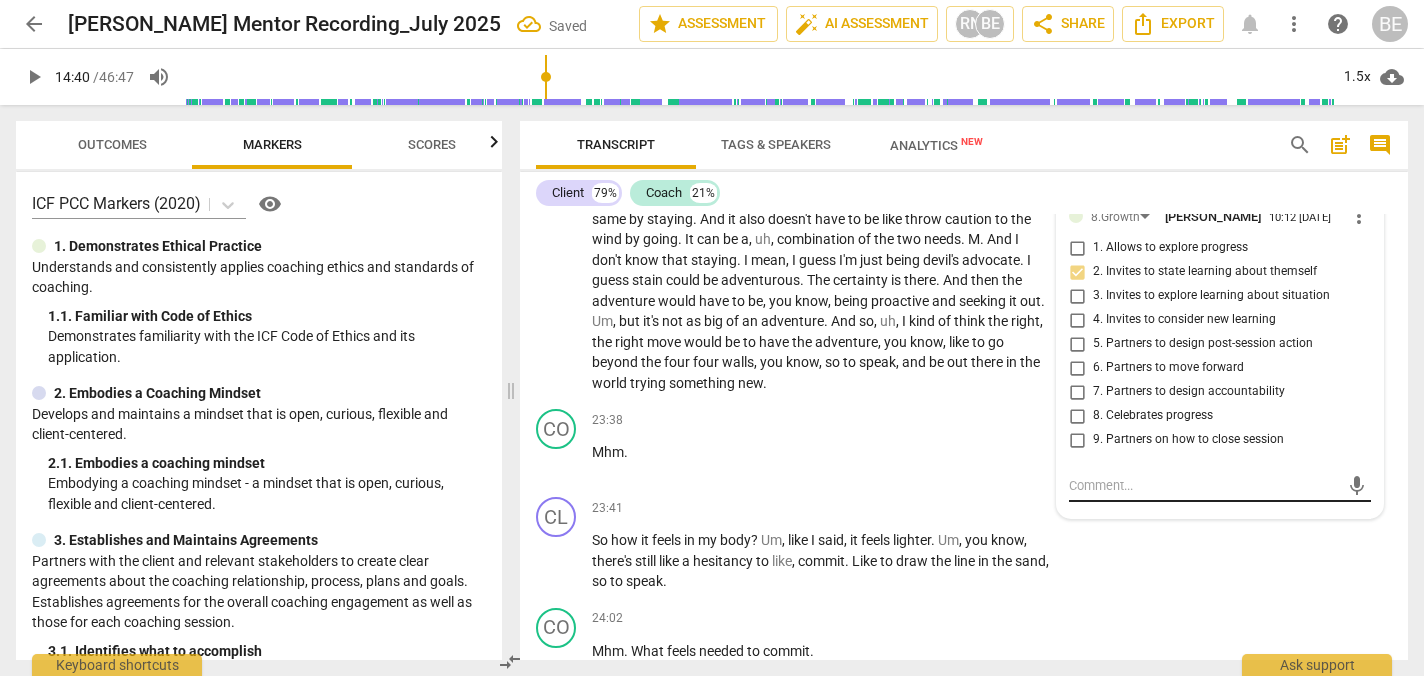 click at bounding box center [1204, 485] 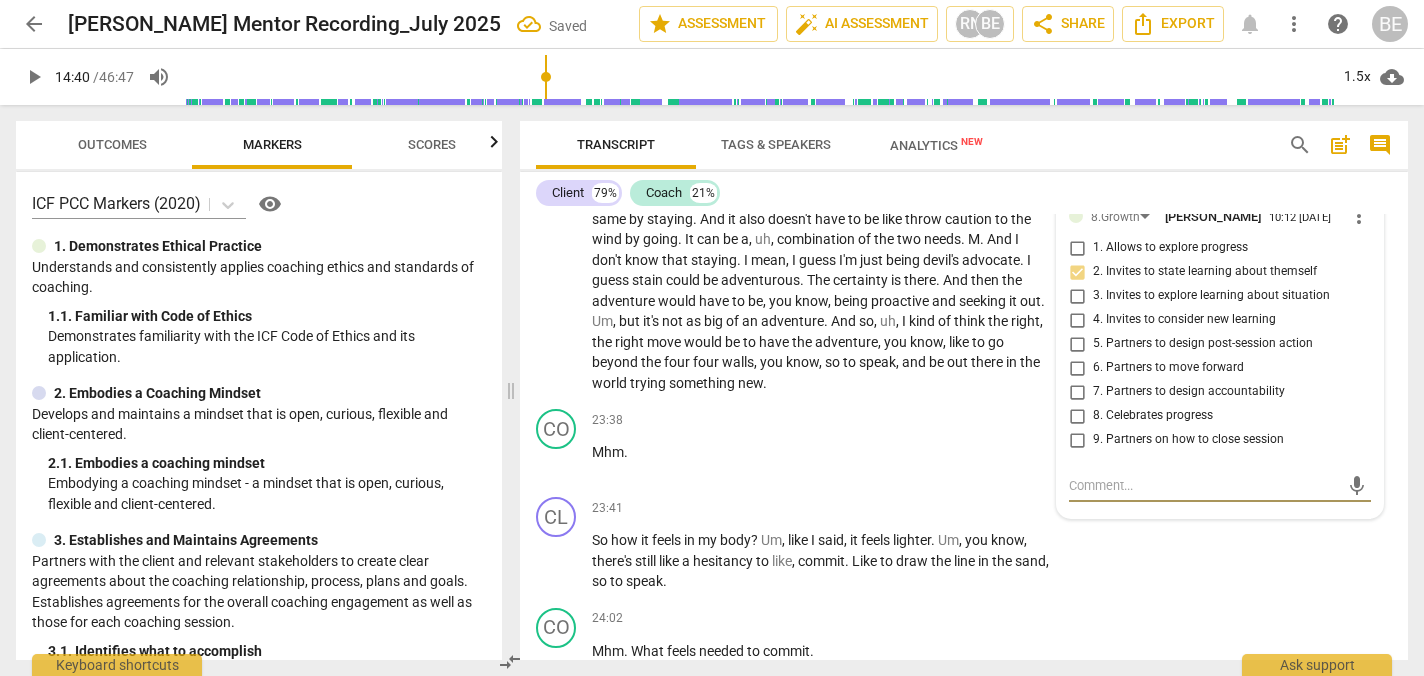 paste on "Coach reflects client’s language to support integration and personal insight. This succinct summary reinforces clarity and ownership of learning." 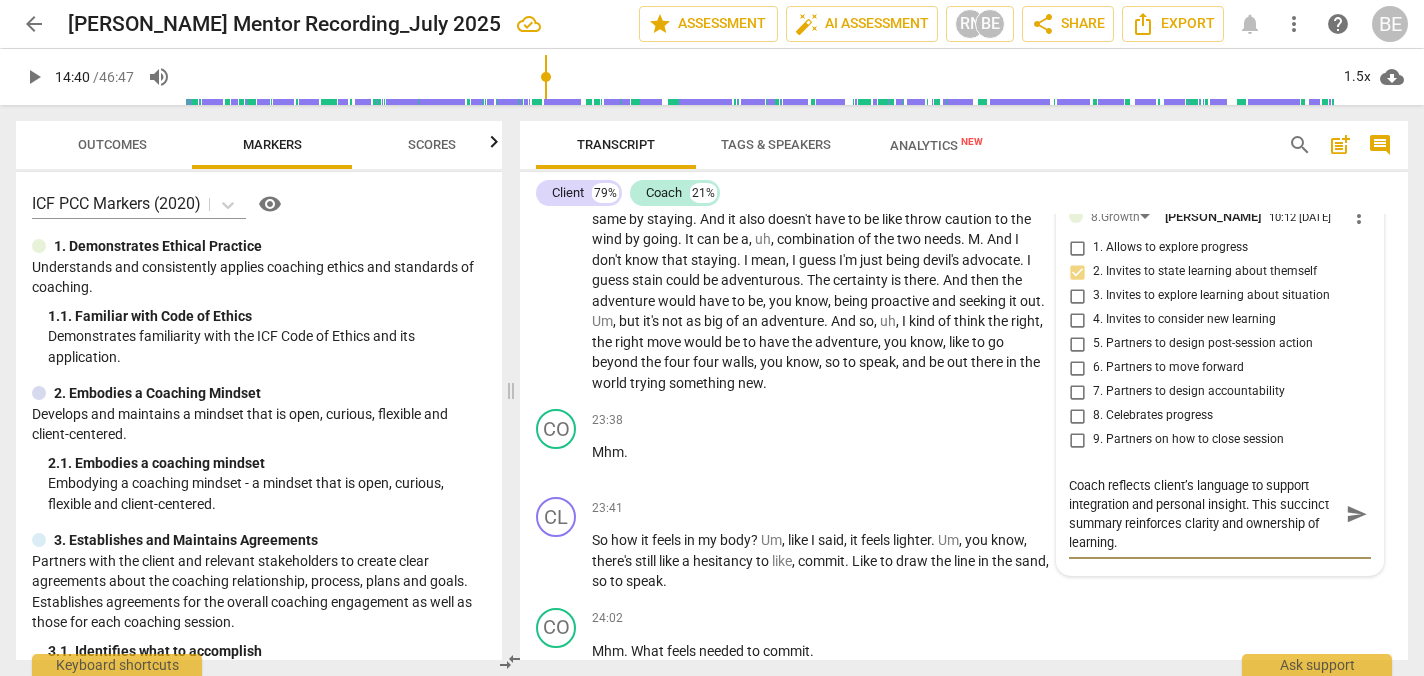 click on "Coach reflects client’s language to support integration and personal insight. This succinct summary reinforces clarity and ownership of learning." at bounding box center [1204, 514] 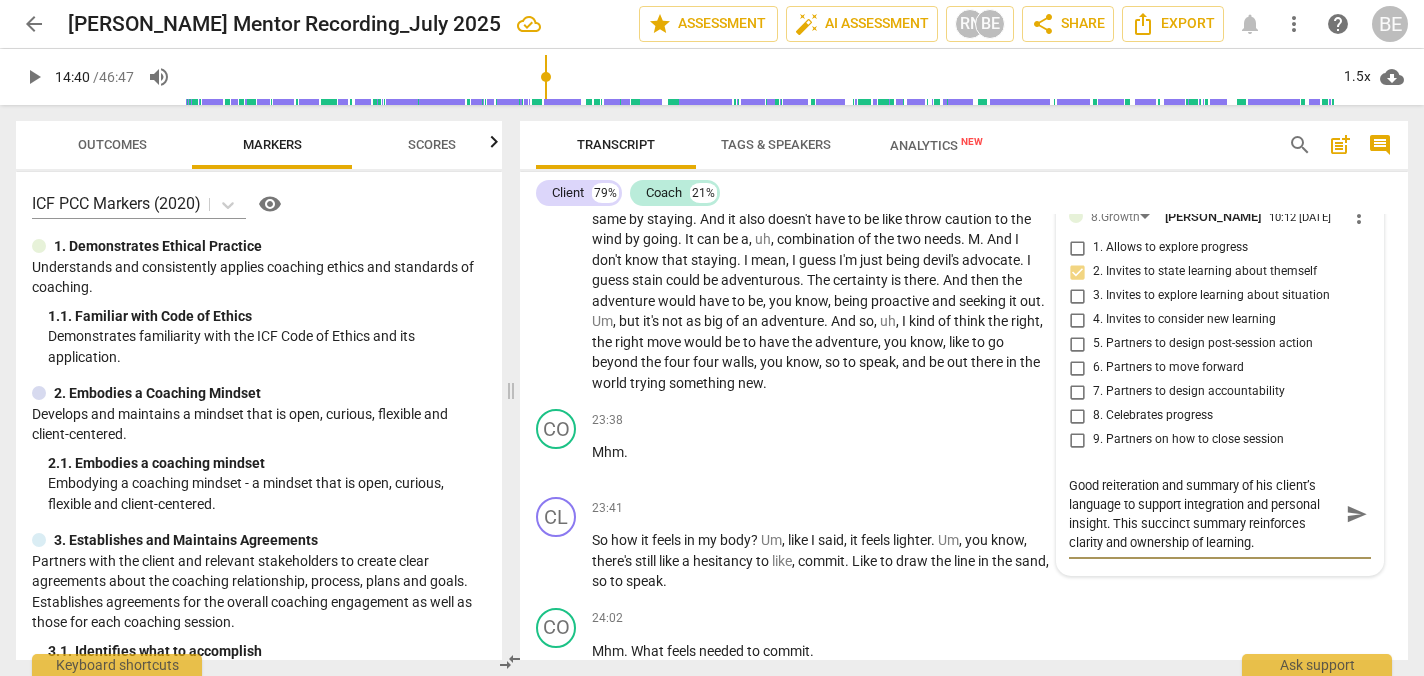 click on "Good reiteration and summary of his client’s language to support integration and personal insight. This succinct summary reinforces clarity and ownership of learning." at bounding box center [1204, 514] 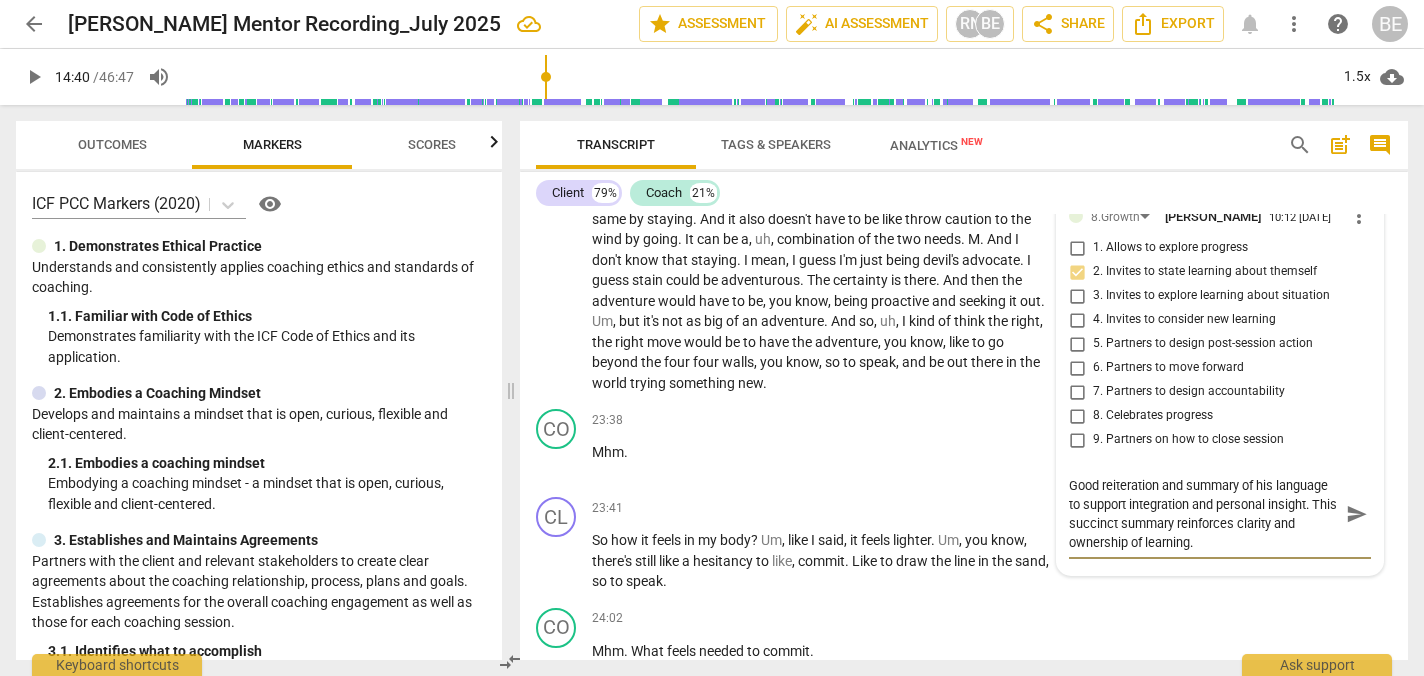 drag, startPoint x: 1217, startPoint y: 567, endPoint x: 1086, endPoint y: 564, distance: 131.03435 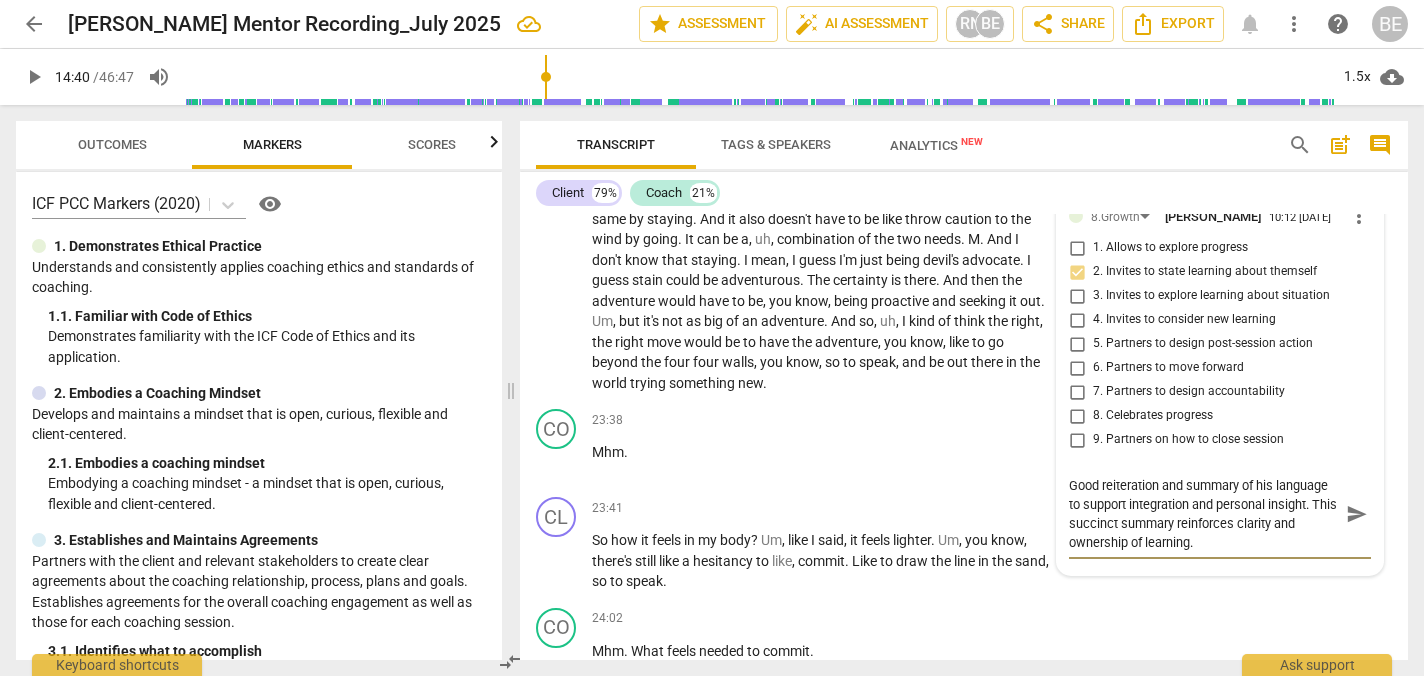 click on "Good reiteration and summary of his language to support integration and personal insight. This succinct summary reinforces clarity and ownership of learning." at bounding box center [1204, 514] 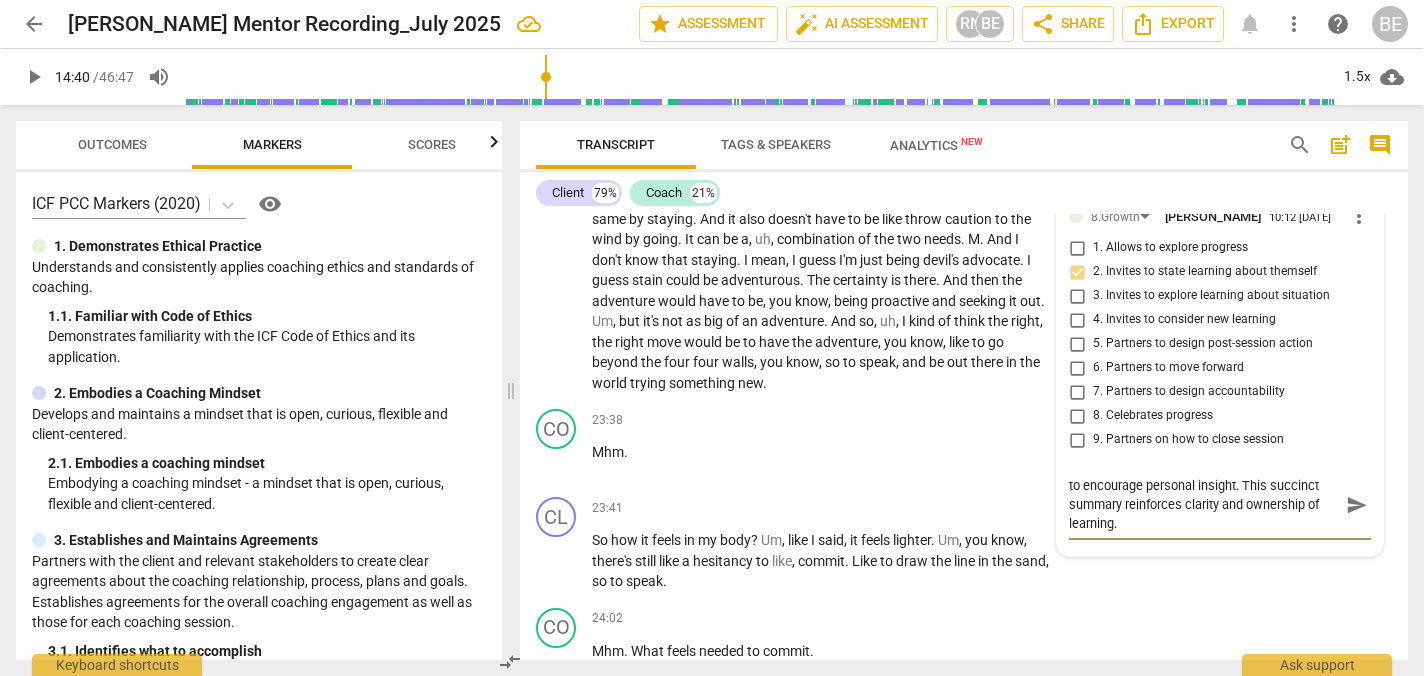 scroll, scrollTop: 0, scrollLeft: 0, axis: both 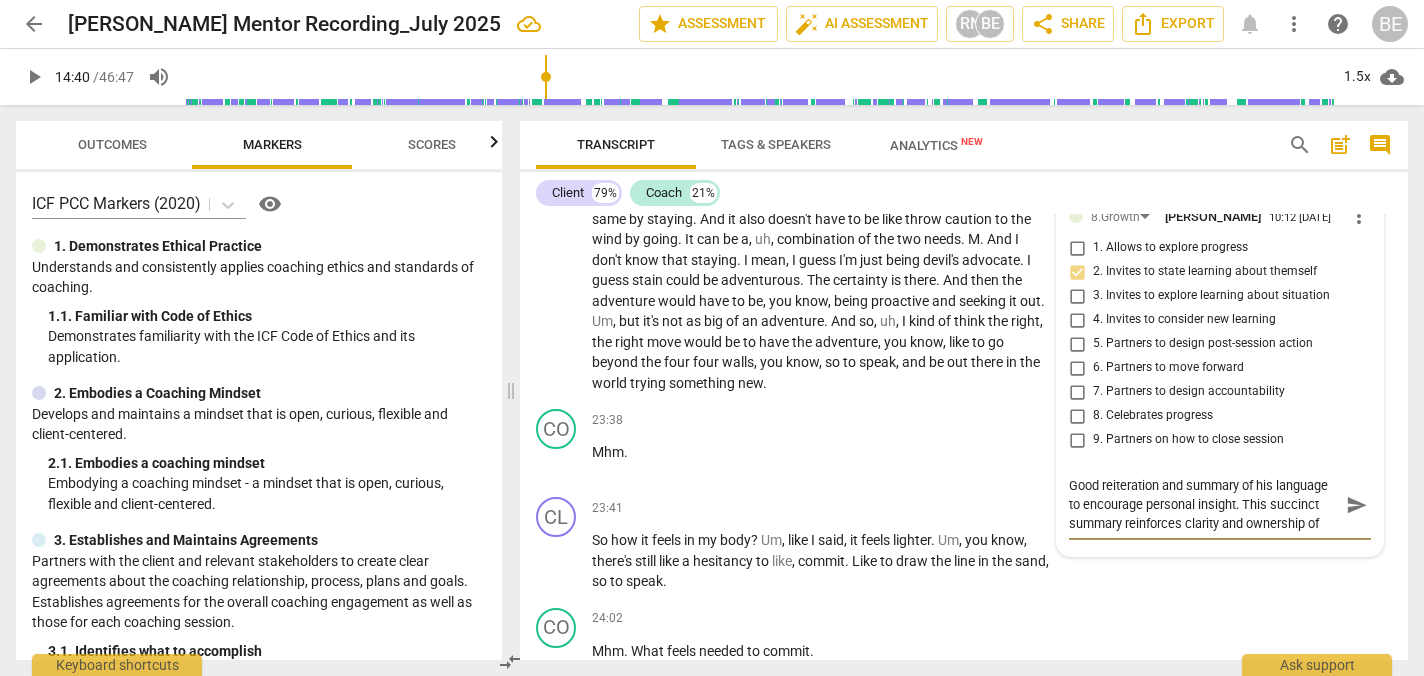 click on "Good reiteration and summary of his language to encourage personal insight. This succinct summary reinforces clarity and ownership of learning." at bounding box center (1204, 504) 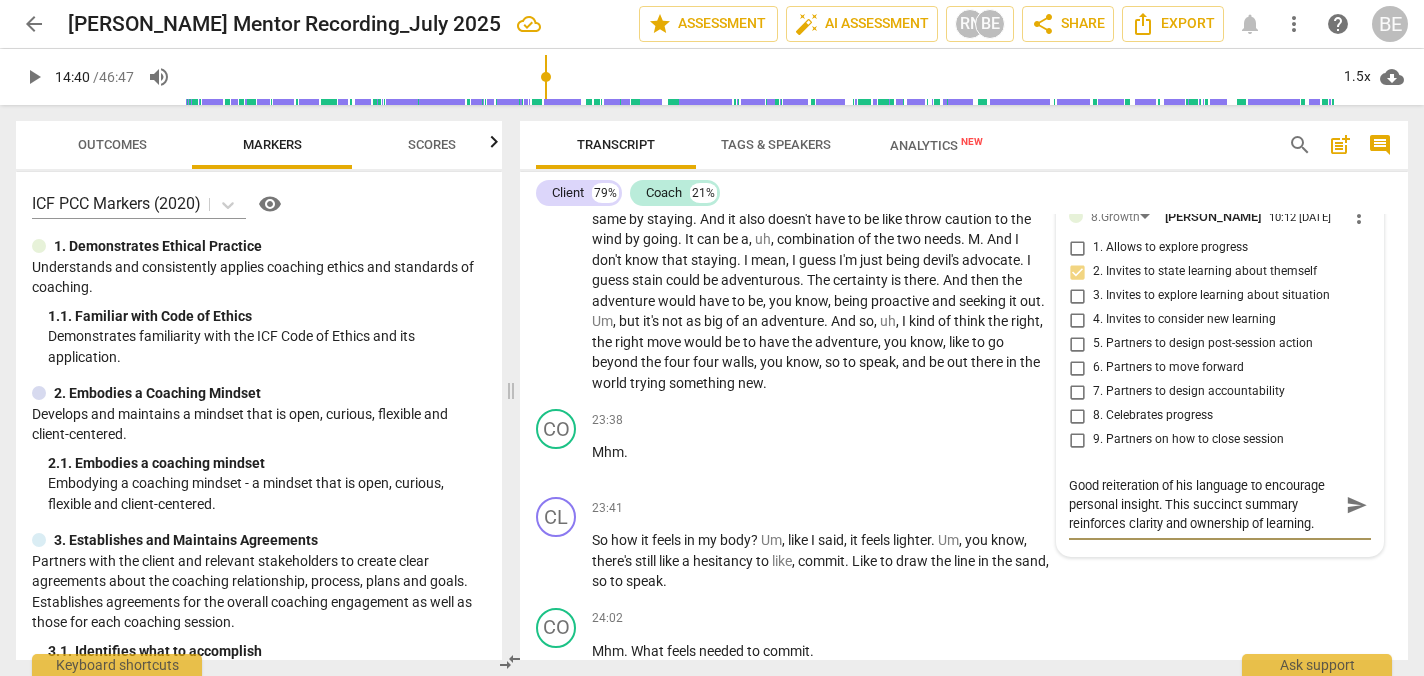 scroll, scrollTop: 19, scrollLeft: 0, axis: vertical 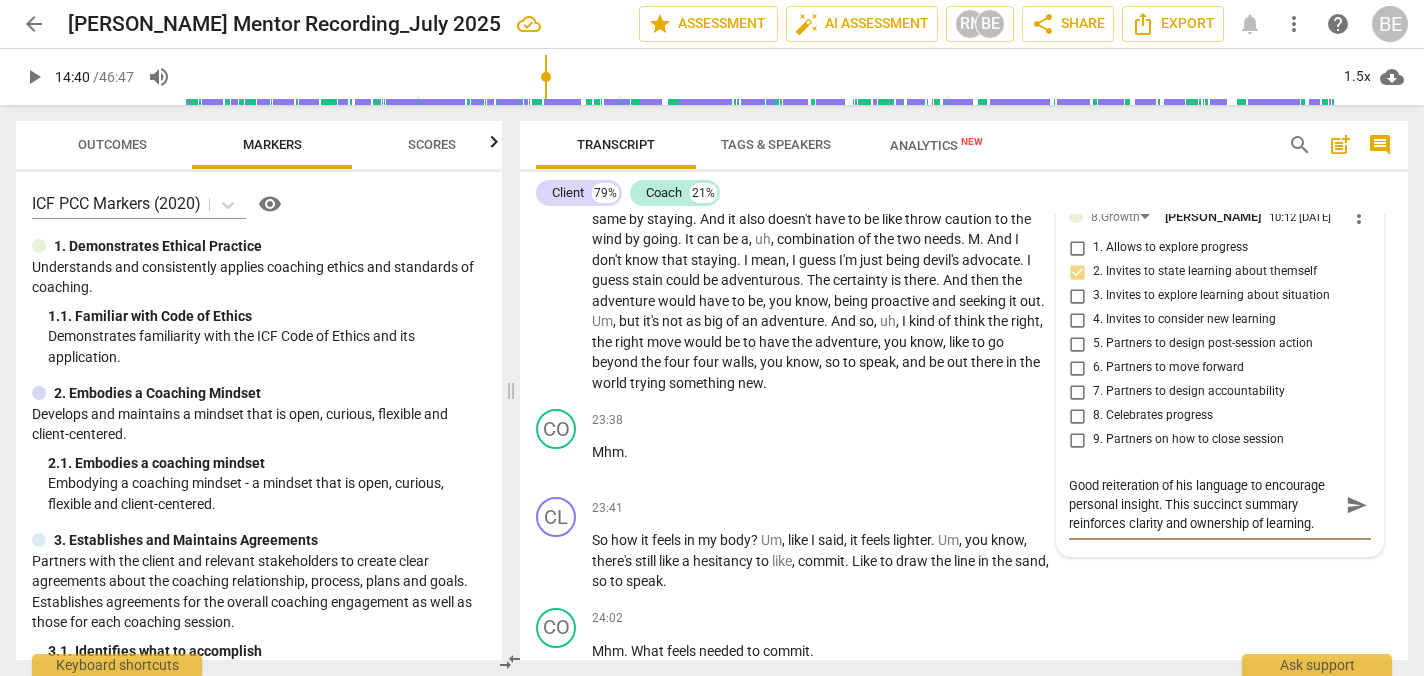 click on "Good reiteration of his language to encourage personal insight. This succinct summary reinforces clarity and ownership of learning." at bounding box center [1204, 504] 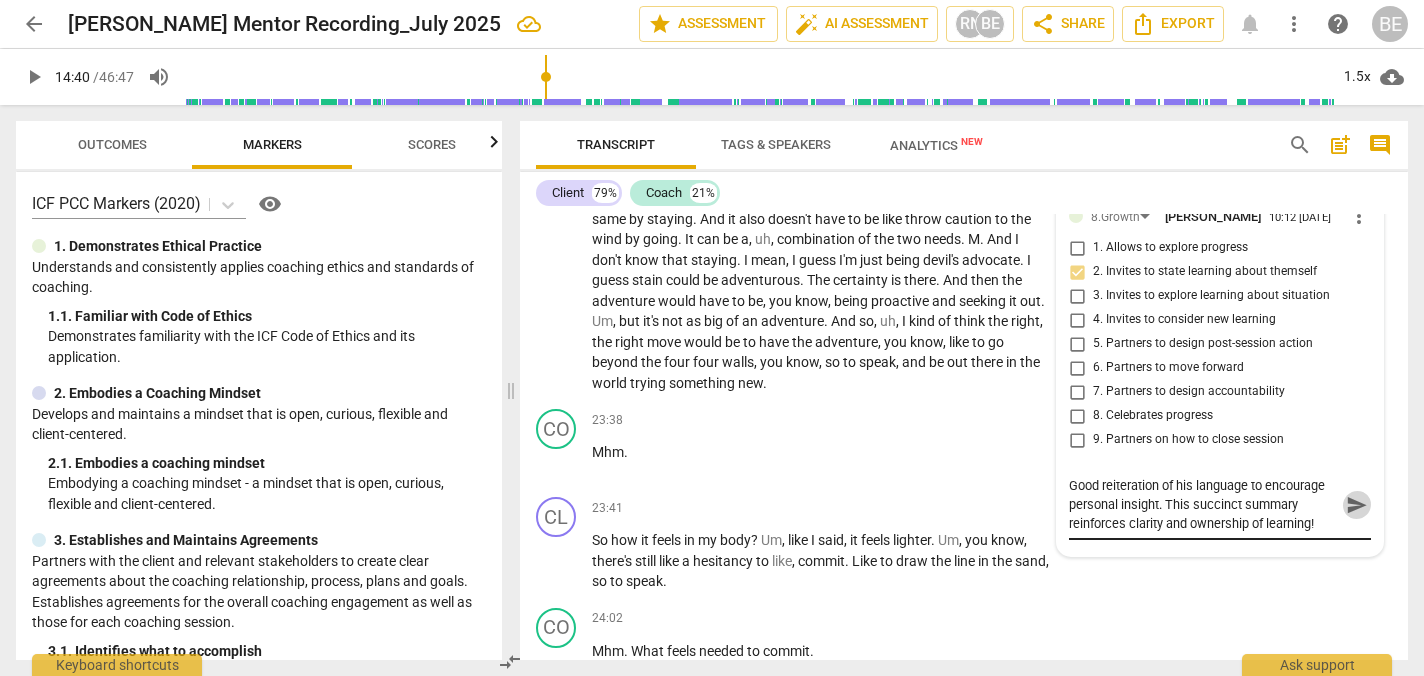 click on "send" at bounding box center [1357, 505] 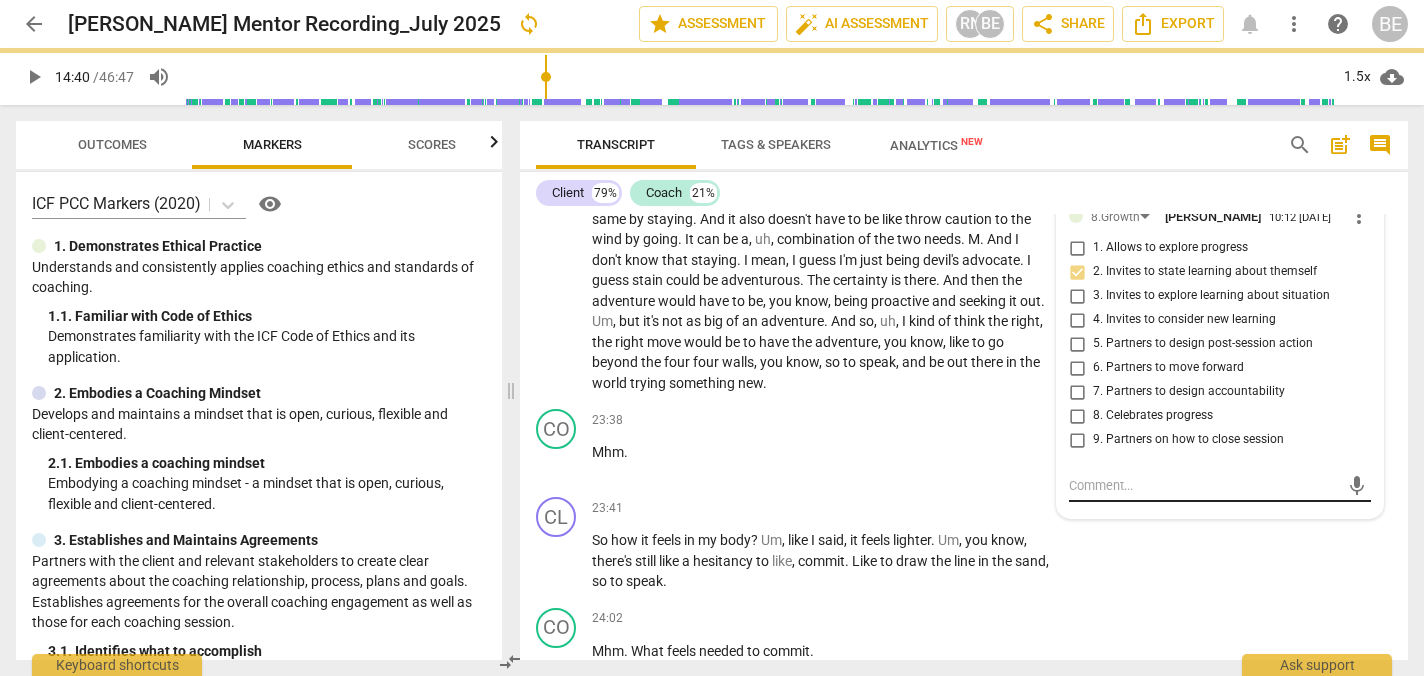scroll, scrollTop: 0, scrollLeft: 0, axis: both 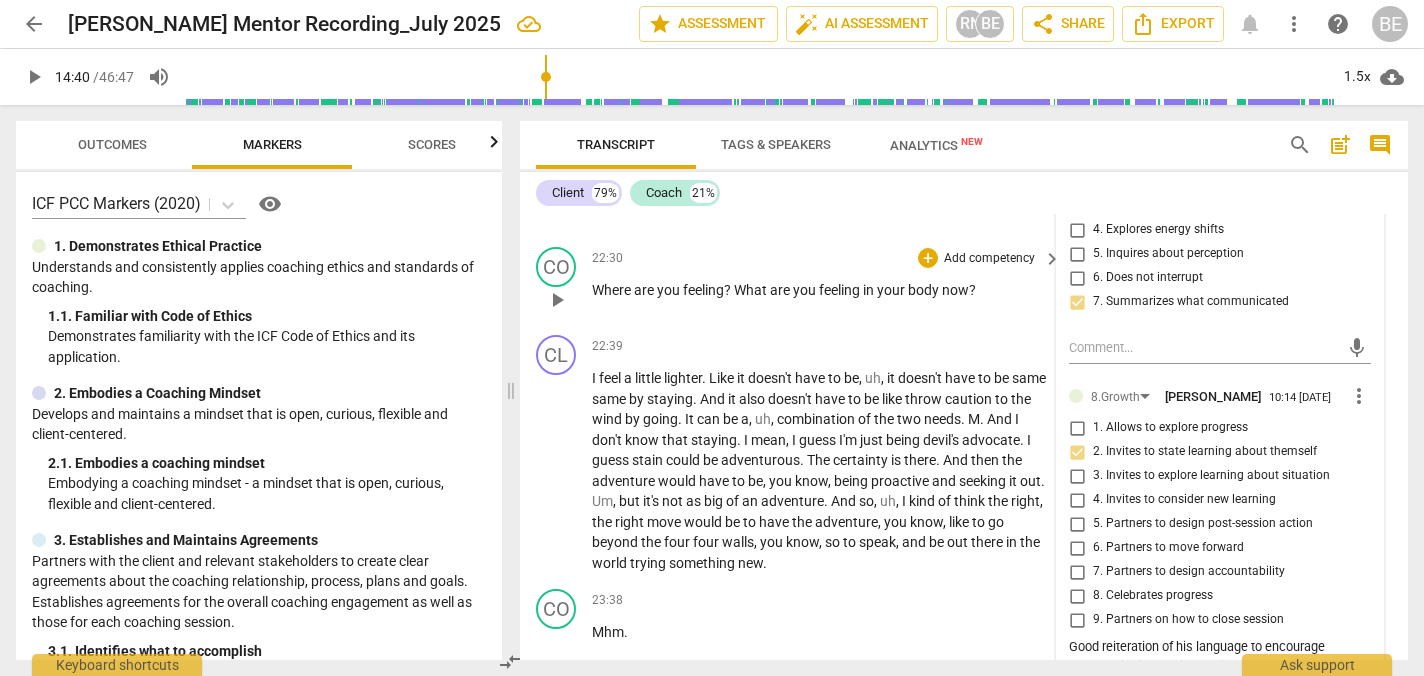 click on "Add competency" at bounding box center [989, 259] 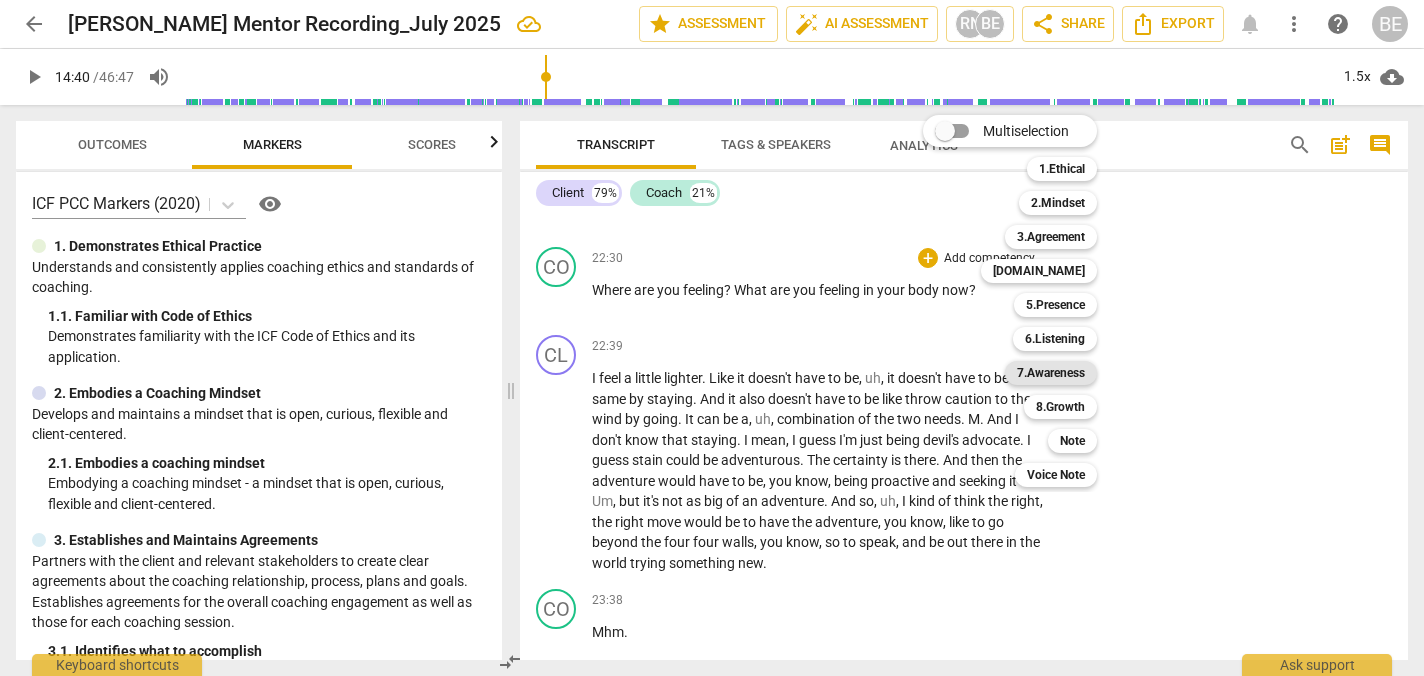 click on "7.Awareness" at bounding box center (1051, 373) 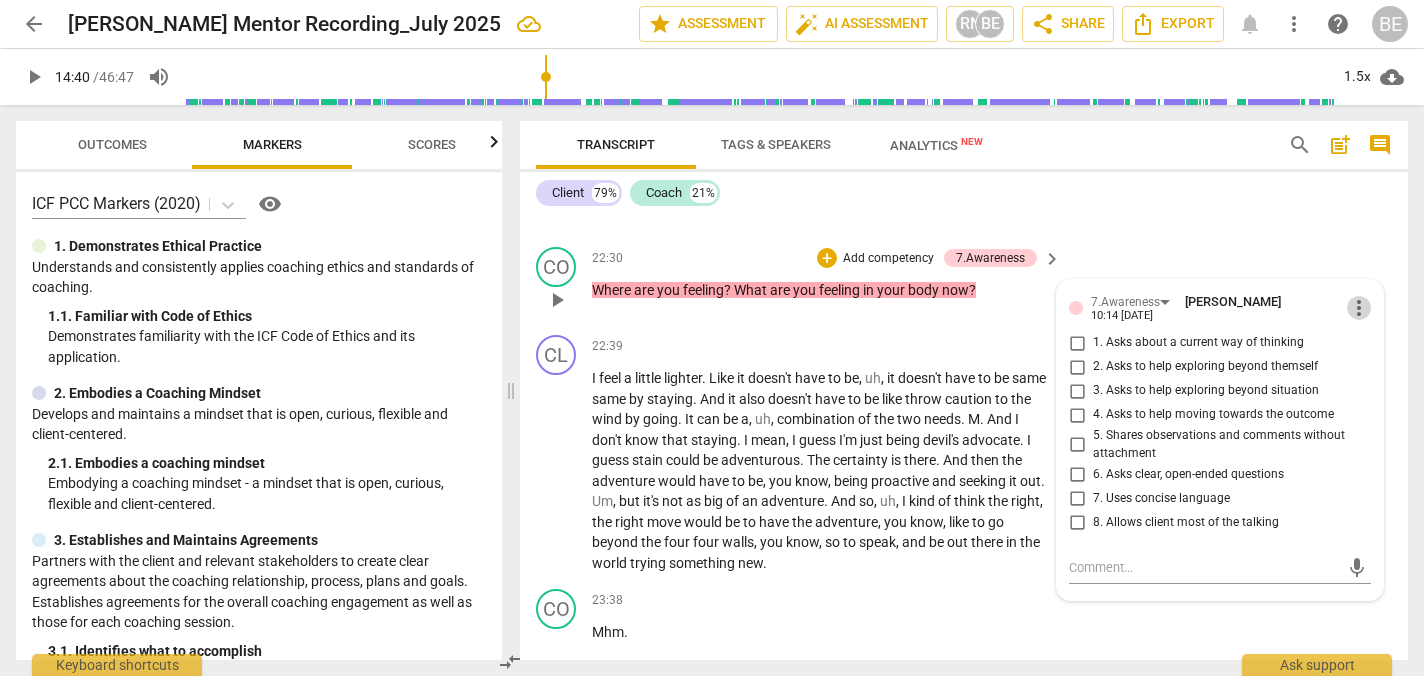 click on "more_vert" at bounding box center [1359, 308] 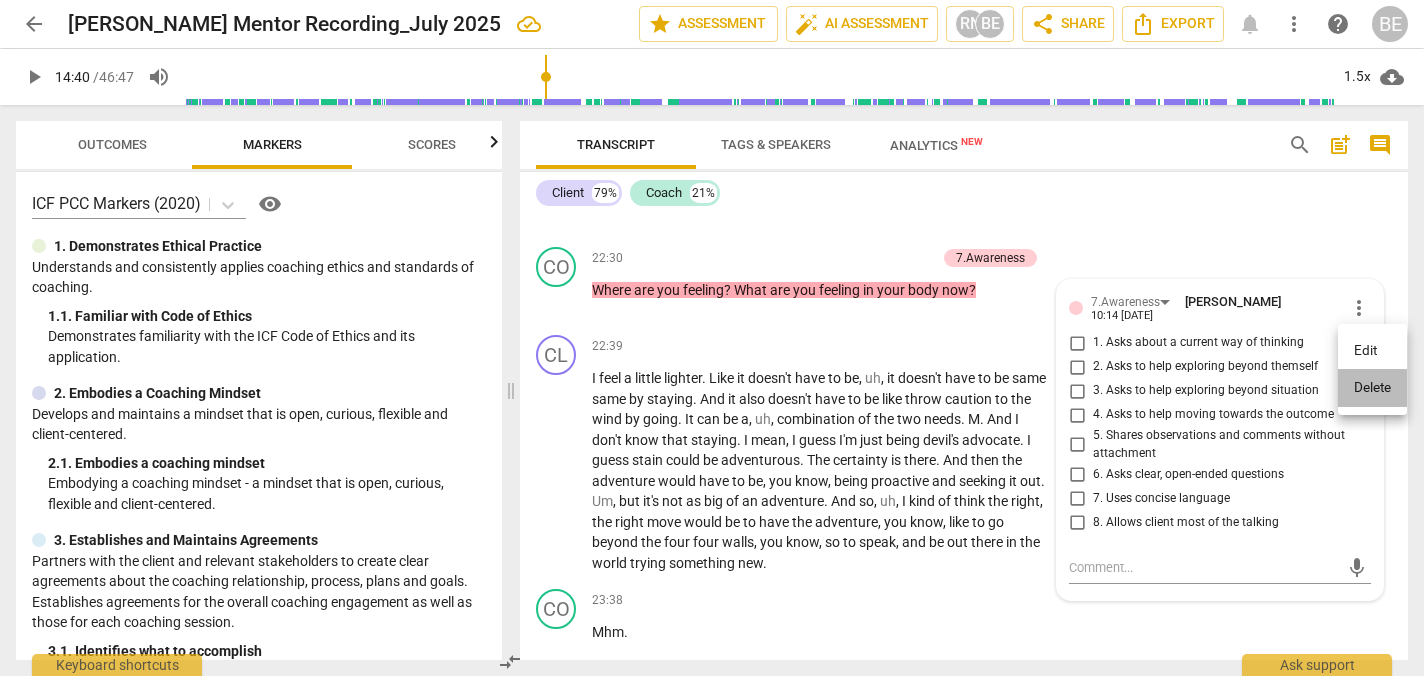 click on "Delete" at bounding box center (1372, 388) 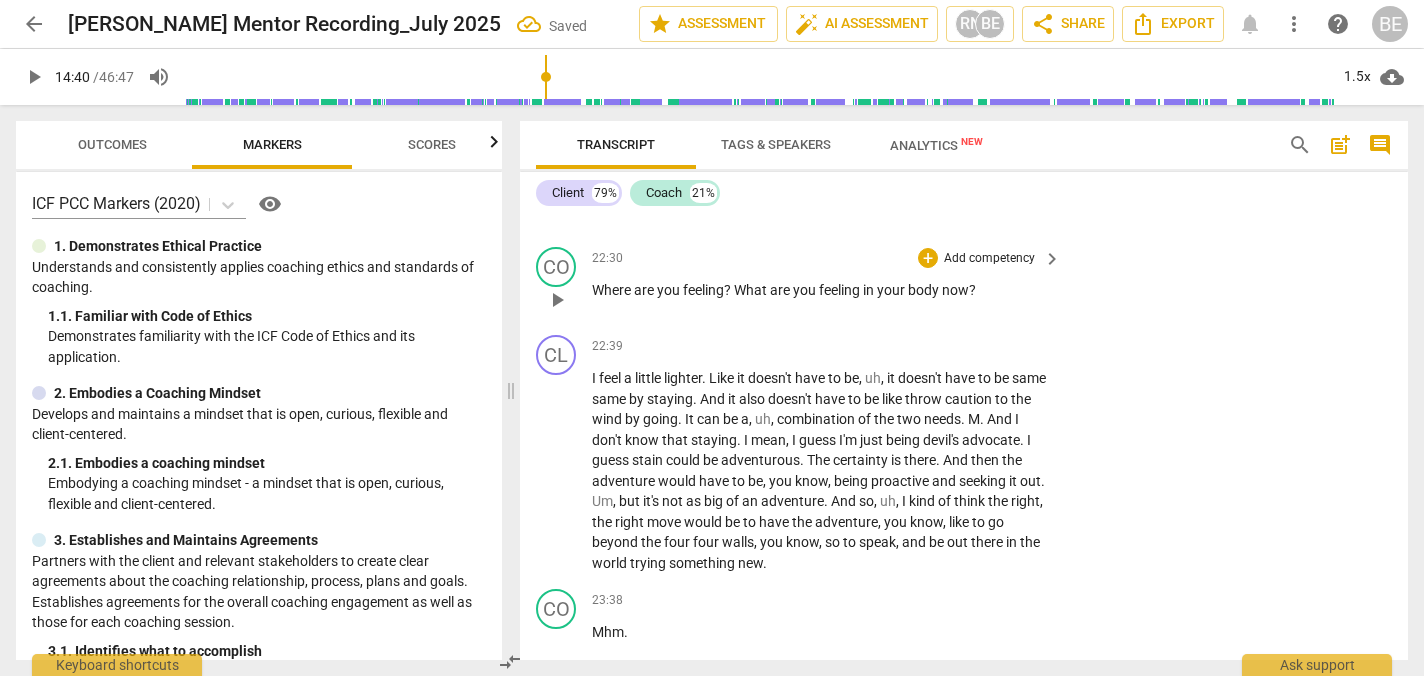 click on "Add competency" at bounding box center [989, 259] 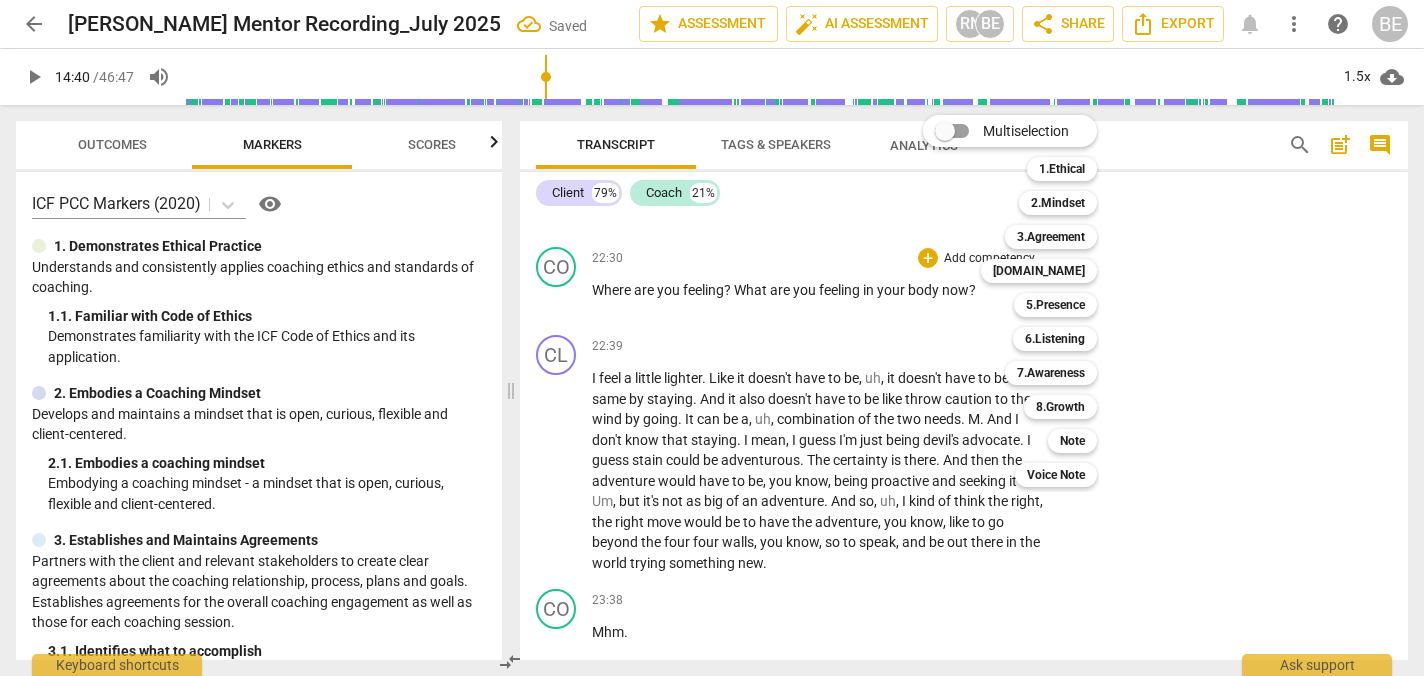 click at bounding box center [712, 338] 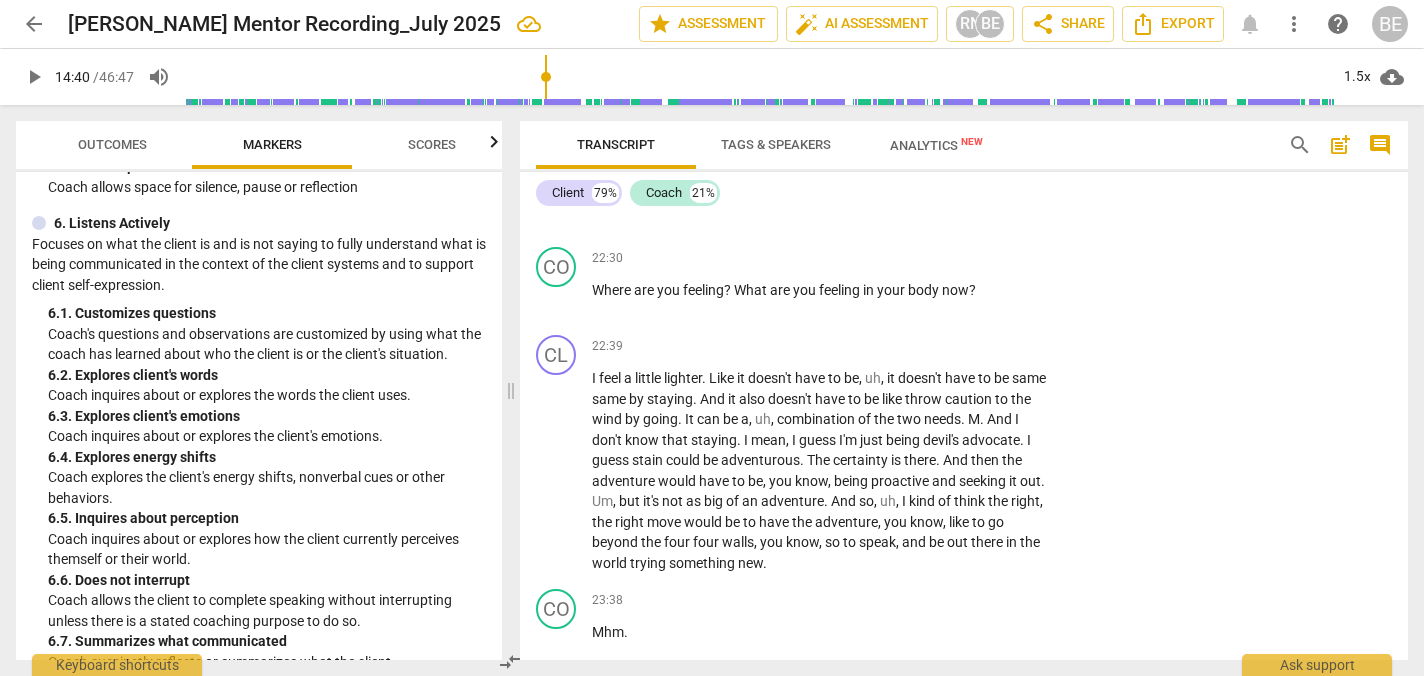 scroll, scrollTop: 1374, scrollLeft: 0, axis: vertical 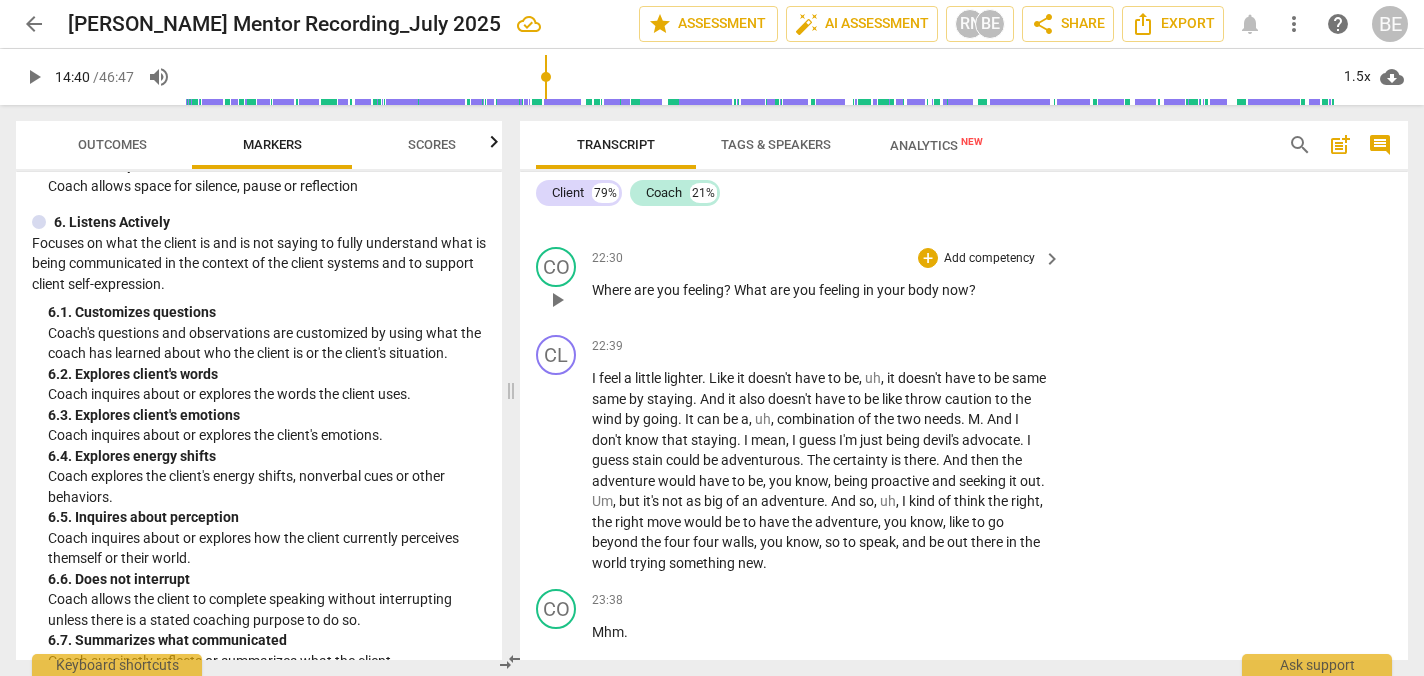 click on "Add competency" at bounding box center [989, 259] 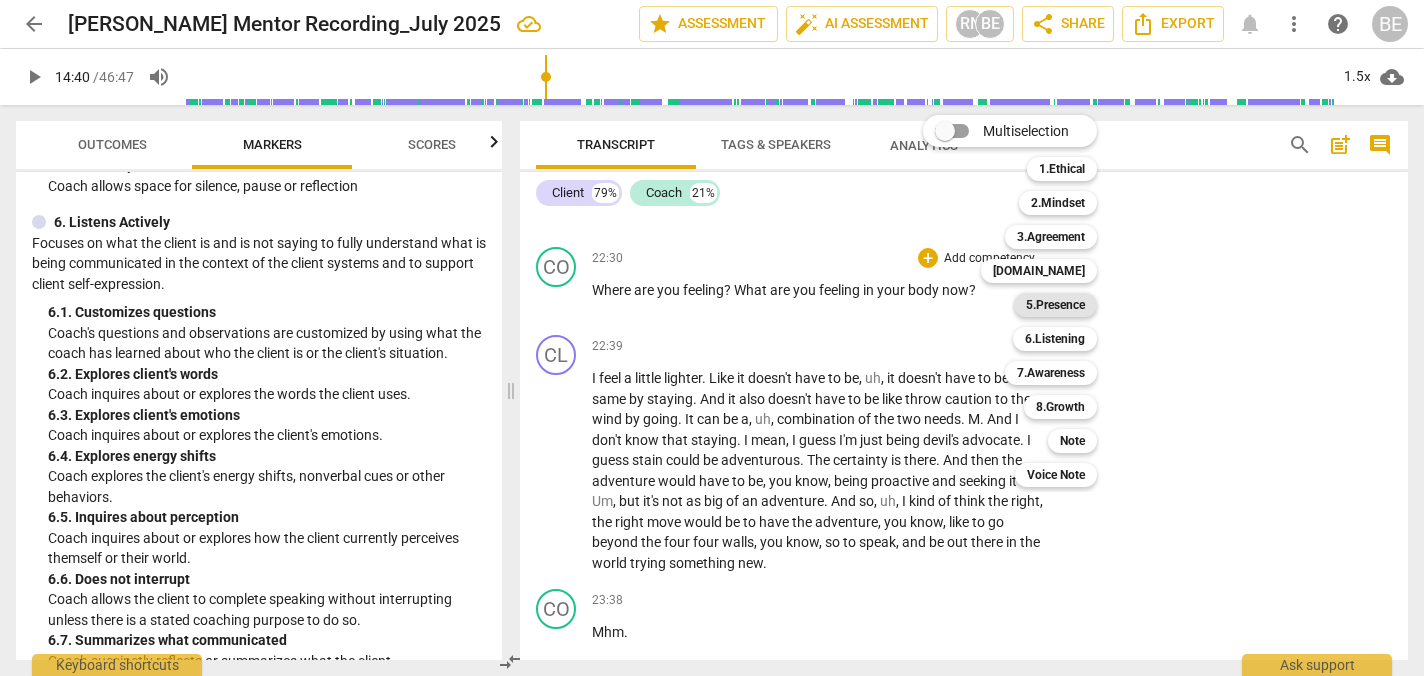 click on "5.Presence" at bounding box center (1055, 305) 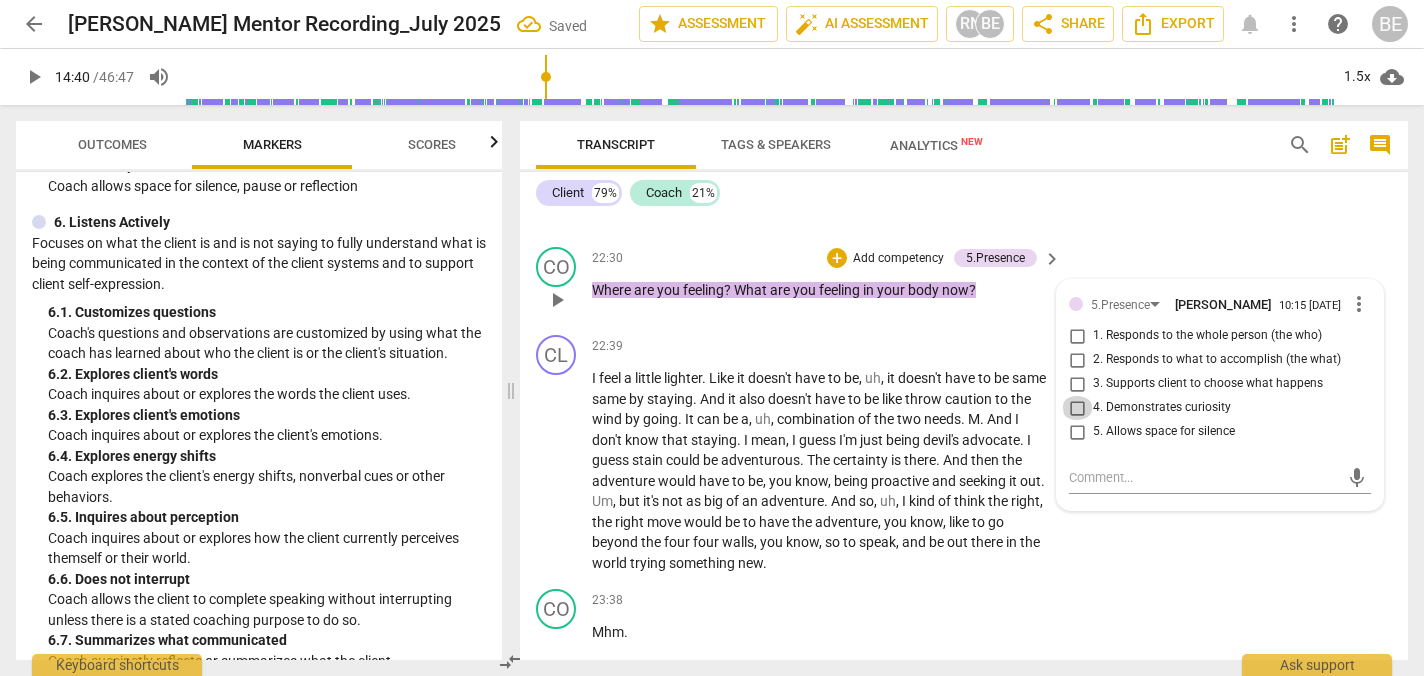 click on "4. Demonstrates curiosity" at bounding box center (1077, 408) 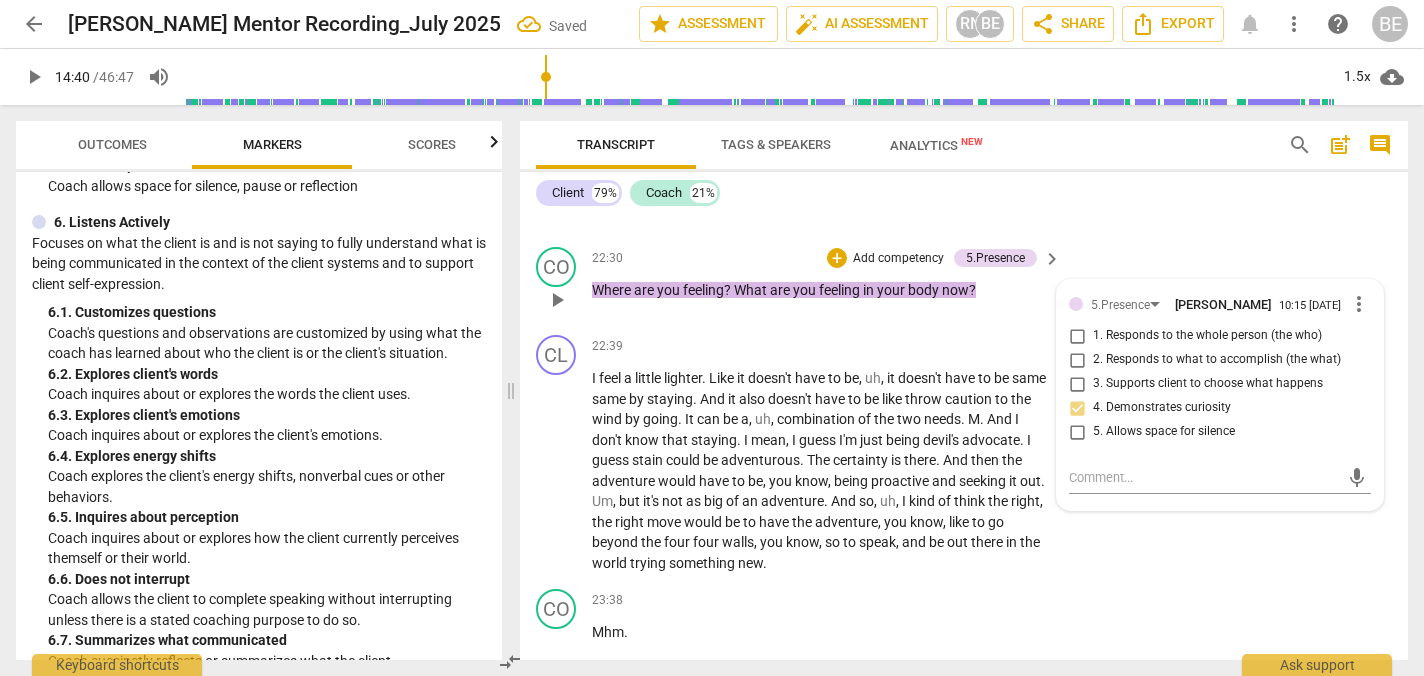 click on "Add competency" at bounding box center [898, 259] 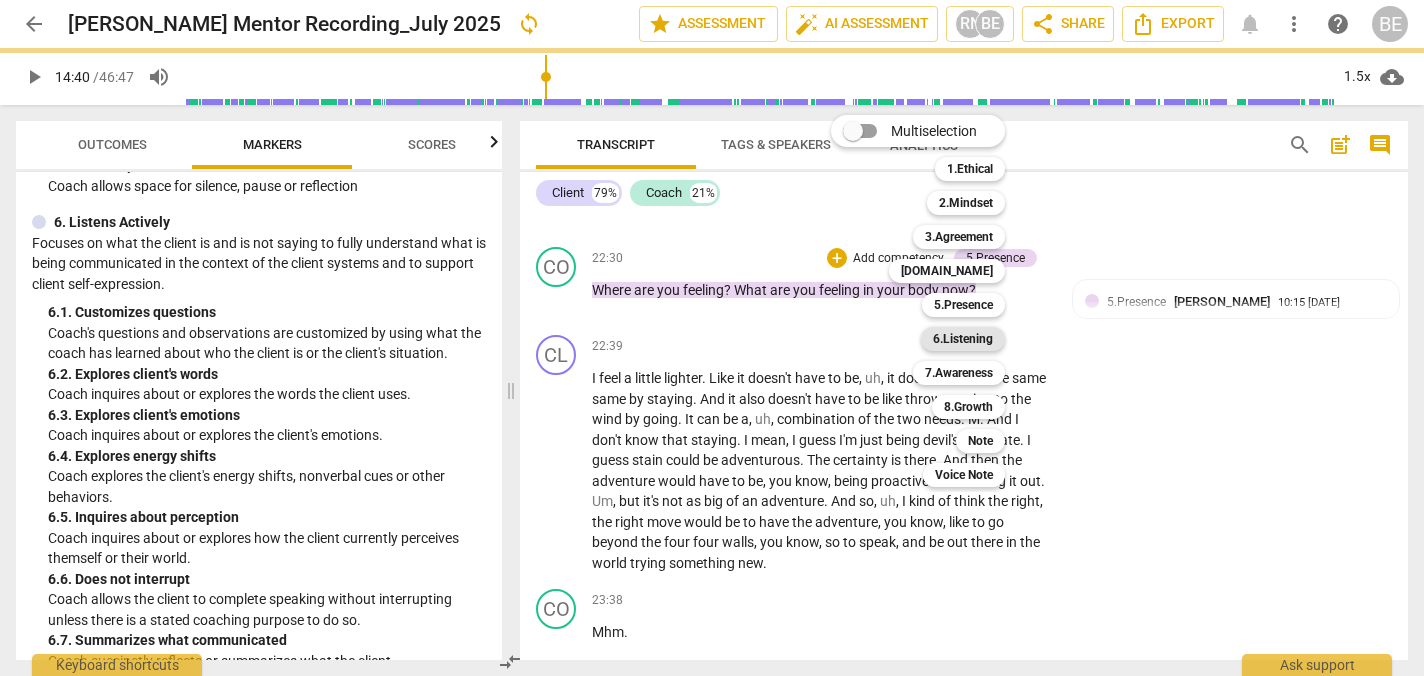 click on "6.Listening" at bounding box center [963, 339] 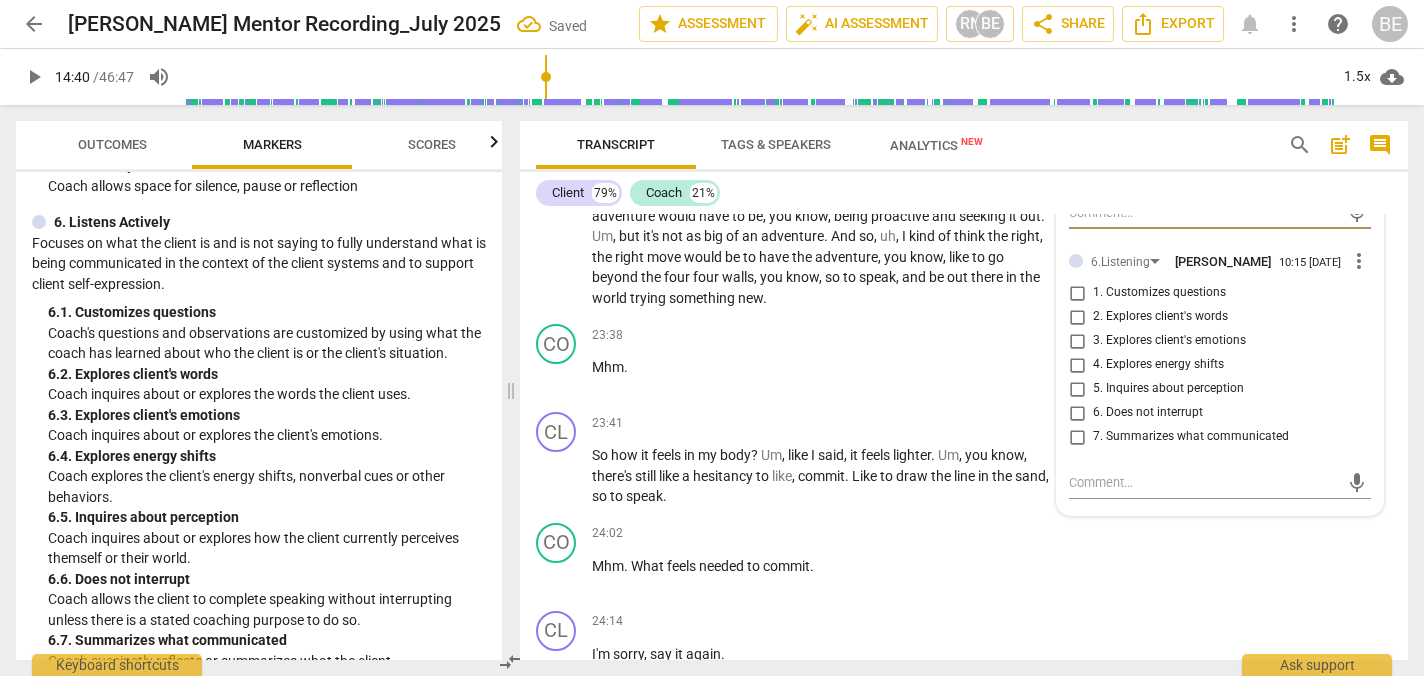 scroll, scrollTop: 8538, scrollLeft: 0, axis: vertical 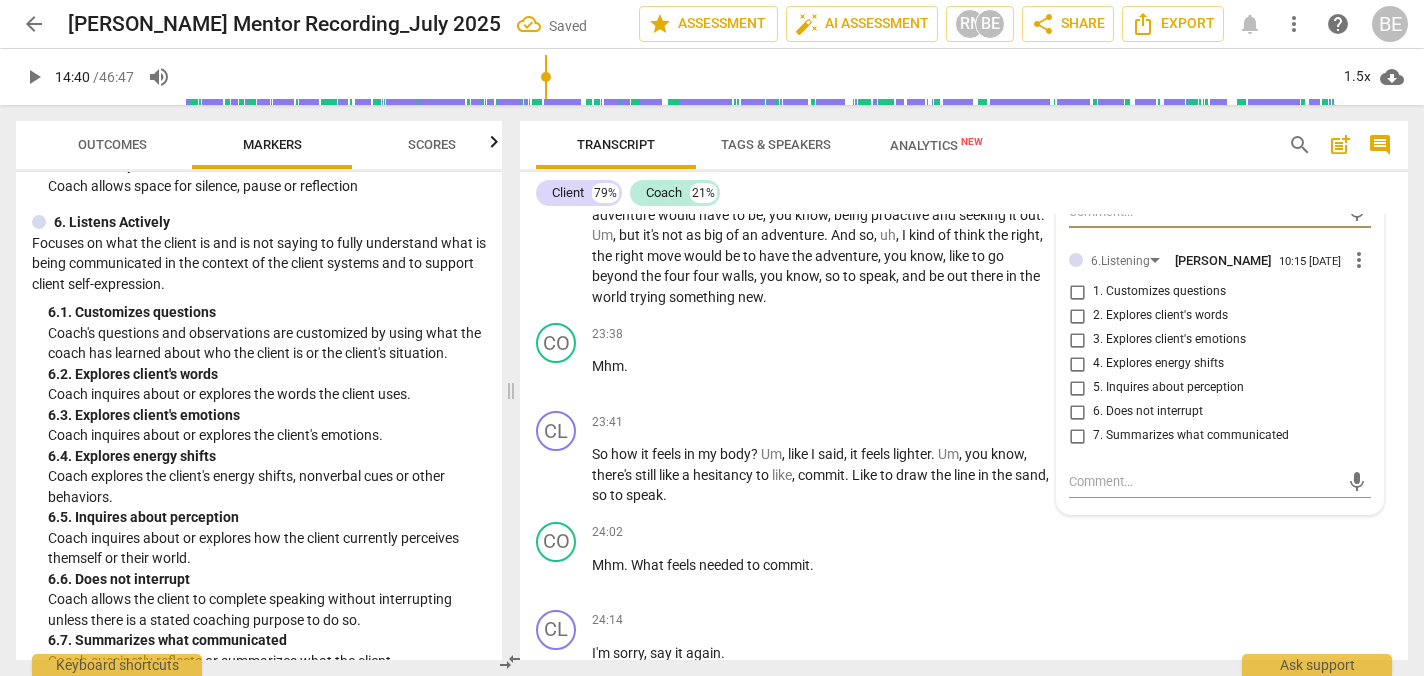 click on "3. Explores client's emotions" at bounding box center (1077, 340) 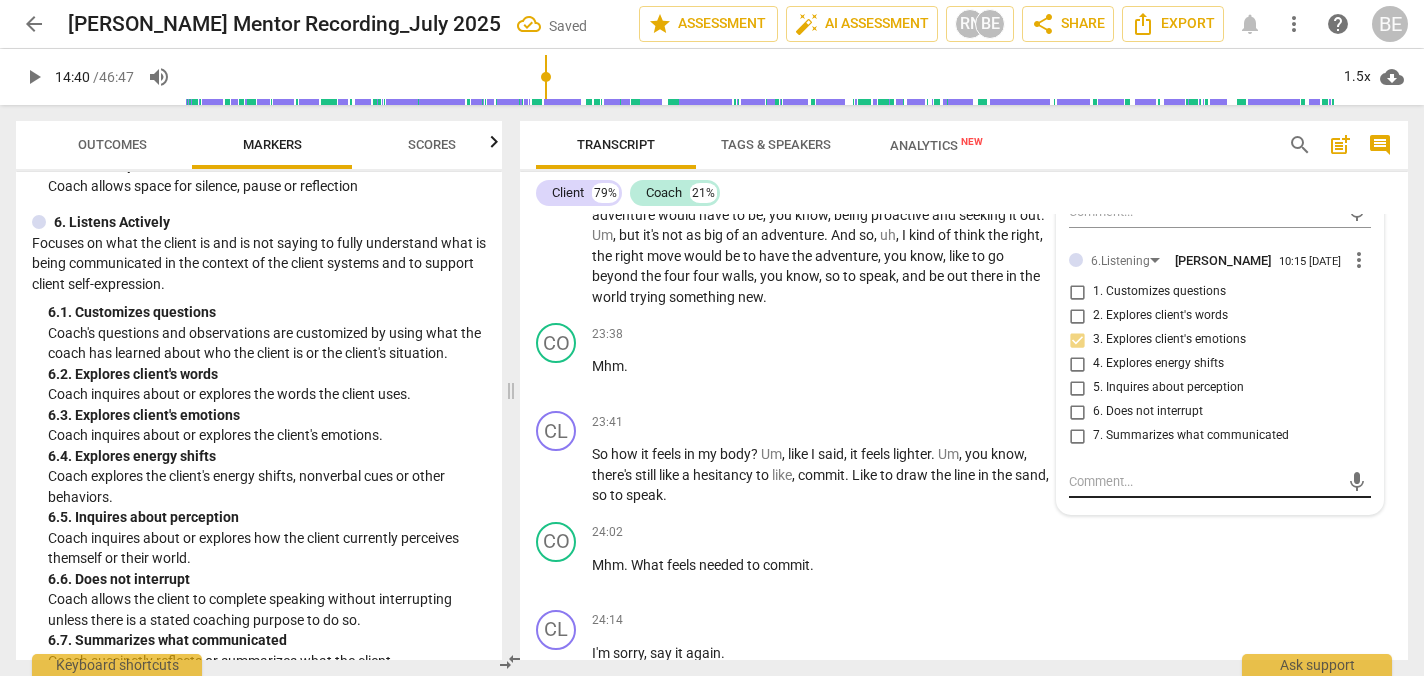 click at bounding box center (1204, 481) 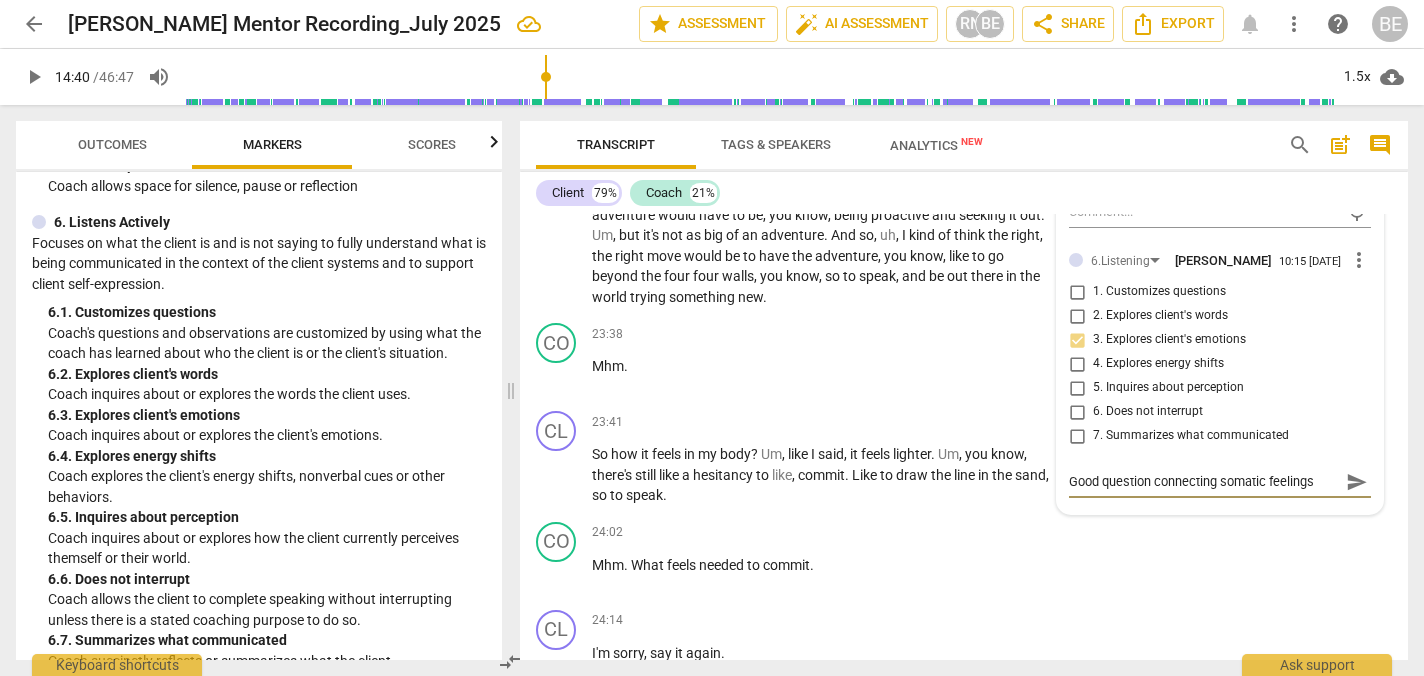 click on "send" at bounding box center (1357, 482) 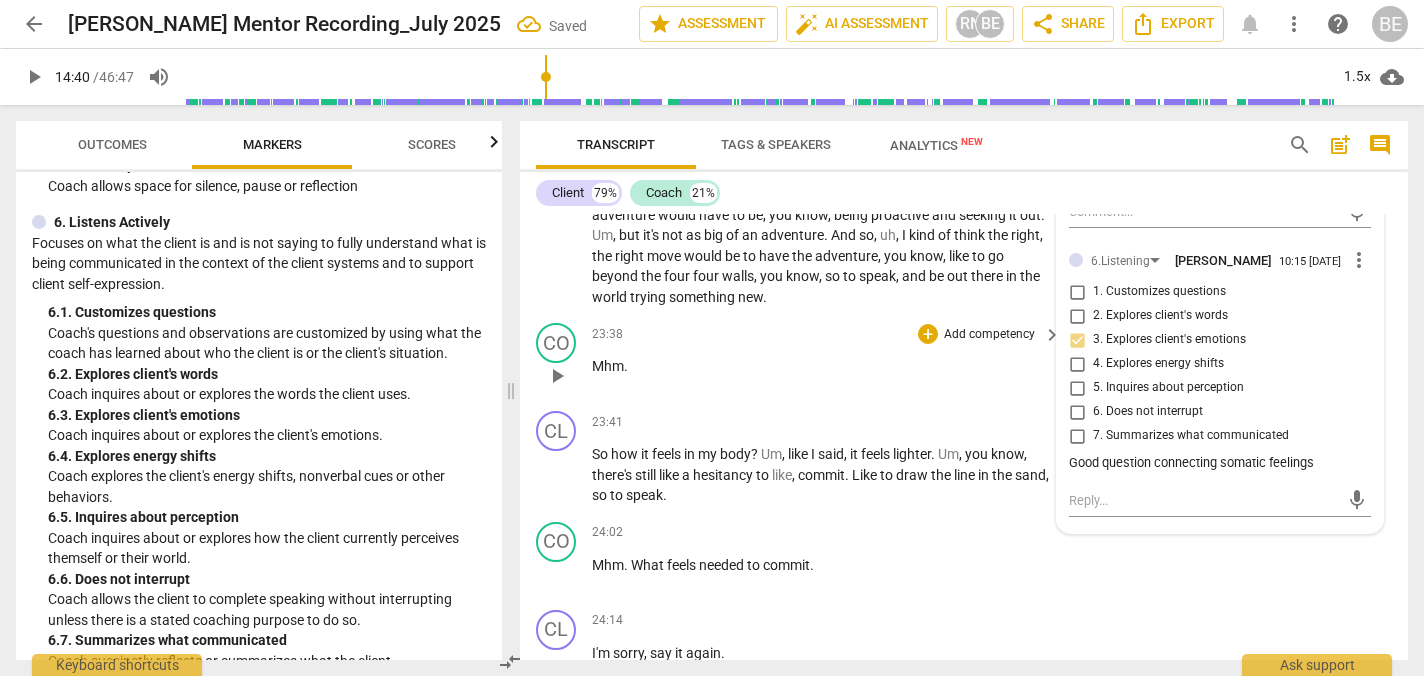 click on "Mhm ." at bounding box center (821, 366) 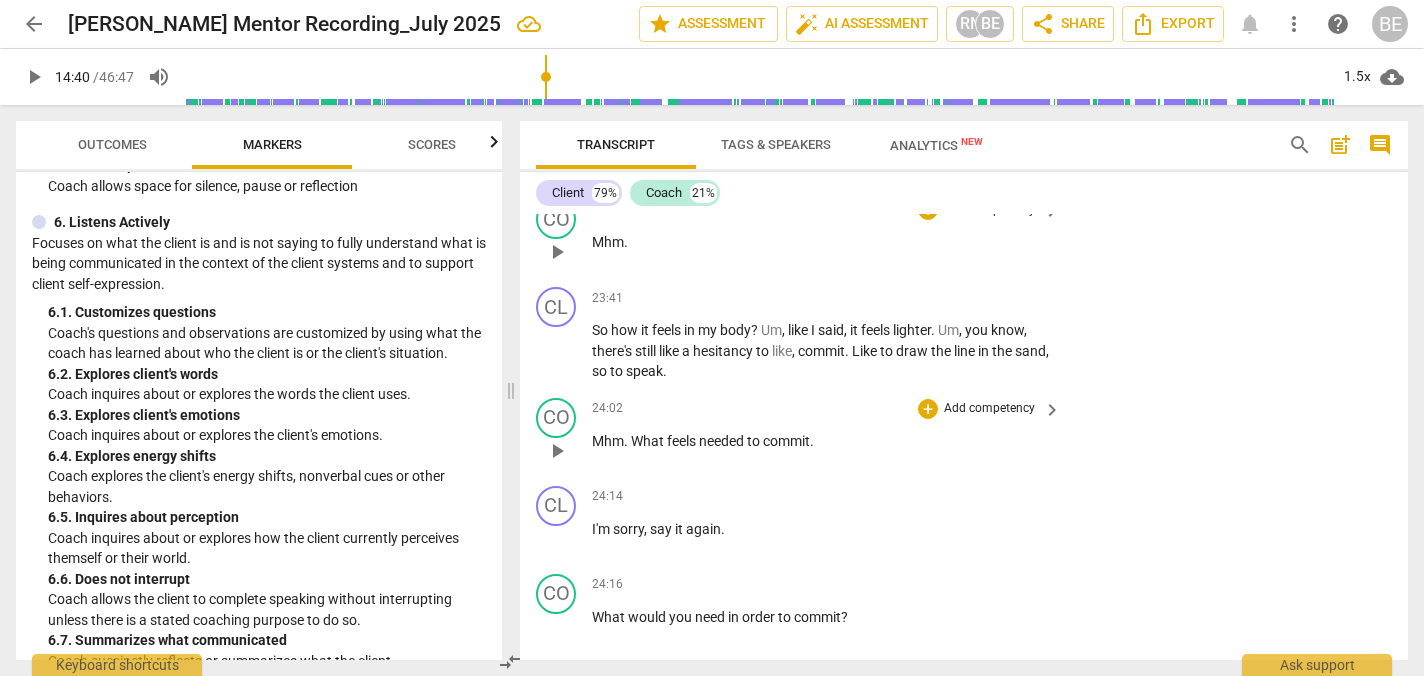 scroll, scrollTop: 8681, scrollLeft: 0, axis: vertical 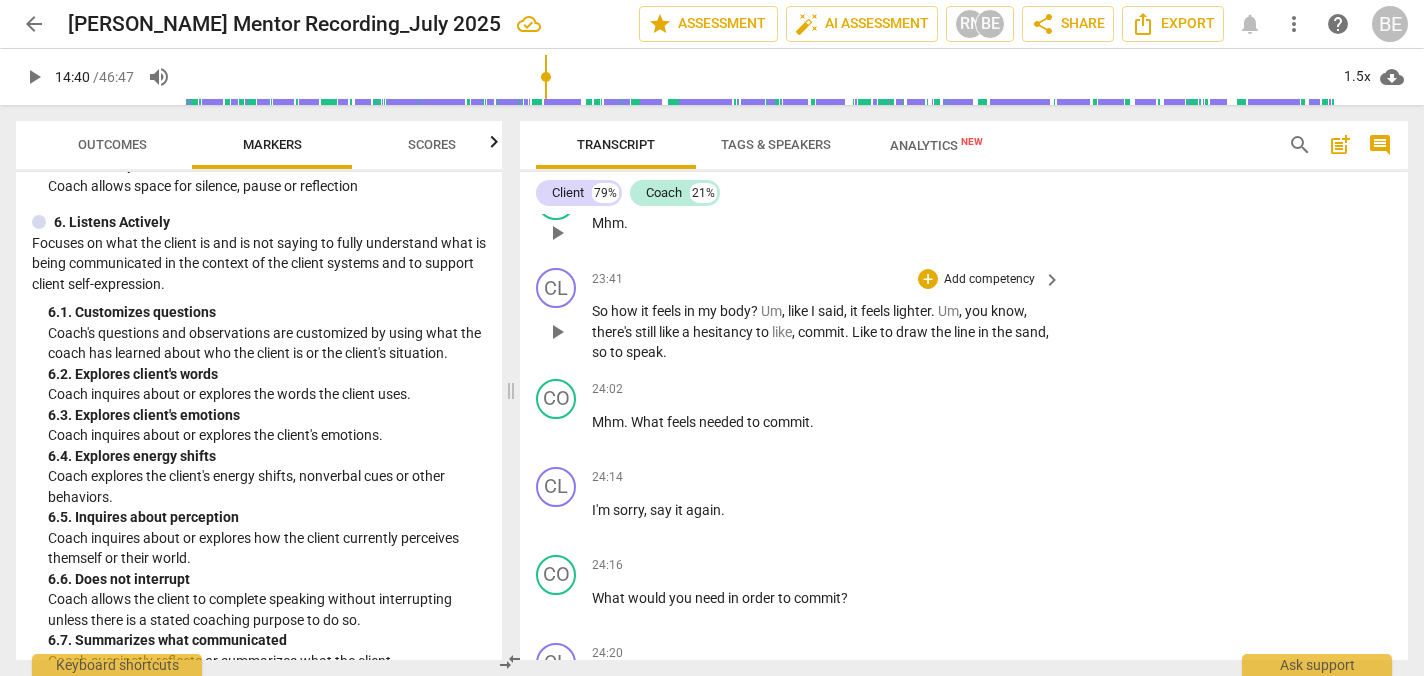 click on "Add competency" at bounding box center [989, 280] 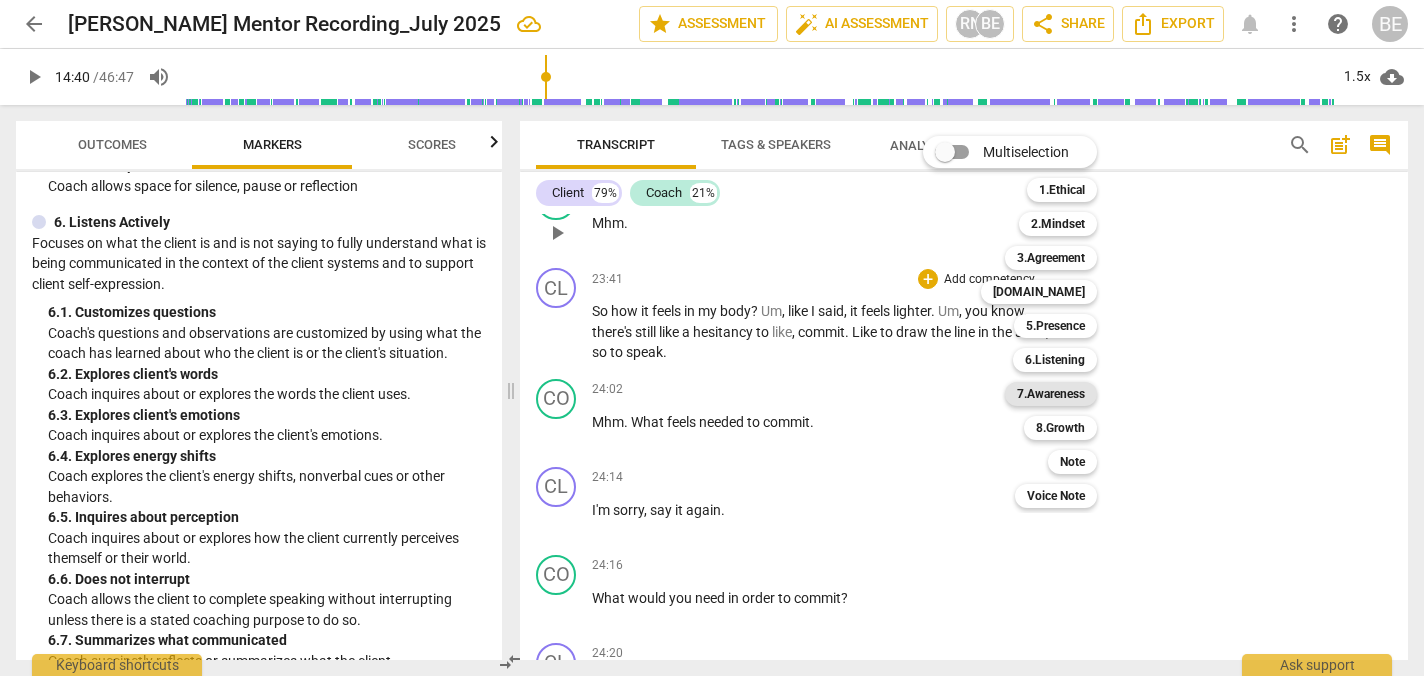click on "7.Awareness" at bounding box center [1051, 394] 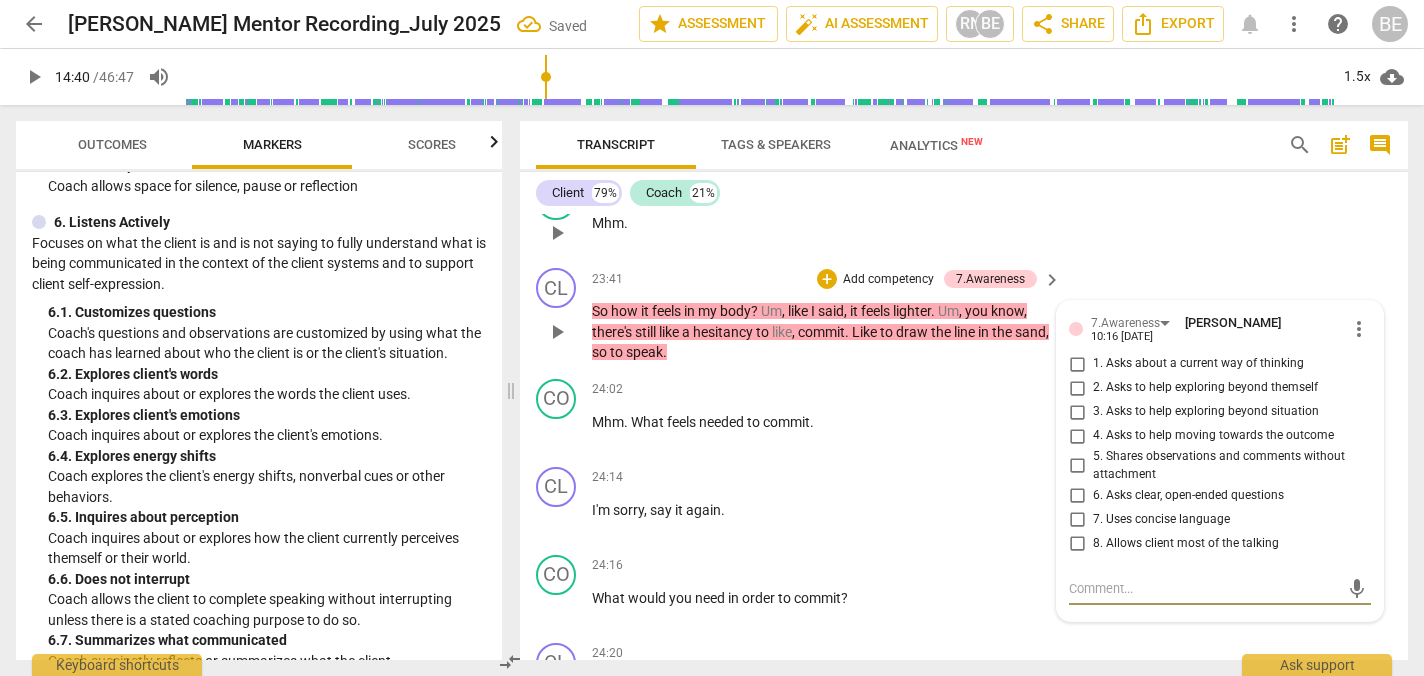 click on "4. Asks to help moving towards the outcome" at bounding box center (1077, 436) 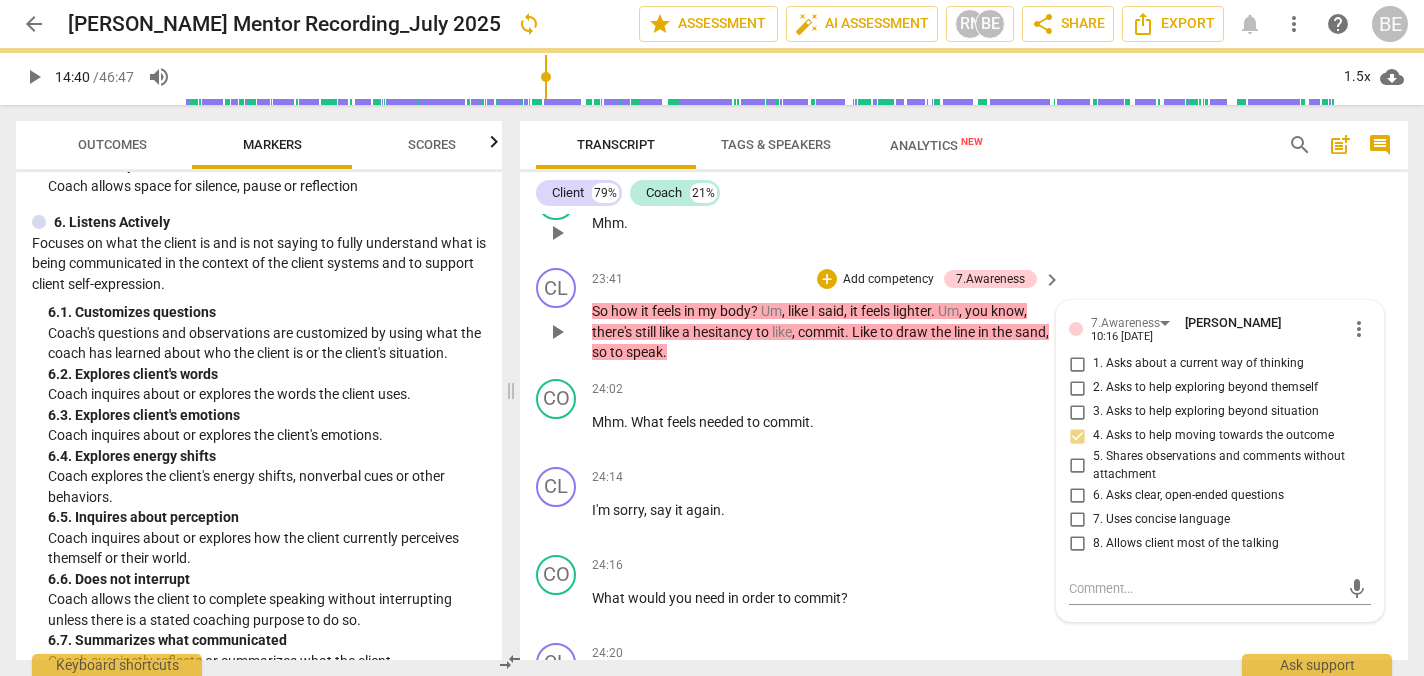 click on "6. Asks clear, open-ended questions" at bounding box center (1077, 495) 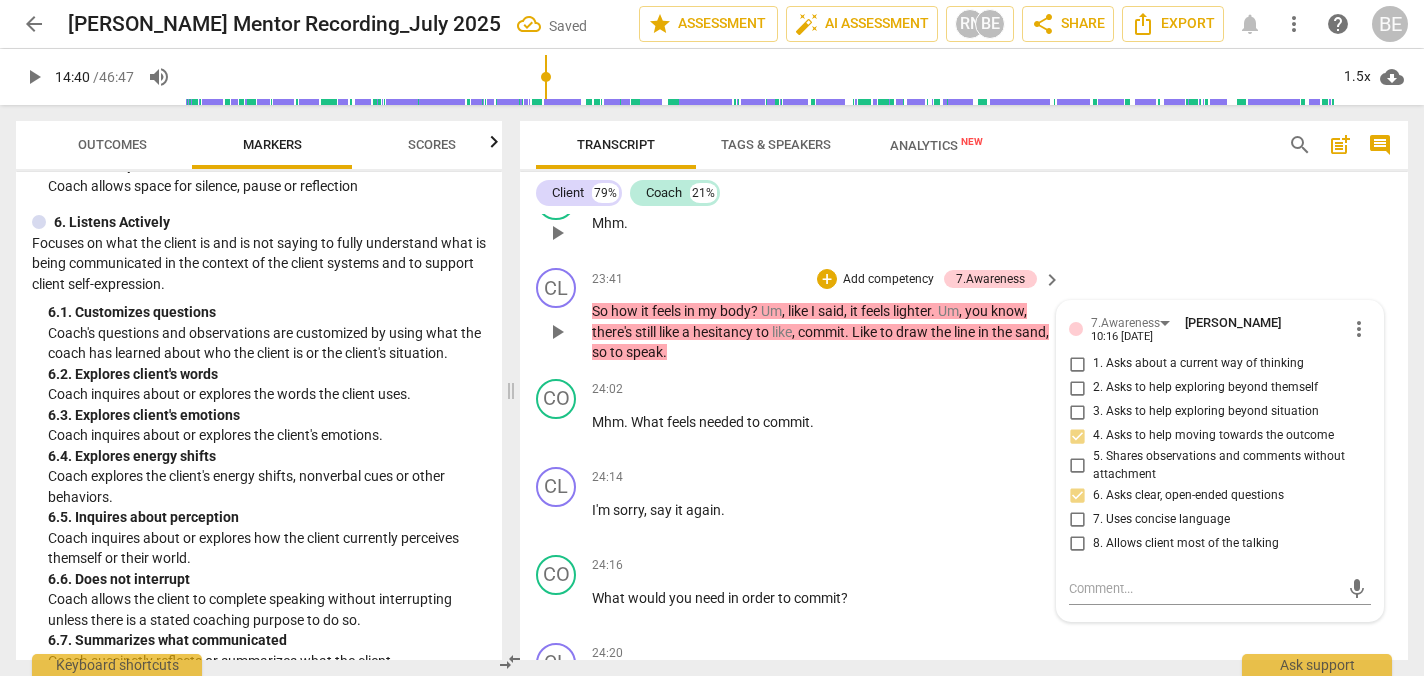 click on "more_vert" at bounding box center (1359, 329) 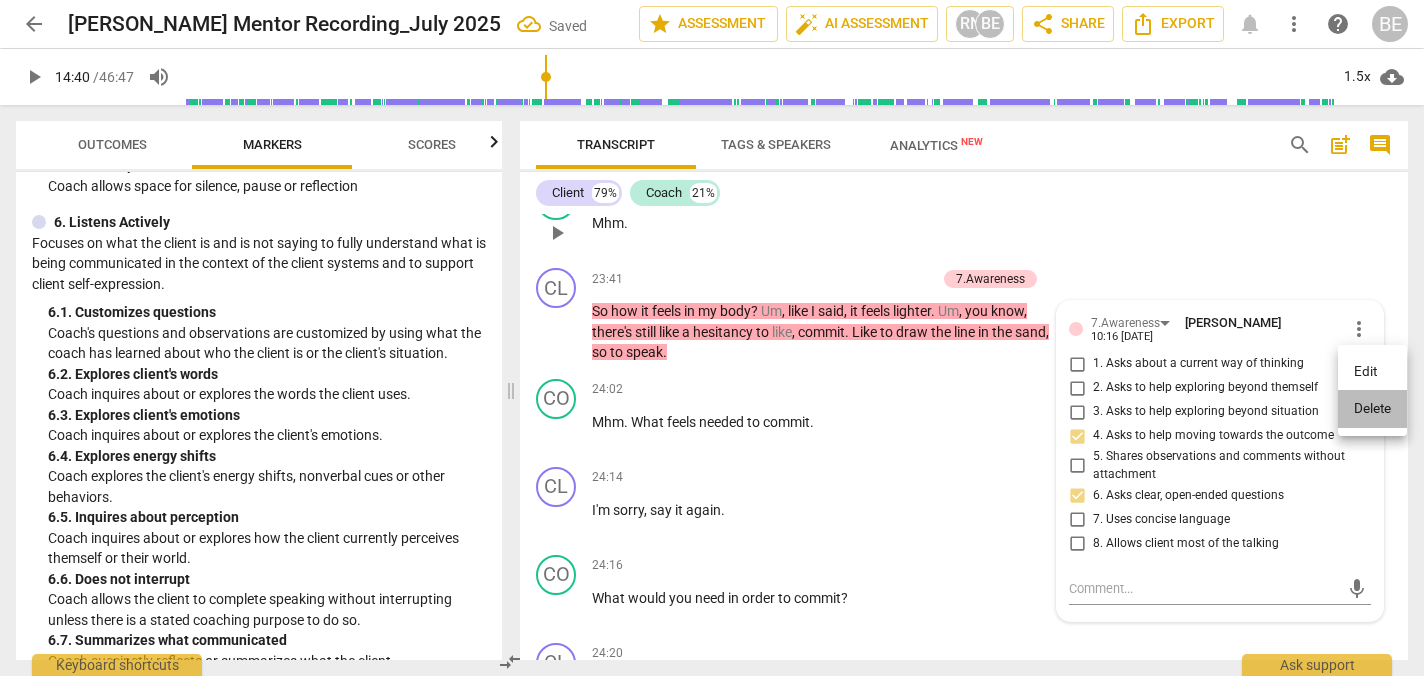 click on "Delete" at bounding box center [1372, 409] 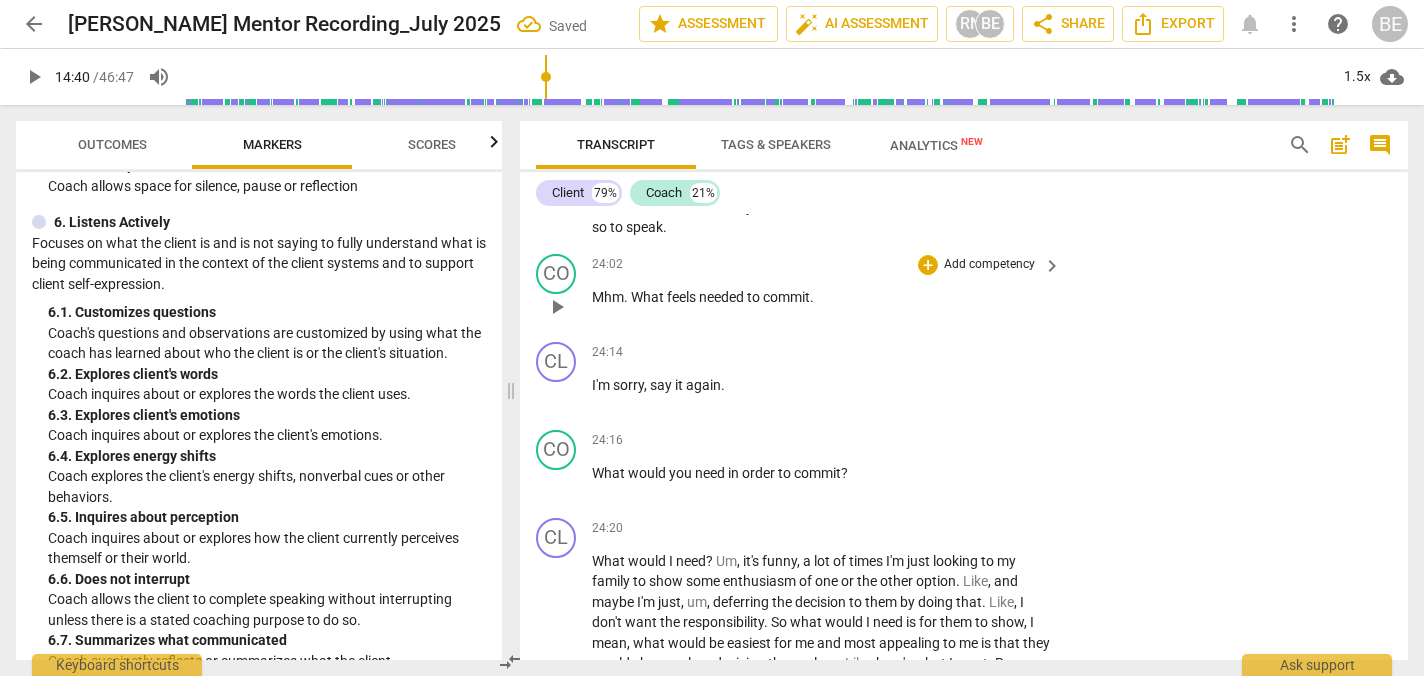 scroll, scrollTop: 8810, scrollLeft: 0, axis: vertical 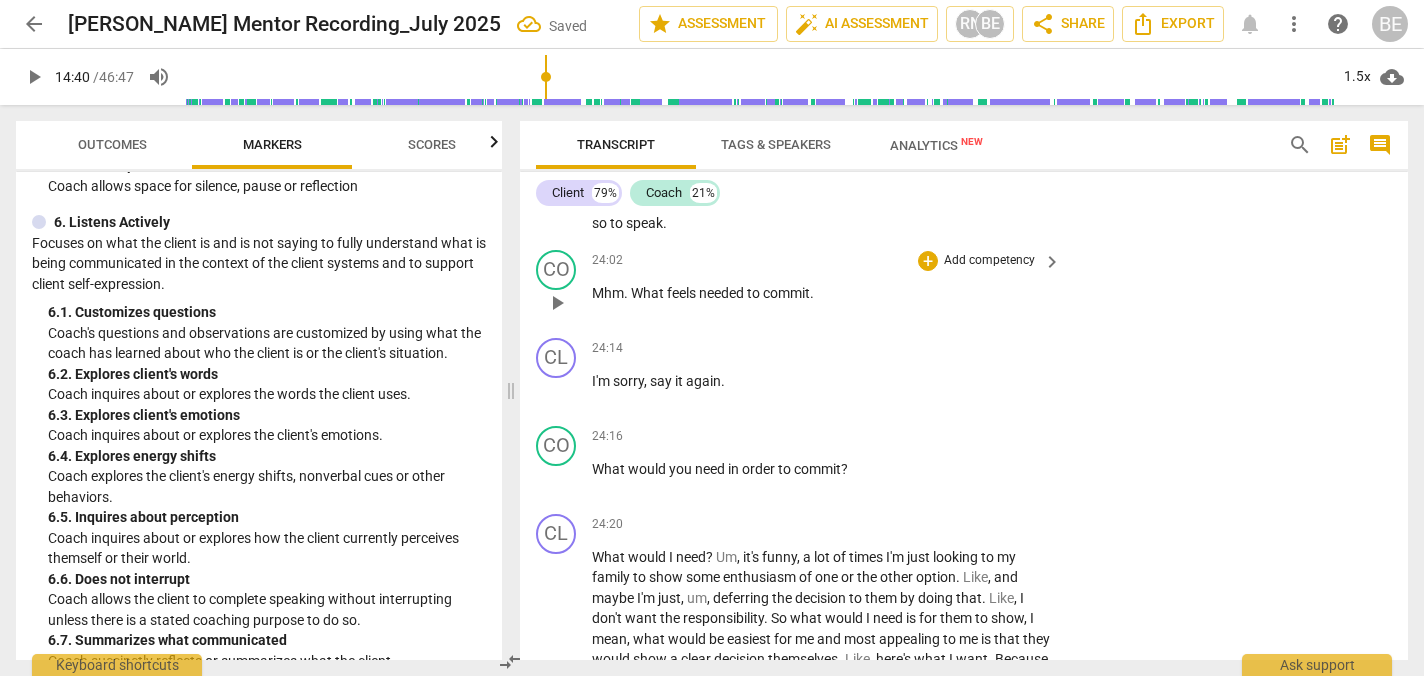 click on "Add competency" at bounding box center [989, 261] 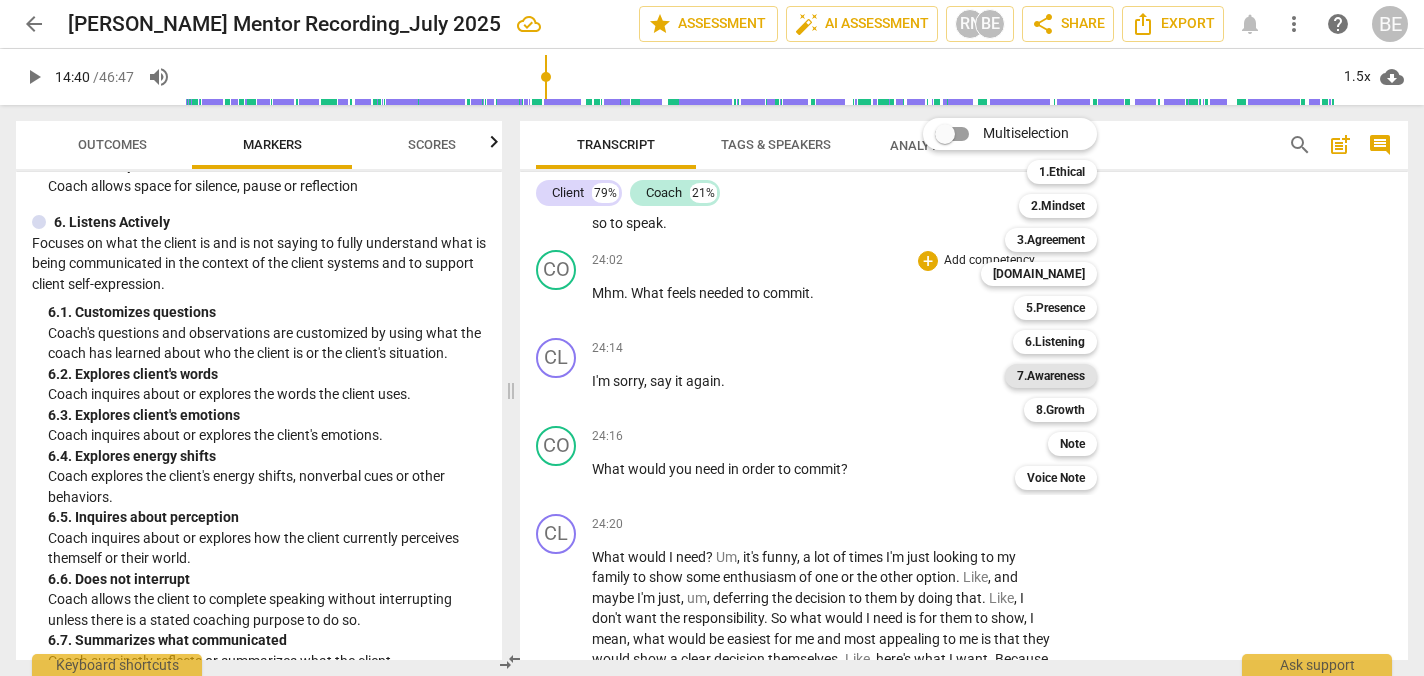 click on "7.Awareness" at bounding box center [1051, 376] 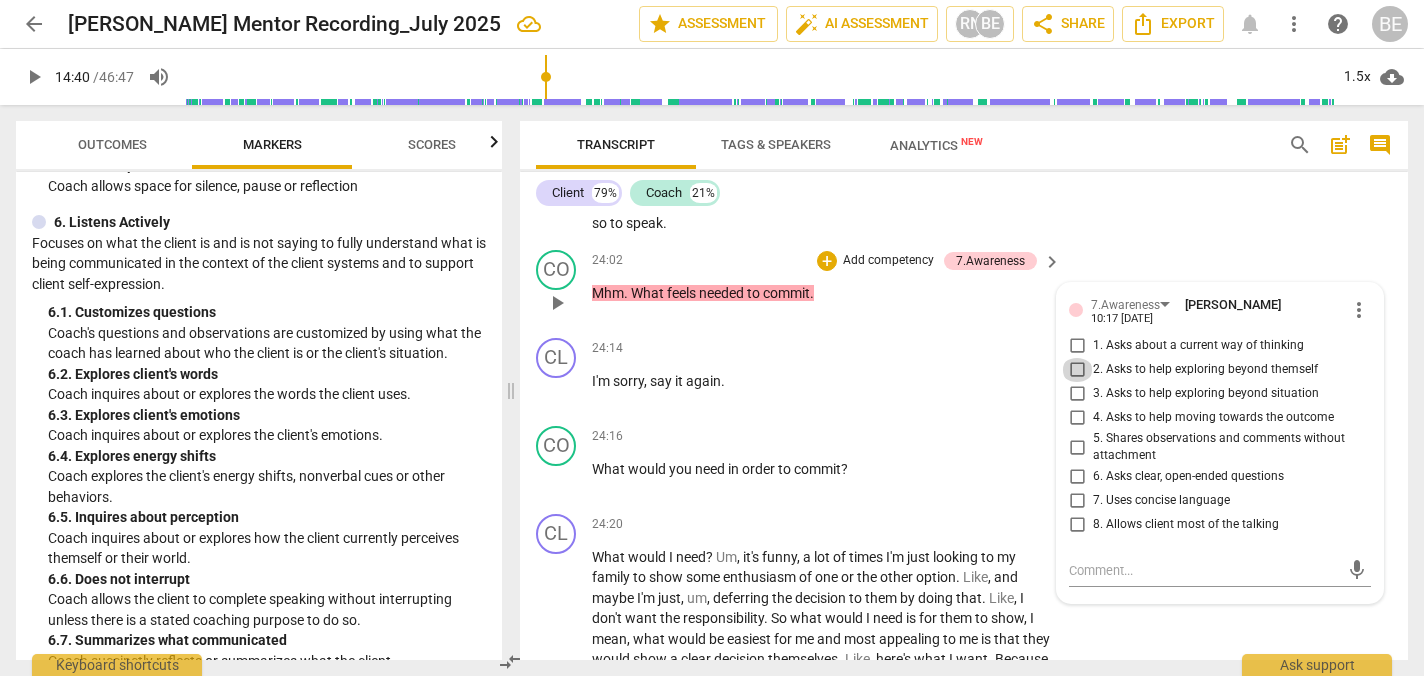 click on "2. Asks to help exploring beyond themself" at bounding box center (1077, 370) 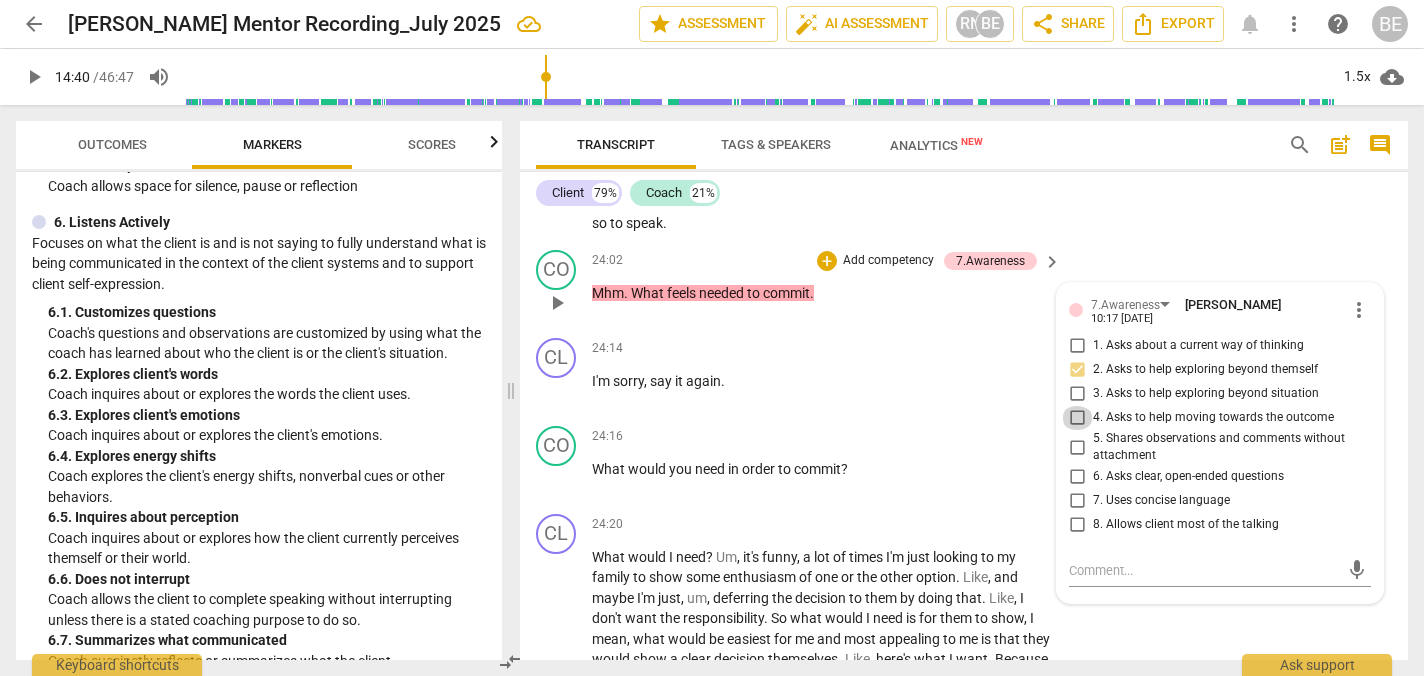 click on "4. Asks to help moving towards the outcome" at bounding box center (1077, 418) 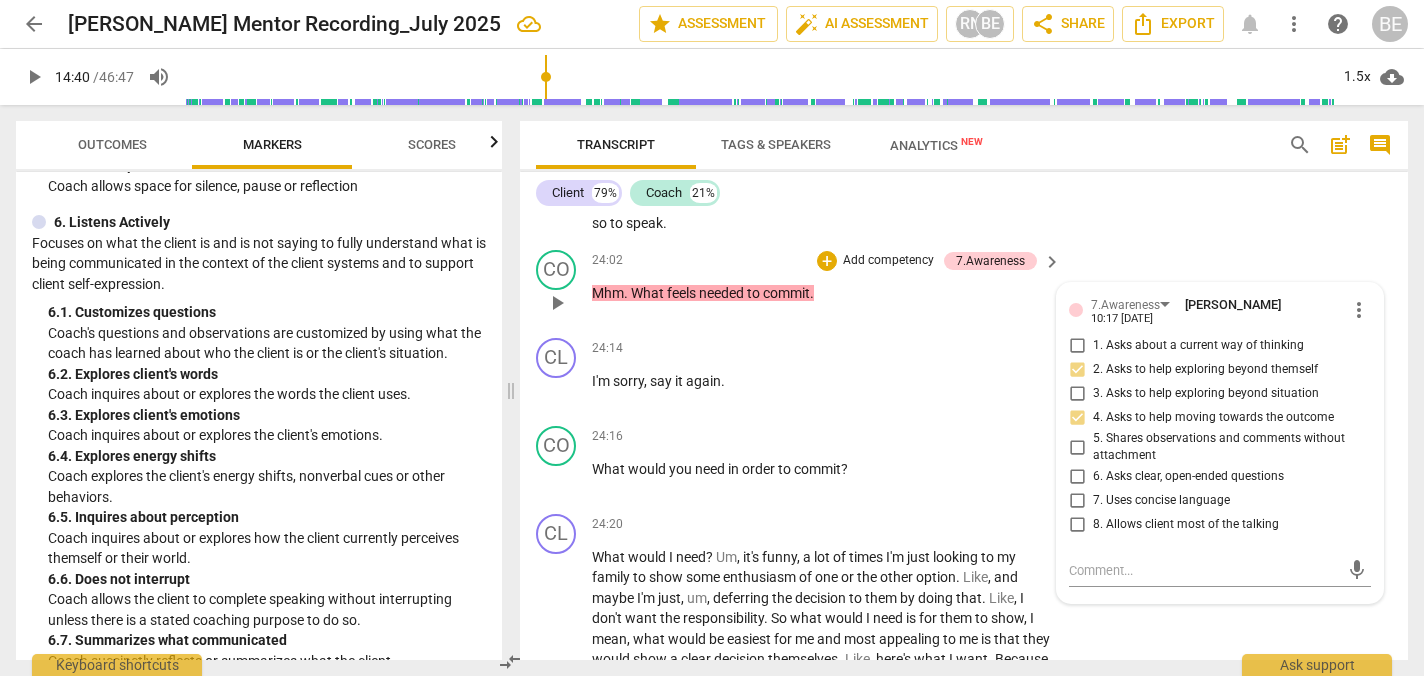 click on "6. Asks clear, open-ended questions" at bounding box center (1077, 477) 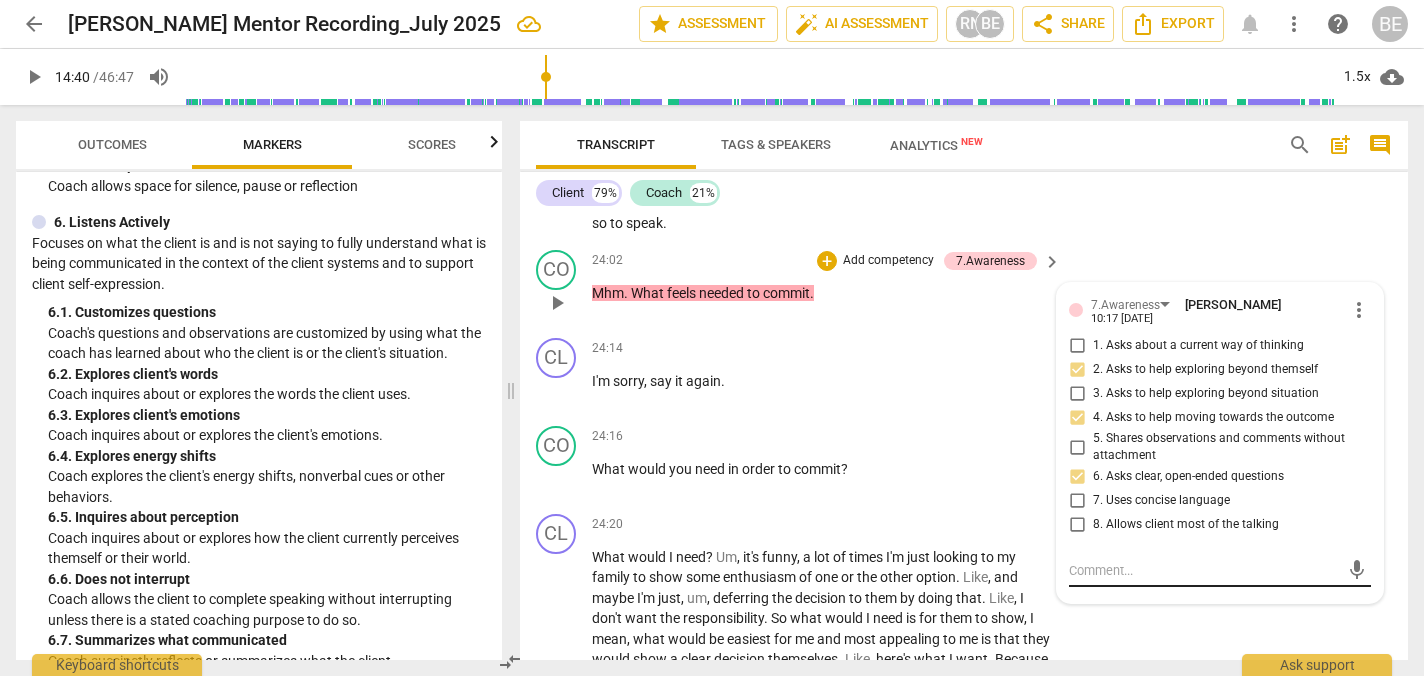click at bounding box center [1204, 570] 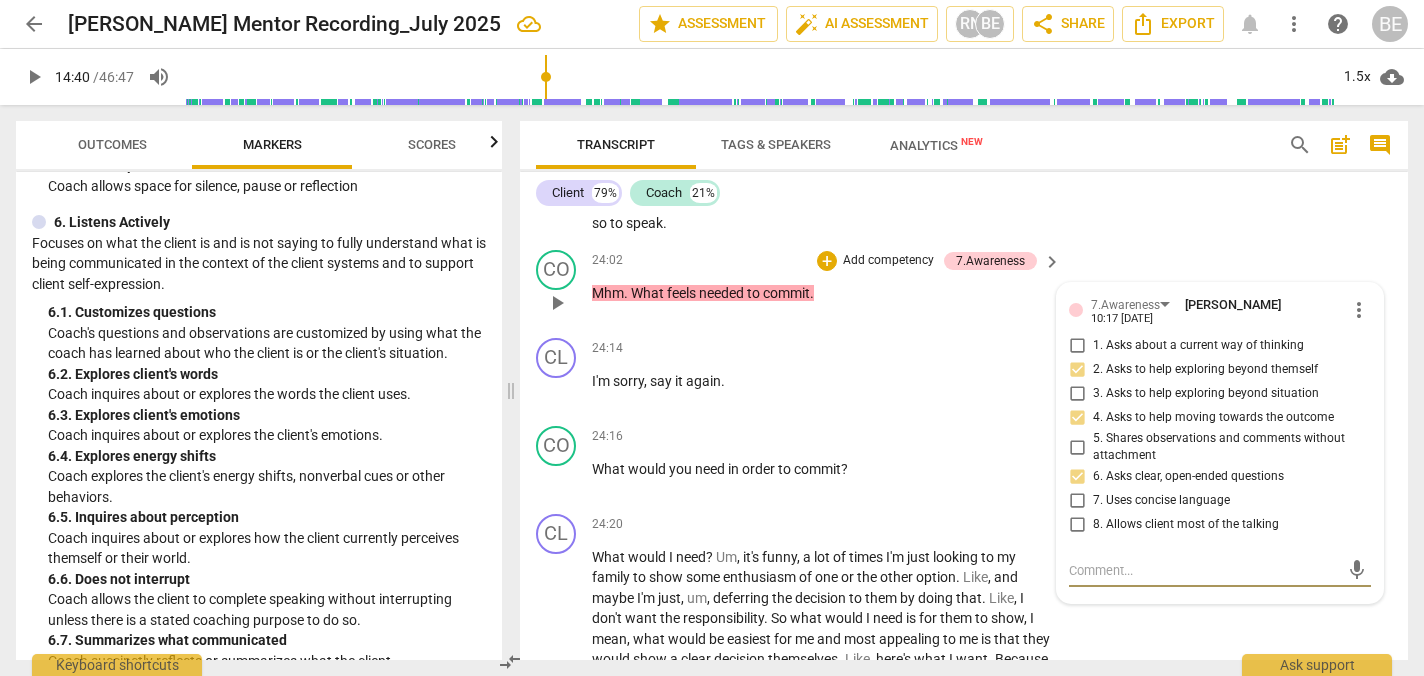paste on "Coach helps client explore the gap between clarity and action. A well-timed open question that fosters internal awareness. Could follow up by asking what values or emotions are influencing hesitation." 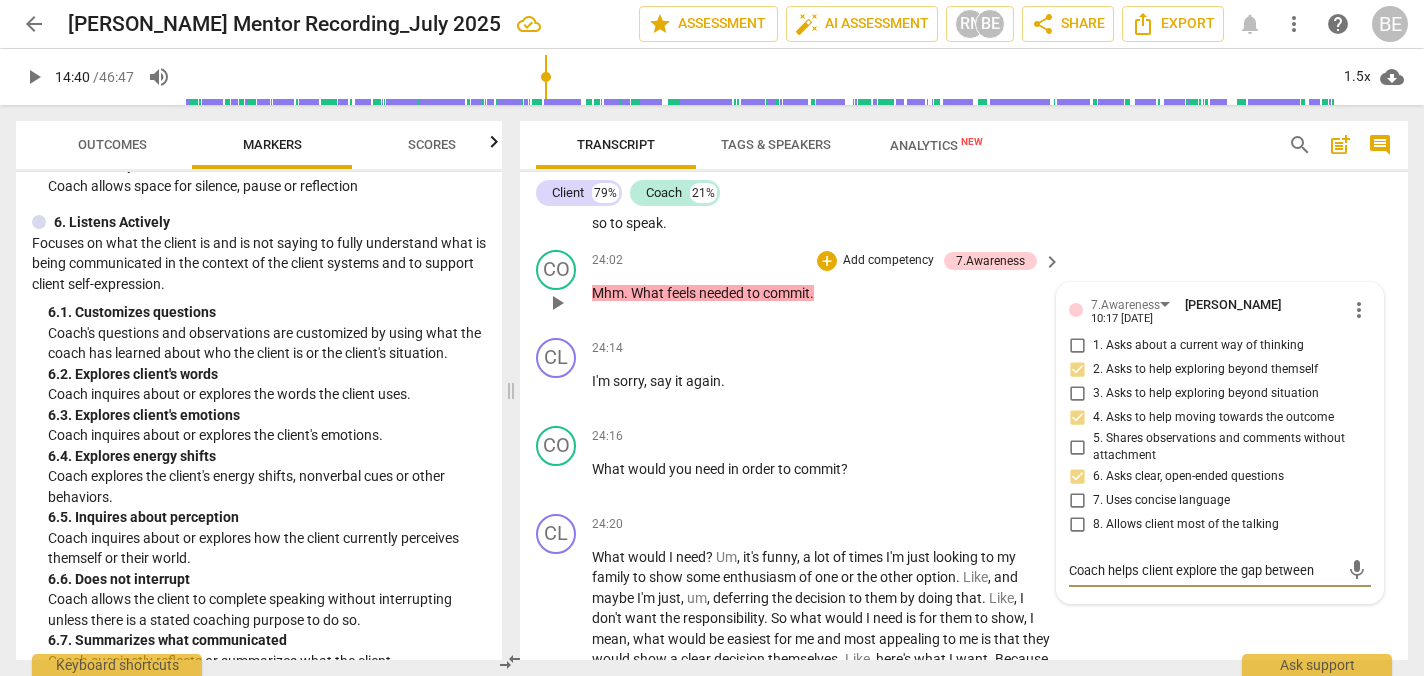 scroll, scrollTop: 17, scrollLeft: 0, axis: vertical 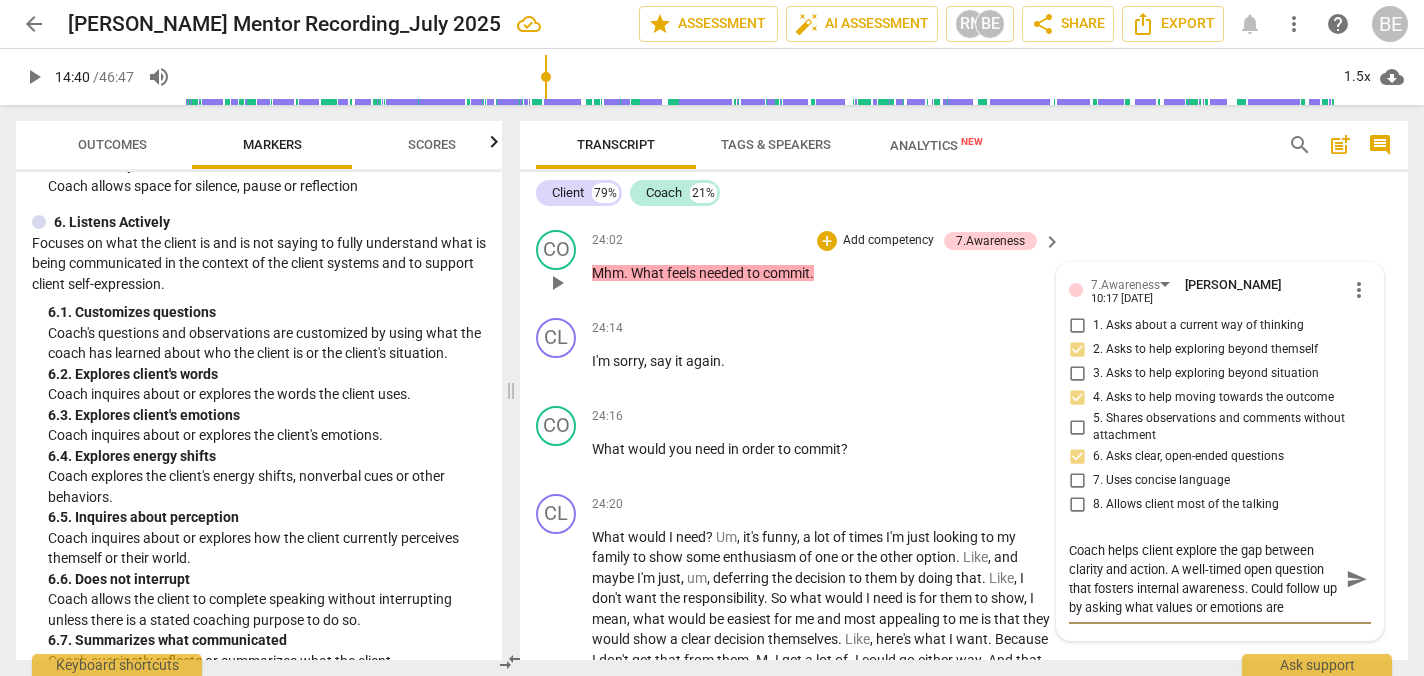 click on "Coach helps client explore the gap between clarity and action. A well-timed open question that fosters internal awareness. Could follow up by asking what values or emotions are influencing hesitation." at bounding box center [1204, 579] 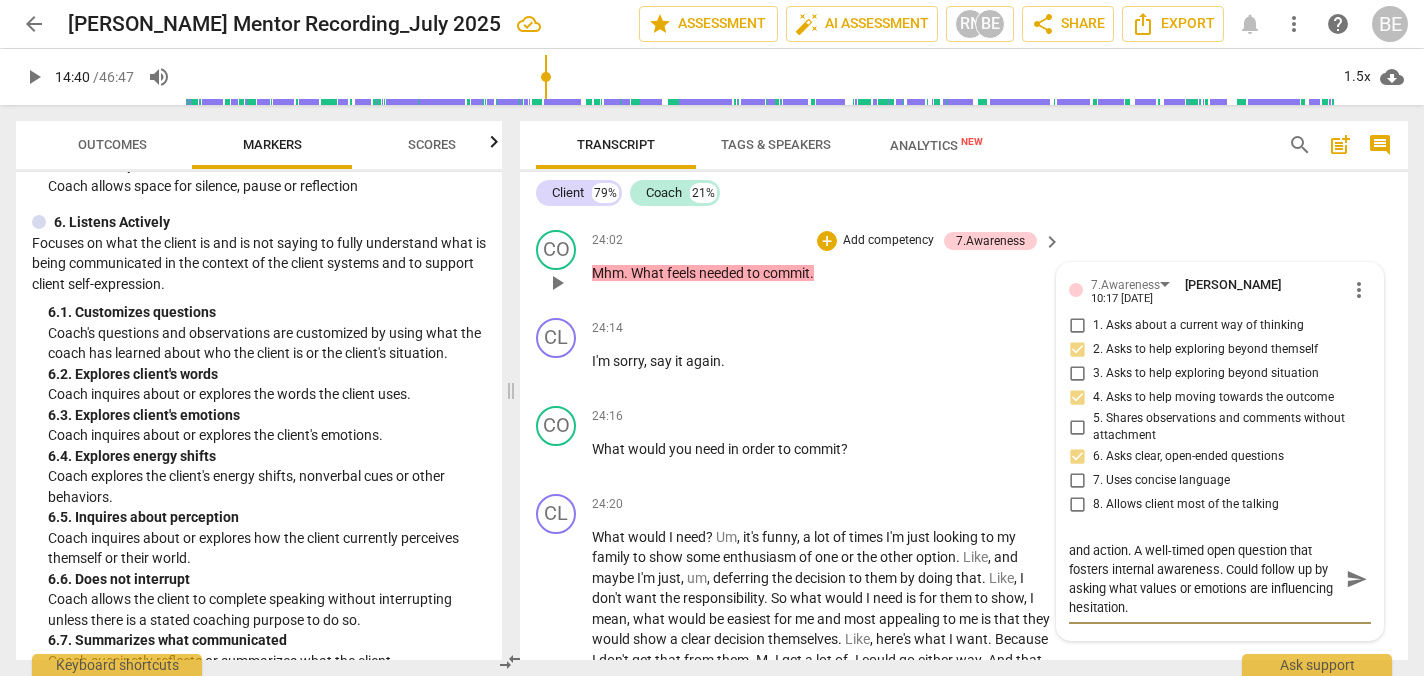 scroll, scrollTop: 3, scrollLeft: 0, axis: vertical 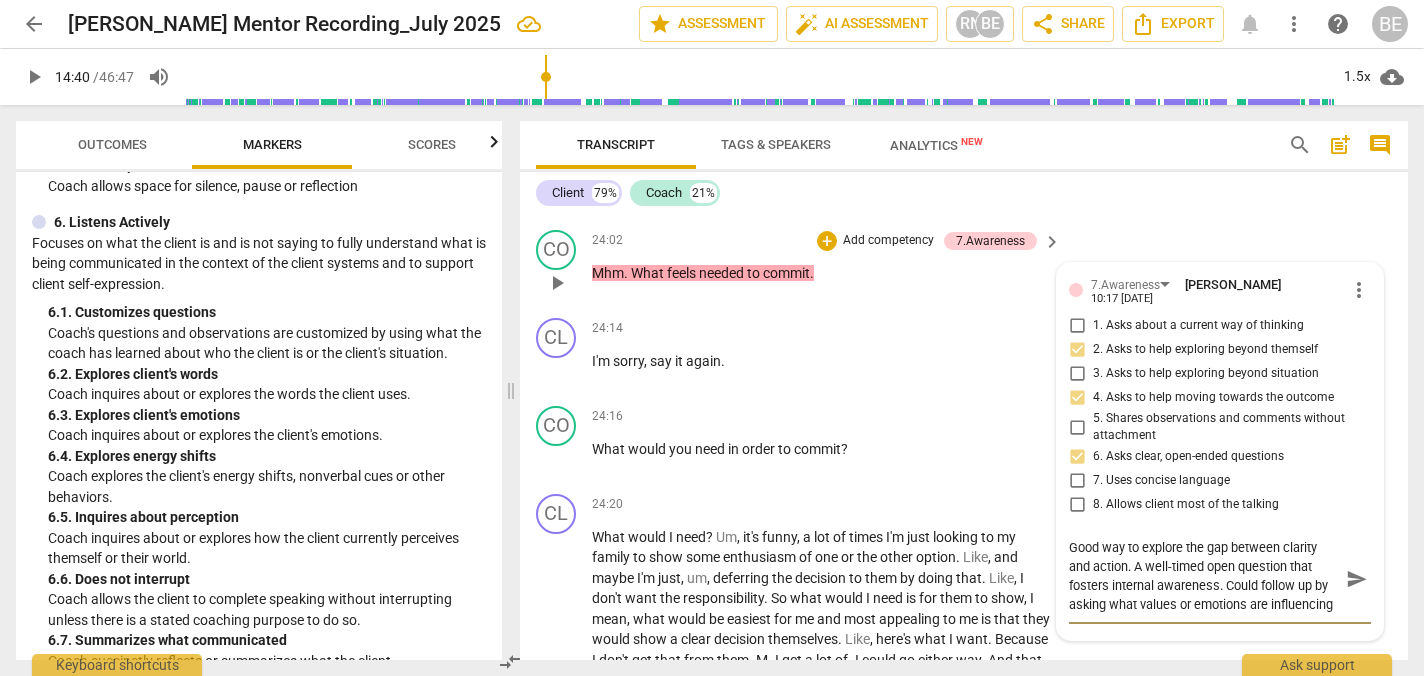 click on "Good way to explore the gap between clarity and action. A well-timed open question that fosters internal awareness. Could follow up by asking what values or emotions are influencing hesitation." at bounding box center [1204, 579] 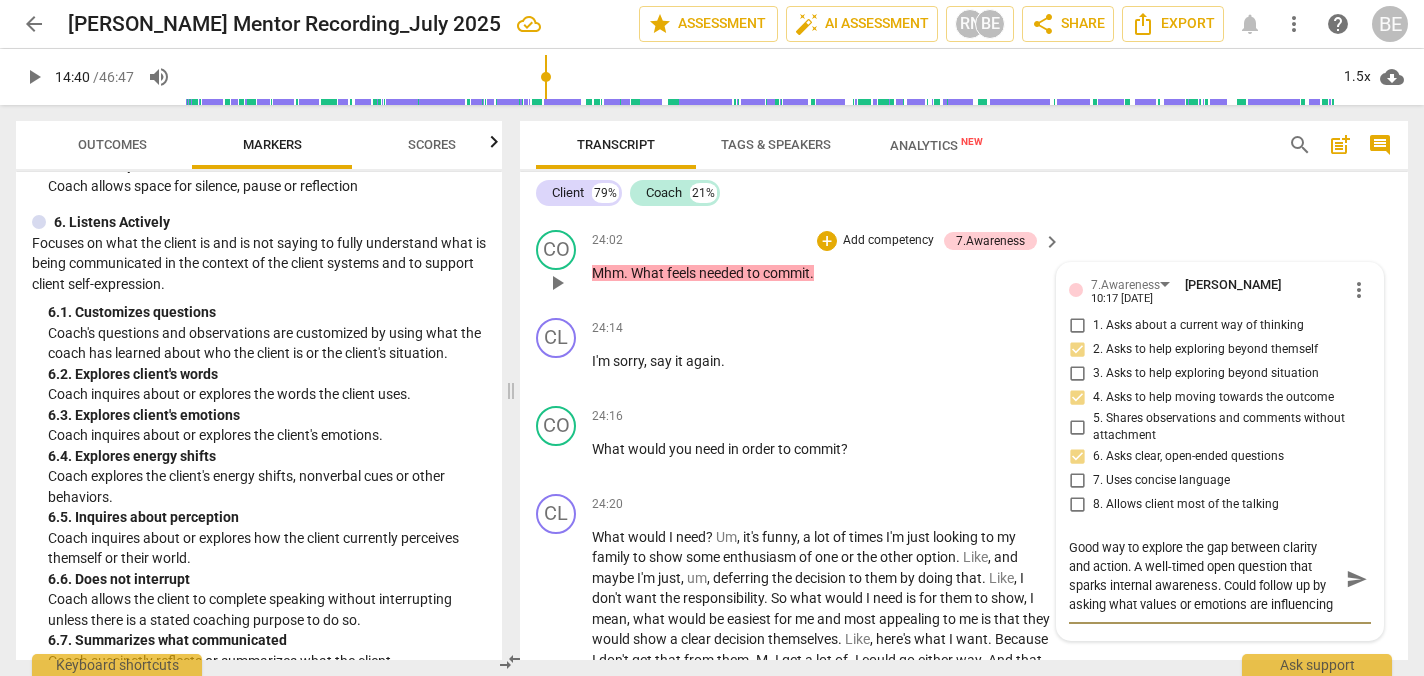 click on "Good way to explore the gap between clarity and action. A well-timed open question that sparks internal awareness. Could follow up by asking what values or emotions are influencing hesitation." at bounding box center (1204, 579) 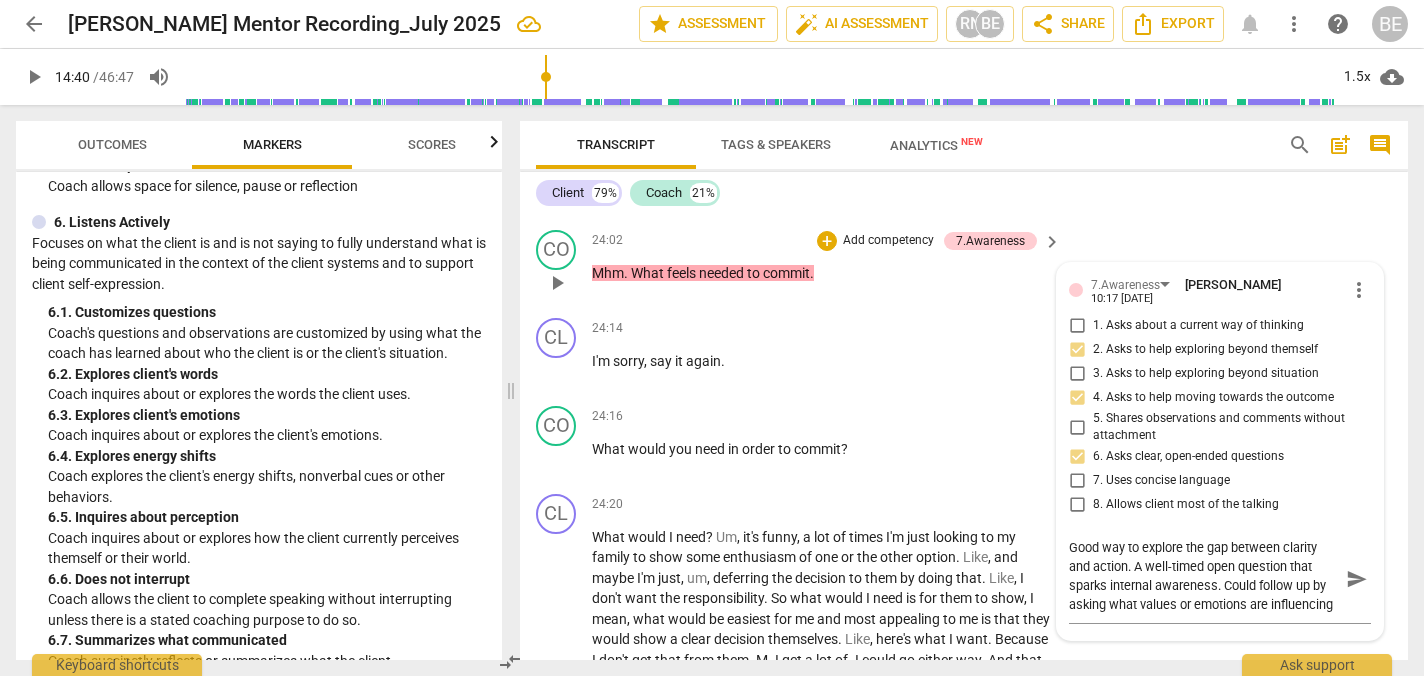 click on "Add competency" at bounding box center [888, 241] 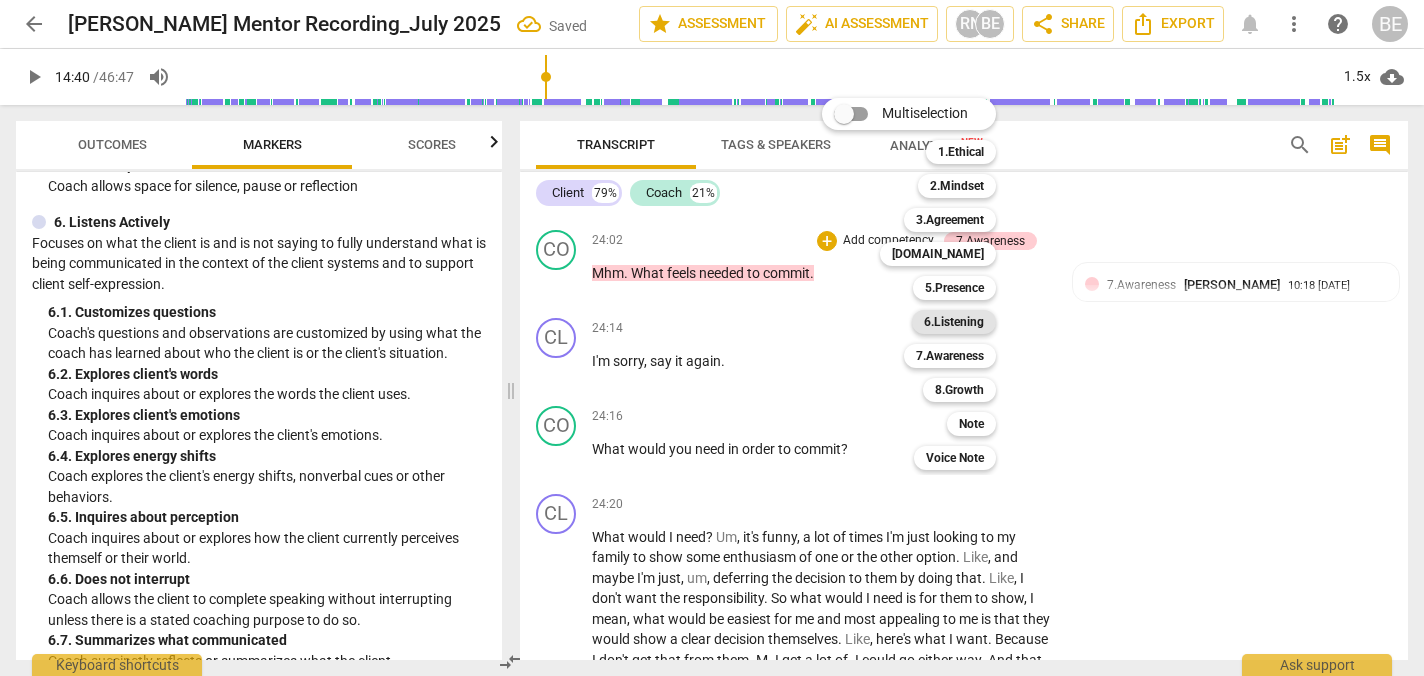 click on "6.Listening" at bounding box center (954, 322) 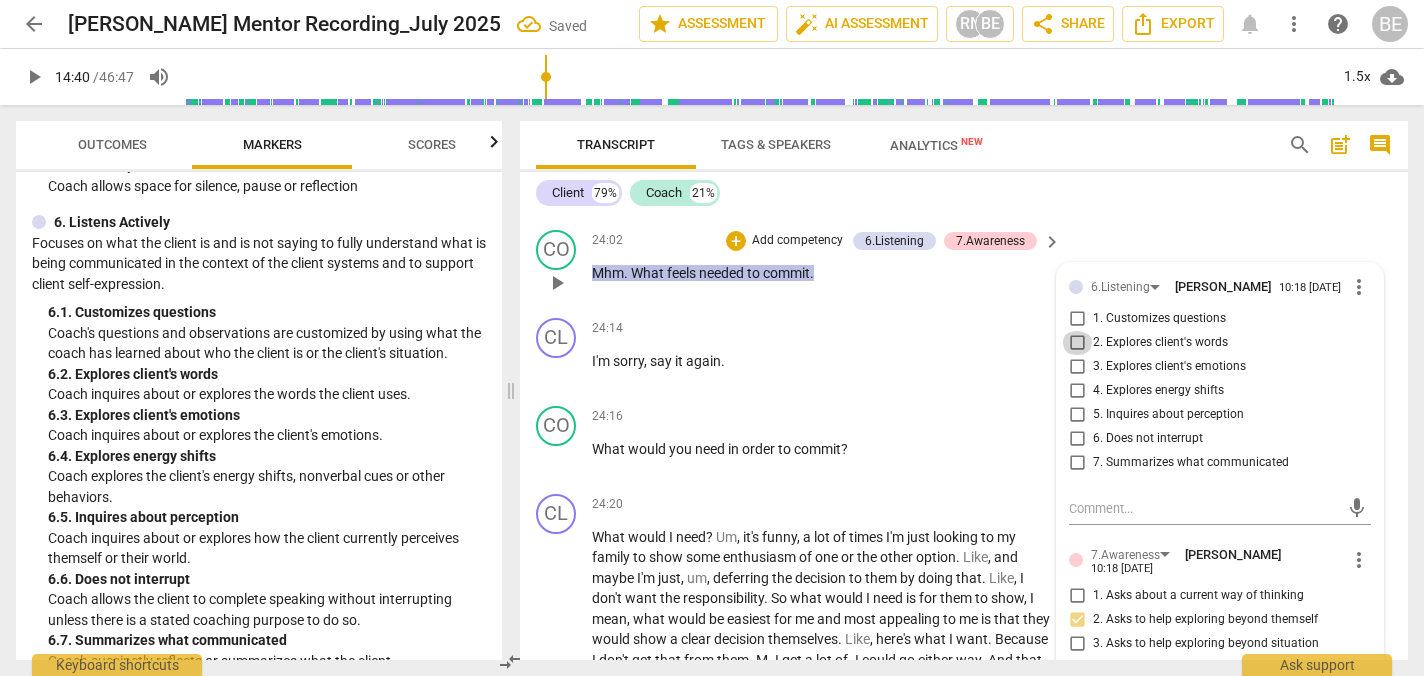 click on "2. Explores client's words" at bounding box center [1077, 343] 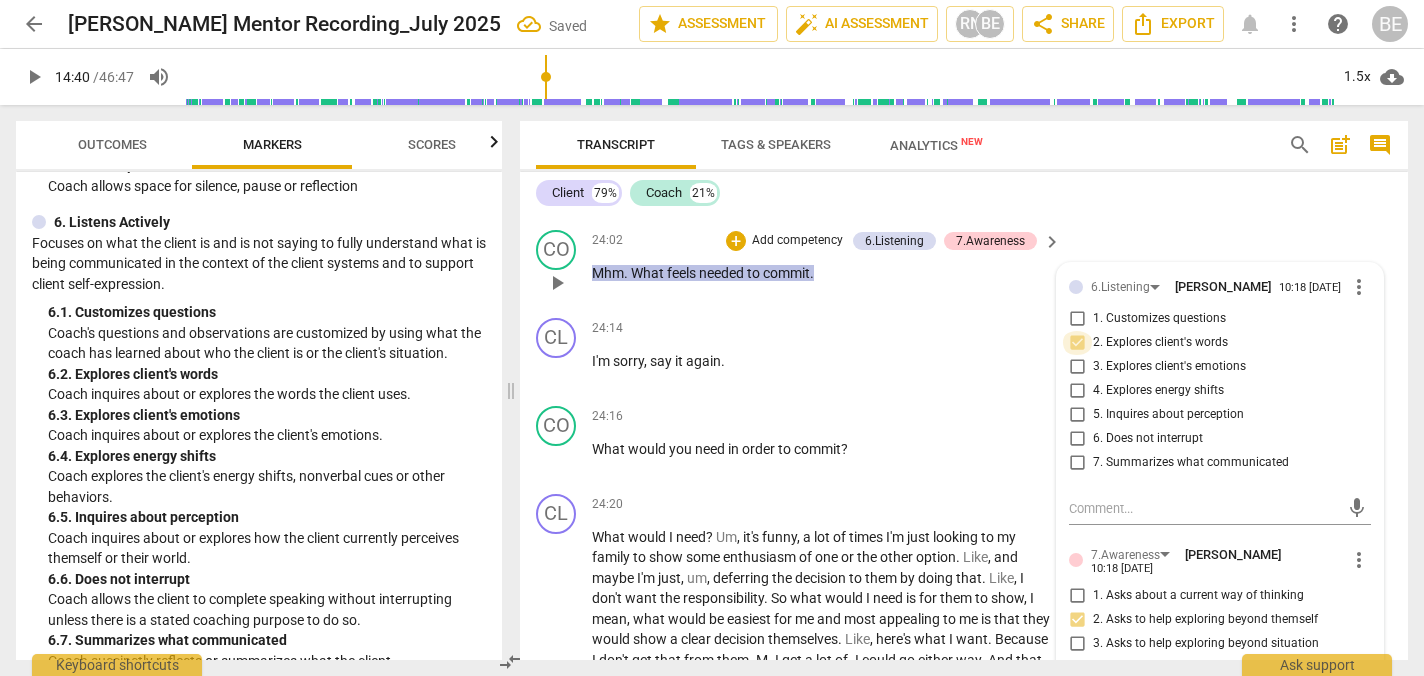 click on "2. Explores client's words" at bounding box center (1077, 343) 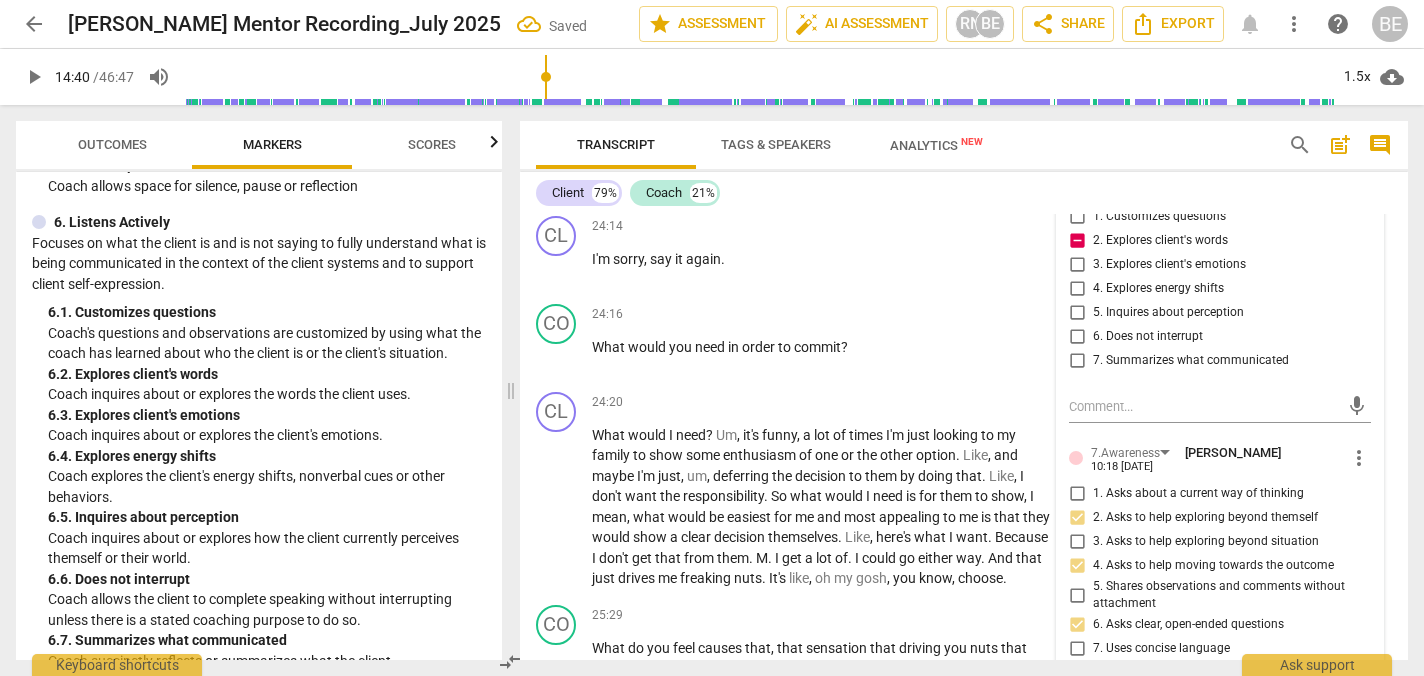 scroll, scrollTop: 8930, scrollLeft: 0, axis: vertical 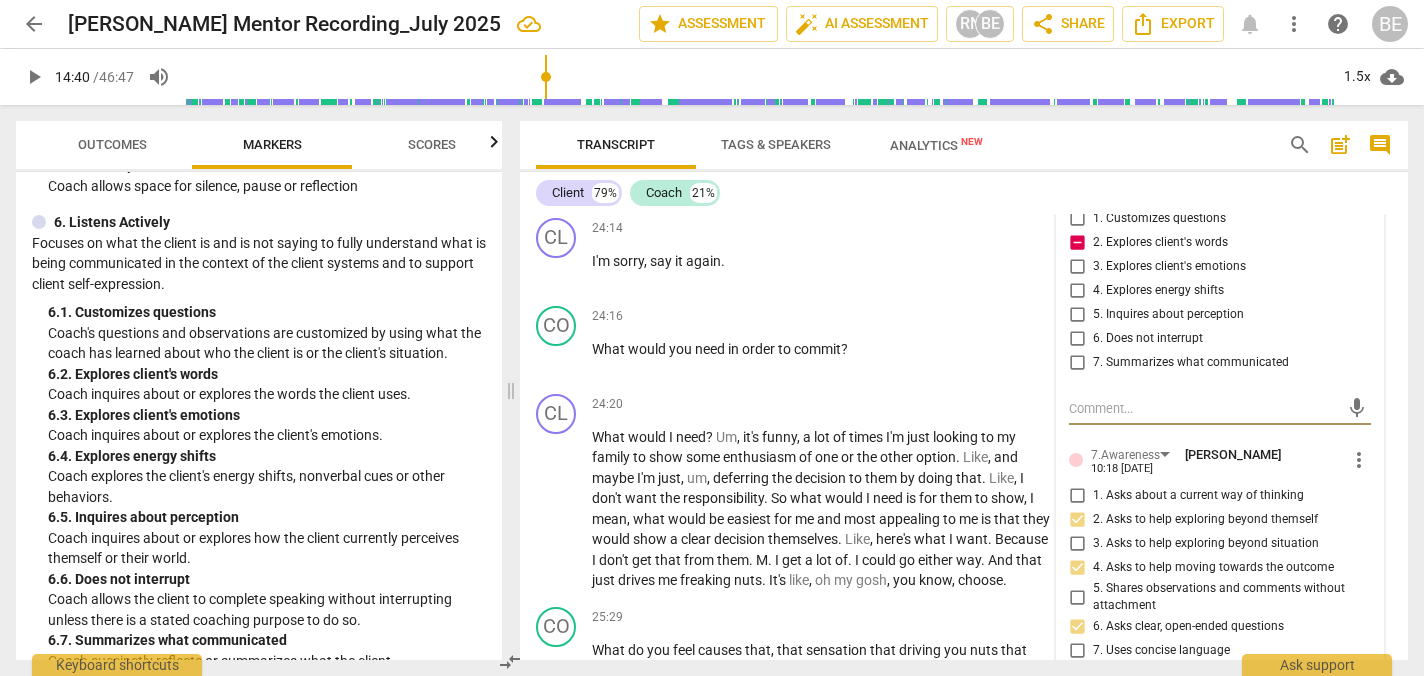 click at bounding box center [1204, 408] 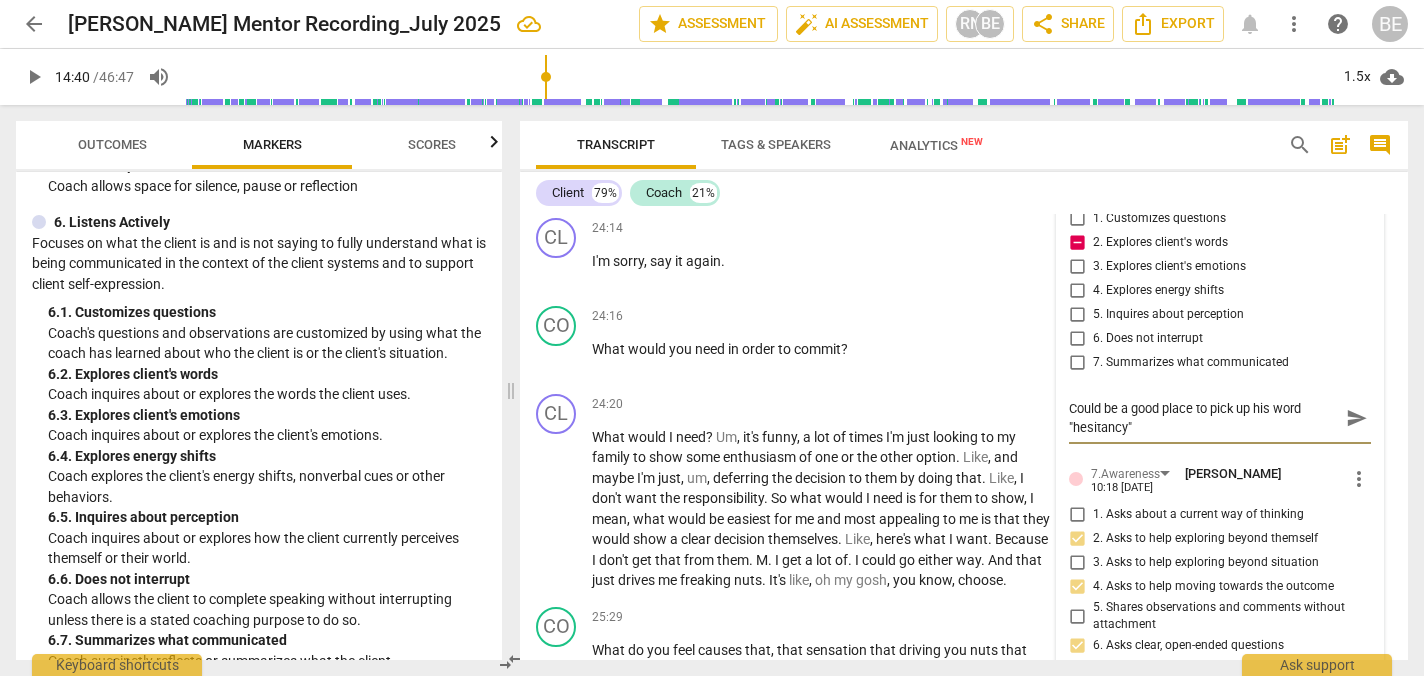 scroll, scrollTop: 0, scrollLeft: 0, axis: both 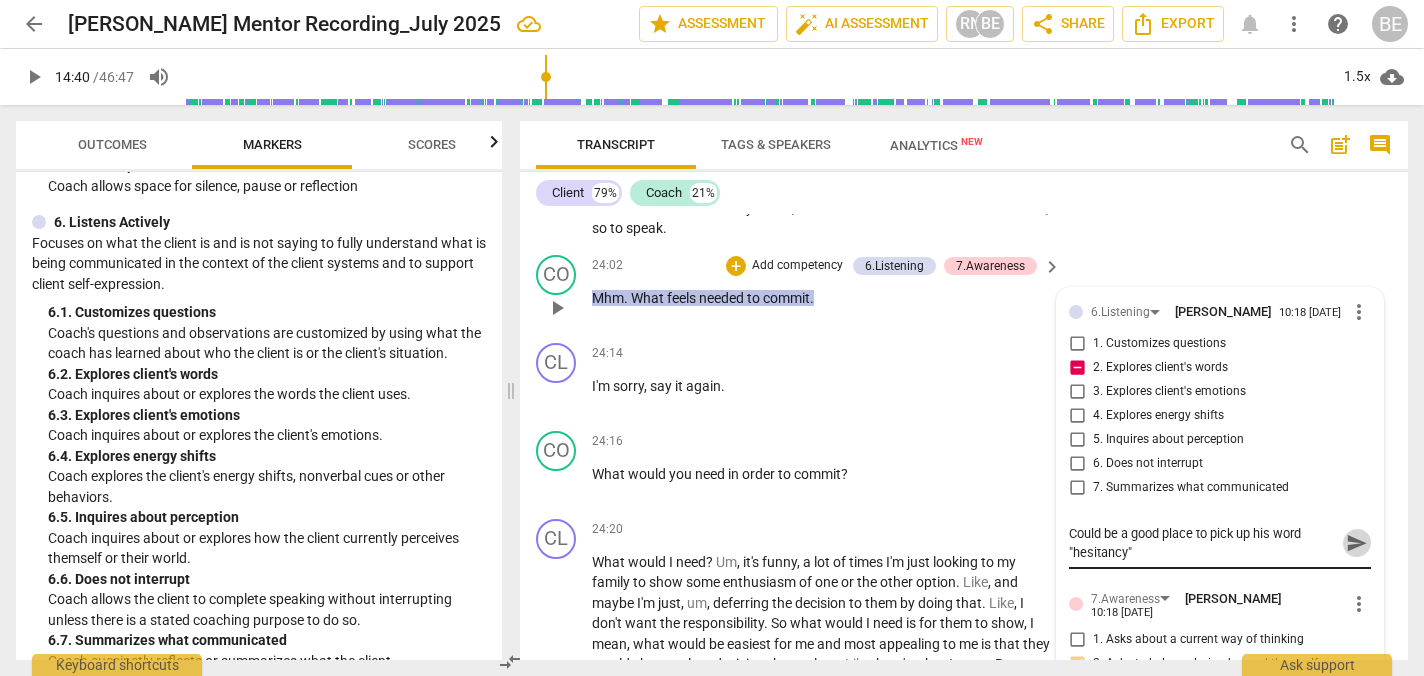 click on "send" at bounding box center [1357, 543] 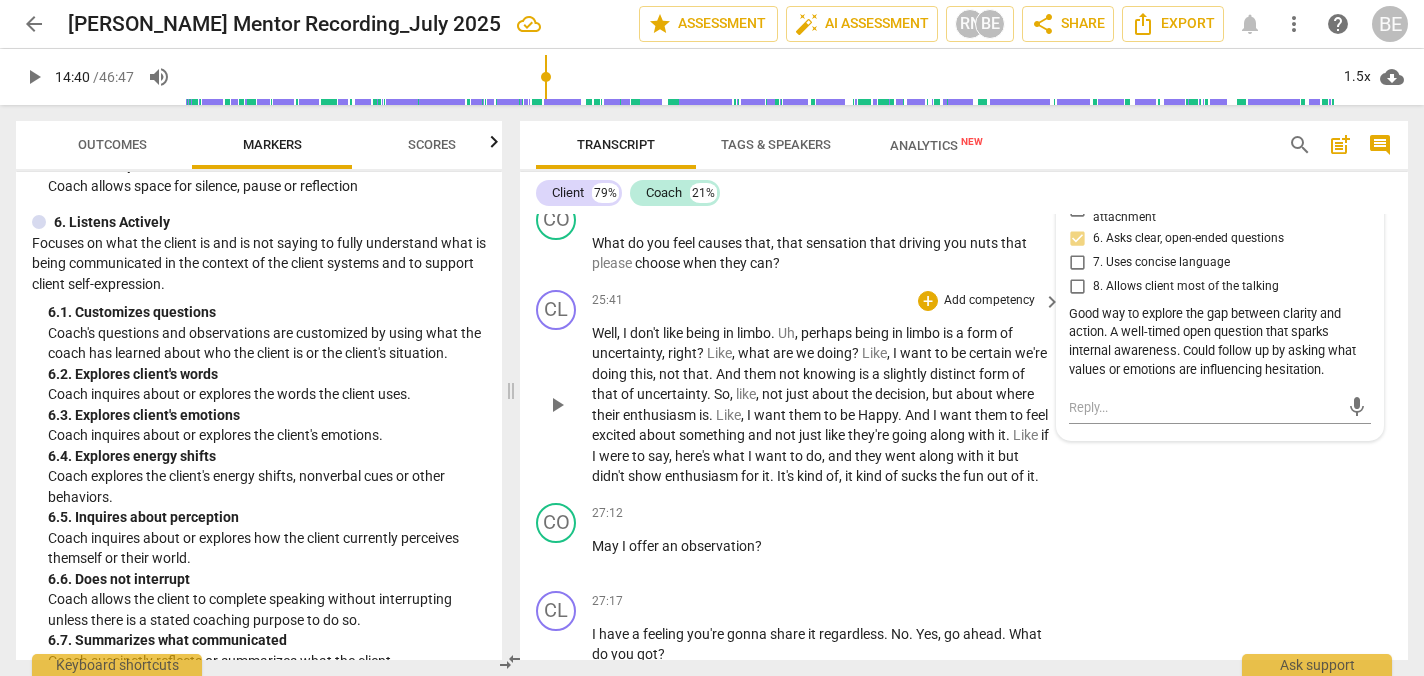 scroll, scrollTop: 9343, scrollLeft: 0, axis: vertical 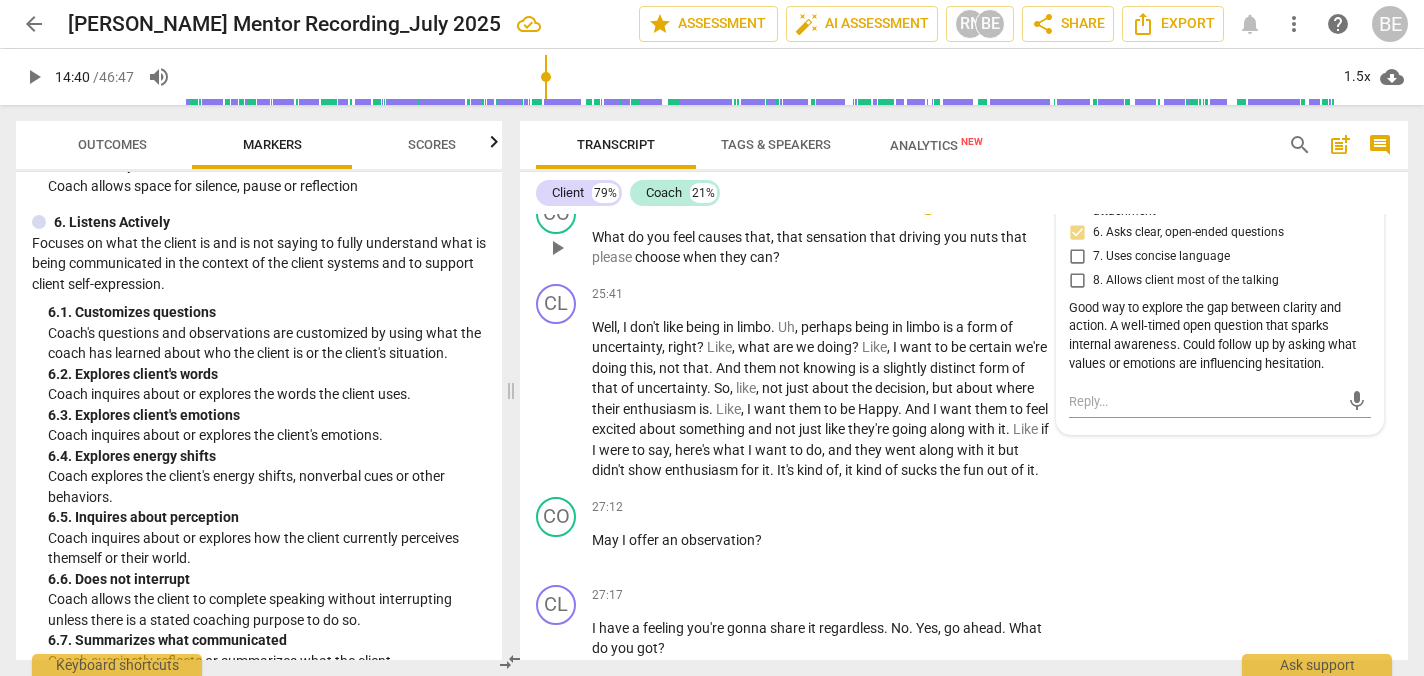 click on "Add competency" at bounding box center (989, 205) 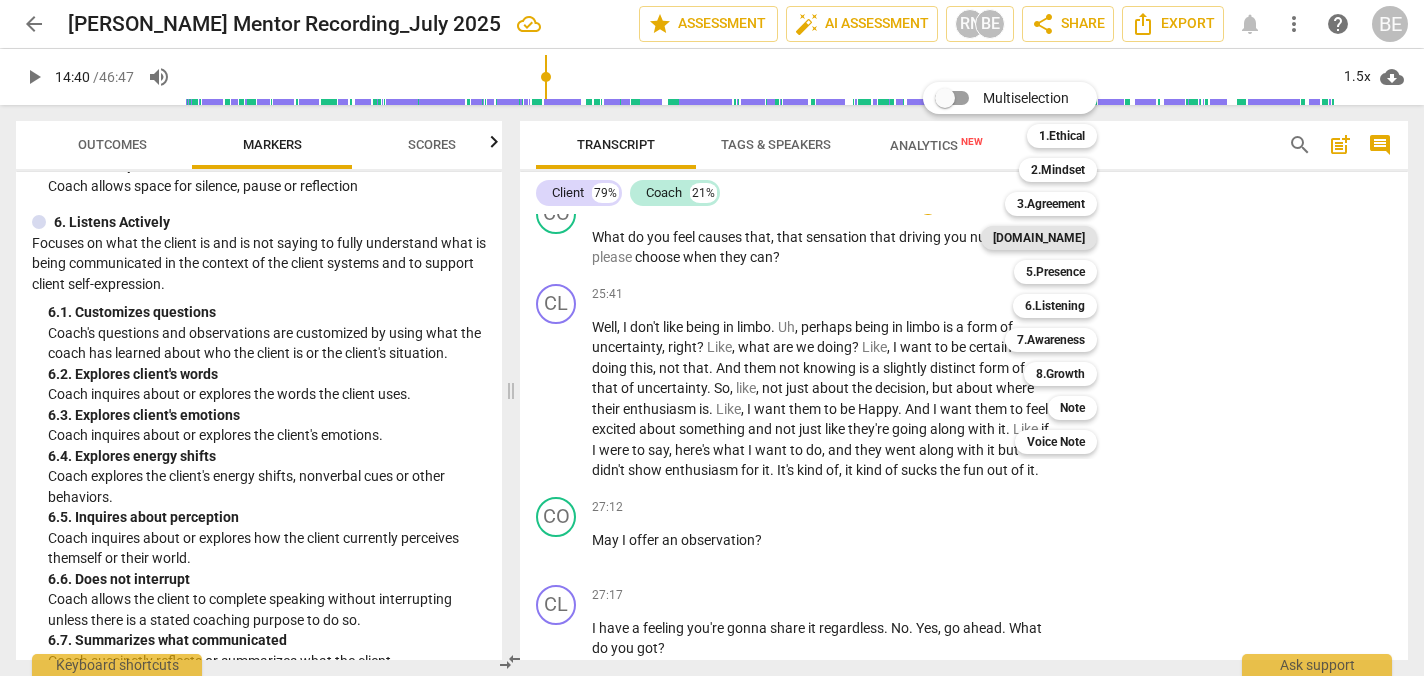 click on "[DOMAIN_NAME]" at bounding box center (1039, 238) 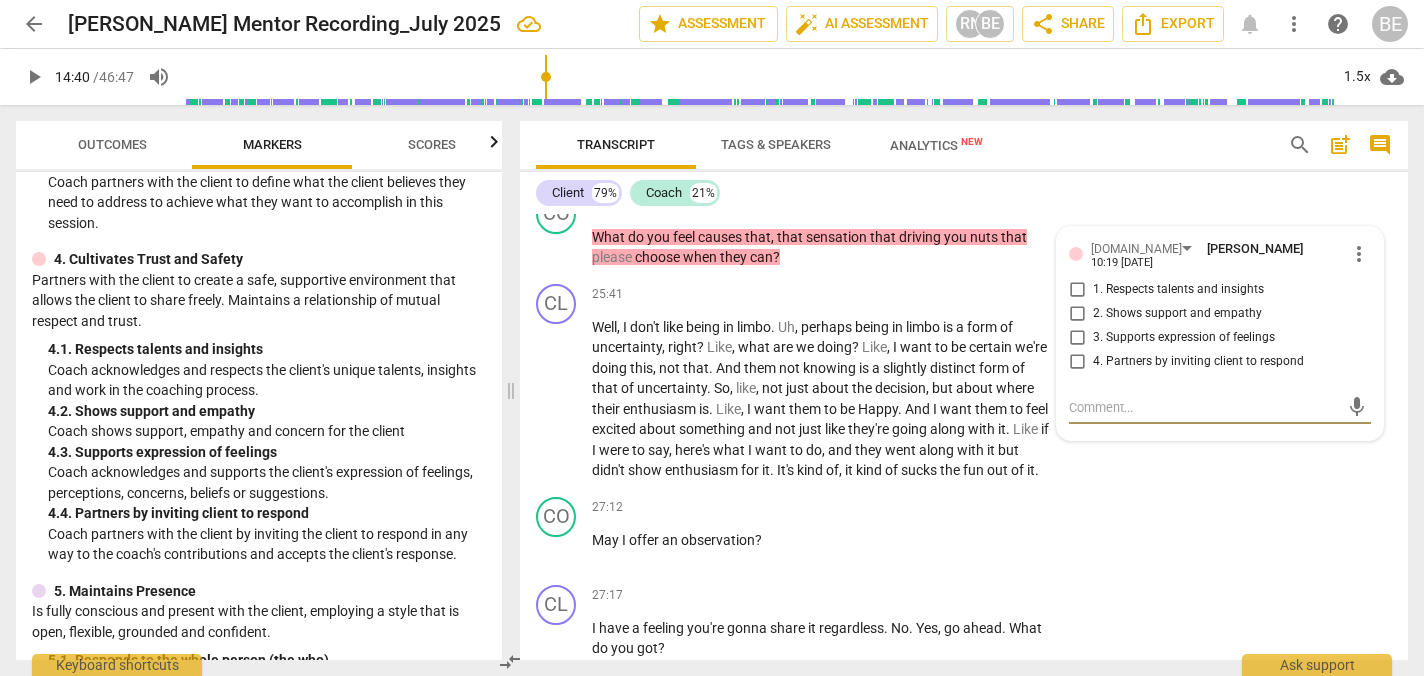 scroll, scrollTop: 707, scrollLeft: 0, axis: vertical 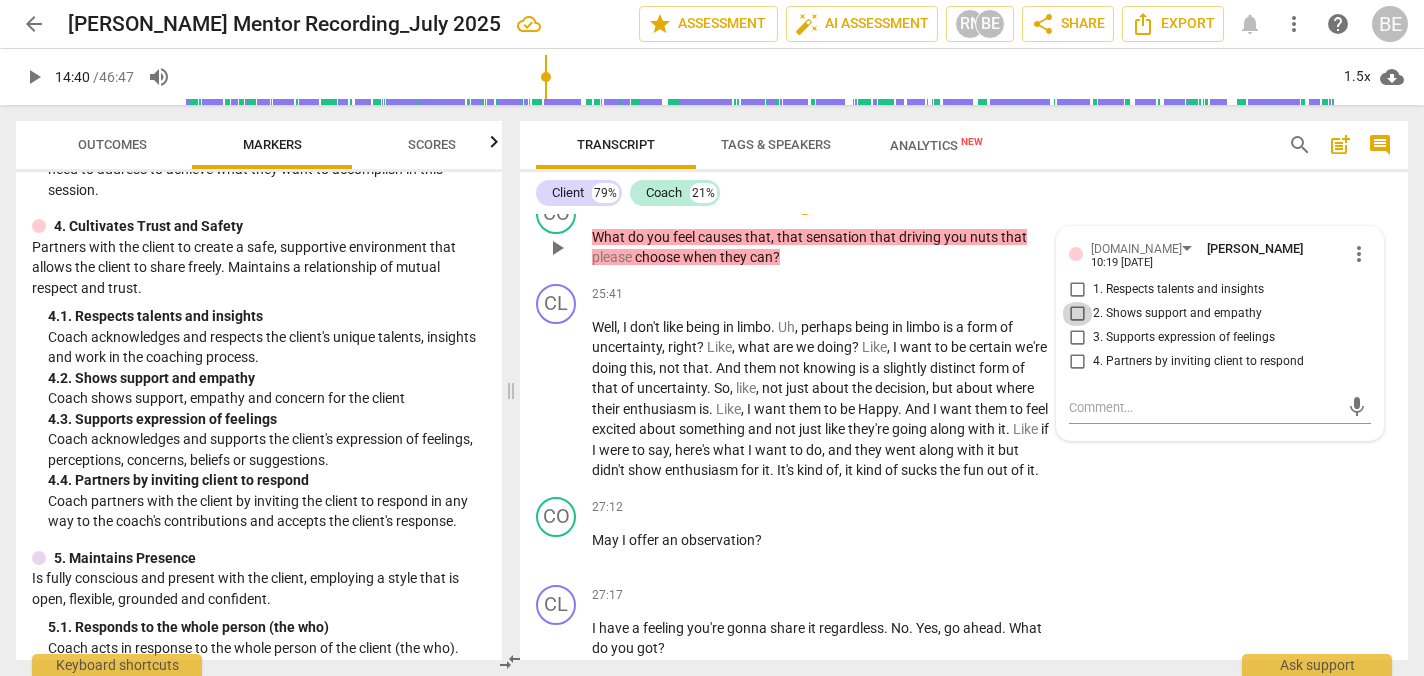 click on "2. Shows support and empathy" at bounding box center (1077, 314) 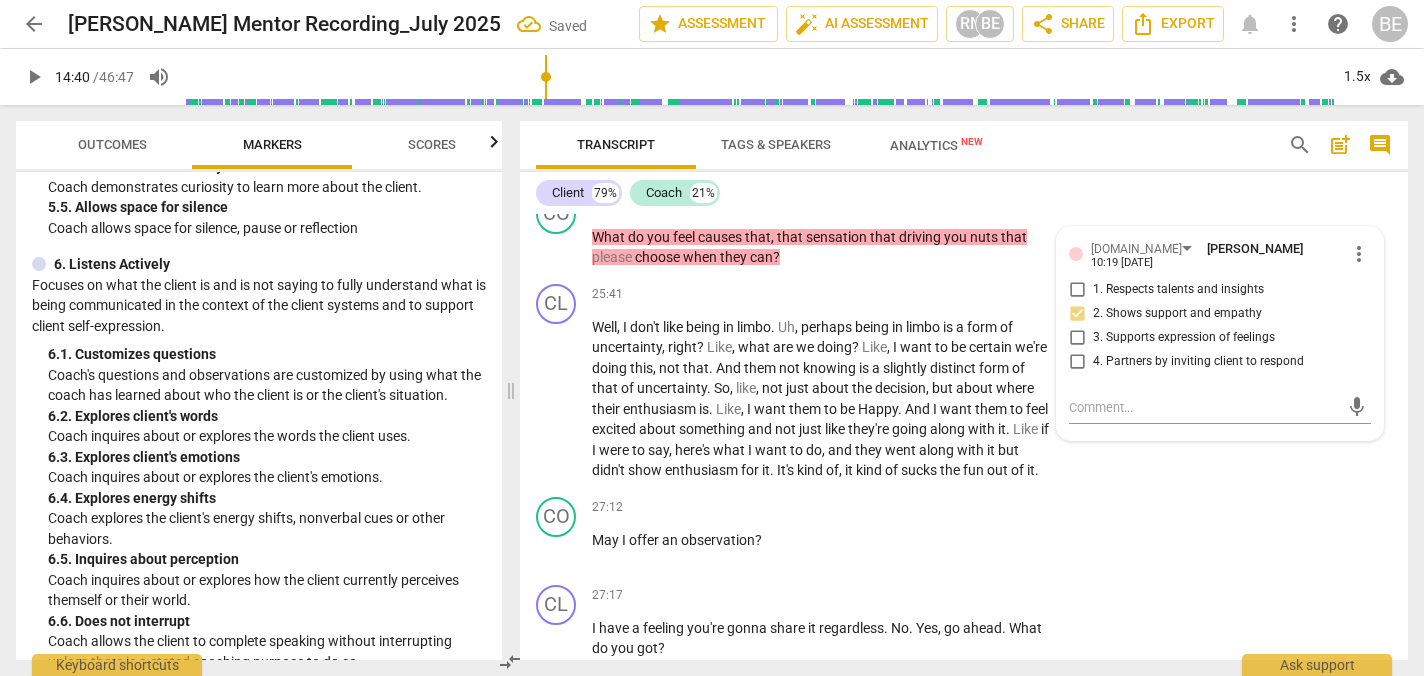scroll, scrollTop: 1333, scrollLeft: 0, axis: vertical 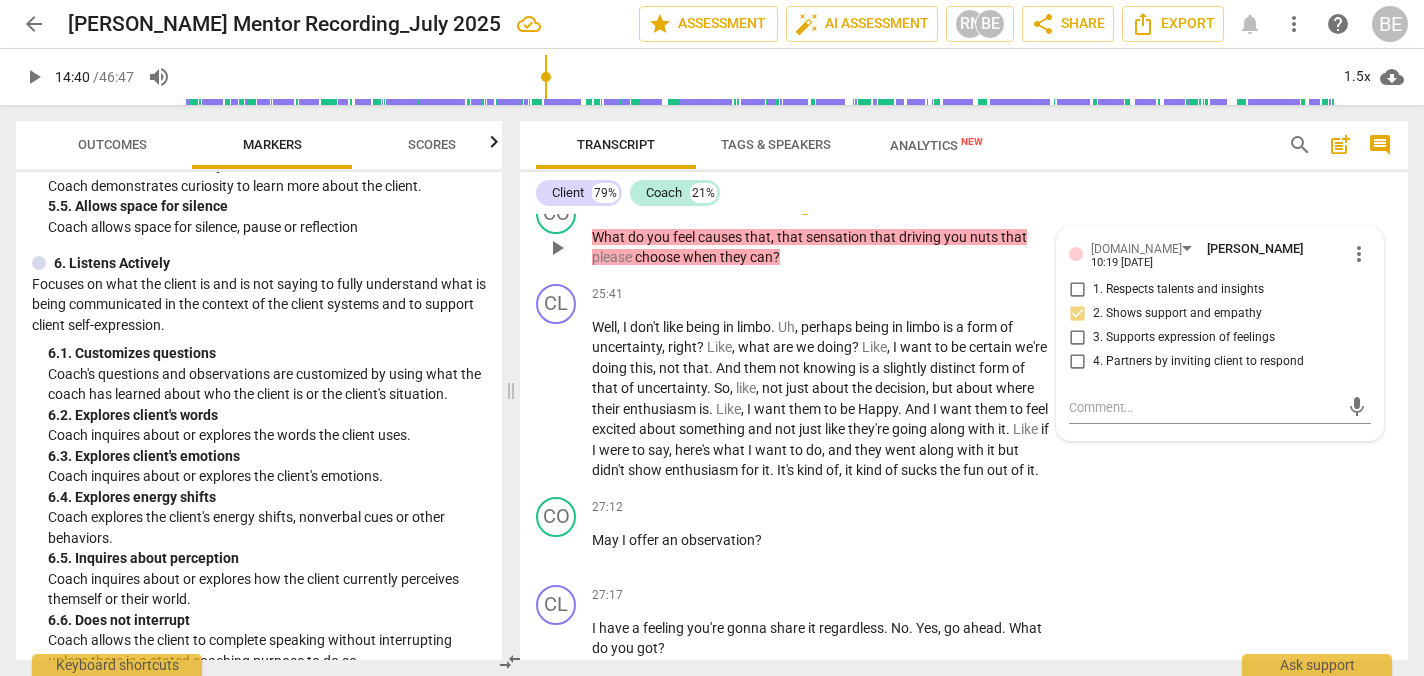 click on "Add competency" at bounding box center [866, 205] 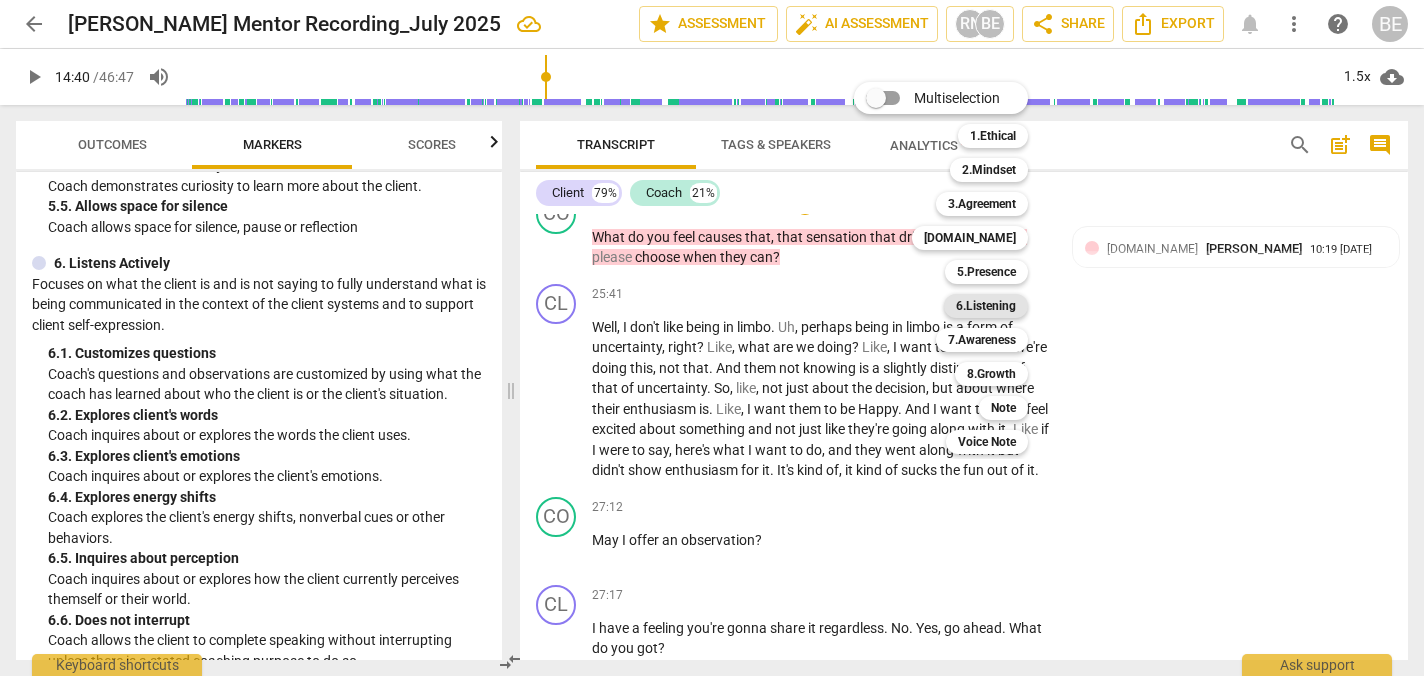 click on "6.Listening" at bounding box center (986, 306) 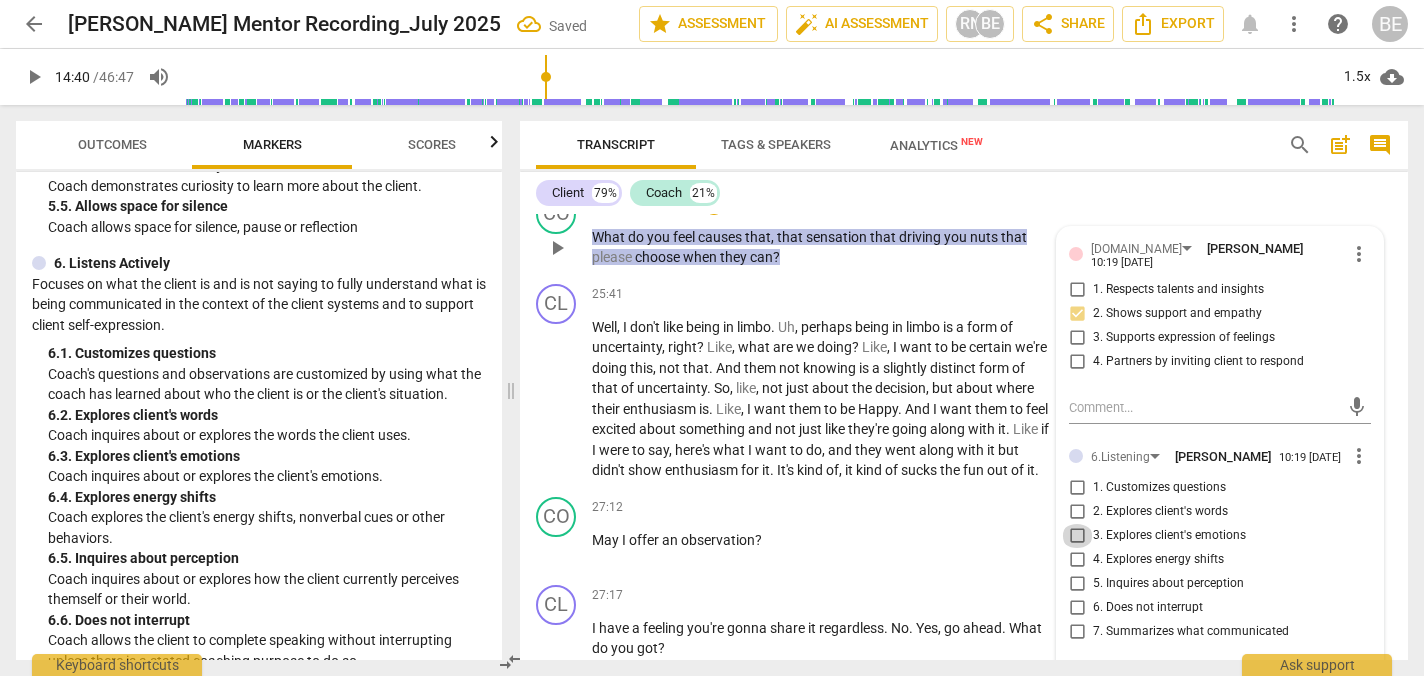 click on "3. Explores client's emotions" at bounding box center (1077, 536) 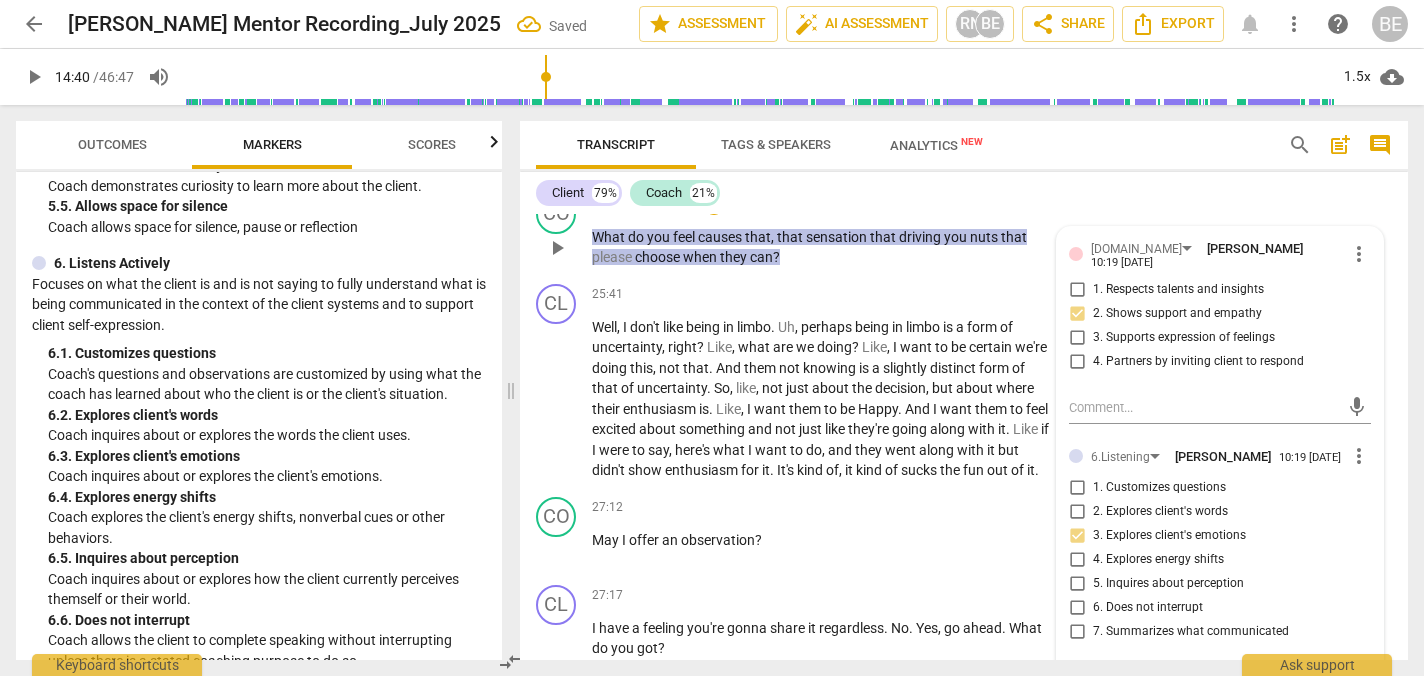 scroll, scrollTop: 9616, scrollLeft: 0, axis: vertical 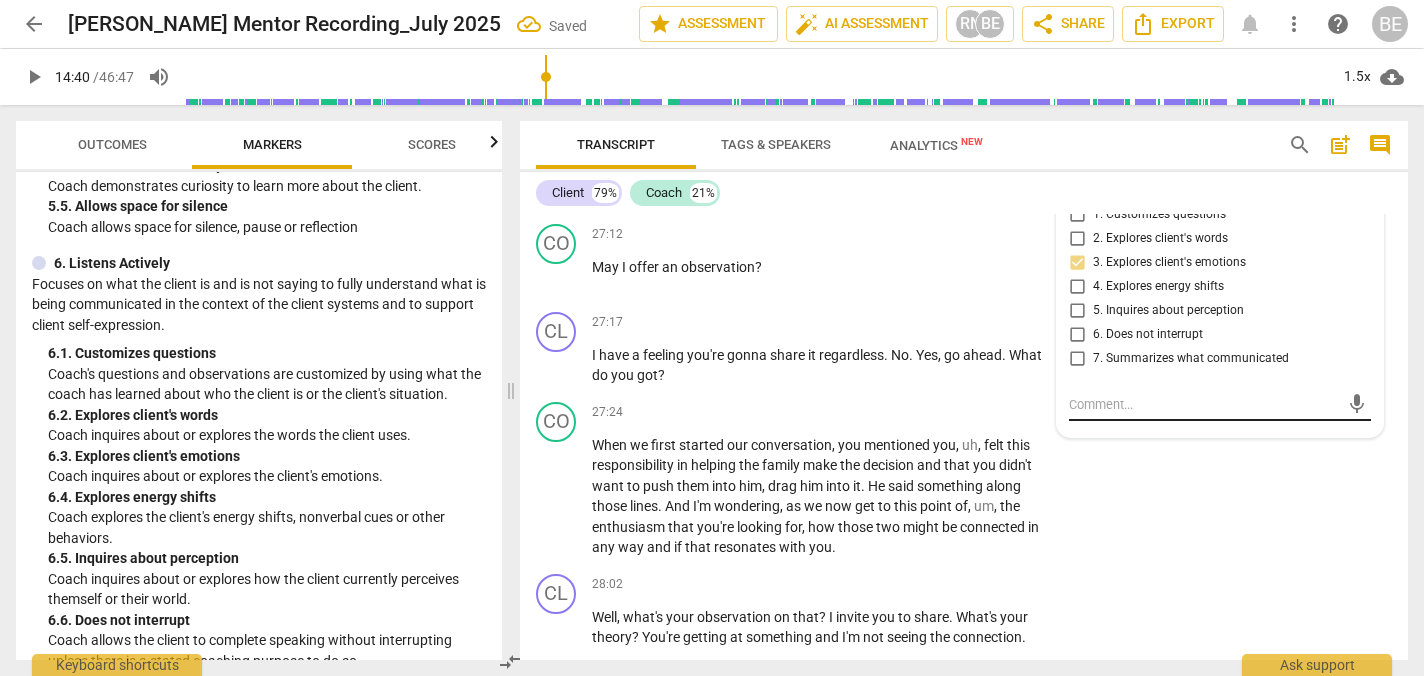 click at bounding box center (1204, 404) 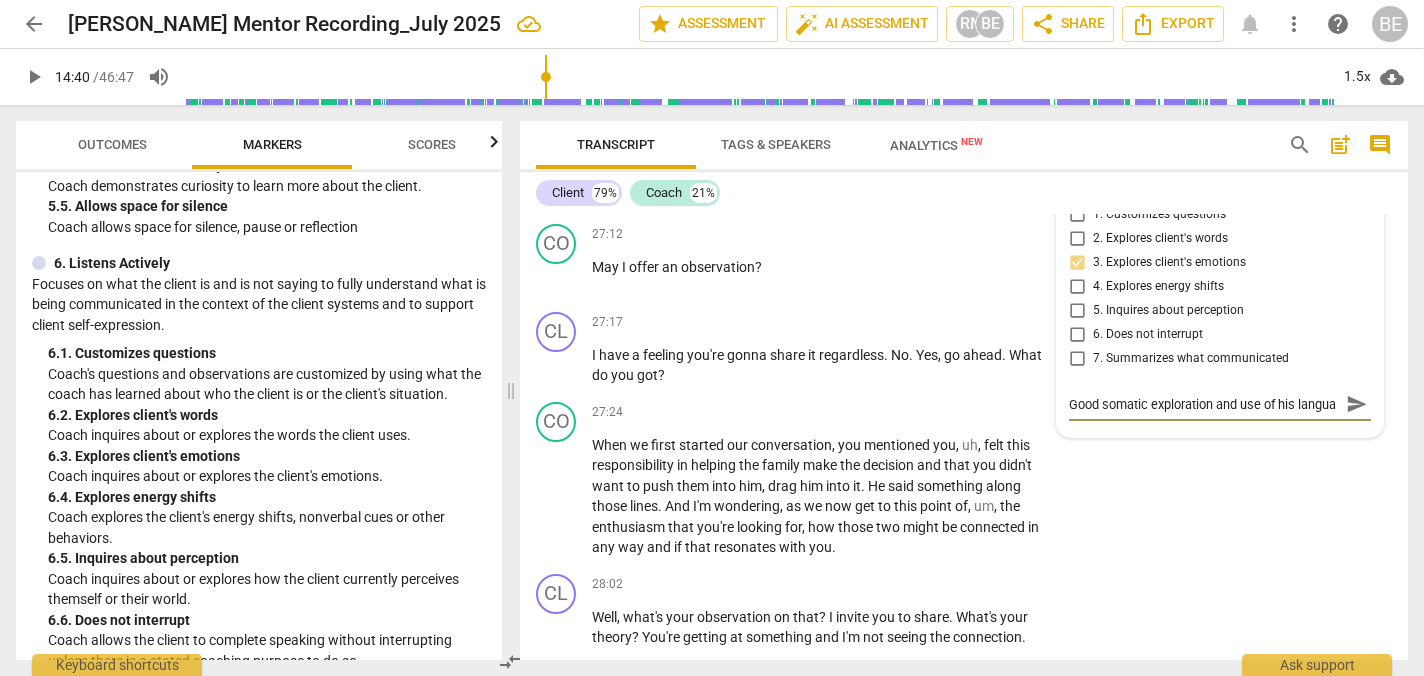 scroll, scrollTop: 17, scrollLeft: 0, axis: vertical 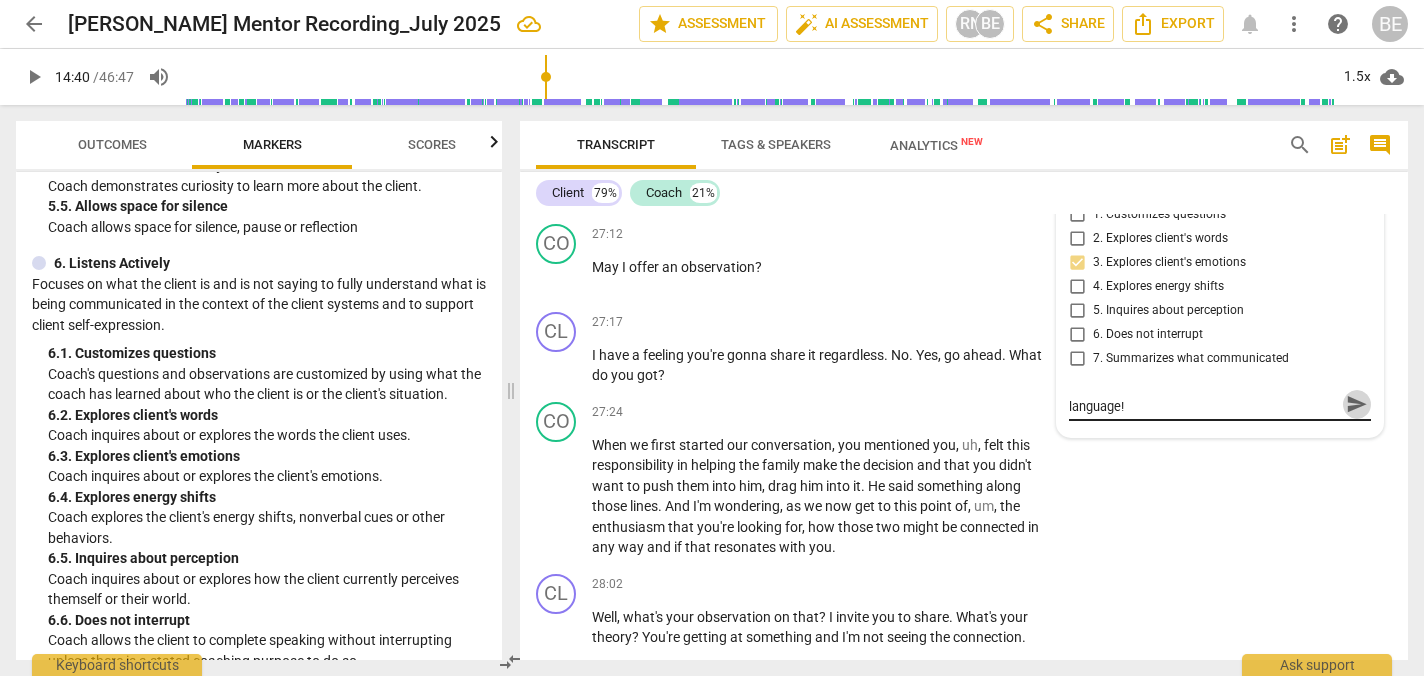 click on "send" at bounding box center (1357, 404) 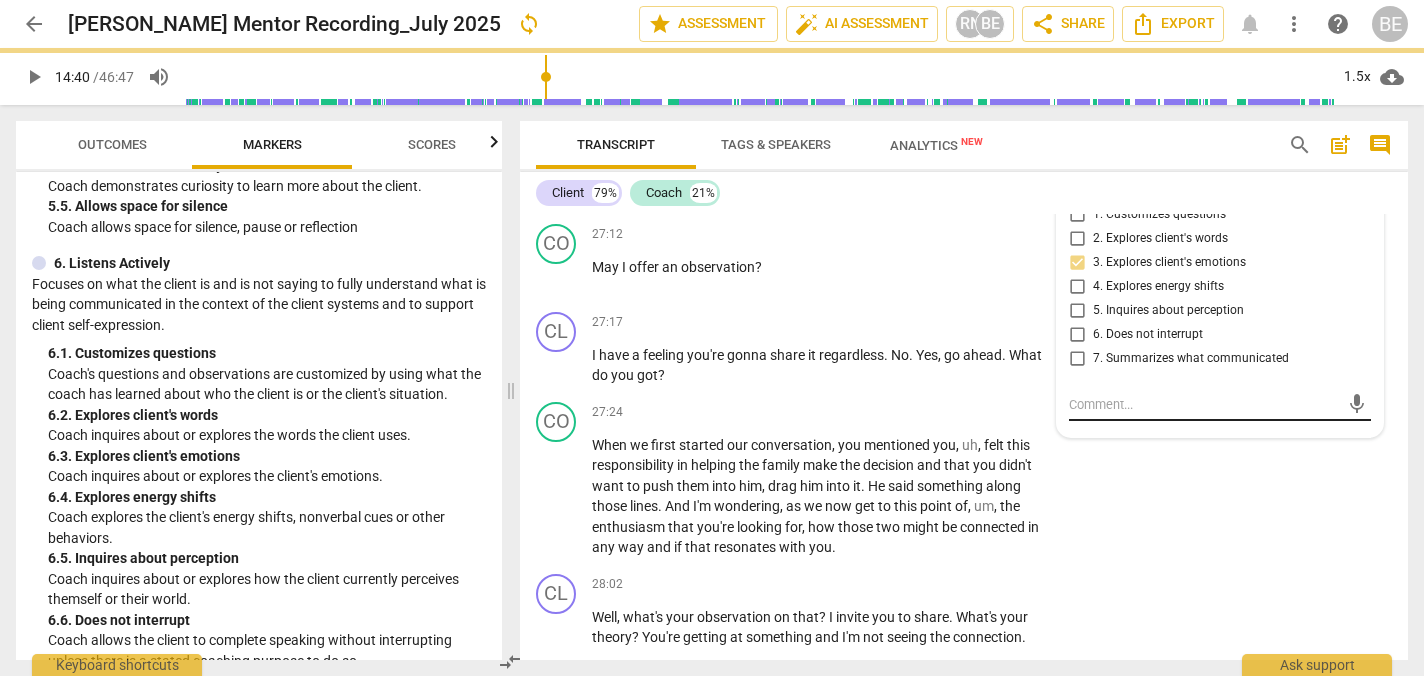 scroll, scrollTop: 0, scrollLeft: 0, axis: both 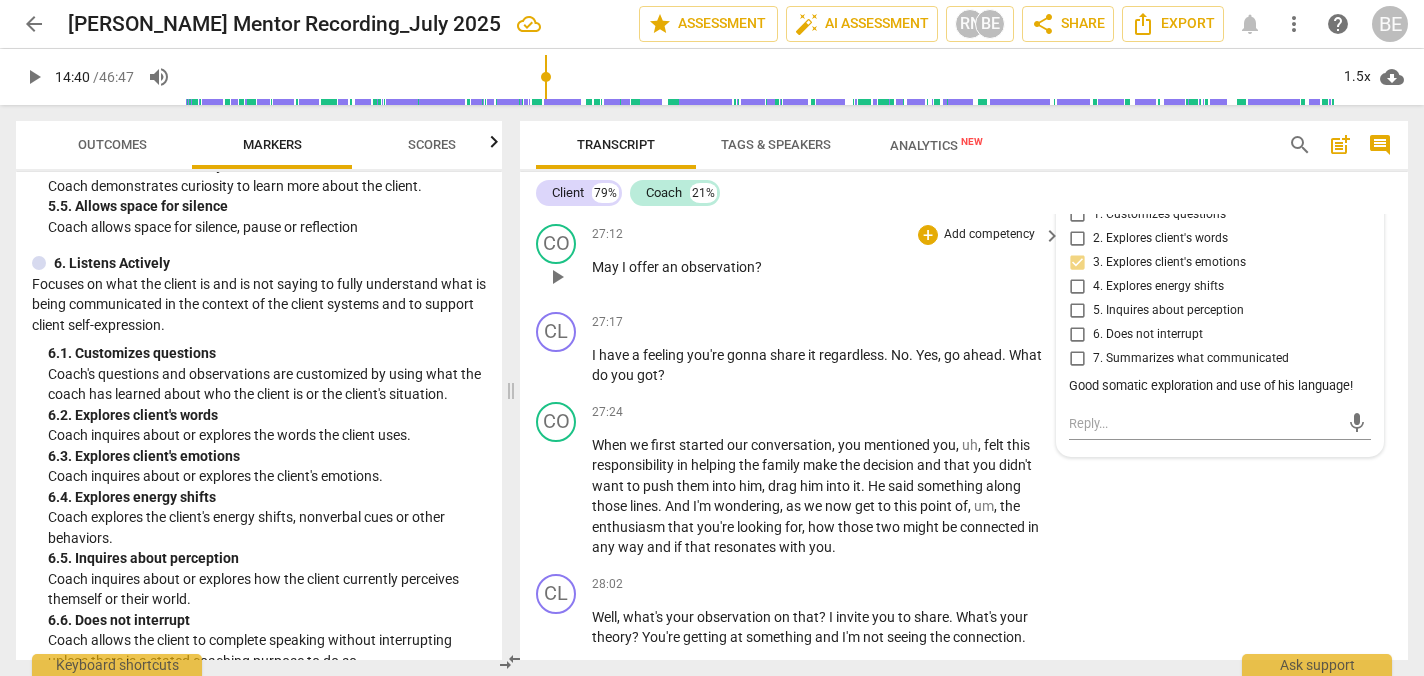 click on "Add competency" at bounding box center (989, 235) 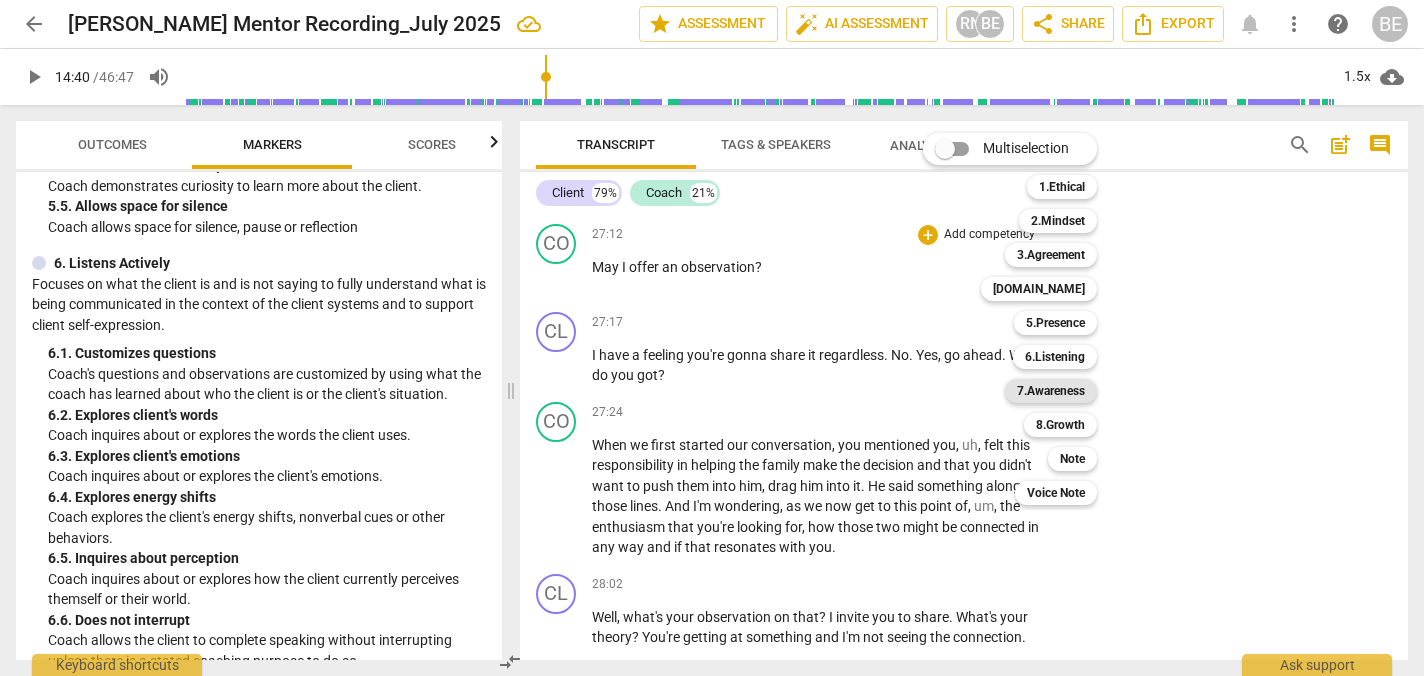 click on "7.Awareness" at bounding box center (1051, 391) 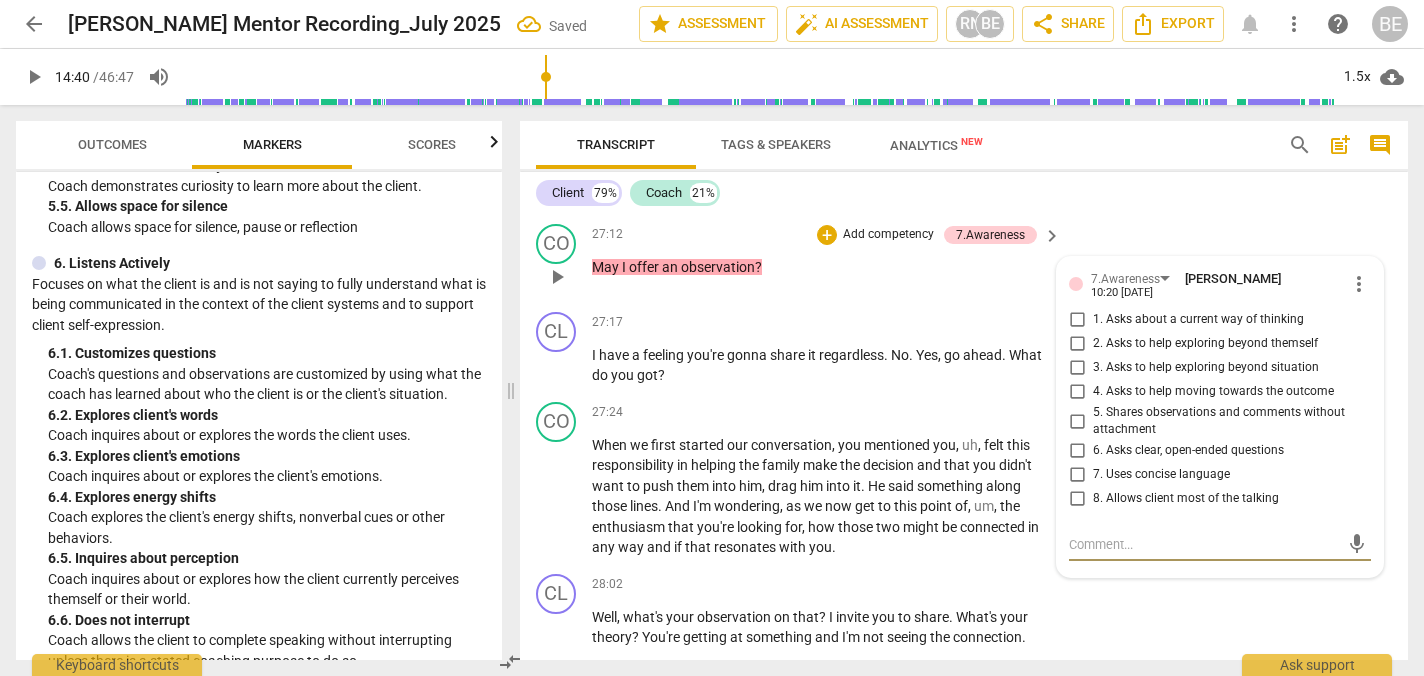 click on "5. Shares observations and comments without attachment" at bounding box center (1077, 421) 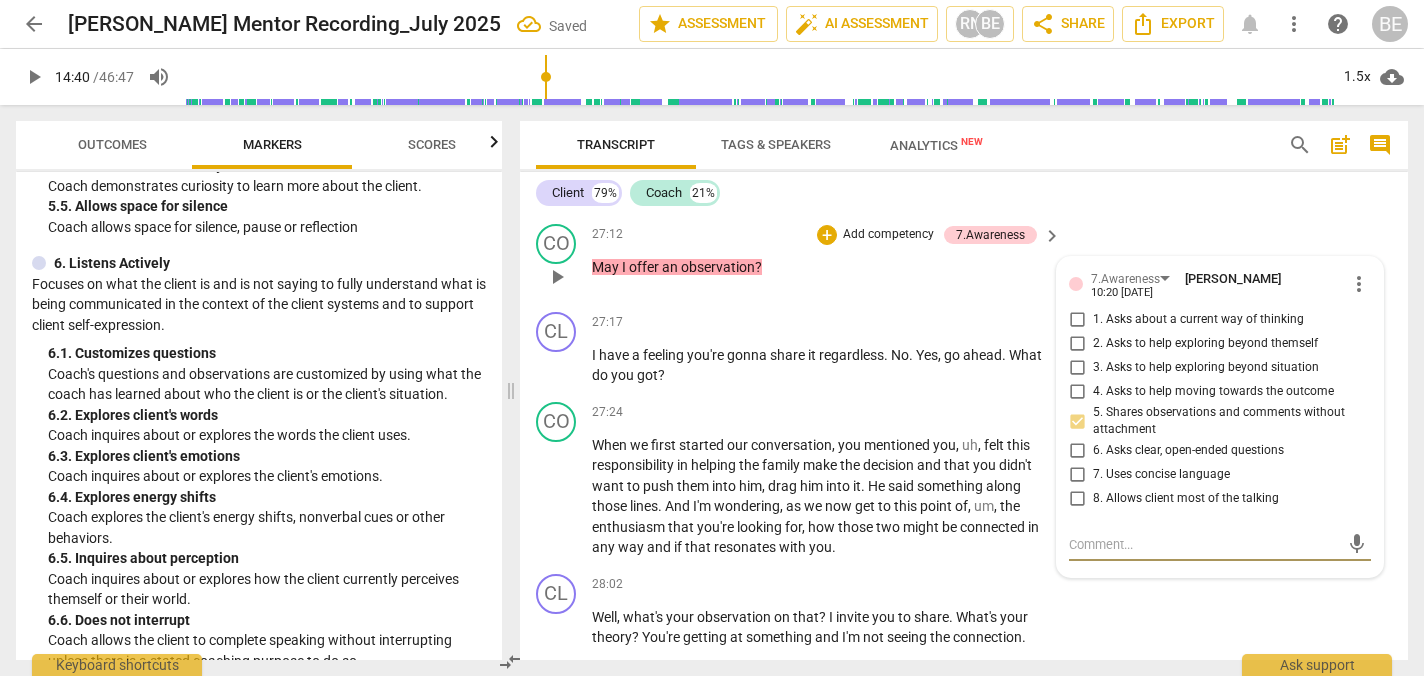 click at bounding box center (1204, 544) 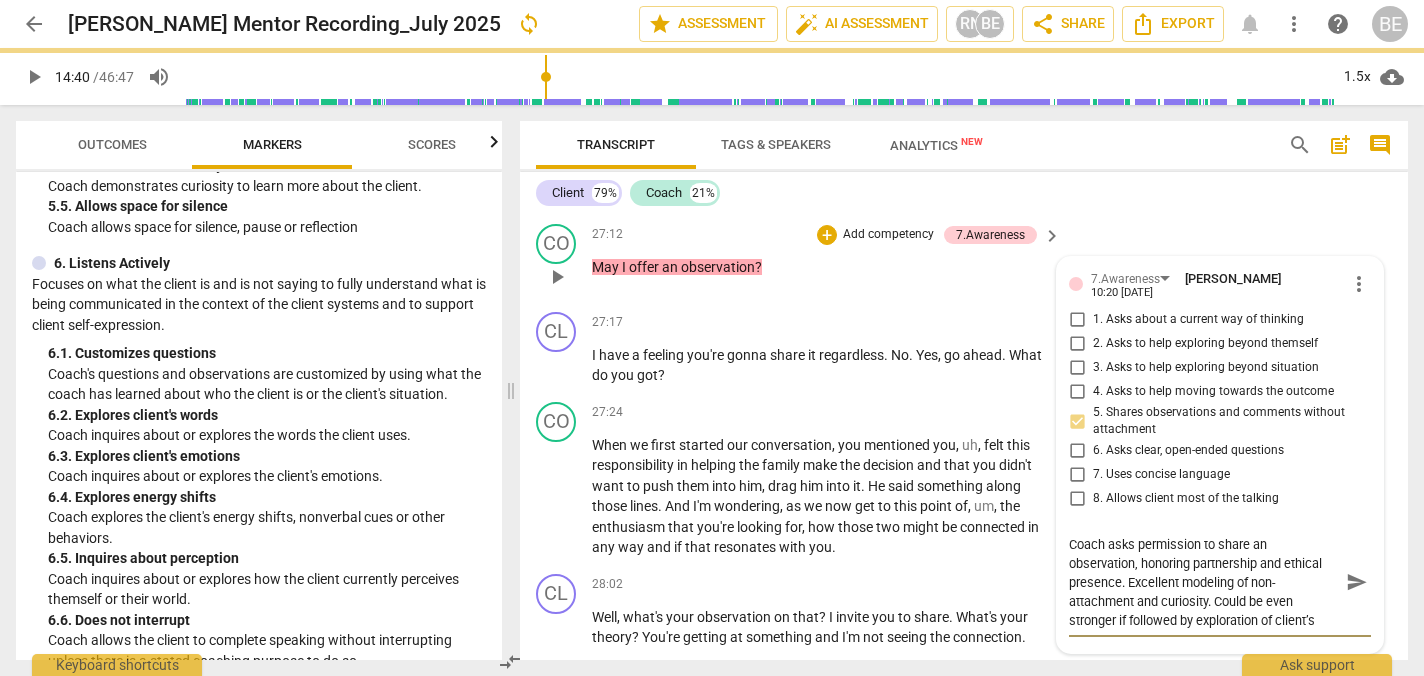 scroll, scrollTop: 17, scrollLeft: 0, axis: vertical 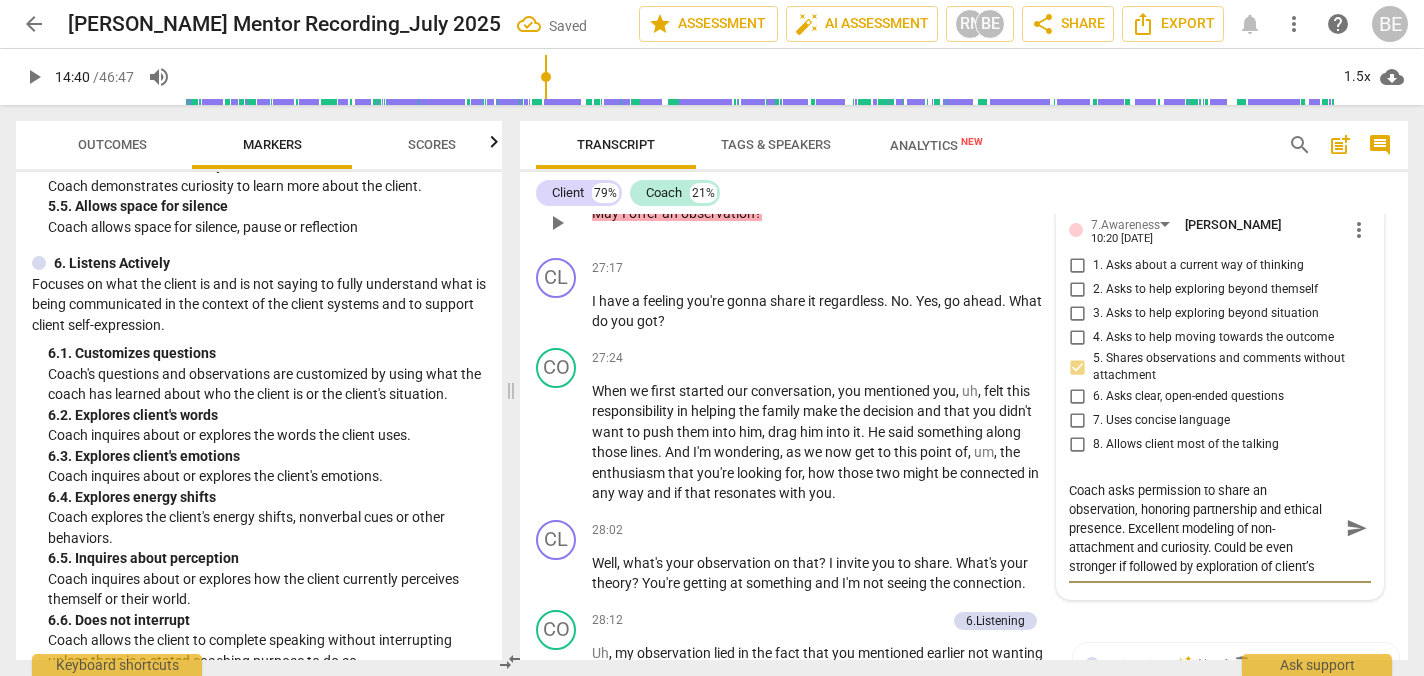 click on "Coach asks permission to share an observation, honoring partnership and ethical presence. Excellent modeling of non-attachment and curiosity. Could be even stronger if followed by exploration of client’s response." at bounding box center [1204, 528] 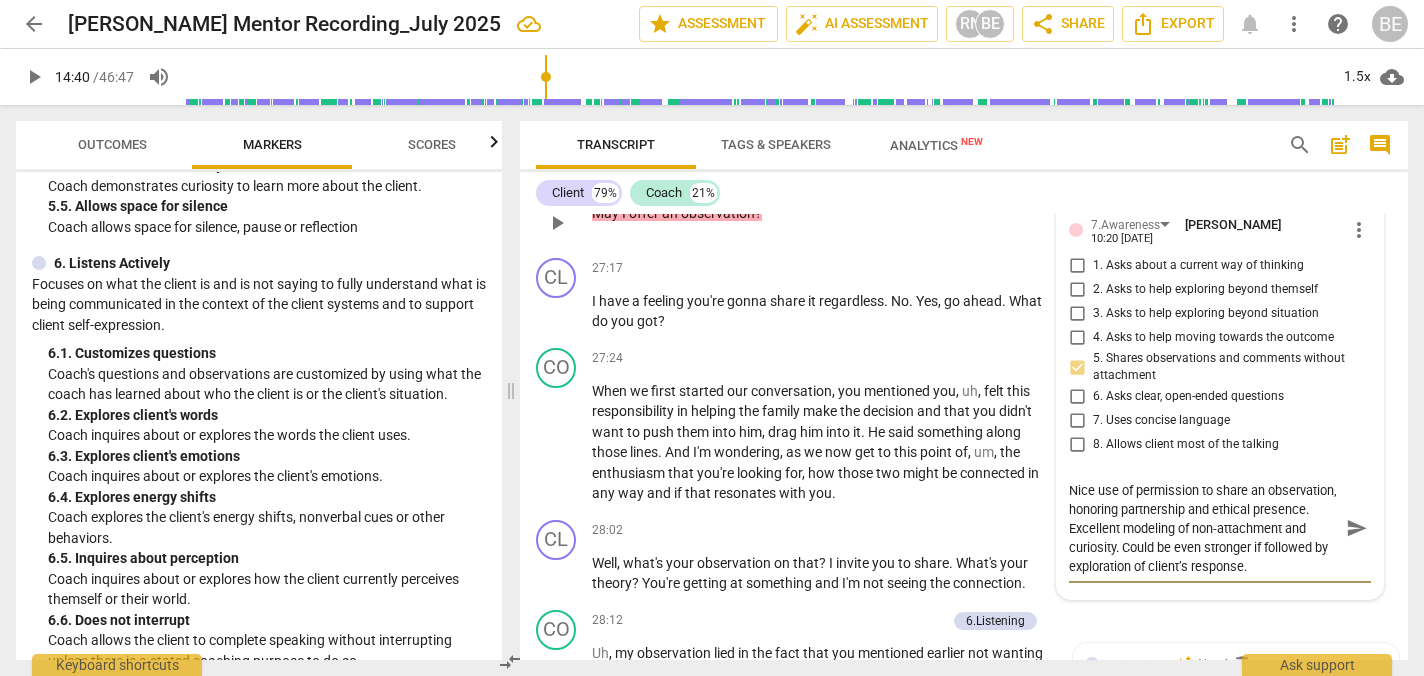 scroll, scrollTop: 18, scrollLeft: 0, axis: vertical 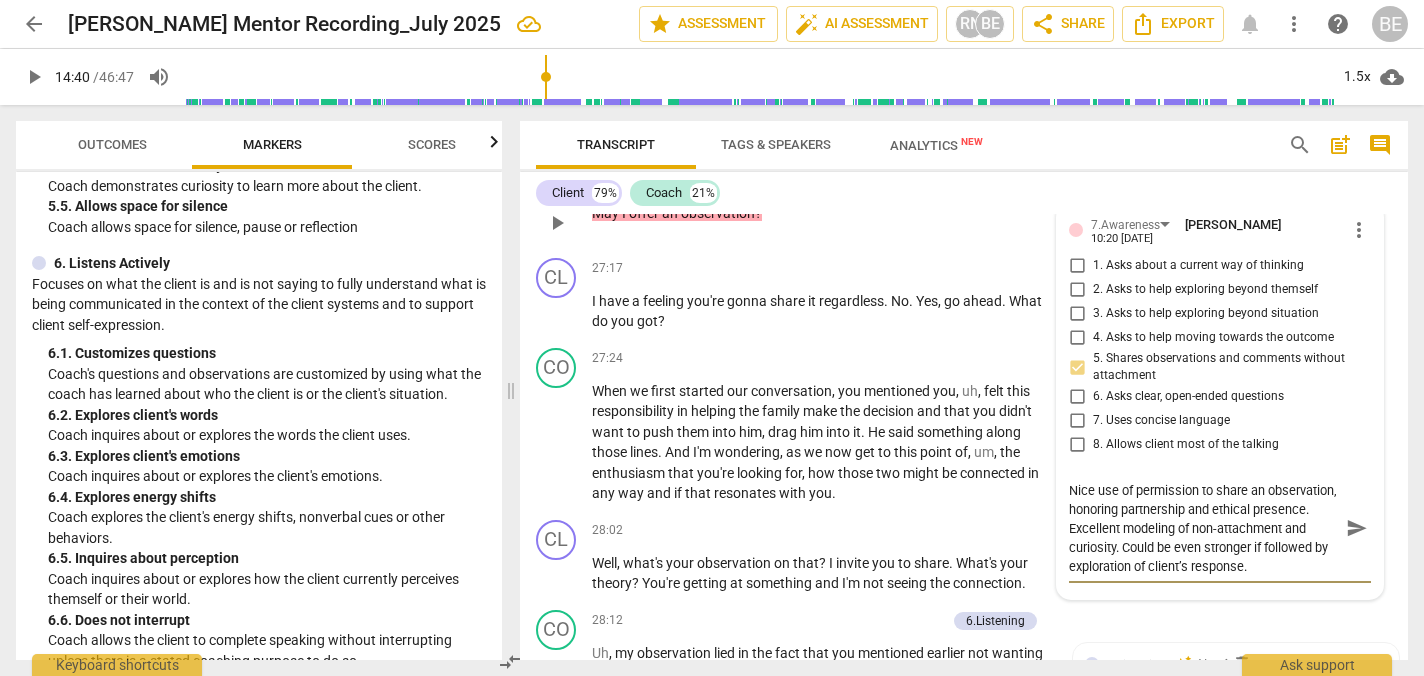 click on "Nice use of permission to share an observation, honoring partnership and ethical presence. Excellent modeling of non-attachment and curiosity. Could be even stronger if followed by exploration of client’s response." at bounding box center [1204, 528] 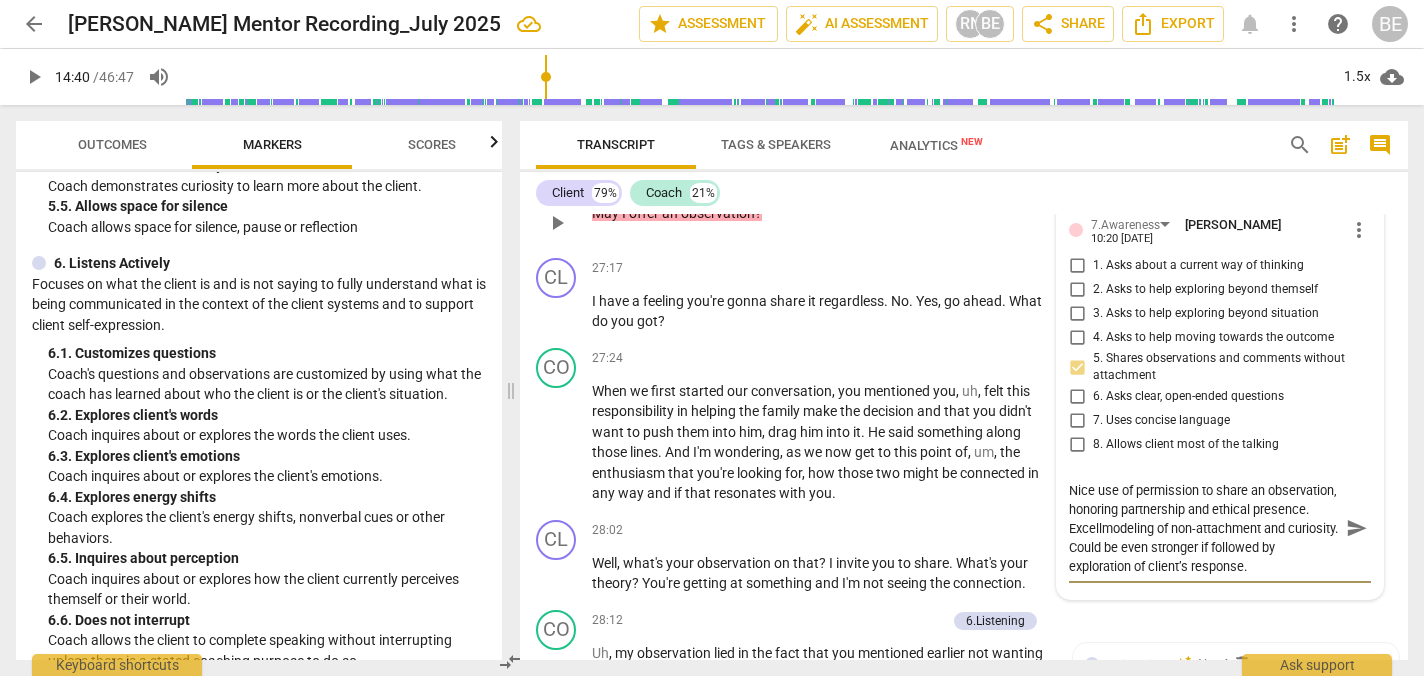 scroll, scrollTop: 0, scrollLeft: 0, axis: both 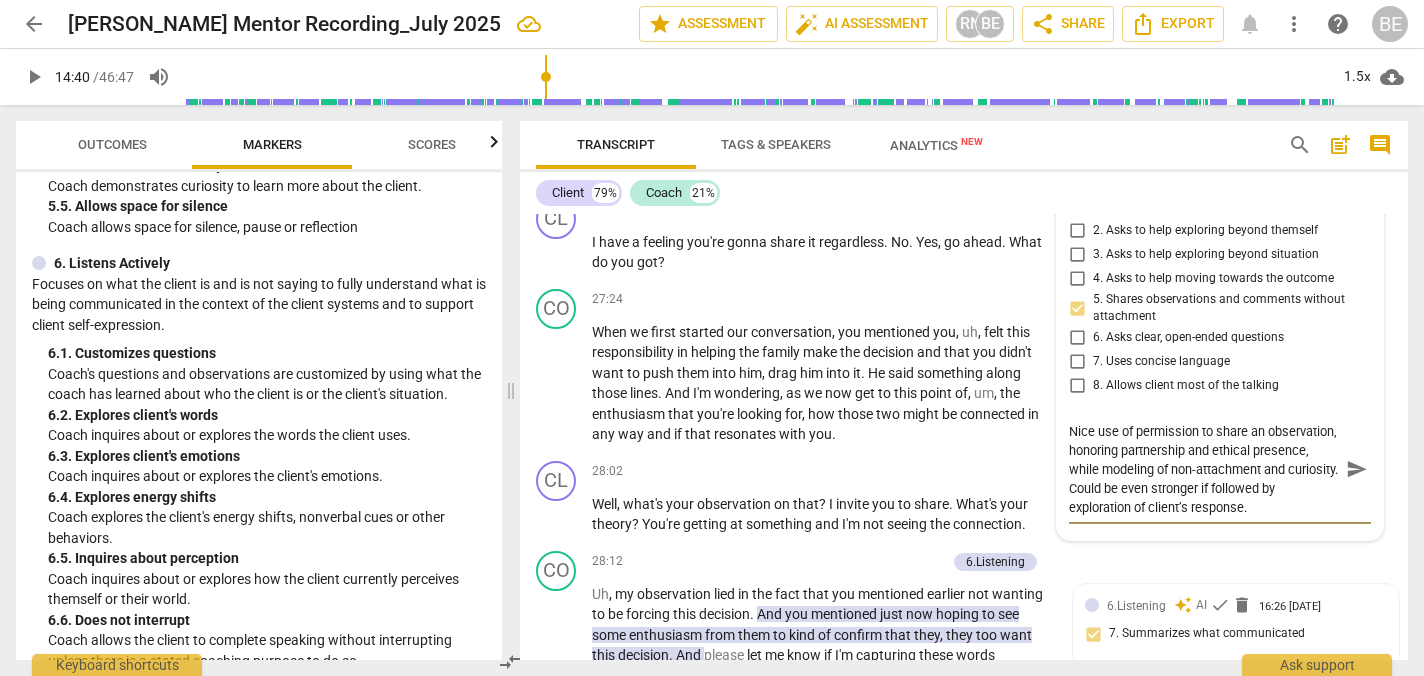 drag, startPoint x: 1319, startPoint y: 587, endPoint x: 1144, endPoint y: 566, distance: 176.2555 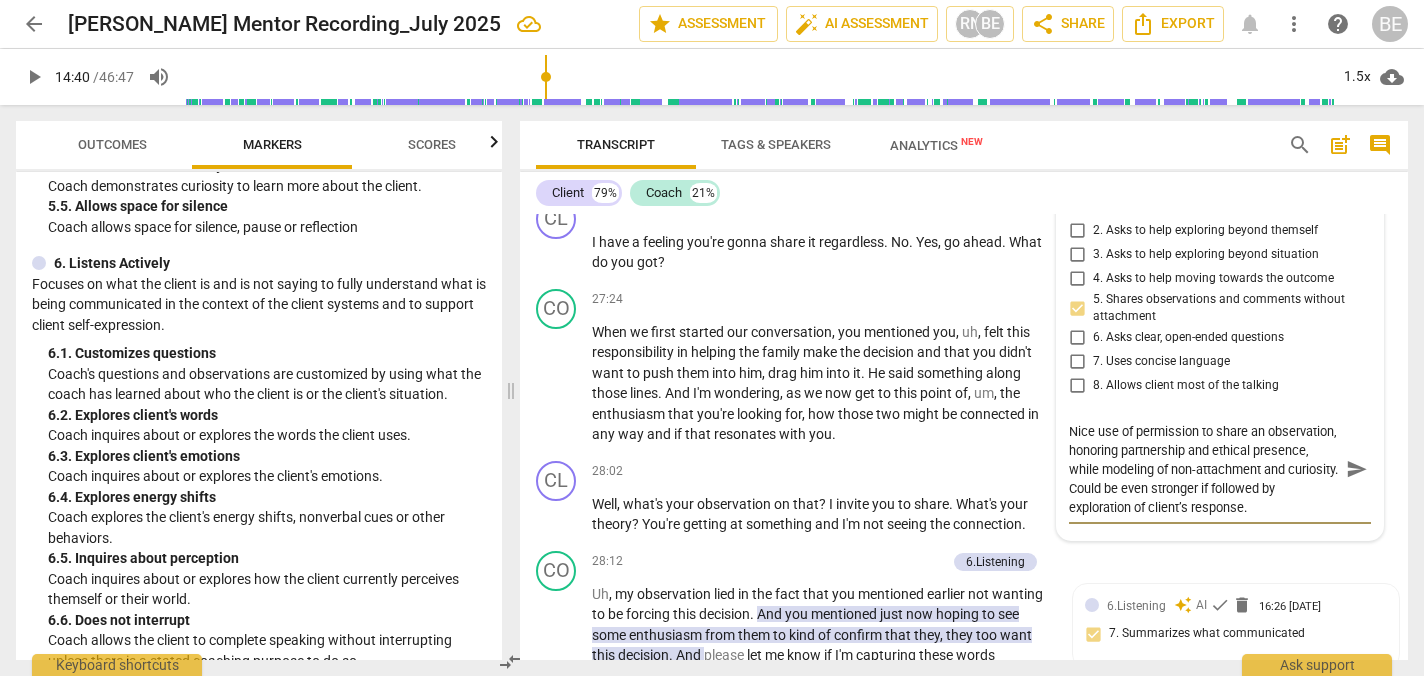 click on "Nice use of permission to share an observation, honoring partnership and ethical presence, while modeling of non-attachment and curiosity. Could be even stronger if followed by exploration of client’s response." at bounding box center [1204, 469] 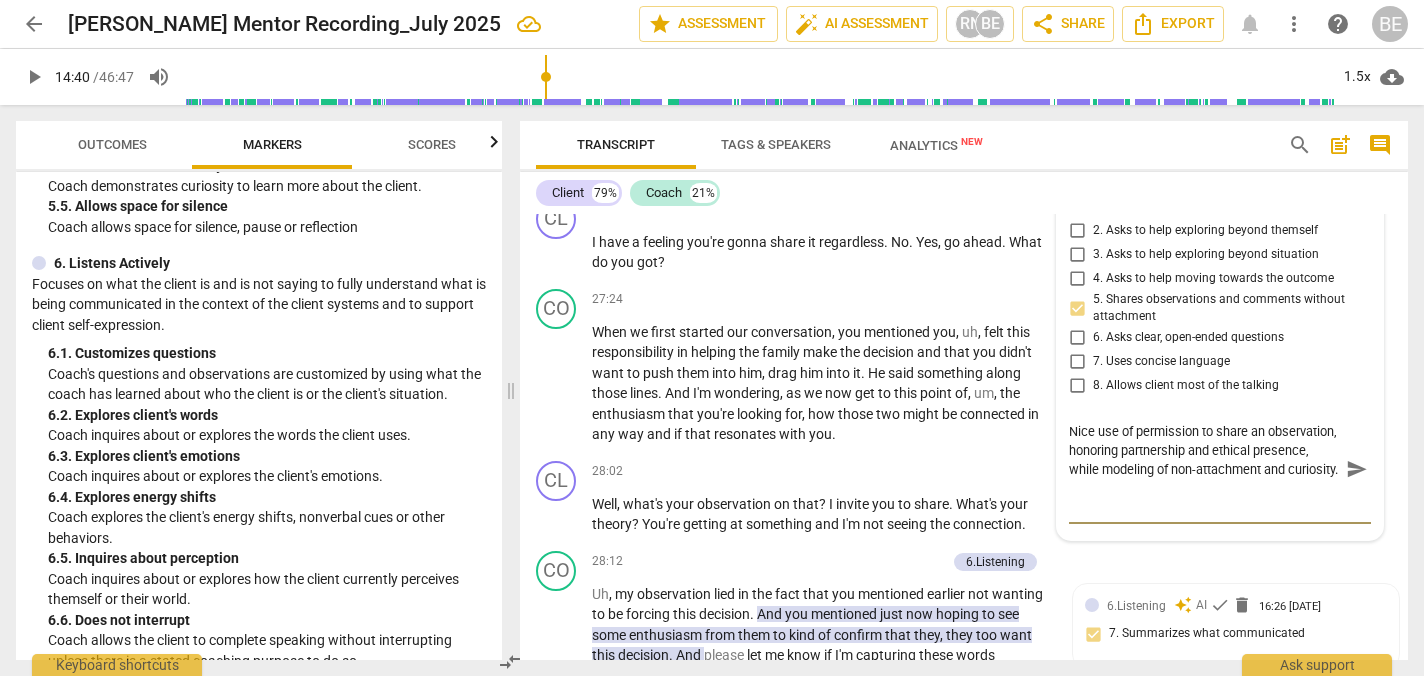 scroll, scrollTop: 17, scrollLeft: 0, axis: vertical 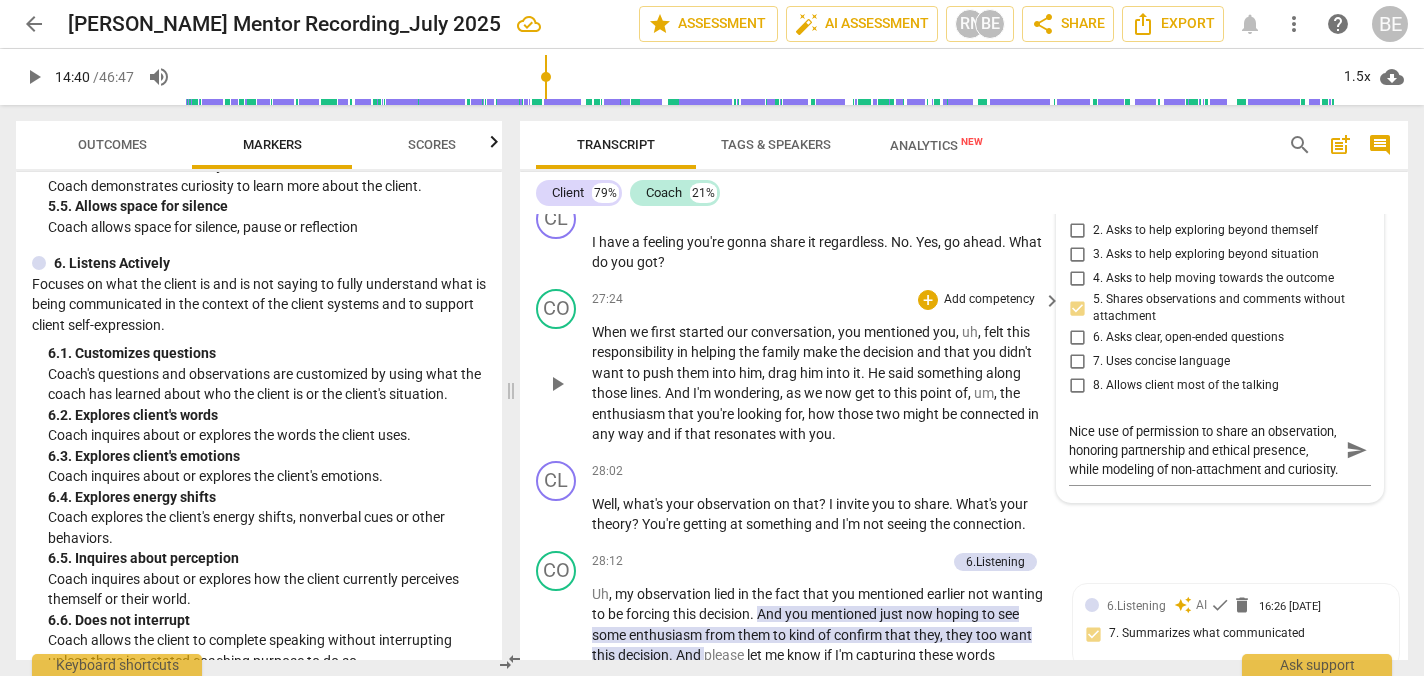 click on "Add competency" at bounding box center [989, 300] 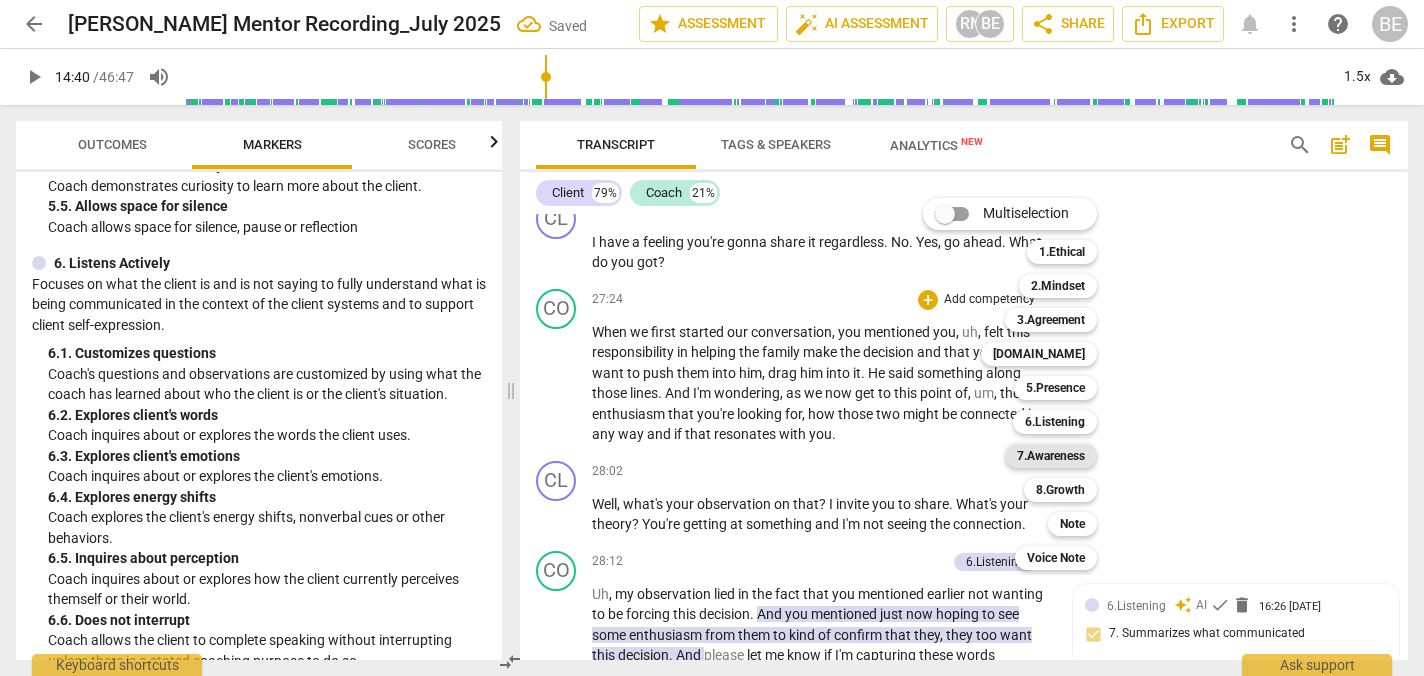 click on "7.Awareness" at bounding box center [1051, 456] 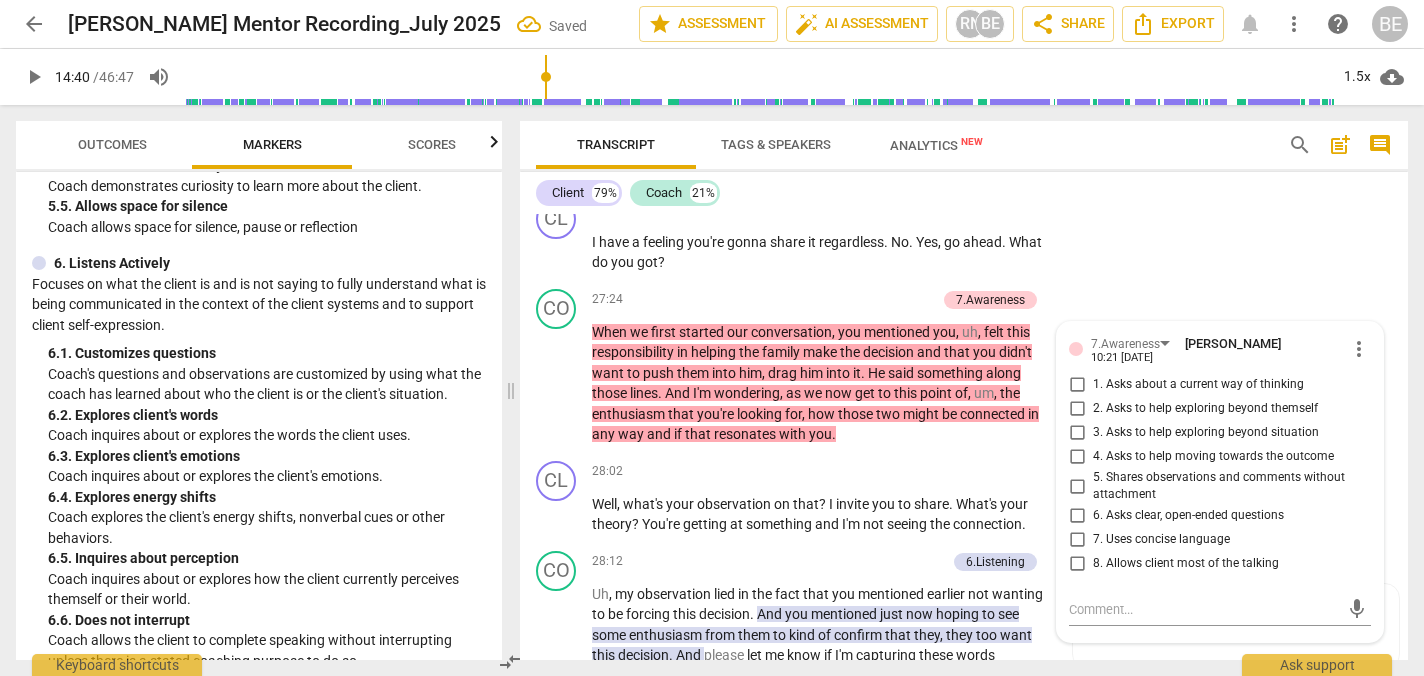 scroll, scrollTop: 9985, scrollLeft: 0, axis: vertical 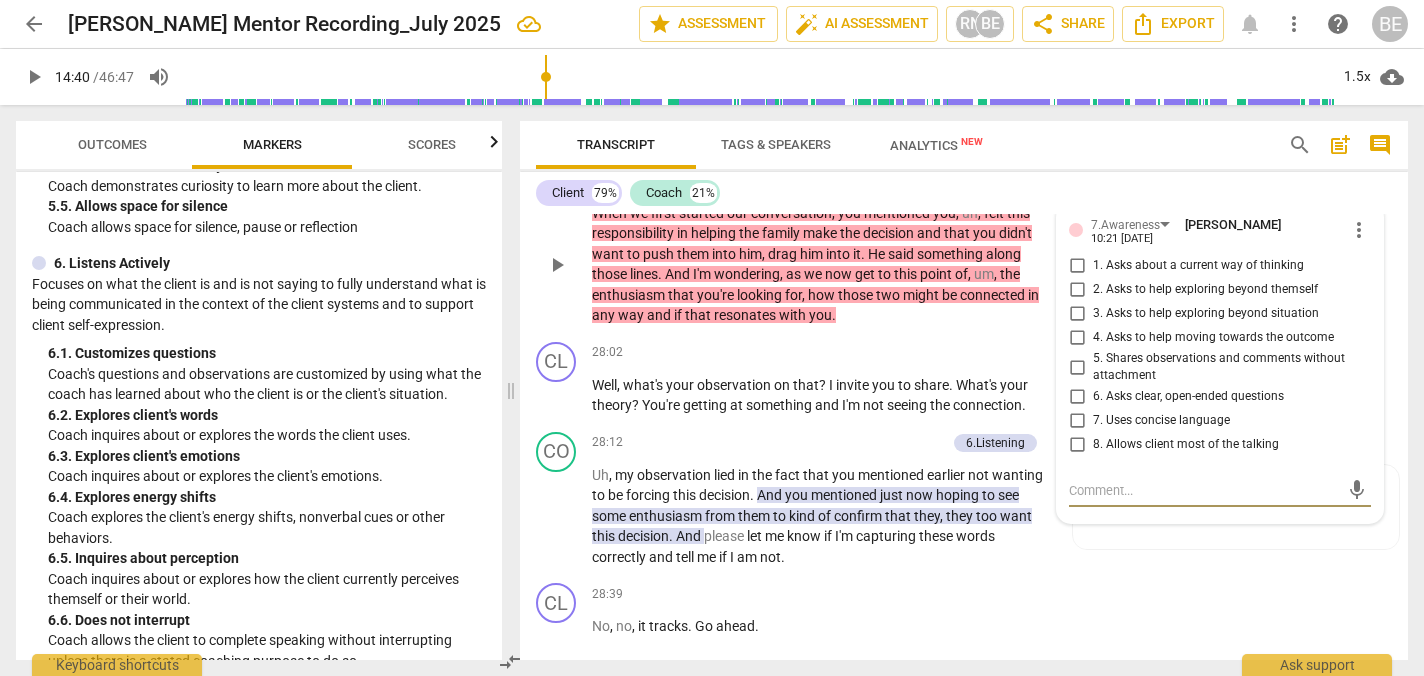 click on "3. Asks to help exploring beyond situation" at bounding box center (1077, 314) 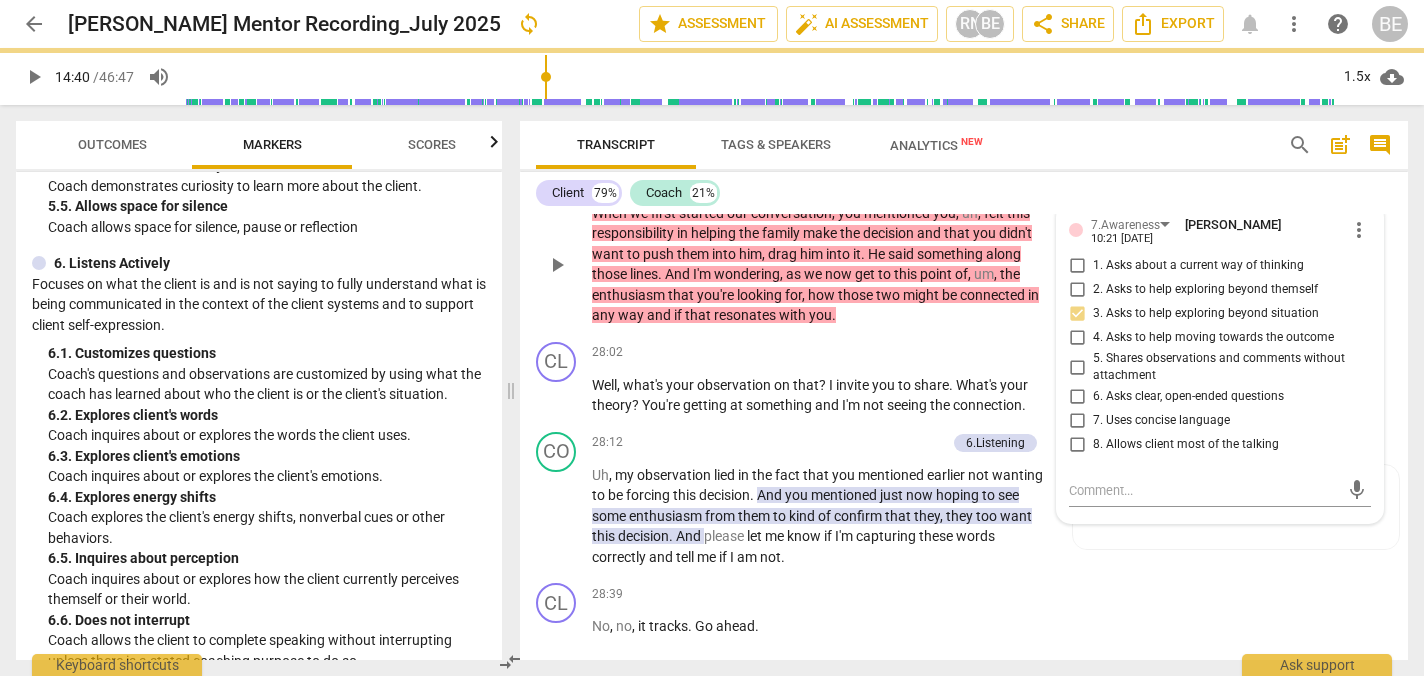click on "2. Asks to help exploring beyond themself" at bounding box center [1077, 290] 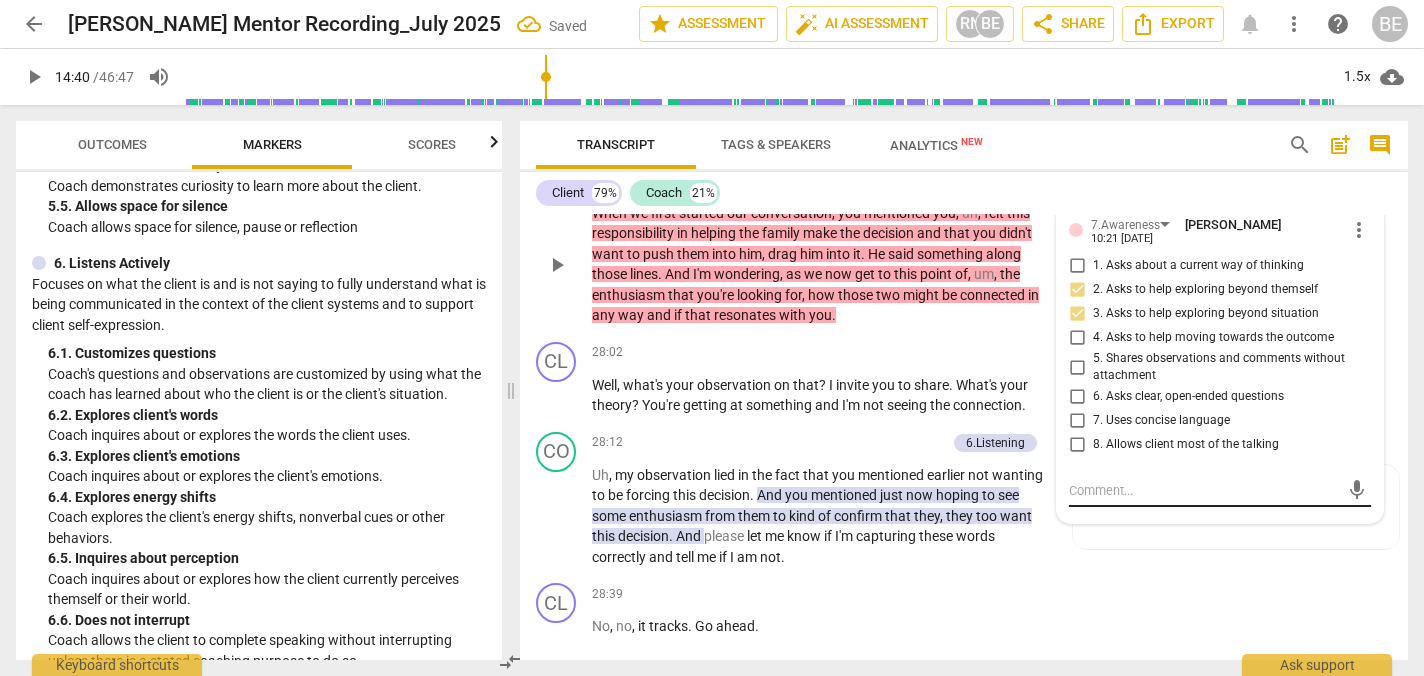 click at bounding box center (1204, 490) 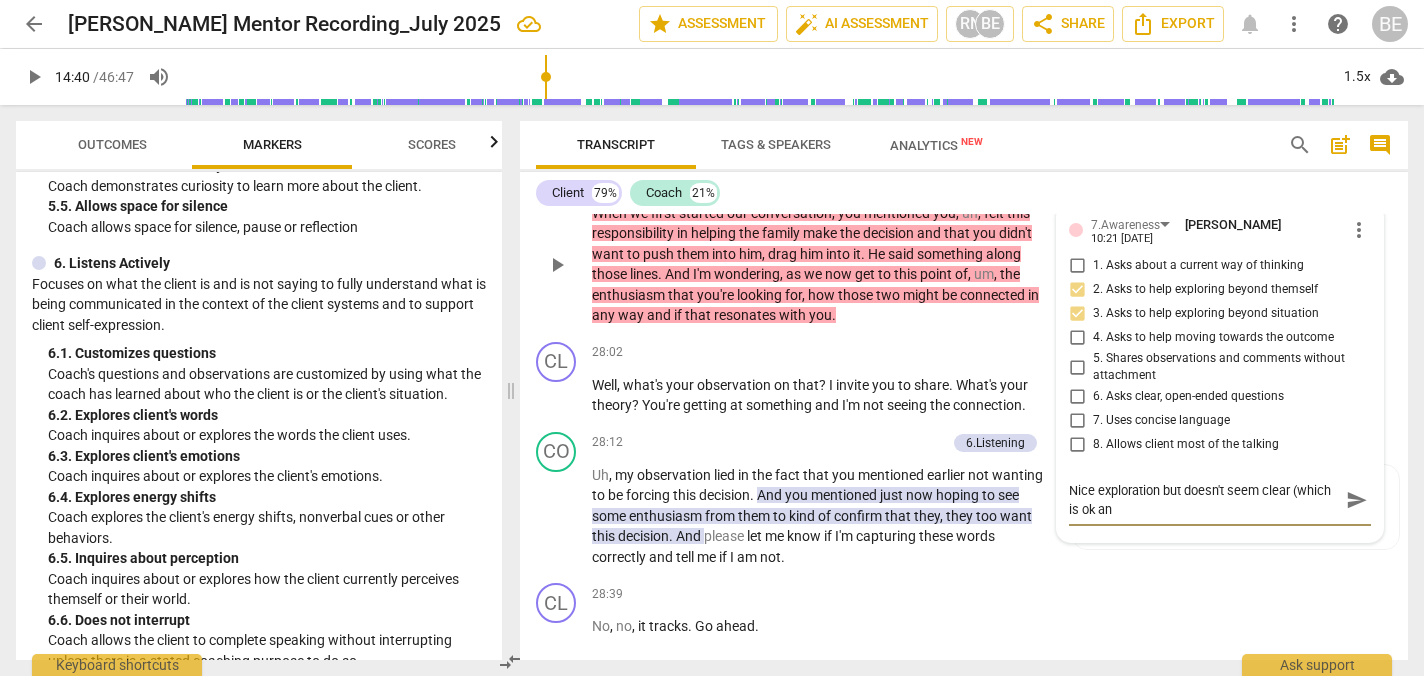 scroll, scrollTop: 0, scrollLeft: 0, axis: both 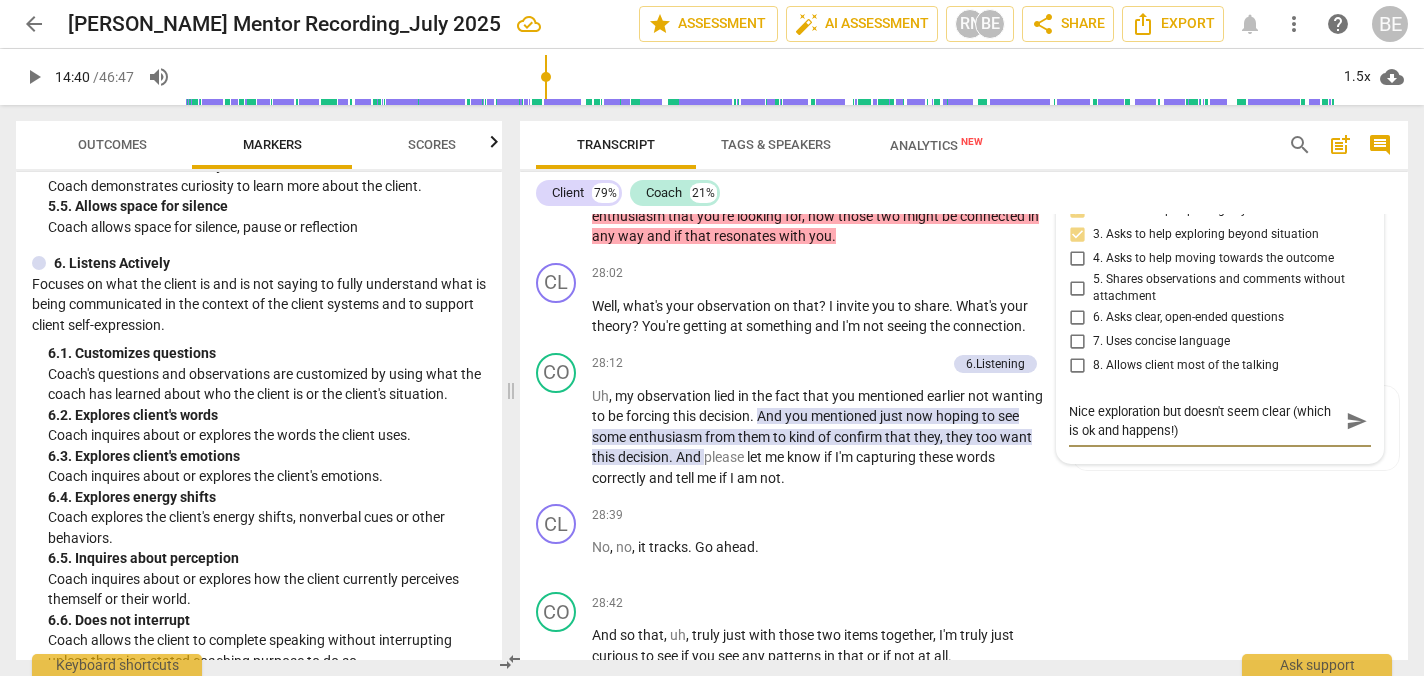 click on "Nice exploration but doesn't seem clear (which is ok and happens!)" at bounding box center (1204, 421) 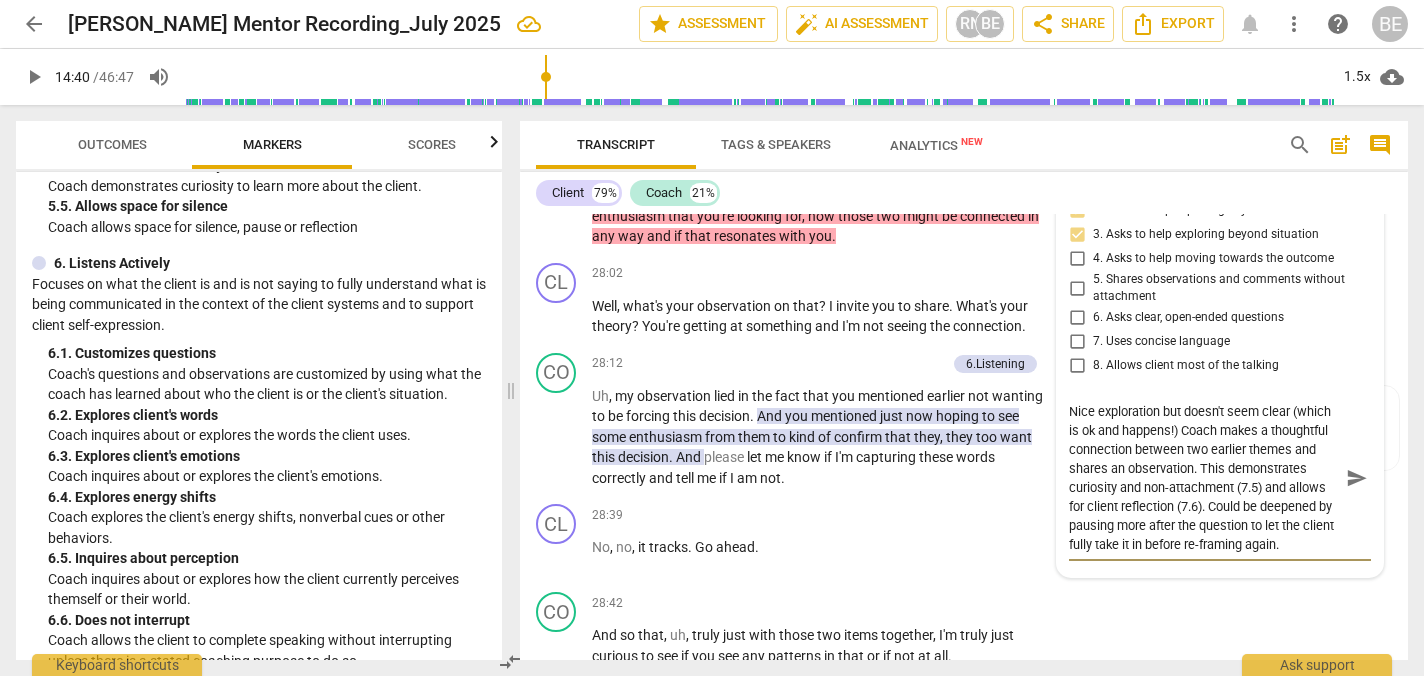 scroll, scrollTop: 0, scrollLeft: 0, axis: both 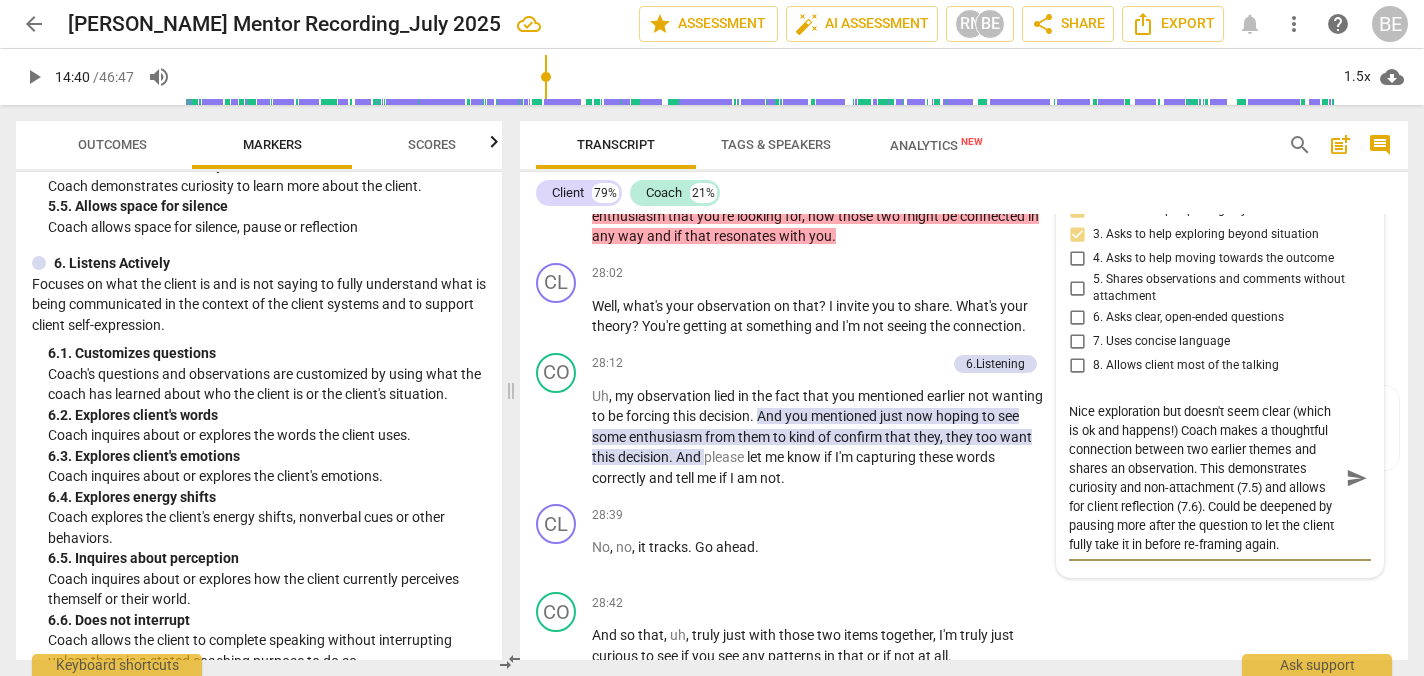 click on "Nice exploration but doesn't seem clear (which is ok and happens!) Coach makes a thoughtful connection between two earlier themes and shares an observation. This demonstrates curiosity and non-attachment (7.5) and allows for client reflection (7.6). Could be deepened by pausing more after the question to let the client fully take it in before re-framing again." at bounding box center (1204, 478) 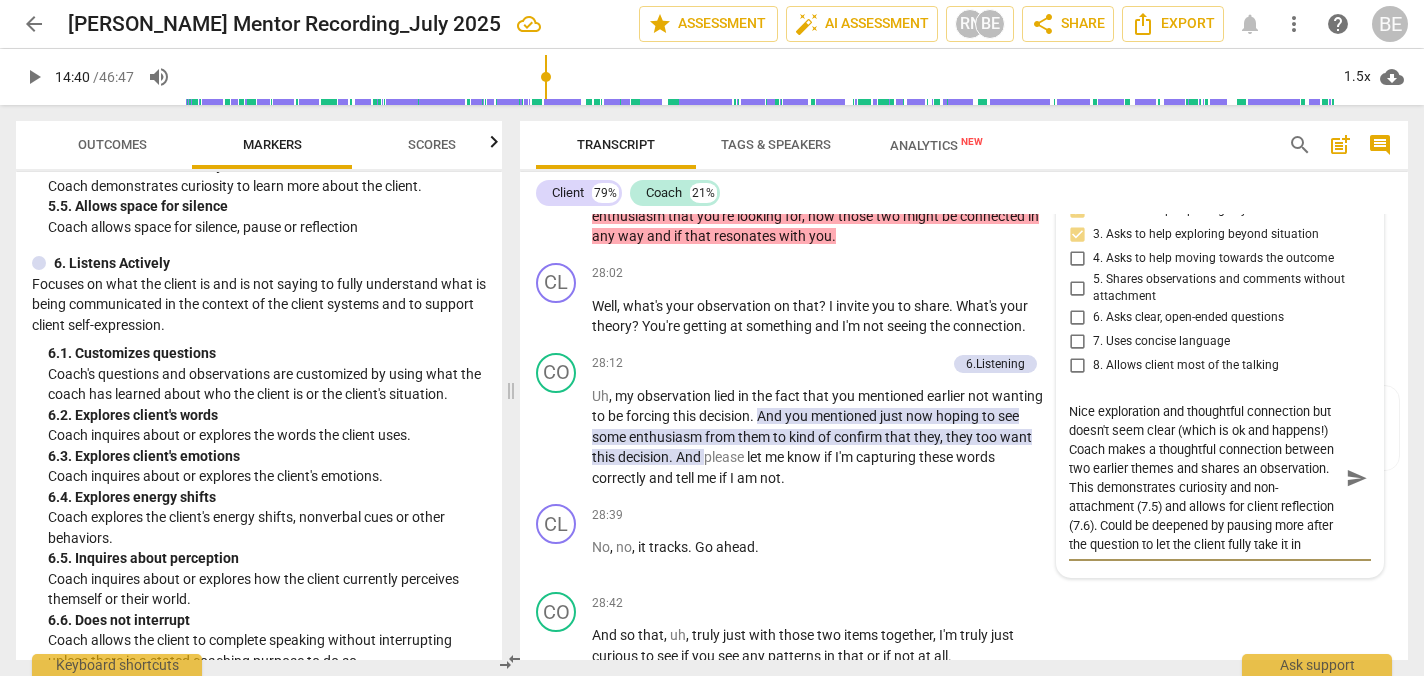 drag, startPoint x: 1193, startPoint y: 572, endPoint x: 1125, endPoint y: 531, distance: 79.40403 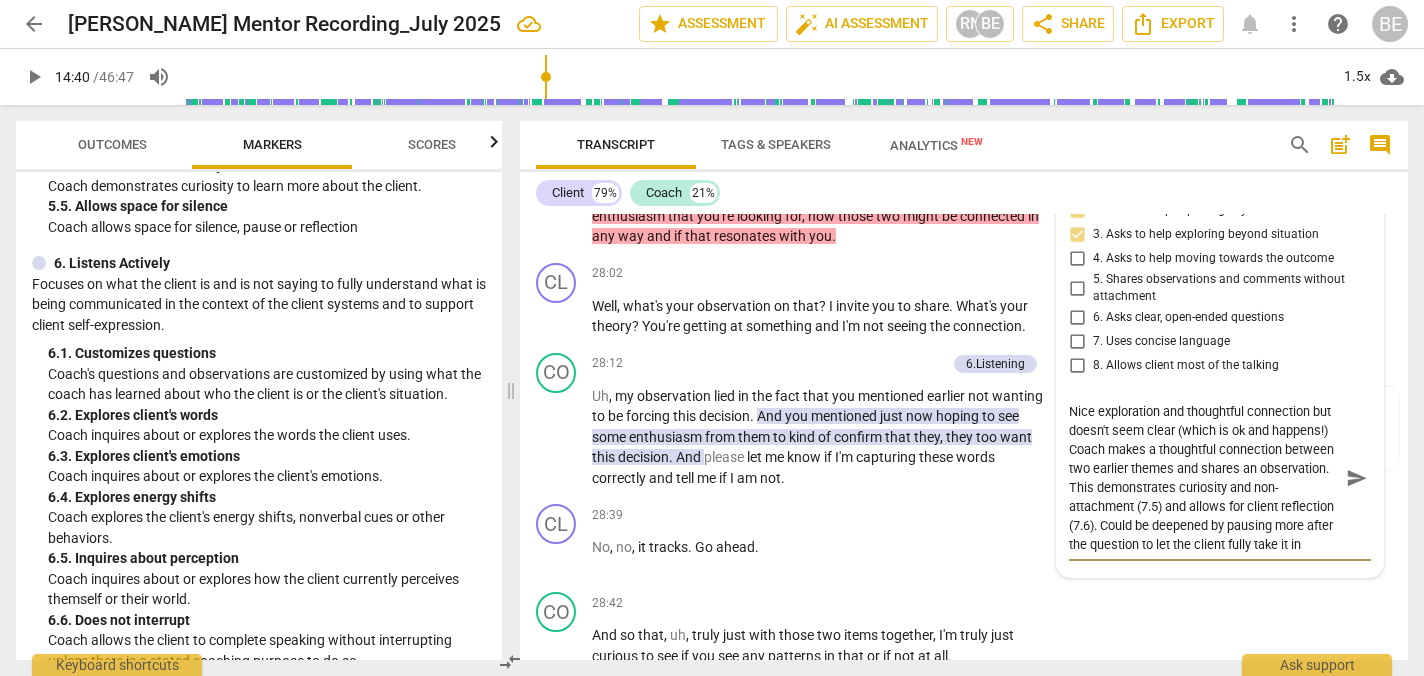 click on "Nice exploration and thoughtful connection but doesn't seem clear (which is ok and happens!) Coach makes a thoughtful connection between two earlier themes and shares an observation. This demonstrates curiosity and non-attachment (7.5) and allows for client reflection (7.6). Could be deepened by pausing more after the question to let the client fully take it in before re-framing again." at bounding box center [1204, 478] 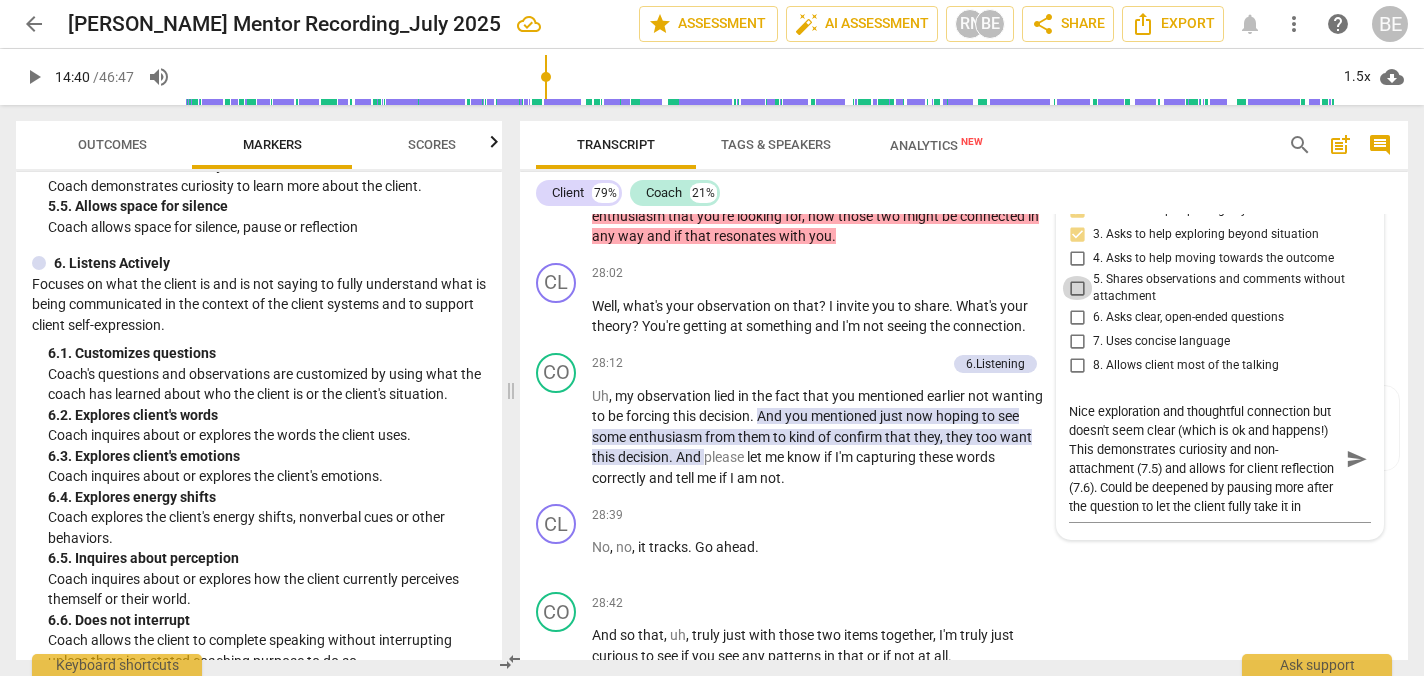 click on "5. Shares observations and comments without attachment" at bounding box center [1077, 288] 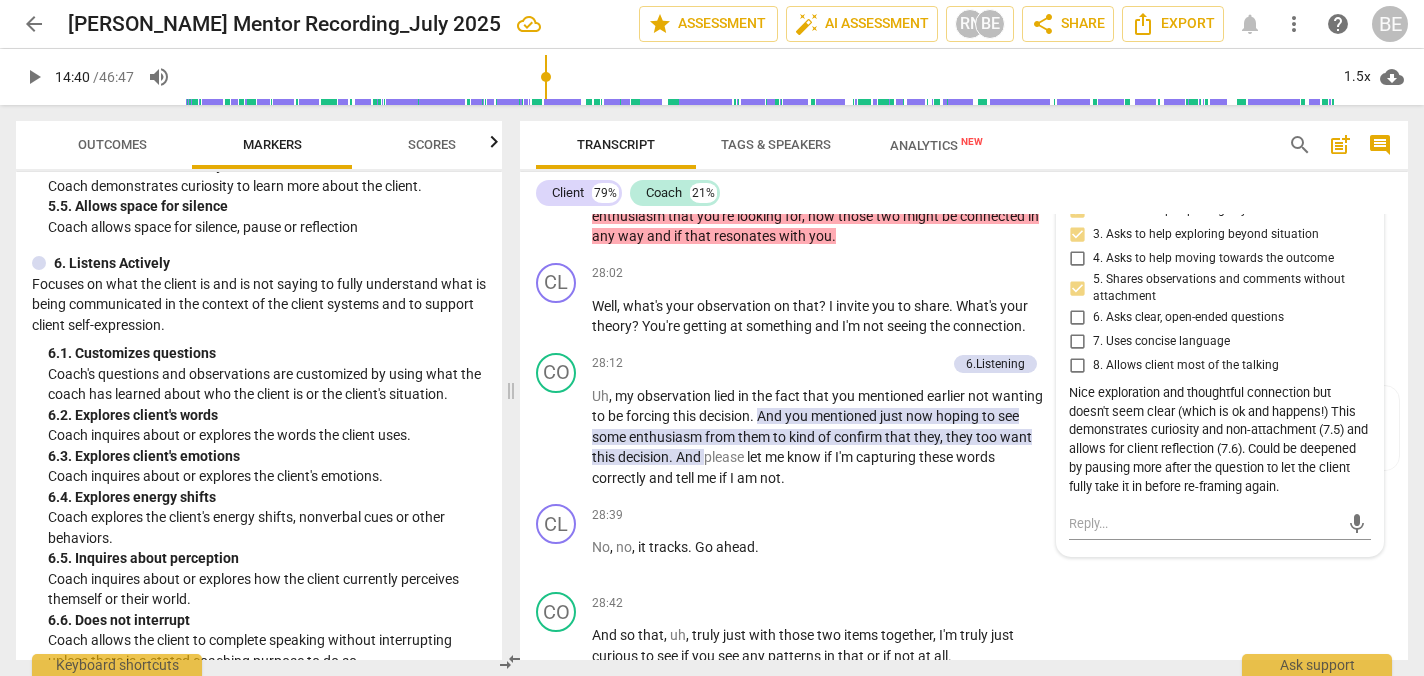 click on "more_vert" at bounding box center [1359, 151] 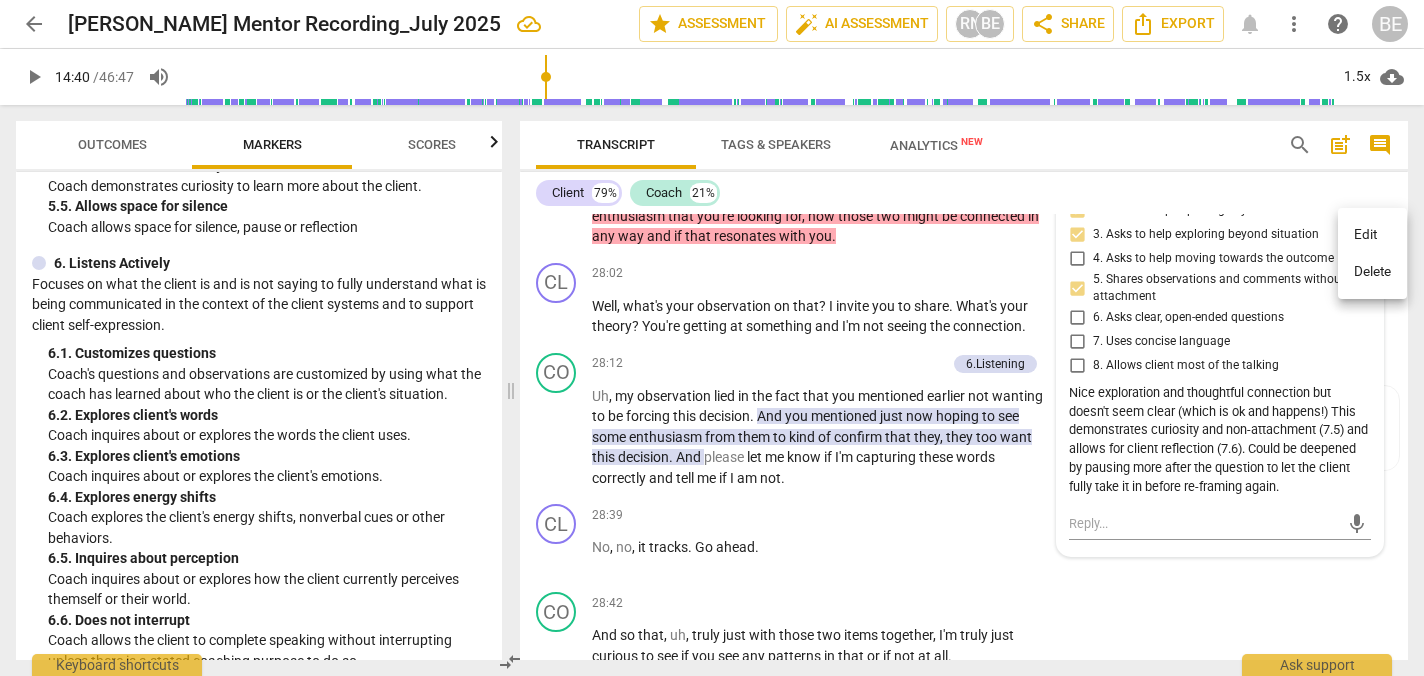 click on "Edit" at bounding box center (1372, 235) 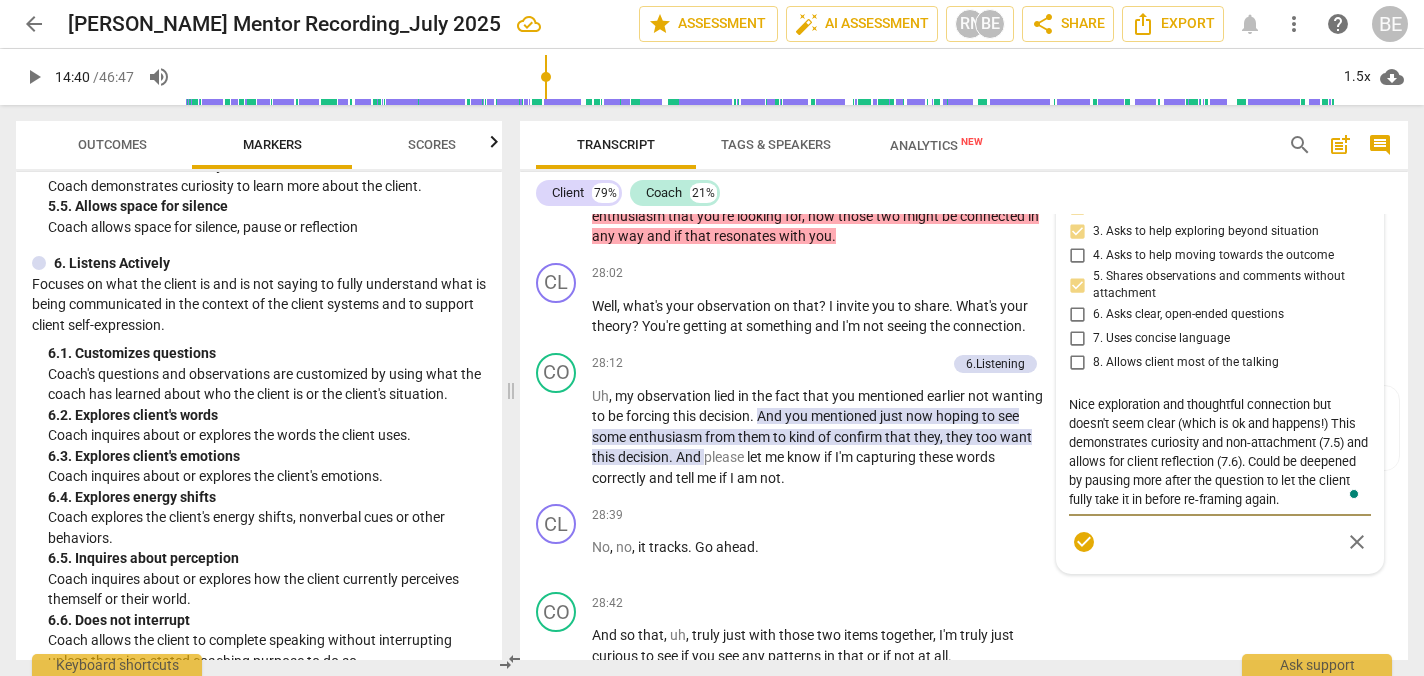 scroll, scrollTop: 10057, scrollLeft: 0, axis: vertical 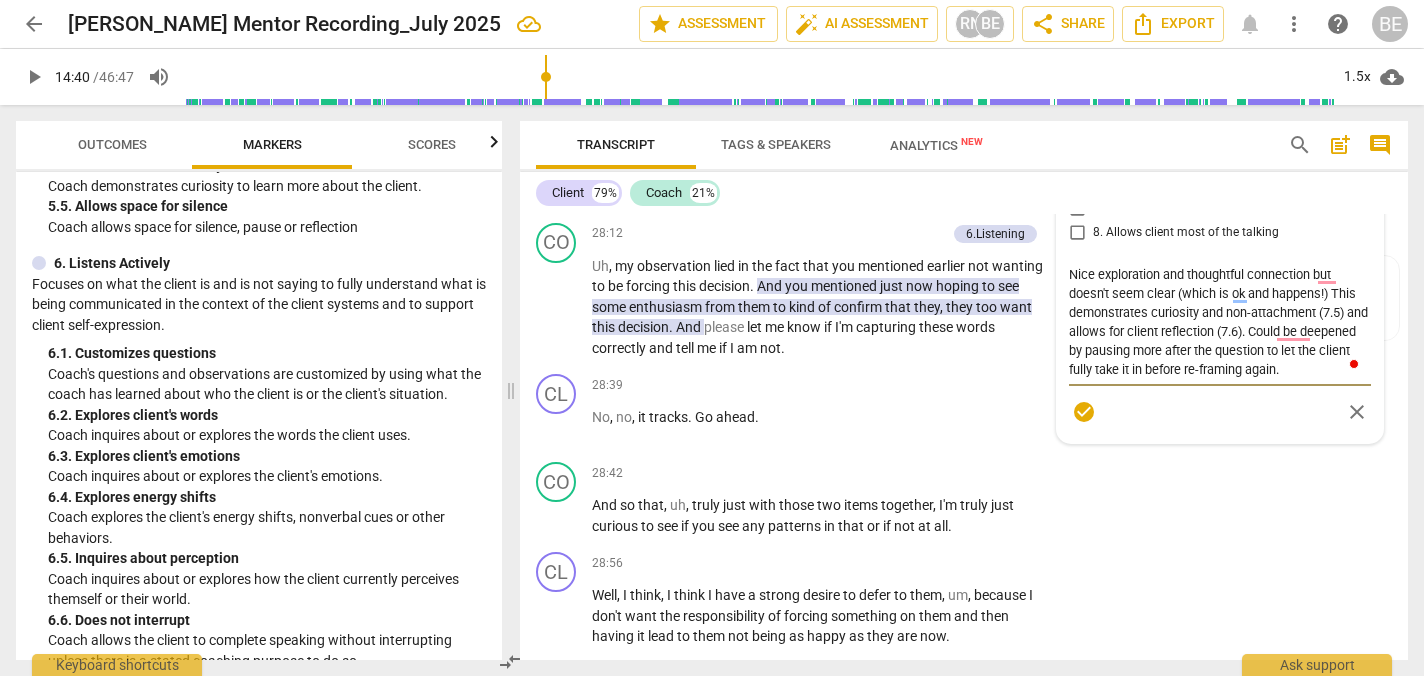 click on "Nice exploration and thoughtful connection but doesn't seem clear (which is ok and happens!) This demonstrates curiosity and non-attachment (7.5) and allows for client reflection (7.6). Could be deepened by pausing more after the question to let the client fully take it in before re-framing again." at bounding box center (1220, 322) 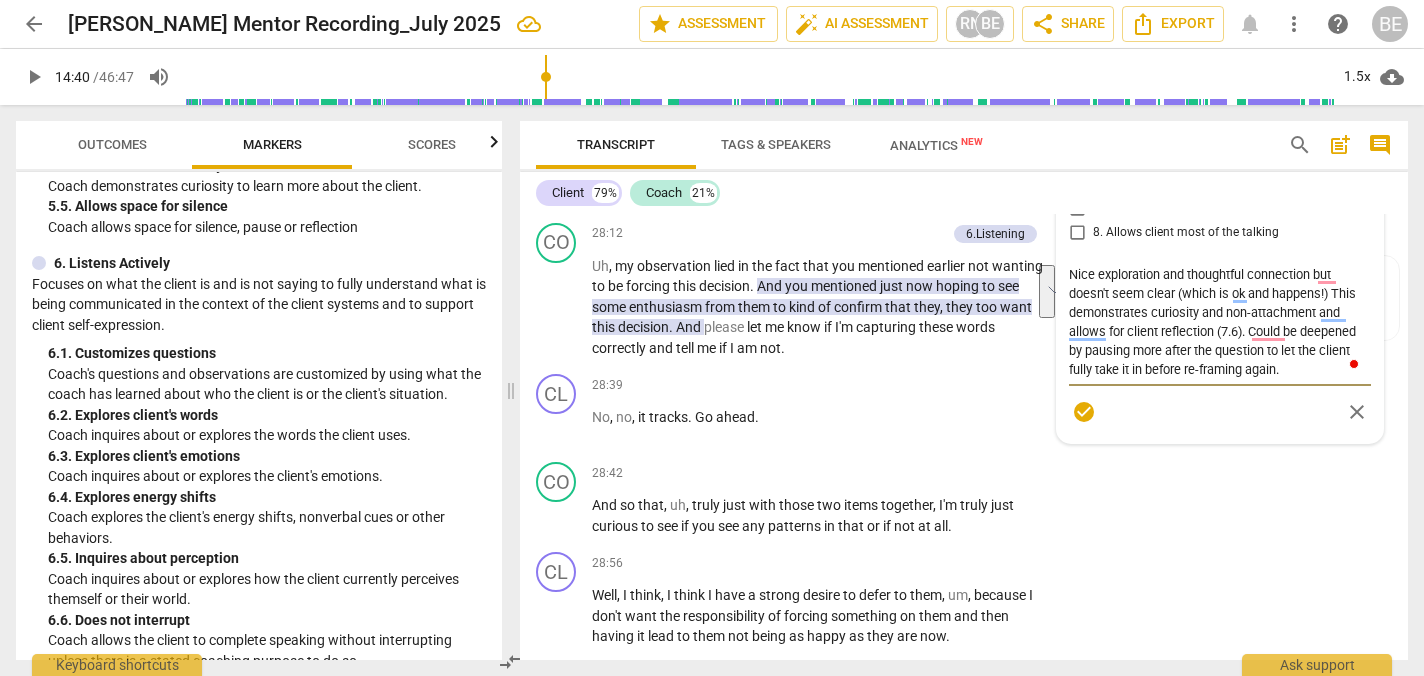 drag, startPoint x: 1245, startPoint y: 416, endPoint x: 1327, endPoint y: 373, distance: 92.5905 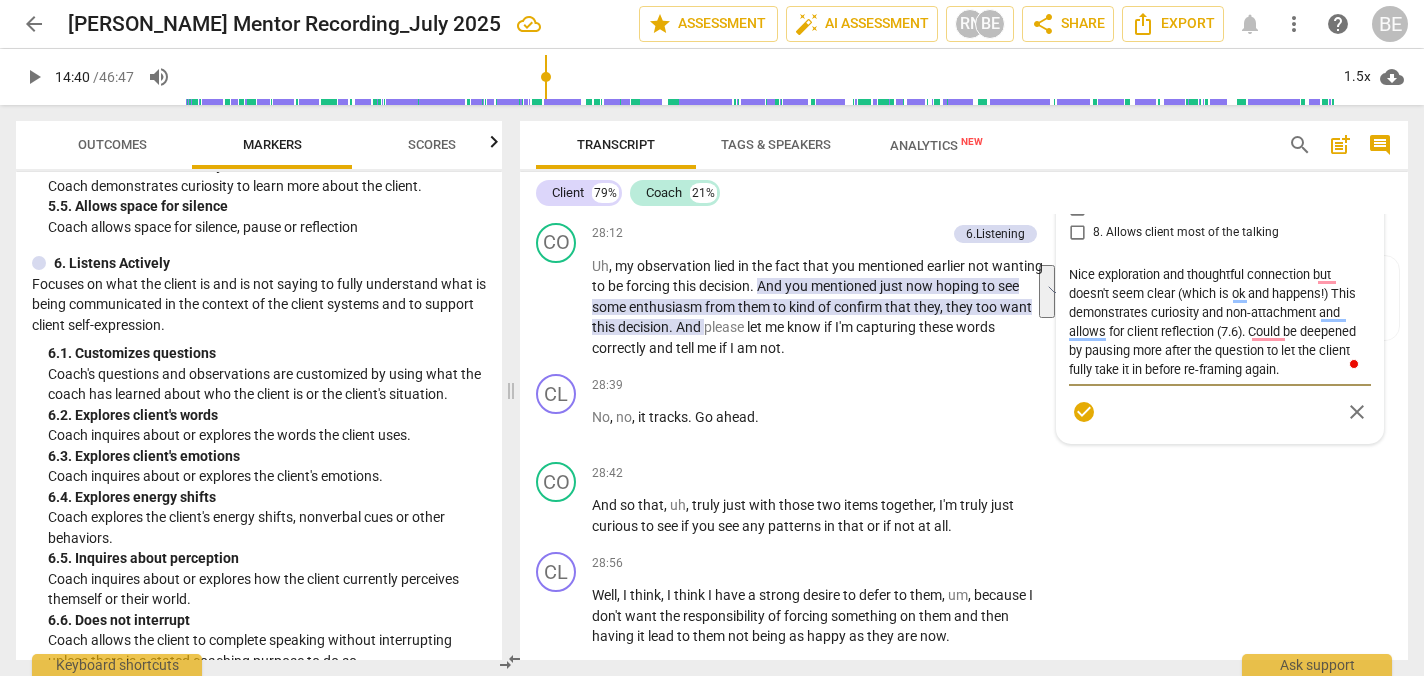 click on "Nice exploration and thoughtful connection but doesn't seem clear (which is ok and happens!) This demonstrates curiosity and non-attachment and allows for client reflection (7.6). Could be deepened by pausing more after the question to let the client fully take it in before re-framing again." at bounding box center (1220, 322) 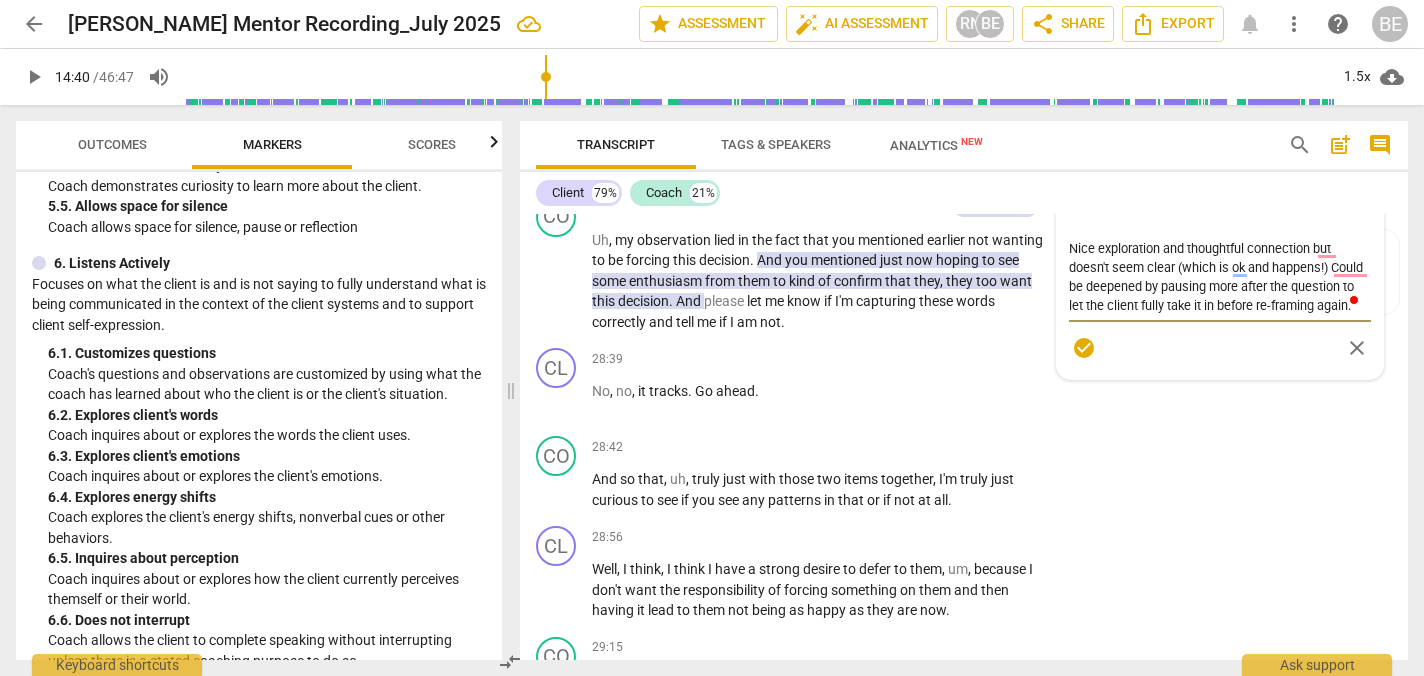scroll, scrollTop: 10081, scrollLeft: 0, axis: vertical 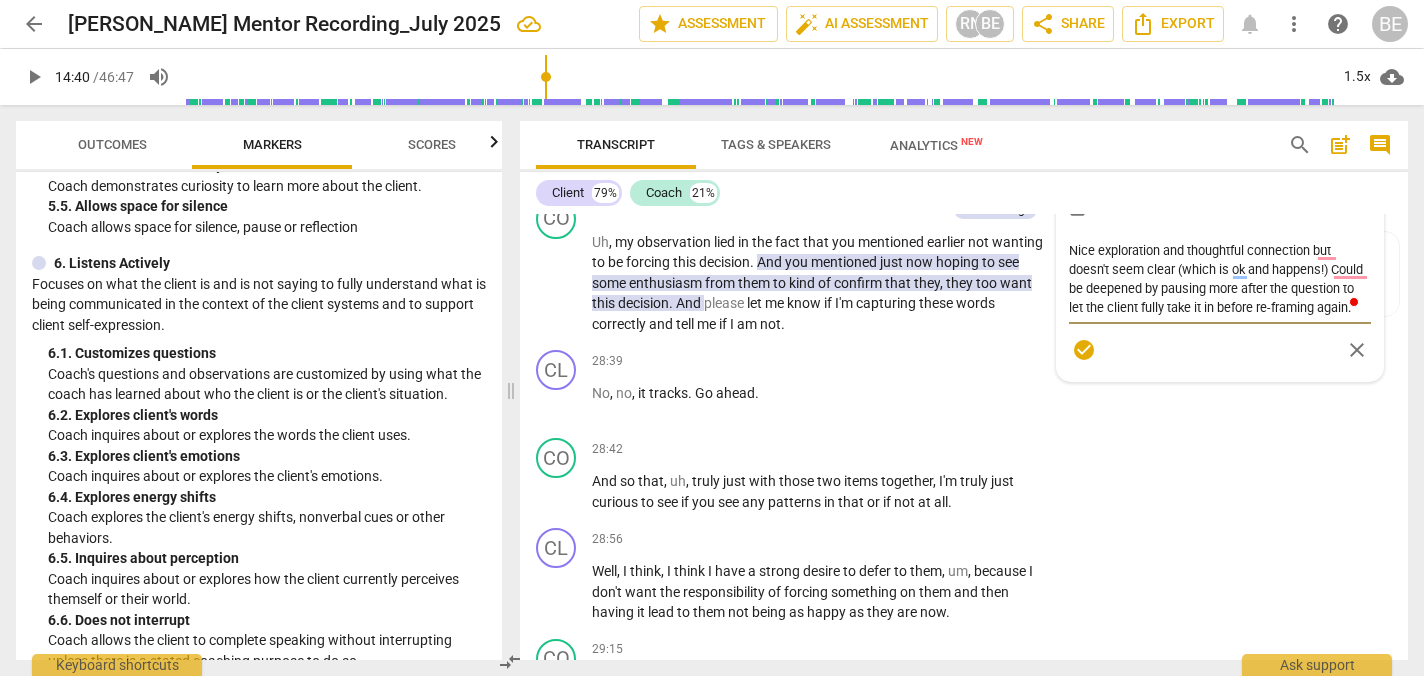 click on "Nice exploration and thoughtful connection but doesn't seem clear (which is ok and happens!) Could be deepened by pausing more after the question to let the client fully take it in before re-framing again." at bounding box center (1220, 279) 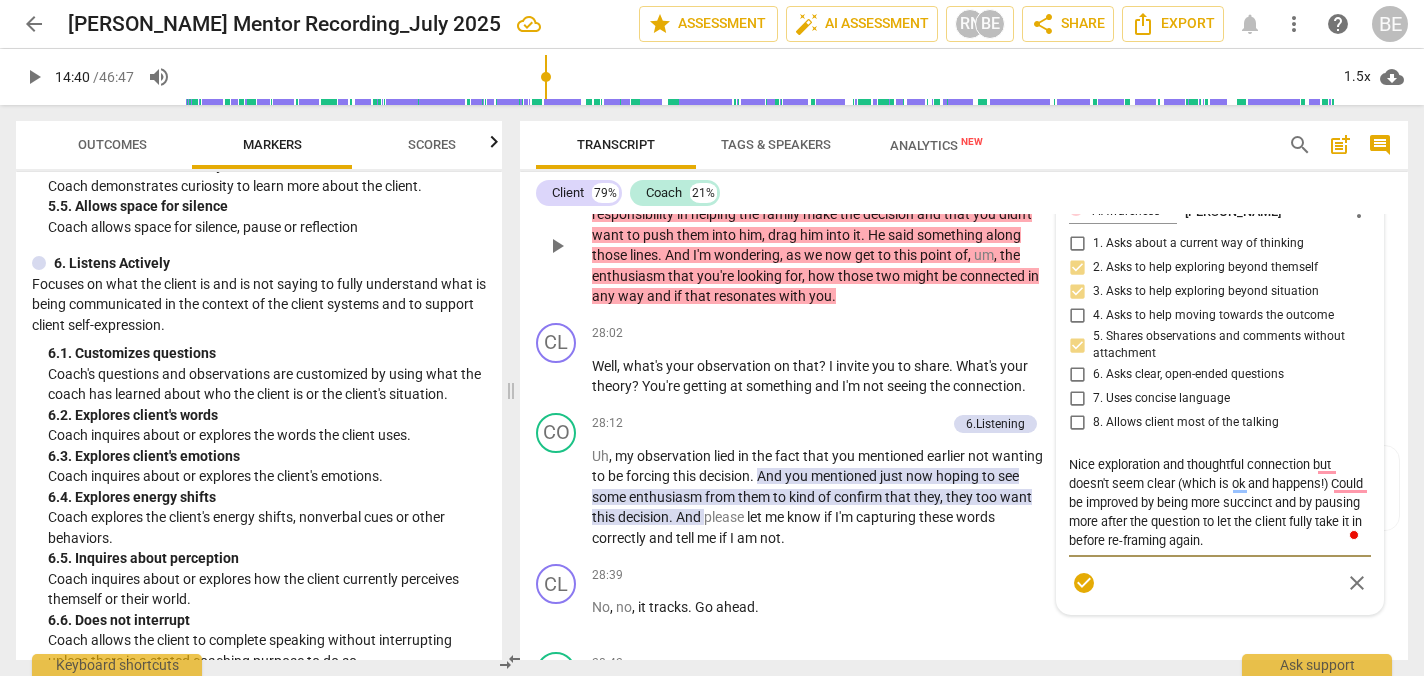 scroll, scrollTop: 10097, scrollLeft: 0, axis: vertical 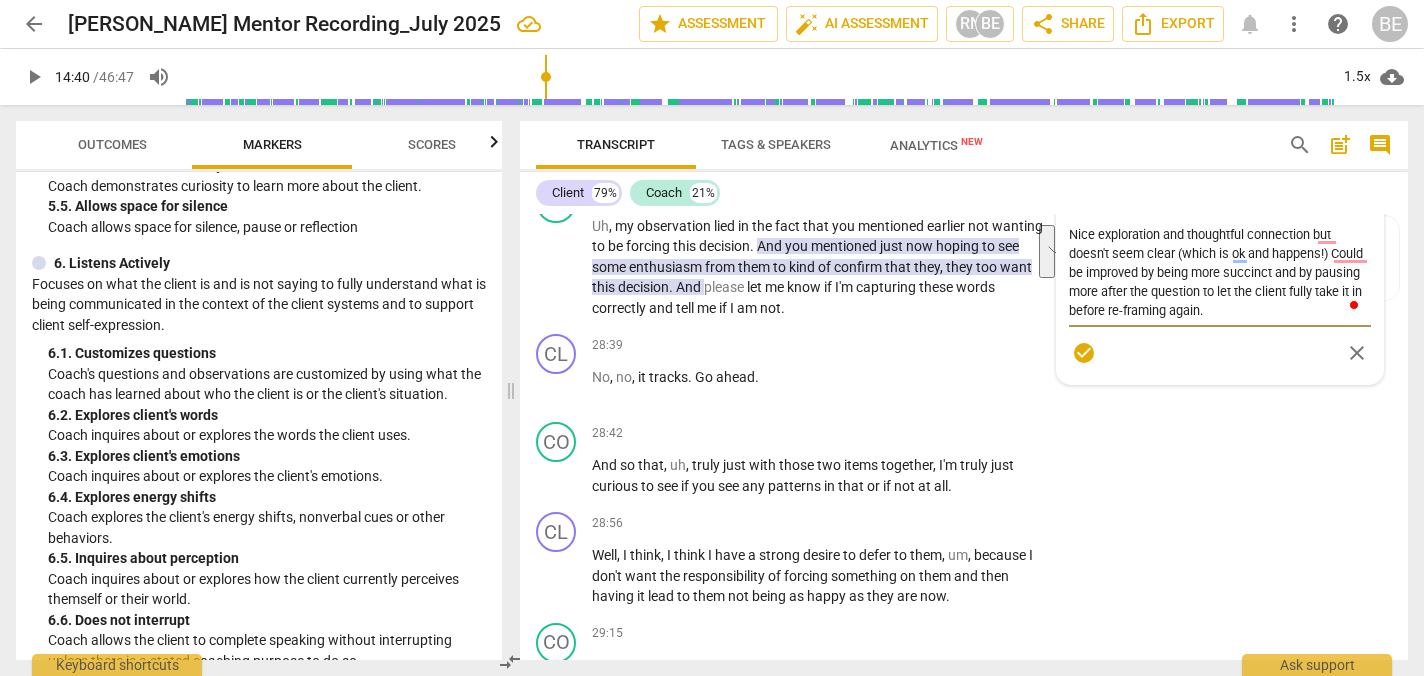 drag, startPoint x: 1244, startPoint y: 401, endPoint x: 1298, endPoint y: 354, distance: 71.5891 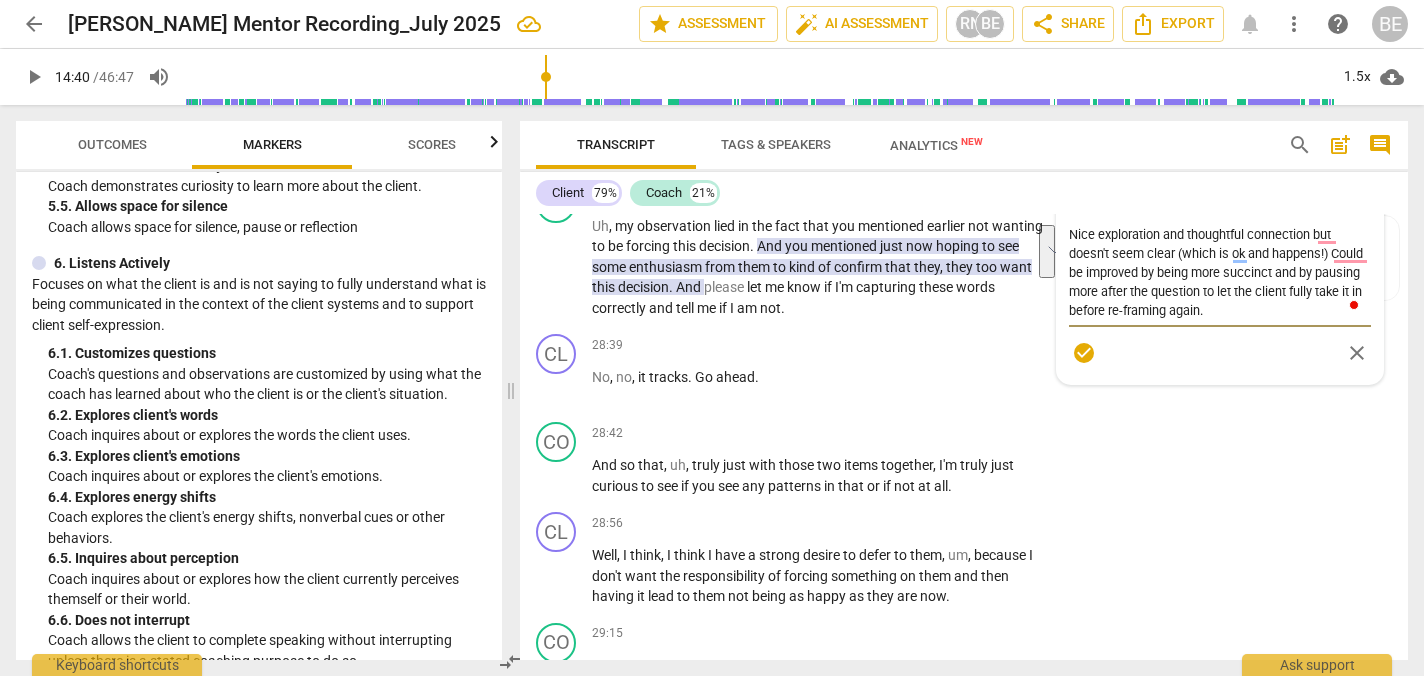 click on "Nice exploration and thoughtful connection but doesn't seem clear (which is ok and happens!) Could be improved by being more succinct and by pausing more after the question to let the client fully take it in before re-framing again." at bounding box center [1220, 272] 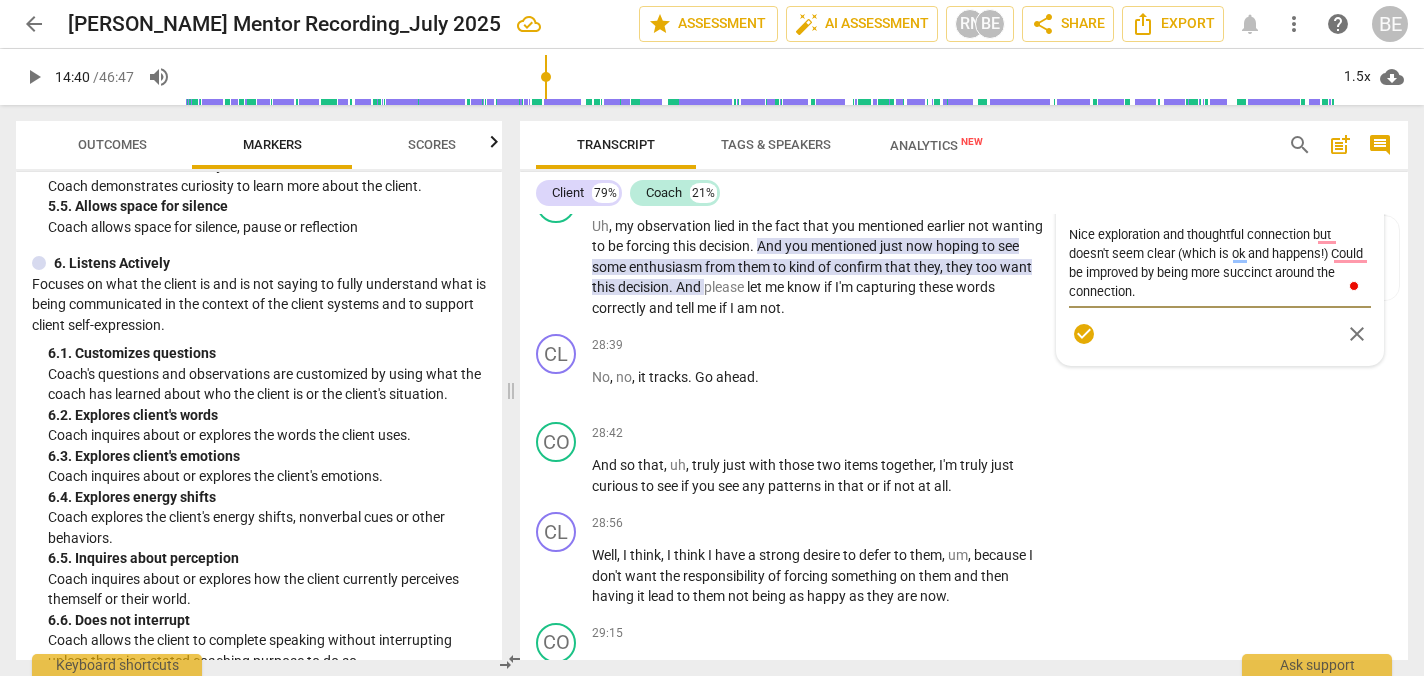 click on "check_circle" at bounding box center (1084, 334) 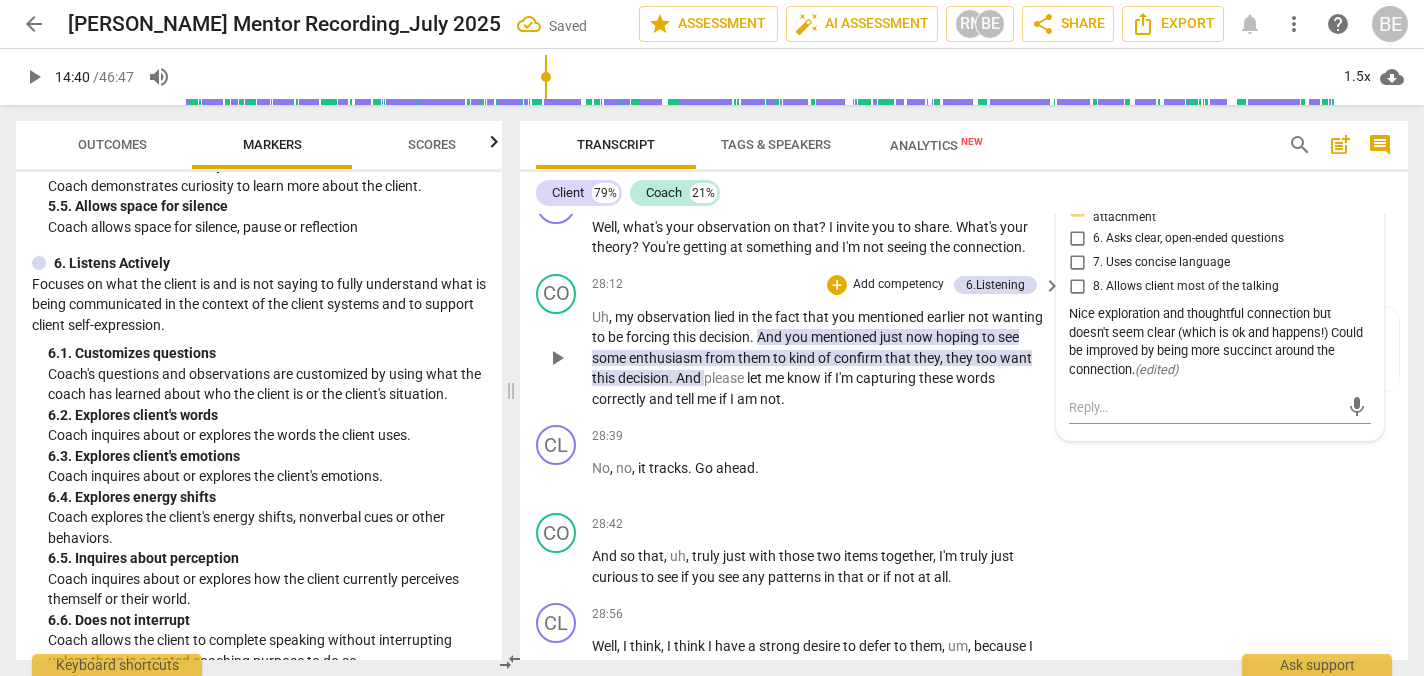 scroll, scrollTop: 10019, scrollLeft: 0, axis: vertical 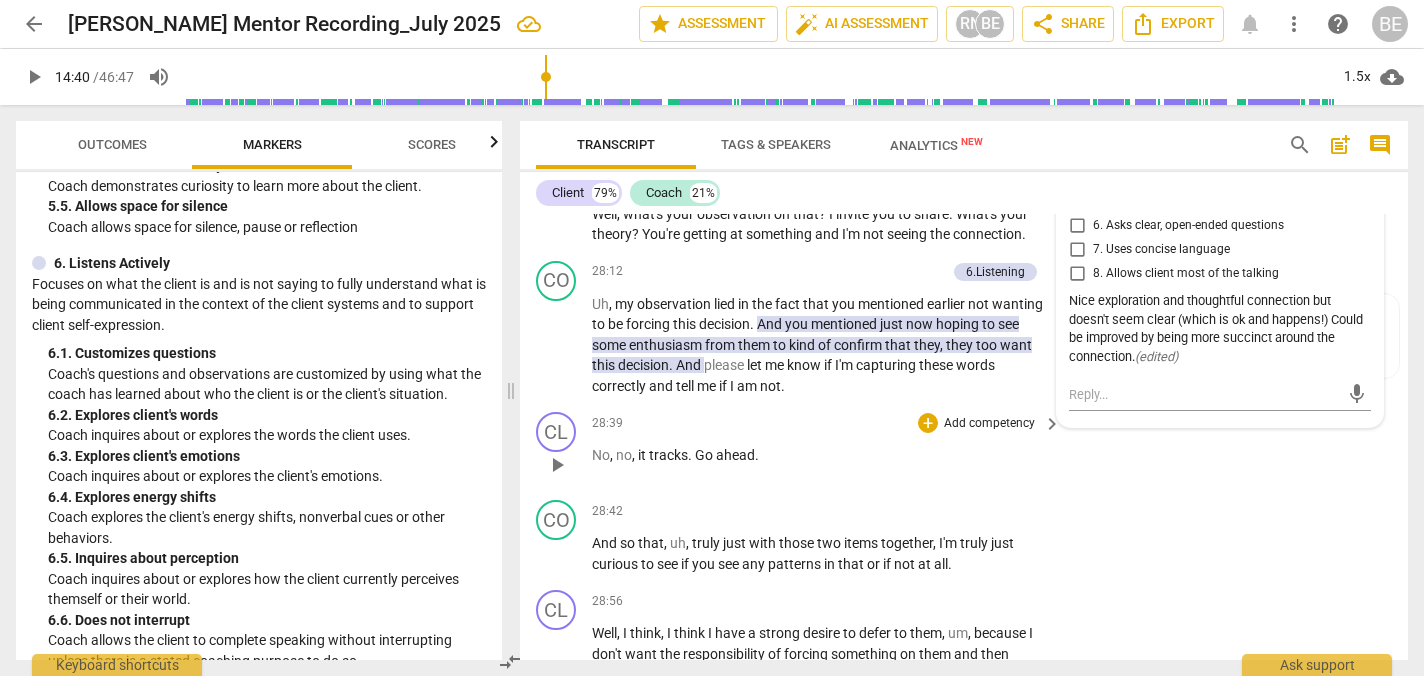 click on "Add competency" at bounding box center [989, 424] 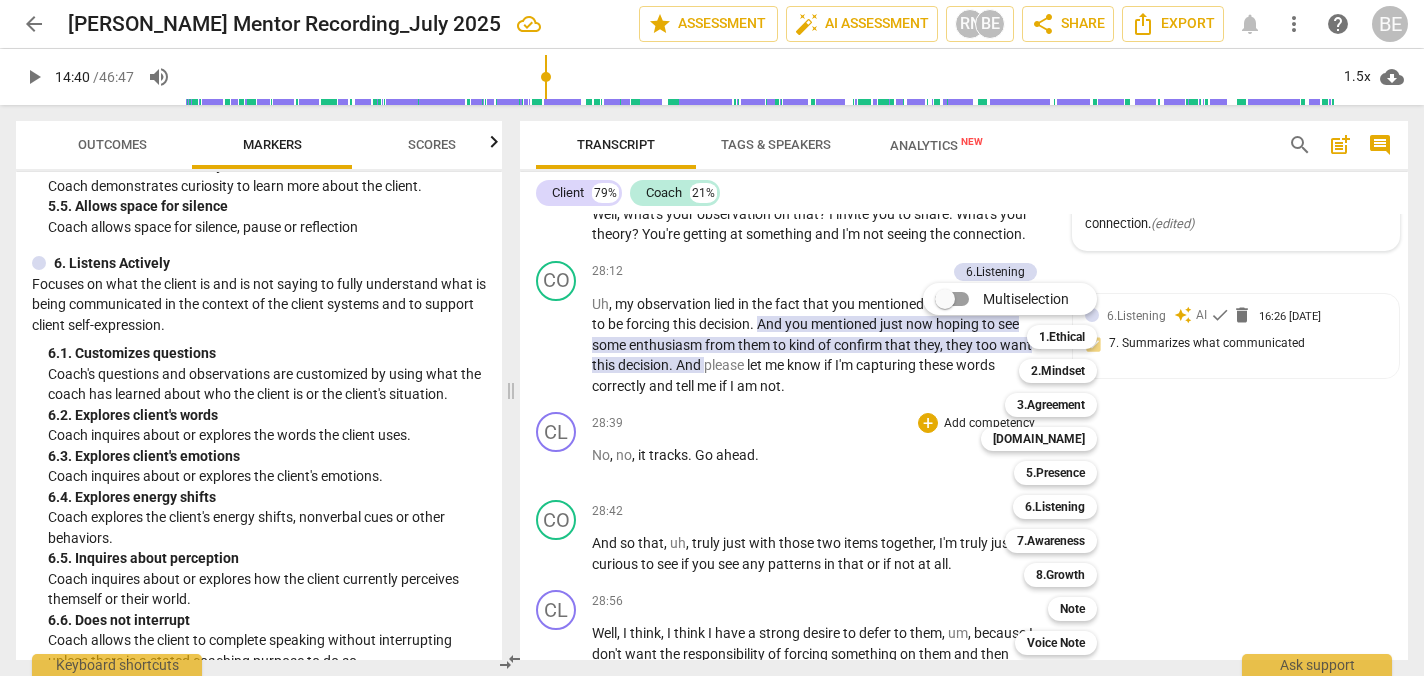 click at bounding box center [712, 338] 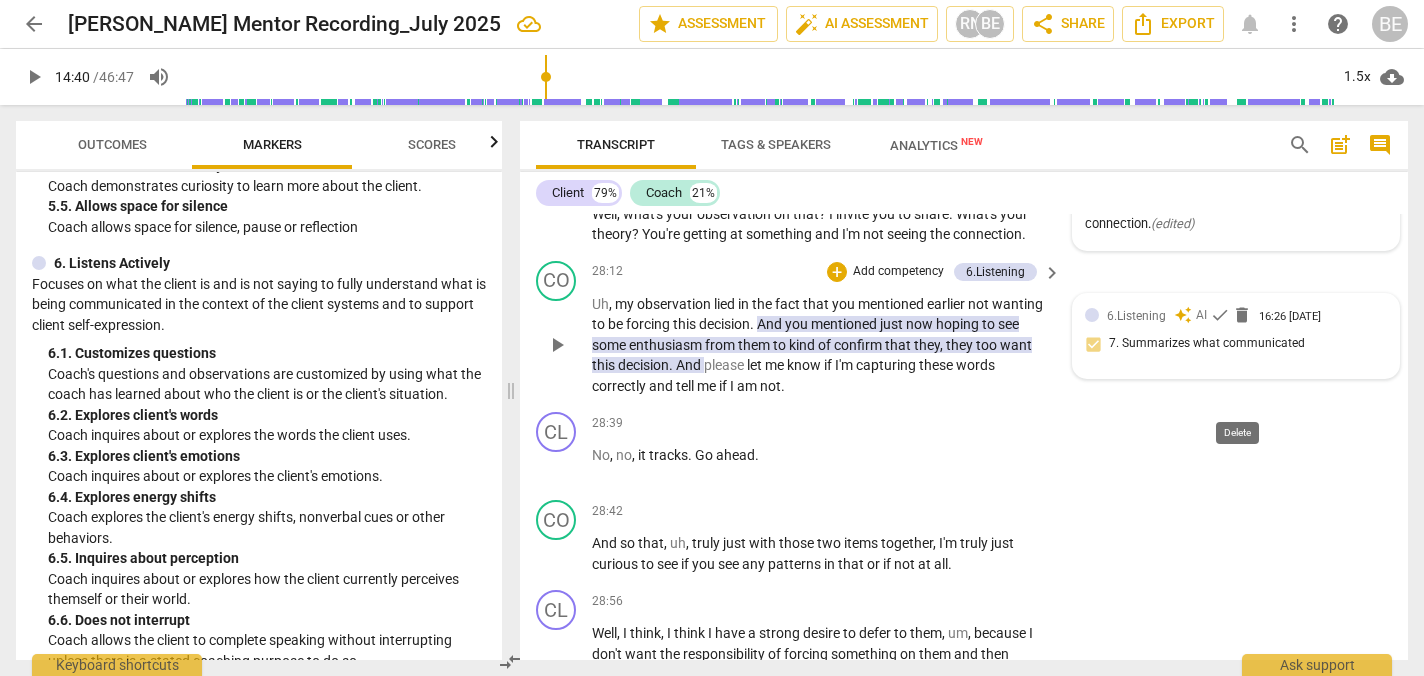 click on "delete" at bounding box center [1242, 315] 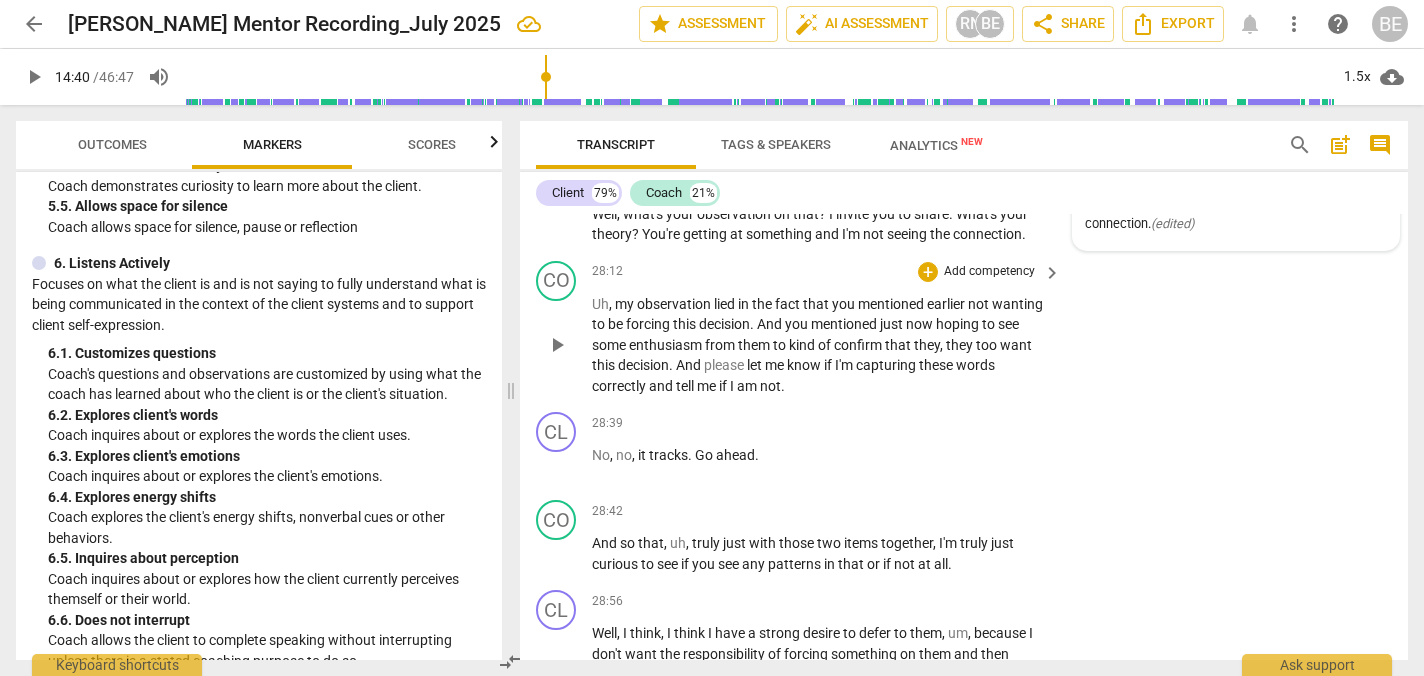 click on "Add competency" at bounding box center [989, 272] 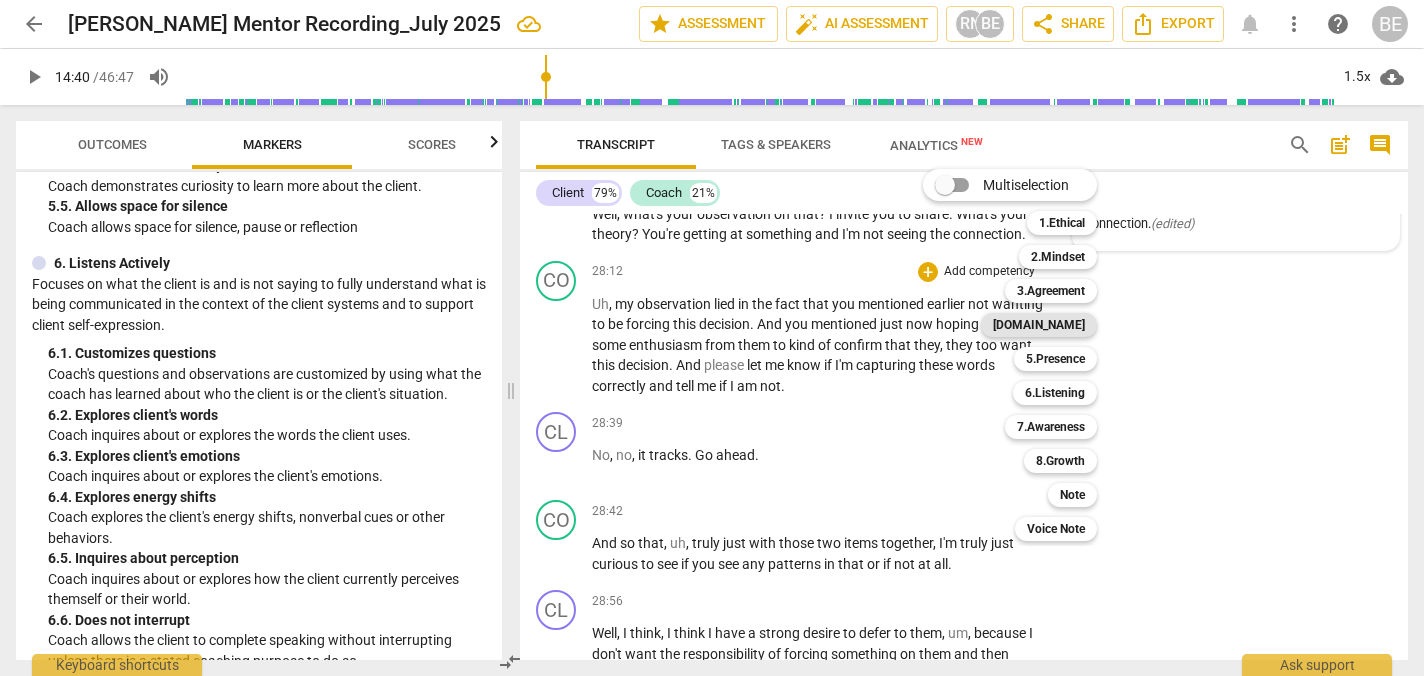 click on "[DOMAIN_NAME]" at bounding box center [1039, 325] 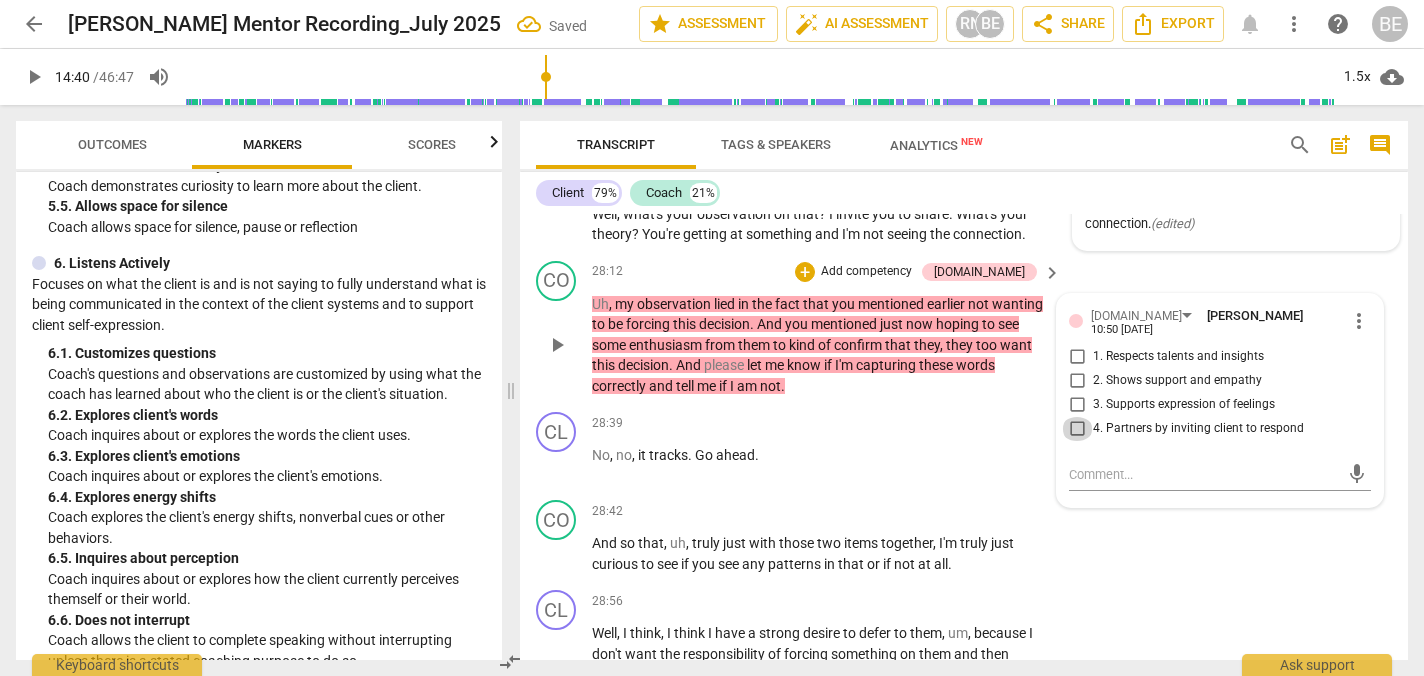 click on "4. Partners by inviting client to respond" at bounding box center [1077, 429] 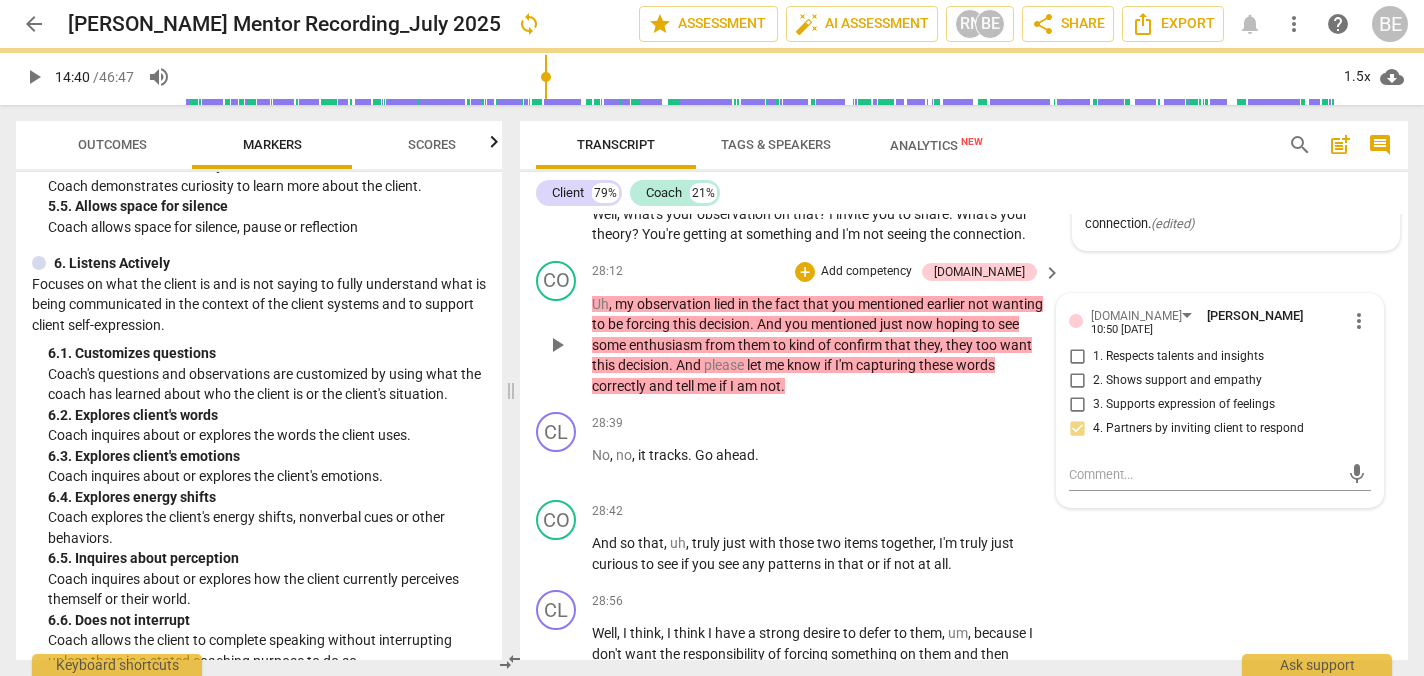 click on "Add competency" at bounding box center [866, 272] 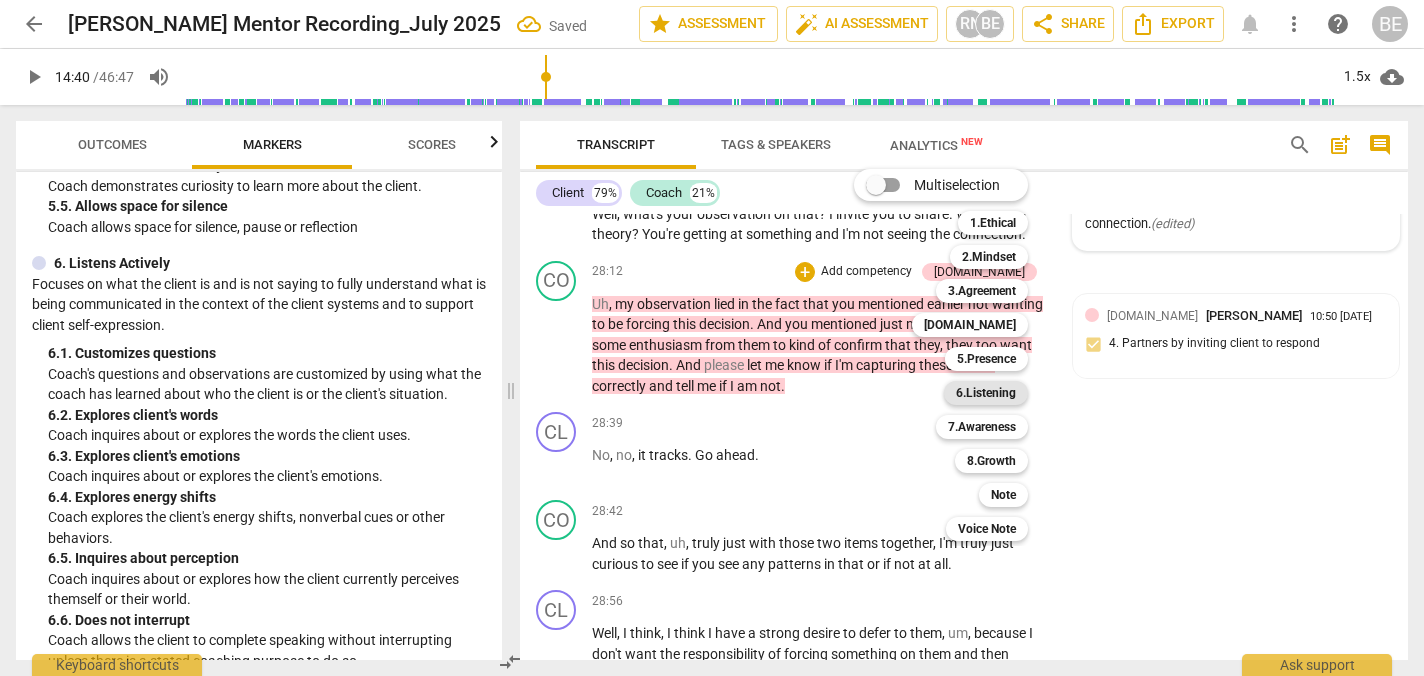click on "6.Listening" at bounding box center (986, 393) 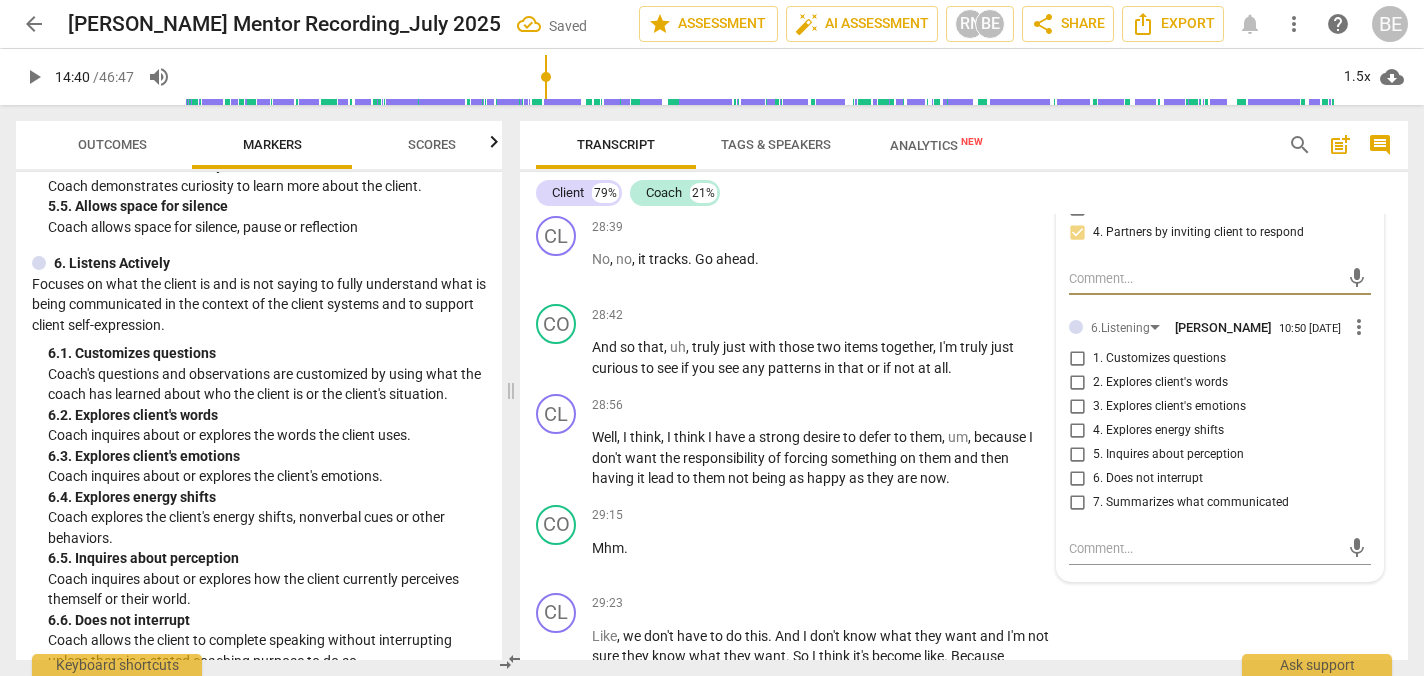 scroll, scrollTop: 10217, scrollLeft: 0, axis: vertical 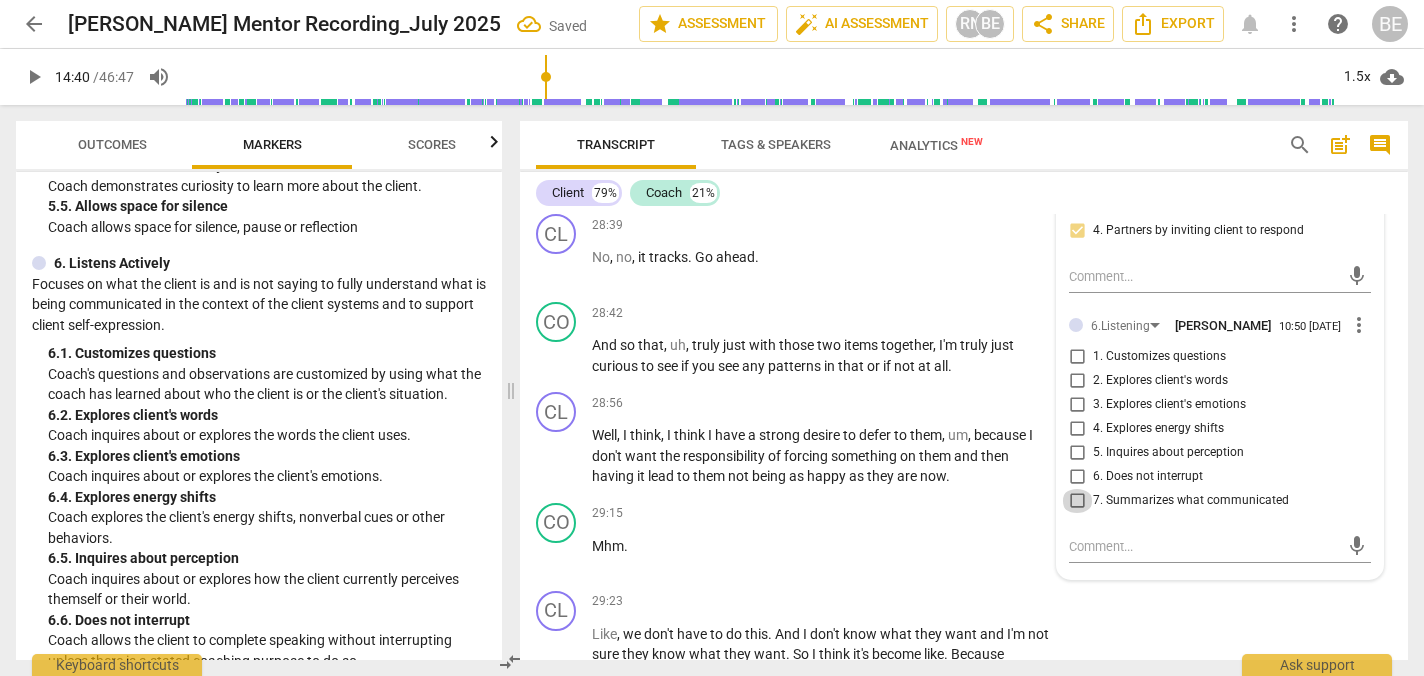click on "7. Summarizes what communicated" at bounding box center [1077, 501] 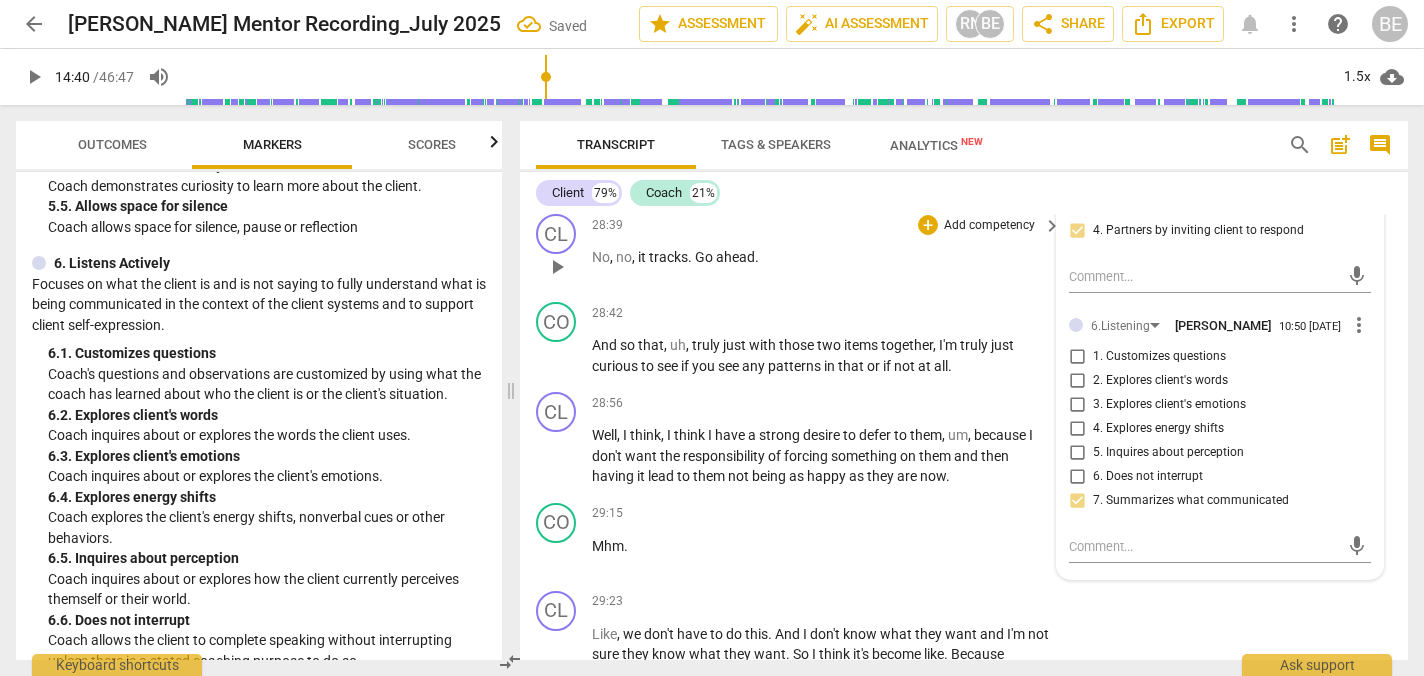 scroll, scrollTop: 10059, scrollLeft: 0, axis: vertical 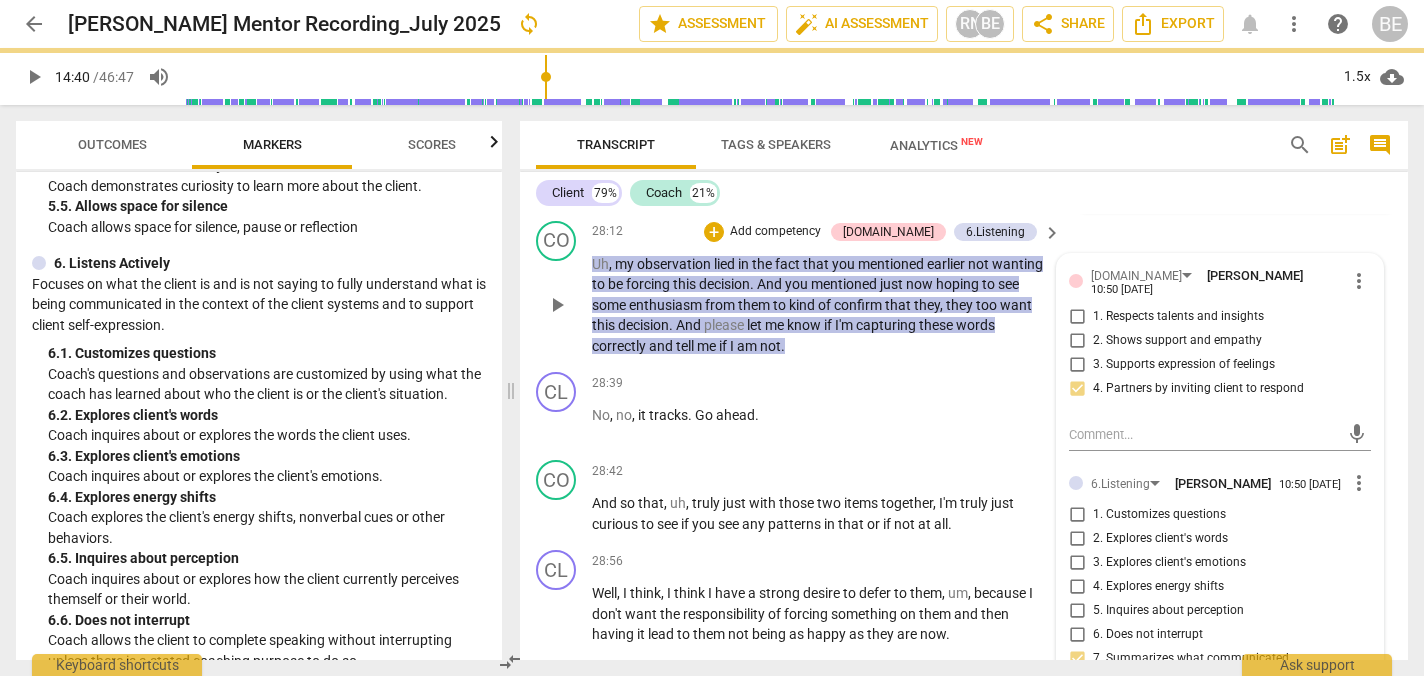 click on "Add competency" at bounding box center [775, 232] 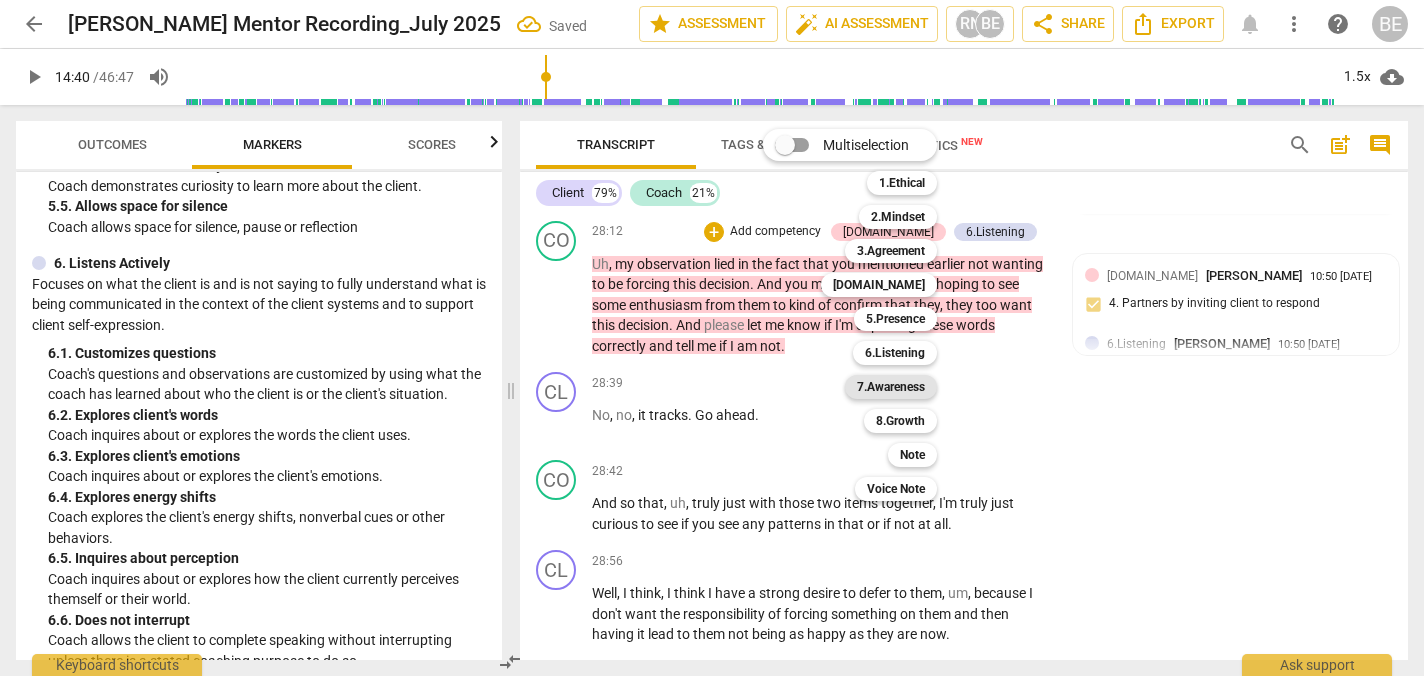 click on "7.Awareness" at bounding box center (891, 387) 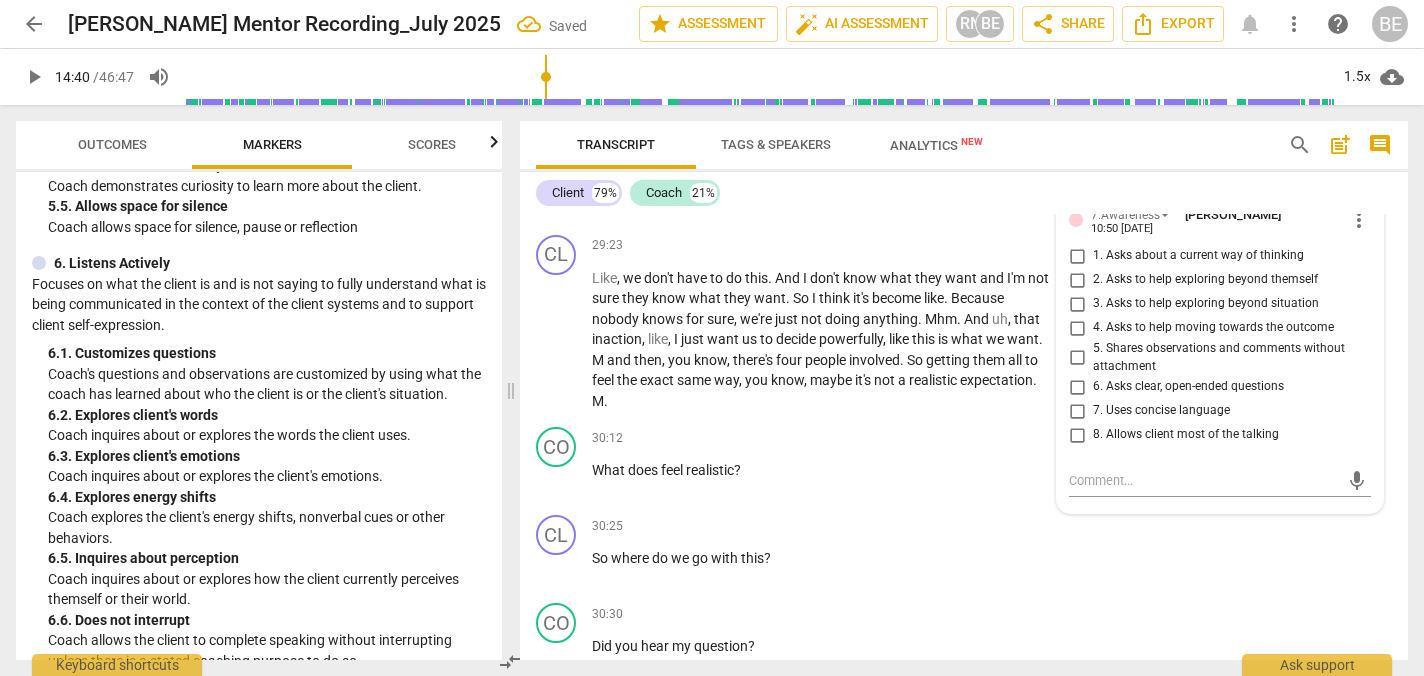 scroll, scrollTop: 10597, scrollLeft: 0, axis: vertical 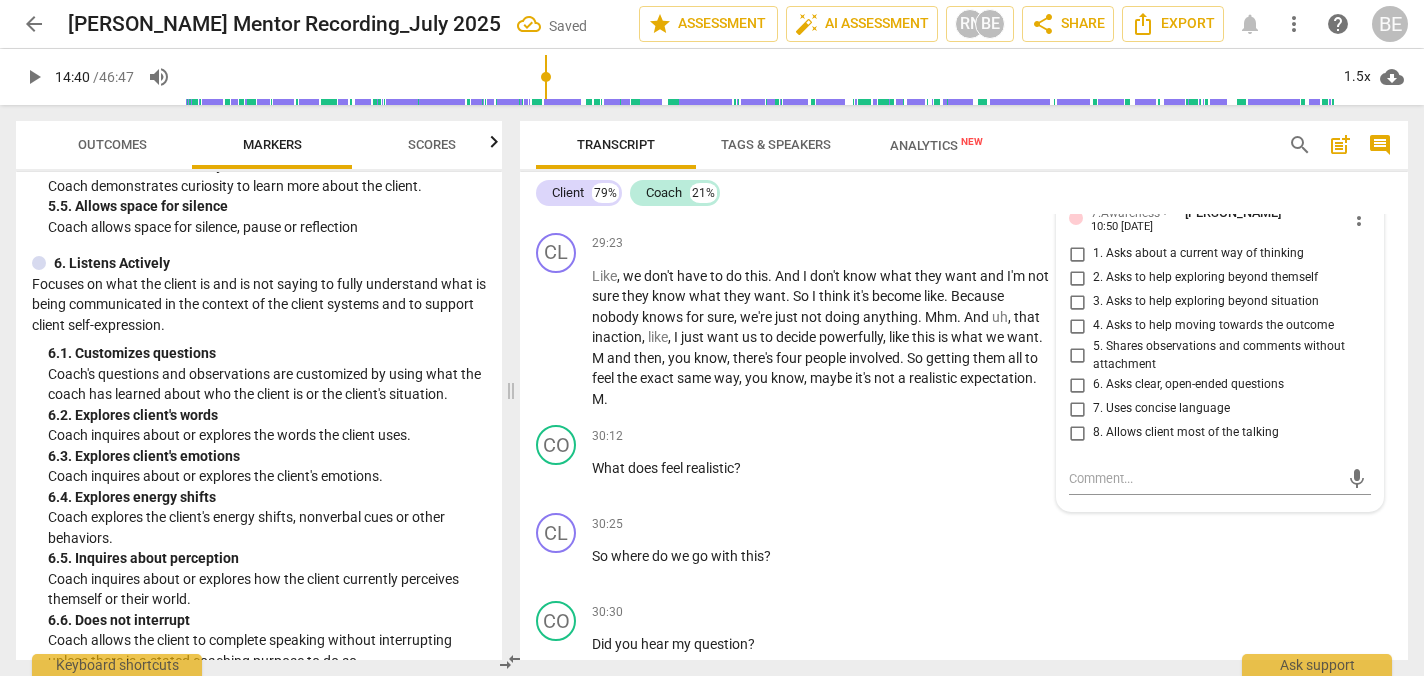 click on "5. Shares observations and comments without attachment" at bounding box center (1077, 356) 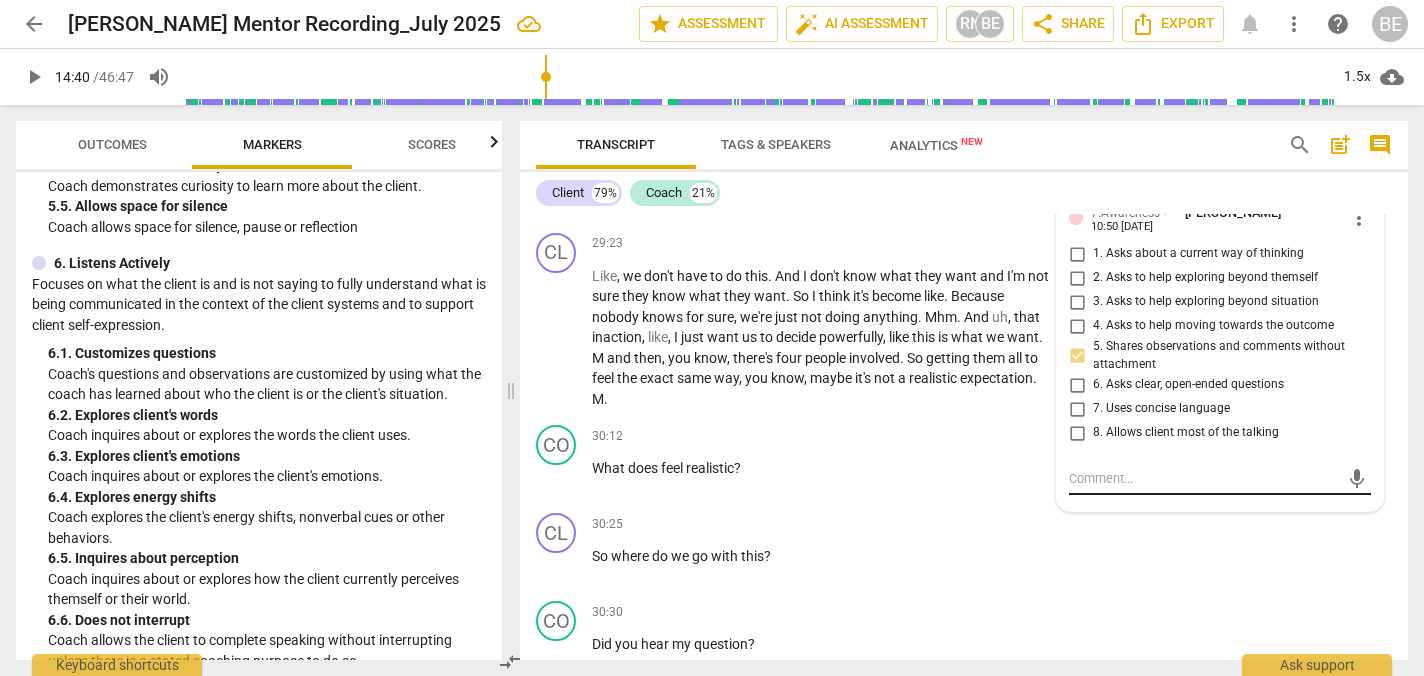 click at bounding box center (1204, 478) 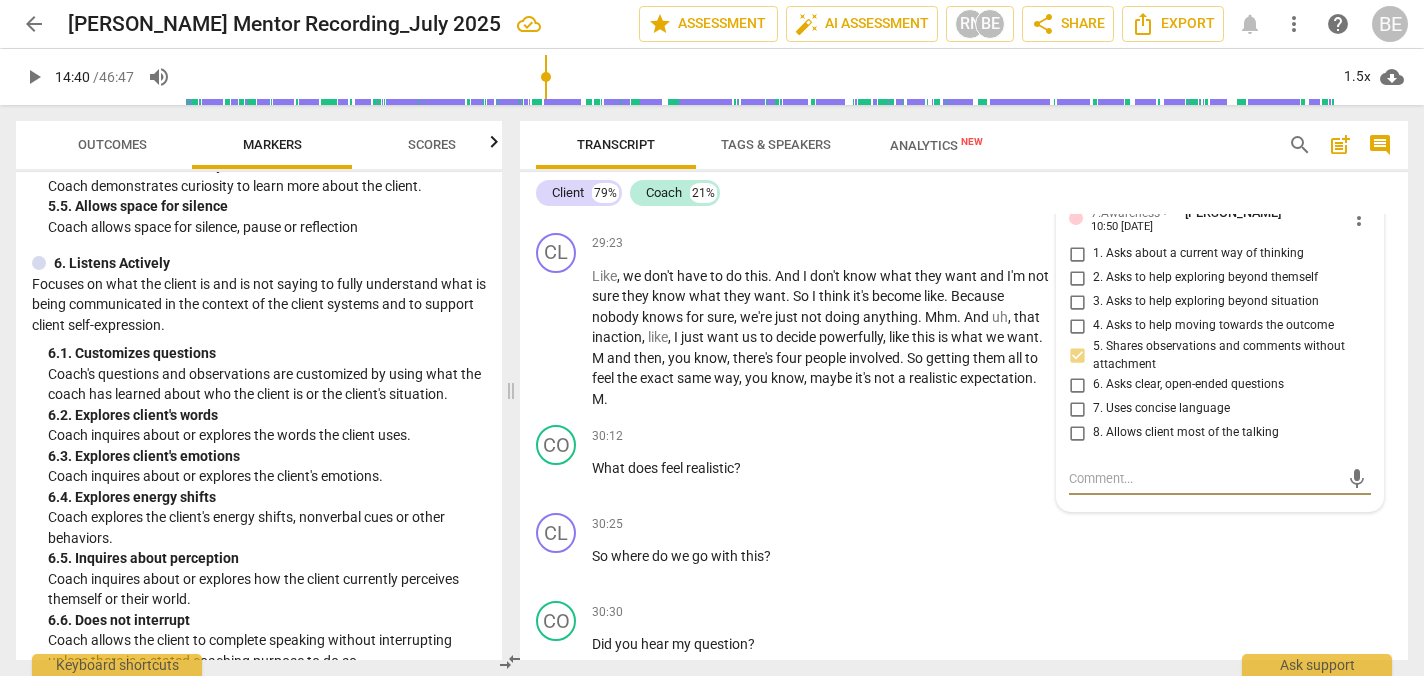 paste on "Coach restates their observation clearly and explicitly invites the client’s feedback and corrections—strengthening trust and partnership (4.4), accurately reflecting the client’s words (6.7), and demonstrating non-attachment to their insight (7.5). Strong modeling of mutual respect." 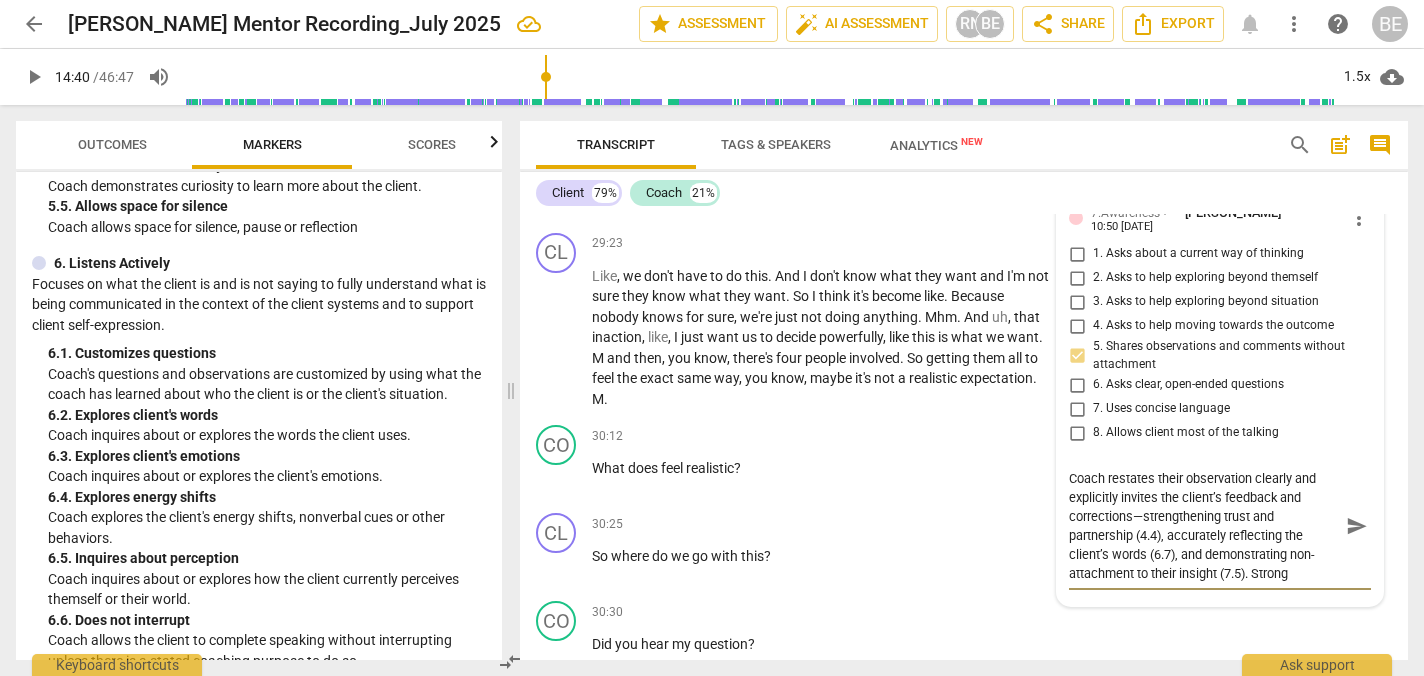 scroll, scrollTop: 17, scrollLeft: 0, axis: vertical 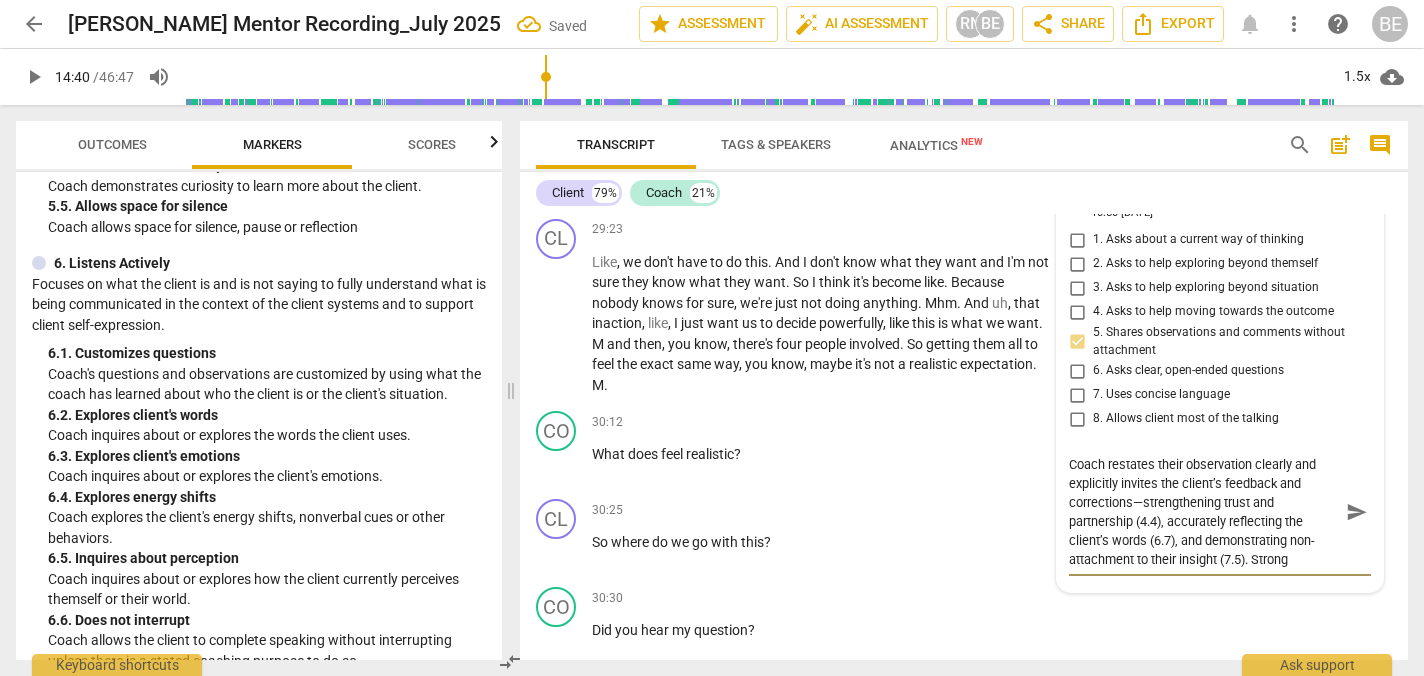 click on "Coach restates their observation clearly and explicitly invites the client’s feedback and corrections—strengthening trust and partnership (4.4), accurately reflecting the client’s words (6.7), and demonstrating non-attachment to their insight (7.5). Strong modeling of mutual respect." at bounding box center [1204, 512] 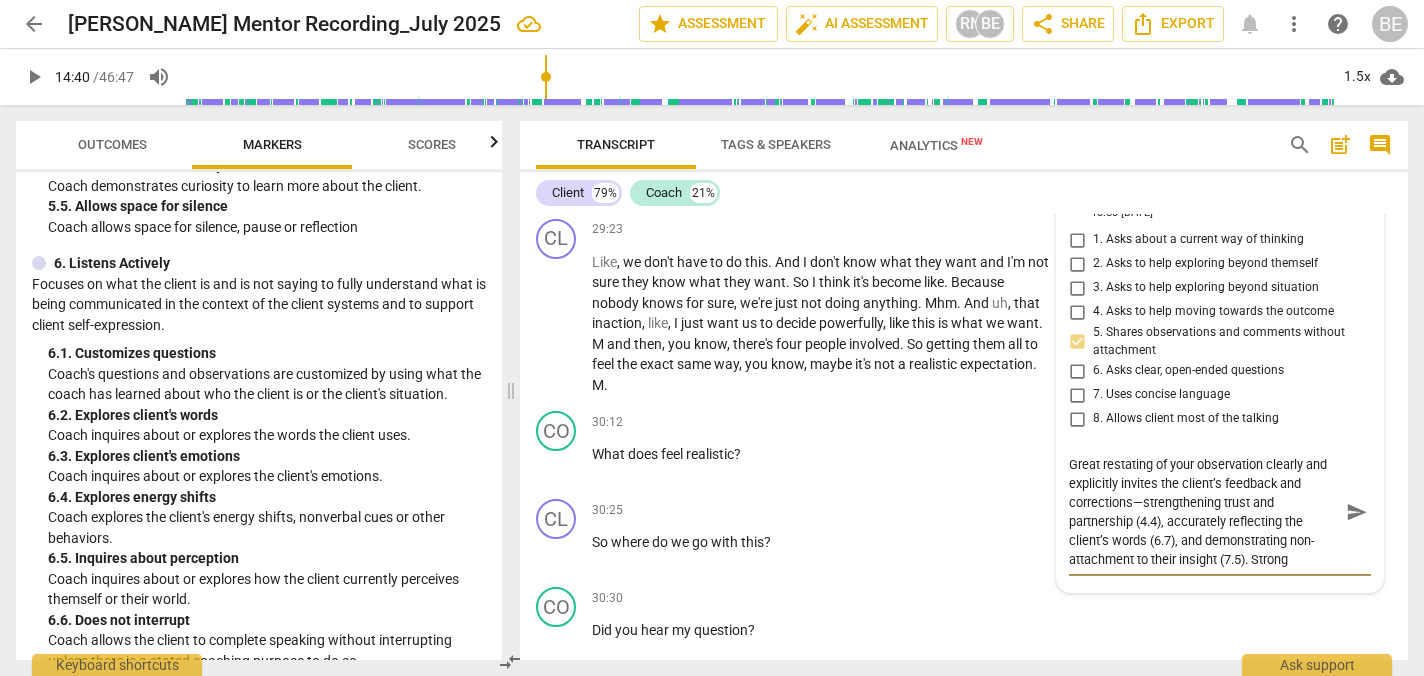 click on "Great restating of your observation clearly and explicitly invites the client’s feedback and corrections—strengthening trust and partnership (4.4), accurately reflecting the client’s words (6.7), and demonstrating non-attachment to their insight (7.5). Strong modeling of mutual respect." at bounding box center [1204, 512] 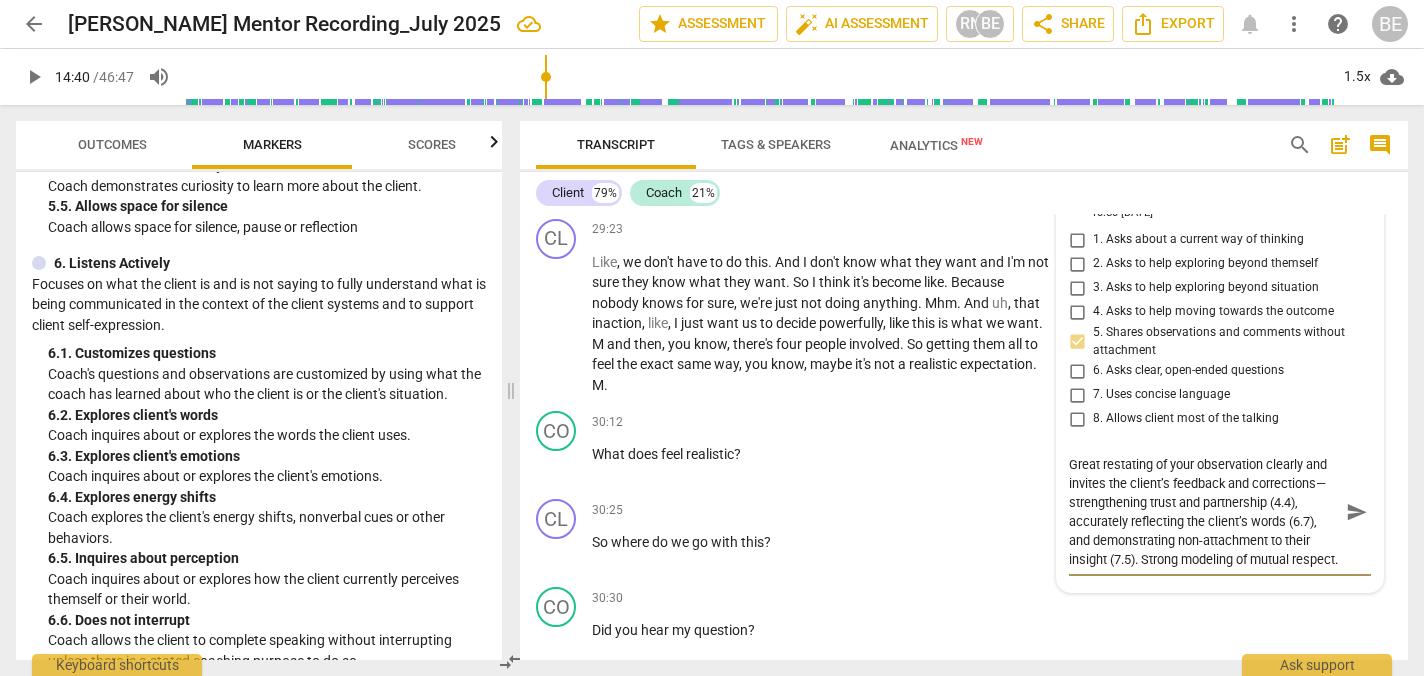 click on "Great restating of your observation clearly and invites the client’s feedback and corrections—strengthening trust and partnership (4.4), accurately reflecting the client’s words (6.7), and demonstrating non-attachment to their insight (7.5). Strong modeling of mutual respect." at bounding box center [1204, 512] 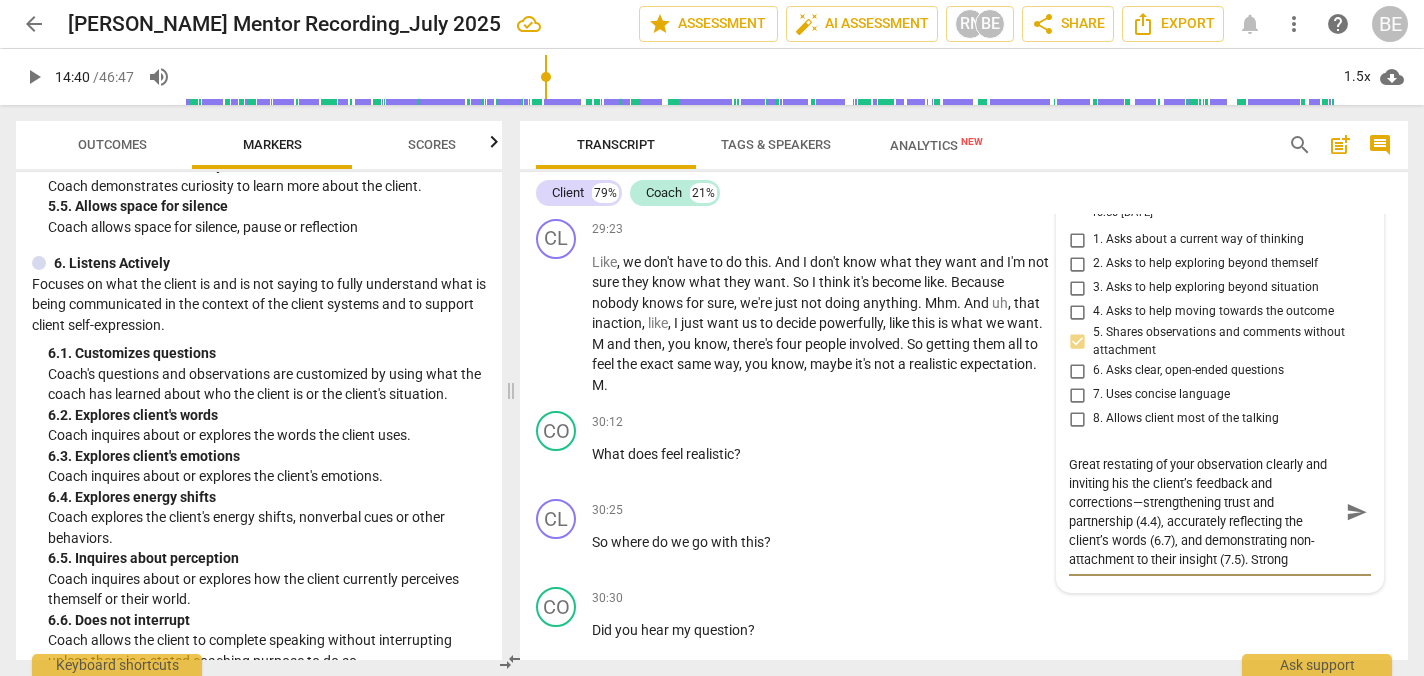 click on "Great restating of your observation clearly and inviting his the client’s feedback and corrections—strengthening trust and partnership (4.4), accurately reflecting the client’s words (6.7), and demonstrating non-attachment to their insight (7.5). Strong modeling of mutual respect." at bounding box center (1204, 512) 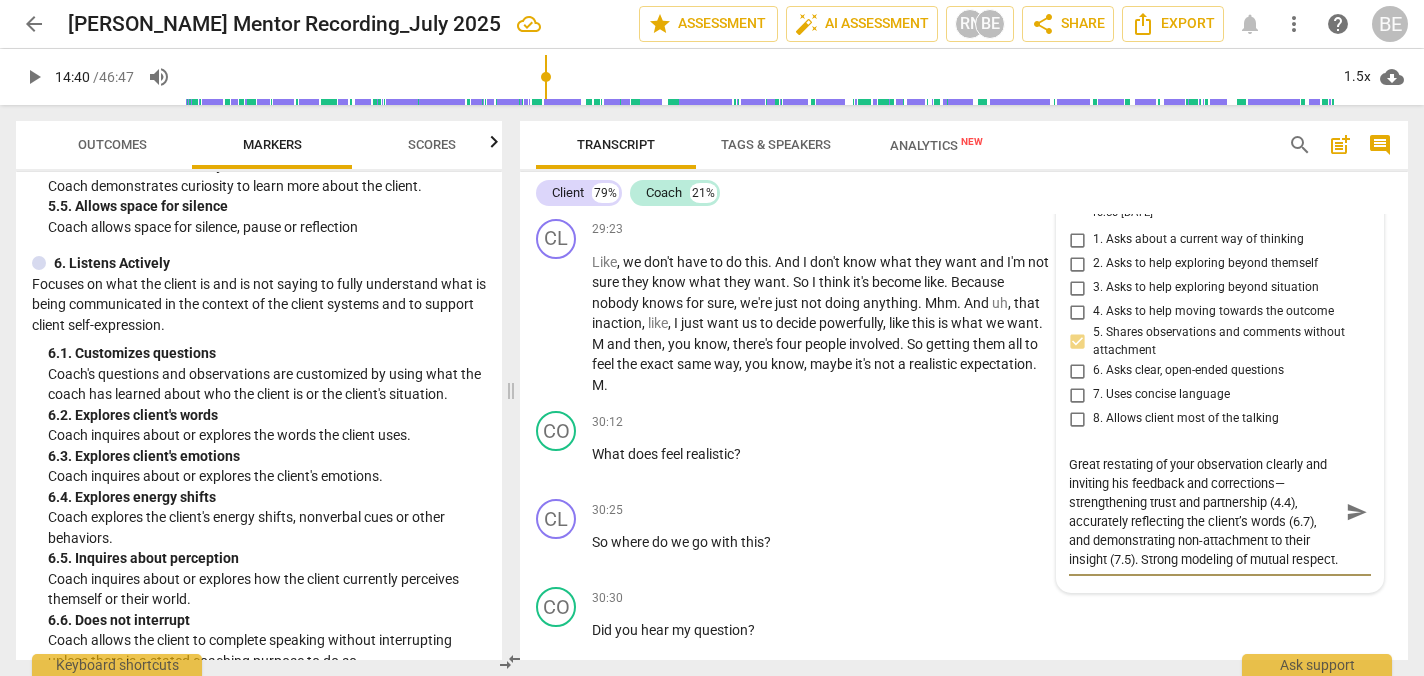 click on "Great restating of your observation clearly and inviting his feedback and corrections—strengthening trust and partnership (4.4), accurately reflecting the client’s words (6.7), and demonstrating non-attachment to their insight (7.5). Strong modeling of mutual respect." at bounding box center (1204, 512) 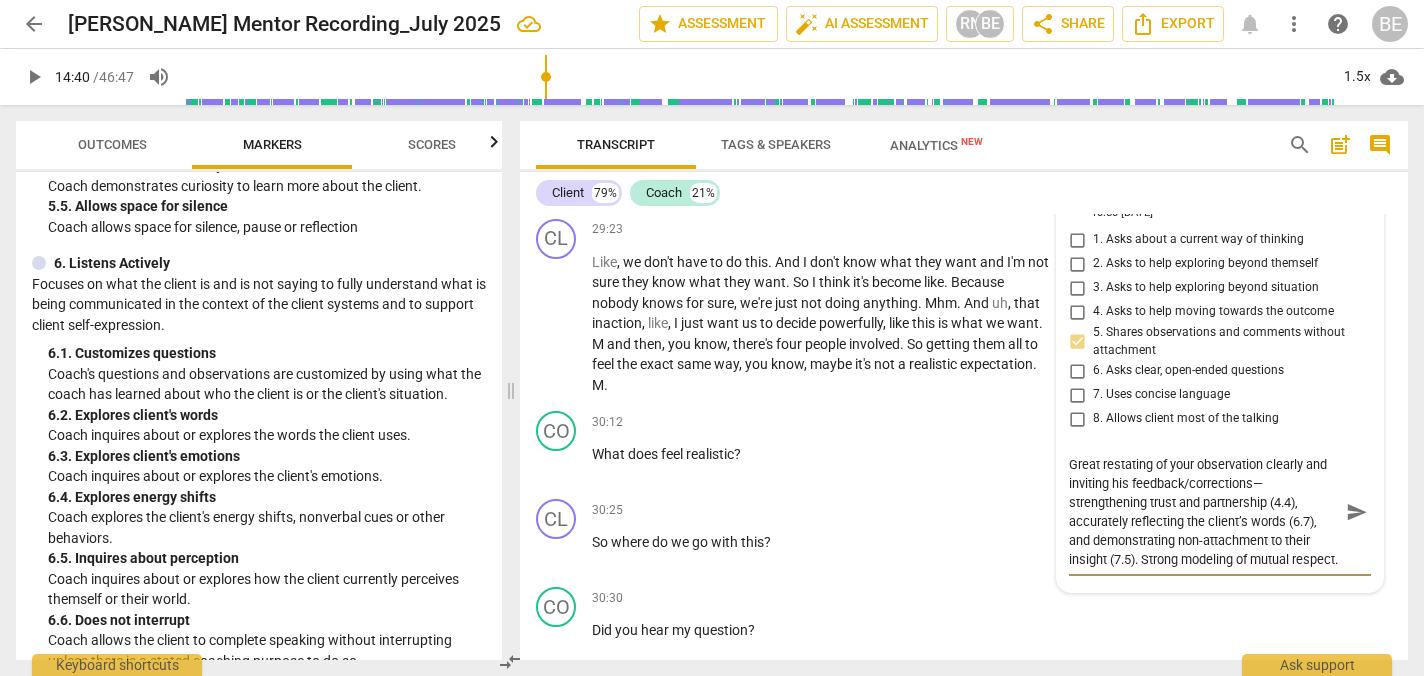 drag, startPoint x: 1304, startPoint y: 590, endPoint x: 1269, endPoint y: 596, distance: 35.510563 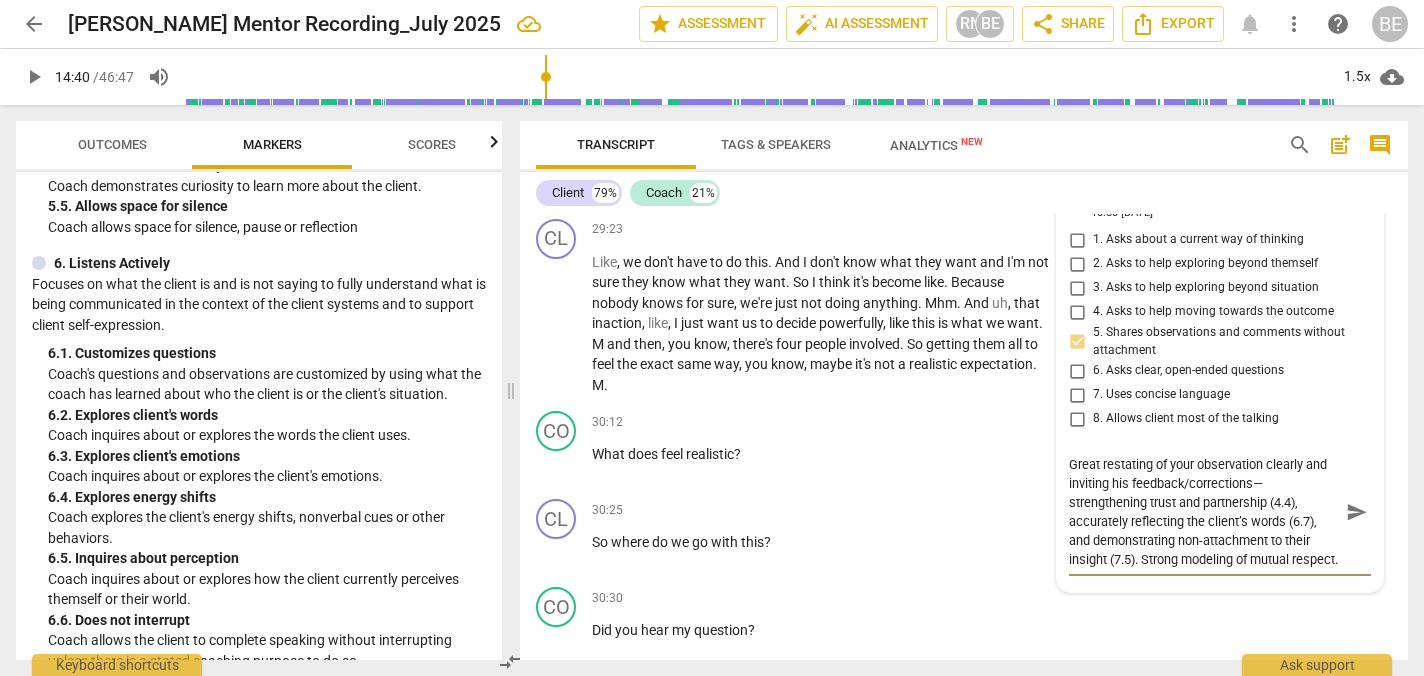 click on "Great restating of your observation clearly and inviting his feedback/corrections—strengthening trust and partnership (4.4), accurately reflecting the client’s words (6.7), and demonstrating non-attachment to their insight (7.5). Strong modeling of mutual respect." at bounding box center (1204, 512) 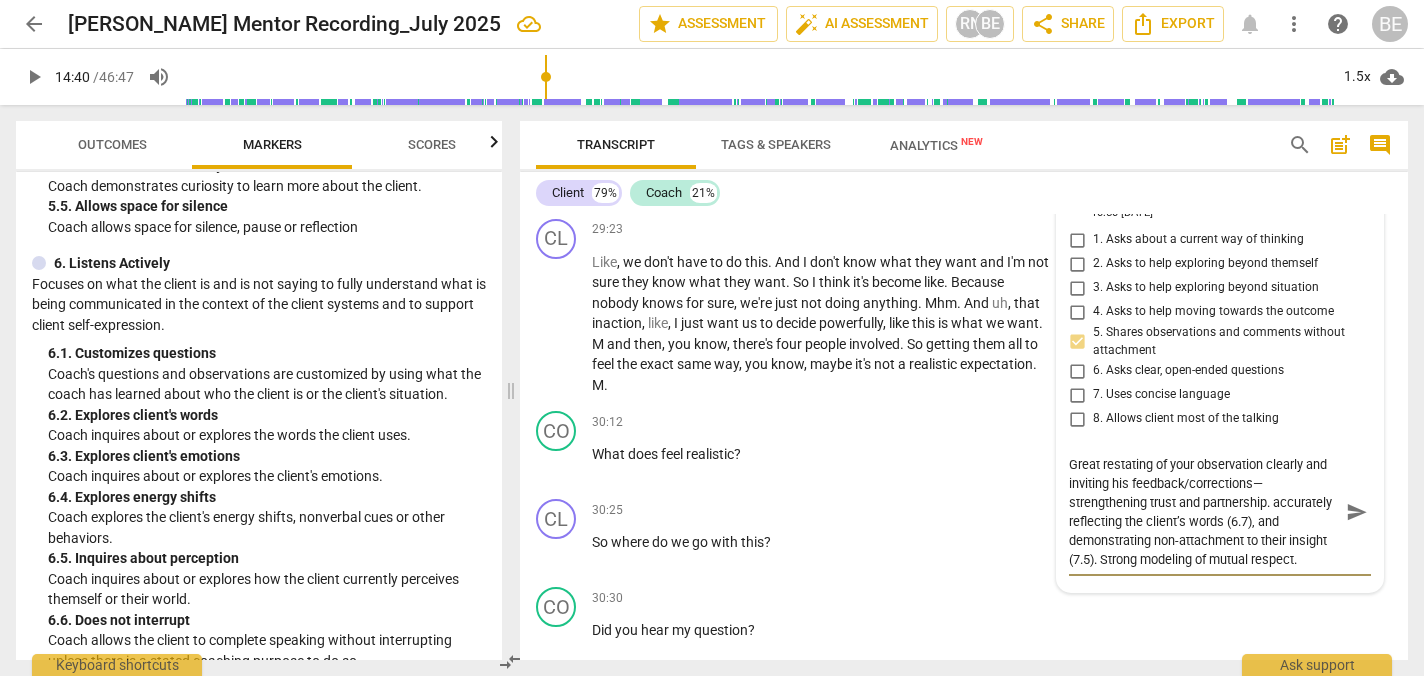 click on "Great restating of your observation clearly and inviting his feedback/corrections—strengthening trust and partnership. accurately reflecting the client’s words (6.7), and demonstrating non-attachment to their insight (7.5). Strong modeling of mutual respect." at bounding box center (1204, 512) 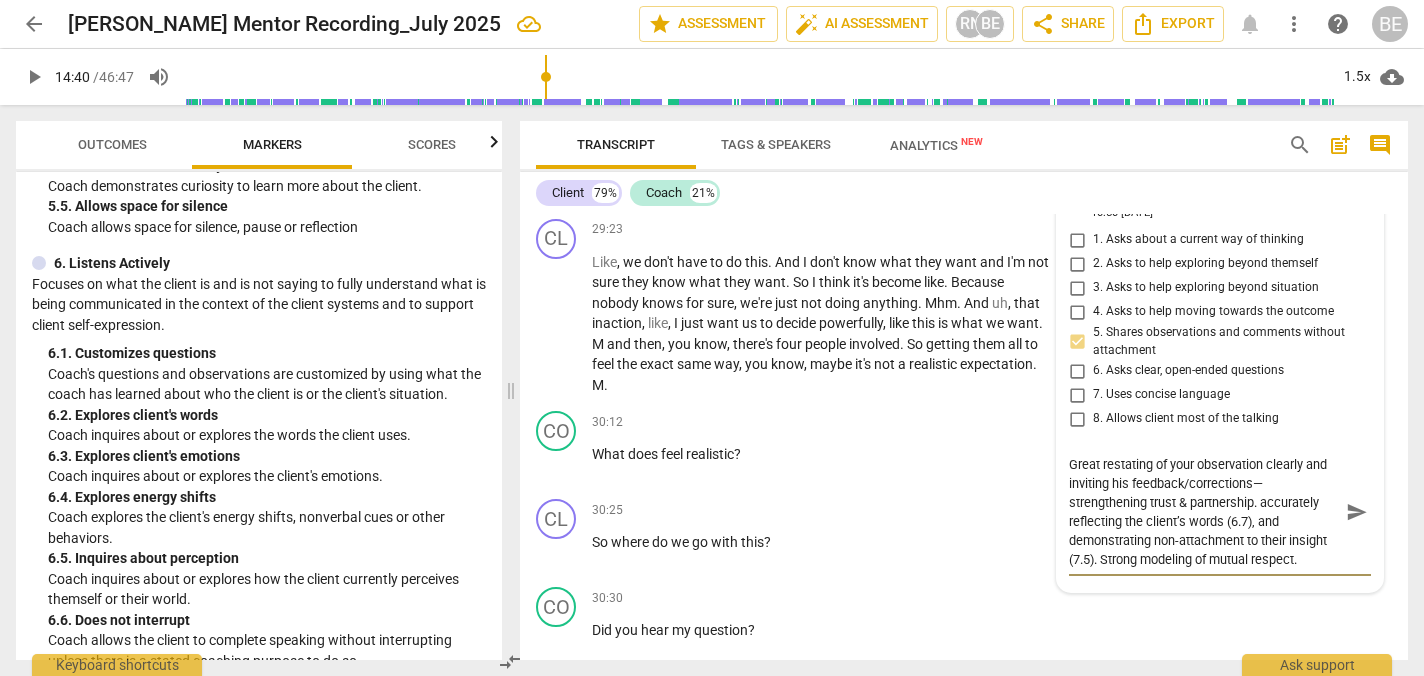 scroll, scrollTop: 0, scrollLeft: 0, axis: both 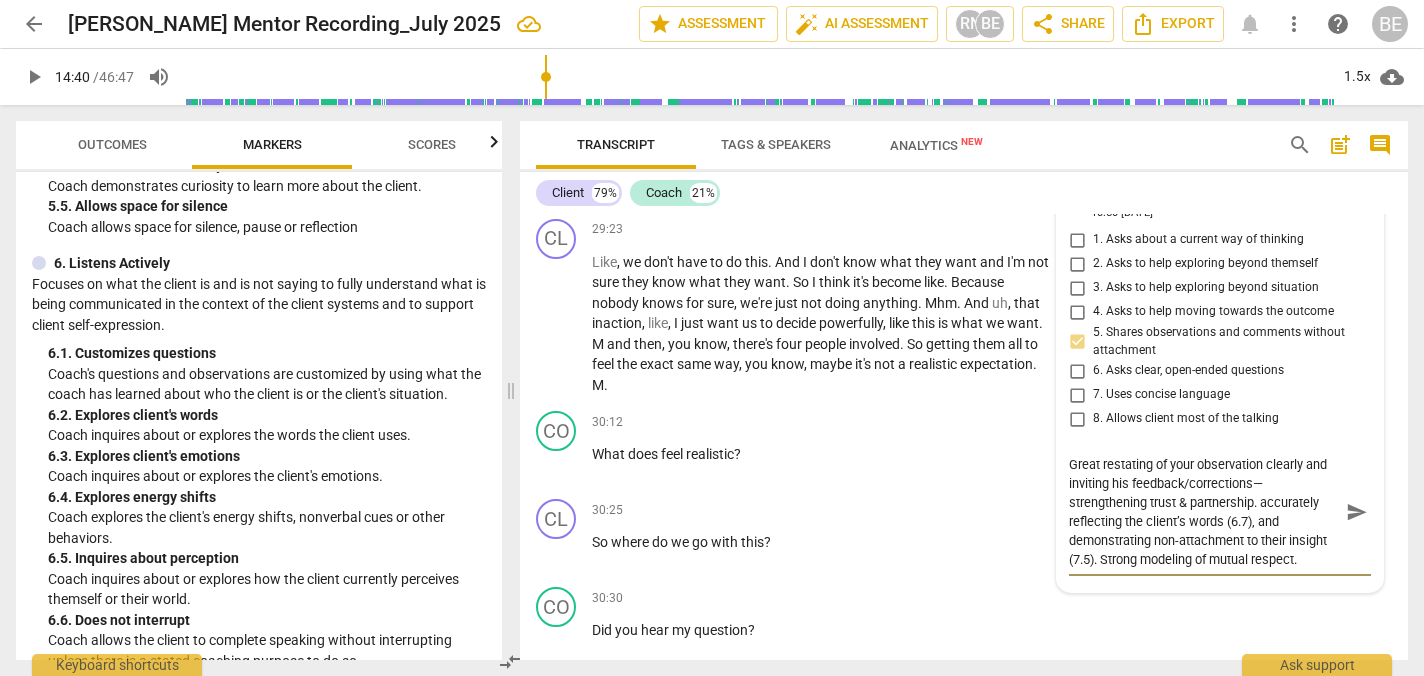 click on "Great restating of your observation clearly and inviting his feedback/corrections—strengthening trust & partnership. accurately reflecting the client’s words (6.7), and demonstrating non-attachment to their insight (7.5). Strong modeling of mutual respect." at bounding box center [1204, 512] 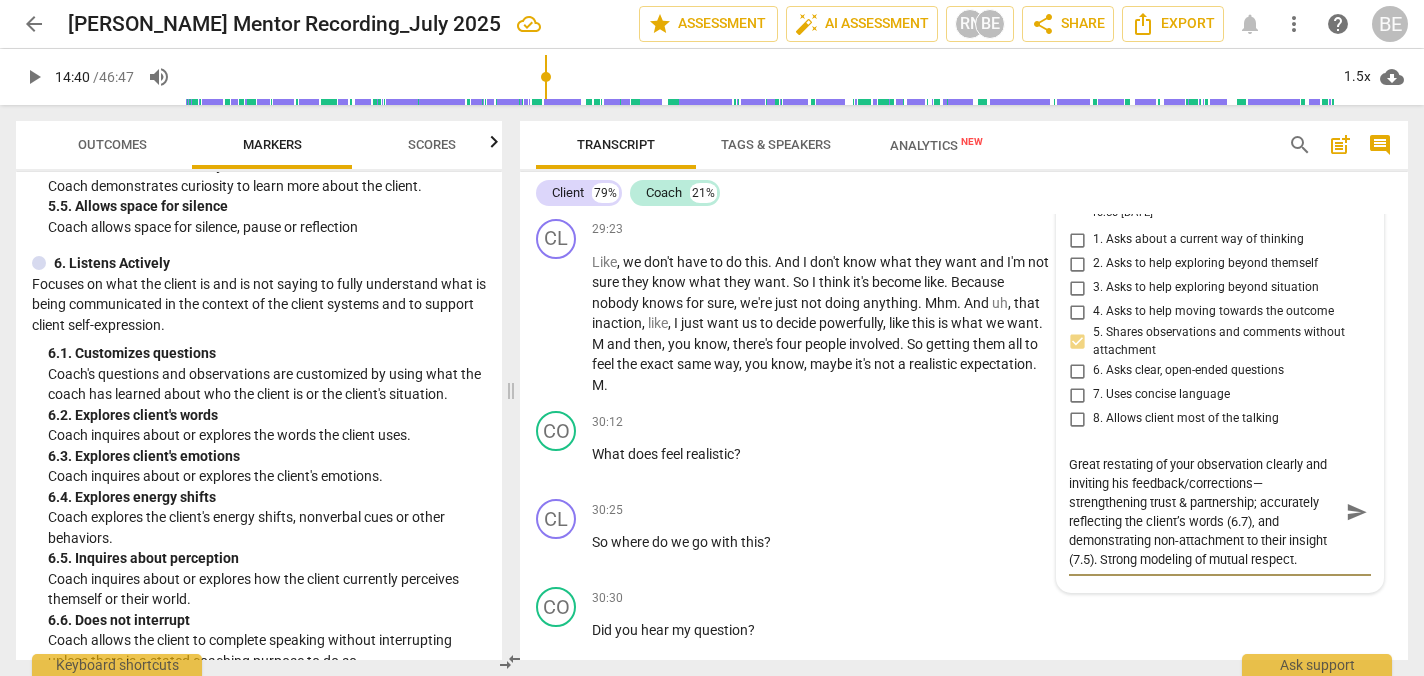 scroll, scrollTop: 19, scrollLeft: 0, axis: vertical 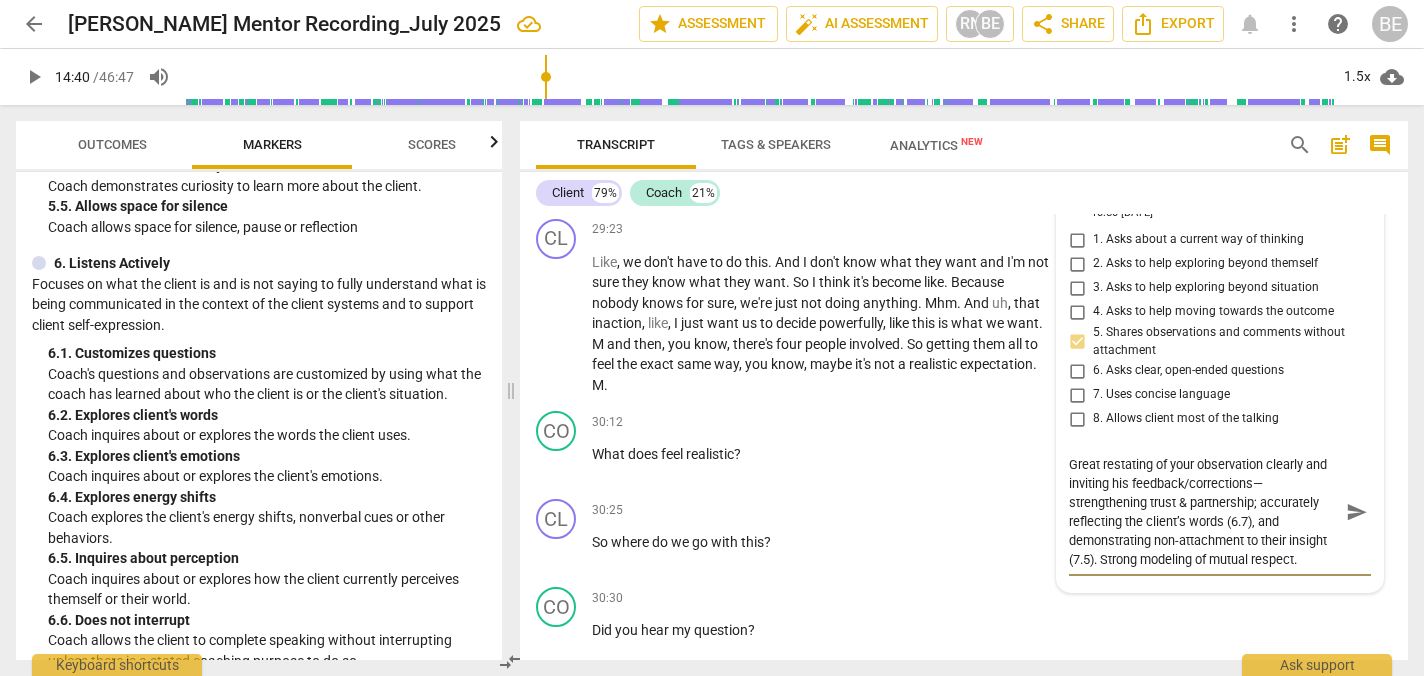 click on "Great restating of your observation clearly and inviting his feedback/corrections—strengthening trust & partnership; accurately reflecting the client’s words (6.7), and demonstrating non-attachment to their insight (7.5). Strong modeling of mutual respect." at bounding box center [1204, 512] 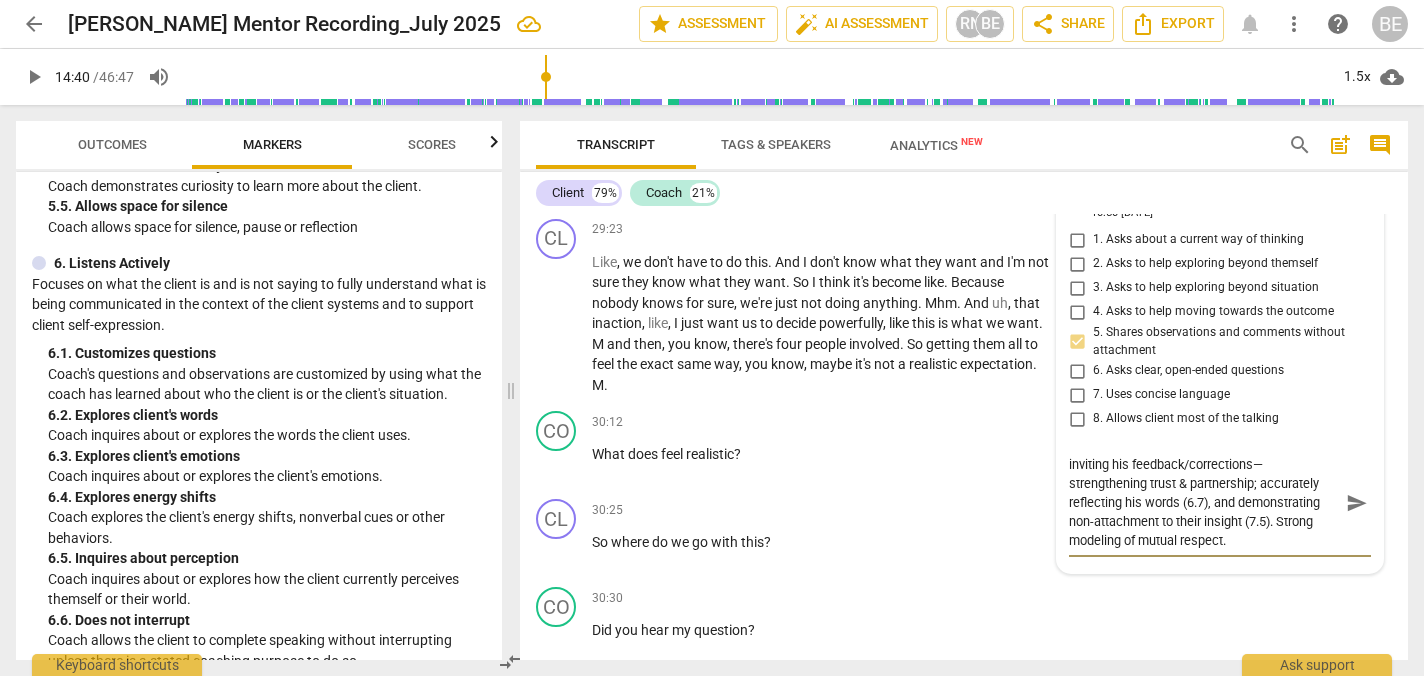 click on "Great restating of your observation clearly and inviting his feedback/corrections—strengthening trust & partnership; accurately reflecting his words (6.7), and demonstrating non-attachment to their insight (7.5). Strong modeling of mutual respect." at bounding box center [1204, 502] 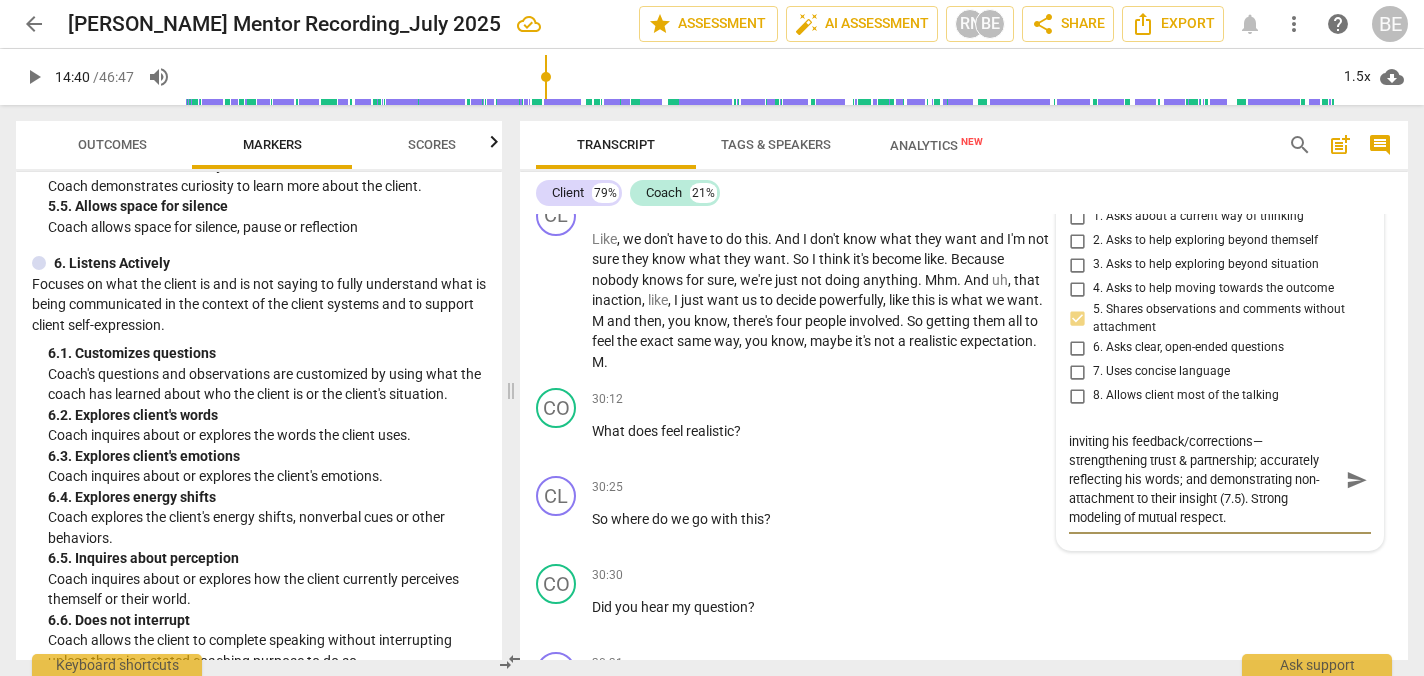 scroll, scrollTop: 10640, scrollLeft: 0, axis: vertical 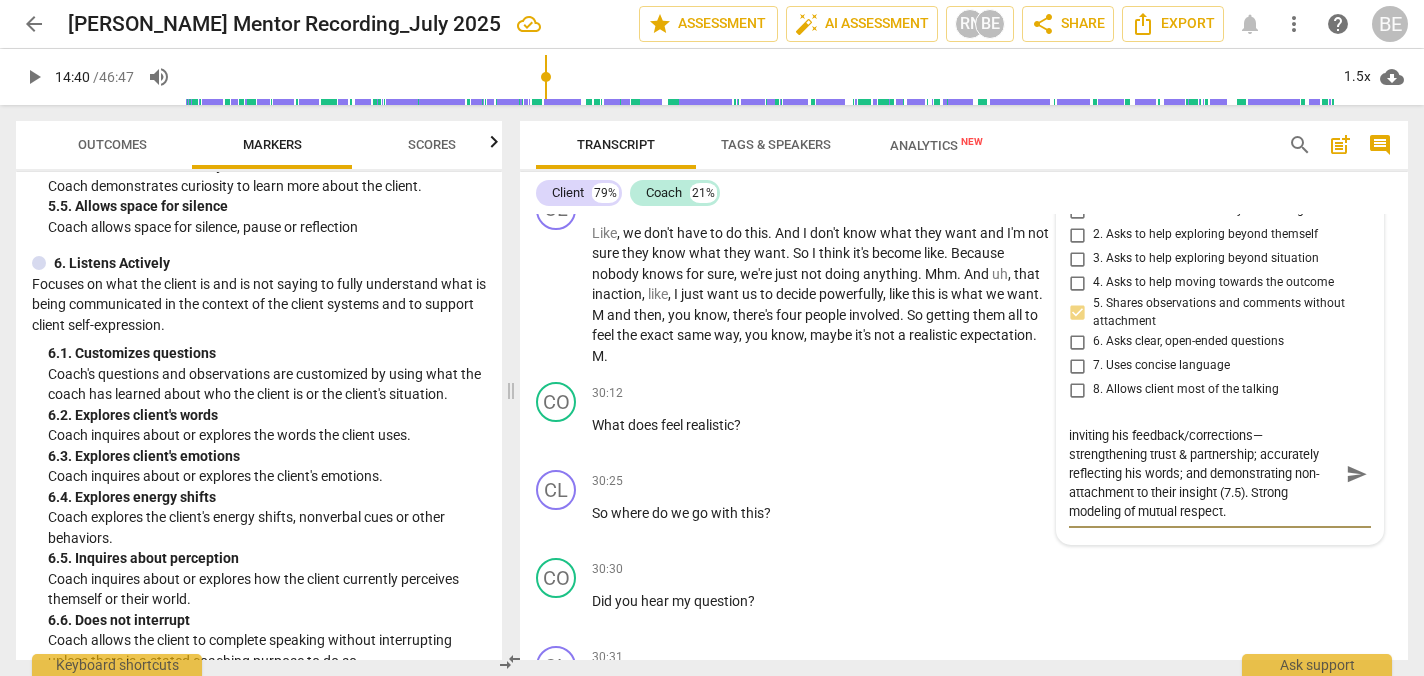 click on "Great restating of your observation clearly and inviting his feedback/corrections—strengthening trust & partnership; accurately reflecting his words; and demonstrating non-attachment to their insight (7.5). Strong modeling of mutual respect." at bounding box center [1204, 473] 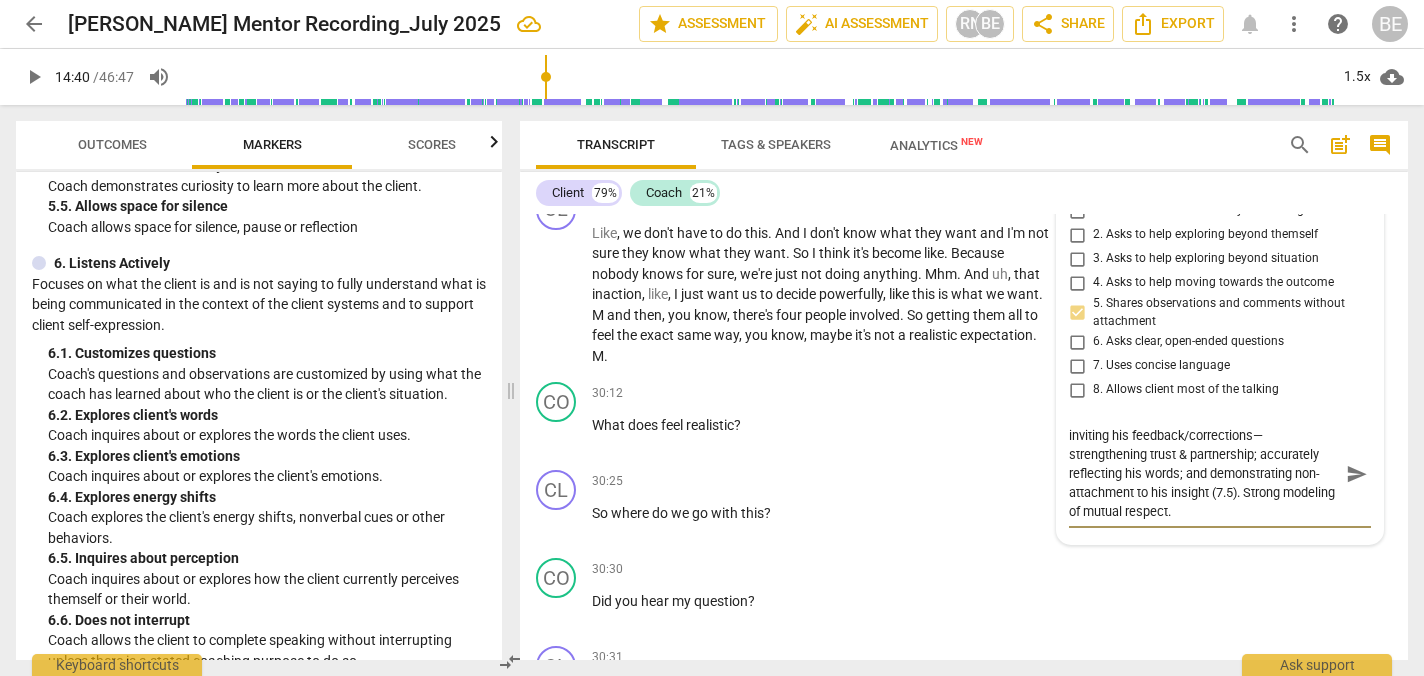 drag, startPoint x: 1253, startPoint y: 601, endPoint x: 1214, endPoint y: 583, distance: 42.953465 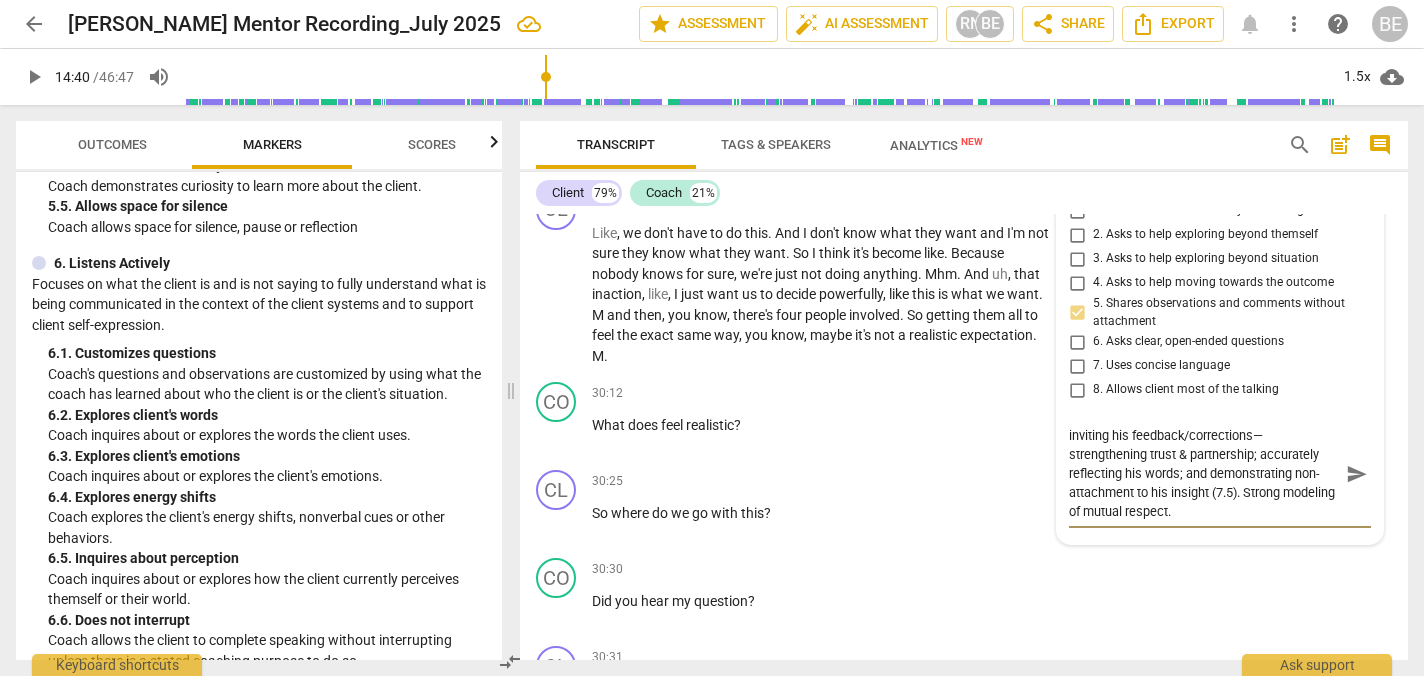 click on "Great restating of your observation clearly and inviting his feedback/corrections—strengthening trust & partnership; accurately reflecting his words; and demonstrating non-attachment to his insight (7.5). Strong modeling of mutual respect." at bounding box center [1204, 473] 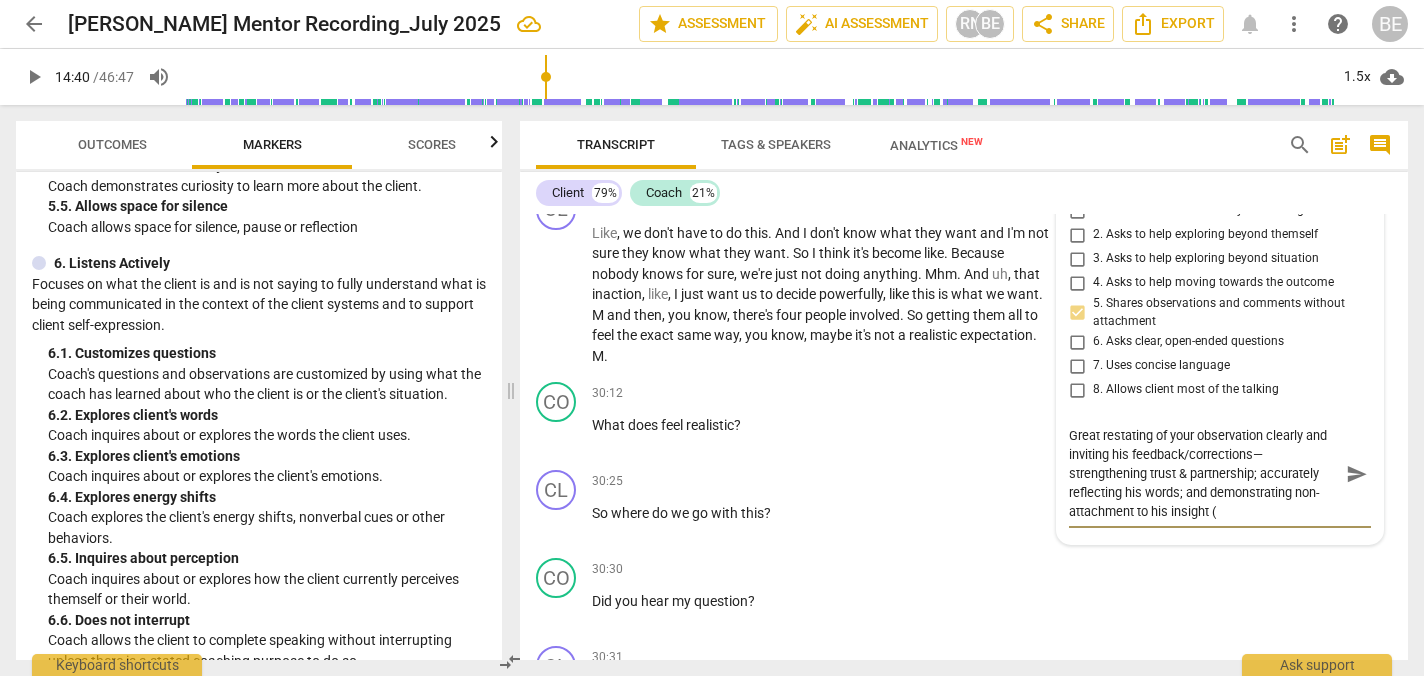 scroll, scrollTop: 17, scrollLeft: 0, axis: vertical 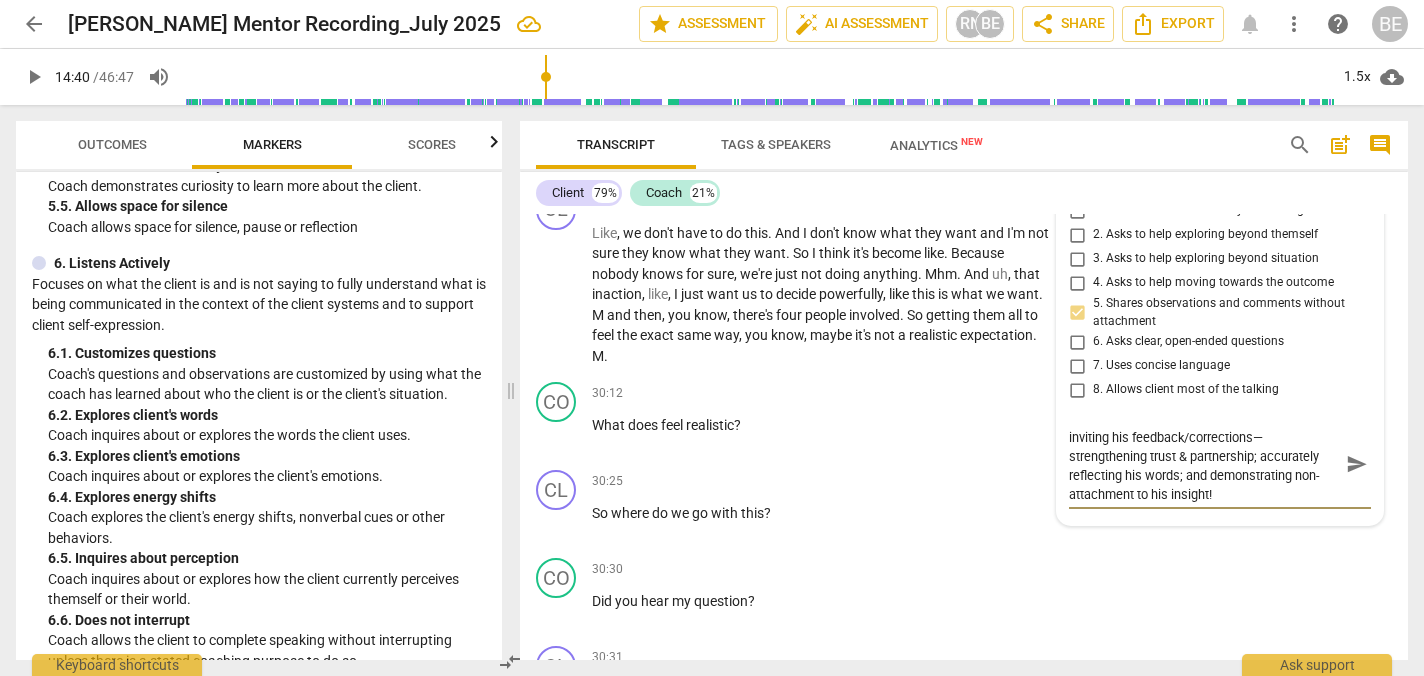 click on "send" at bounding box center (1357, 464) 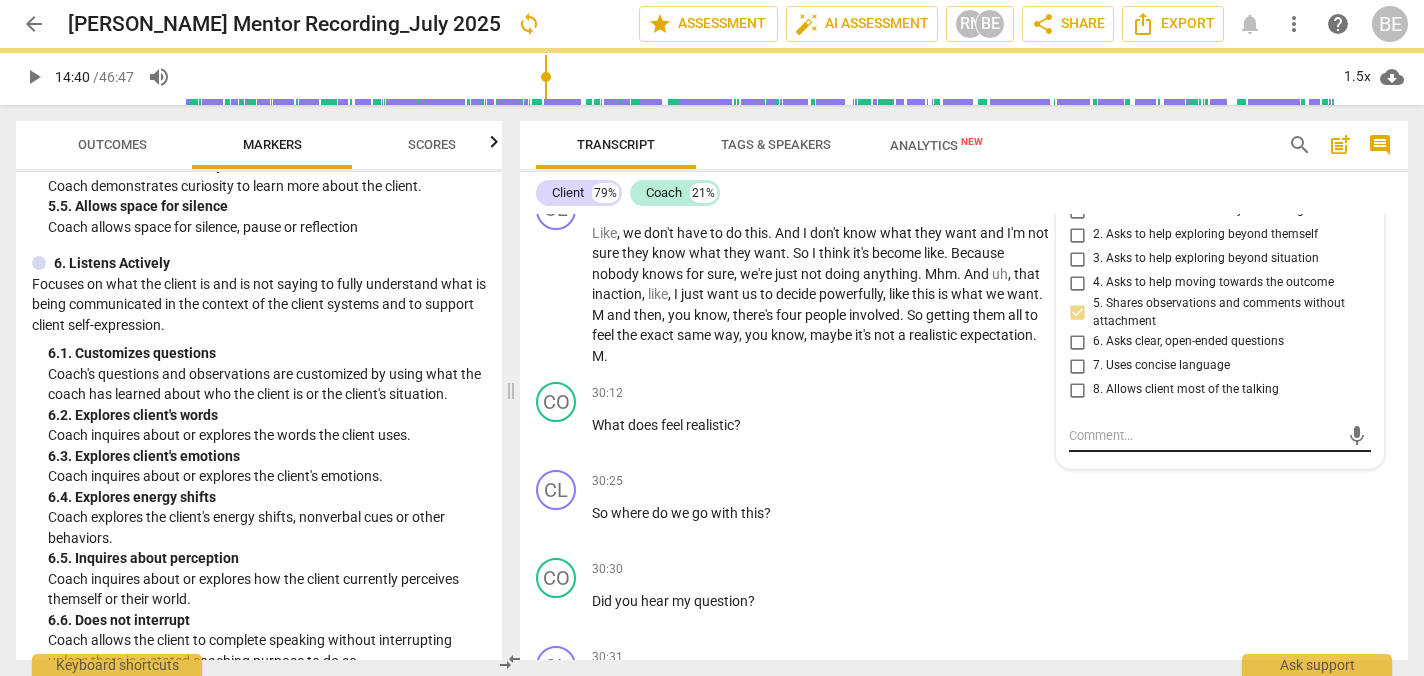 scroll, scrollTop: 0, scrollLeft: 0, axis: both 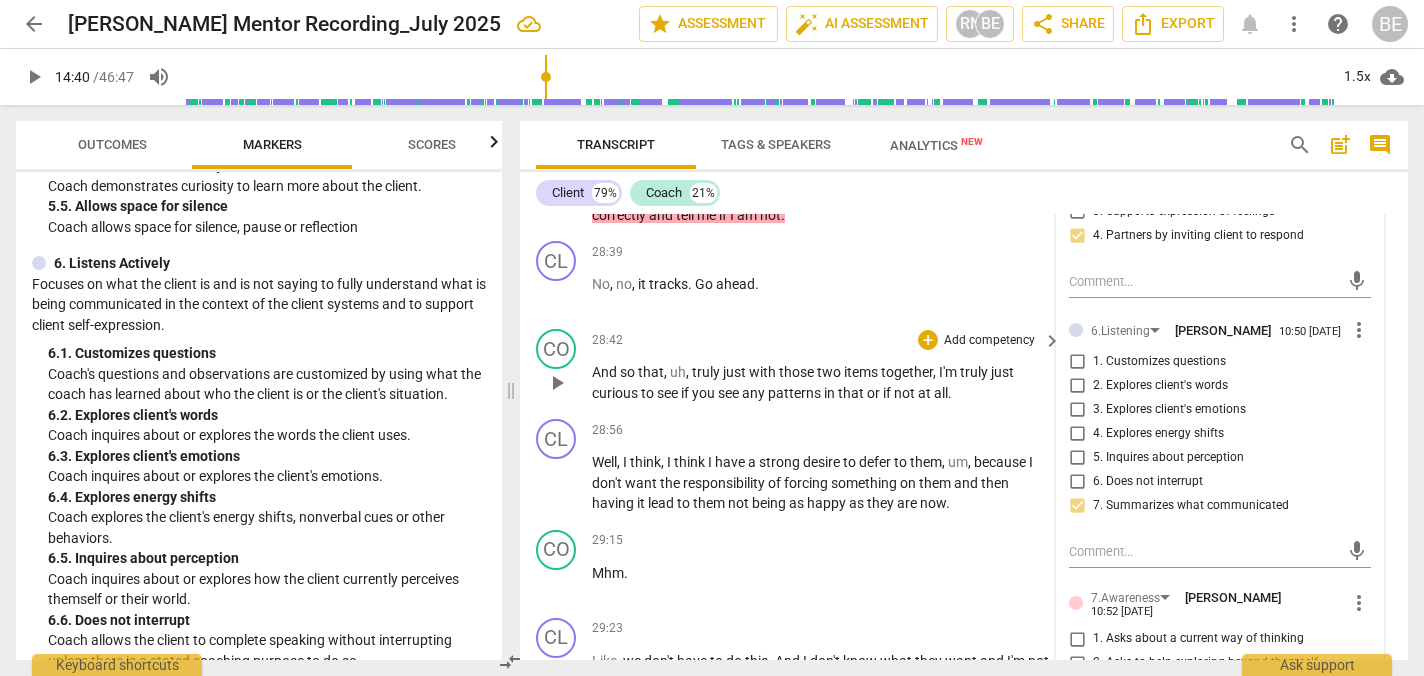 click on "Add competency" at bounding box center (989, 341) 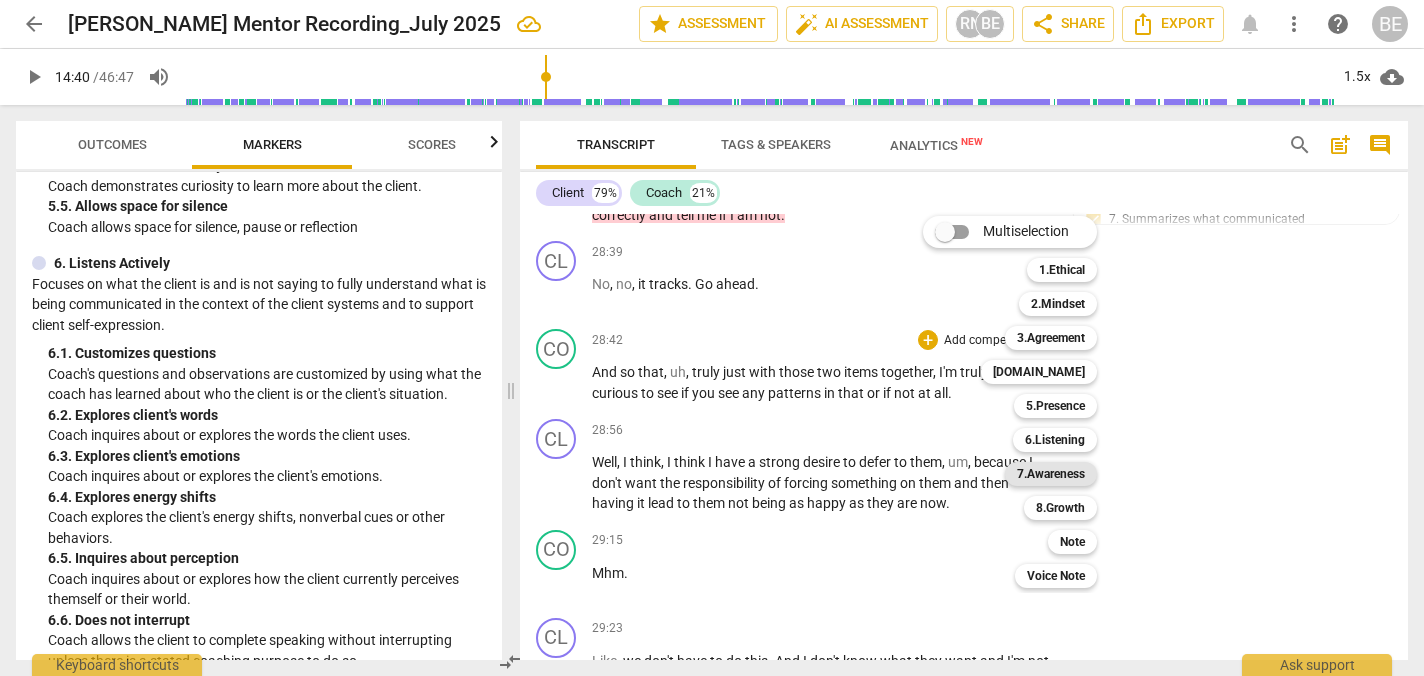click on "7.Awareness" at bounding box center (1051, 474) 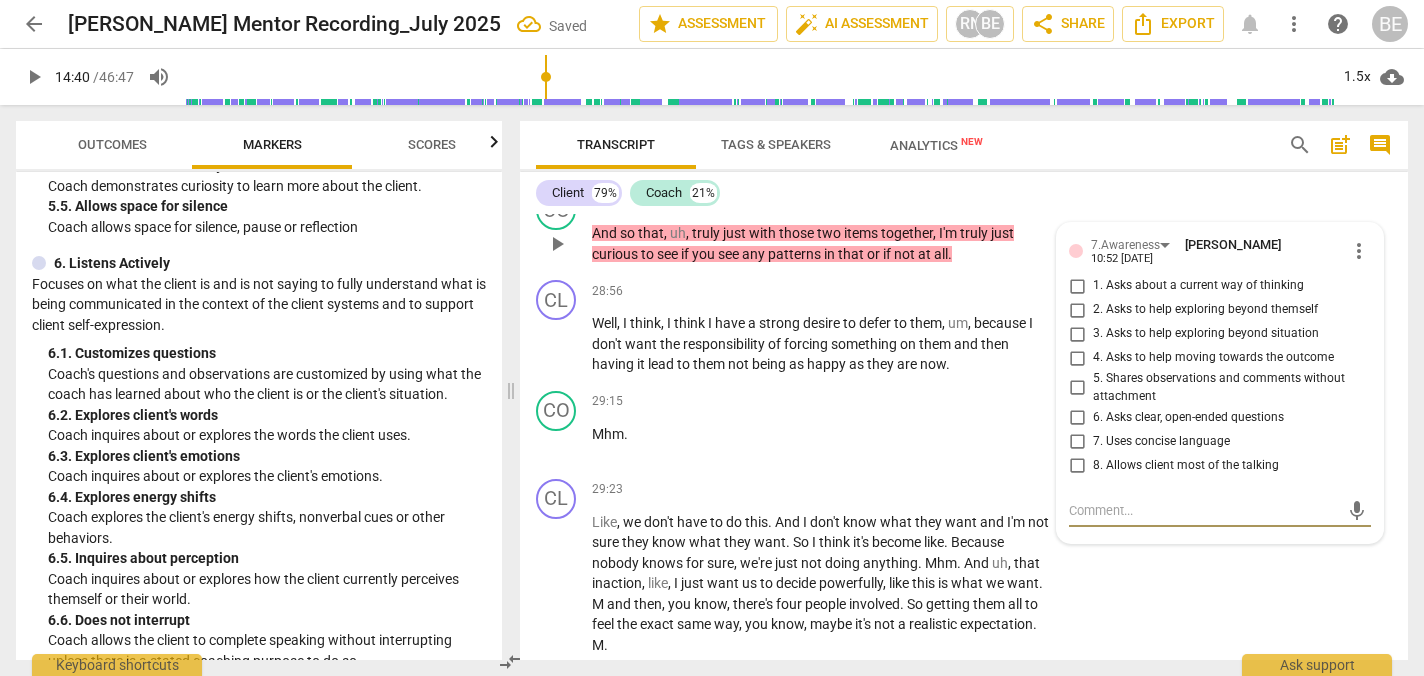 scroll, scrollTop: 10348, scrollLeft: 0, axis: vertical 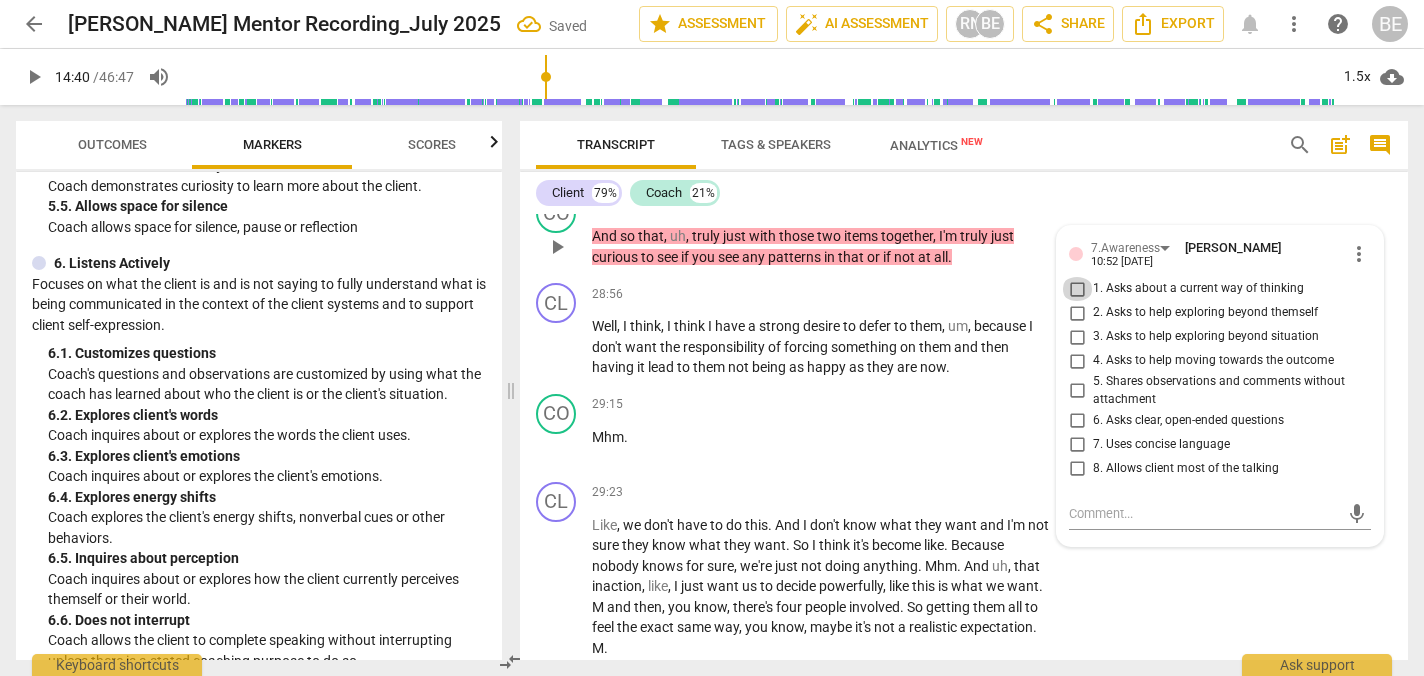 click on "1. Asks about a current way of thinking" at bounding box center [1077, 289] 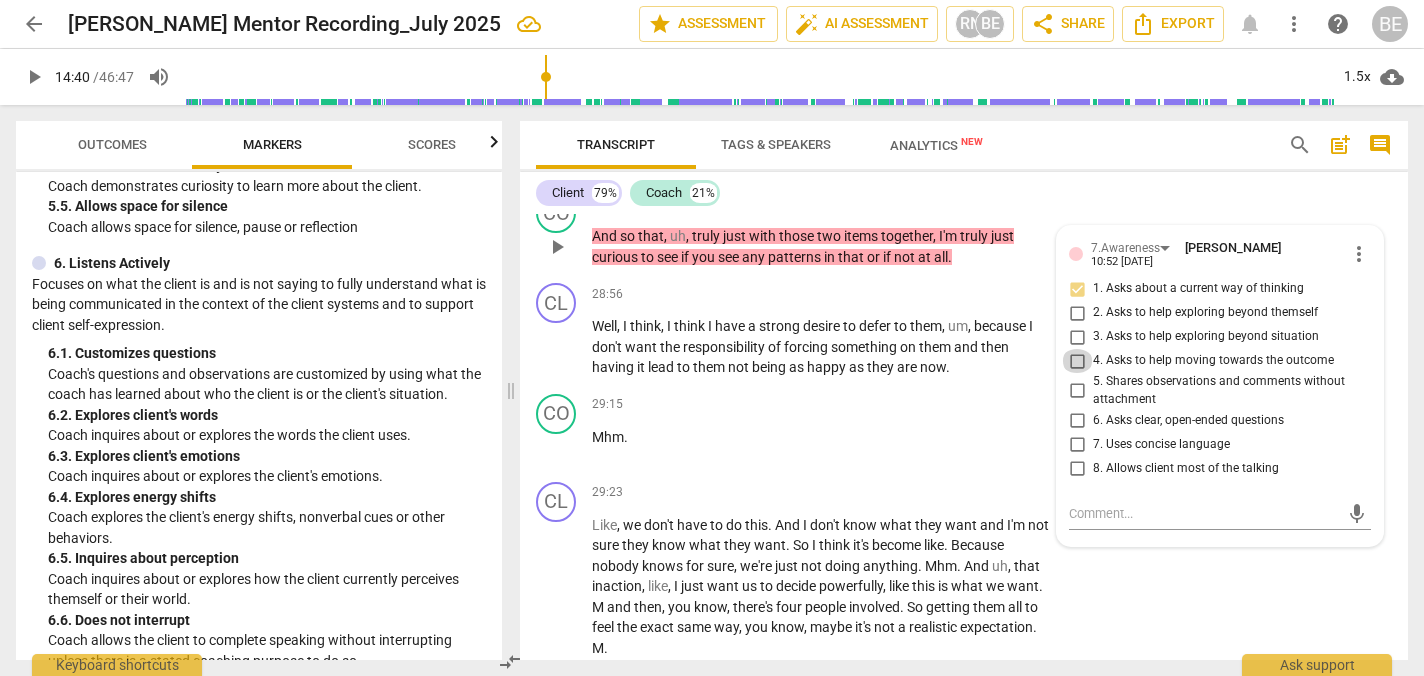 click on "4. Asks to help moving towards the outcome" at bounding box center [1077, 361] 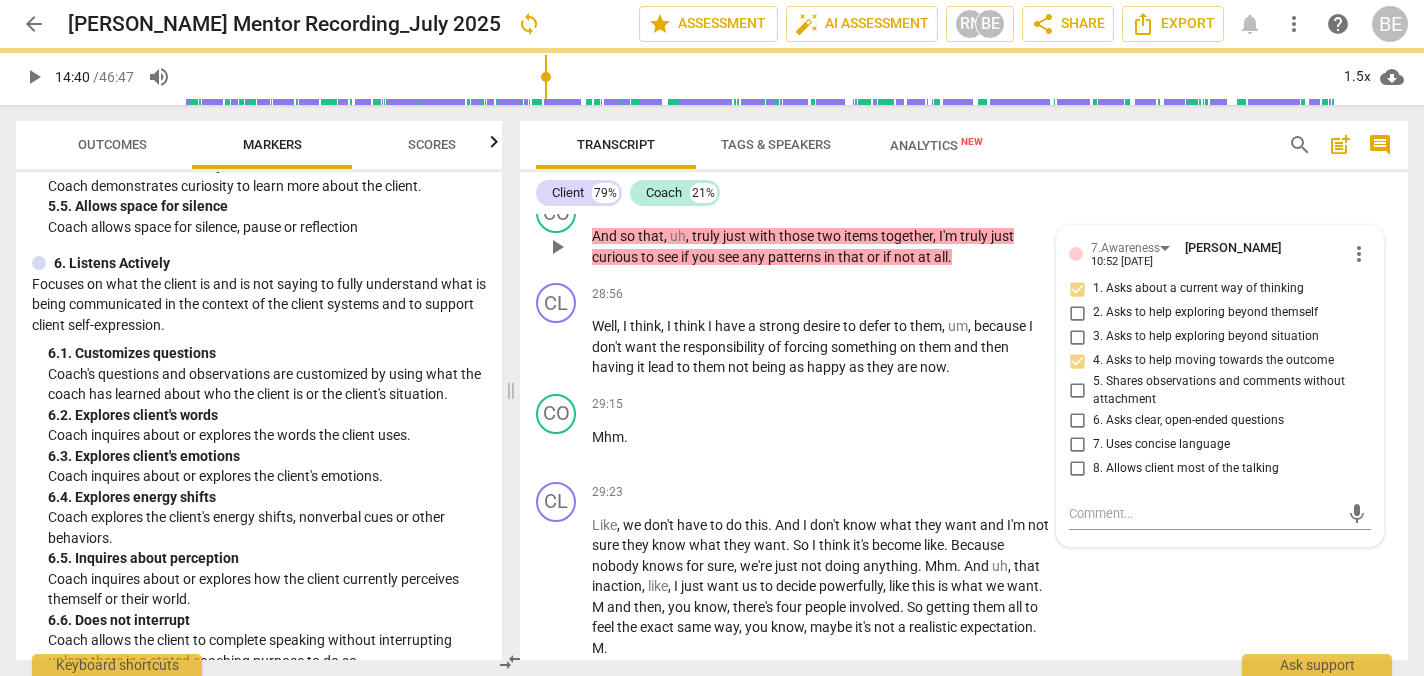 click on "6. Asks clear, open-ended questions" at bounding box center [1077, 420] 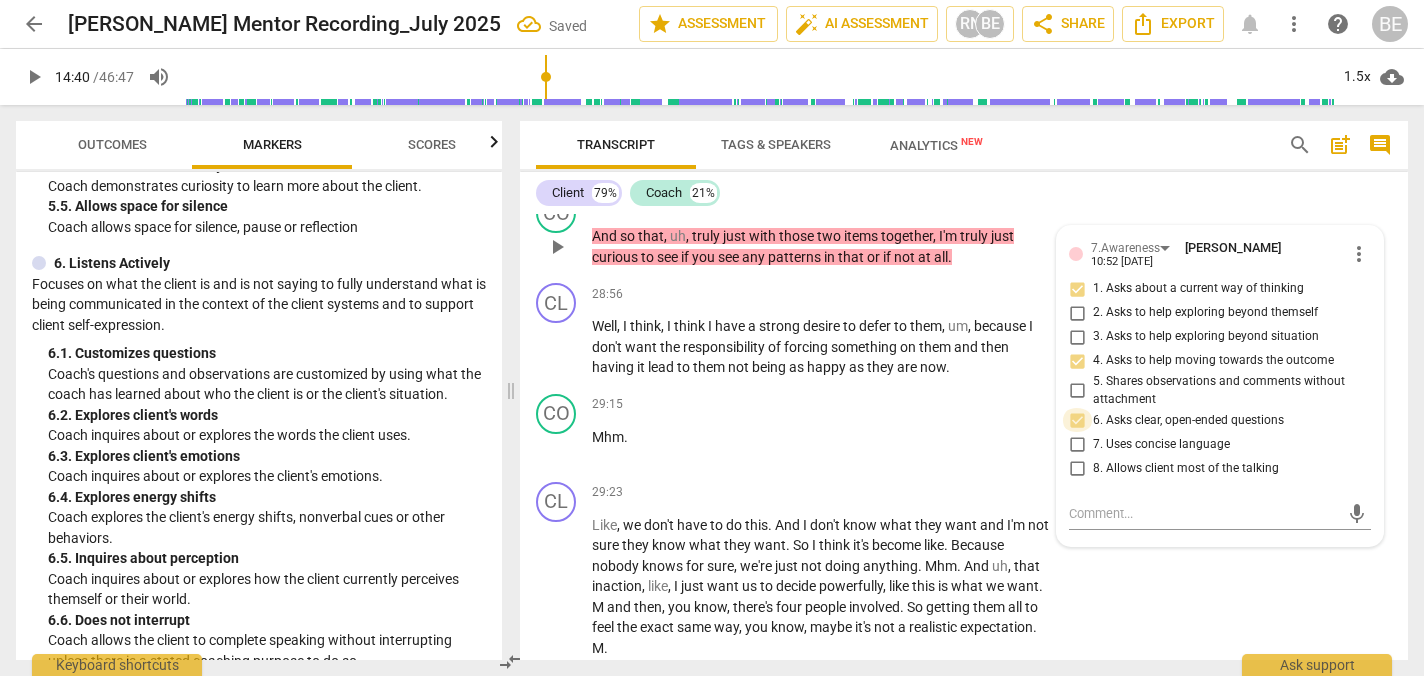 click on "6. Asks clear, open-ended questions" at bounding box center [1077, 420] 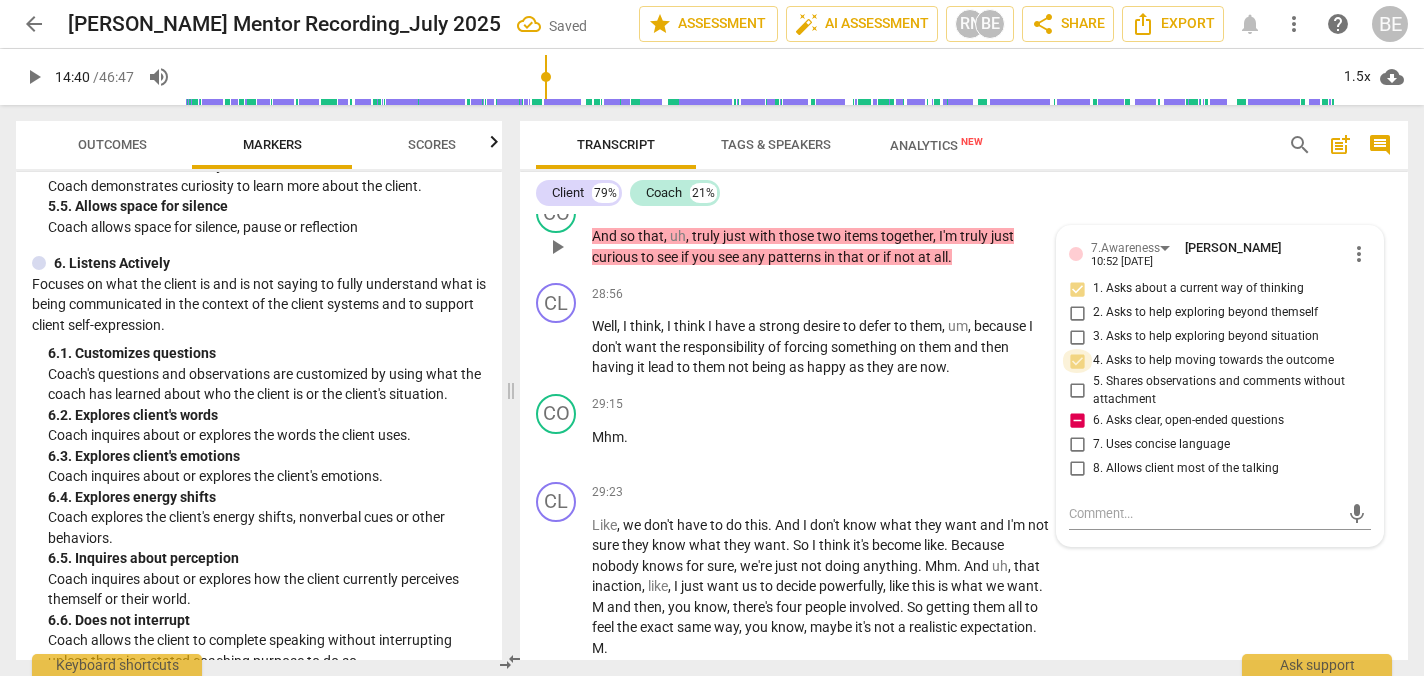 click on "4. Asks to help moving towards the outcome" at bounding box center [1077, 361] 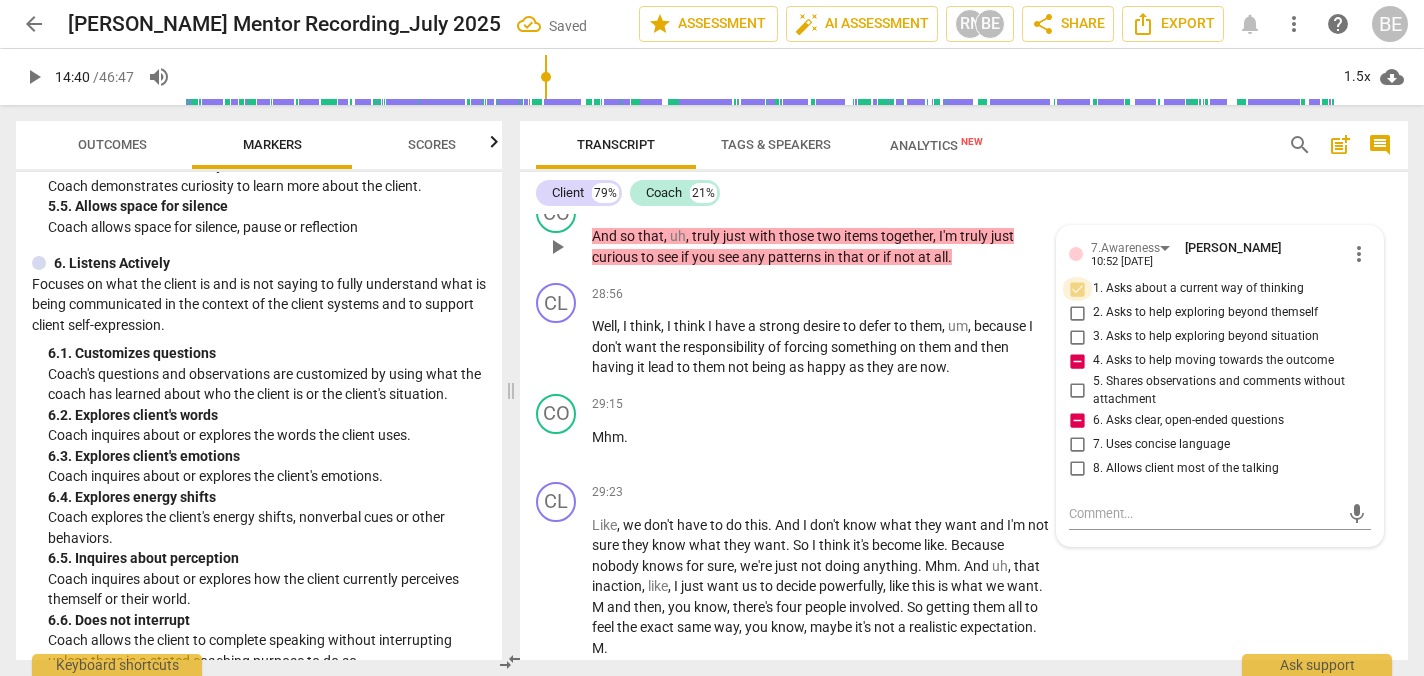 click on "1. Asks about a current way of thinking" at bounding box center [1077, 289] 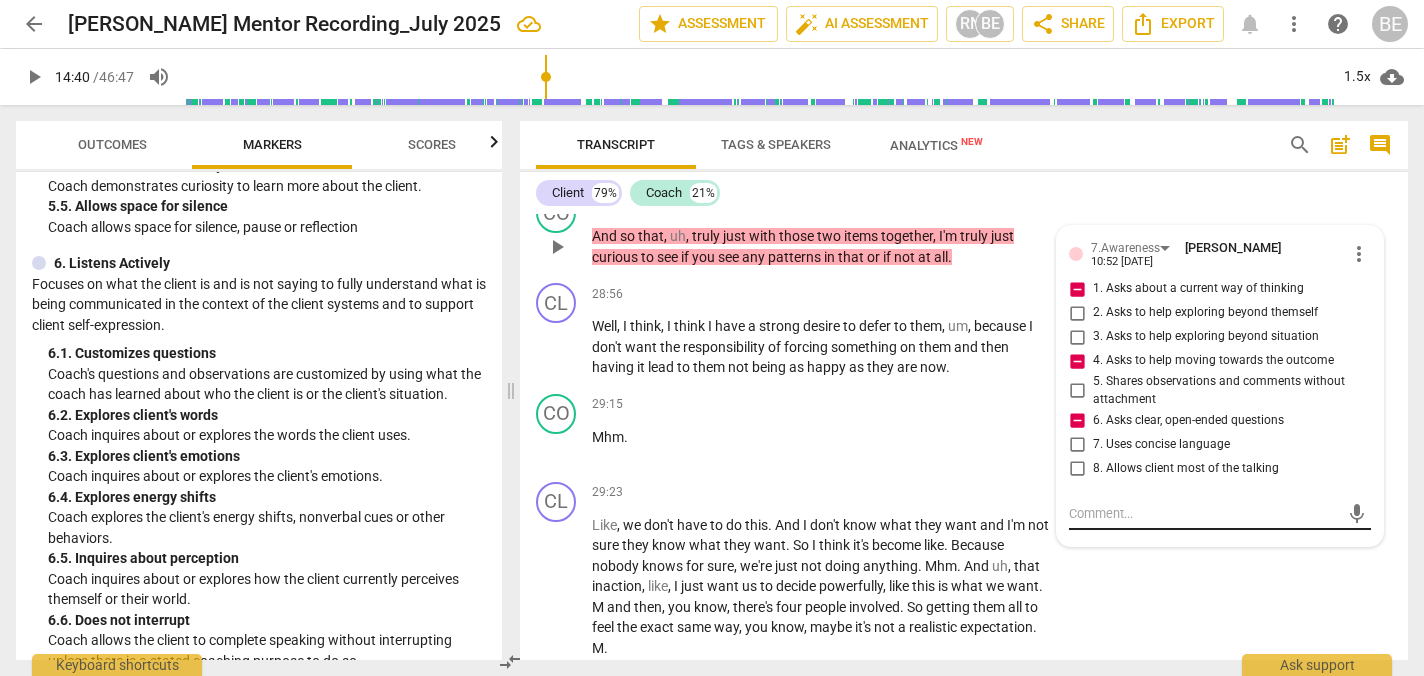 click at bounding box center [1204, 513] 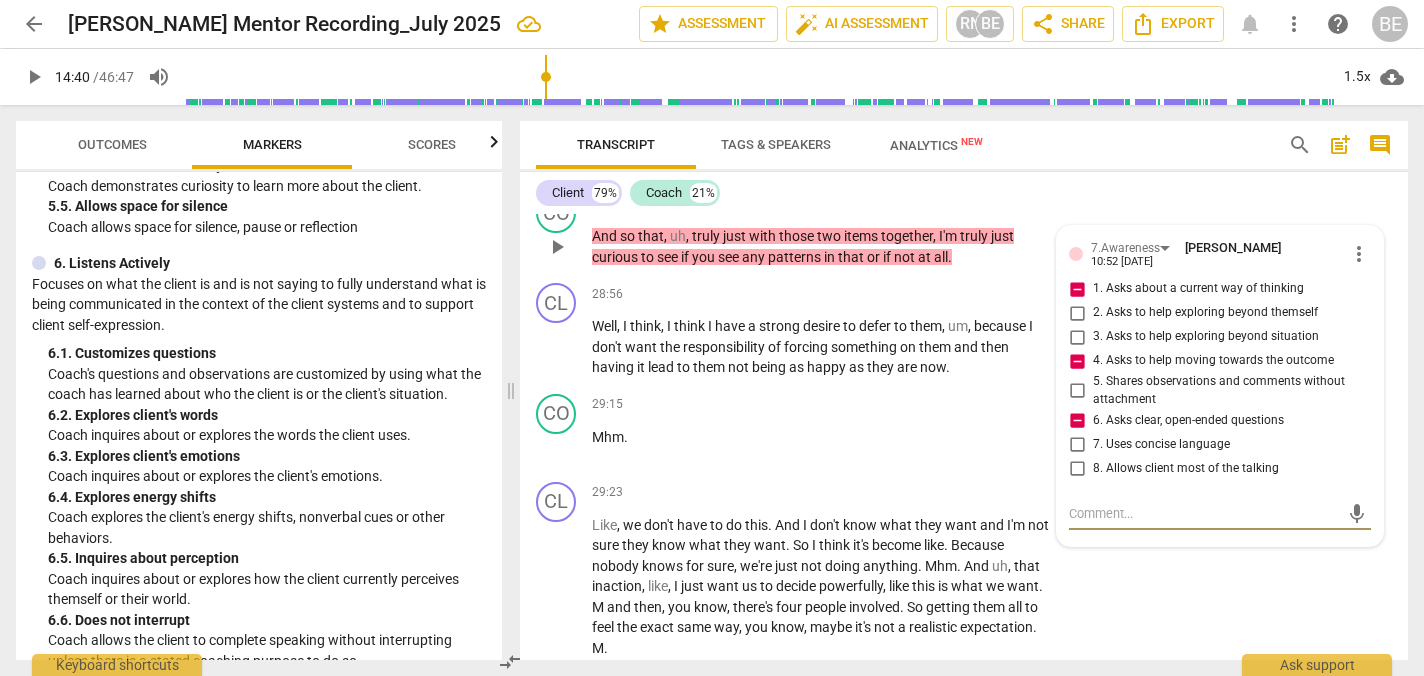 paste on "Coach attempted to encourage the client to identify patterns (7.1), but the phrasing was somewhat vague and lacked a clear, direct invitation to reflect deeply (7.4). A more powerful question could have been: 'What do you notice about the connection between your desire for their enthusiasm and your hesitation to influence their decision?' This would support clearer evocation of awareness." 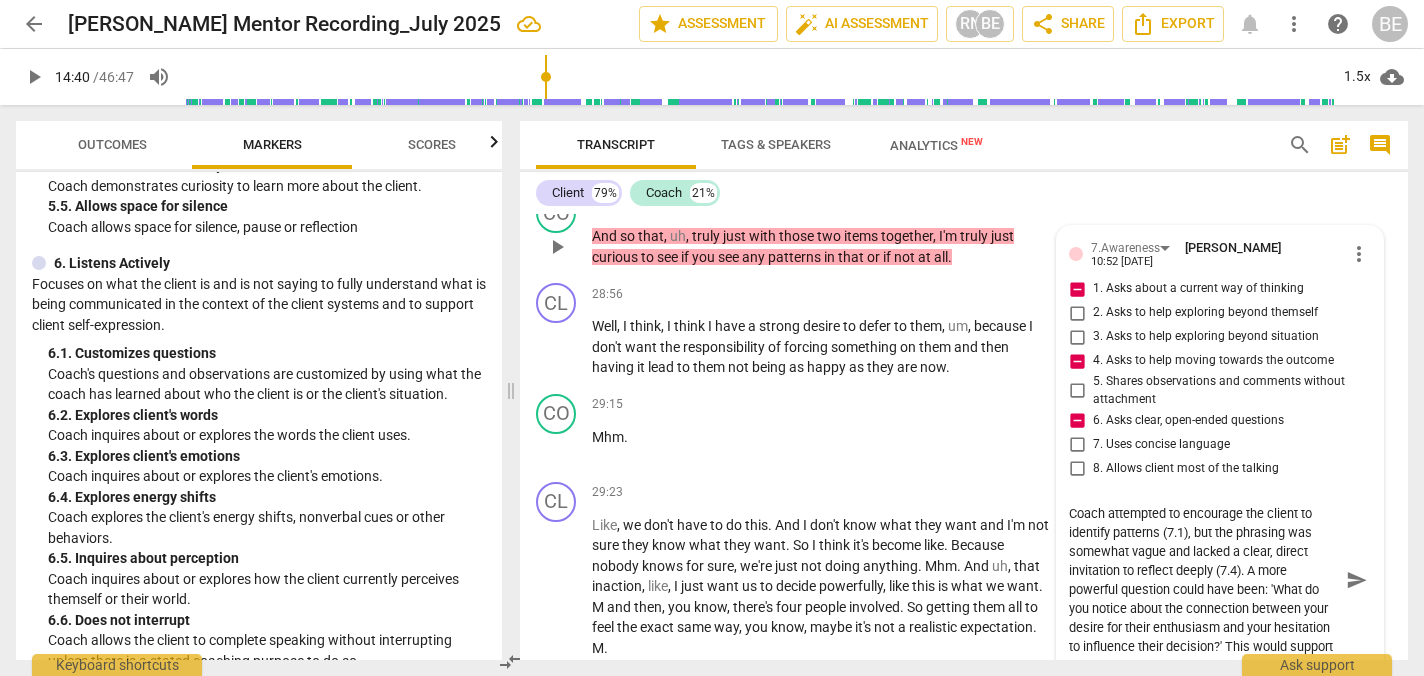 scroll, scrollTop: 36, scrollLeft: 0, axis: vertical 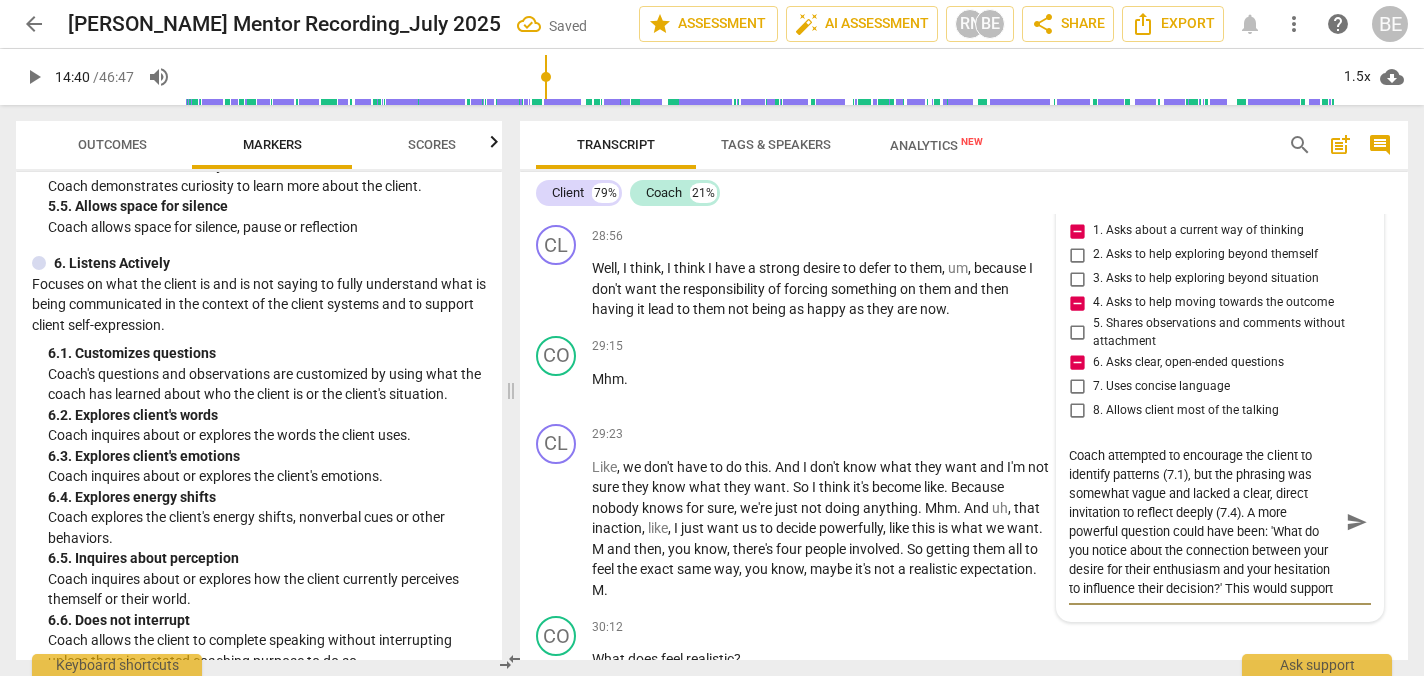 click on "1. Asks about a current way of thinking" at bounding box center (1077, 231) 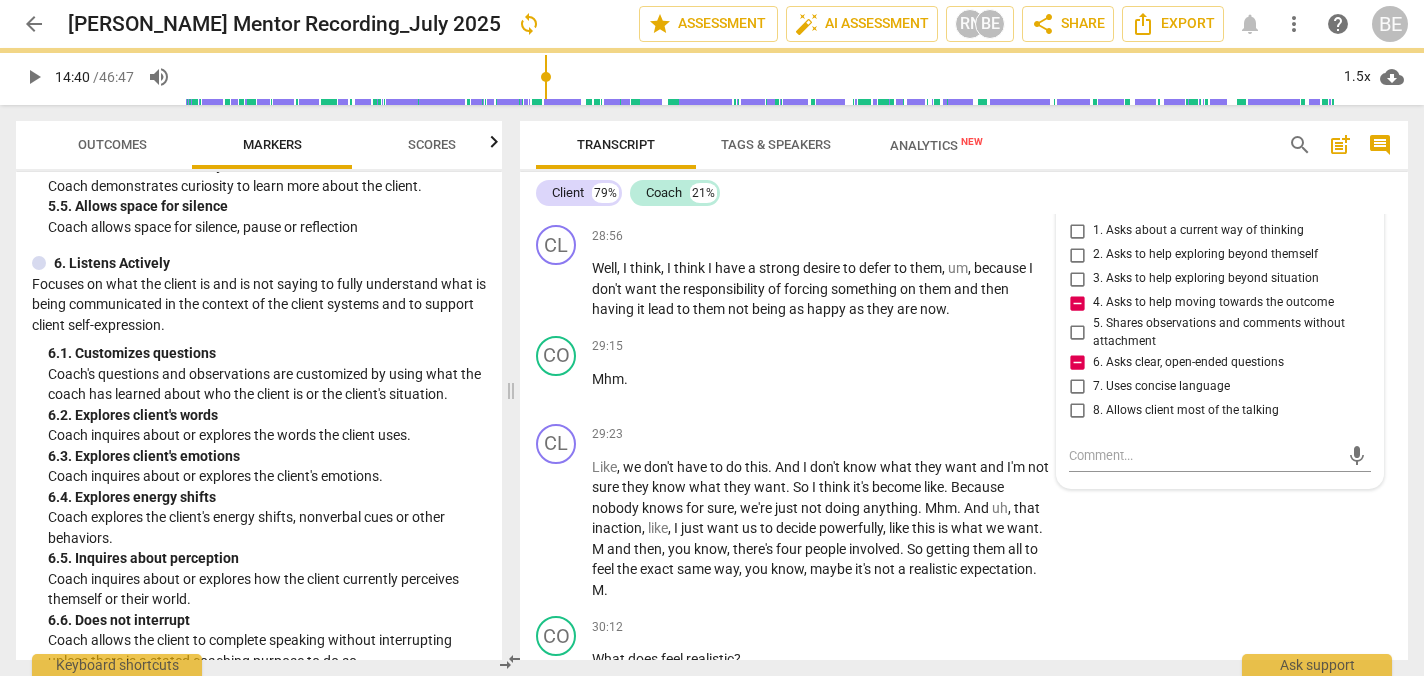 click on "1. Asks about a current way of thinking" at bounding box center [1077, 231] 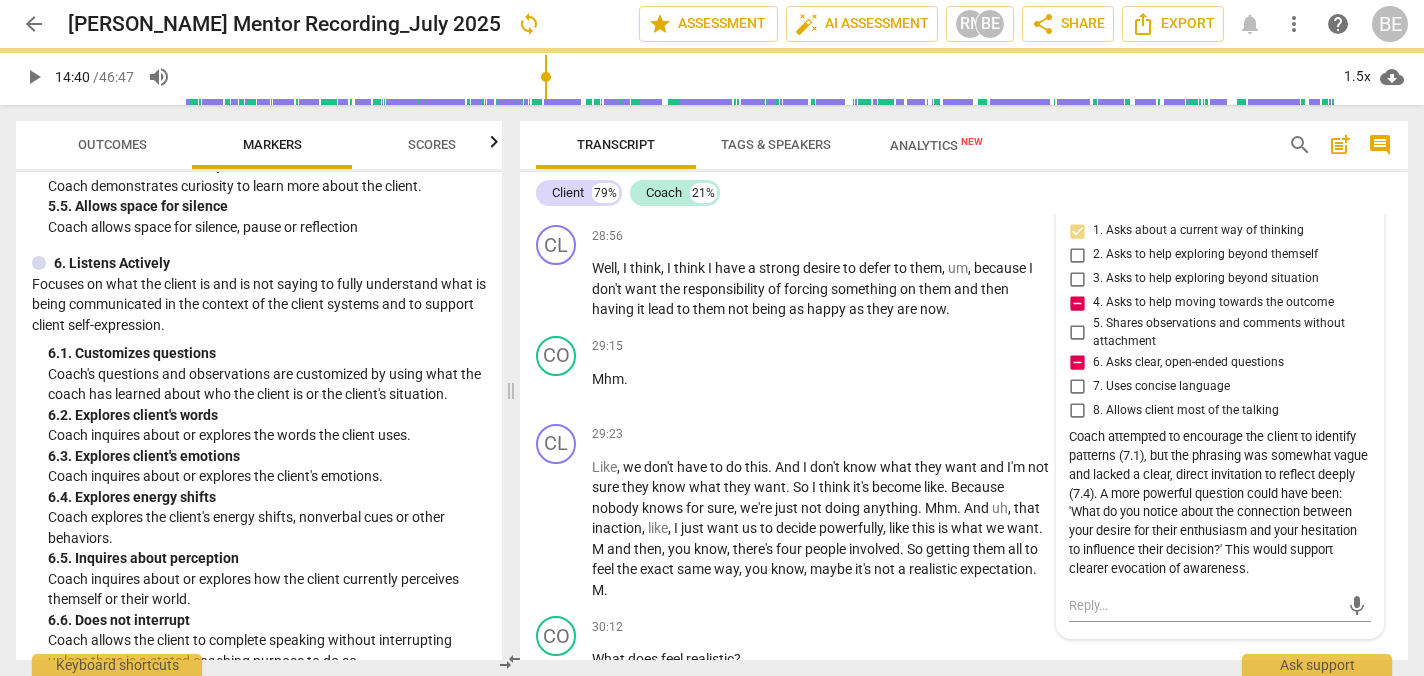 click on "more_vert" at bounding box center (1359, 196) 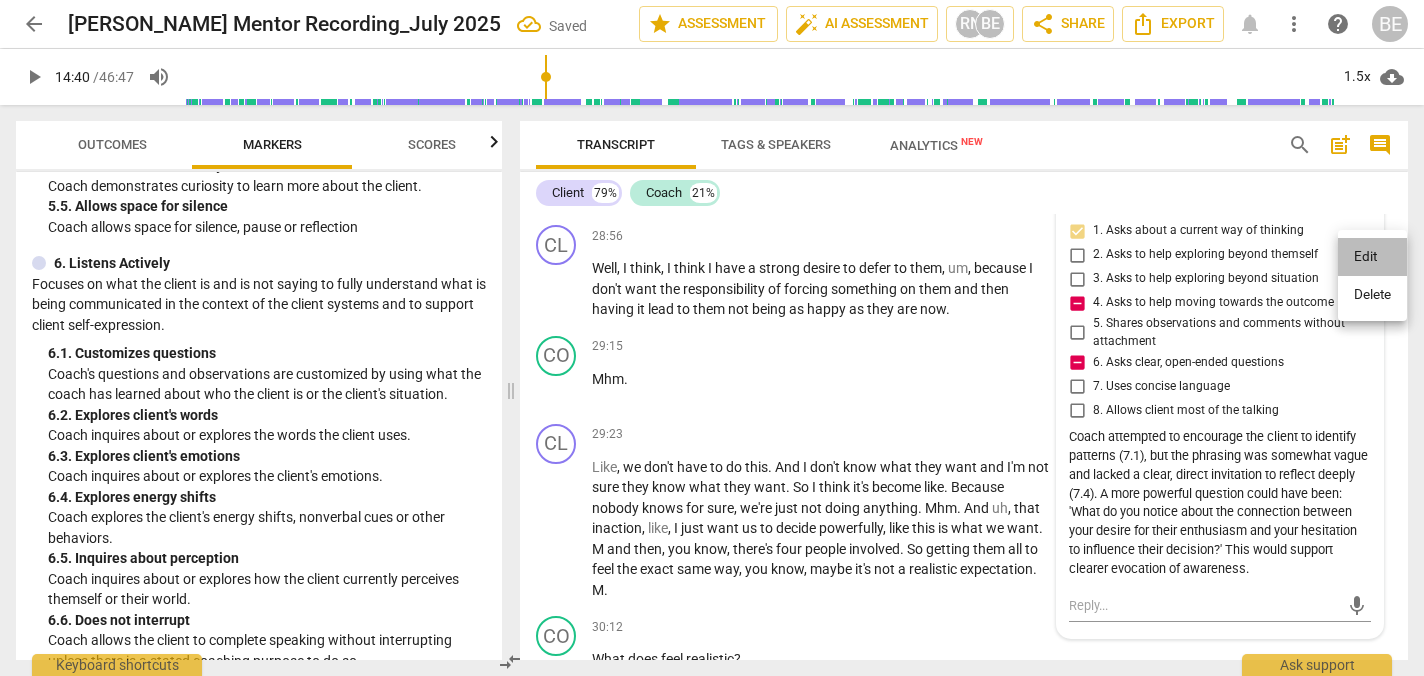 click on "Edit" at bounding box center [1372, 257] 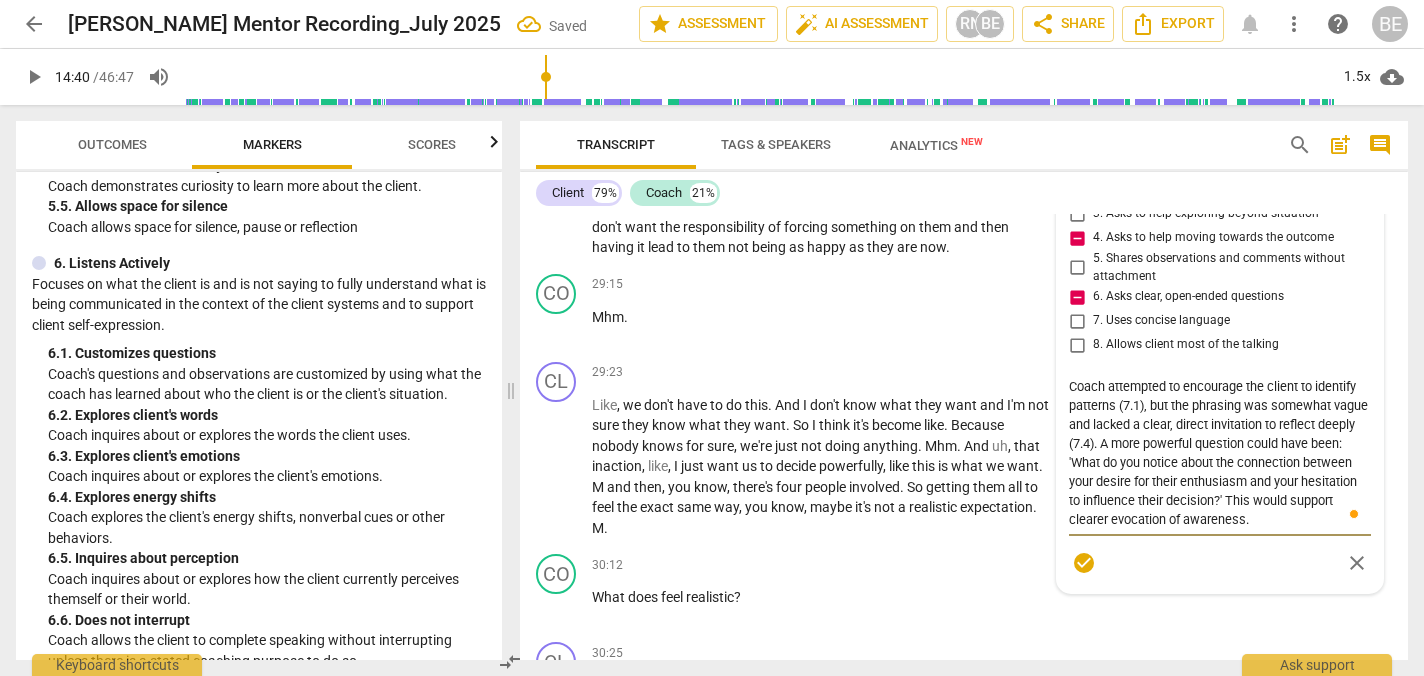 scroll, scrollTop: 10475, scrollLeft: 0, axis: vertical 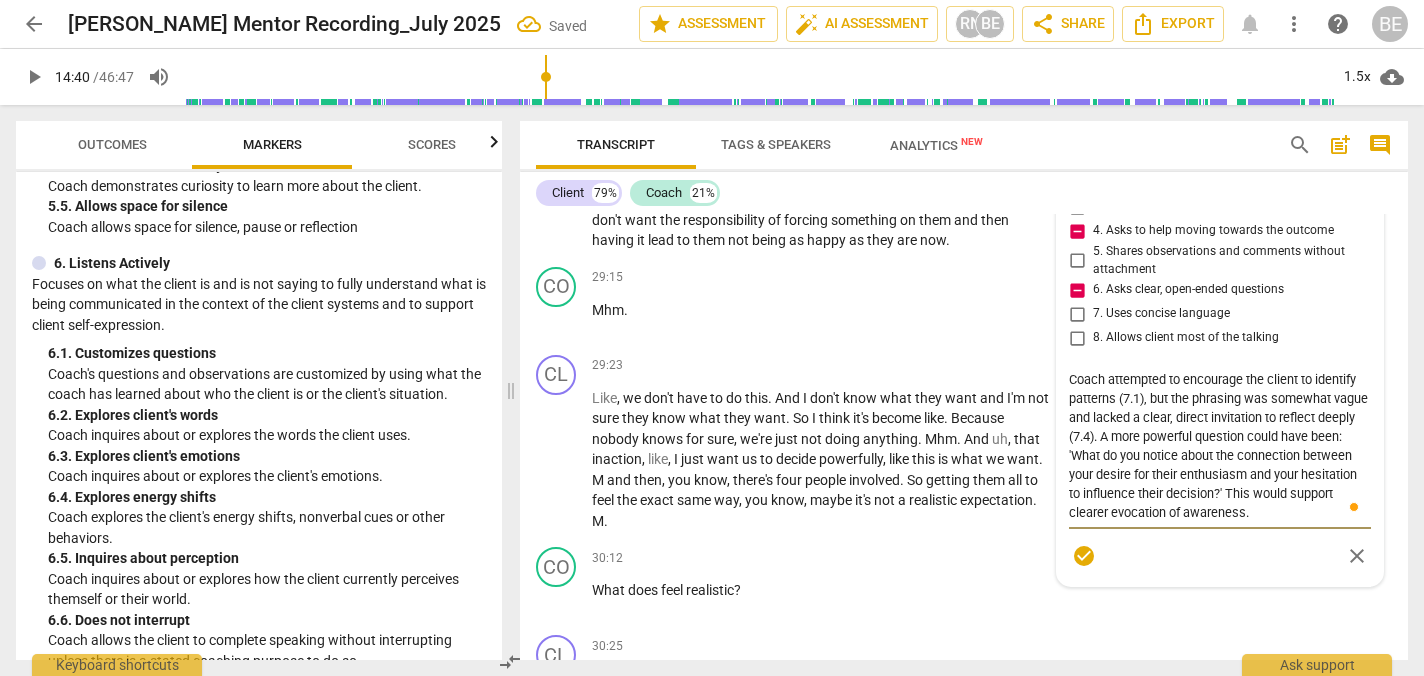 click on "Coach attempted to encourage the client to identify patterns (7.1), but the phrasing was somewhat vague and lacked a clear, direct invitation to reflect deeply (7.4). A more powerful question could have been: 'What do you notice about the connection between your desire for their enthusiasm and your hesitation to influence their decision?' This would support clearer evocation of awareness." at bounding box center (1220, 446) 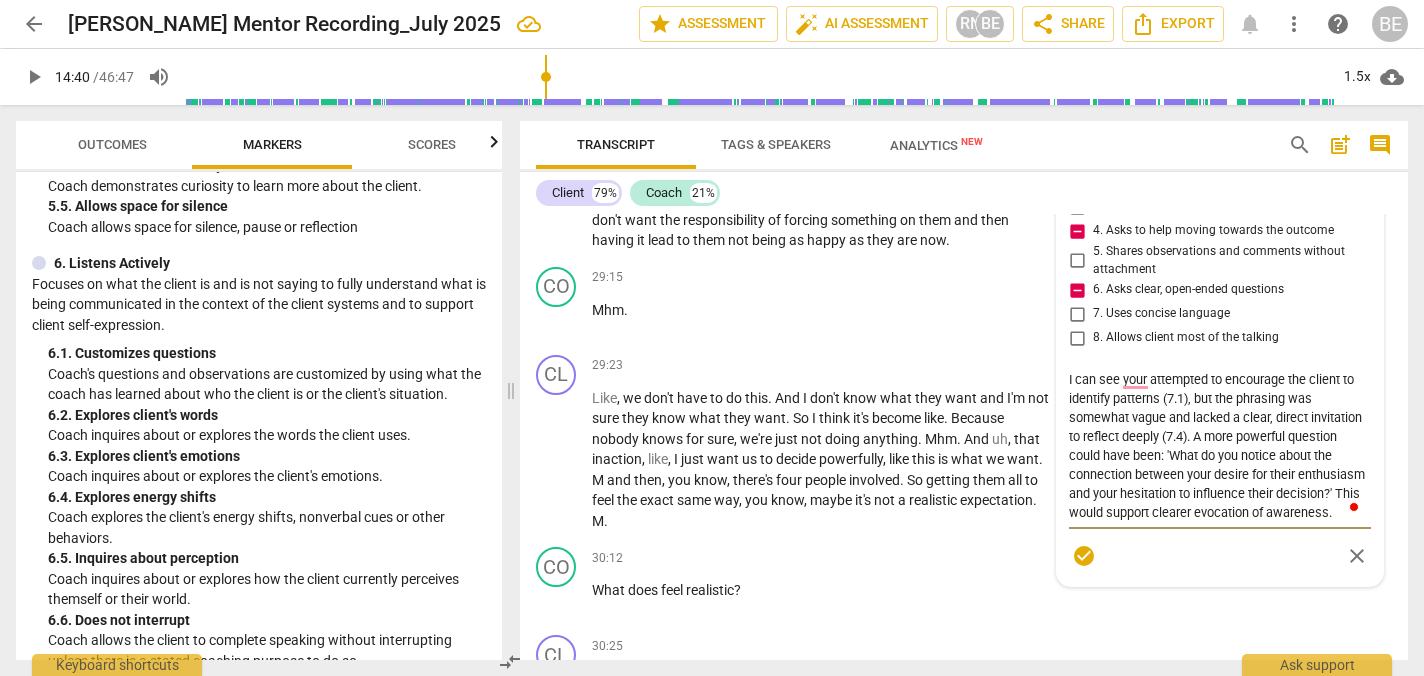 click on "I can see your attempted to encourage the client to identify patterns (7.1), but the phrasing was somewhat vague and lacked a clear, direct invitation to reflect deeply (7.4). A more powerful question could have been: 'What do you notice about the connection between your desire for their enthusiasm and your hesitation to influence their decision?' This would support clearer evocation of awareness." at bounding box center [1220, 446] 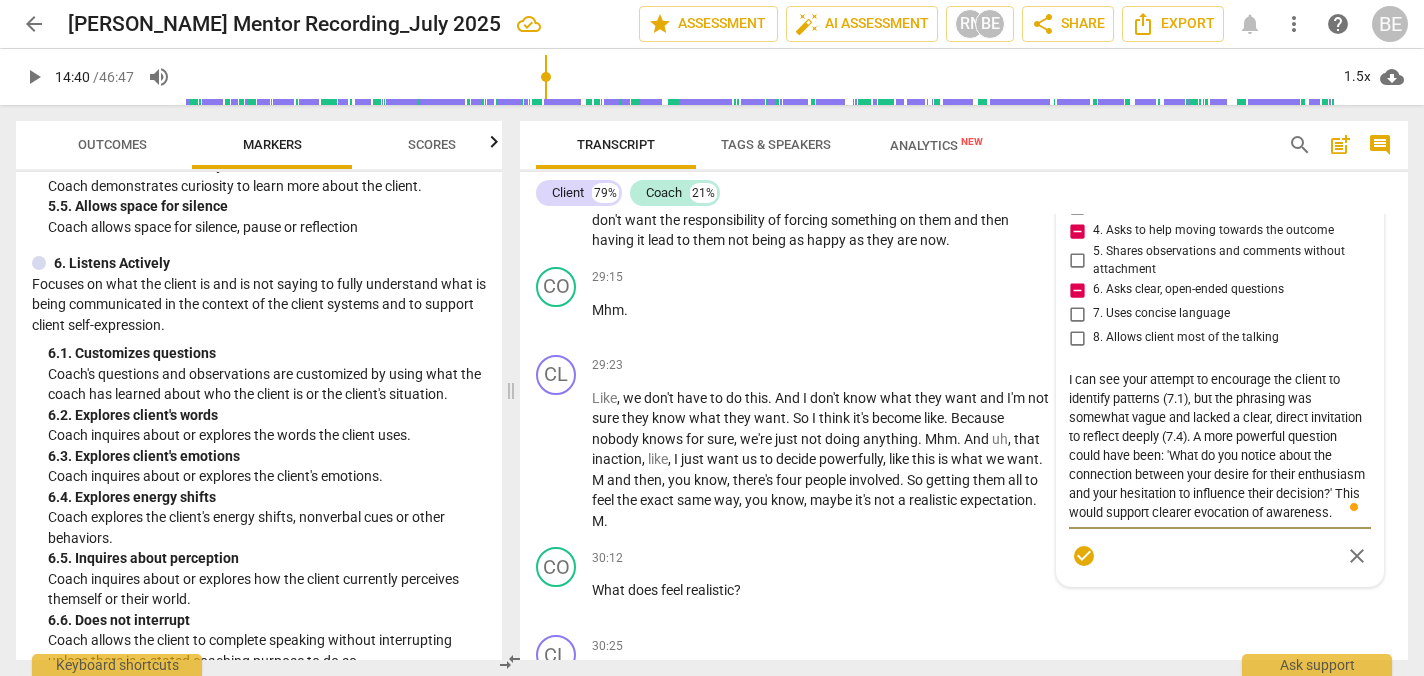 click on "I can see your attempt to encourage the client to identify patterns (7.1), but the phrasing was somewhat vague and lacked a clear, direct invitation to reflect deeply (7.4). A more powerful question could have been: 'What do you notice about the connection between your desire for their enthusiasm and your hesitation to influence their decision?' This would support clearer evocation of awareness." at bounding box center (1220, 446) 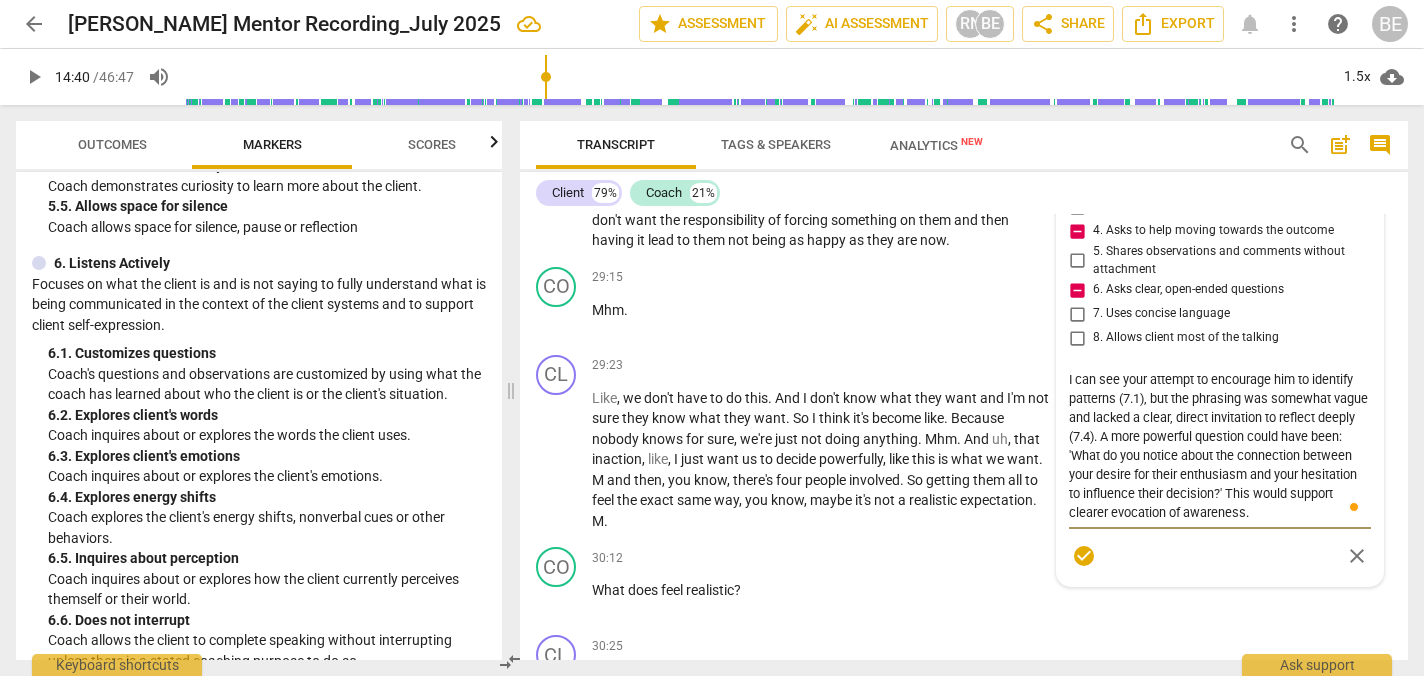 click on "I can see your attempt to encourage him to identify patterns (7.1), but the phrasing was somewhat vague and lacked a clear, direct invitation to reflect deeply (7.4). A more powerful question could have been: 'What do you notice about the connection between your desire for their enthusiasm and your hesitation to influence their decision?' This would support clearer evocation of awareness." at bounding box center [1220, 446] 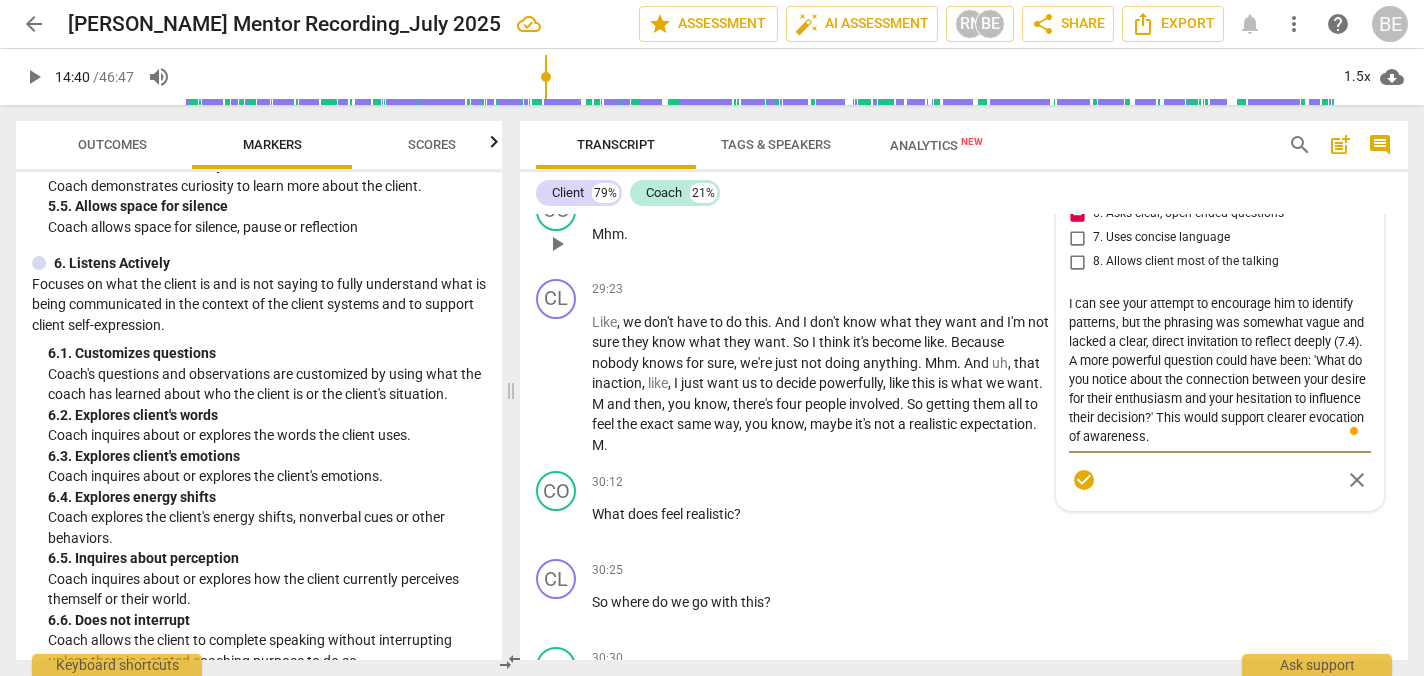 scroll, scrollTop: 10553, scrollLeft: 0, axis: vertical 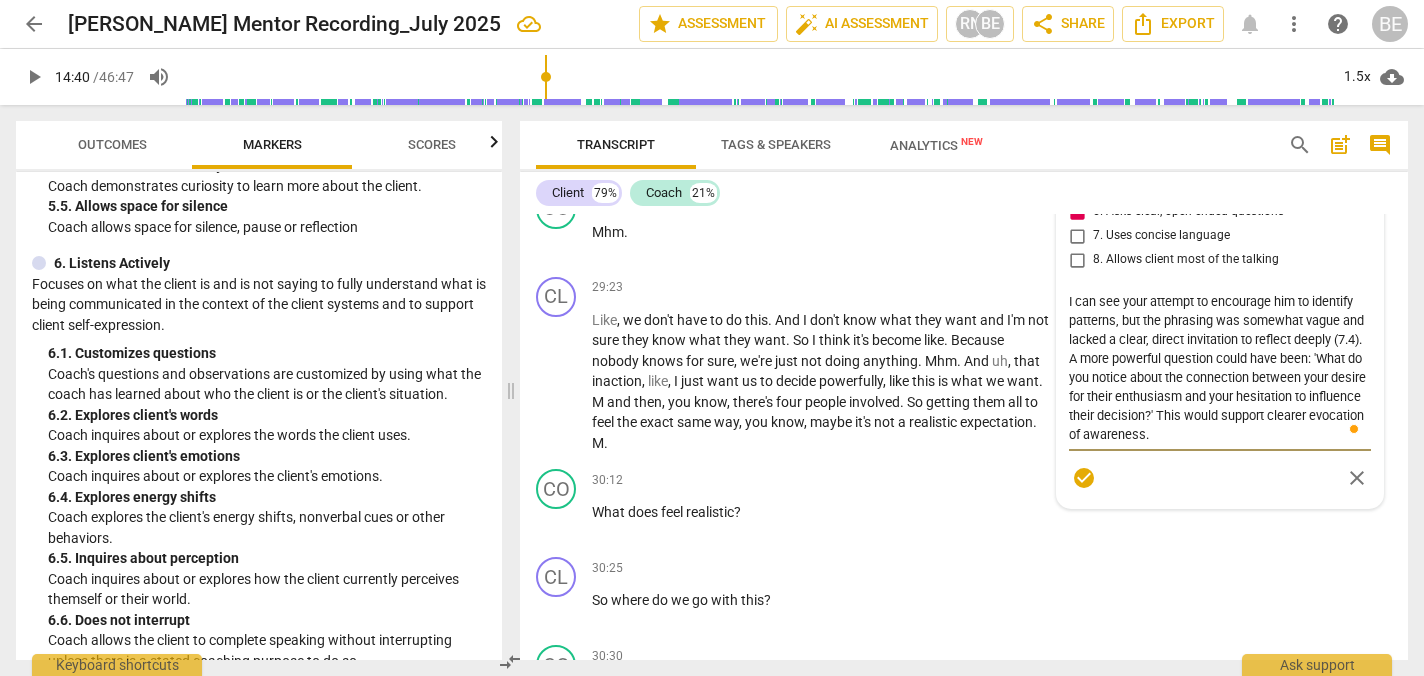 click on "I can see your attempt to encourage him to identify patterns, but the phrasing was somewhat vague and lacked a clear, direct invitation to reflect deeply (7.4). A more powerful question could have been: 'What do you notice about the connection between your desire for their enthusiasm and your hesitation to influence their decision?' This would support clearer evocation of awareness." at bounding box center [1220, 368] 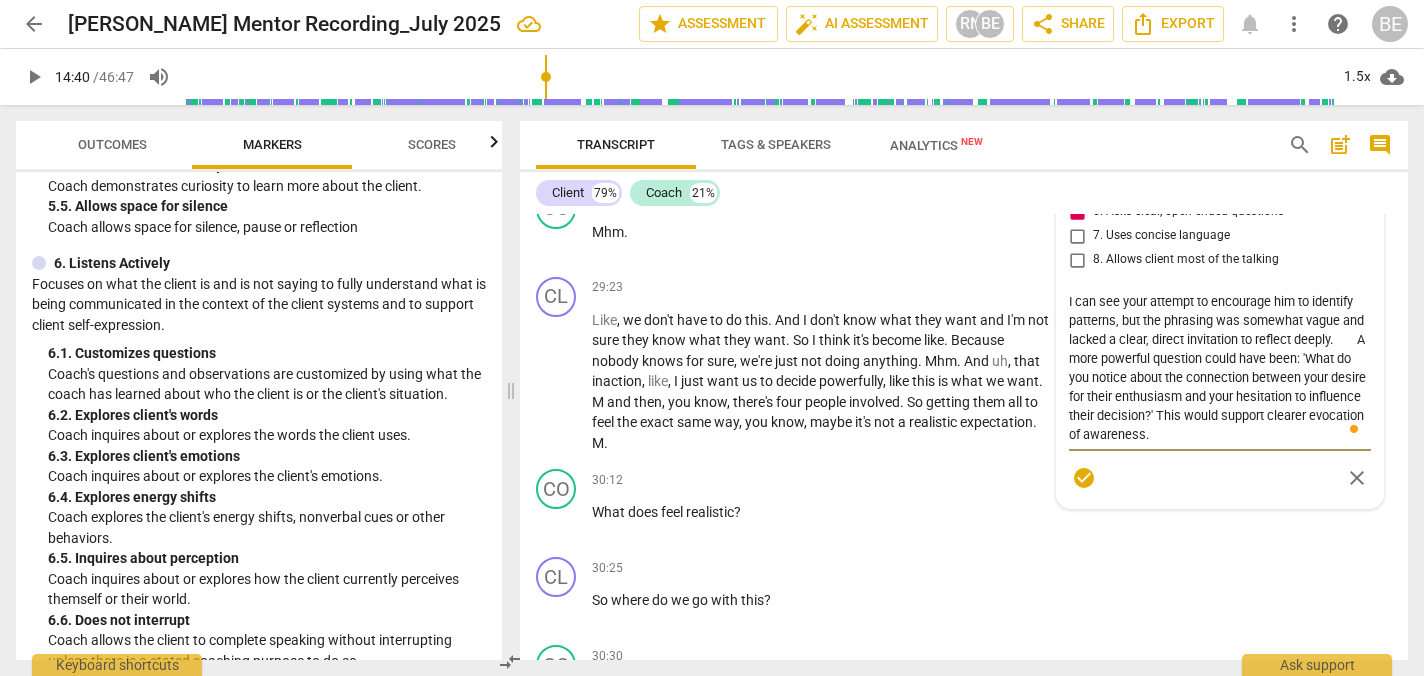 click on "I can see your attempt to encourage him to identify patterns, but the phrasing was somewhat vague and lacked a clear, direct invitation to reflect deeply.        A more powerful question could have been: 'What do you notice about the connection between your desire for their enthusiasm and your hesitation to influence their decision?' This would support clearer evocation of awareness." at bounding box center [1220, 368] 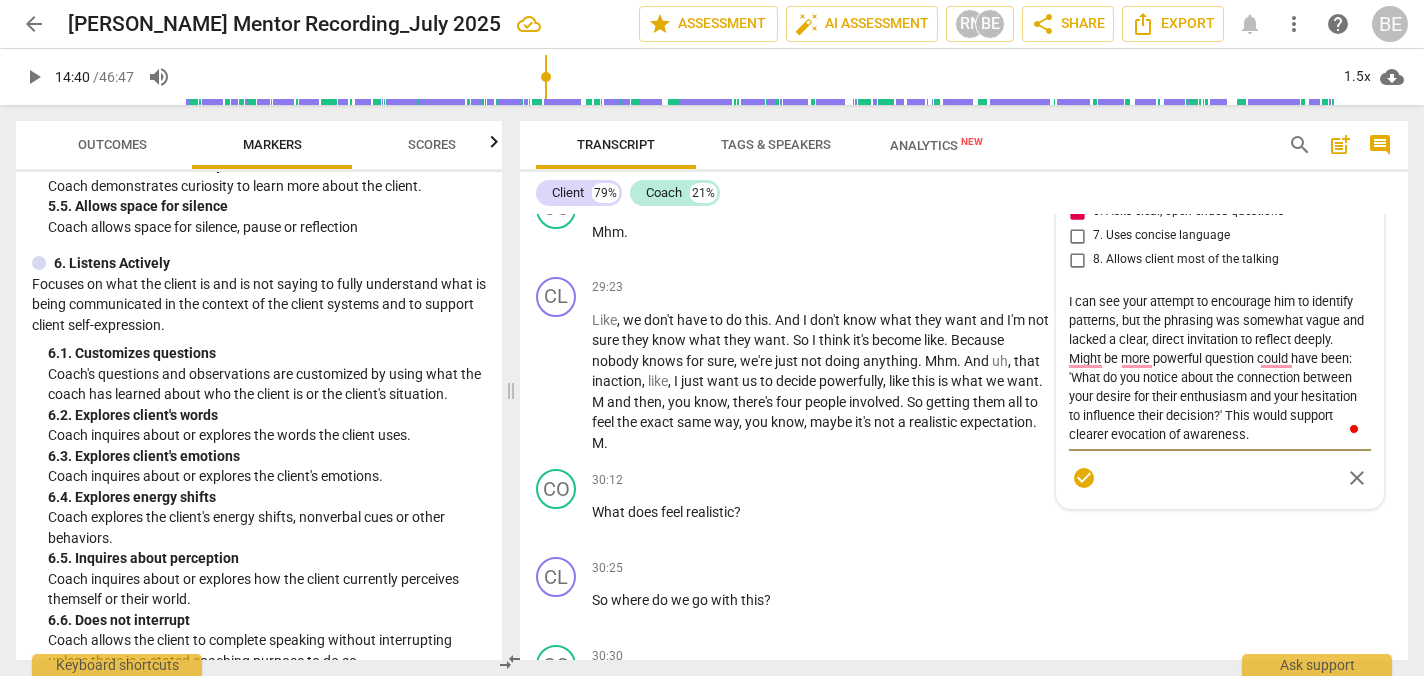 click on "I can see your attempt to encourage him to identify patterns, but the phrasing was somewhat vague and lacked a clear, direct invitation to reflect deeply.       Might be more powerful question could have been: 'What do you notice about the connection between your desire for their enthusiasm and your hesitation to influence their decision?' This would support clearer evocation of awareness." at bounding box center (1220, 368) 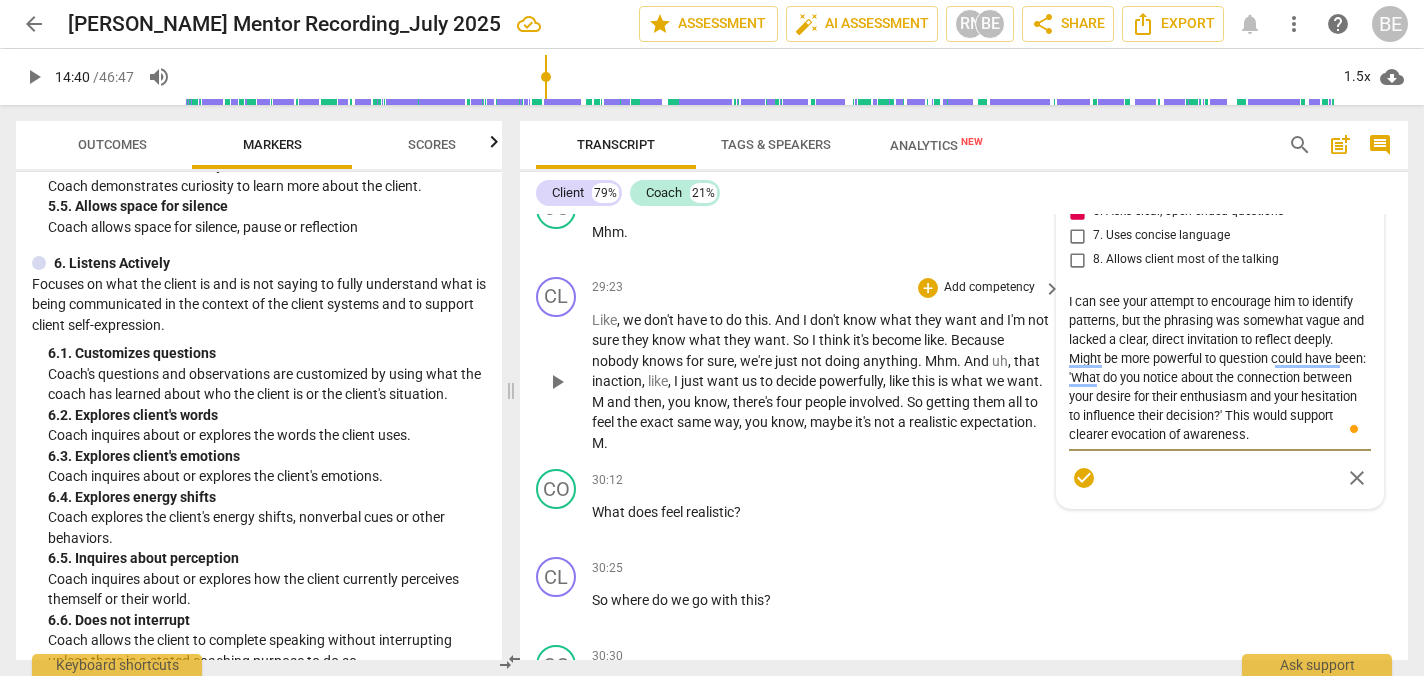 drag, startPoint x: 1096, startPoint y: 439, endPoint x: 1044, endPoint y: 439, distance: 52 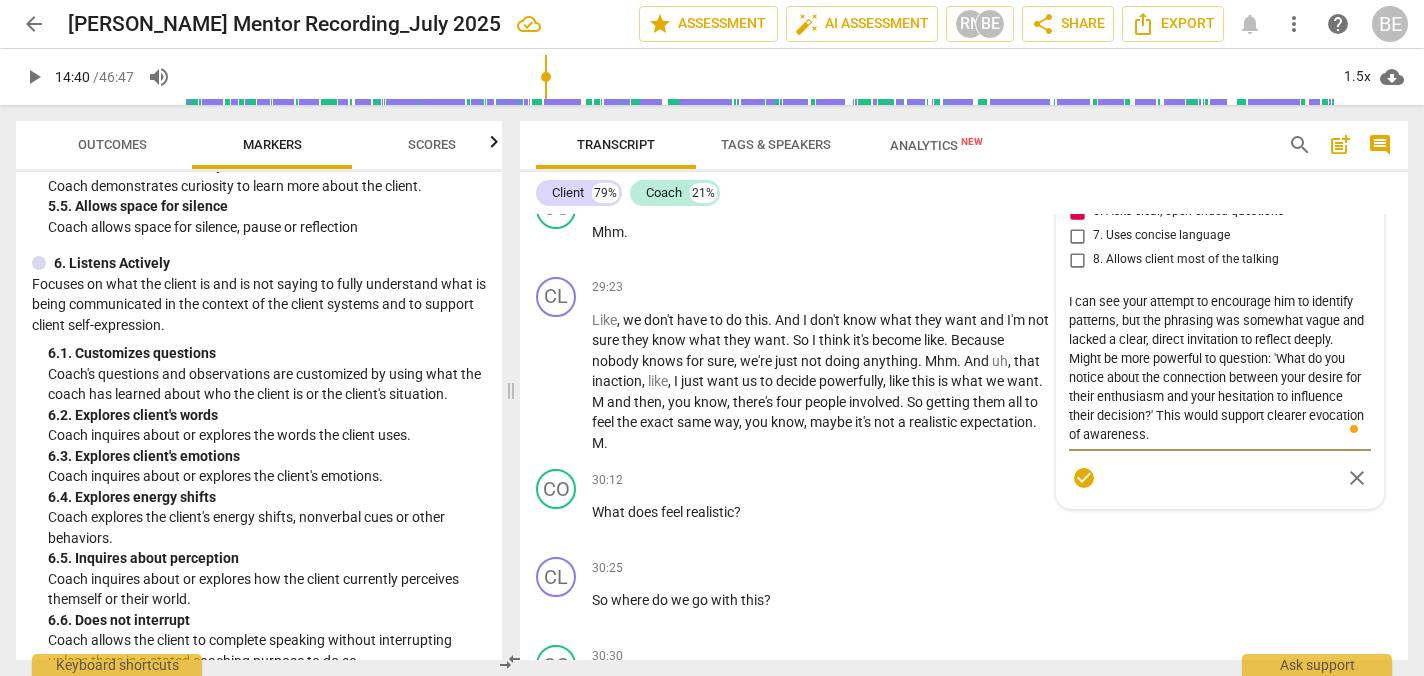 click on "I can see your attempt to encourage him to identify patterns, but the phrasing was somewhat vague and lacked a clear, direct invitation to reflect deeply.       Might be more powerful to question: 'What do you notice about the connection between your desire for their enthusiasm and your hesitation to influence their decision?' This would support clearer evocation of awareness." at bounding box center [1220, 368] 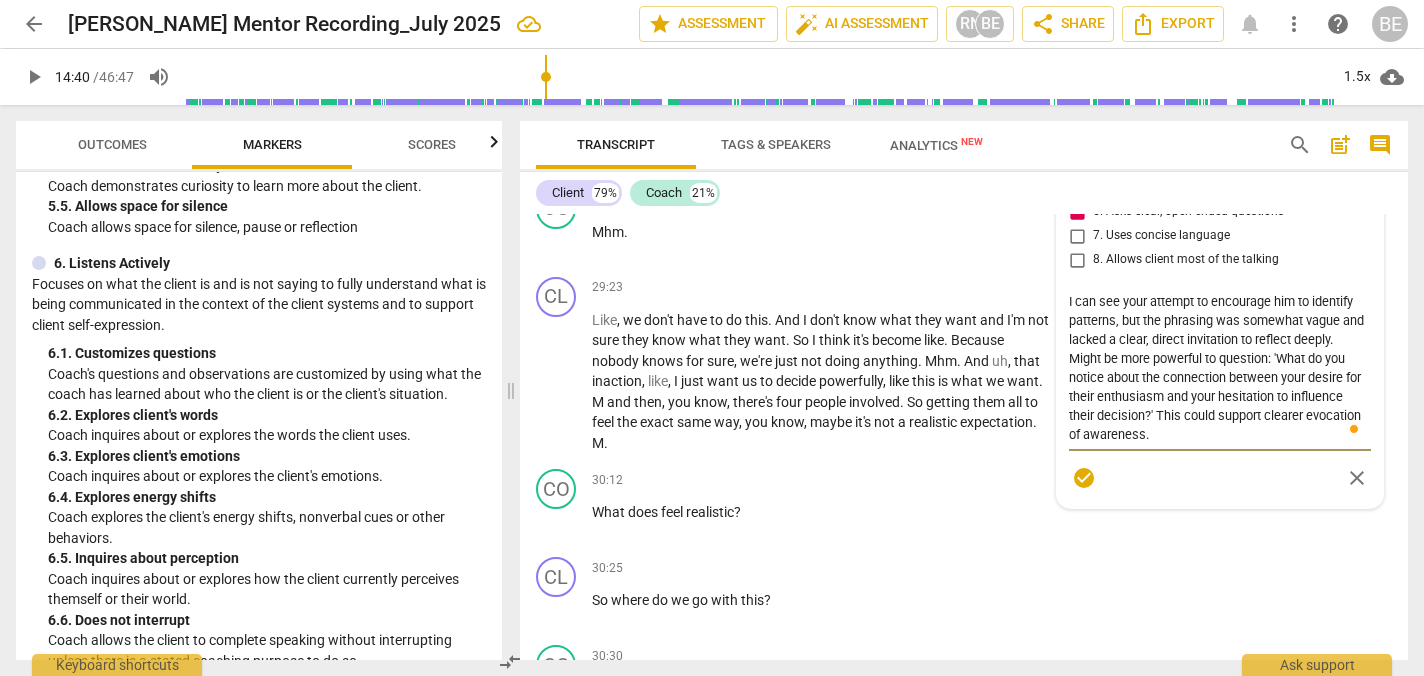 click on "I can see your attempt to encourage him to identify patterns, but the phrasing was somewhat vague and lacked a clear, direct invitation to reflect deeply.       Might be more powerful to question: 'What do you notice about the connection between your desire for their enthusiasm and your hesitation to influence their decision?' This could support clearer evocation of awareness." at bounding box center (1220, 368) 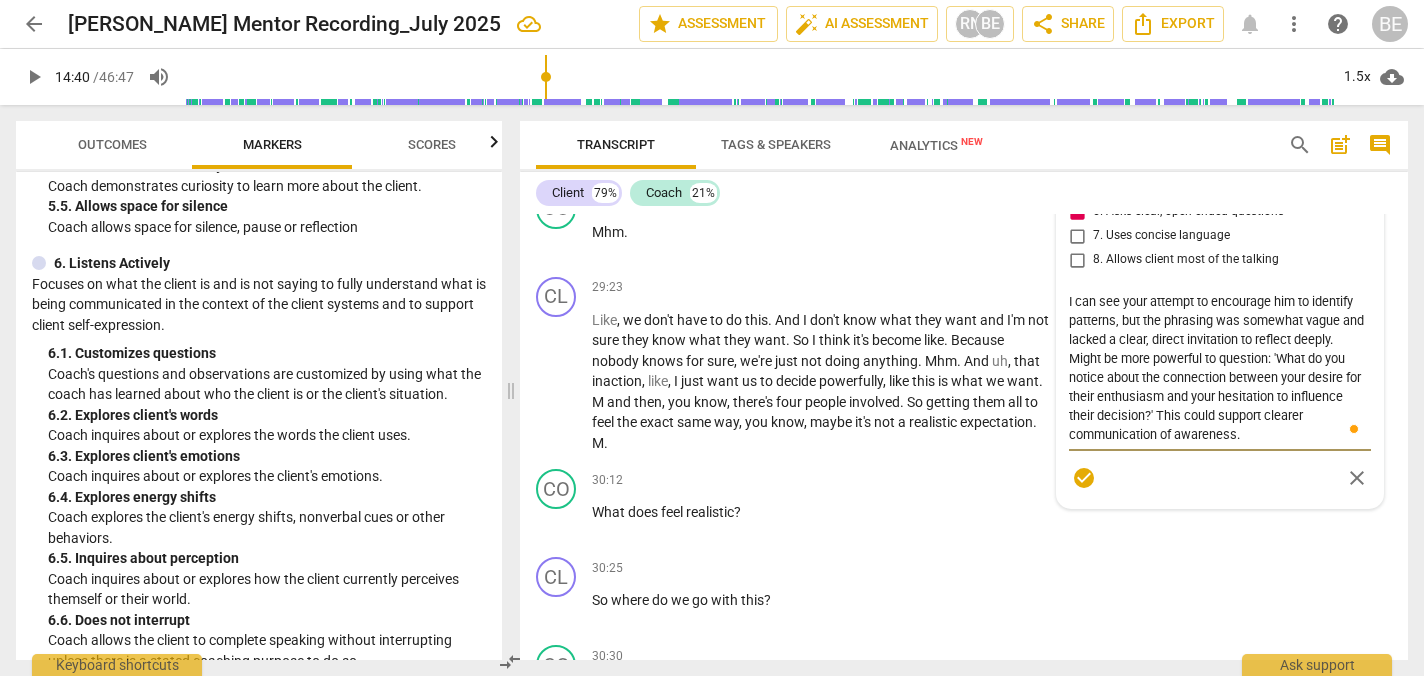 click on "I can see your attempt to encourage him to identify patterns, but the phrasing was somewhat vague and lacked a clear, direct invitation to reflect deeply.       Might be more powerful to question: 'What do you notice about the connection between your desire for their enthusiasm and your hesitation to influence their decision?' This could support clearer communication of awareness." at bounding box center (1220, 368) 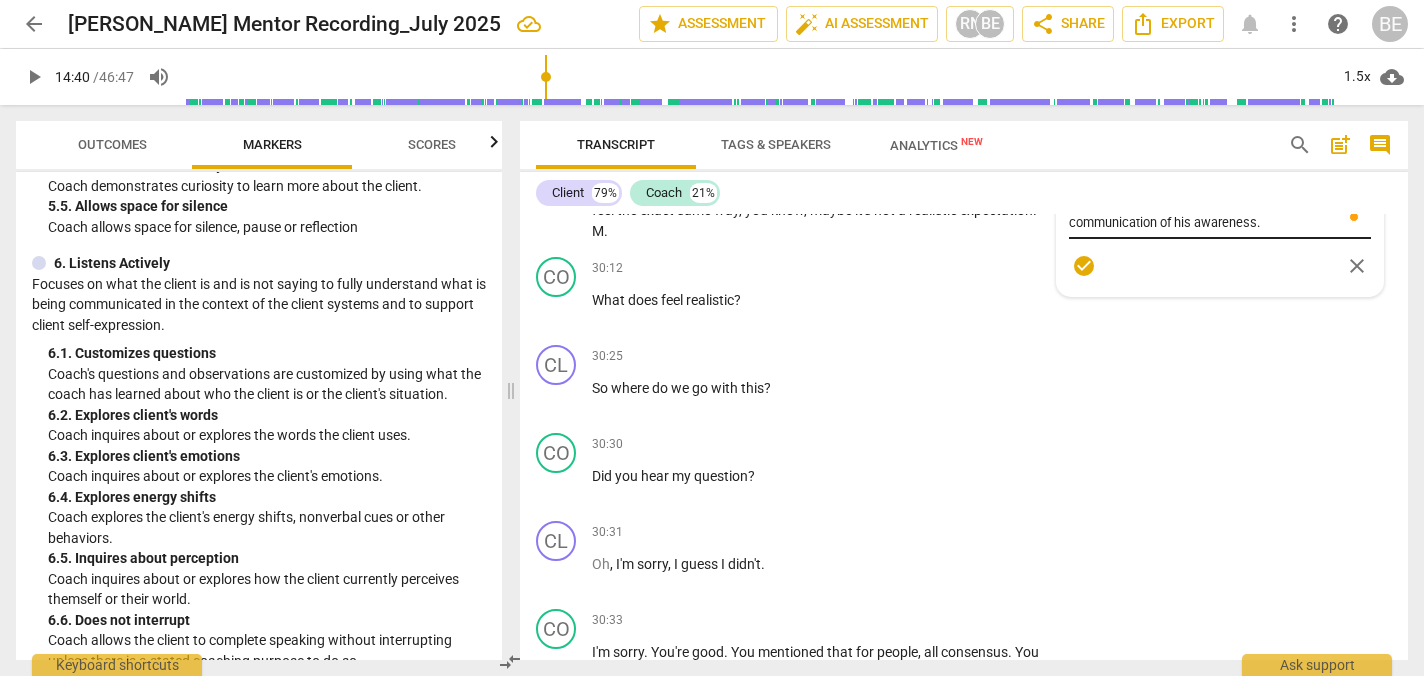 scroll, scrollTop: 10767, scrollLeft: 0, axis: vertical 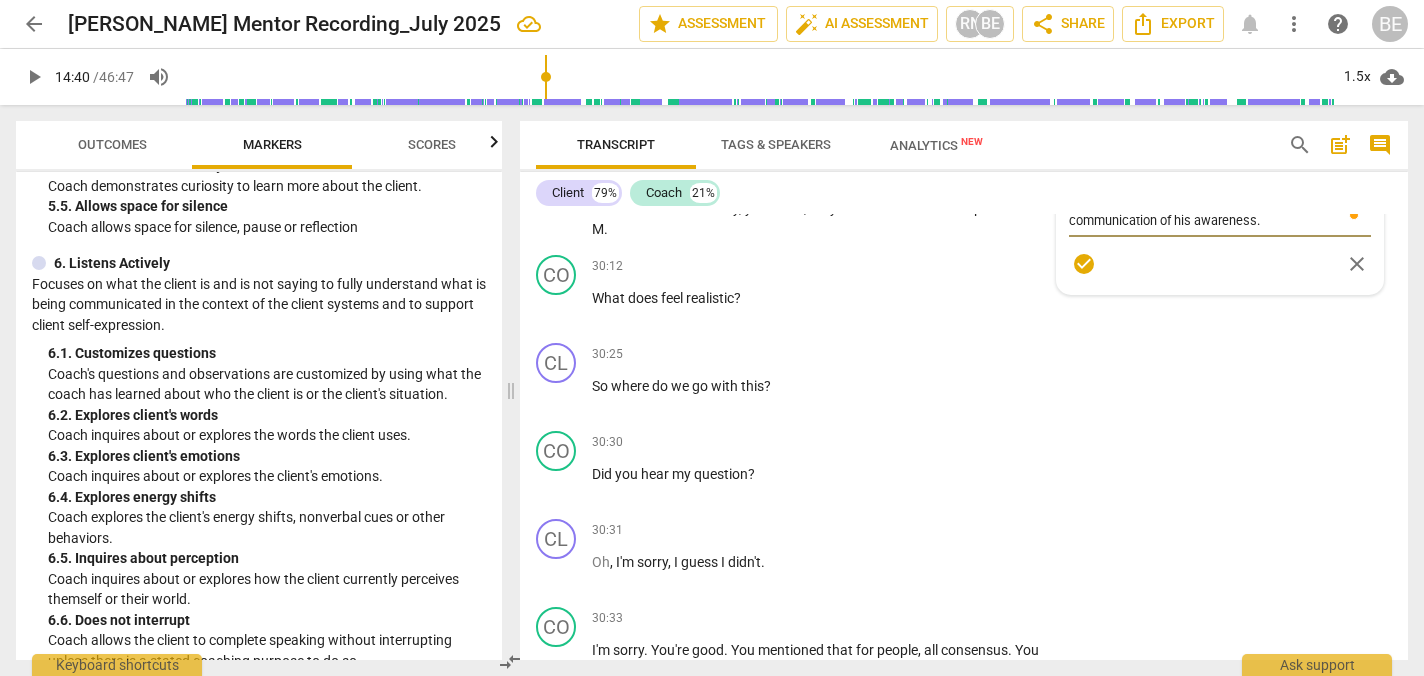 click on "check_circle" at bounding box center (1084, 264) 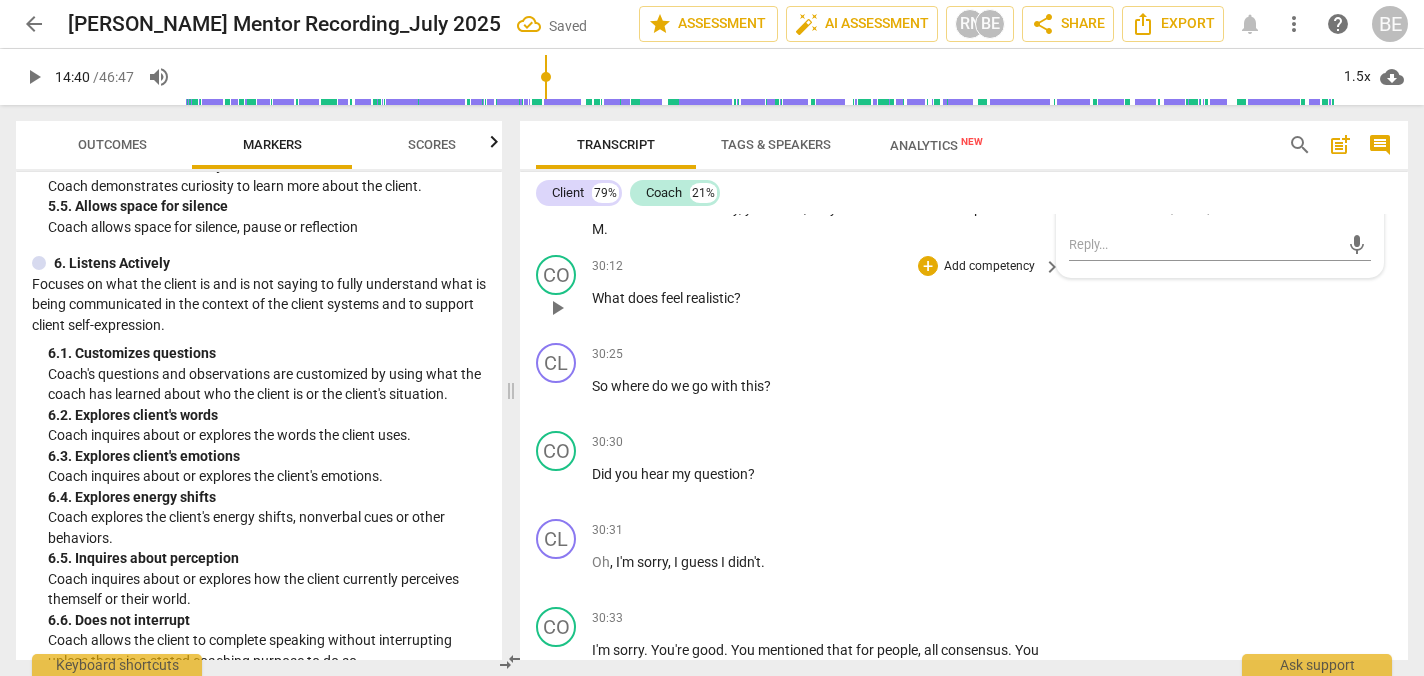 click on "Add competency" at bounding box center (989, 267) 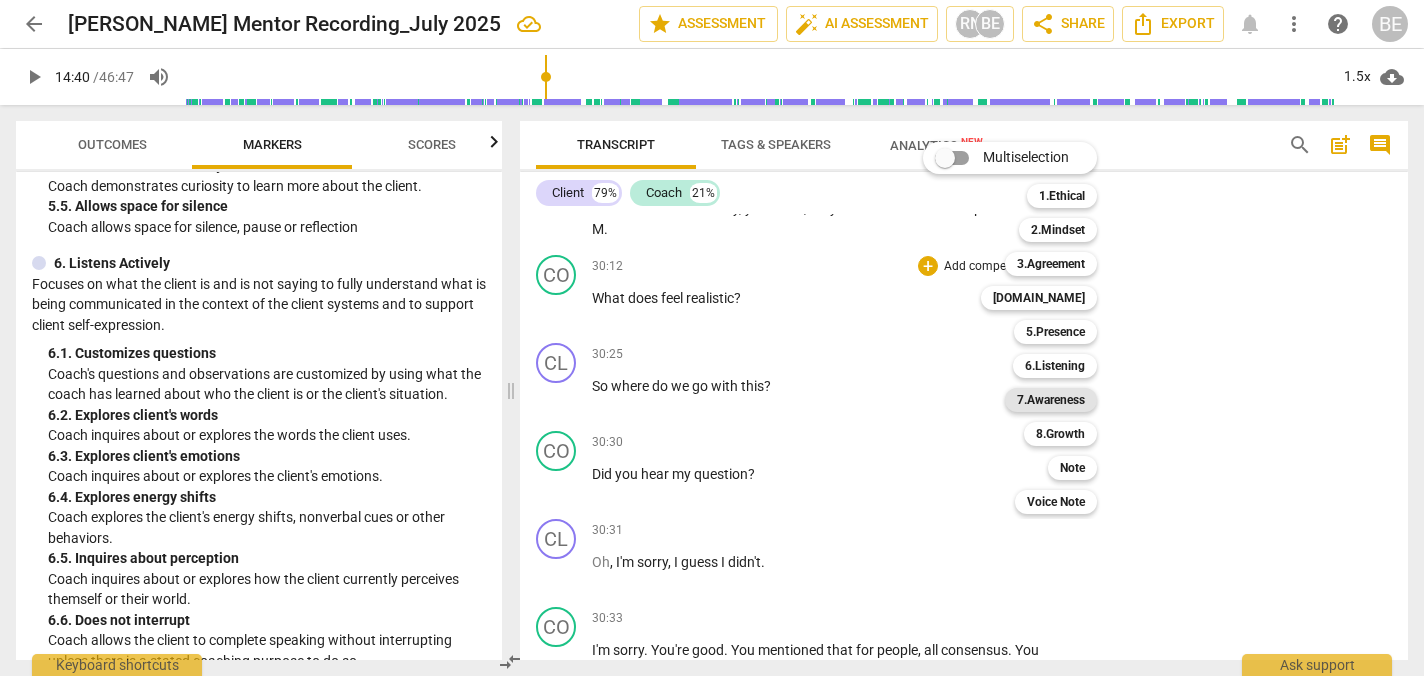 click on "7.Awareness" at bounding box center (1051, 400) 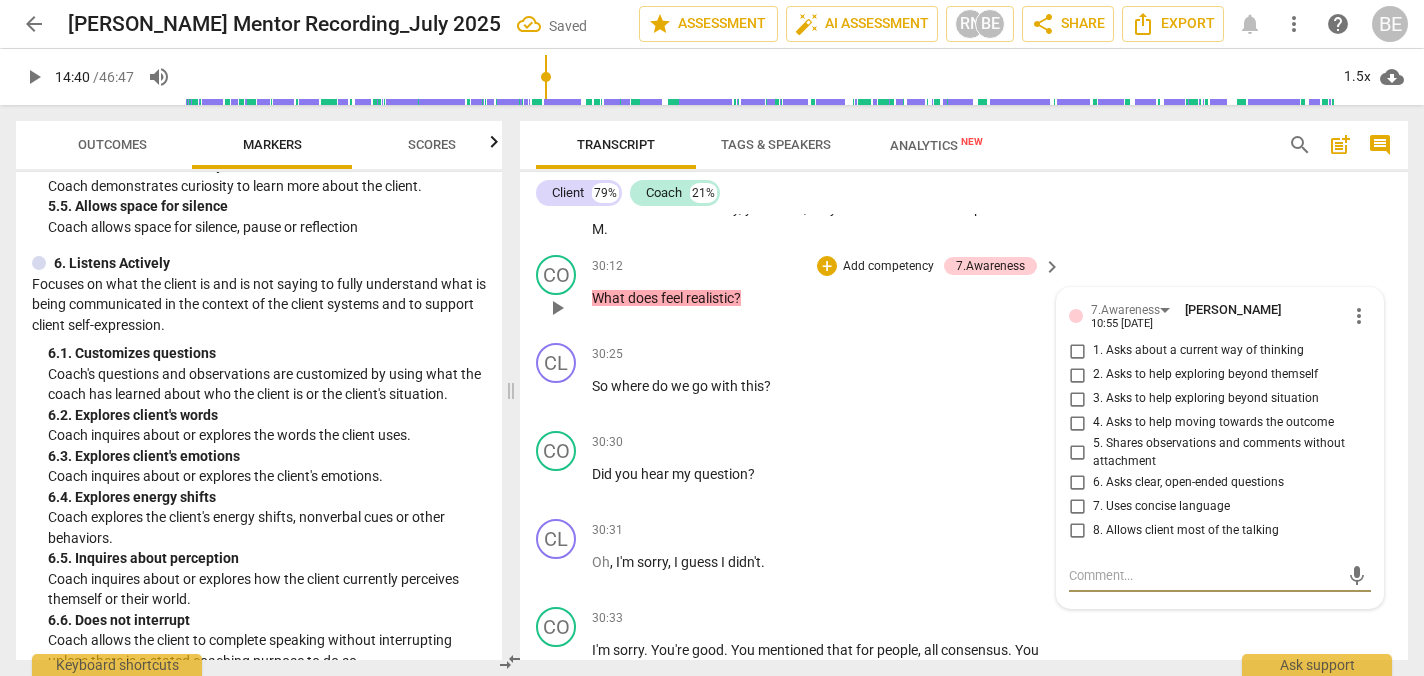 click on "3. Asks to help exploring beyond situation" at bounding box center (1077, 399) 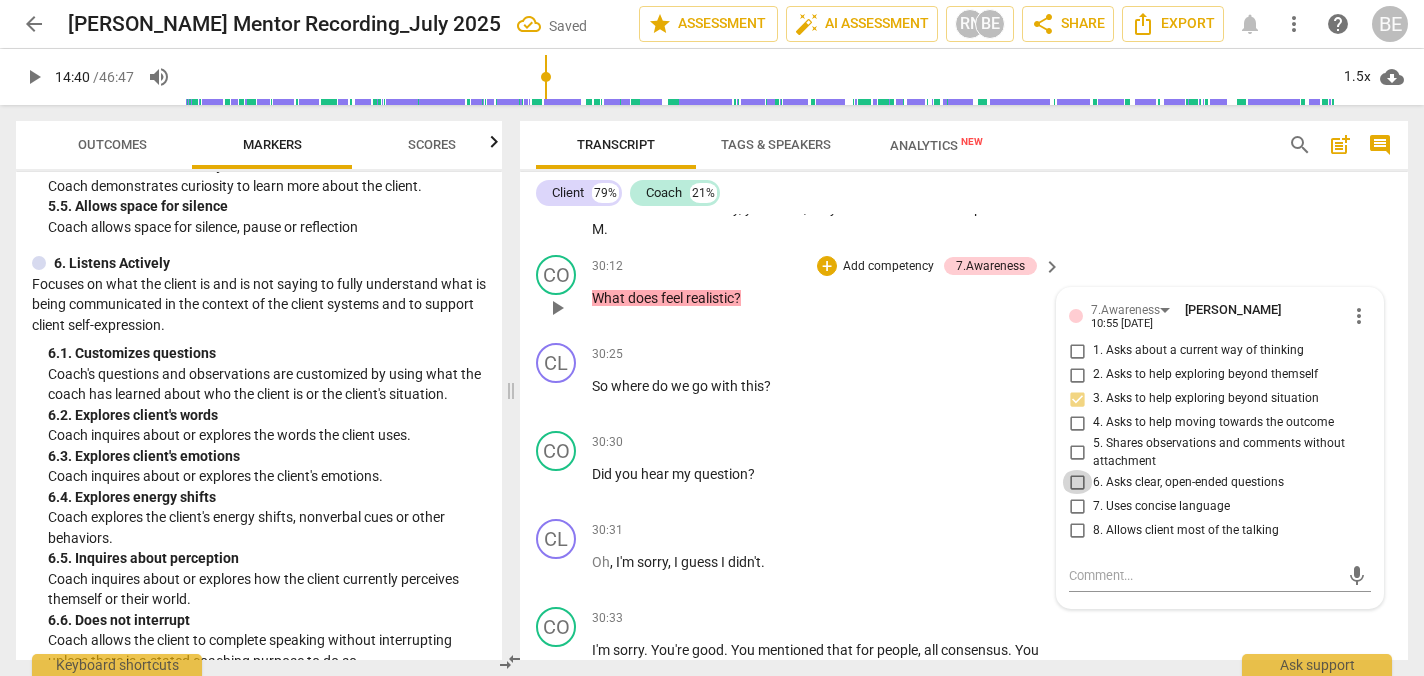 click on "6. Asks clear, open-ended questions" at bounding box center (1077, 482) 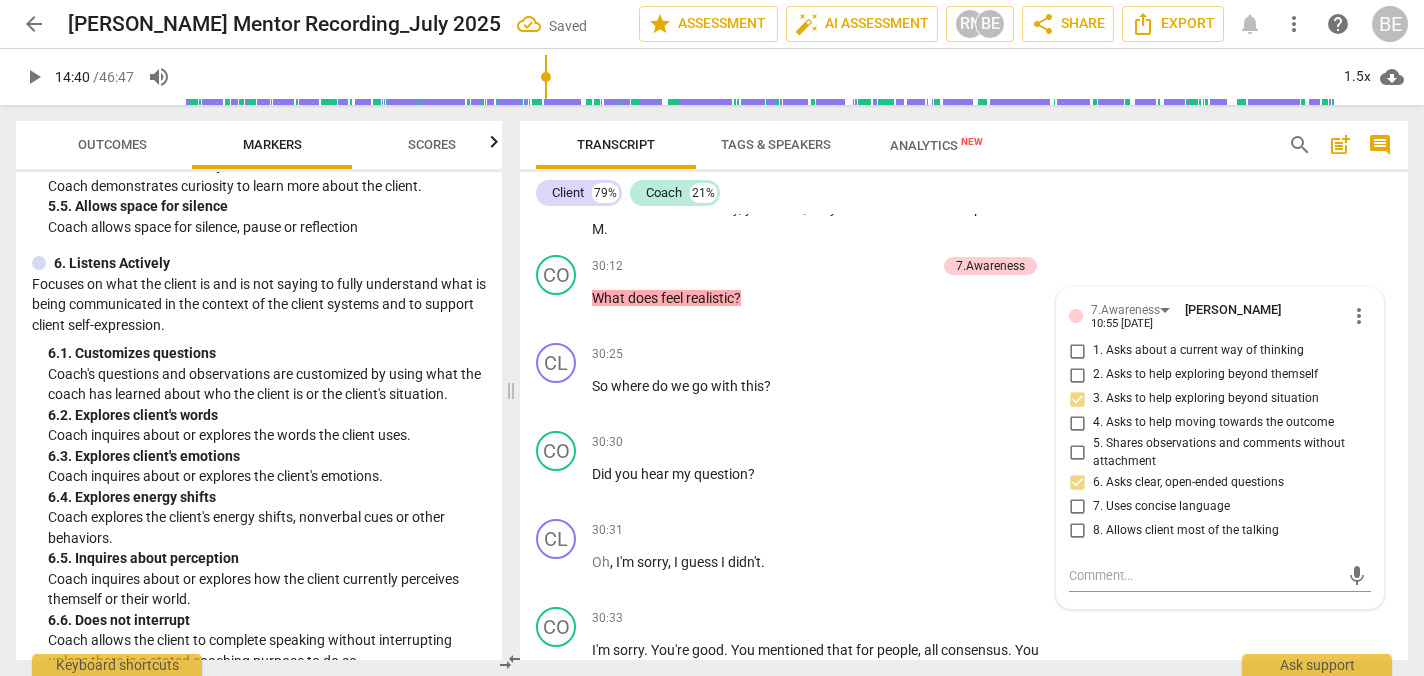 scroll, scrollTop: 10902, scrollLeft: 0, axis: vertical 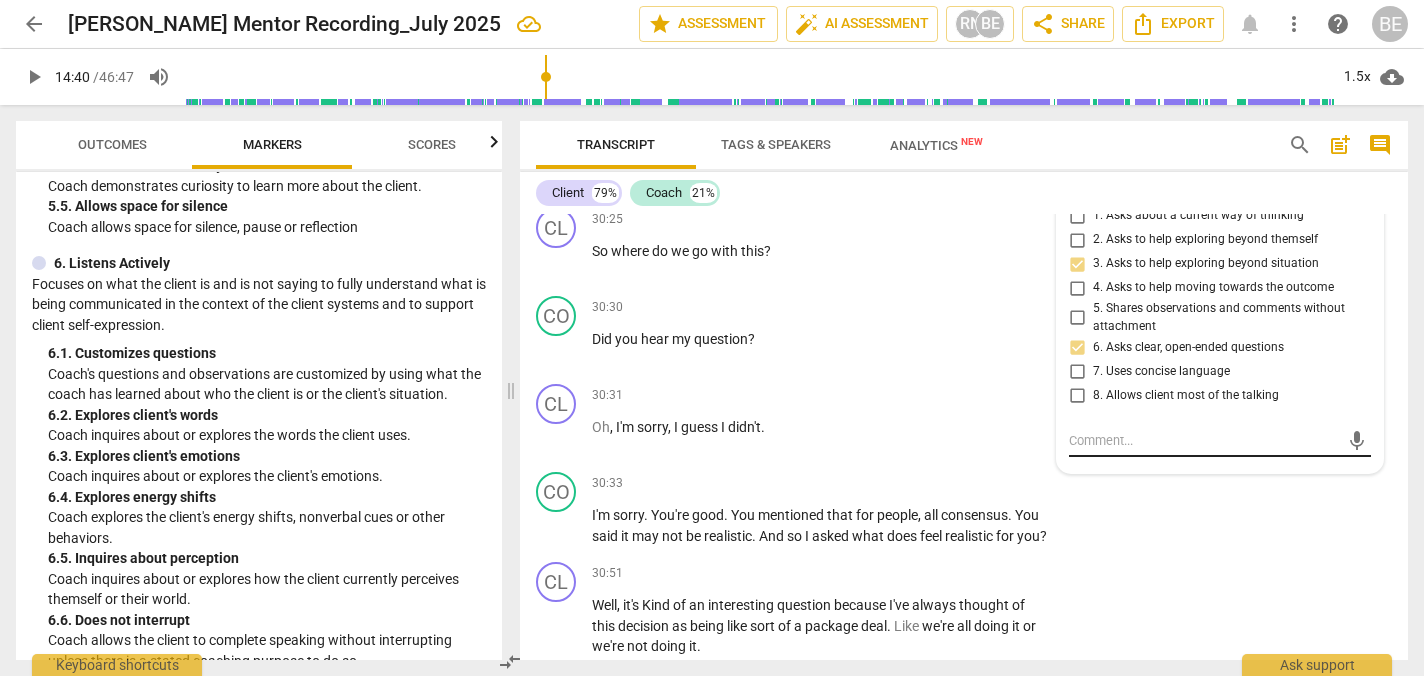 click at bounding box center [1204, 440] 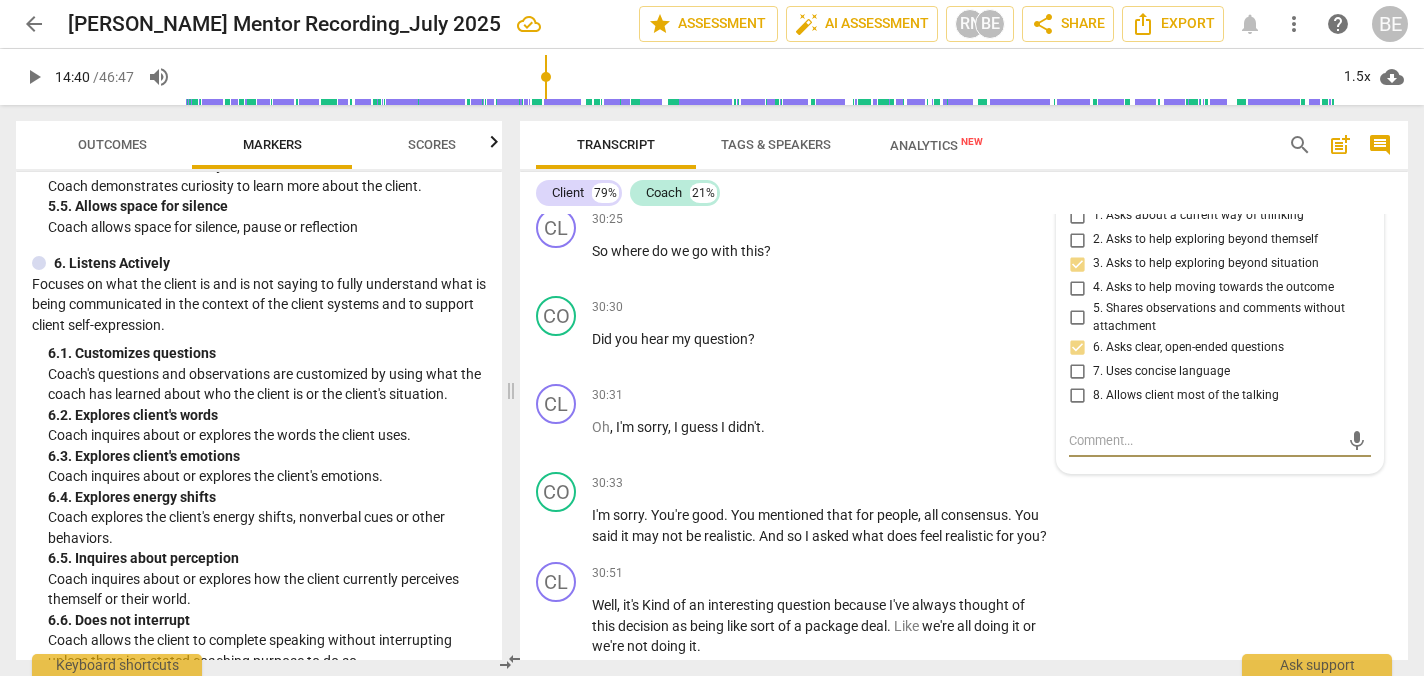 paste on "Coach nudges client to consider alternatives beyond ideal expectations. A thoughtful and reflective question that expands possibility thinking." 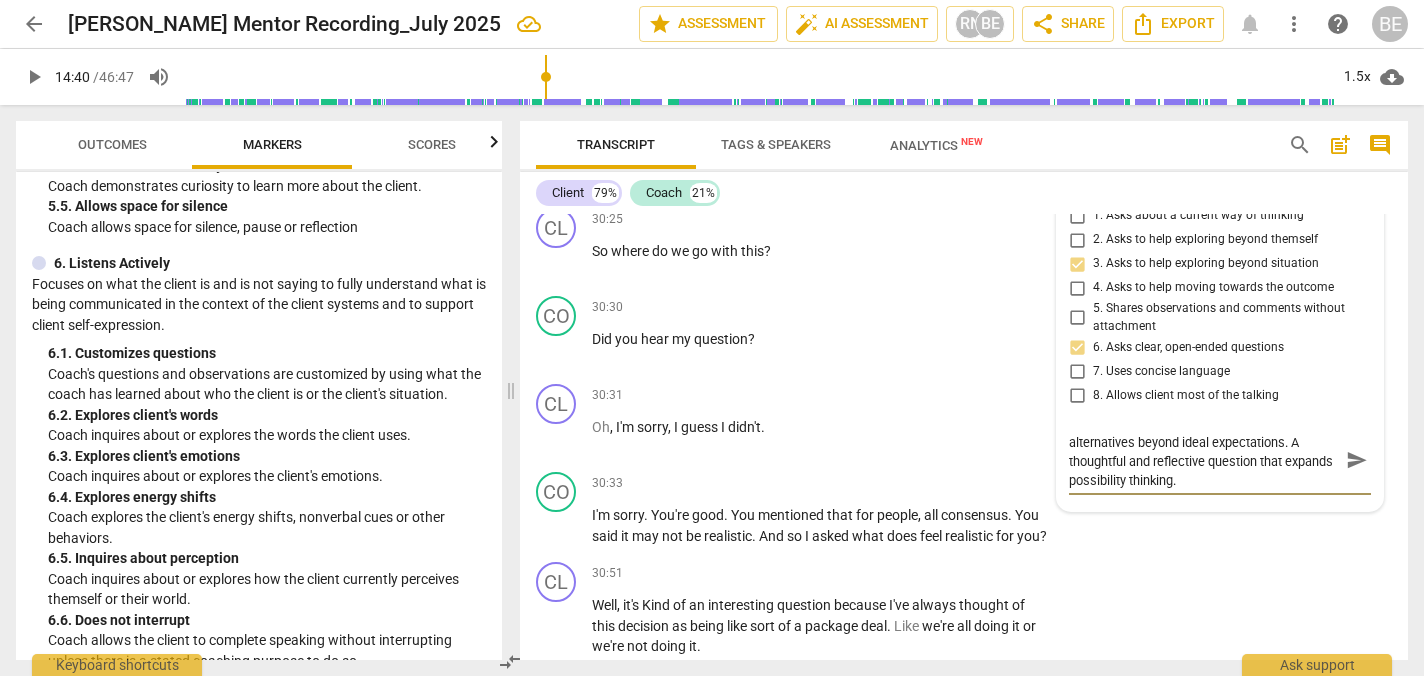 scroll, scrollTop: 0, scrollLeft: 0, axis: both 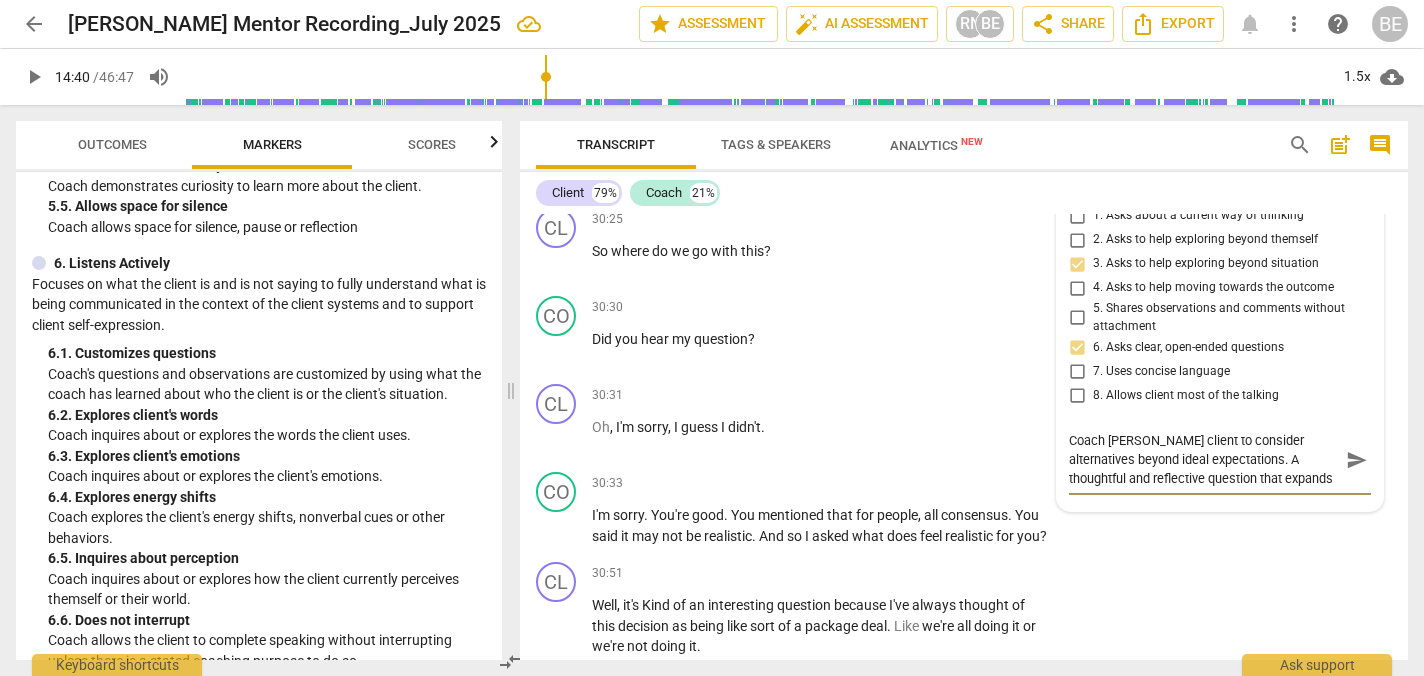 click on "Coach nudges client to consider alternatives beyond ideal expectations. A thoughtful and reflective question that expands possibility thinking." at bounding box center [1204, 459] 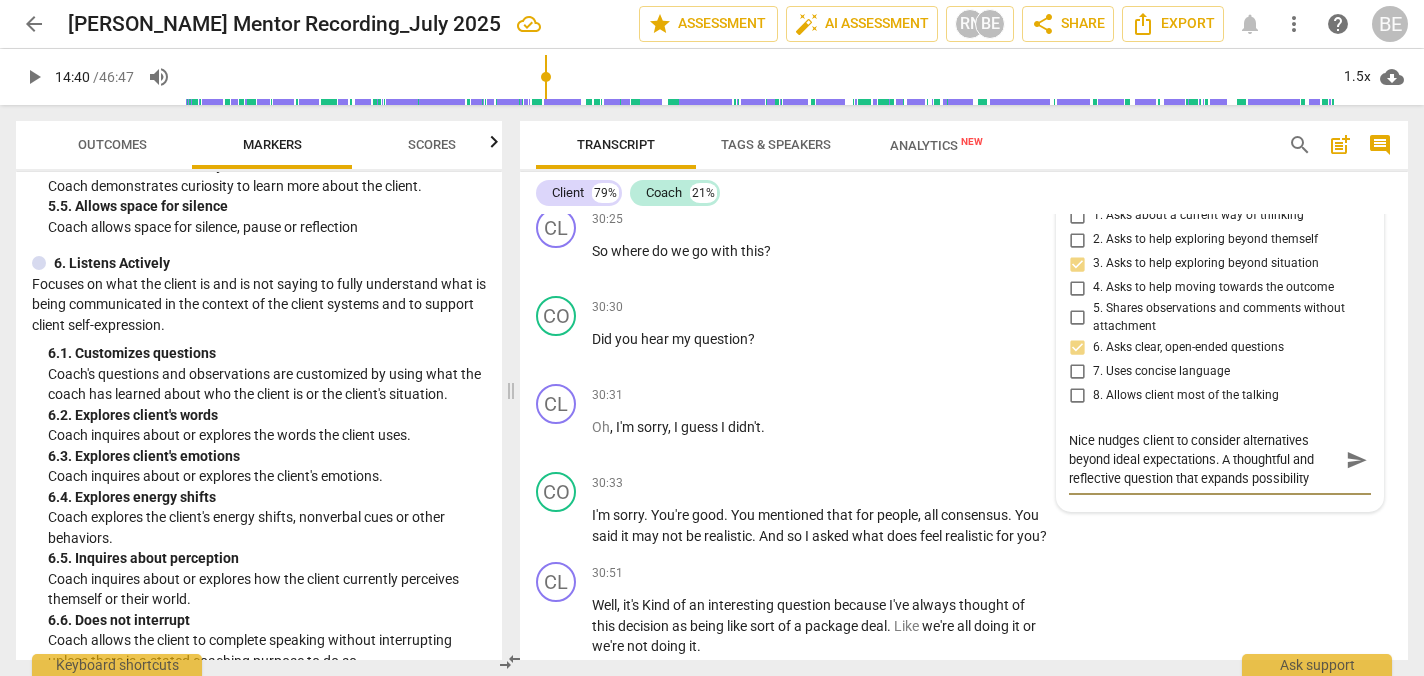 click on "Nice nudges client to consider alternatives beyond ideal expectations. A thoughtful and reflective question that expands possibility thinking." at bounding box center [1204, 459] 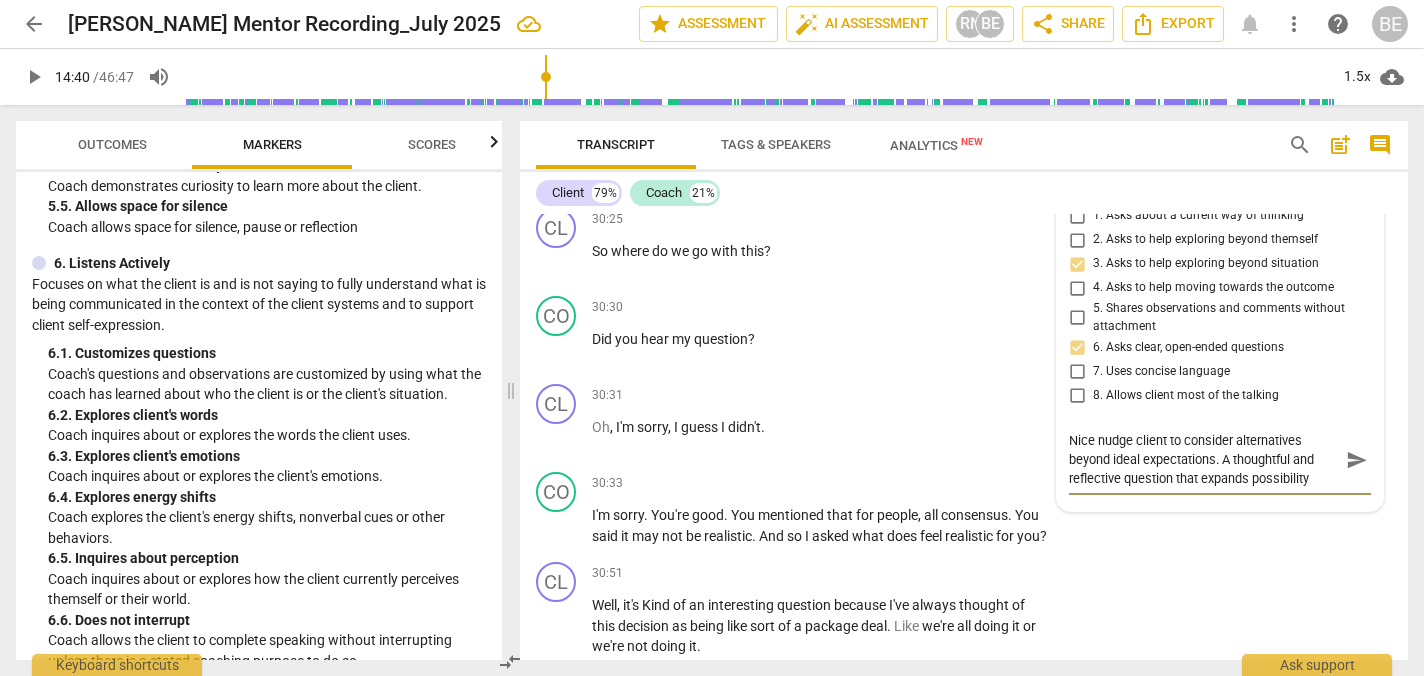 click on "Nice nudge client to consider alternatives beyond ideal expectations. A thoughtful and reflective question that expands possibility thinking." at bounding box center (1204, 459) 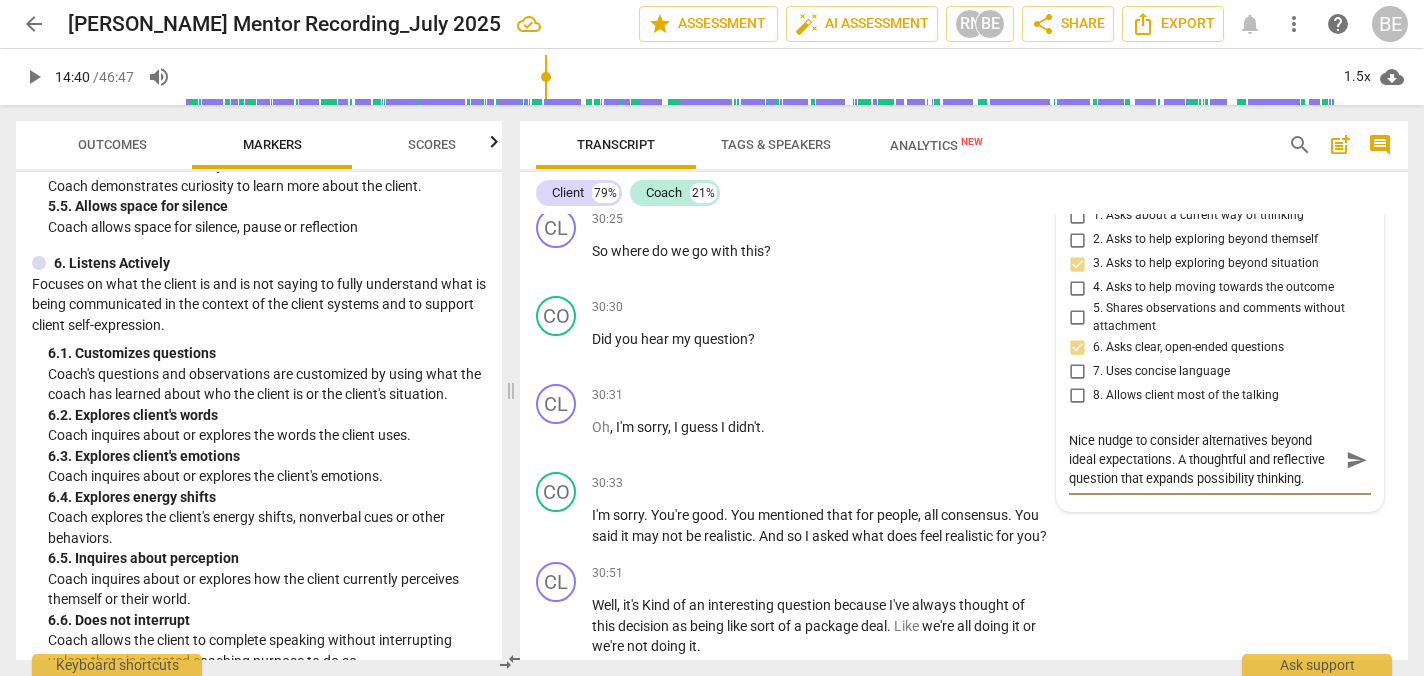 click on "Nice nudge to consider alternatives beyond ideal expectations. A thoughtful and reflective question that expands possibility thinking." at bounding box center [1204, 459] 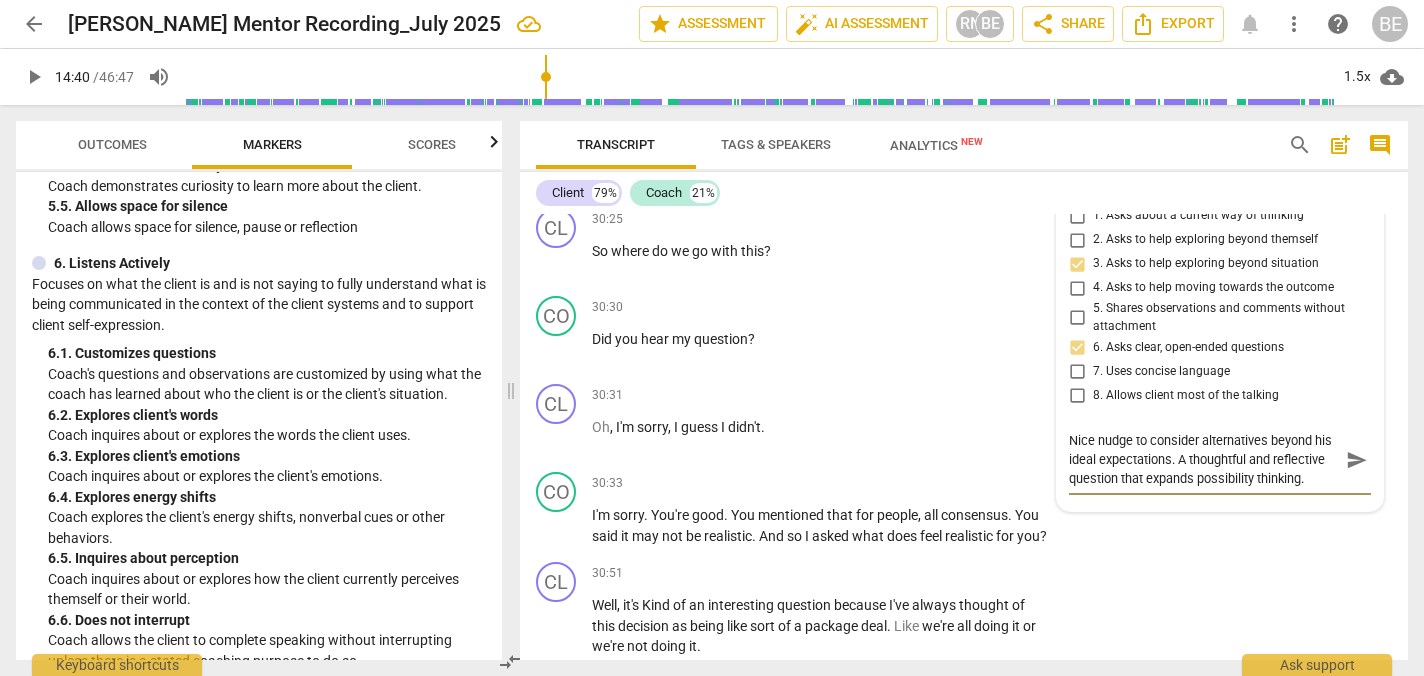 scroll, scrollTop: 19, scrollLeft: 0, axis: vertical 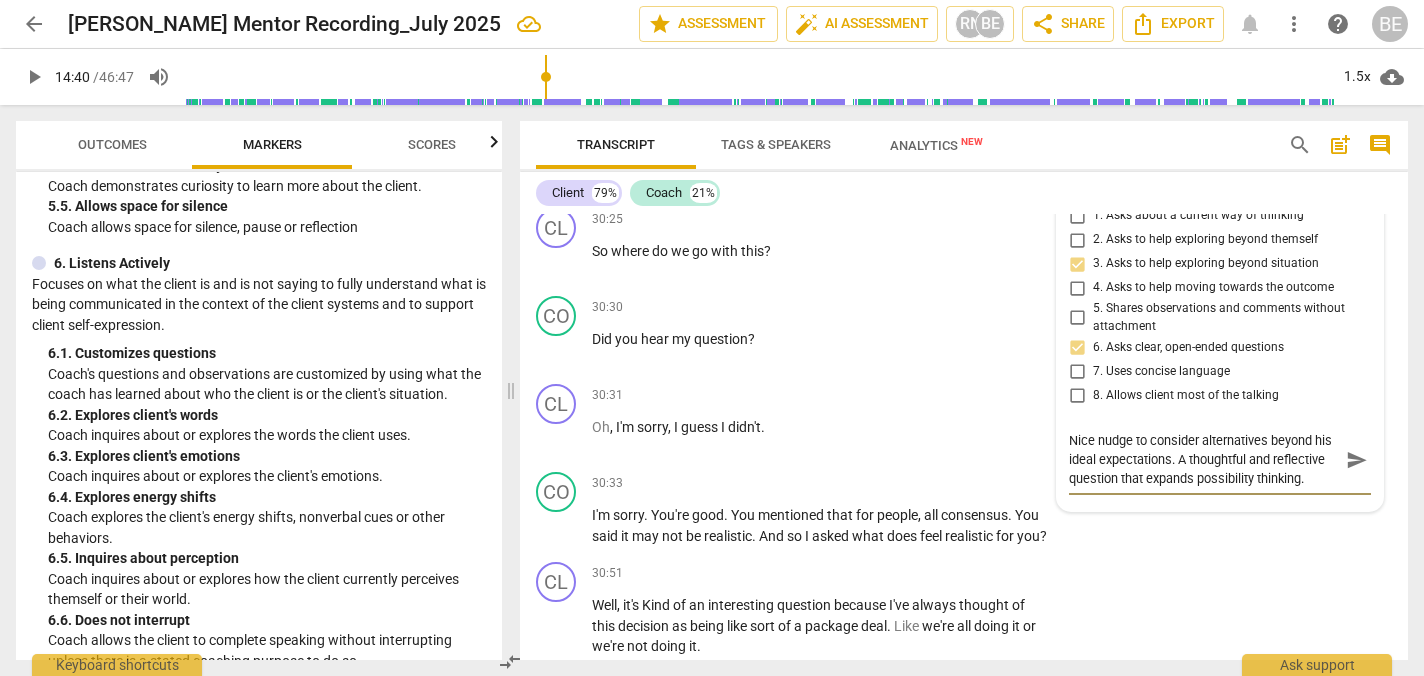 click on "Nice nudge to consider alternatives beyond his ideal expectations. A thoughtful and reflective question that expands possibility thinking." at bounding box center [1204, 459] 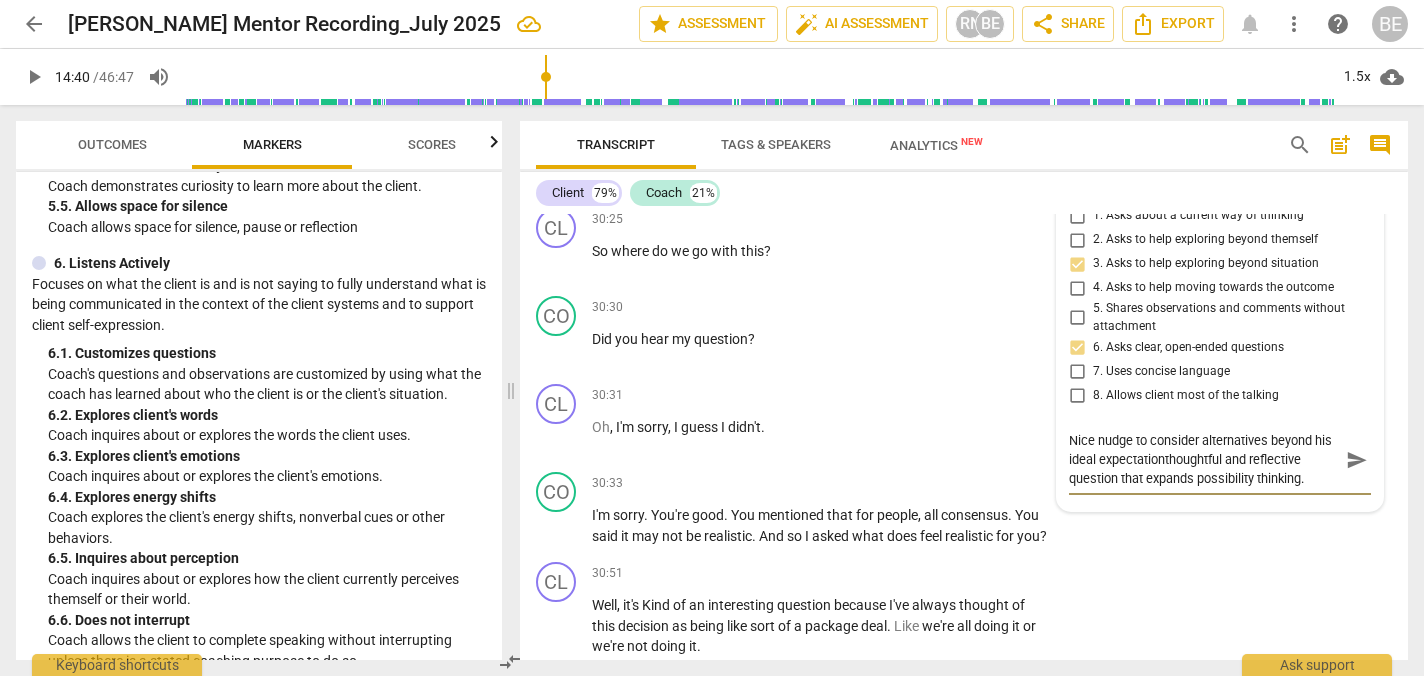scroll, scrollTop: 0, scrollLeft: 0, axis: both 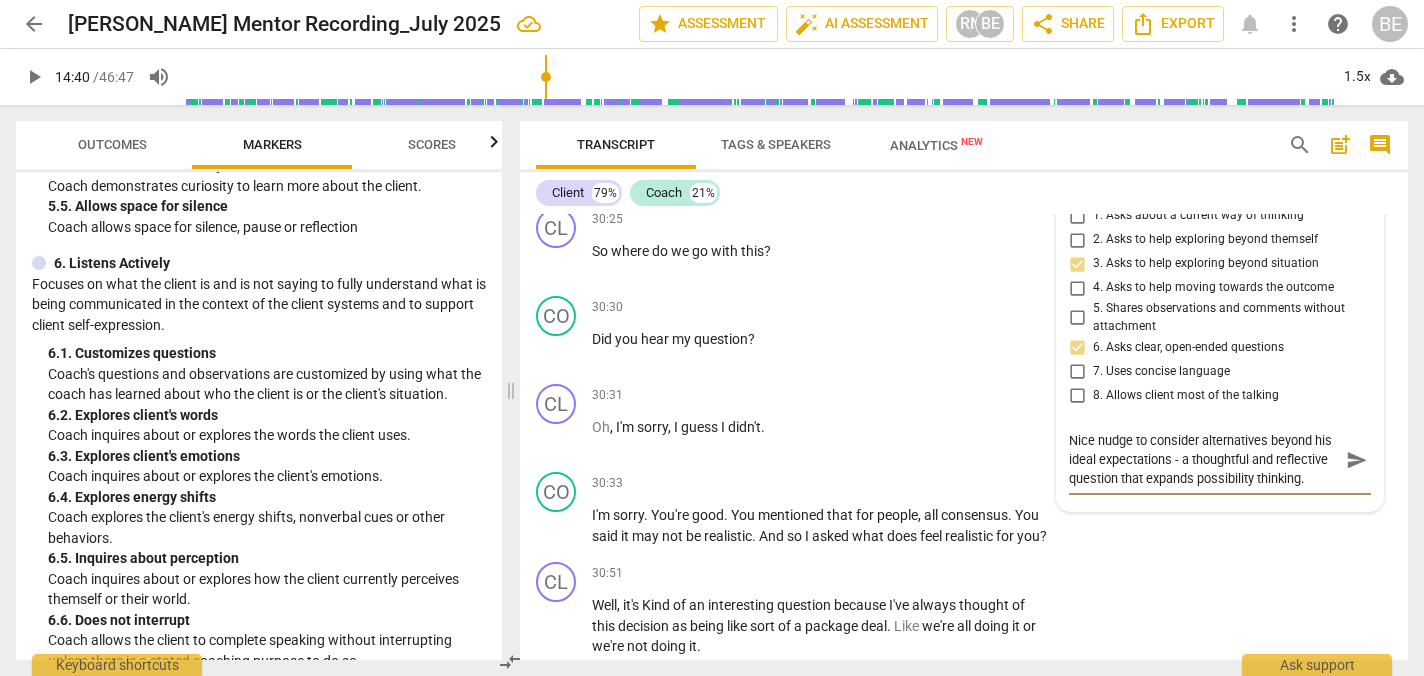 click on "Nice nudge to consider alternatives beyond his ideal expectations - a thoughtful and reflective question that expands possibility thinking." at bounding box center [1204, 459] 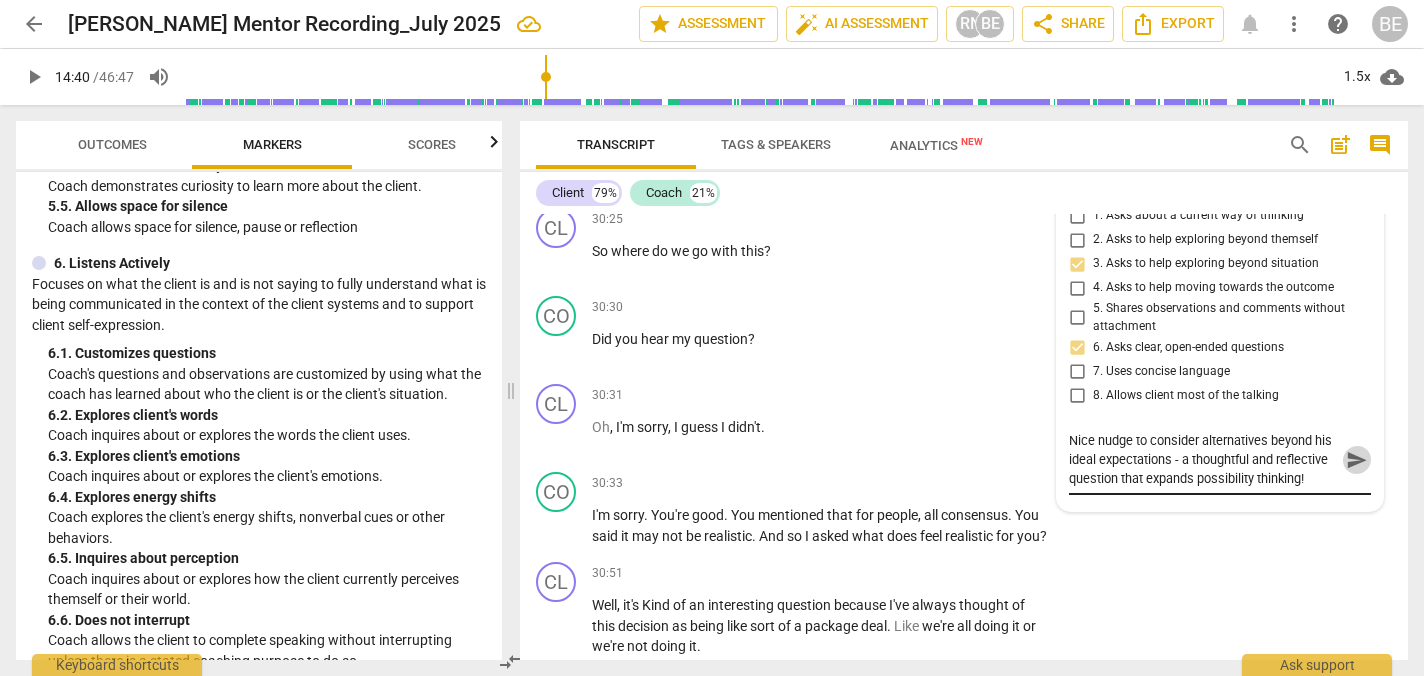 click on "send" at bounding box center [1357, 460] 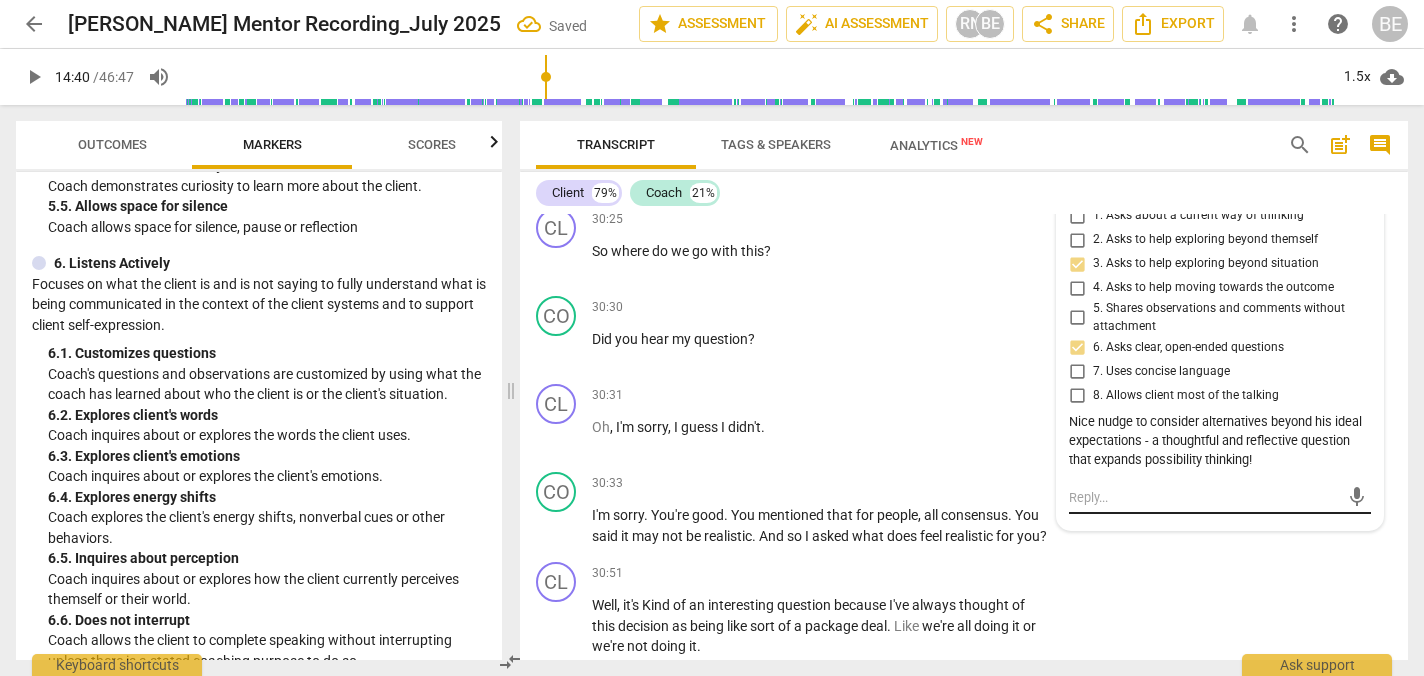 click at bounding box center [1204, 497] 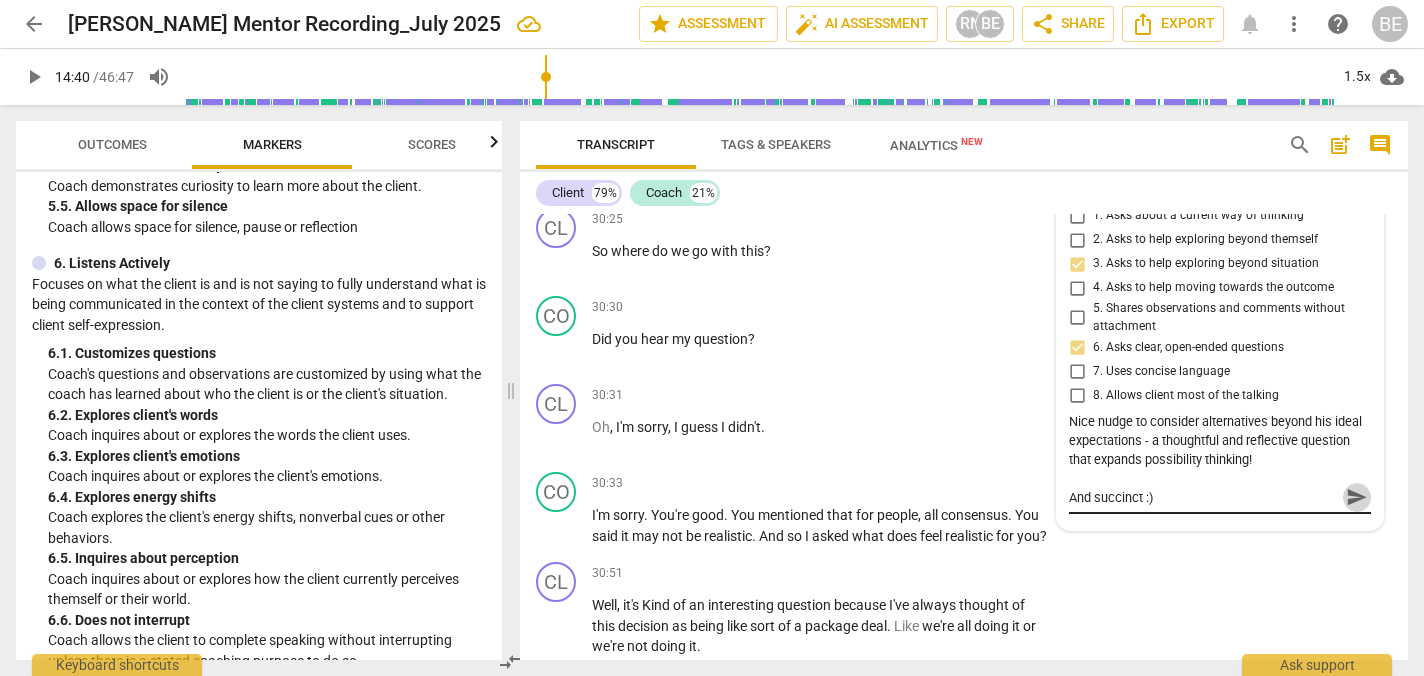 click on "send" at bounding box center (1357, 497) 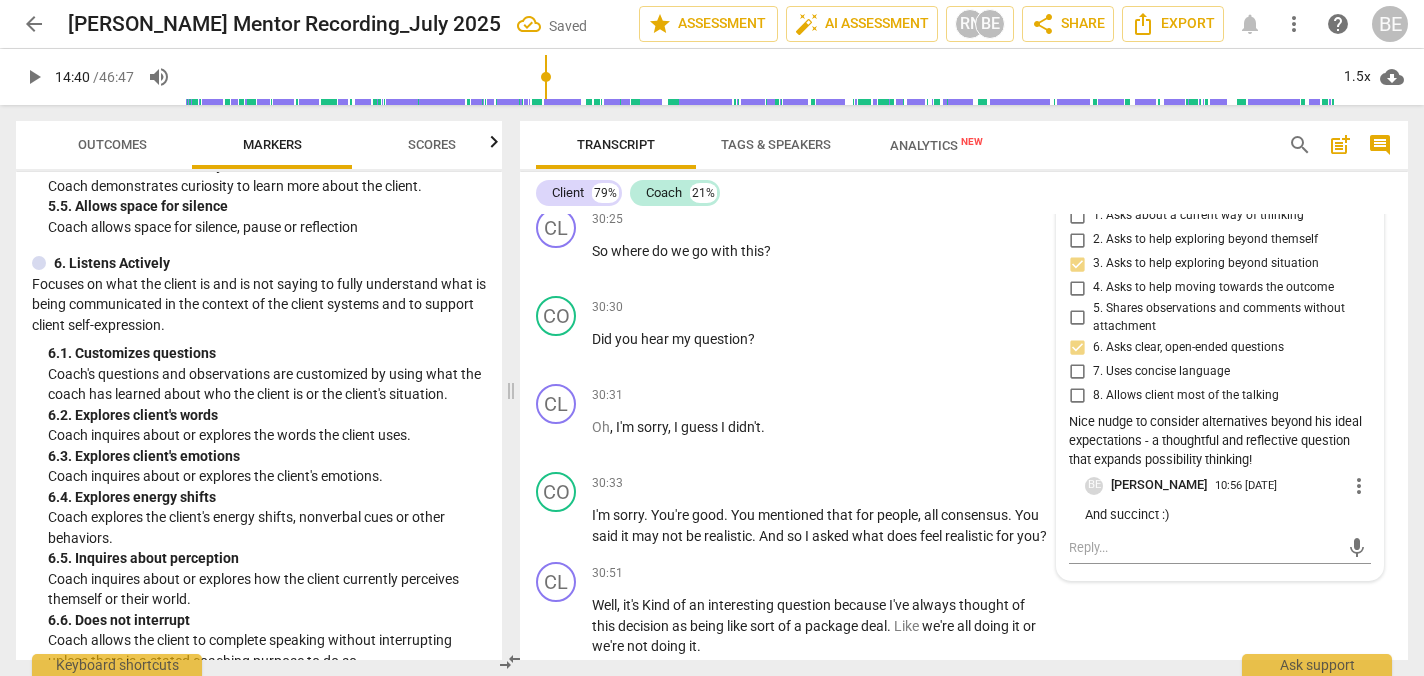 scroll, scrollTop: 11072, scrollLeft: 0, axis: vertical 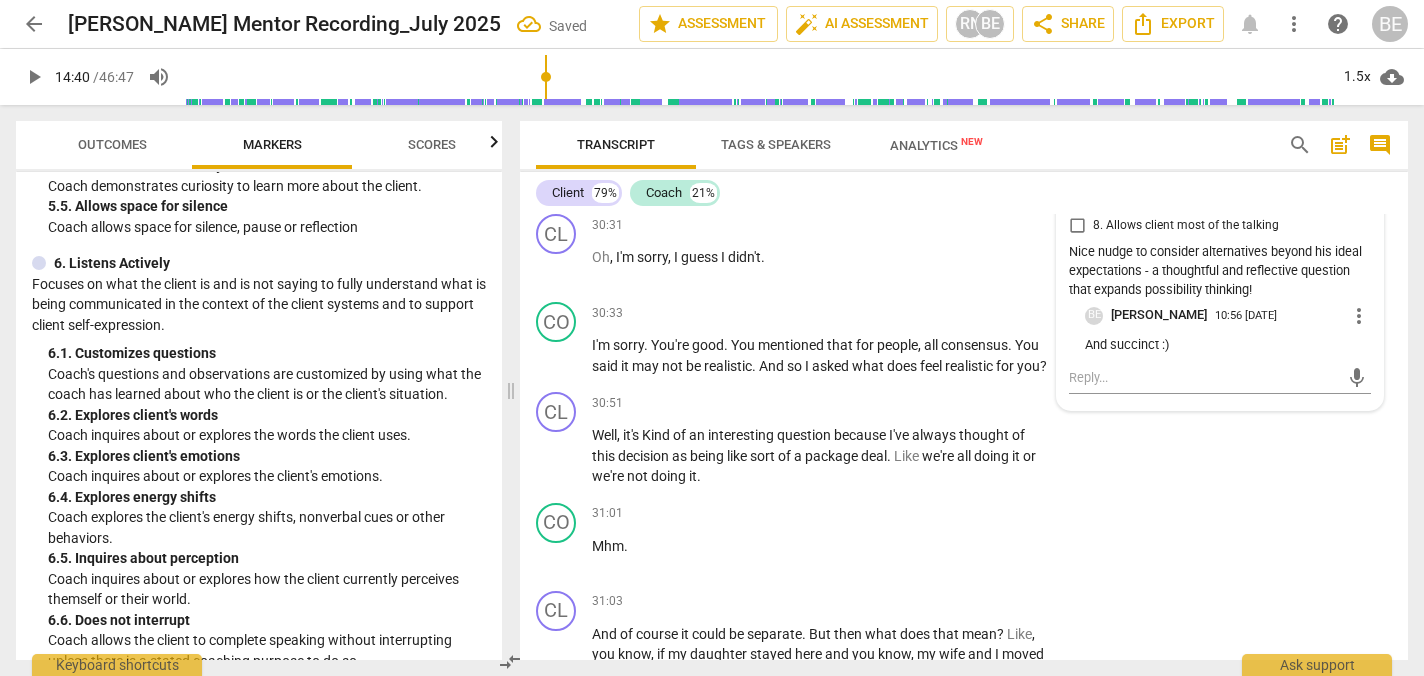 click on "CL play_arrow pause 30:51 + Add competency keyboard_arrow_right Well ,   it's   Kind   of   an   interesting   question   because   I've   always   thought   of   this   decision   as   being   like   sort   of   a   package   deal .   Like   we're   all   doing   it   or   we're   not   doing   it ." at bounding box center (964, 439) 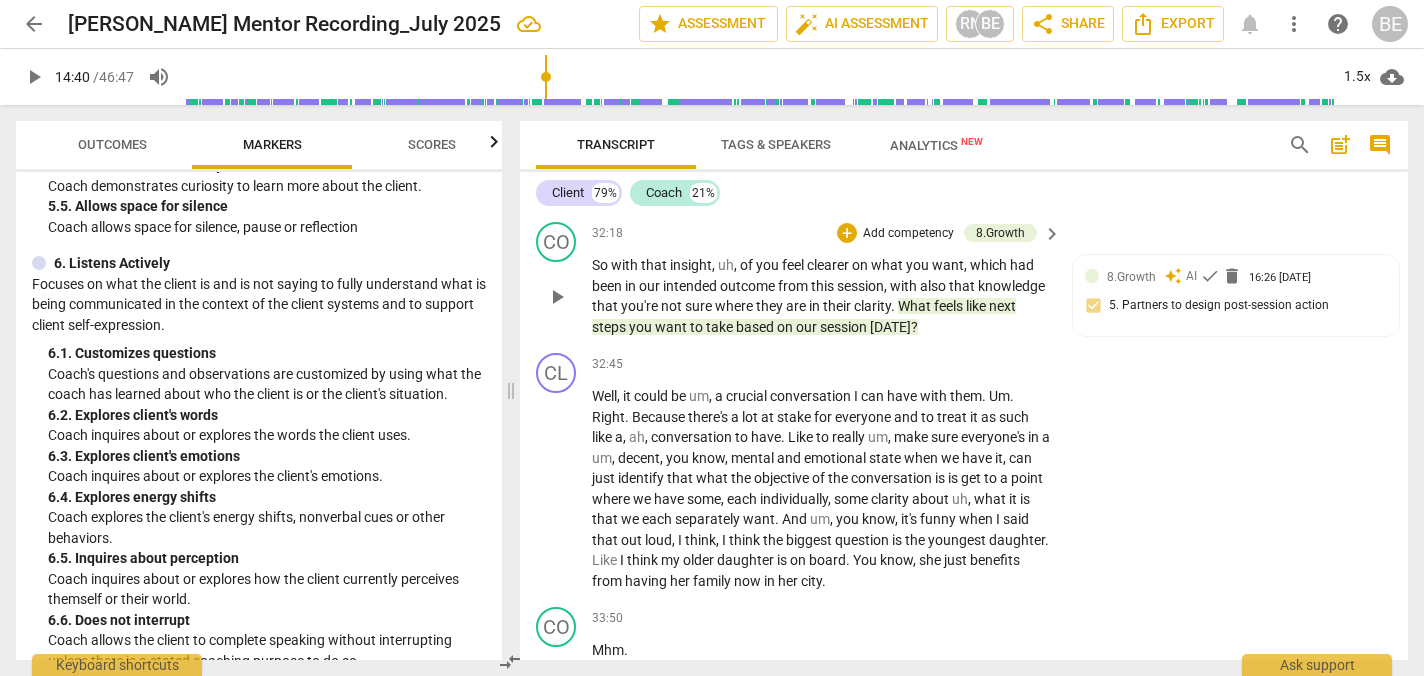 scroll, scrollTop: 11677, scrollLeft: 0, axis: vertical 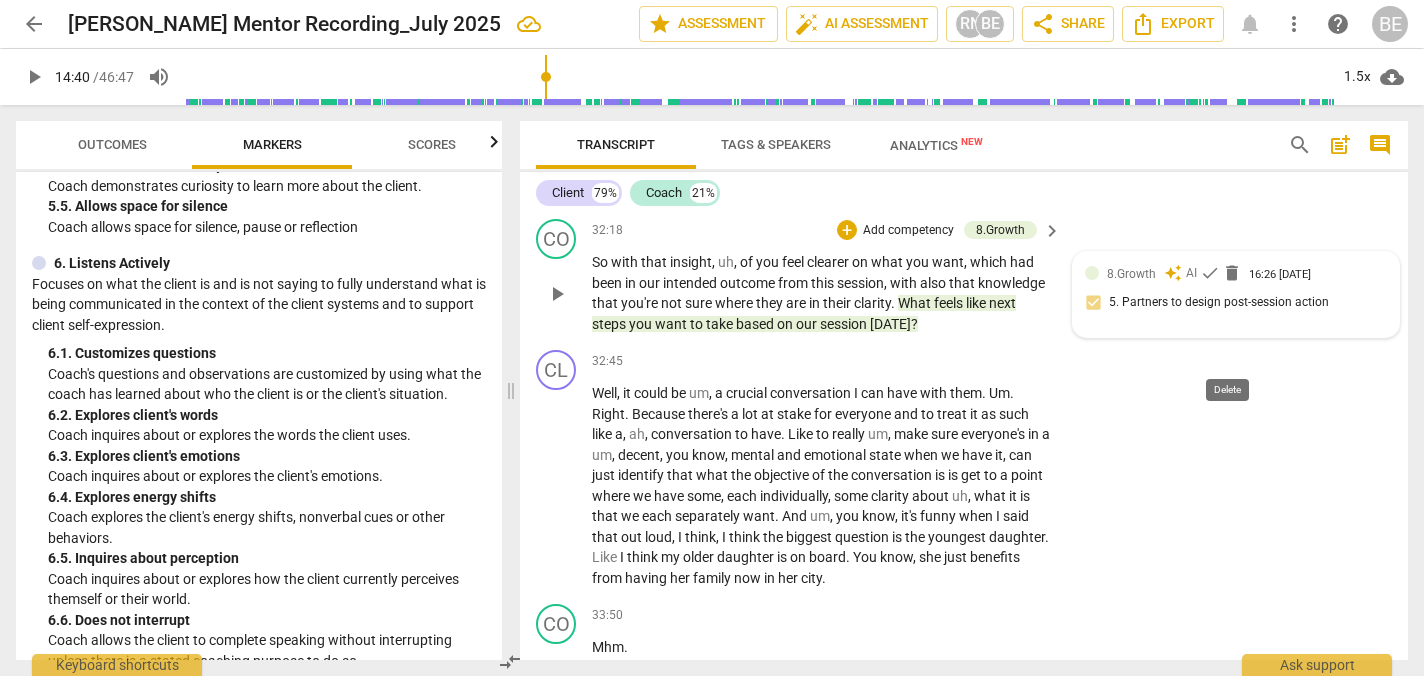 click on "delete" at bounding box center (1232, 273) 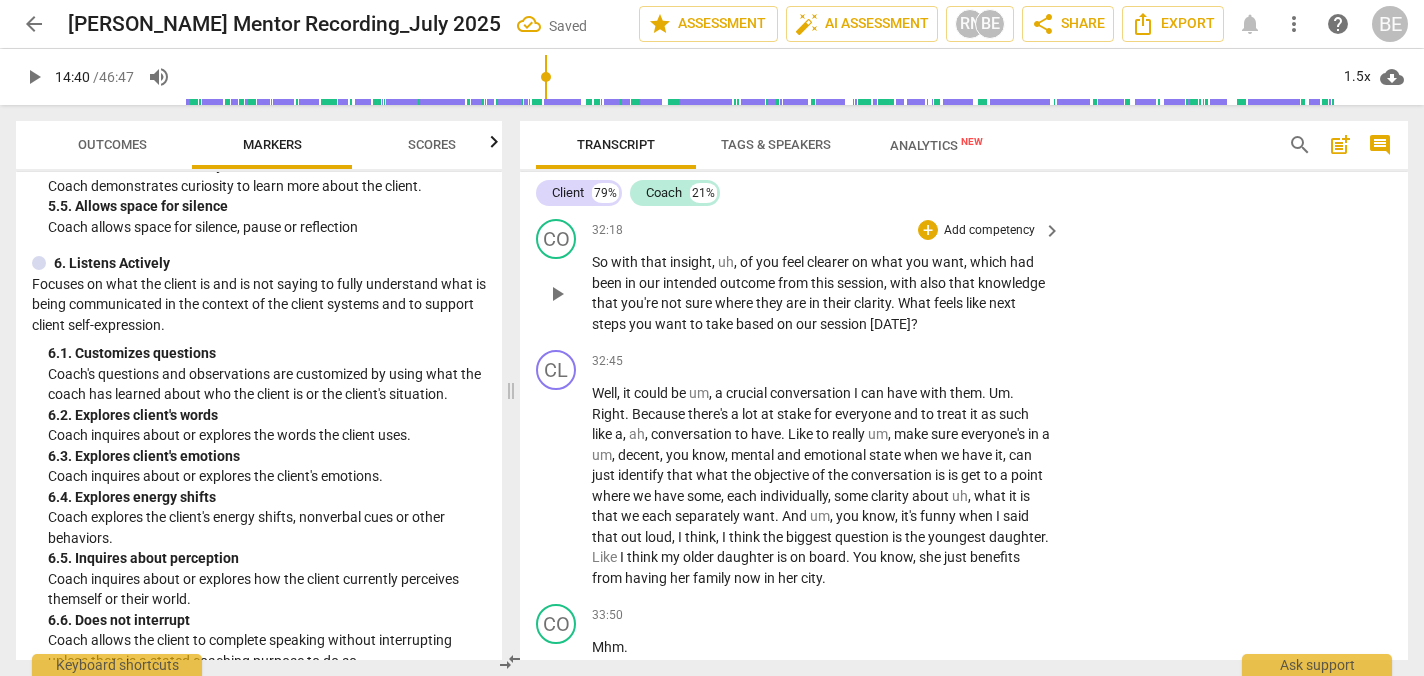 click on "Add competency" at bounding box center (989, 231) 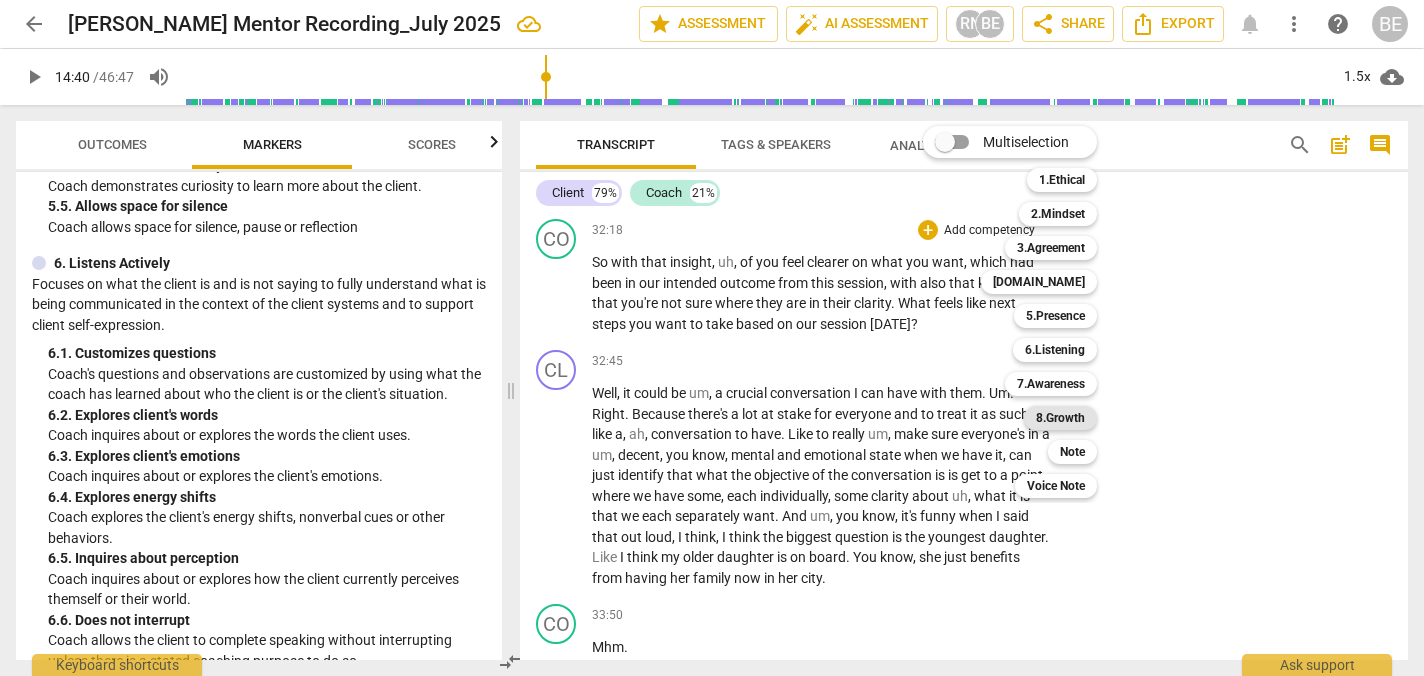 click on "8.Growth" at bounding box center [1060, 418] 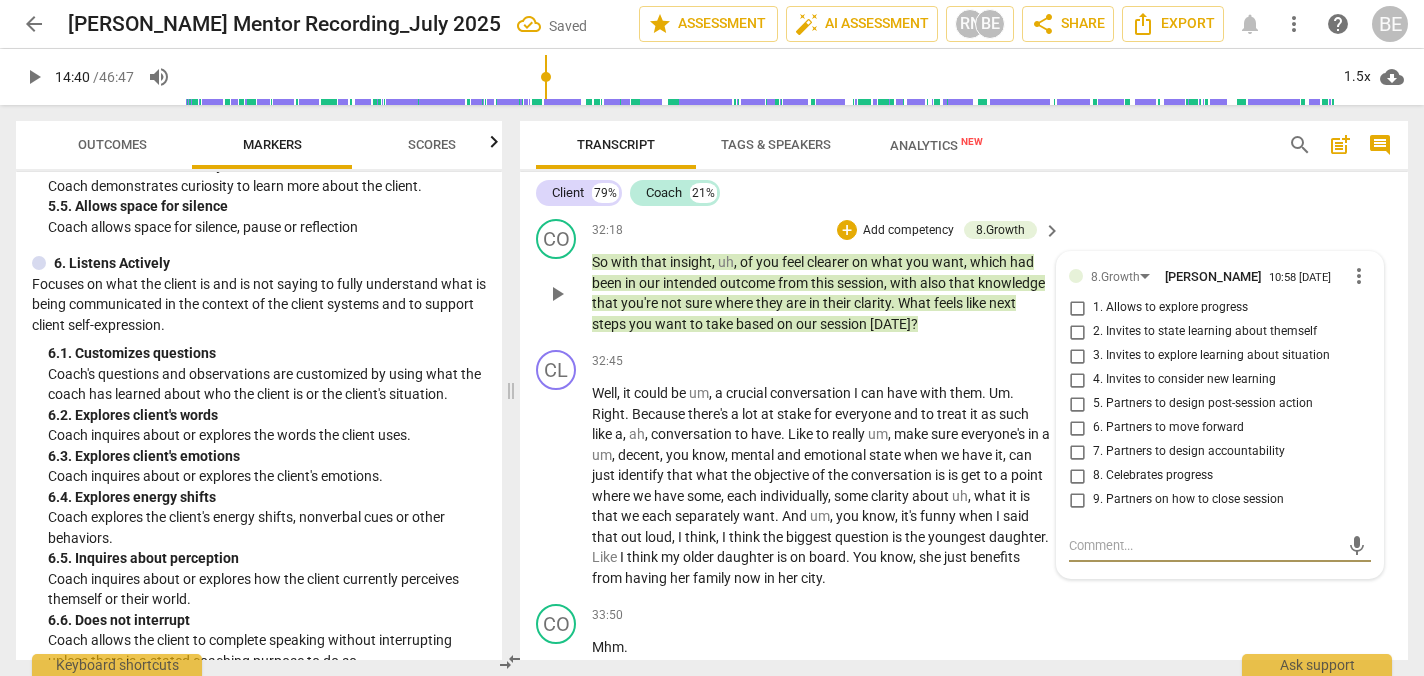 click on "4. Invites to consider new learning" at bounding box center (1077, 380) 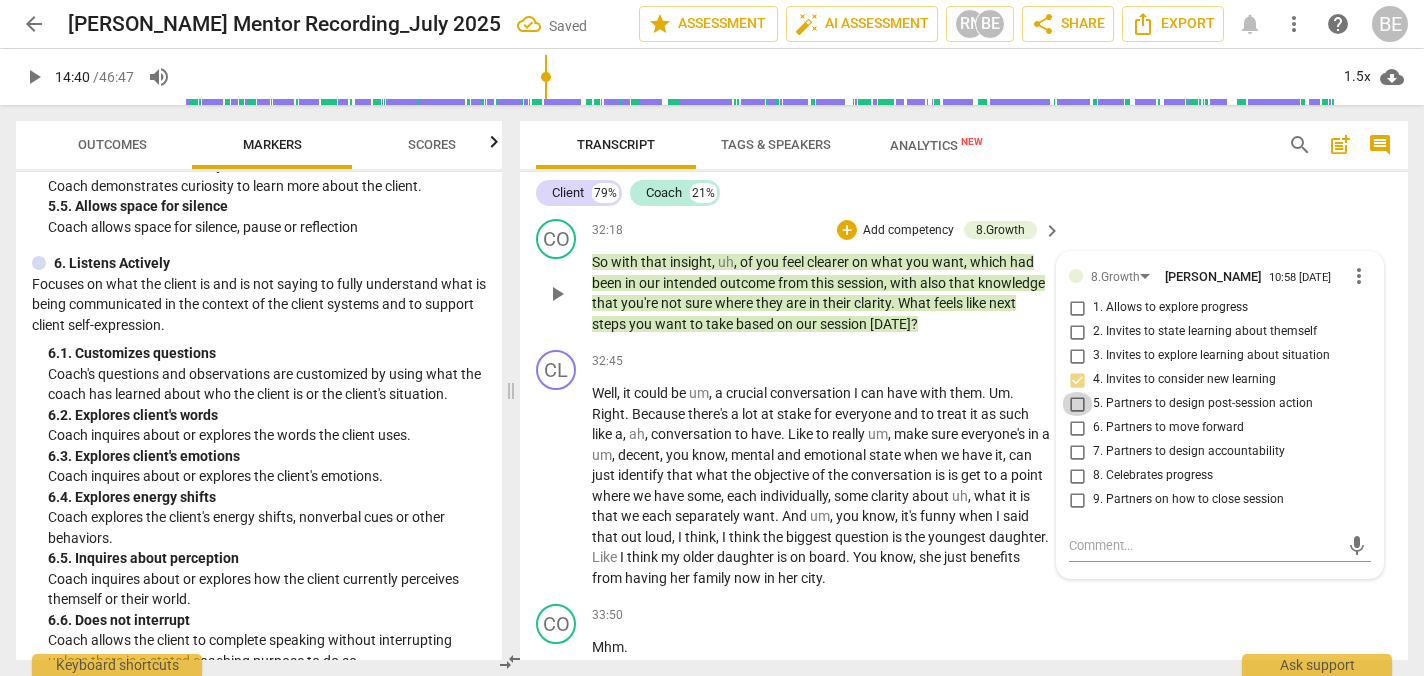 click on "5. Partners to design post-session action" at bounding box center (1077, 404) 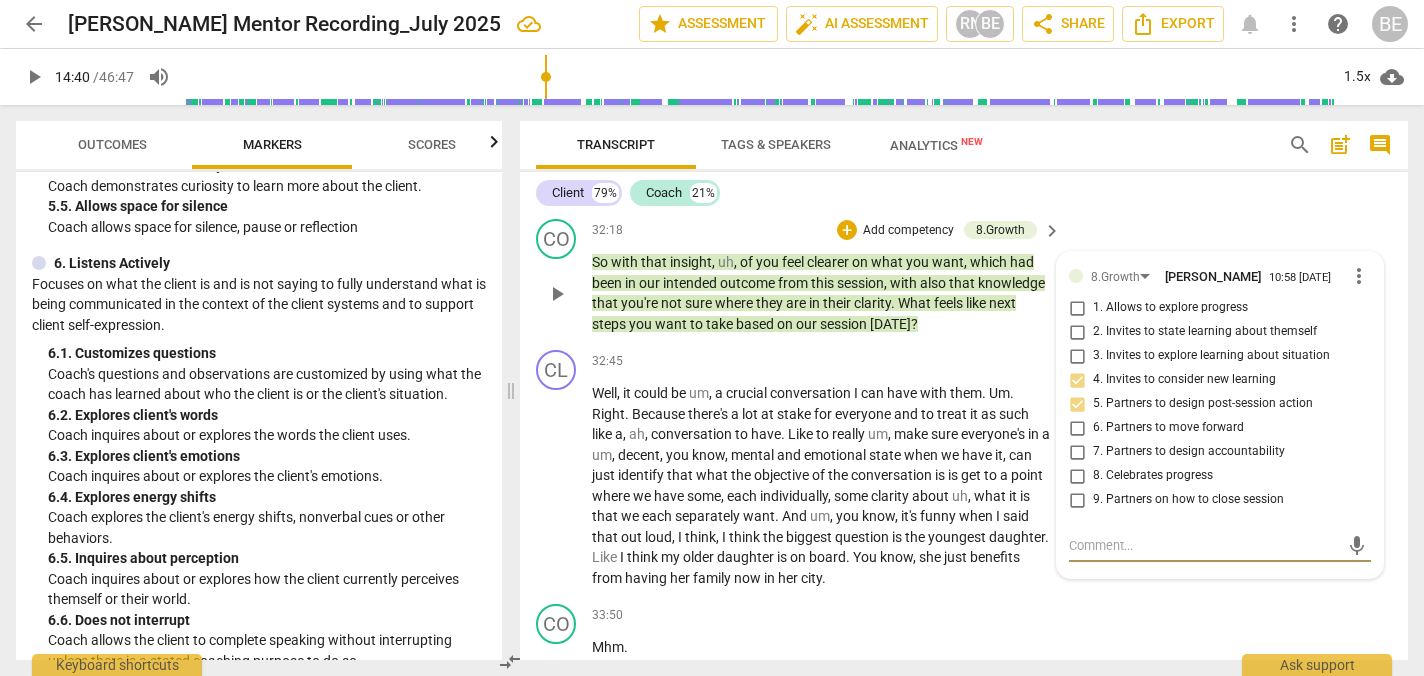 click at bounding box center (1204, 545) 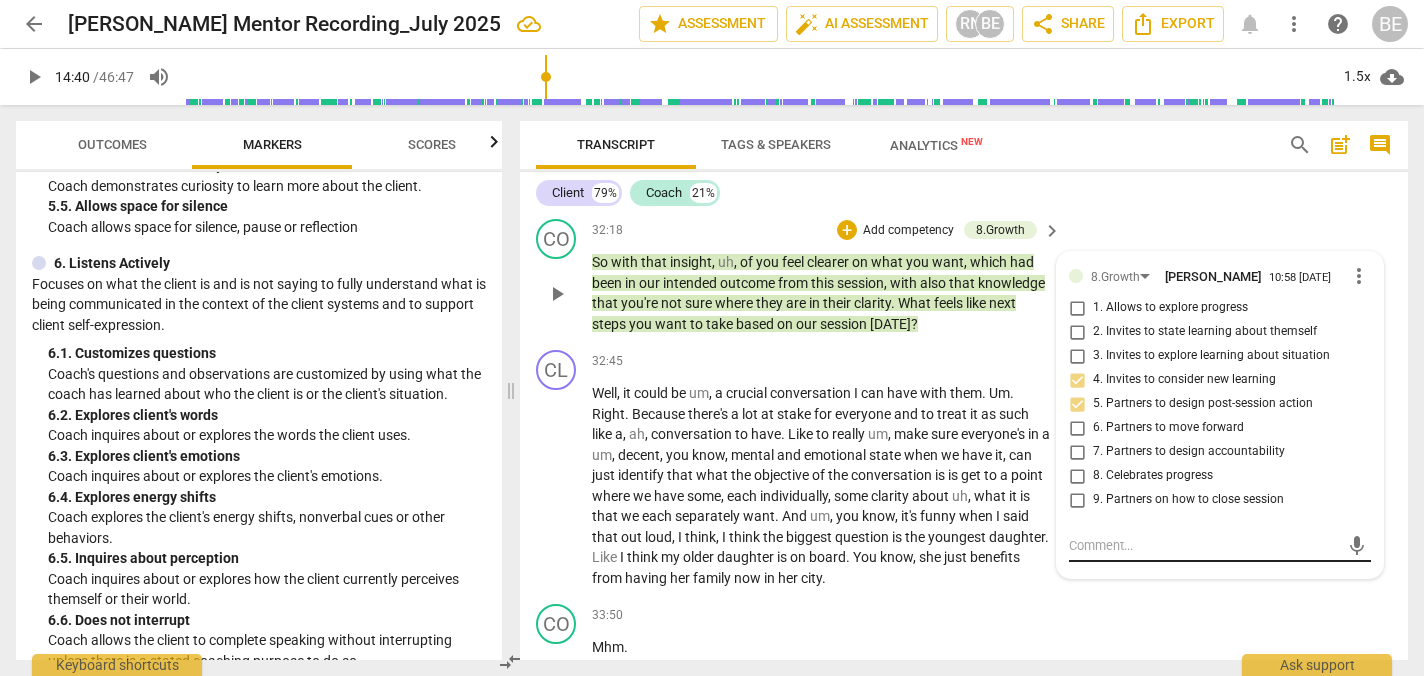 click on "mic" at bounding box center [1220, 546] 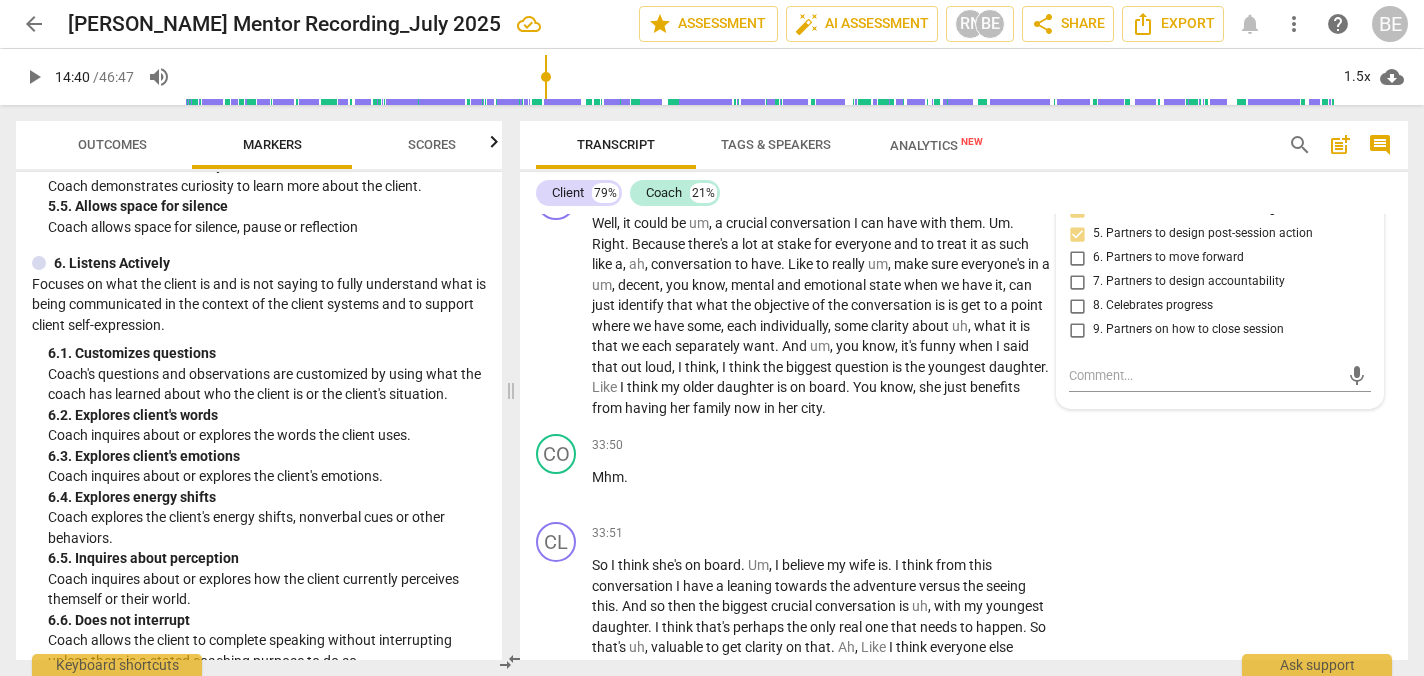 scroll, scrollTop: 11866, scrollLeft: 0, axis: vertical 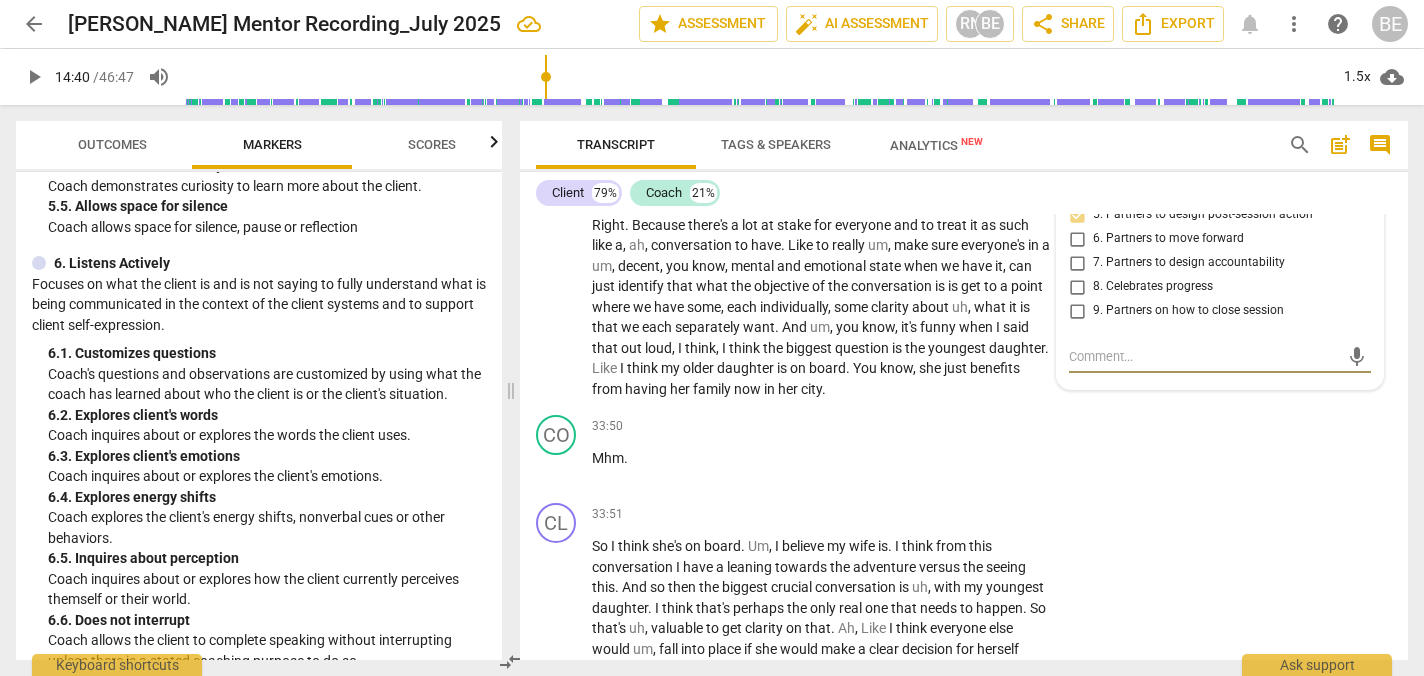 click at bounding box center (1204, 356) 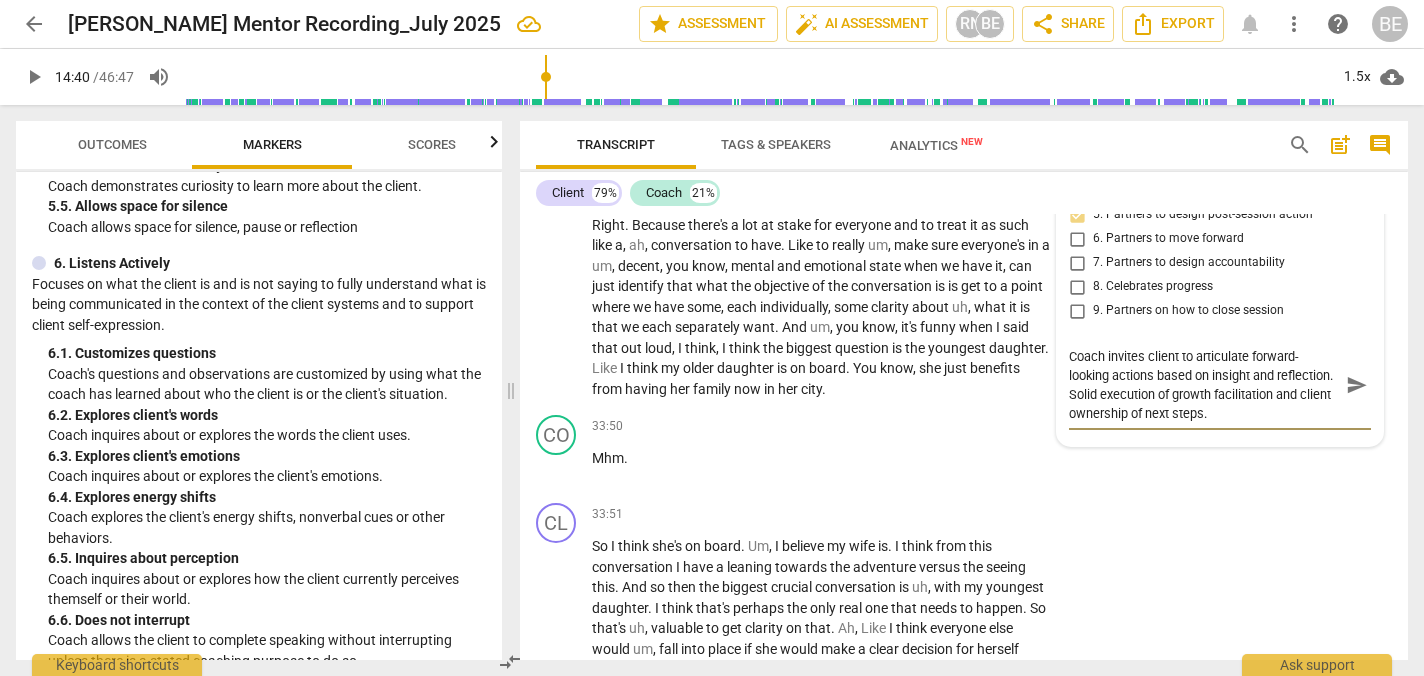 scroll, scrollTop: 0, scrollLeft: 0, axis: both 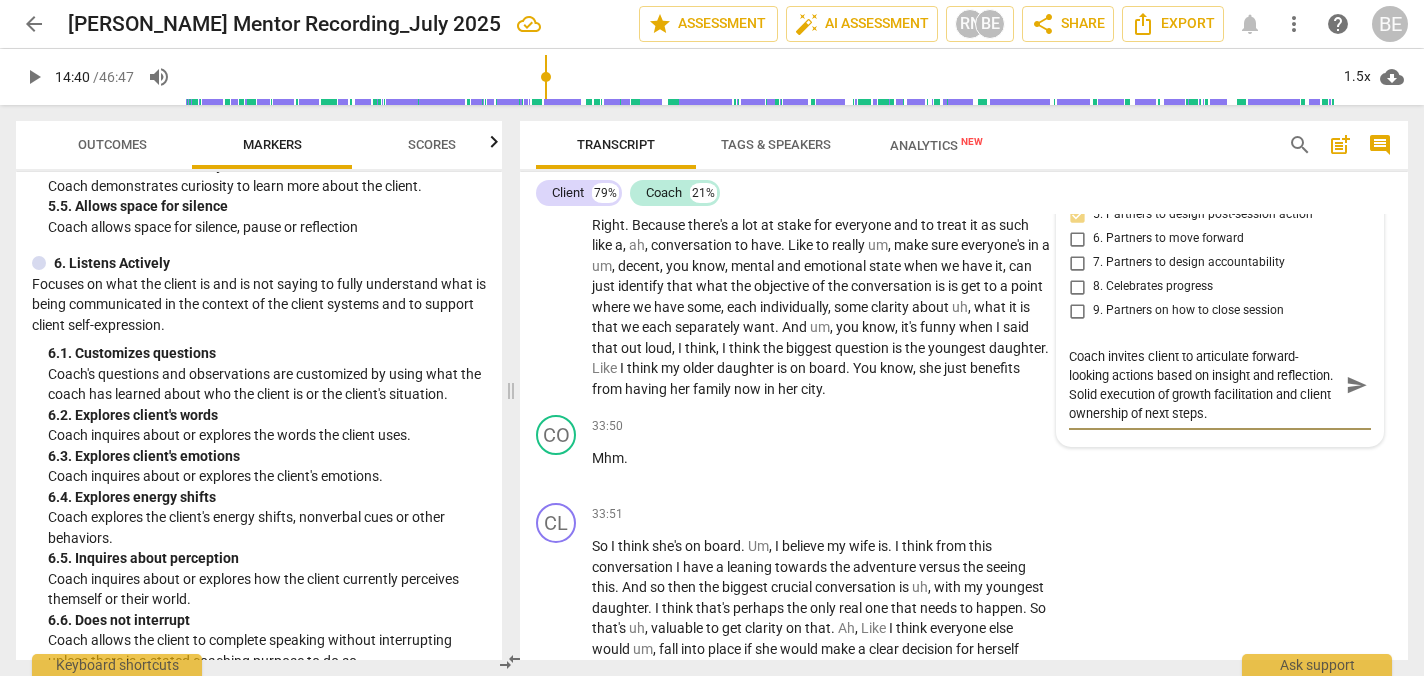 click on "Coach invites client to articulate forward-looking actions based on insight and reflection. Solid execution of growth facilitation and client ownership of next steps." at bounding box center [1204, 385] 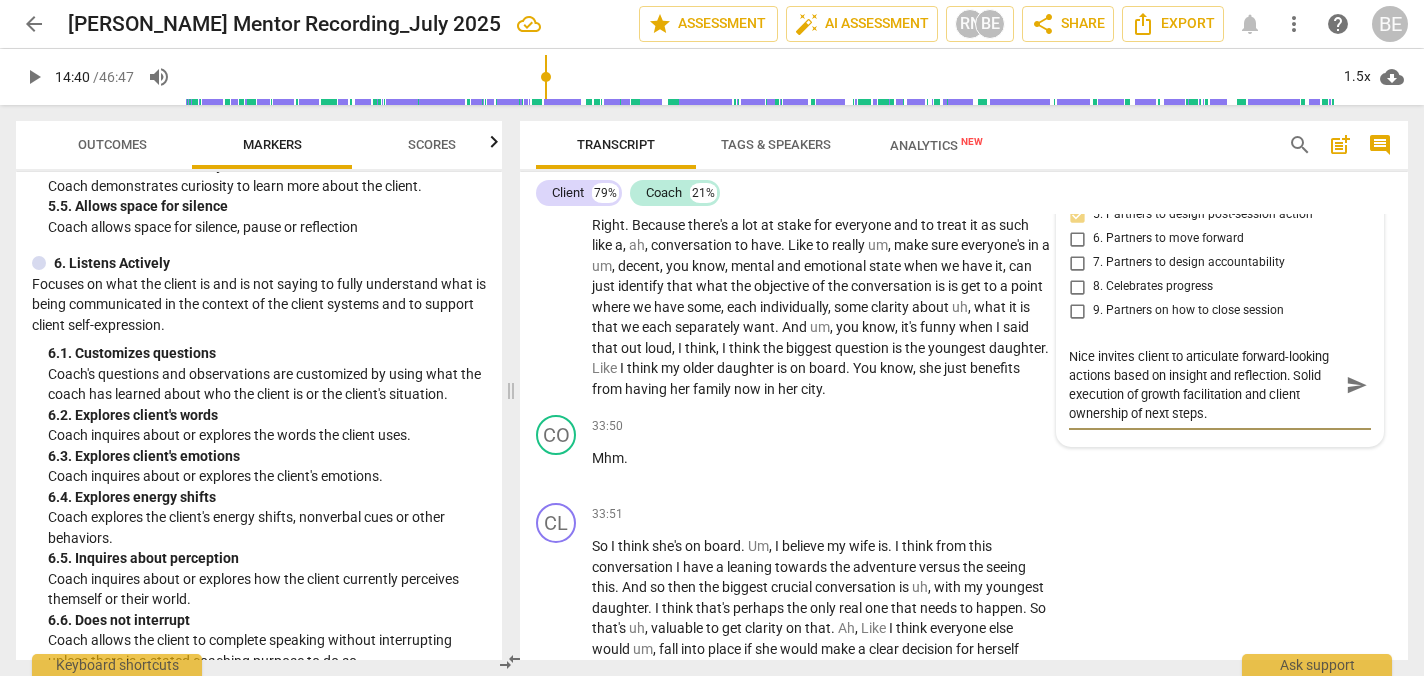 click on "Nice invites client to articulate forward-looking actions based on insight and reflection. Solid execution of growth facilitation and client ownership of next steps." at bounding box center (1204, 385) 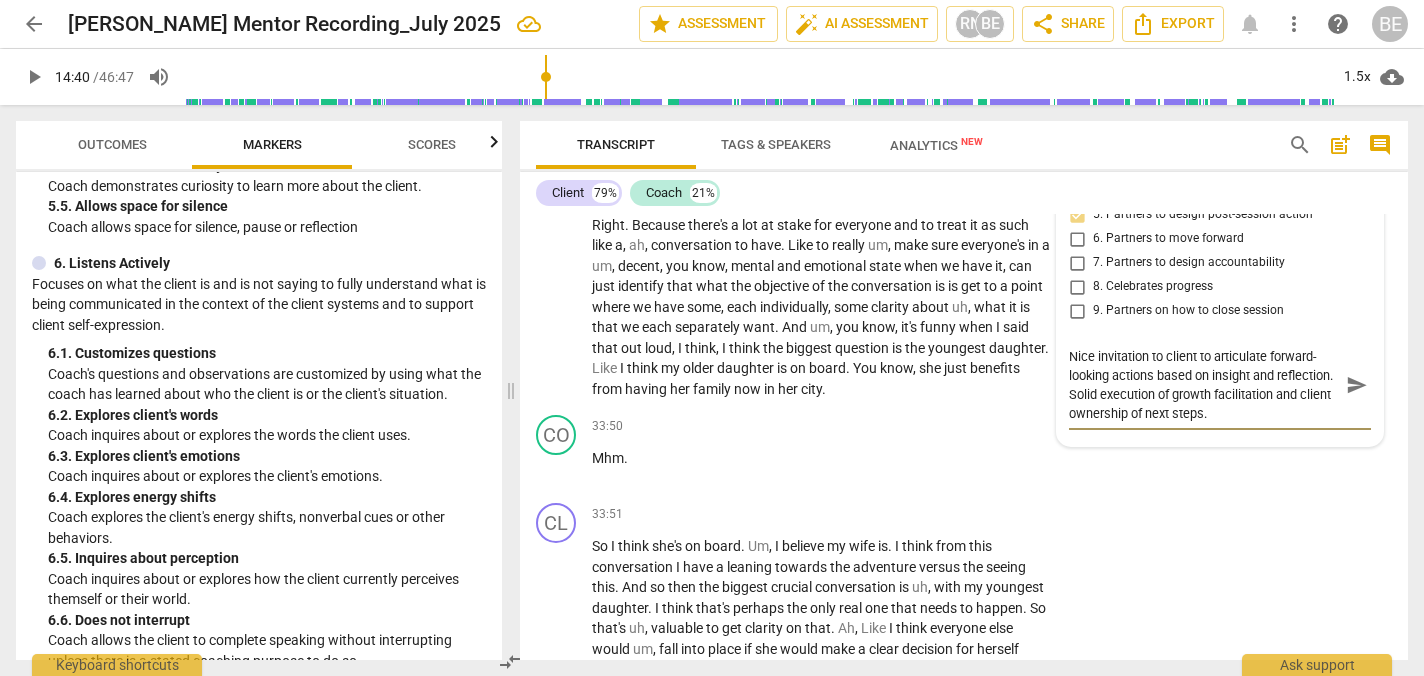 click on "Nice invitation to client to articulate forward-looking actions based on insight and reflection. Solid execution of growth facilitation and client ownership of next steps." at bounding box center [1204, 385] 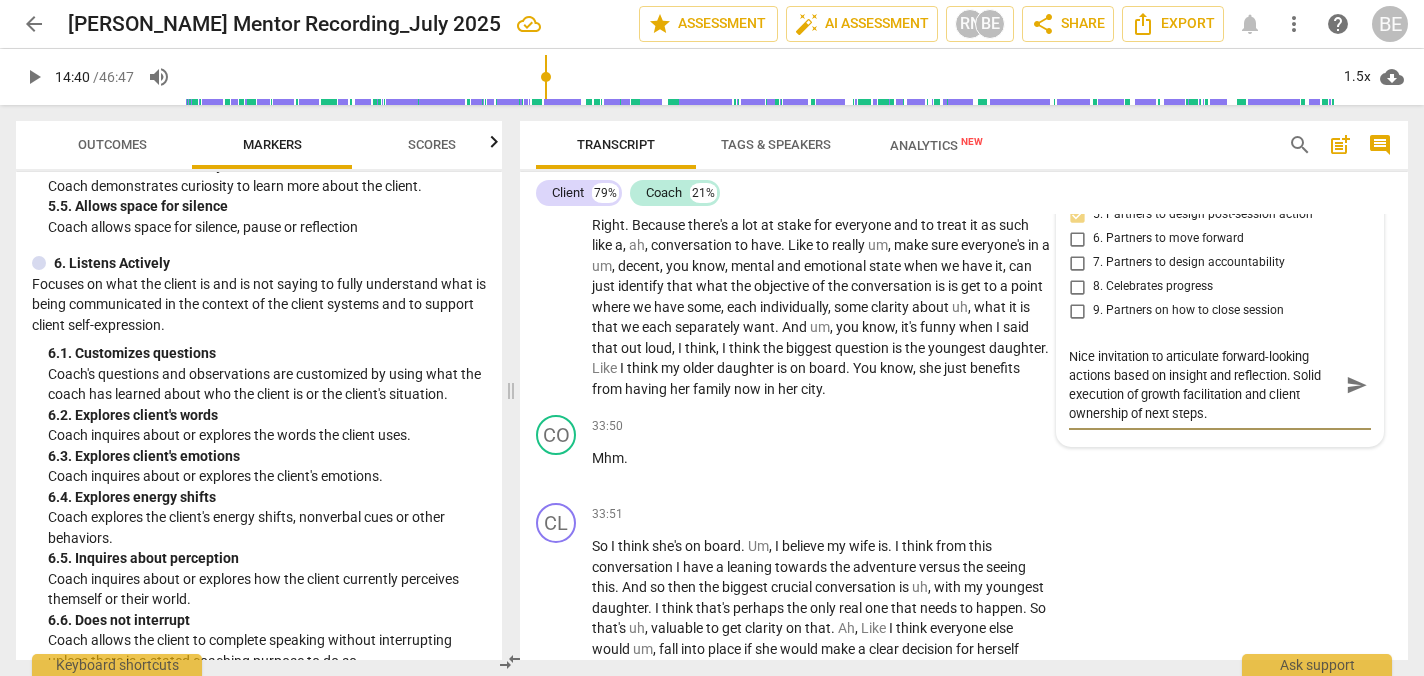 click on "Nice invitation to articulate forward-looking actions based on insight and reflection. Solid execution of growth facilitation and client ownership of next steps." at bounding box center (1204, 385) 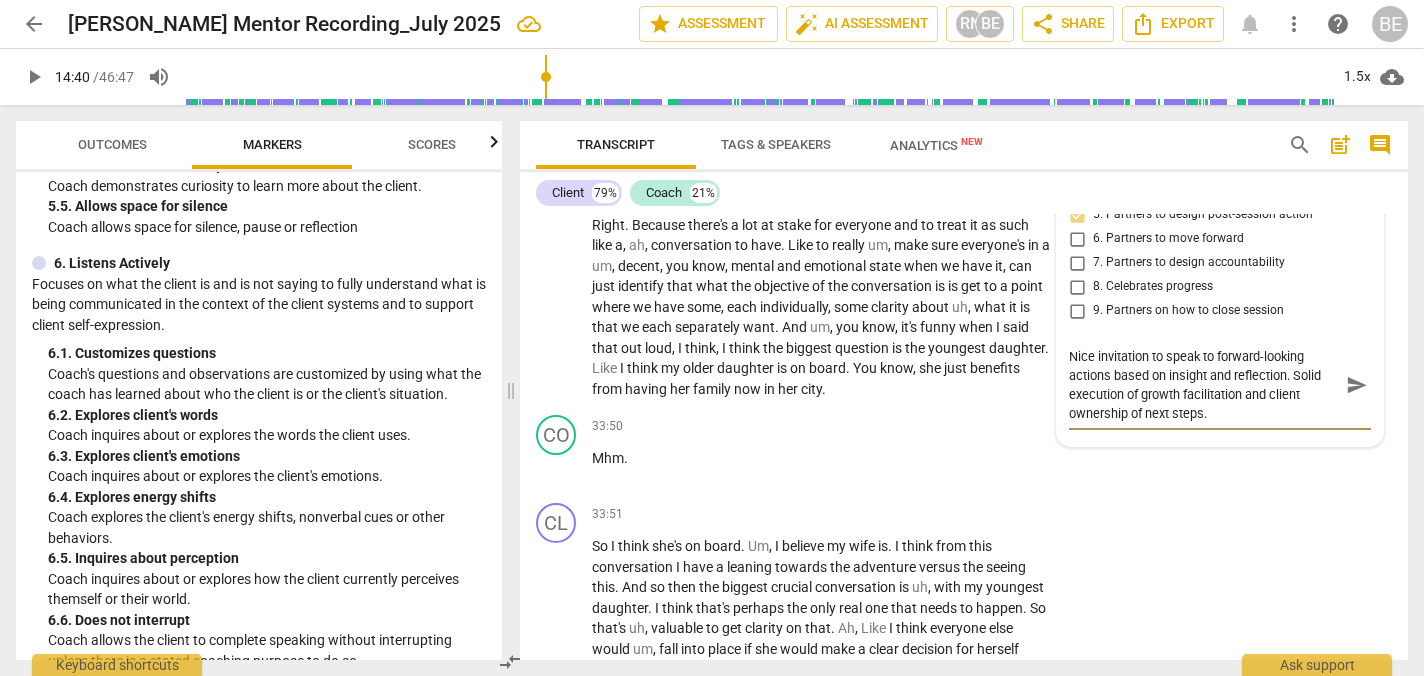 click on "Nice invitation to speak to forward-looking actions based on insight and reflection. Solid execution of growth facilitation and client ownership of next steps." at bounding box center [1204, 385] 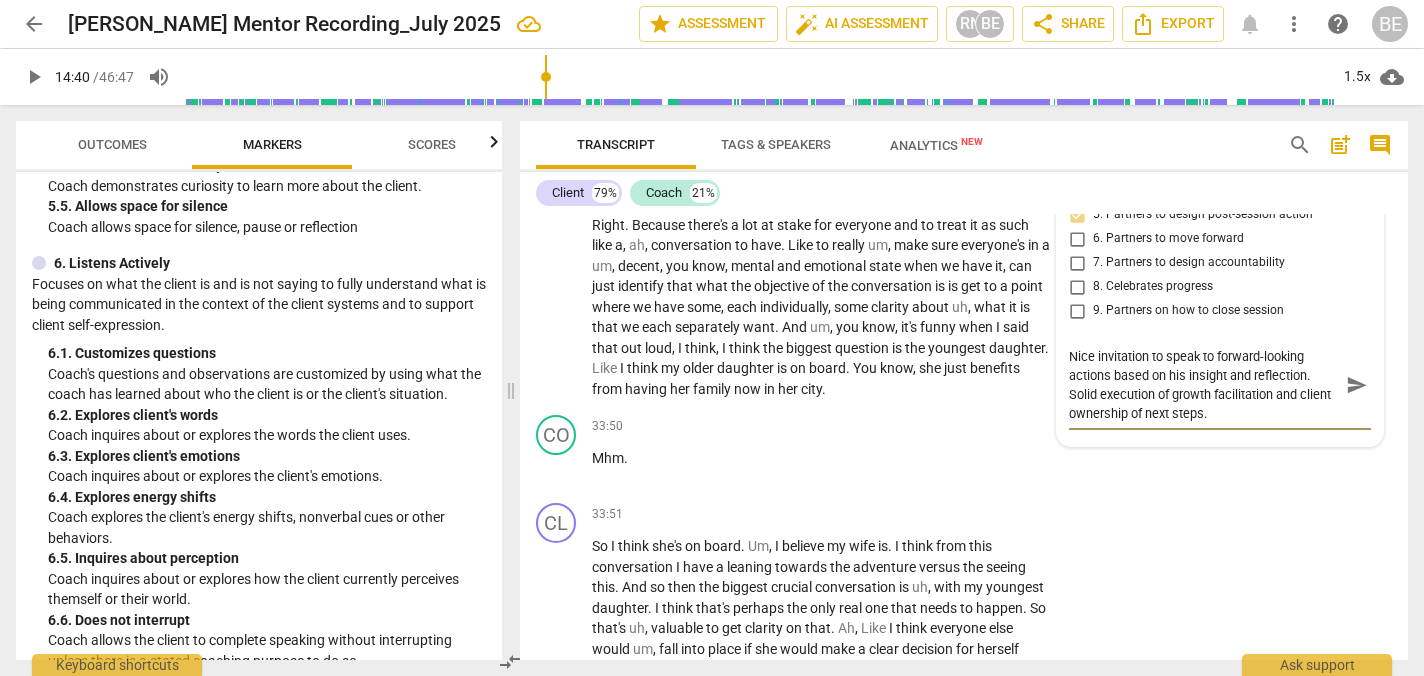 click on "Nice invitation to speak to forward-looking actions based on his insight and reflection. Solid execution of growth facilitation and client ownership of next steps." at bounding box center (1204, 385) 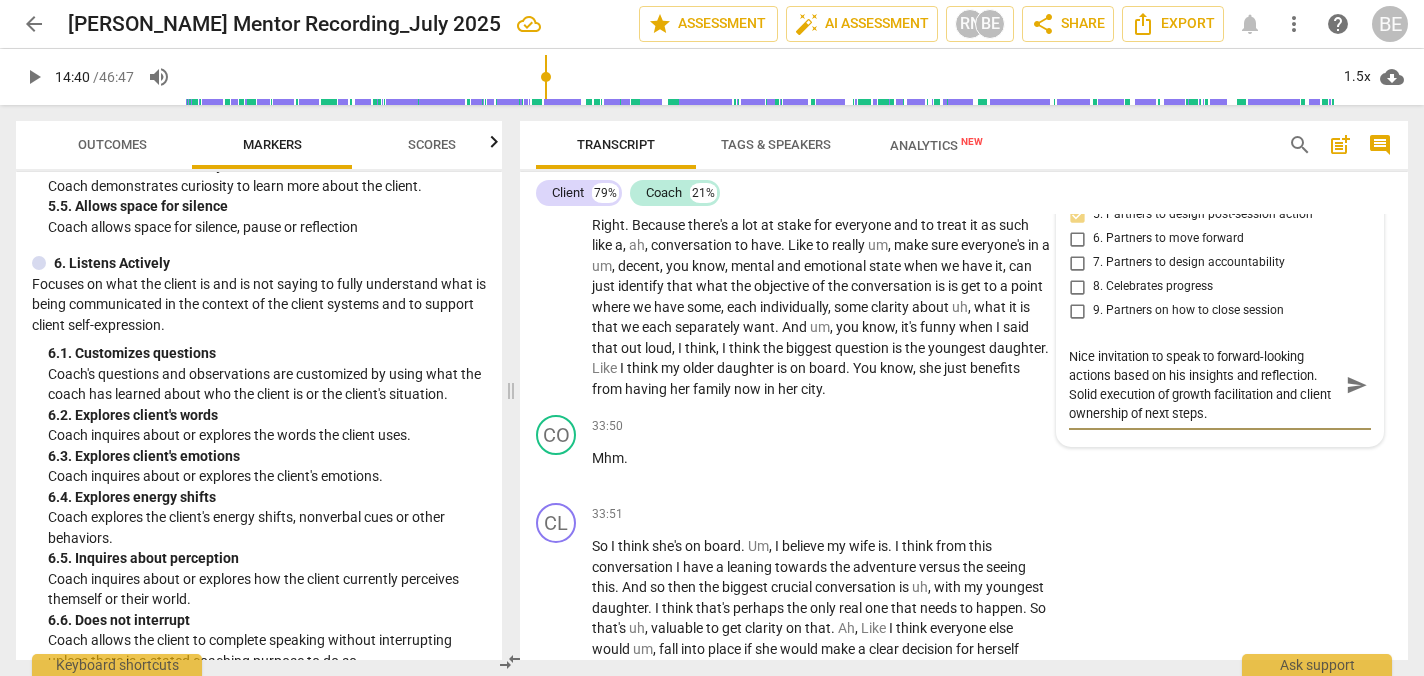 click on "Nice invitation to speak to forward-looking actions based on his insights and reflection. Solid execution of growth facilitation and client ownership of next steps." at bounding box center [1204, 385] 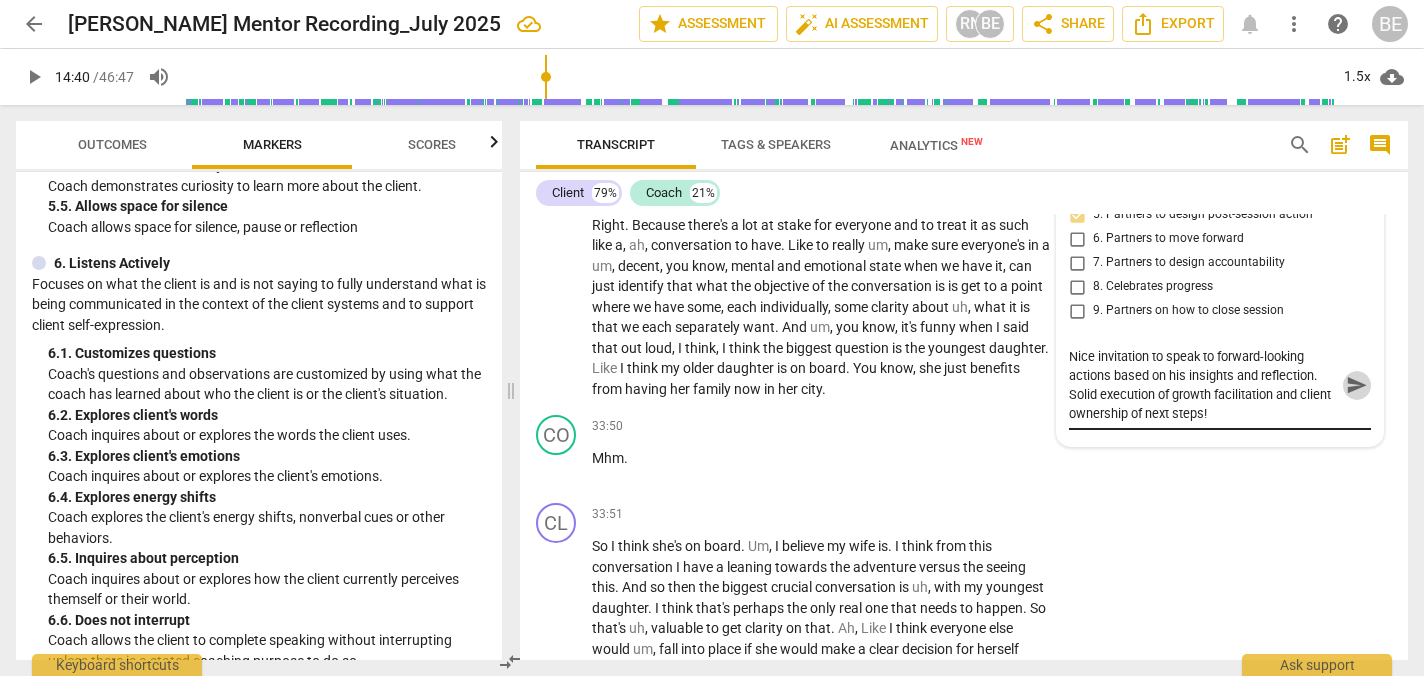 click on "send" at bounding box center (1357, 385) 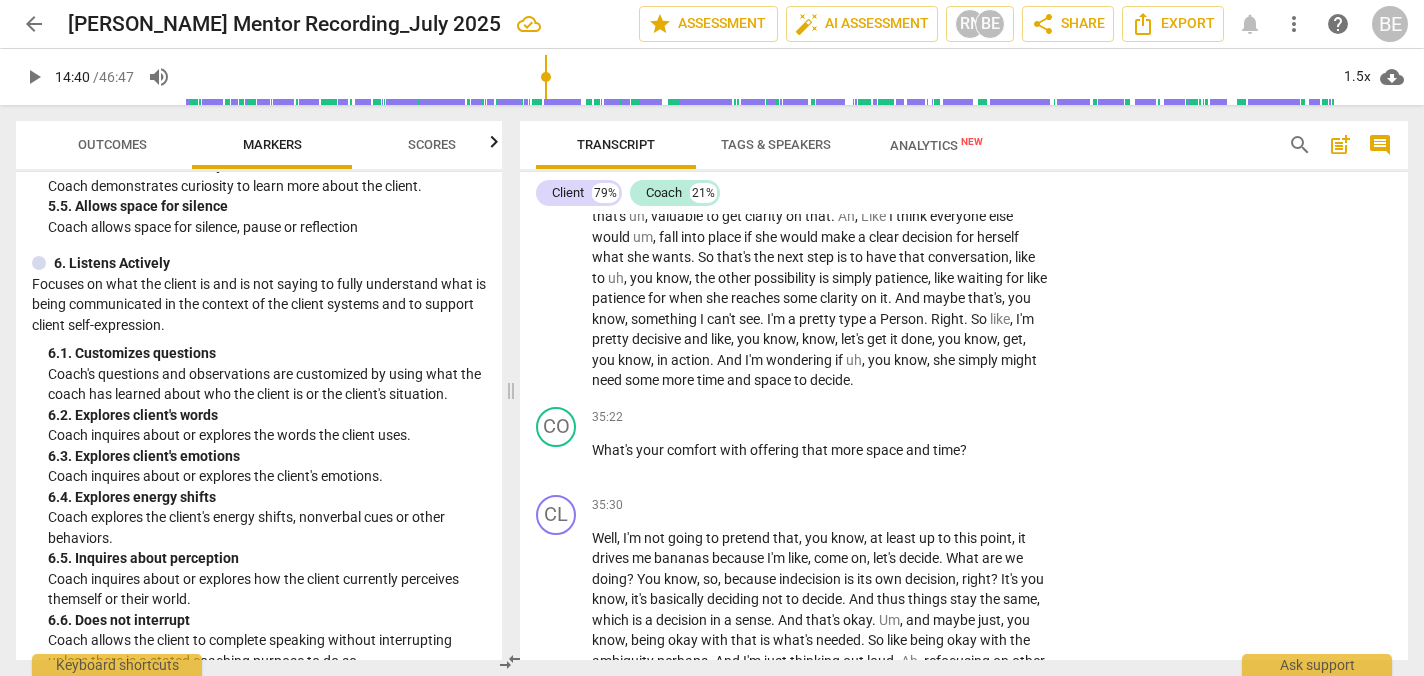 scroll, scrollTop: 12274, scrollLeft: 0, axis: vertical 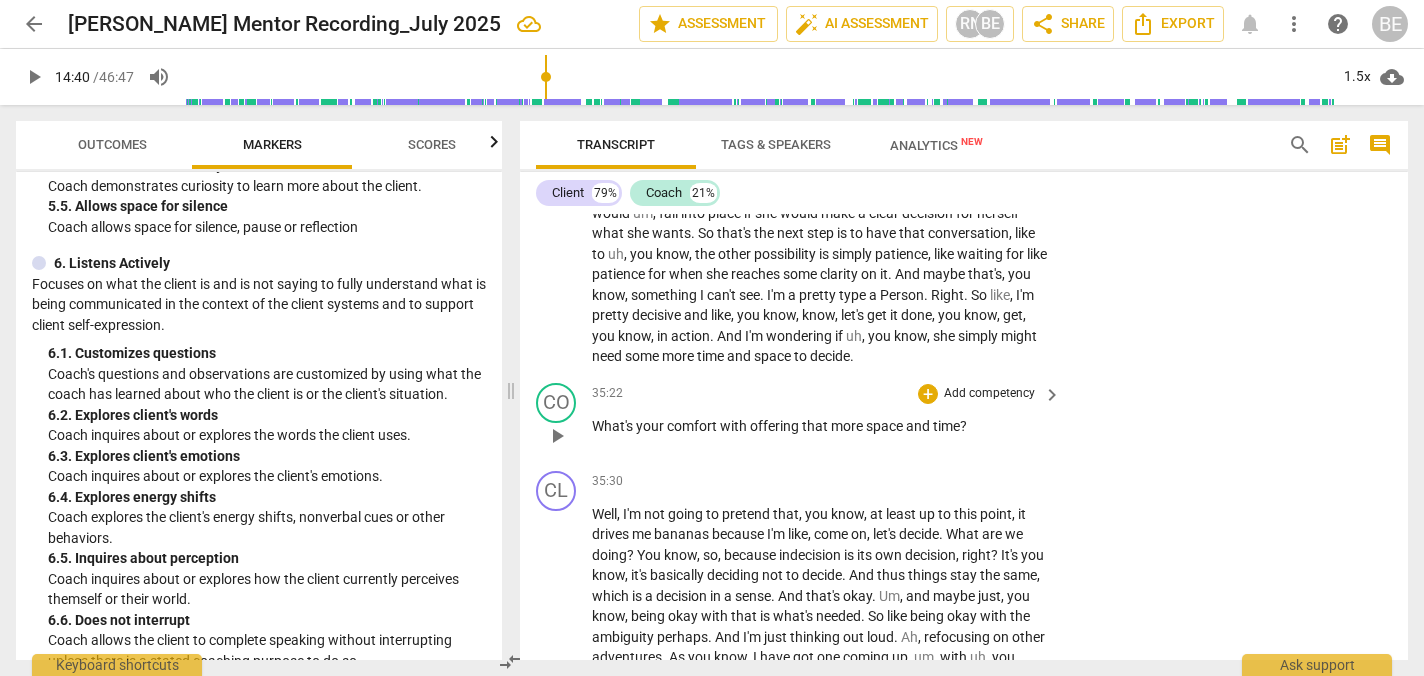 click on "Add competency" at bounding box center (989, 394) 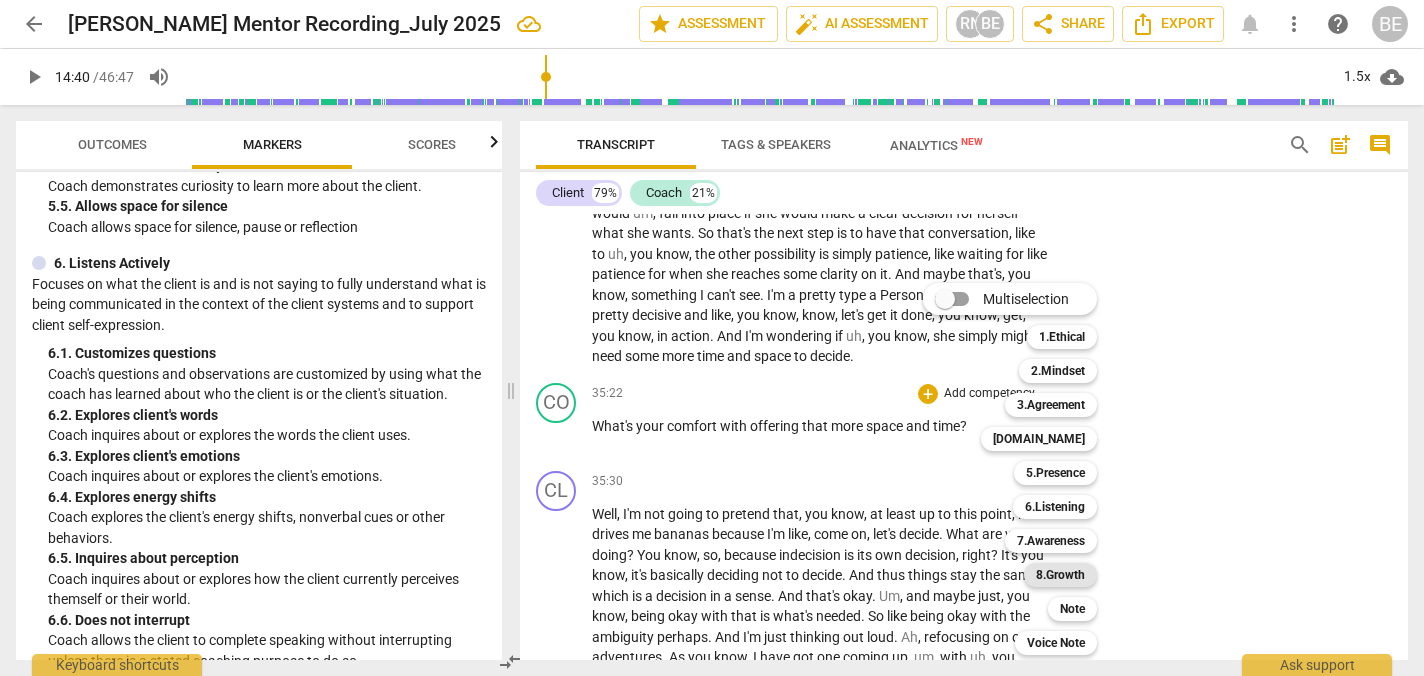 click on "8.Growth" at bounding box center [1060, 575] 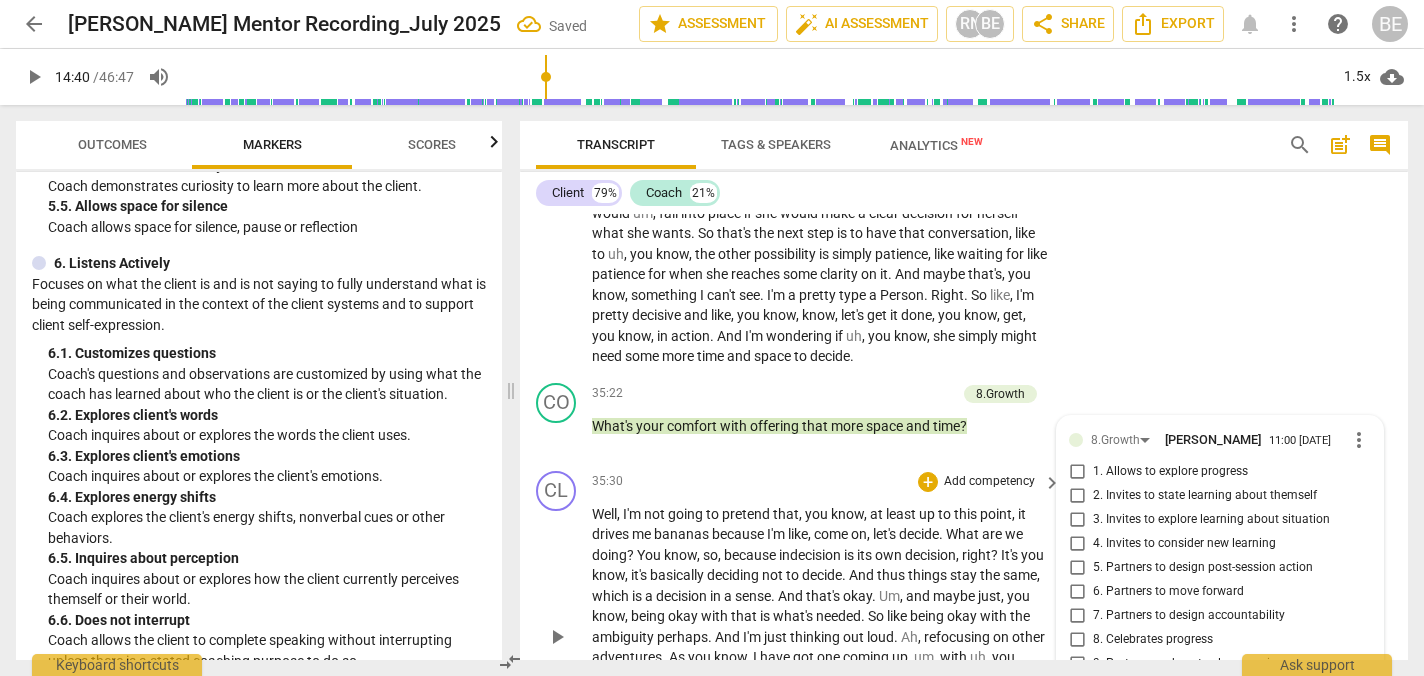 scroll, scrollTop: 12664, scrollLeft: 0, axis: vertical 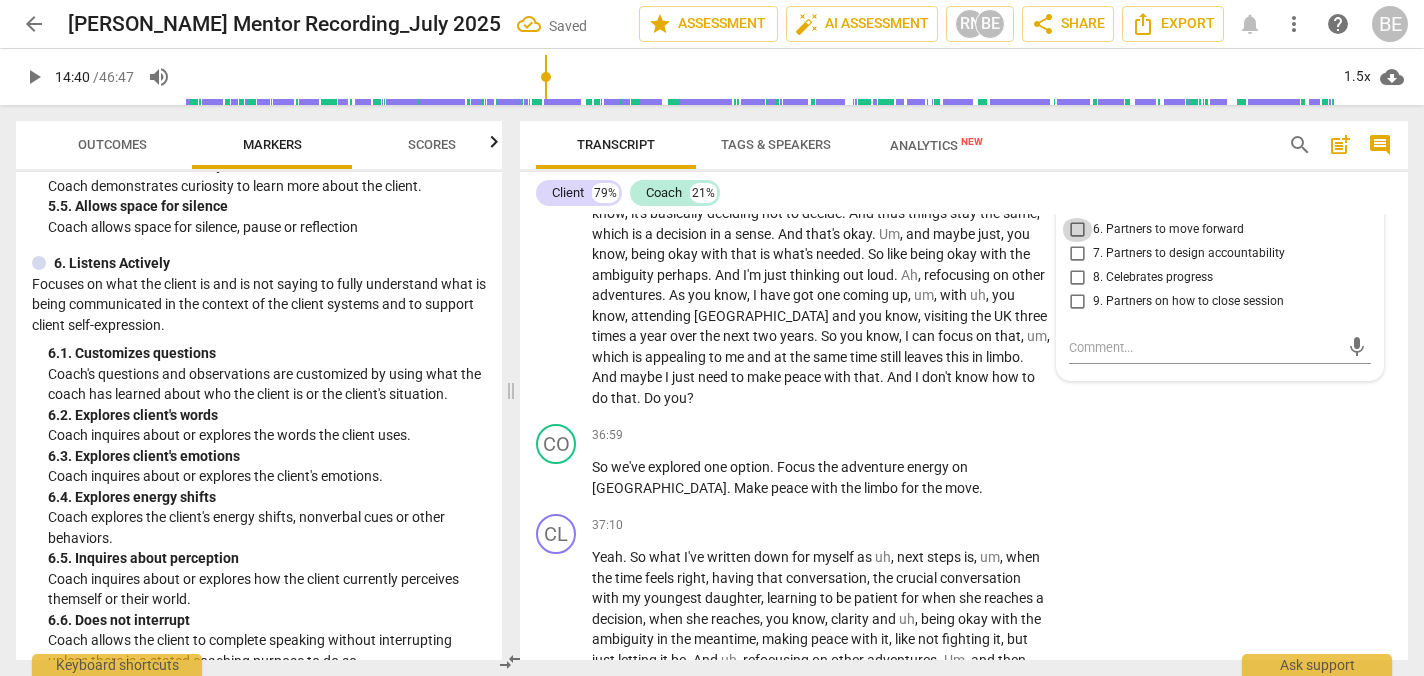 click on "6. Partners to move forward" at bounding box center [1077, 230] 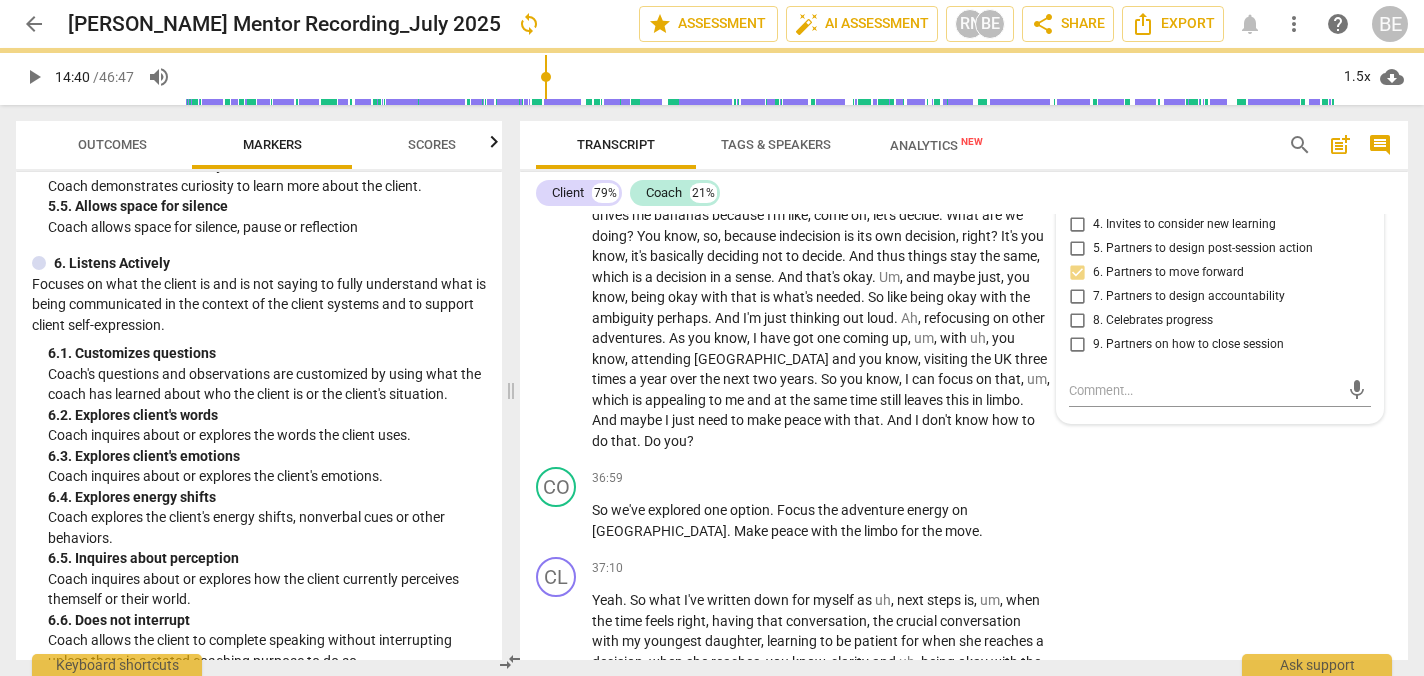scroll, scrollTop: 12619, scrollLeft: 0, axis: vertical 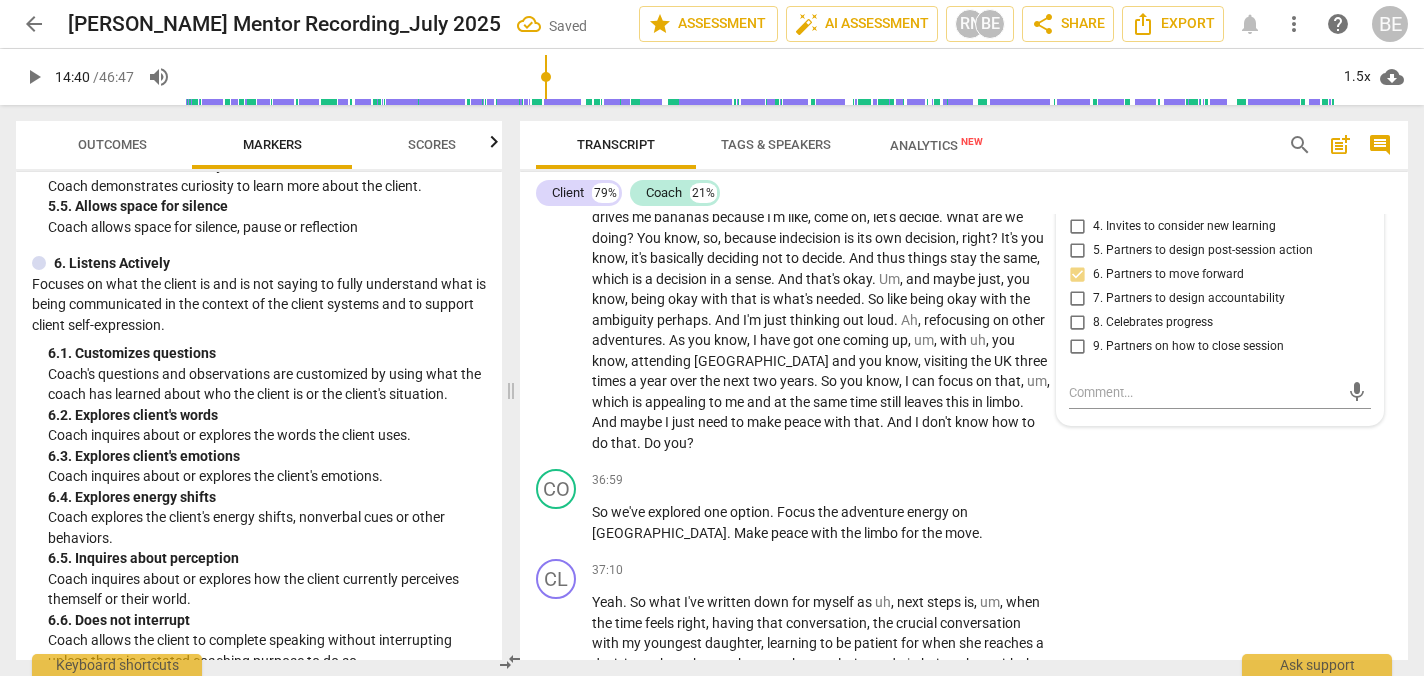 click on "2. Invites to state learning about themself" at bounding box center [1077, 179] 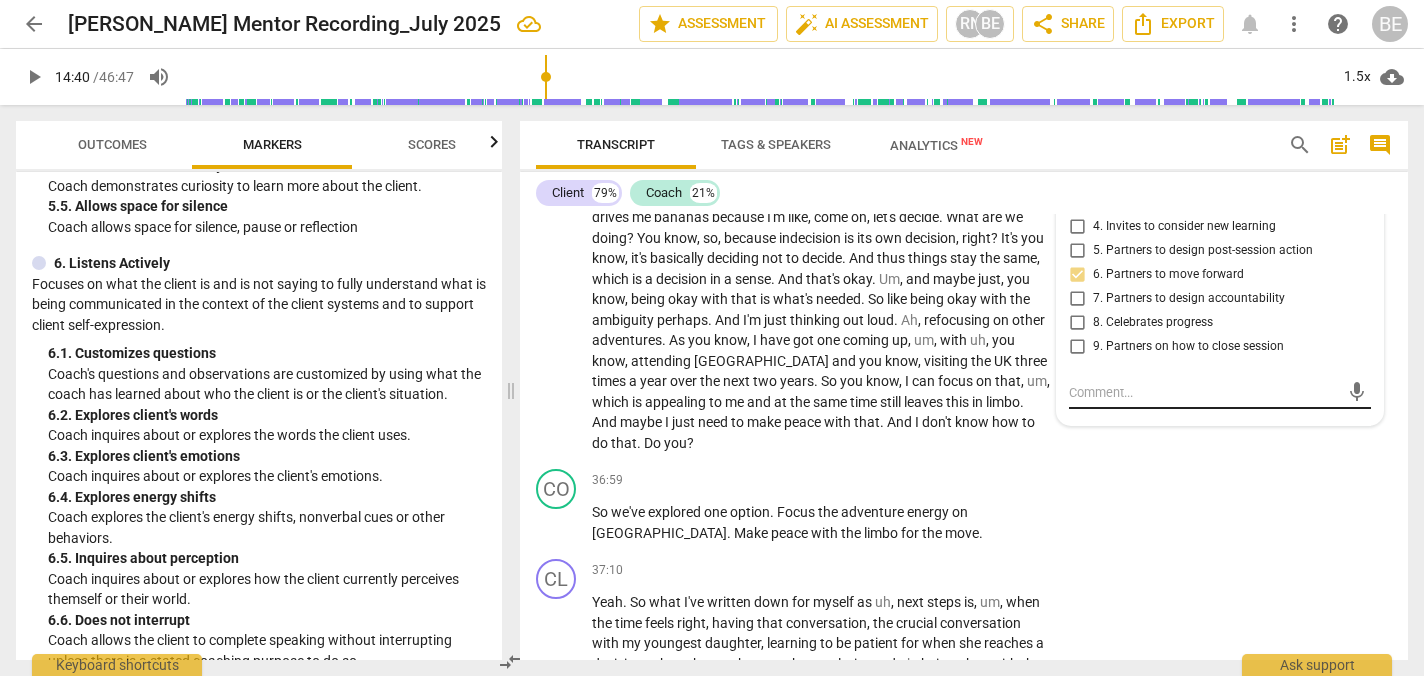 click at bounding box center [1204, 392] 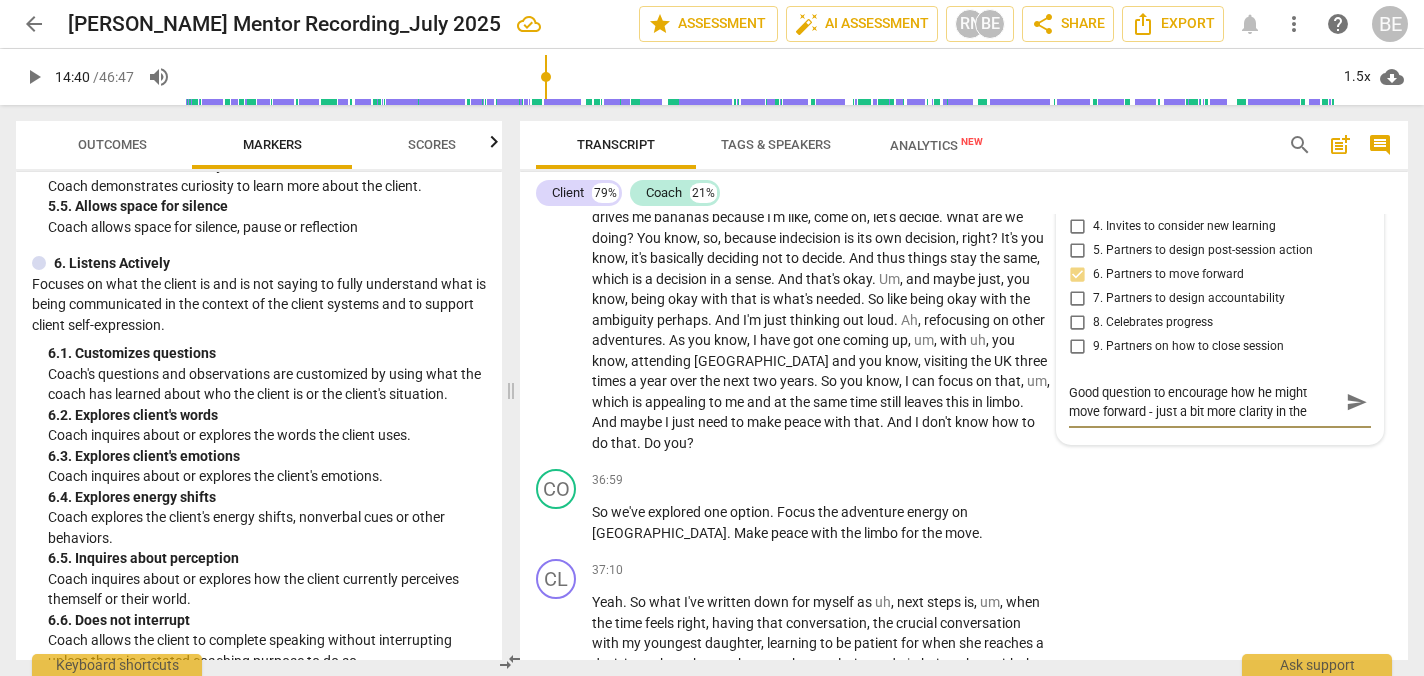 scroll, scrollTop: 17, scrollLeft: 0, axis: vertical 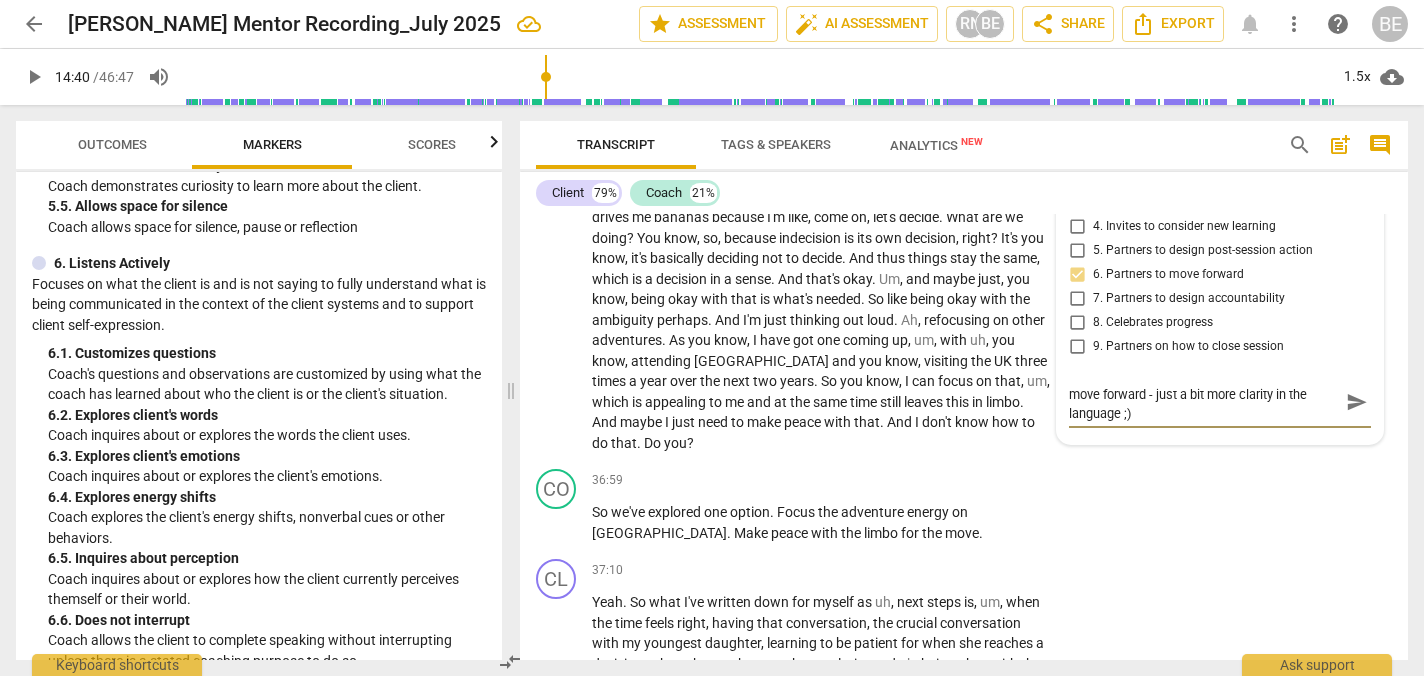 click on "send" at bounding box center (1357, 402) 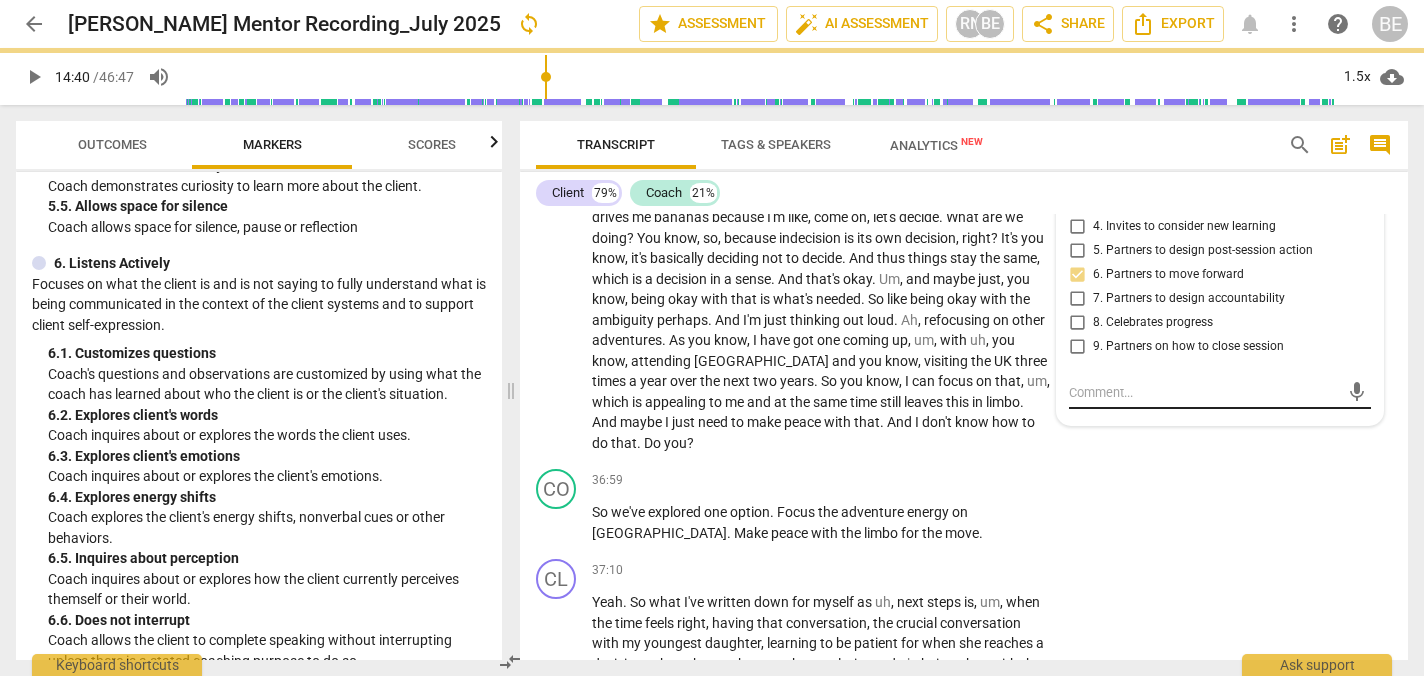 scroll, scrollTop: 0, scrollLeft: 0, axis: both 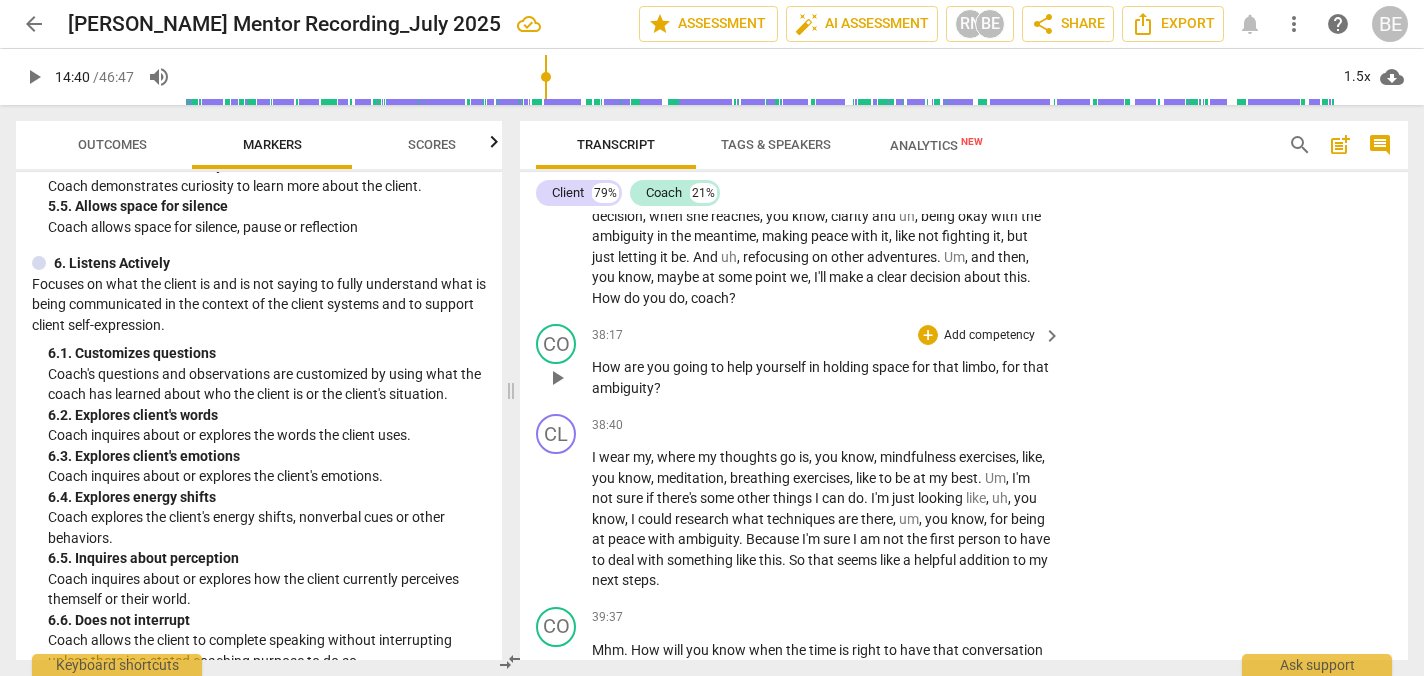 click on "Add competency" at bounding box center [989, 336] 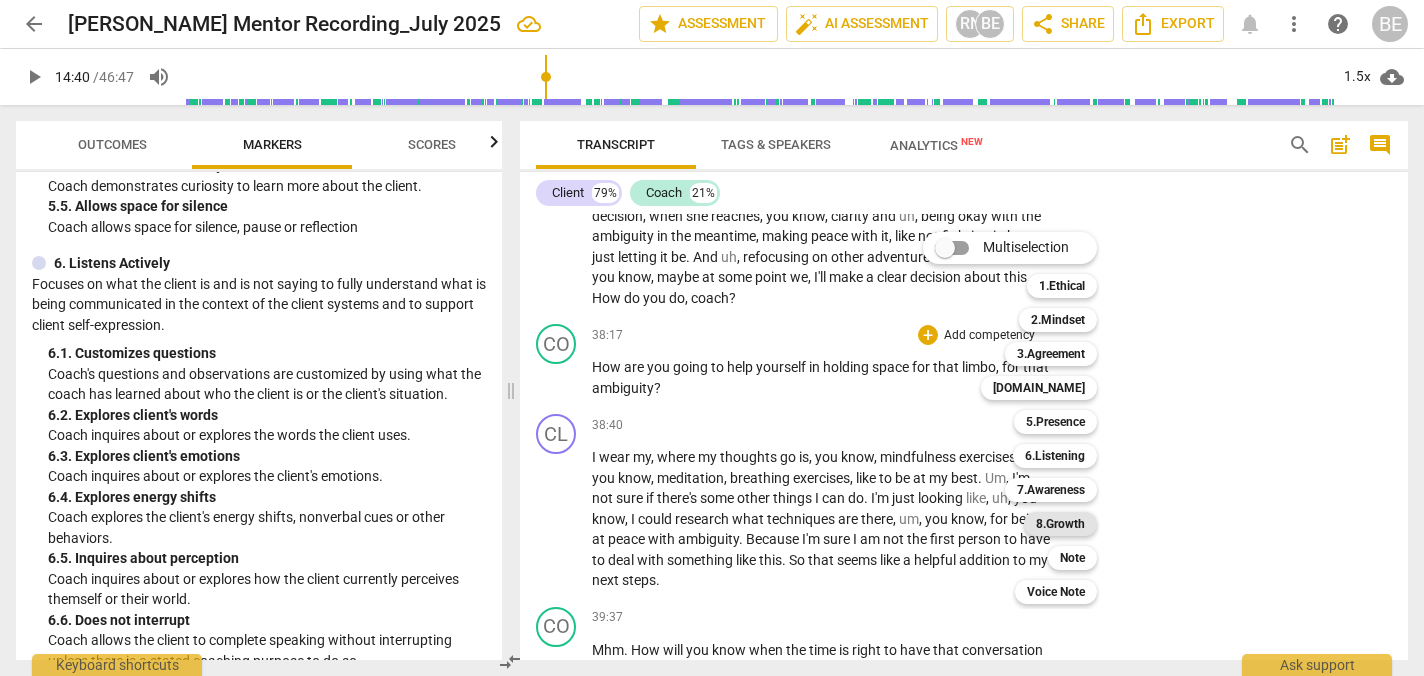 click on "8.Growth" at bounding box center [1060, 524] 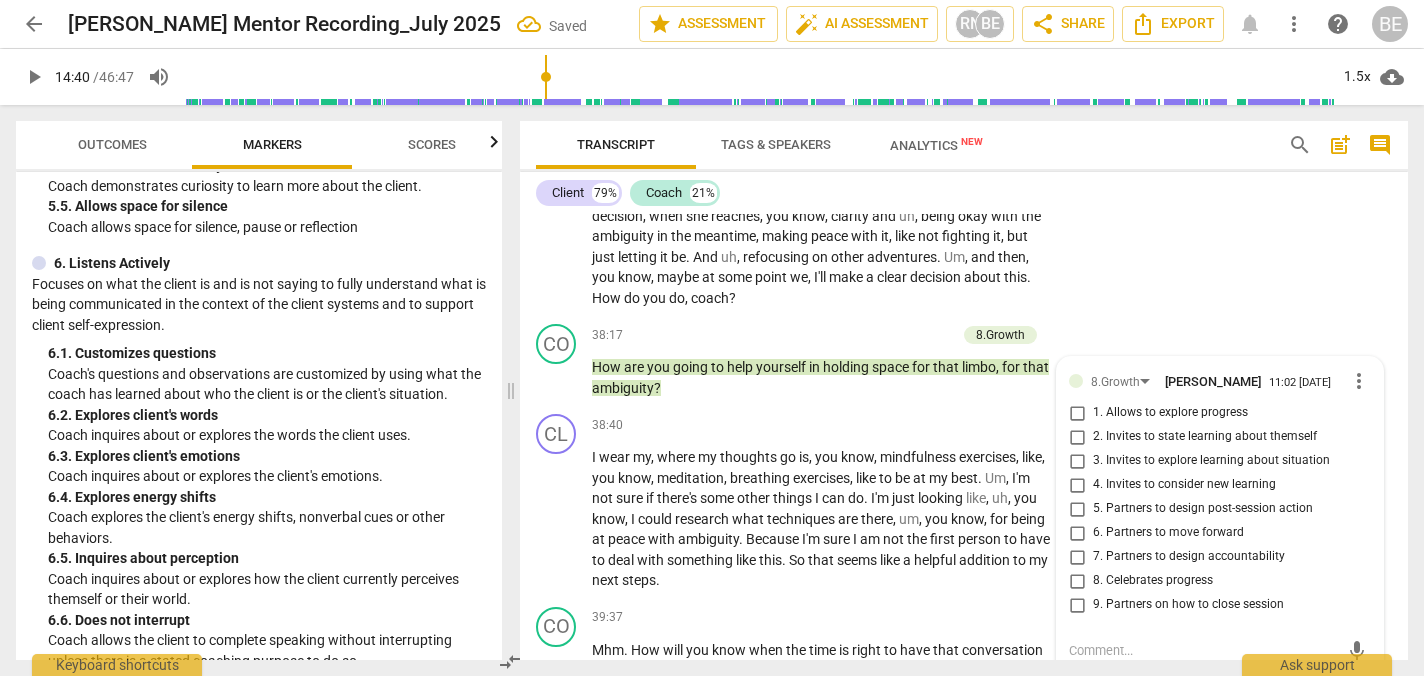 scroll, scrollTop: 13370, scrollLeft: 0, axis: vertical 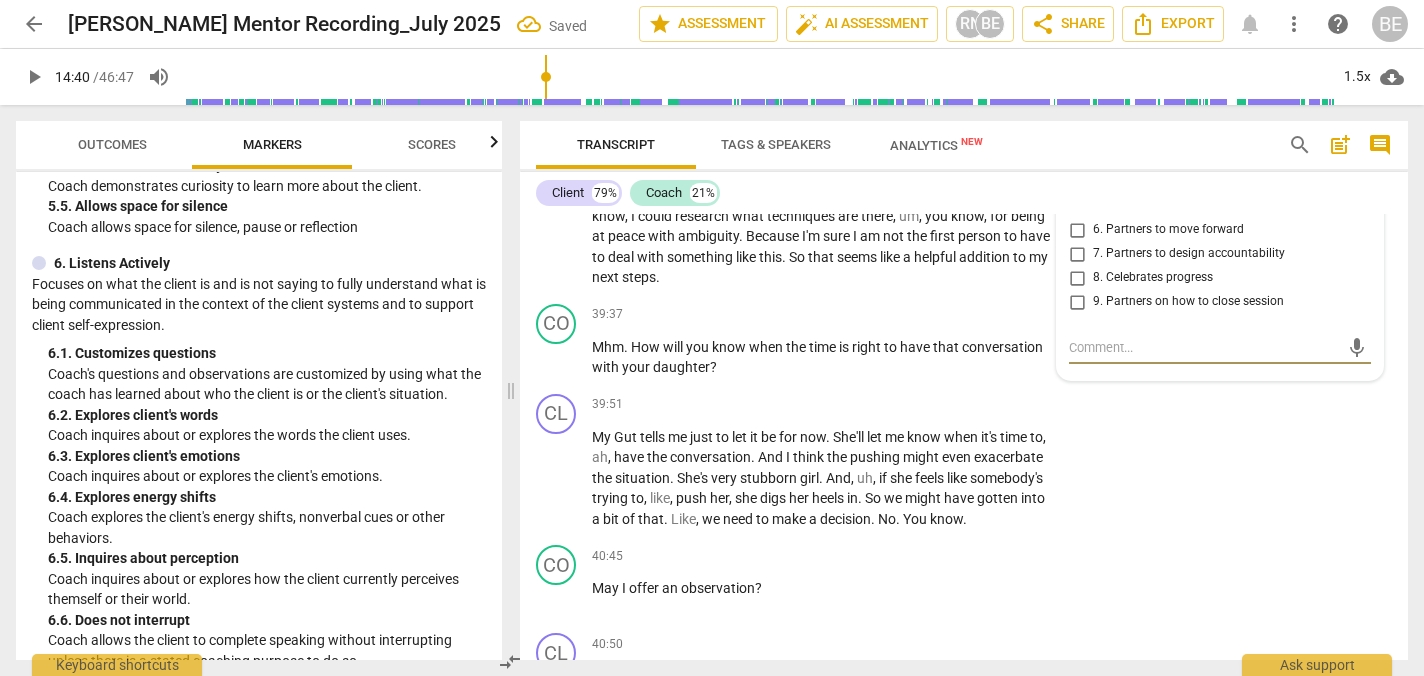 click on "5. Partners to design post-session action" at bounding box center (1077, 206) 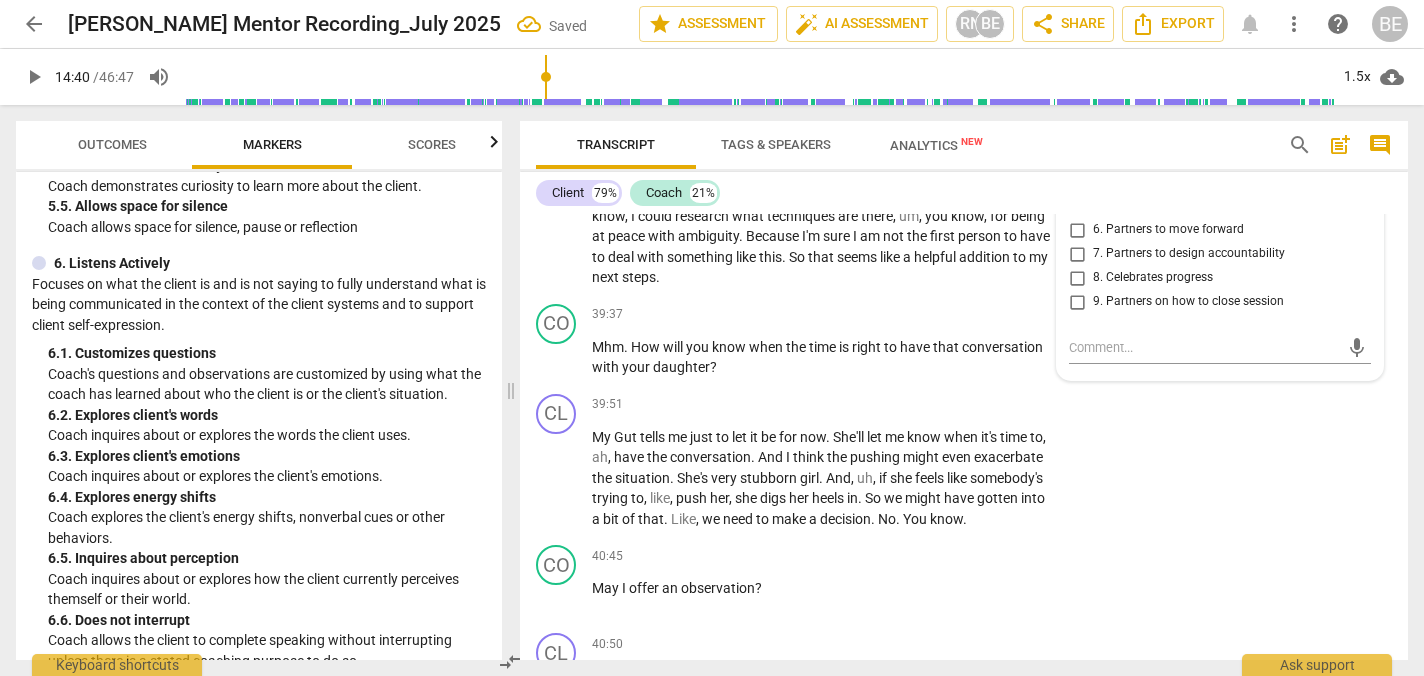 click on "6. Partners to move forward" at bounding box center (1077, 230) 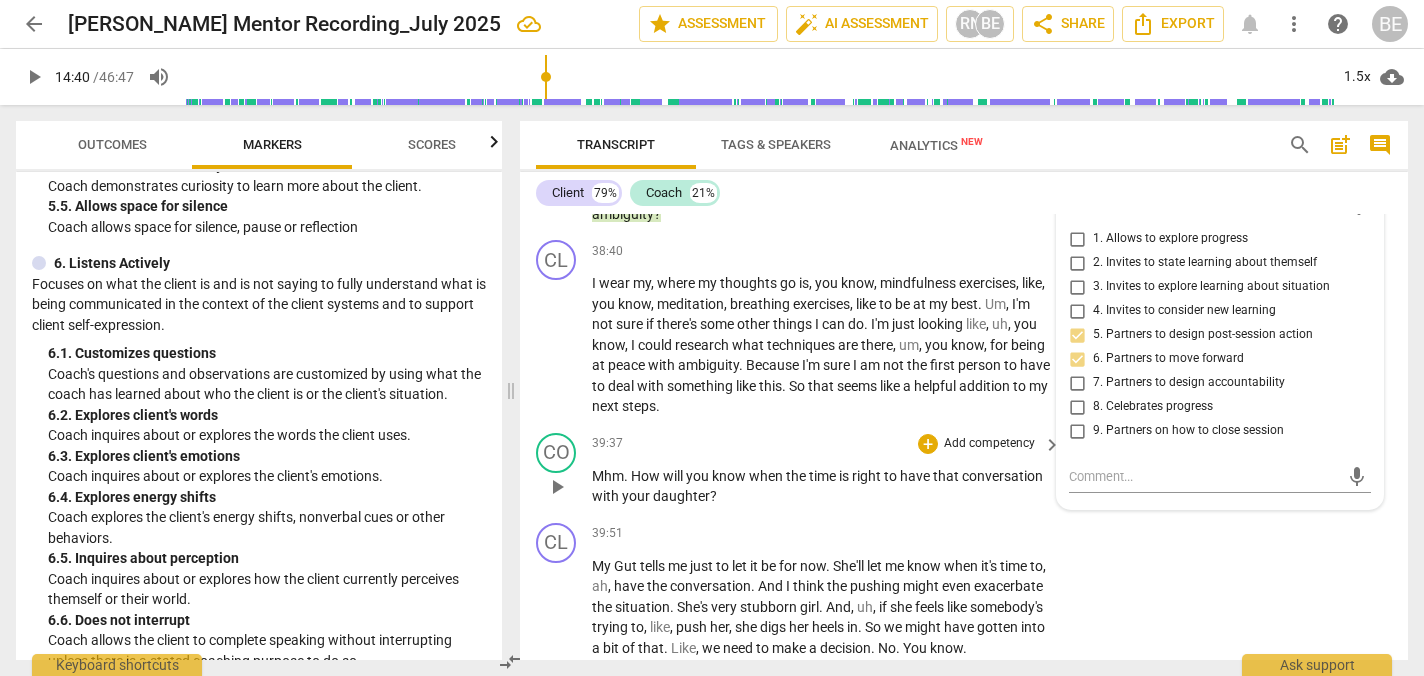 scroll, scrollTop: 13242, scrollLeft: 0, axis: vertical 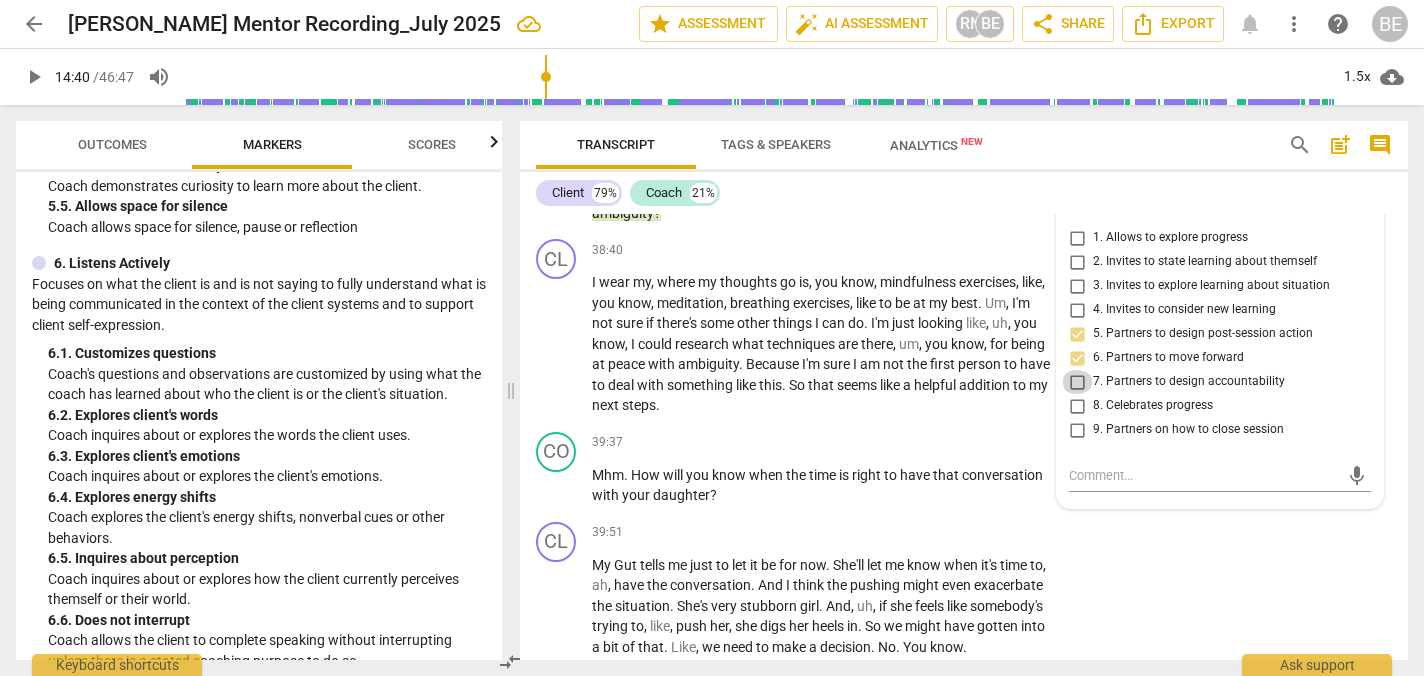 click on "7. Partners to design accountability" at bounding box center [1077, 382] 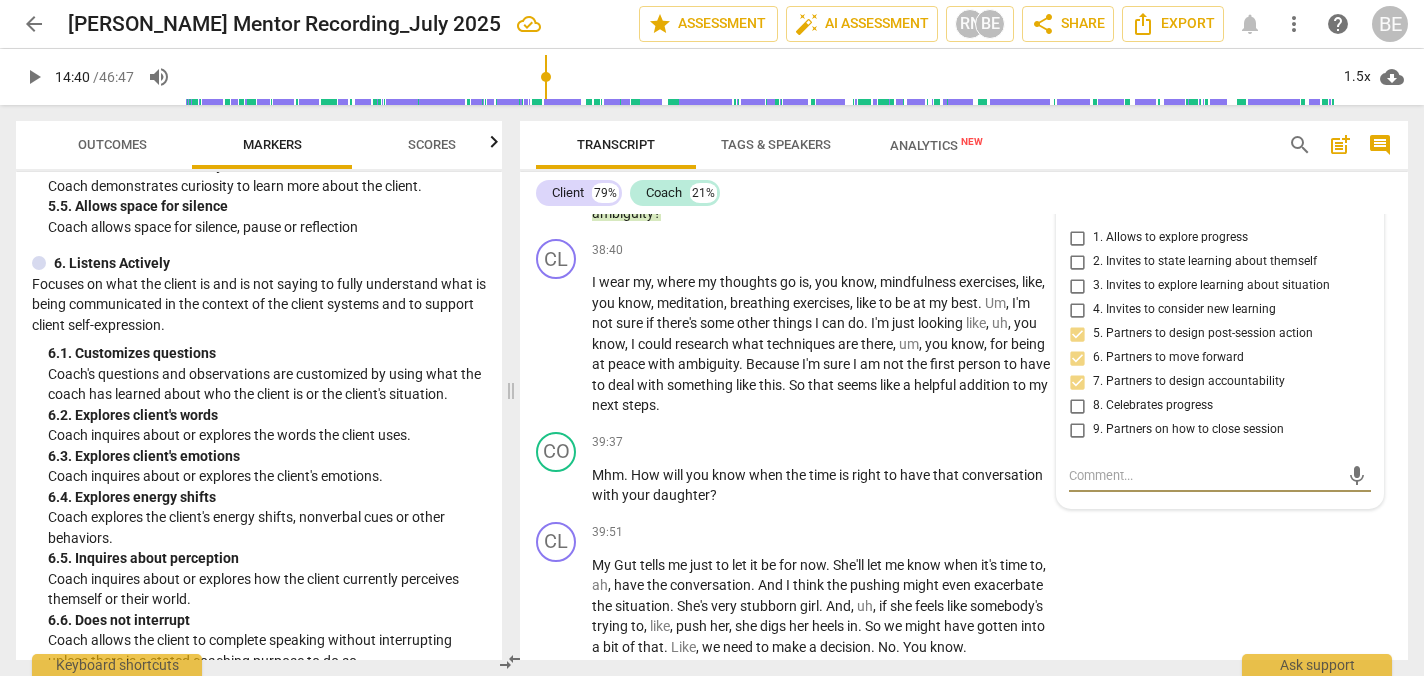 click at bounding box center (1204, 475) 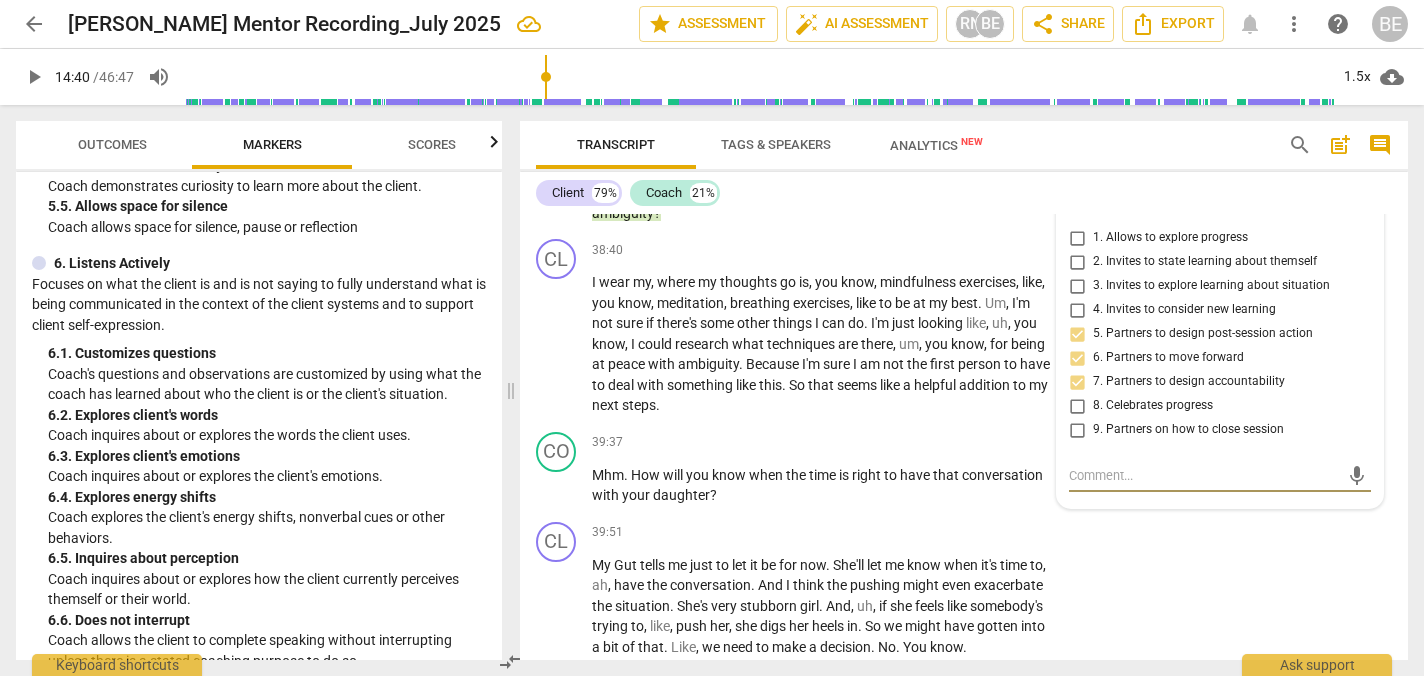 paste on "Coach supports client in identifying ways to navigate ambiguity, linking insight to post-session application. Could be slightly improved by offering space to explore needed support systems (8.6)." 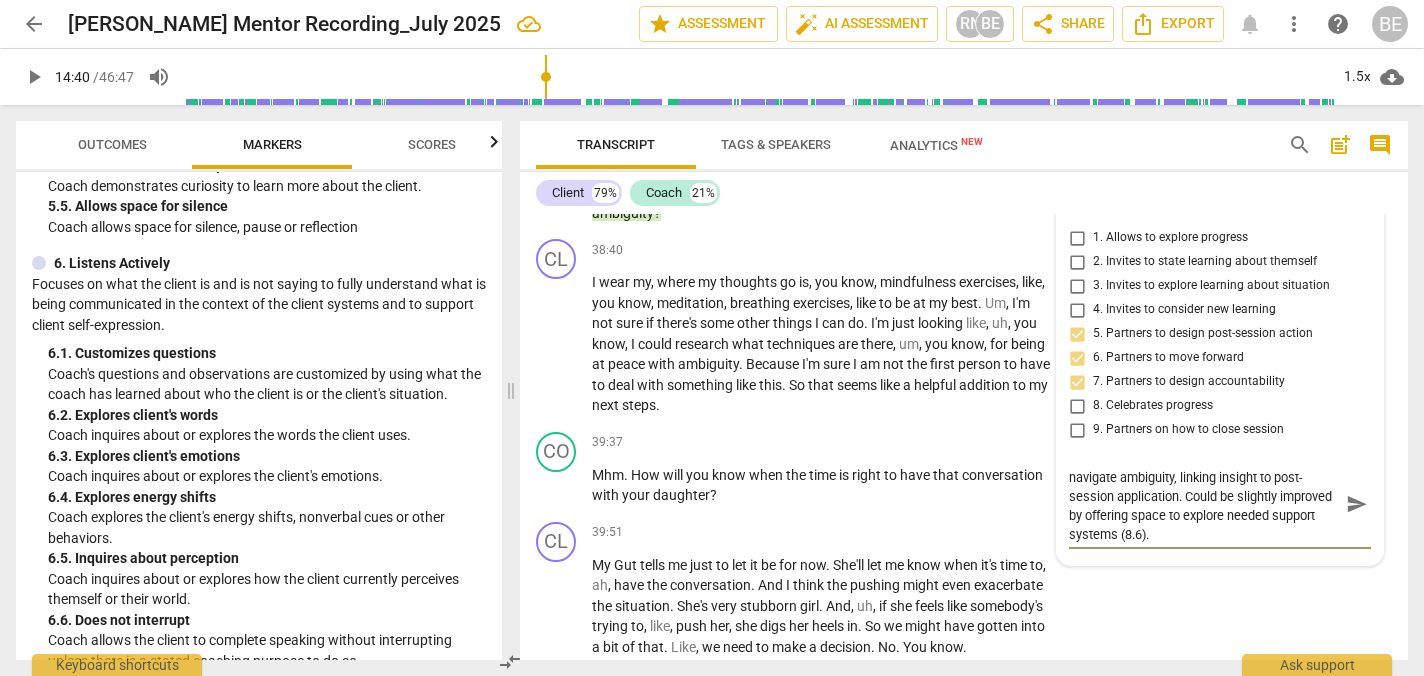 scroll, scrollTop: 0, scrollLeft: 0, axis: both 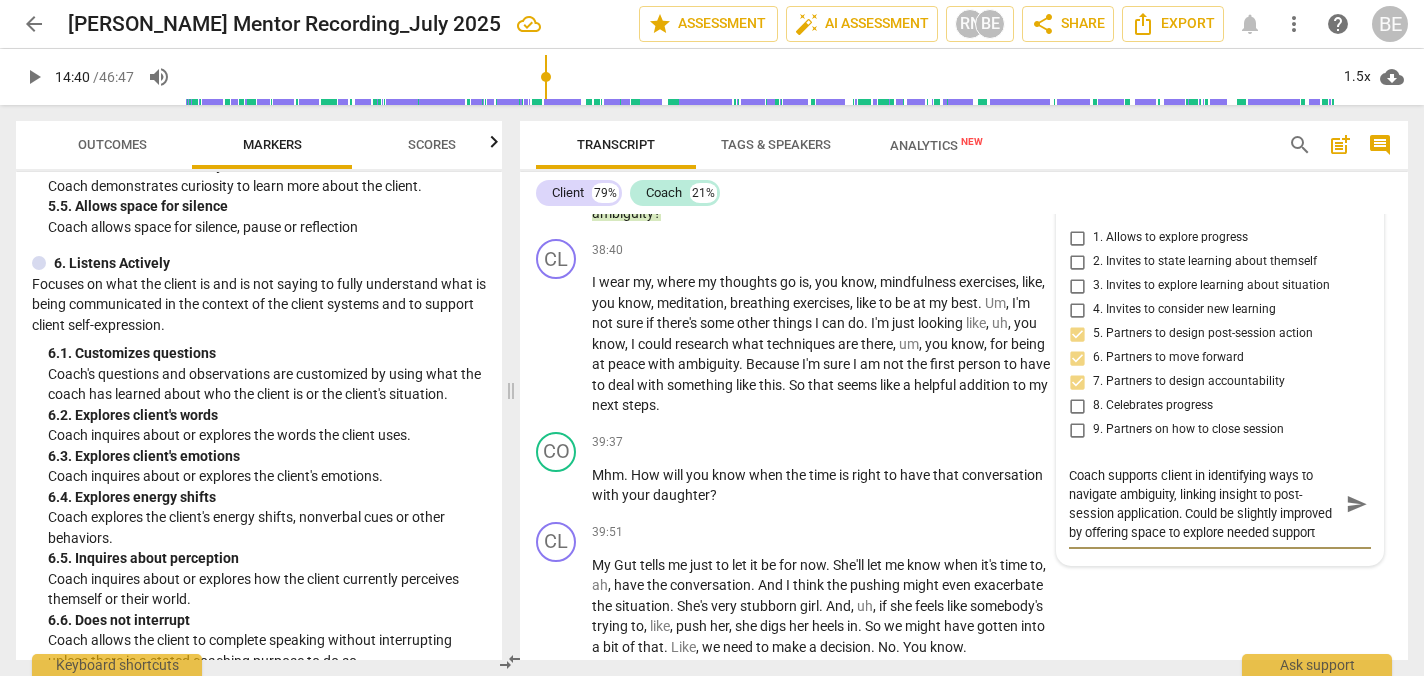 click on "Coach supports client in identifying ways to navigate ambiguity, linking insight to post-session application. Could be slightly improved by offering space to explore needed support systems (8.6)." at bounding box center [1204, 504] 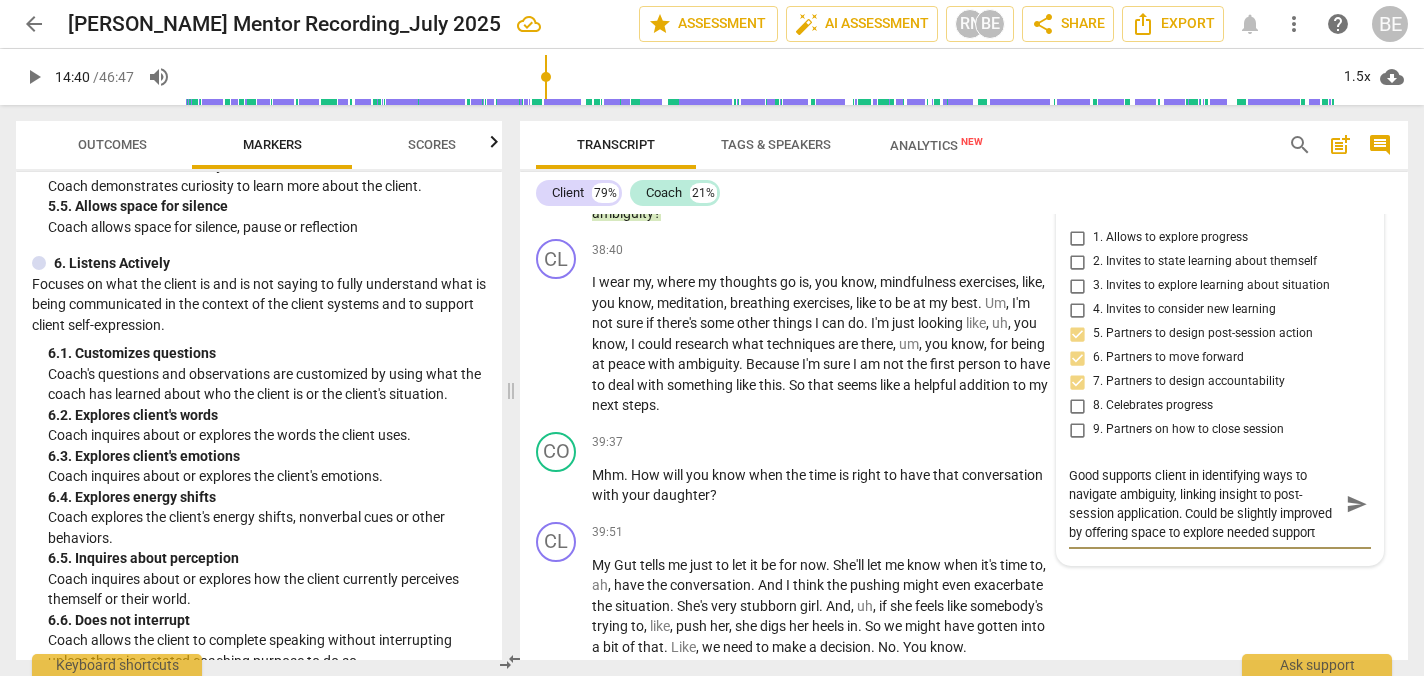 click on "Good supports client in identifying ways to navigate ambiguity, linking insight to post-session application. Could be slightly improved by offering space to explore needed support systems (8.6)." at bounding box center (1204, 504) 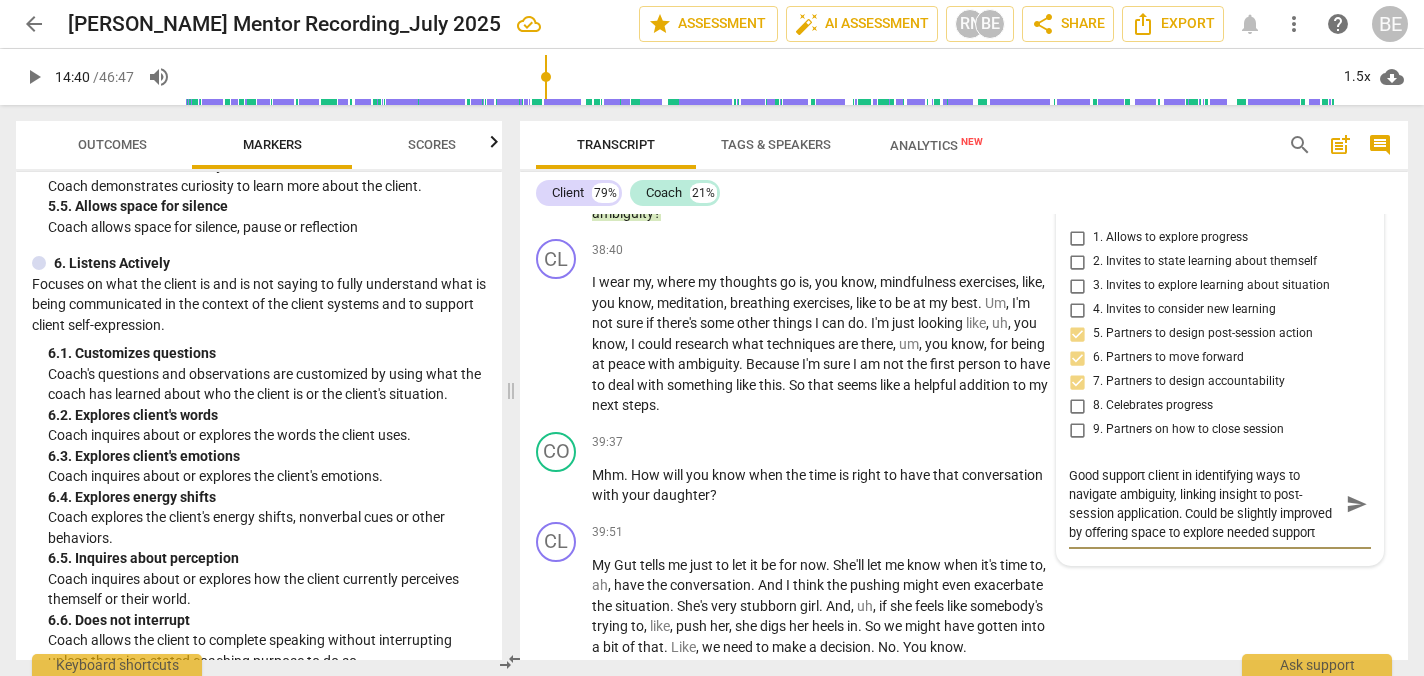 click on "Good support client in identifying ways to navigate ambiguity, linking insight to post-session application. Could be slightly improved by offering space to explore needed support systems (8.6)." at bounding box center [1204, 504] 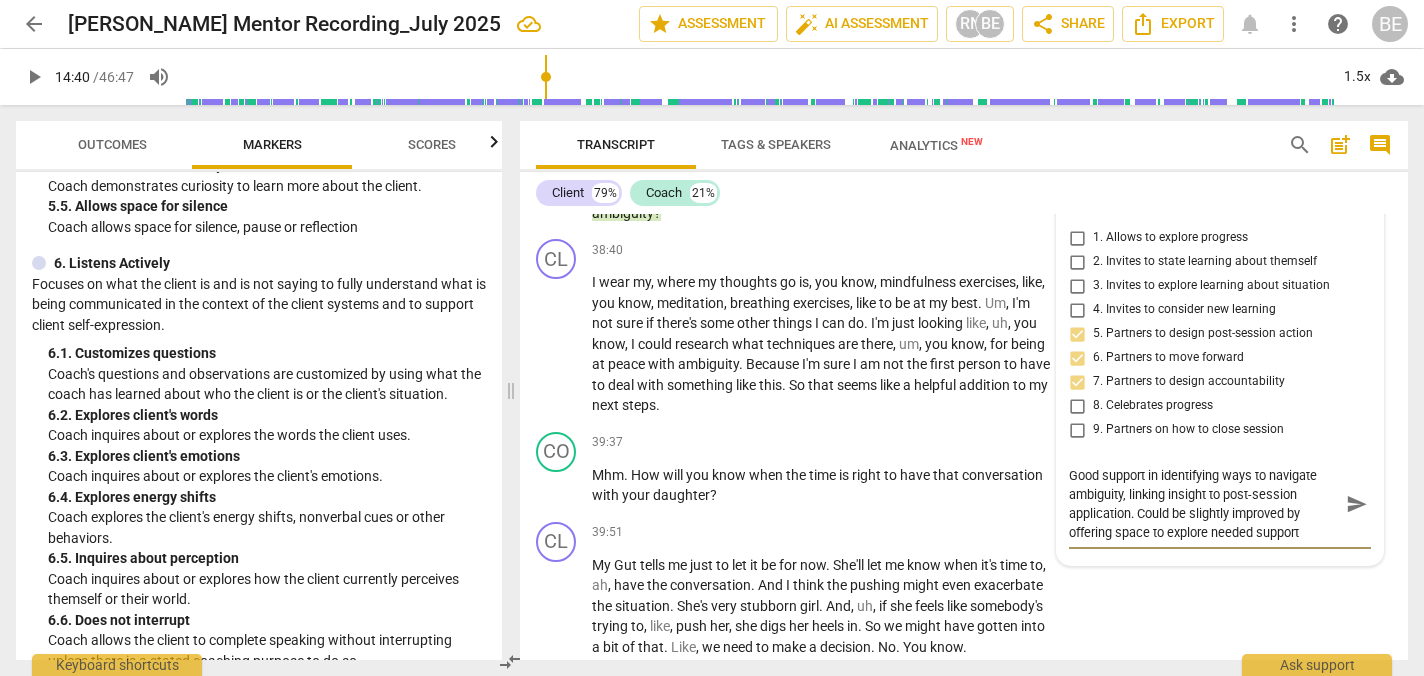 click on "Good support in identifying ways to navigate ambiguity, linking insight to post-session application. Could be slightly improved by offering space to explore needed support systems (8.6)." at bounding box center (1204, 504) 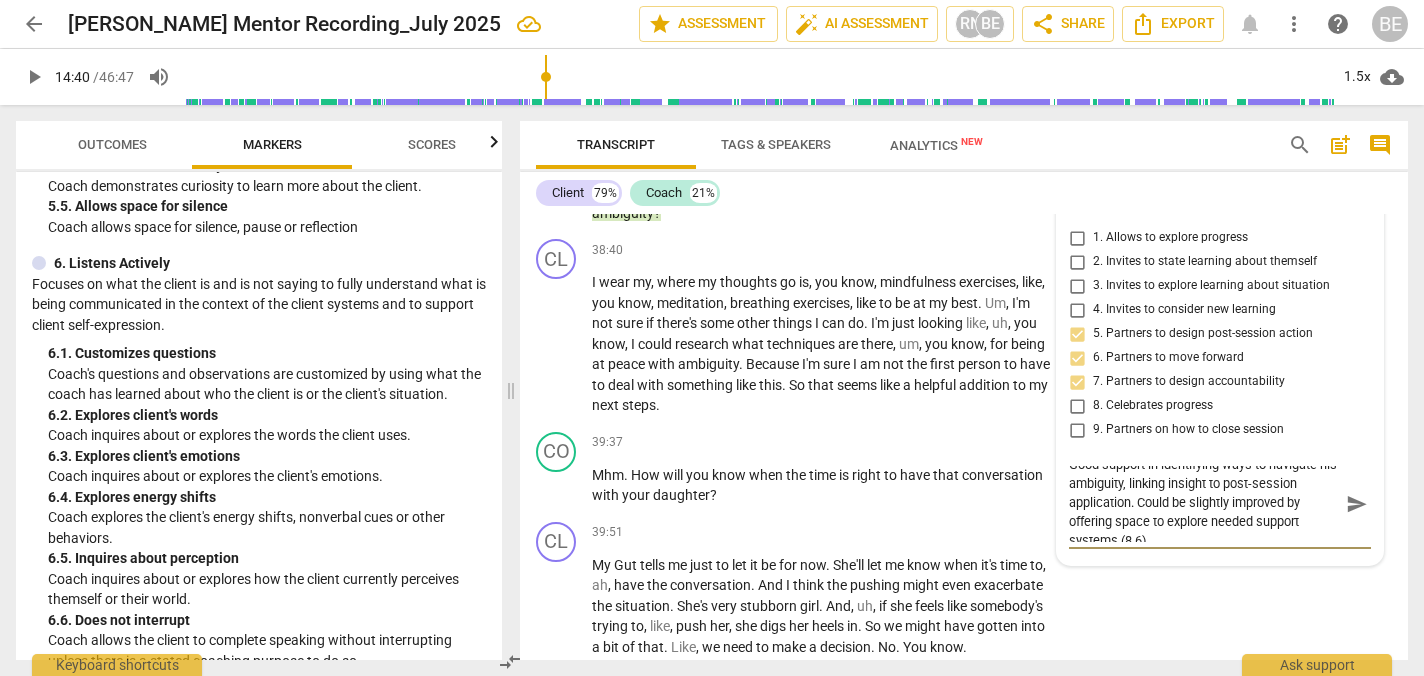 scroll, scrollTop: 9, scrollLeft: 0, axis: vertical 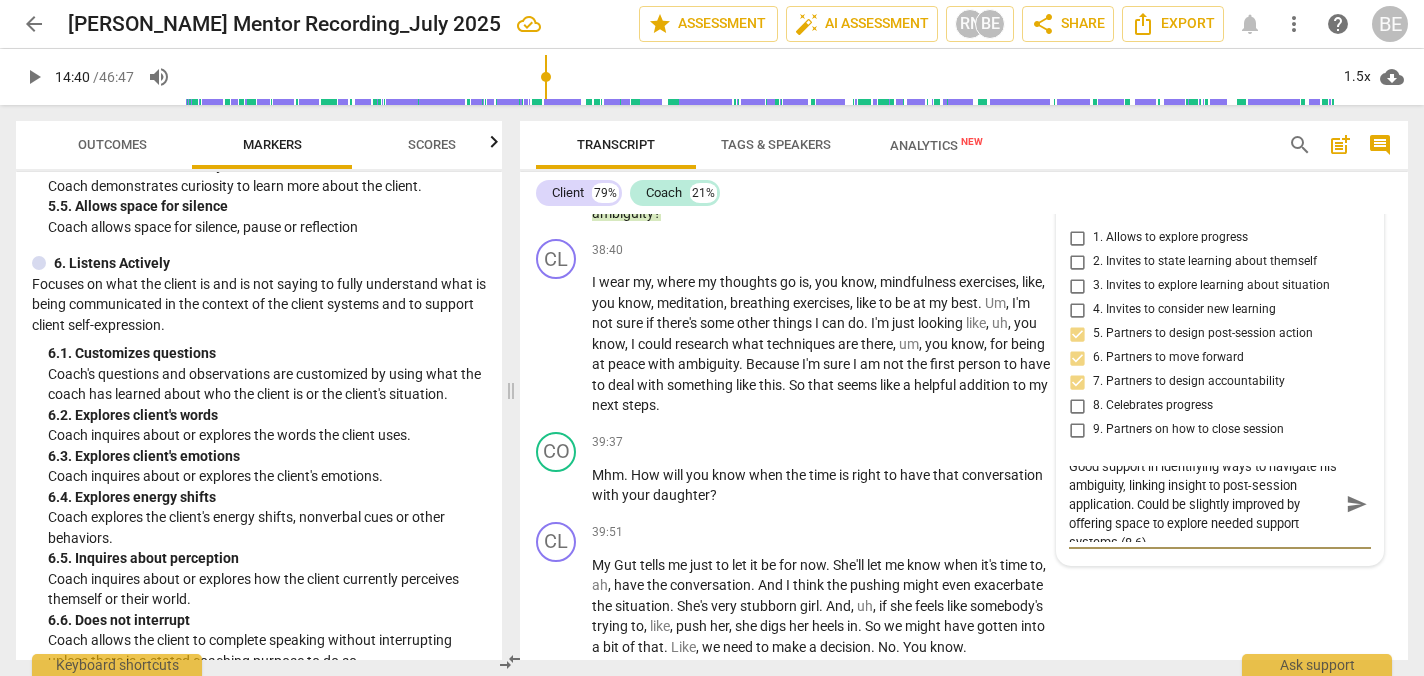 click on "Good support in identifying ways to navigate his ambiguity, linking insight to post-session application. Could be slightly improved by offering space to explore needed support systems (8.6)." at bounding box center (1204, 504) 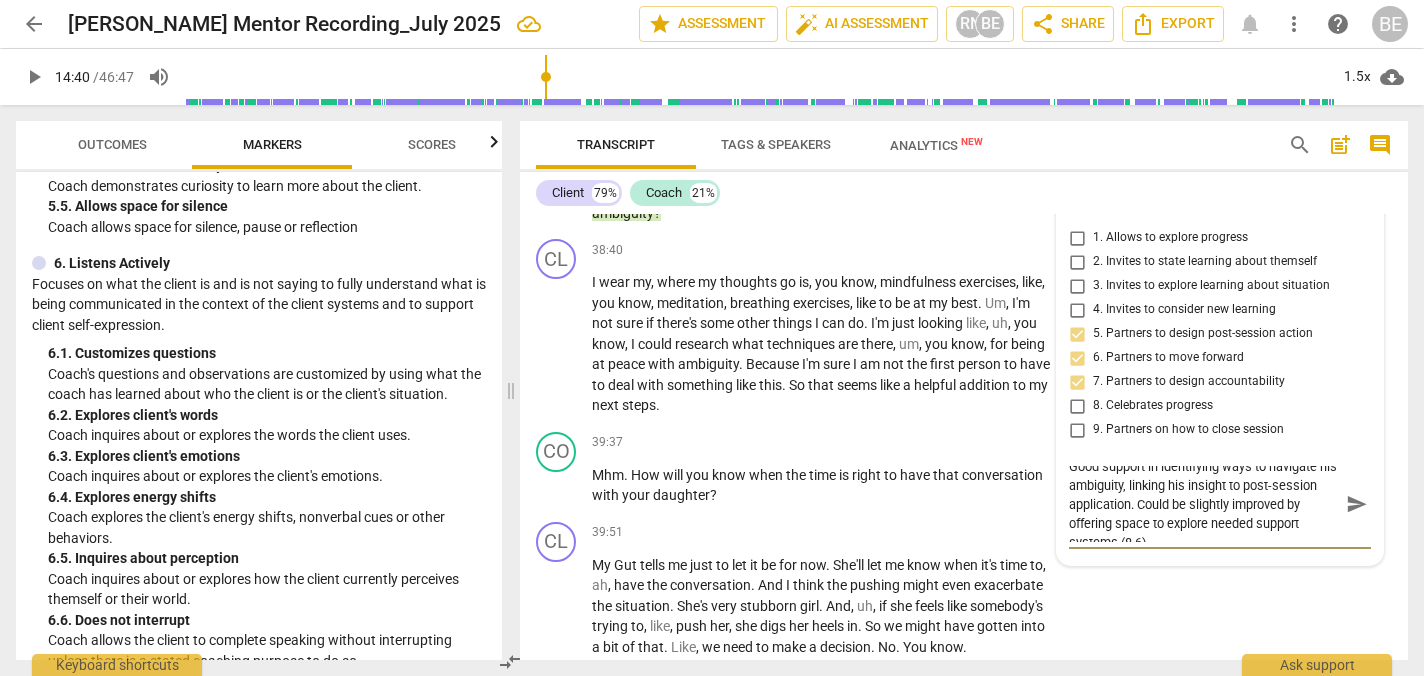 scroll, scrollTop: 19, scrollLeft: 0, axis: vertical 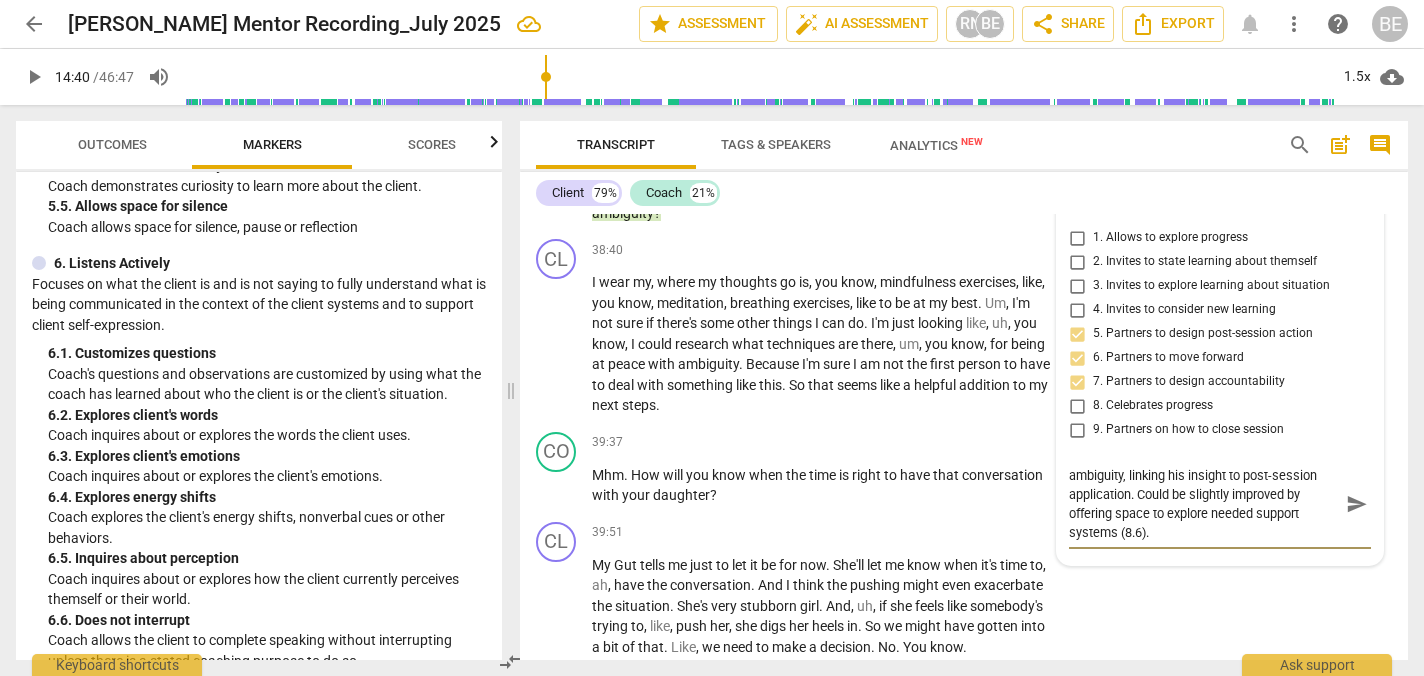 click on "Good support in identifying ways to navigate his ambiguity, linking his insight to post-session application. Could be slightly improved by offering space to explore needed support systems (8.6)." at bounding box center [1204, 504] 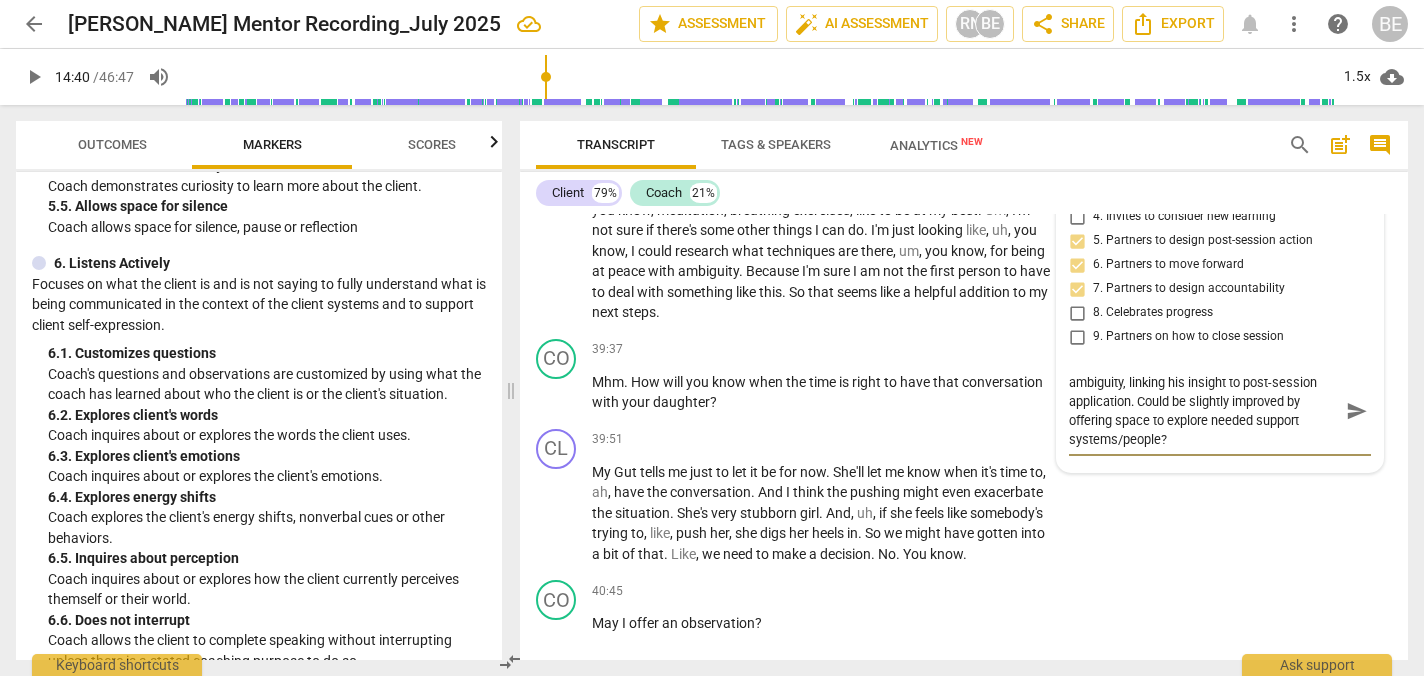 scroll, scrollTop: 13342, scrollLeft: 0, axis: vertical 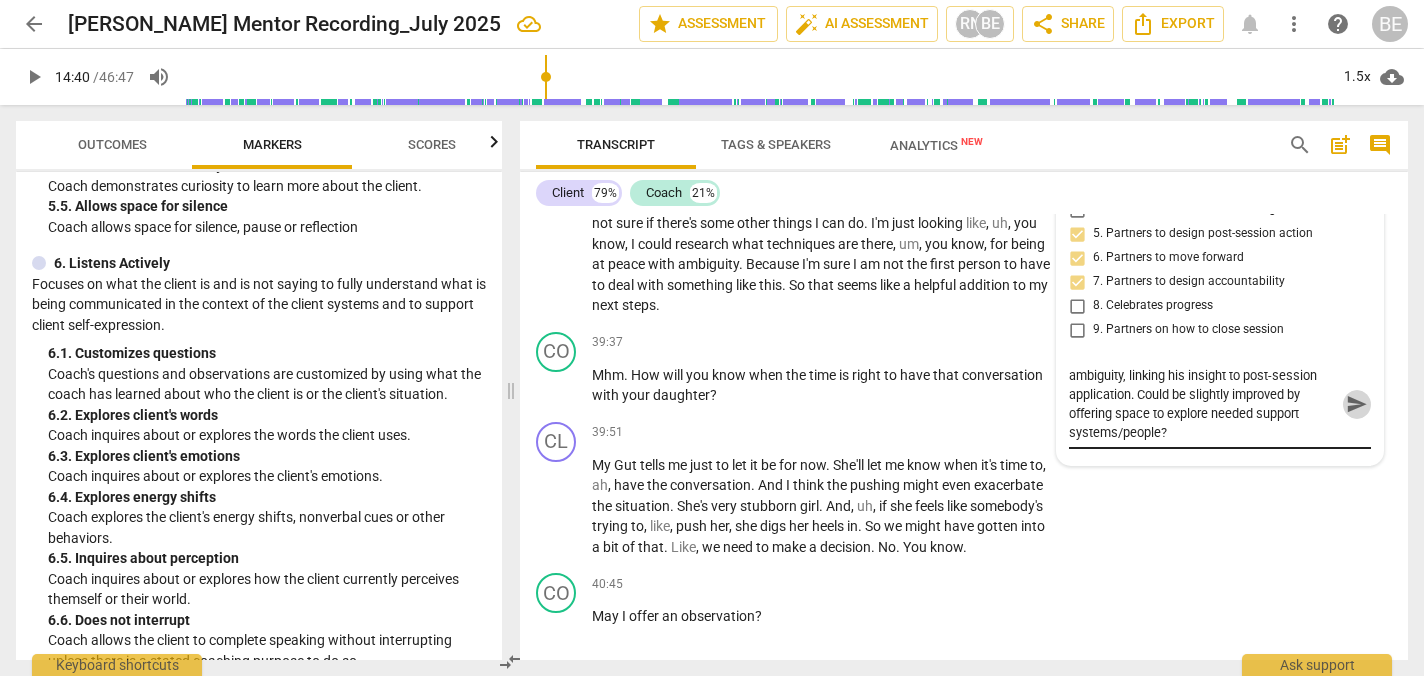 click on "send" at bounding box center [1357, 404] 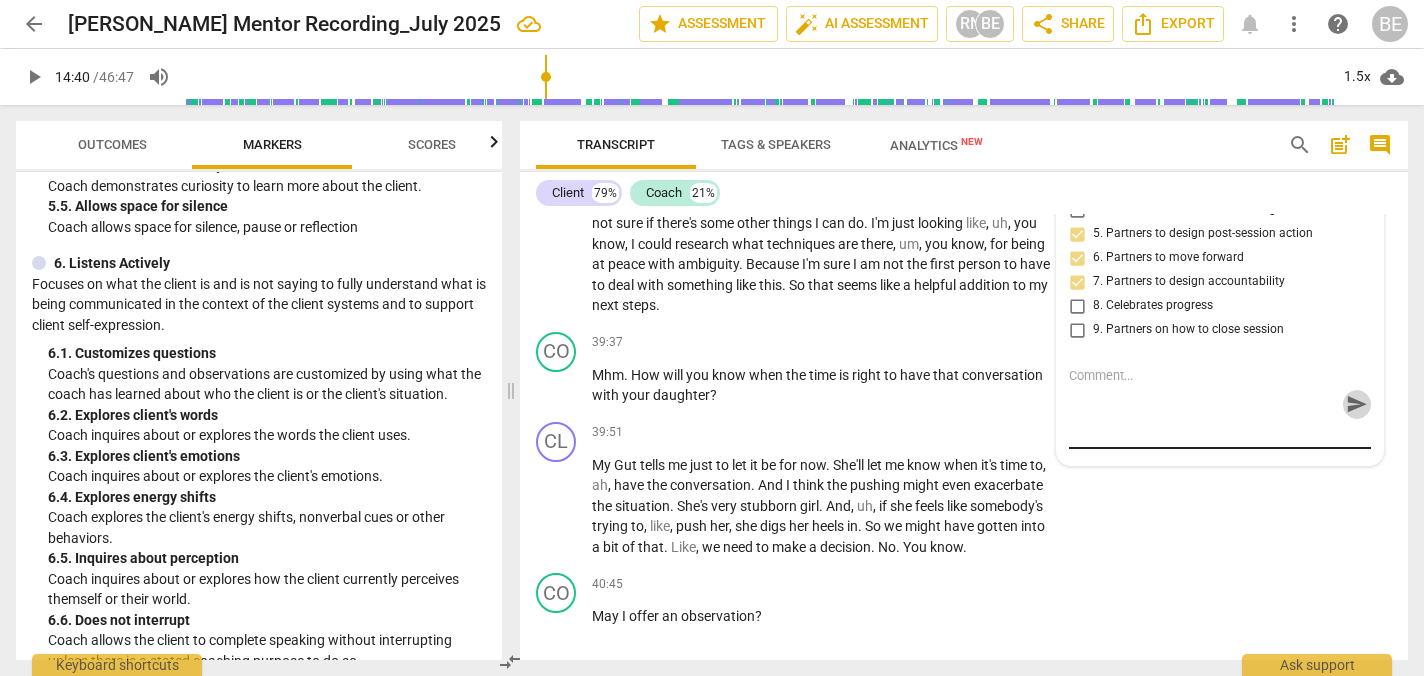 scroll, scrollTop: 0, scrollLeft: 0, axis: both 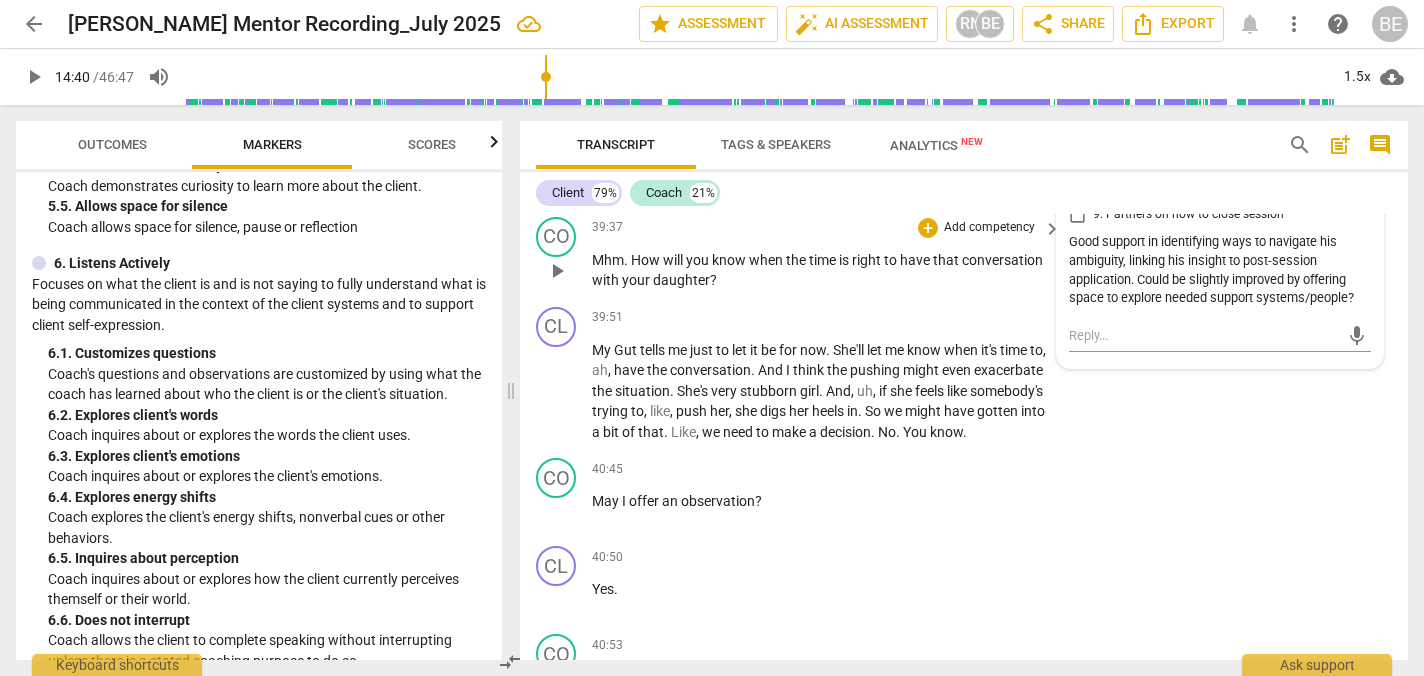 click on "Add competency" at bounding box center (989, 228) 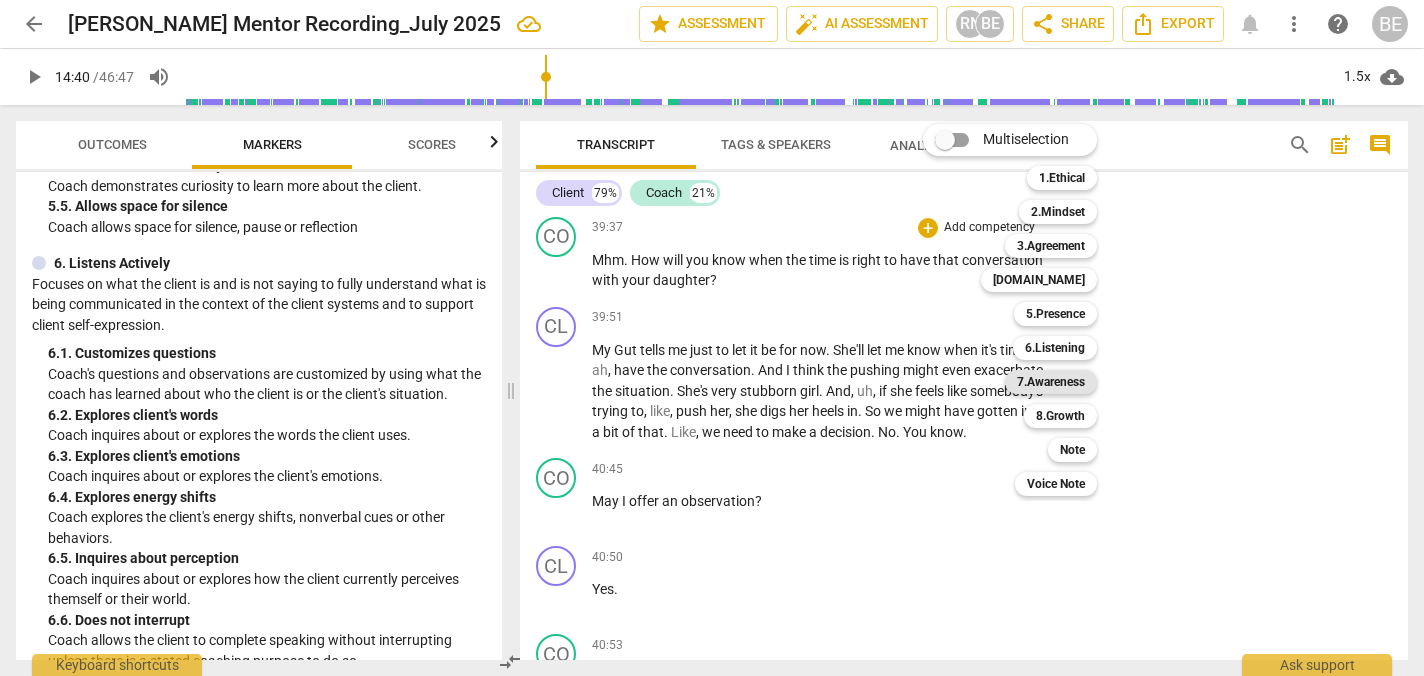 click on "7.Awareness" at bounding box center [1051, 382] 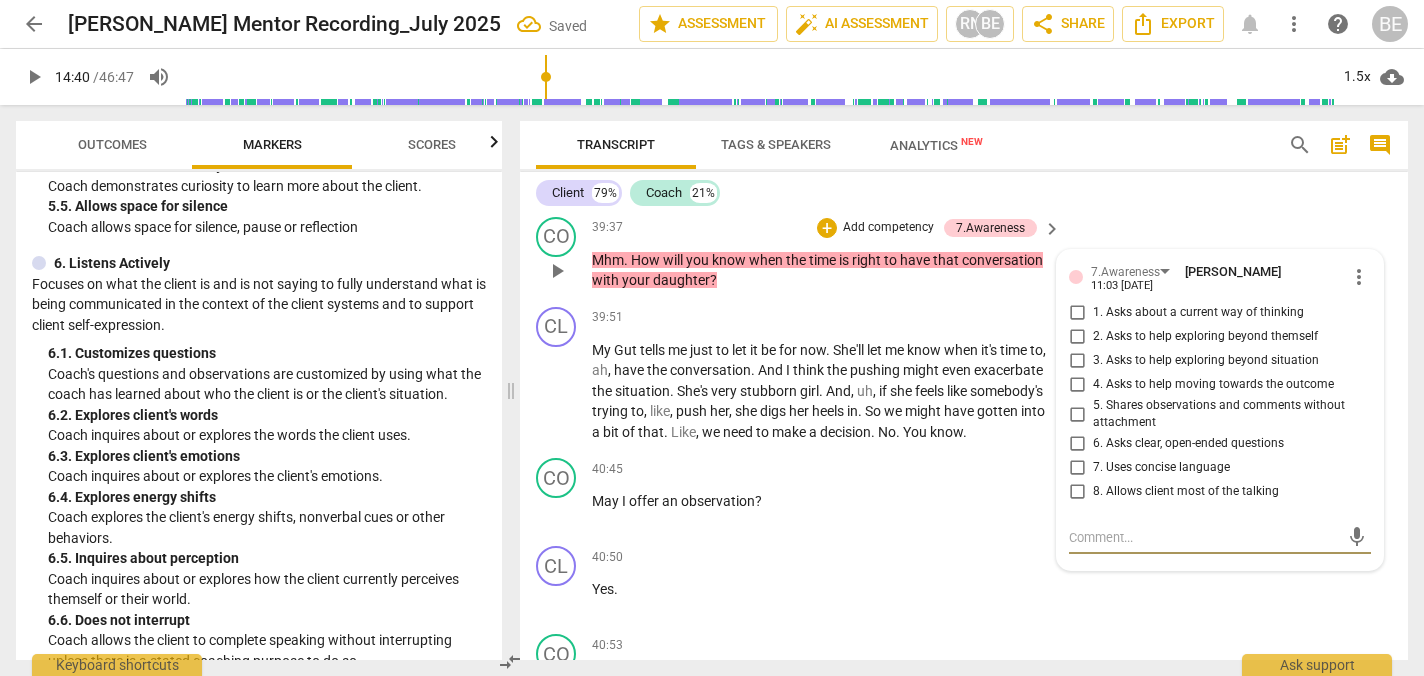 click on "3. Asks to help exploring beyond situation" at bounding box center (1077, 361) 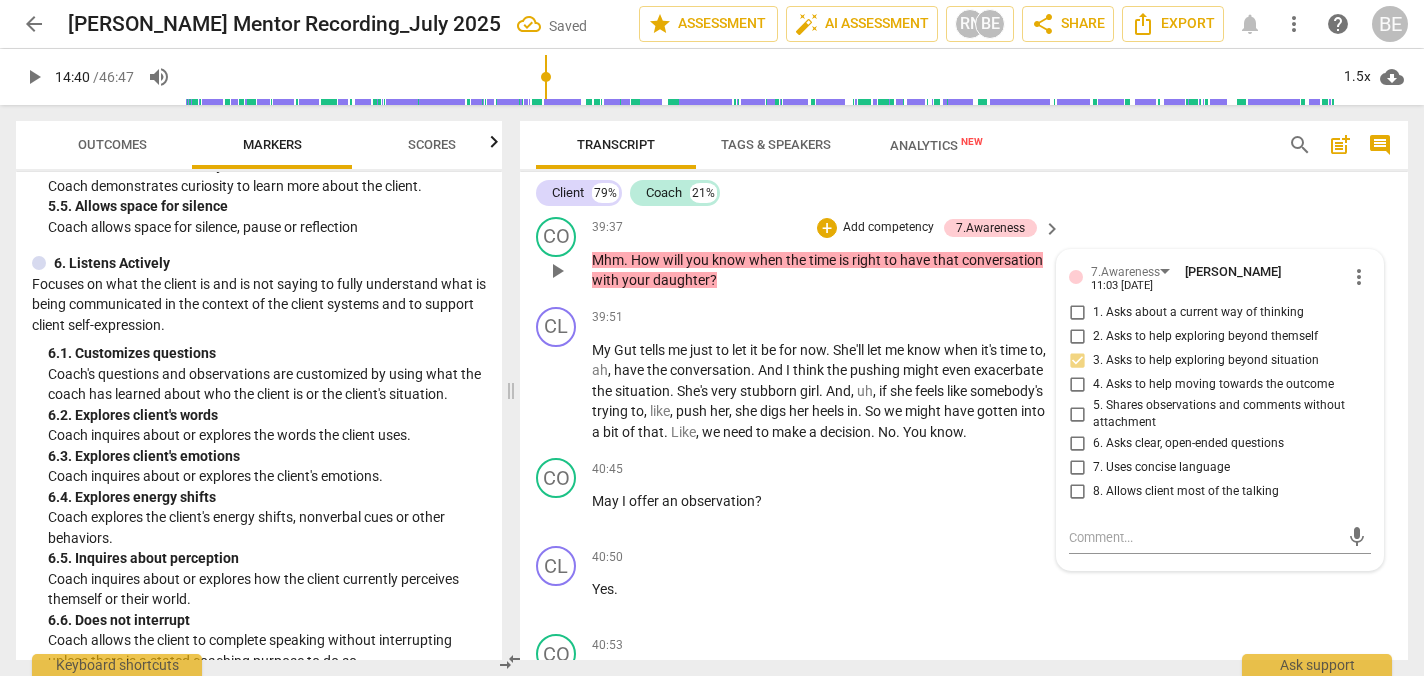 click on "4. Asks to help moving towards the outcome" at bounding box center (1077, 385) 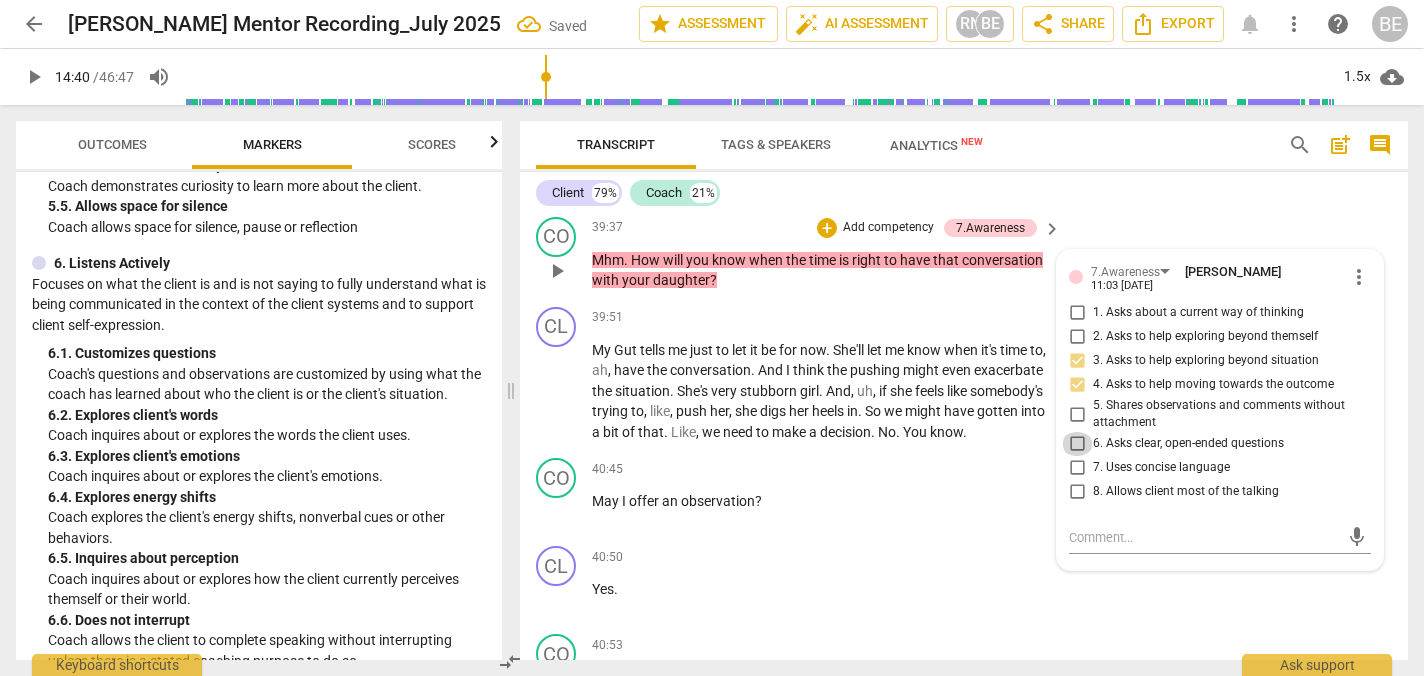 click on "6. Asks clear, open-ended questions" at bounding box center (1077, 444) 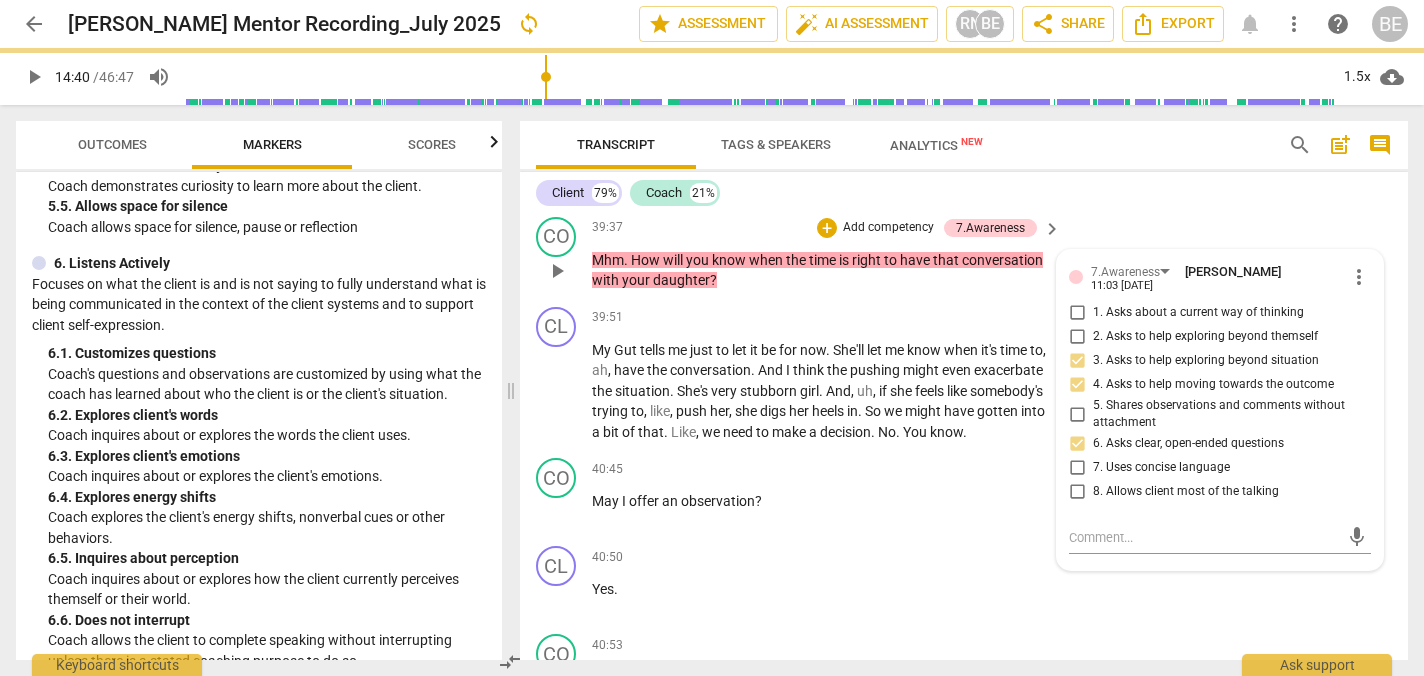 click on "Add competency" at bounding box center (888, 228) 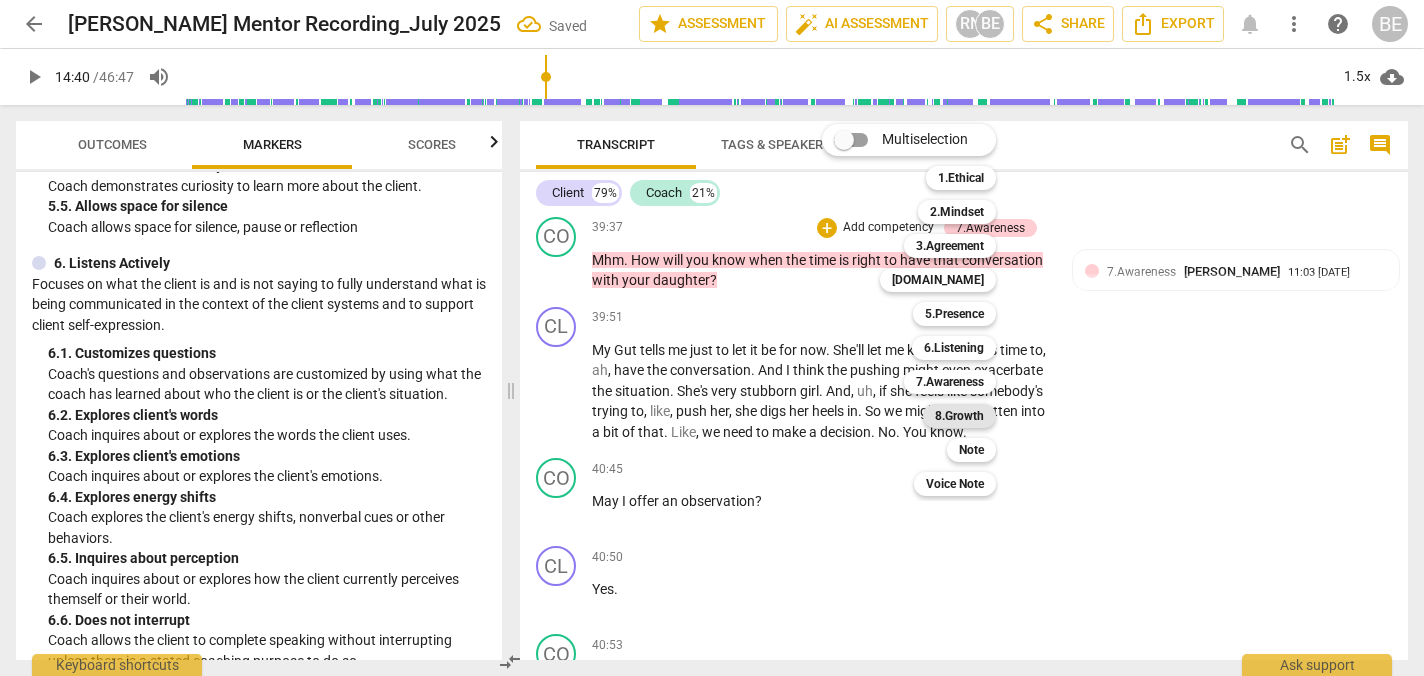 click on "8.Growth" at bounding box center [959, 416] 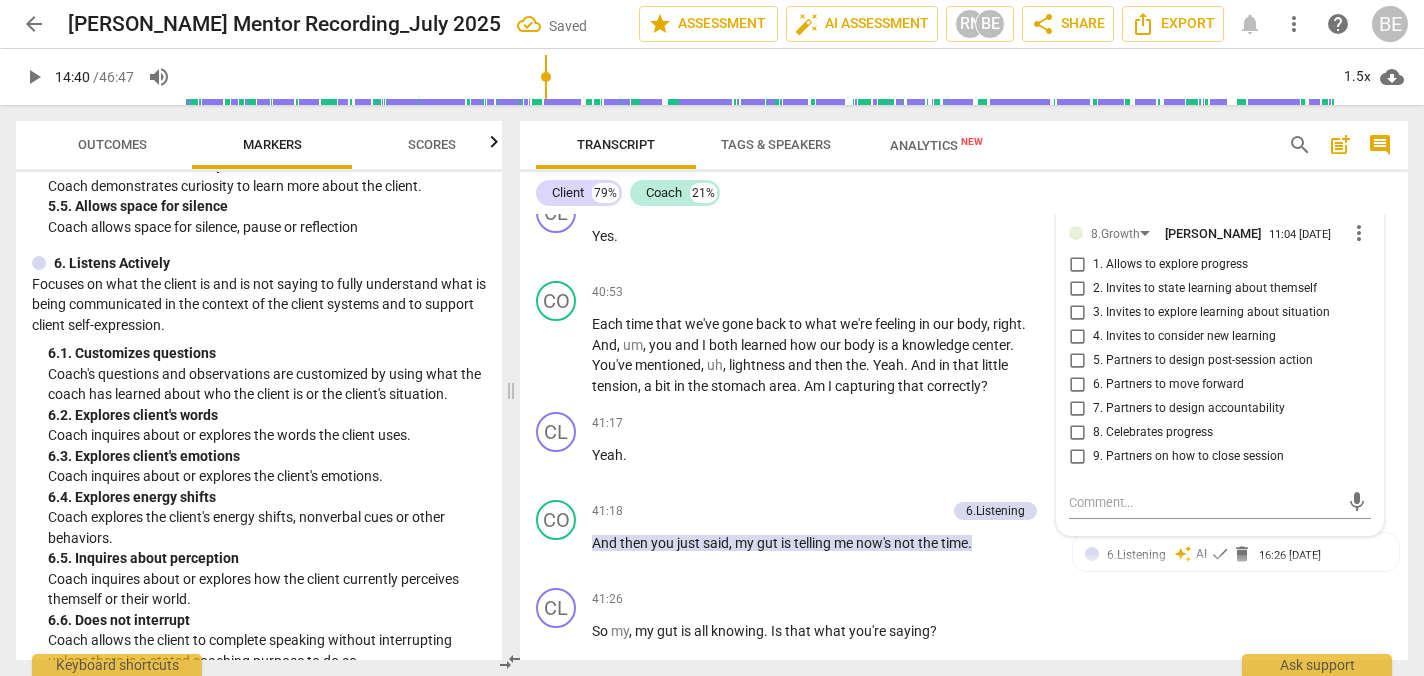 scroll, scrollTop: 13824, scrollLeft: 0, axis: vertical 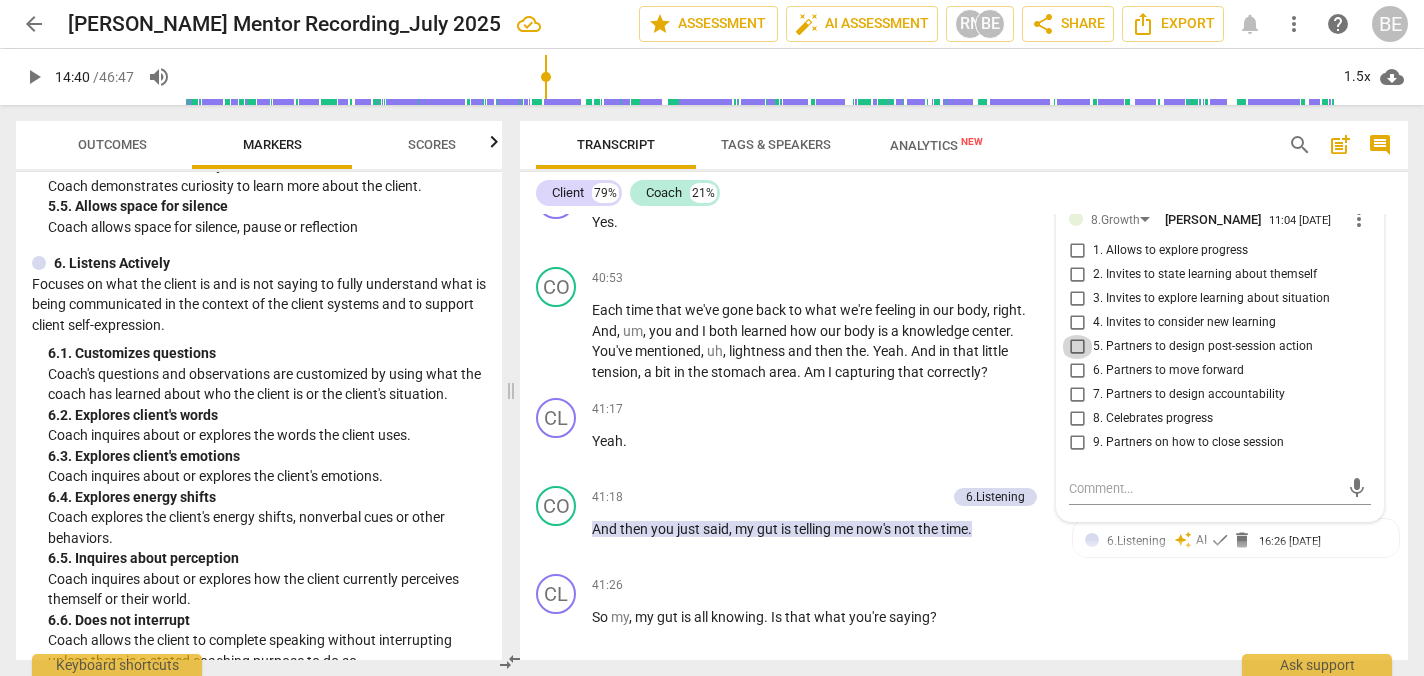 click on "5. Partners to design post-session action" at bounding box center (1077, 347) 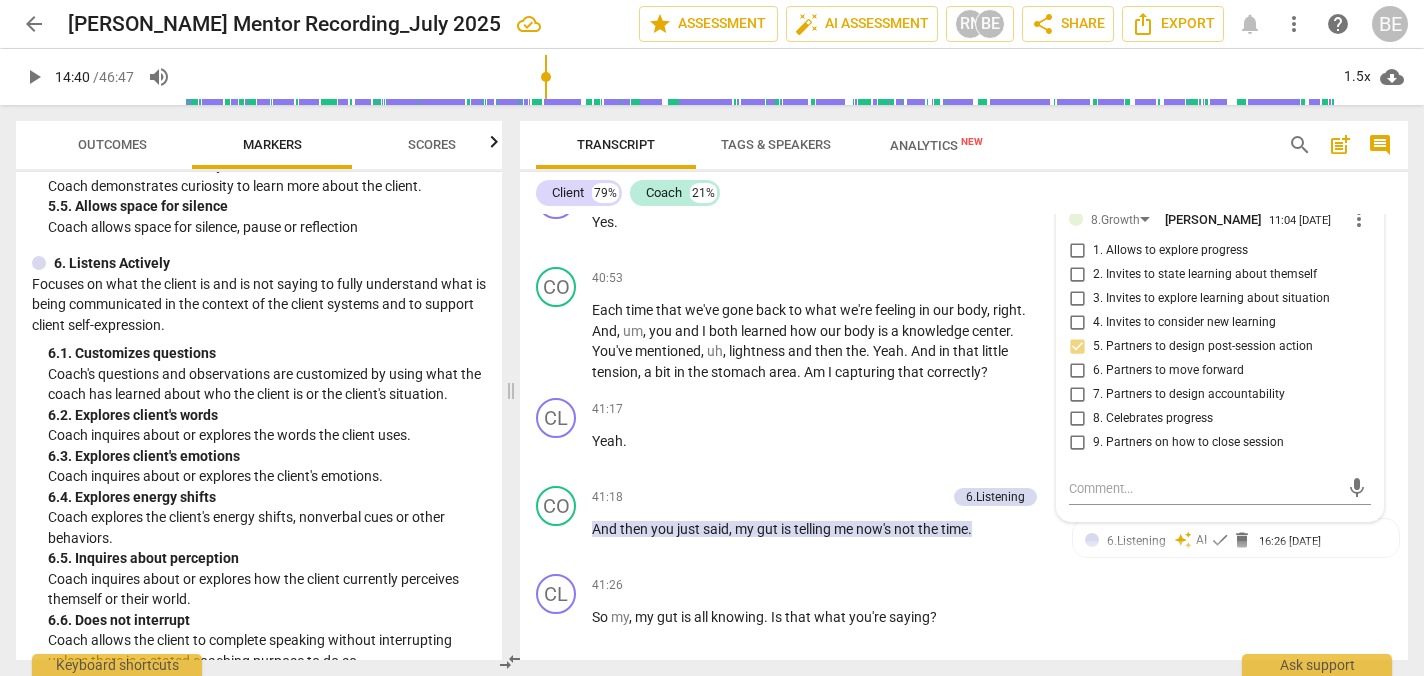click on "7. Partners to design accountability" at bounding box center (1077, 395) 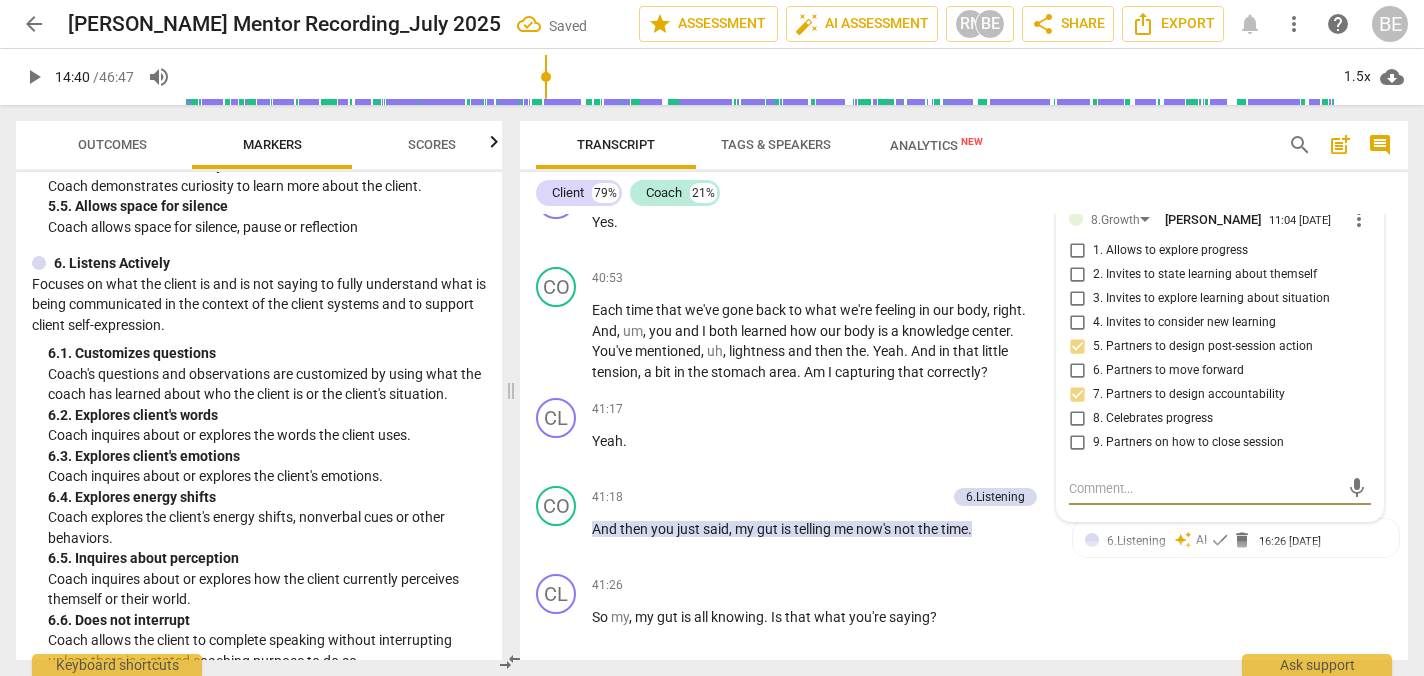 click at bounding box center (1204, 488) 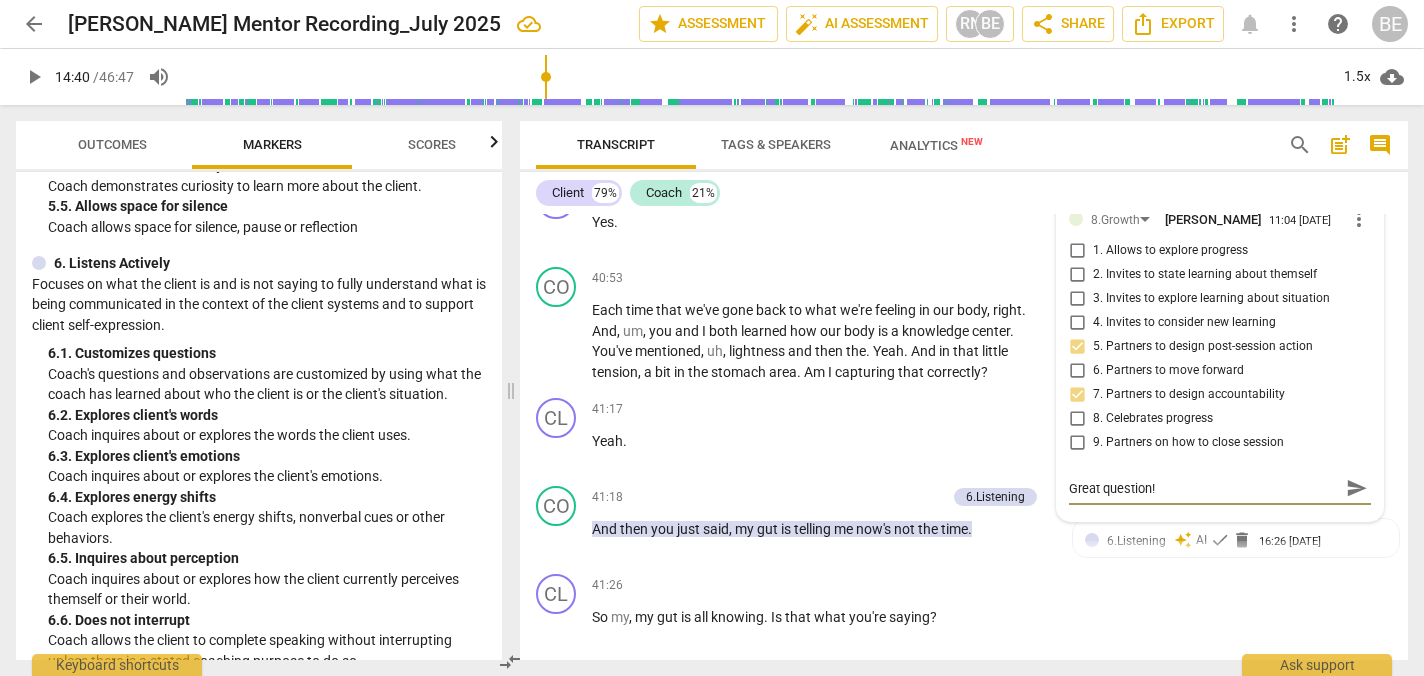 click on "send" at bounding box center (1357, 489) 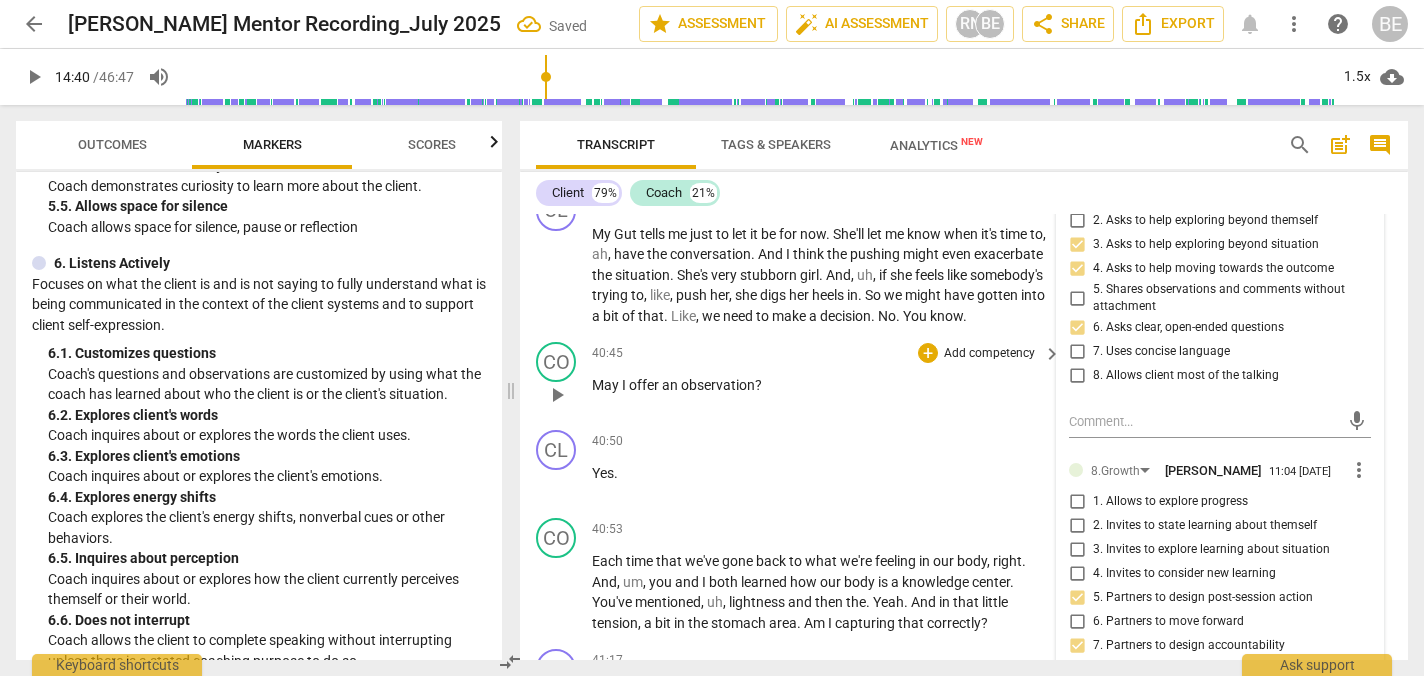 scroll, scrollTop: 13569, scrollLeft: 0, axis: vertical 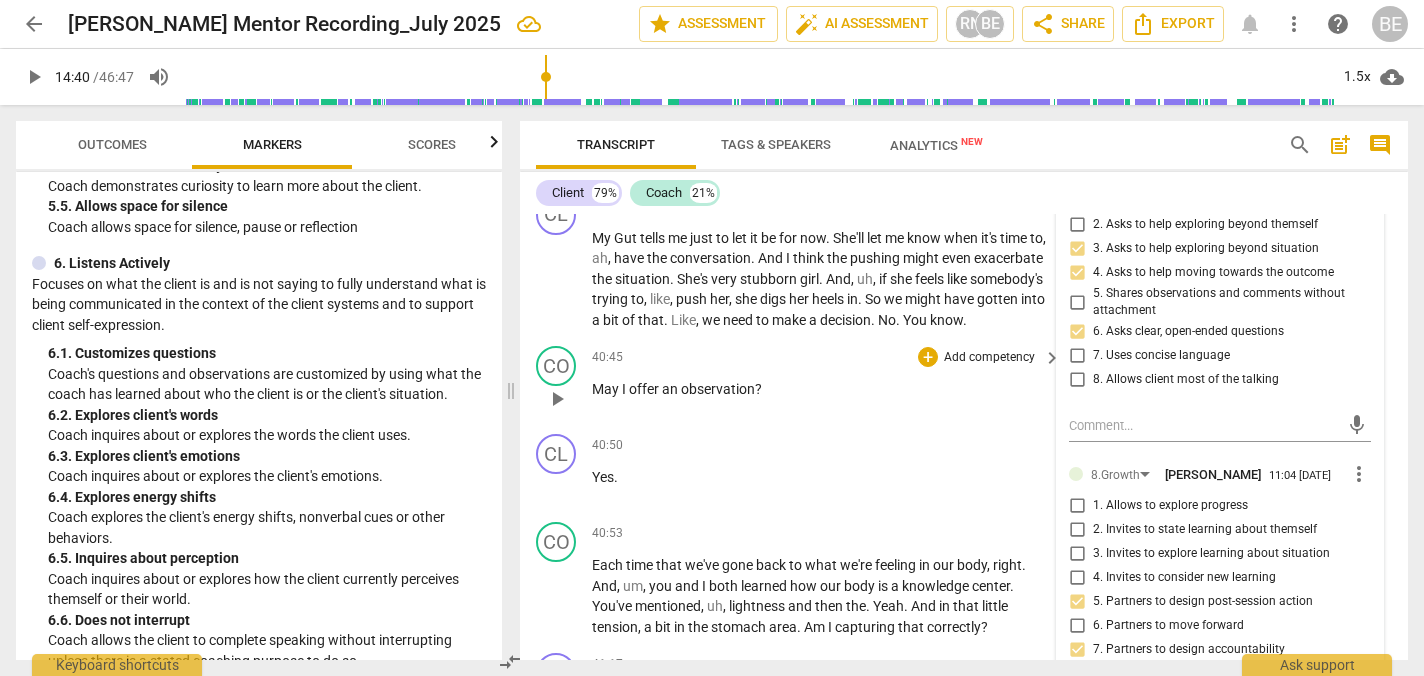 click on "Add competency" at bounding box center (989, 358) 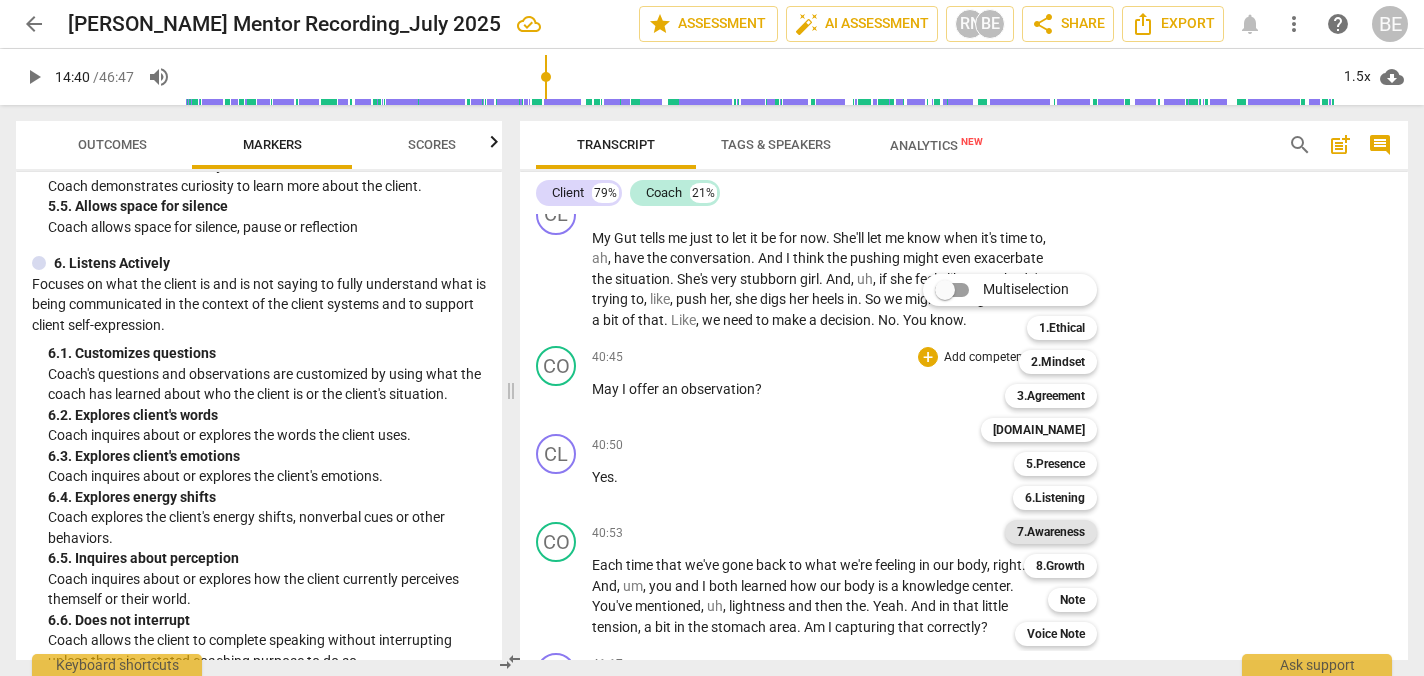 click on "7.Awareness" at bounding box center (1051, 532) 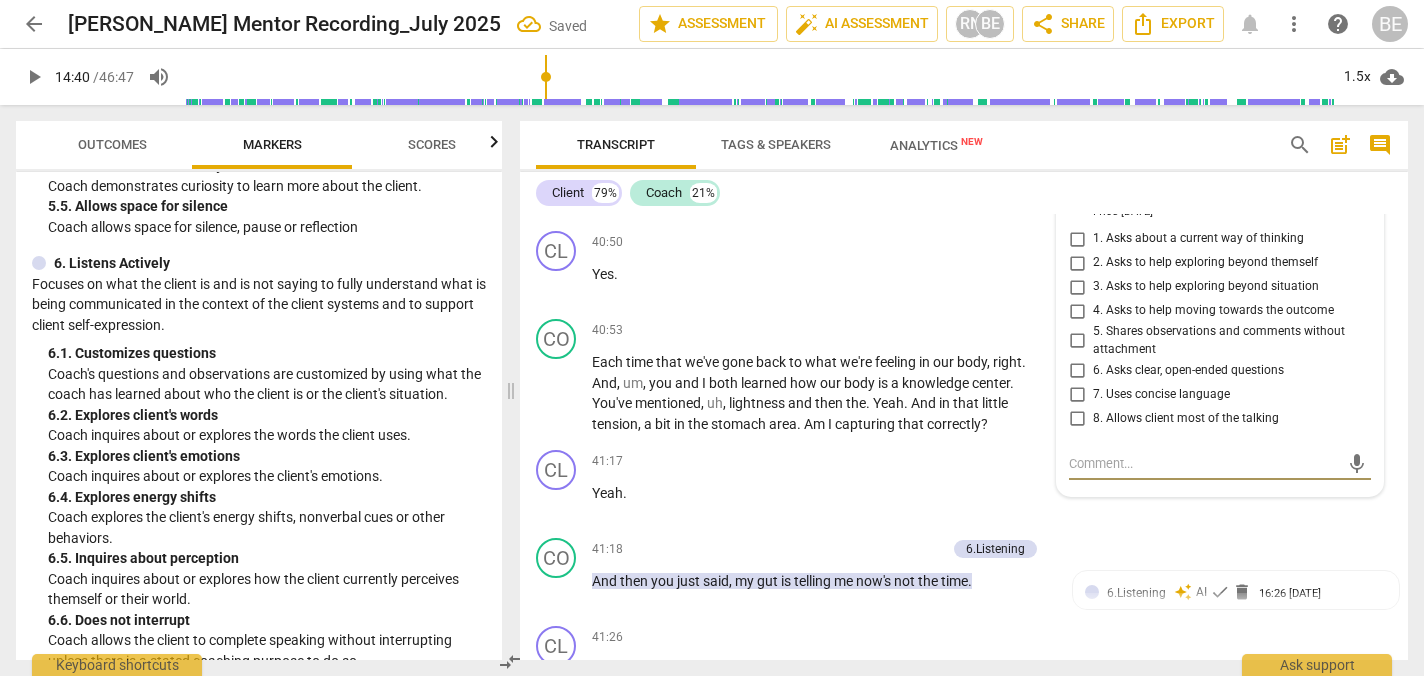 scroll, scrollTop: 13768, scrollLeft: 0, axis: vertical 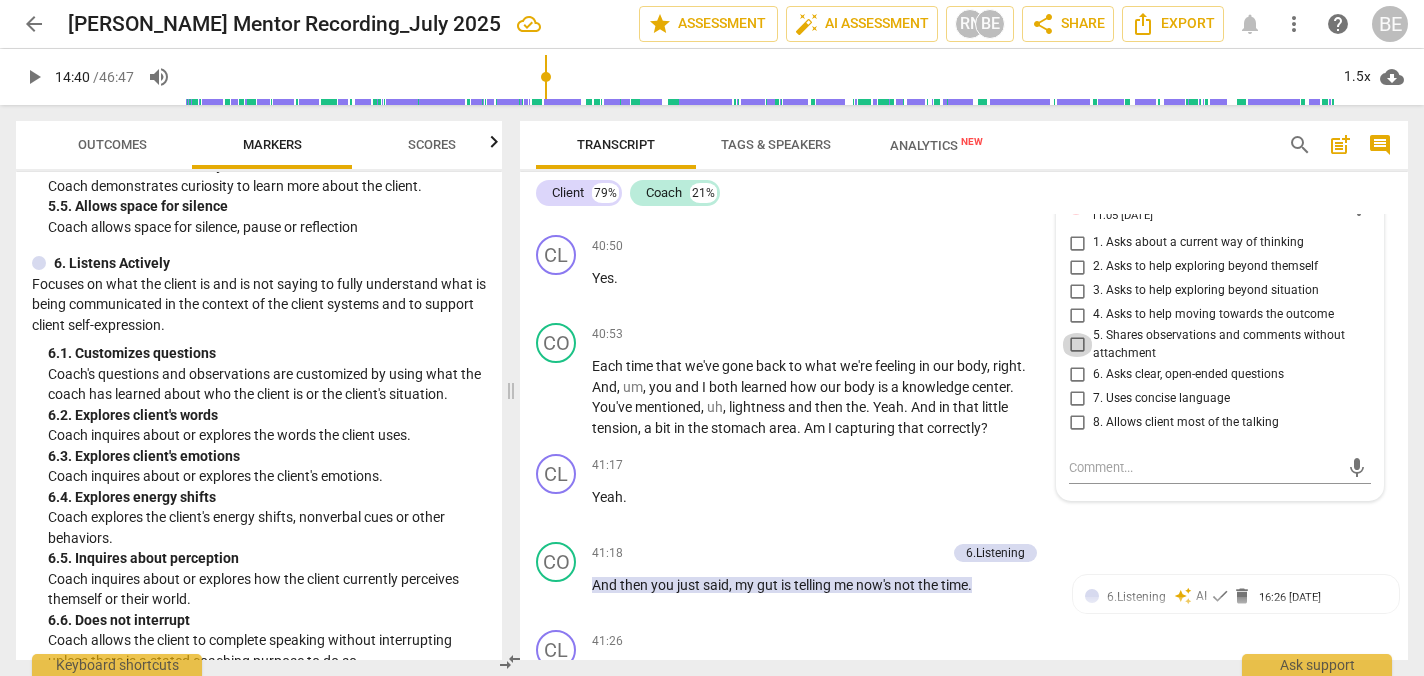 click on "5. Shares observations and comments without attachment" at bounding box center (1077, 345) 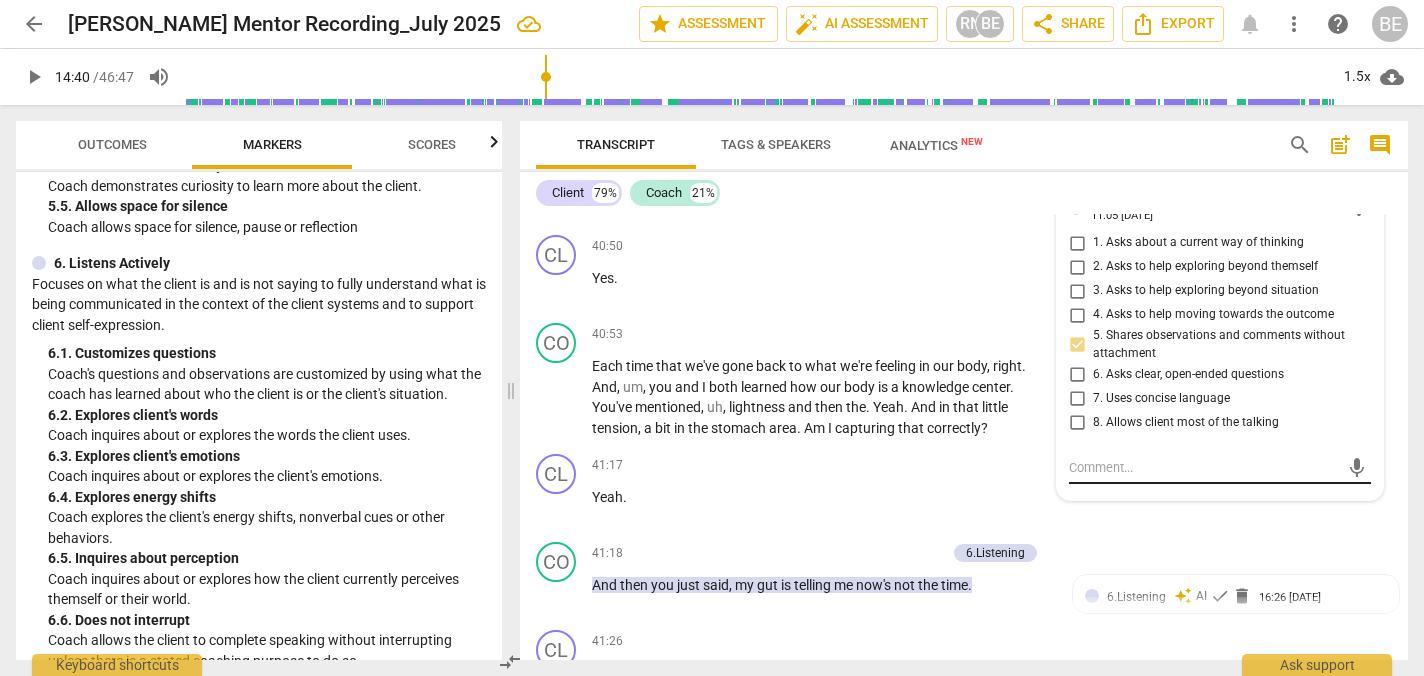 click at bounding box center [1204, 467] 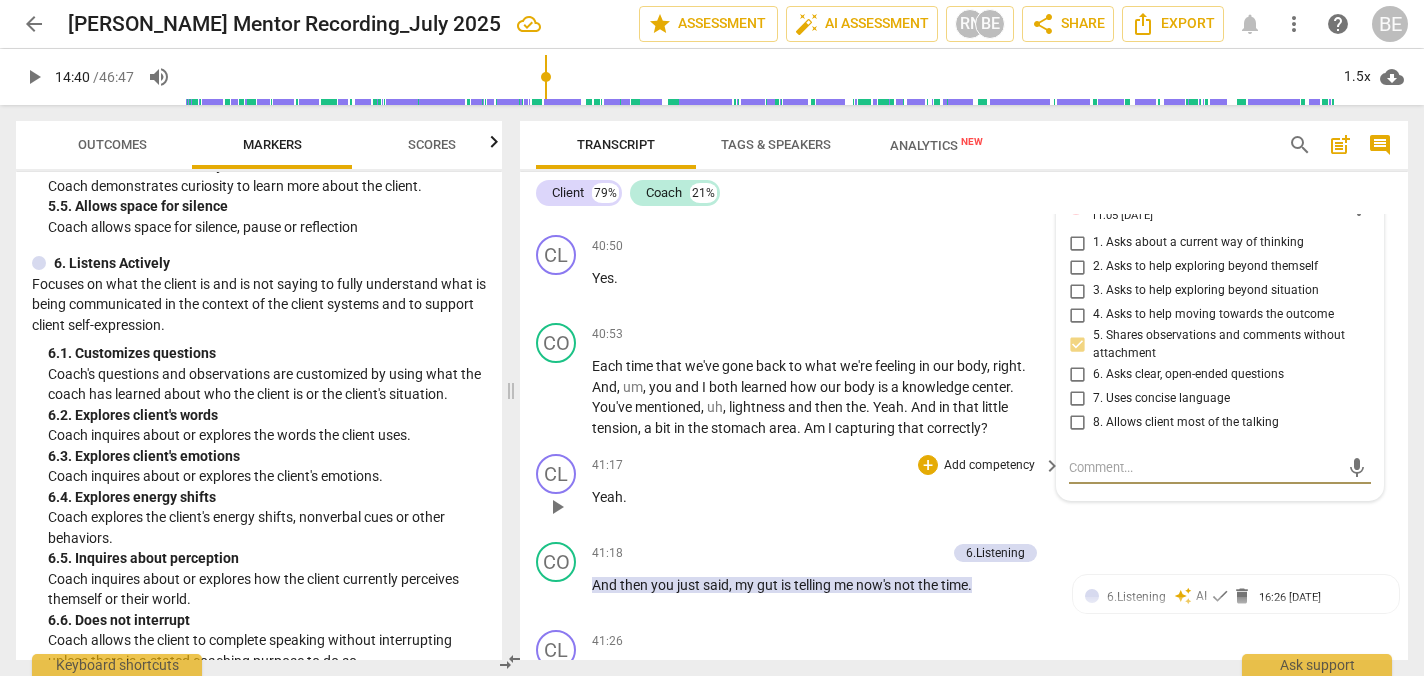 paste on "Coach again models strong use of permission-based observation. This repetition shows consistency in honoring client autonomy. Opportunity: consider varying approach to keep engagement fresh." 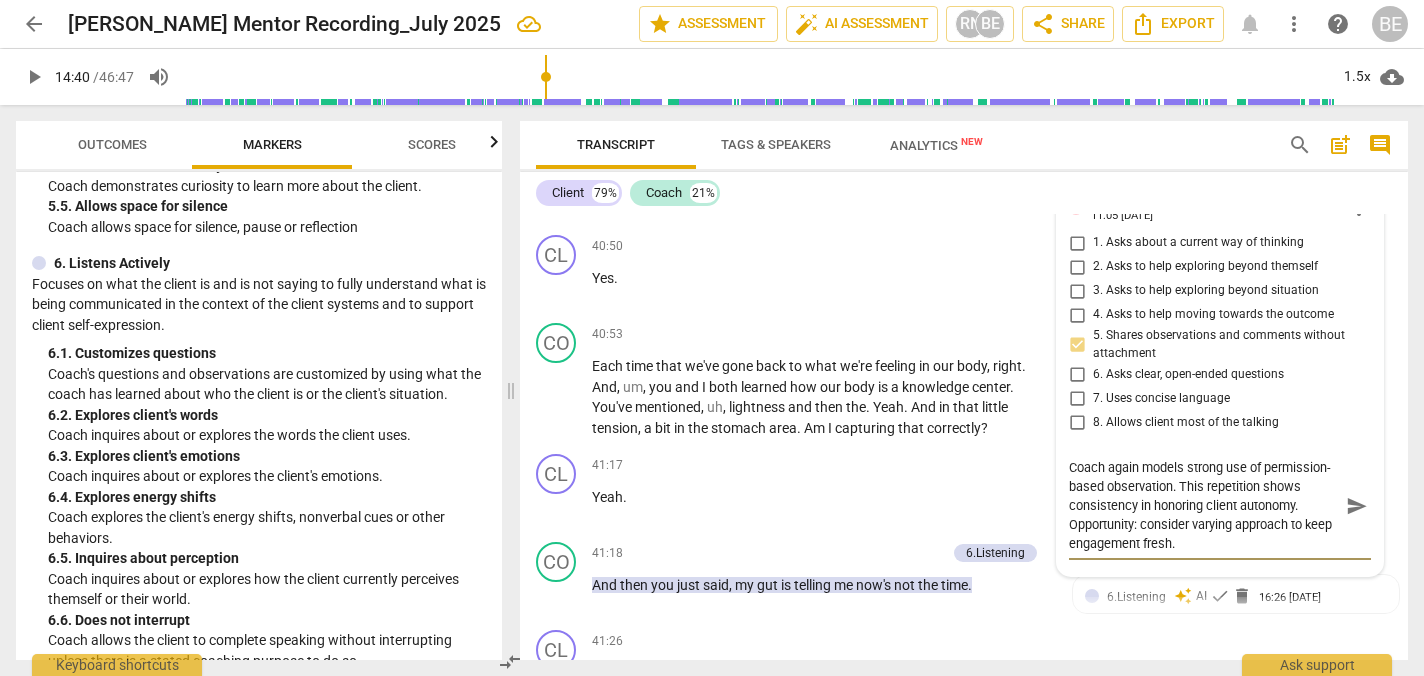 scroll, scrollTop: 13876, scrollLeft: 0, axis: vertical 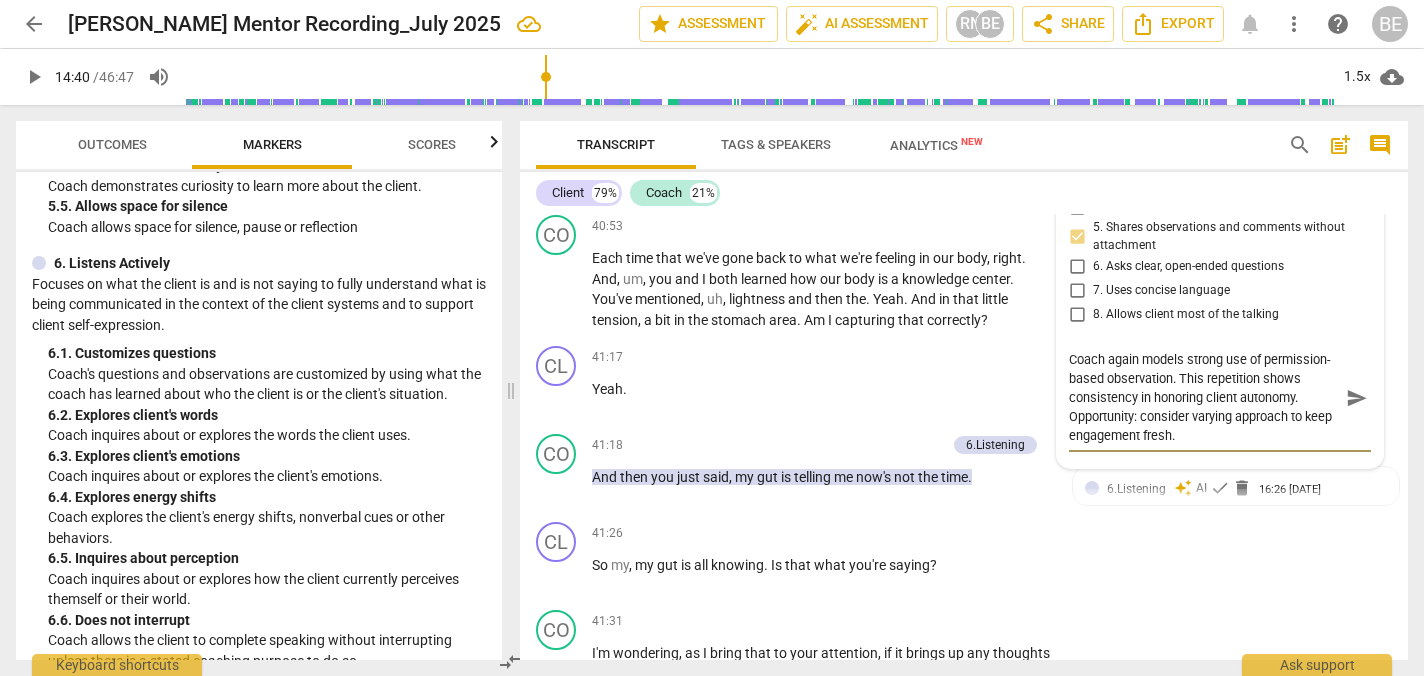 click on "Coach again models strong use of permission-based observation. This repetition shows consistency in honoring client autonomy. Opportunity: consider varying approach to keep engagement fresh." at bounding box center (1204, 397) 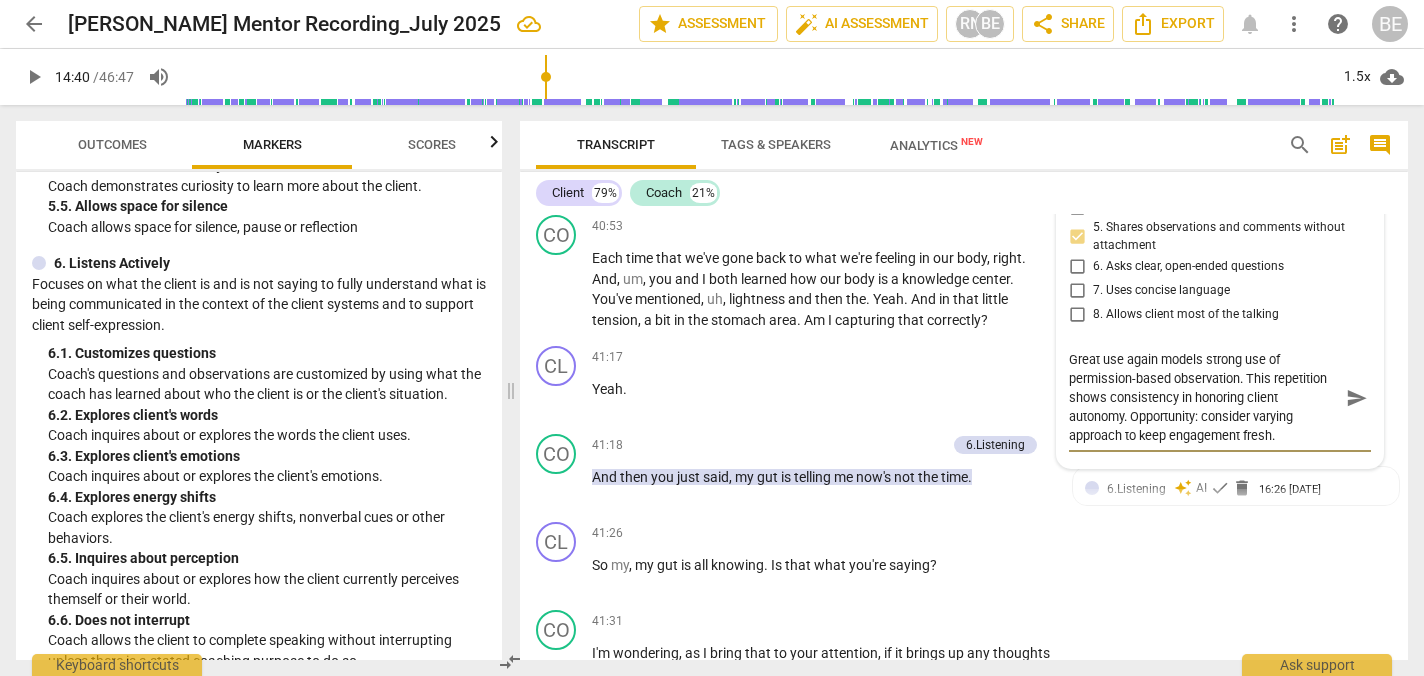 click on "Great use again models strong use of permission-based observation. This repetition shows consistency in honoring client autonomy. Opportunity: consider varying approach to keep engagement fresh." at bounding box center [1204, 397] 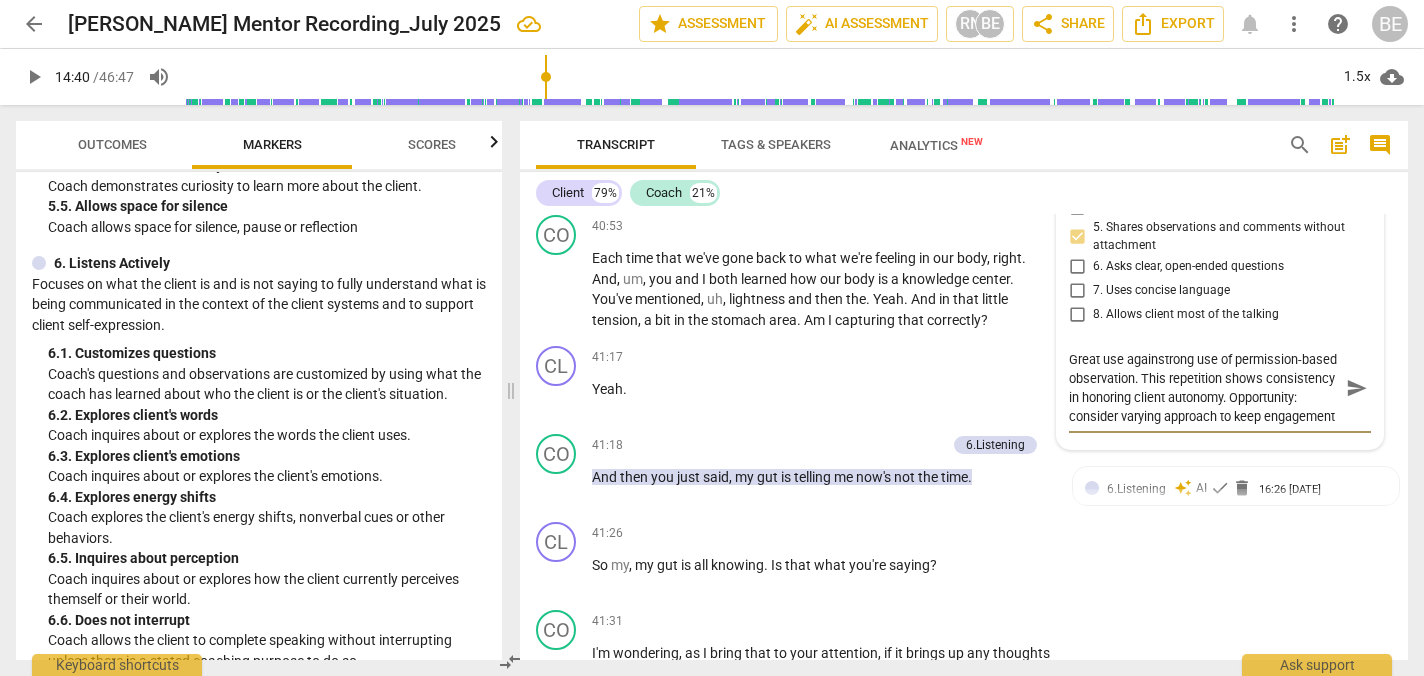 click on "Great use againstrong use of permission-based observation. This repetition shows consistency in honoring client autonomy. Opportunity: consider varying approach to keep engagement fresh." at bounding box center (1204, 388) 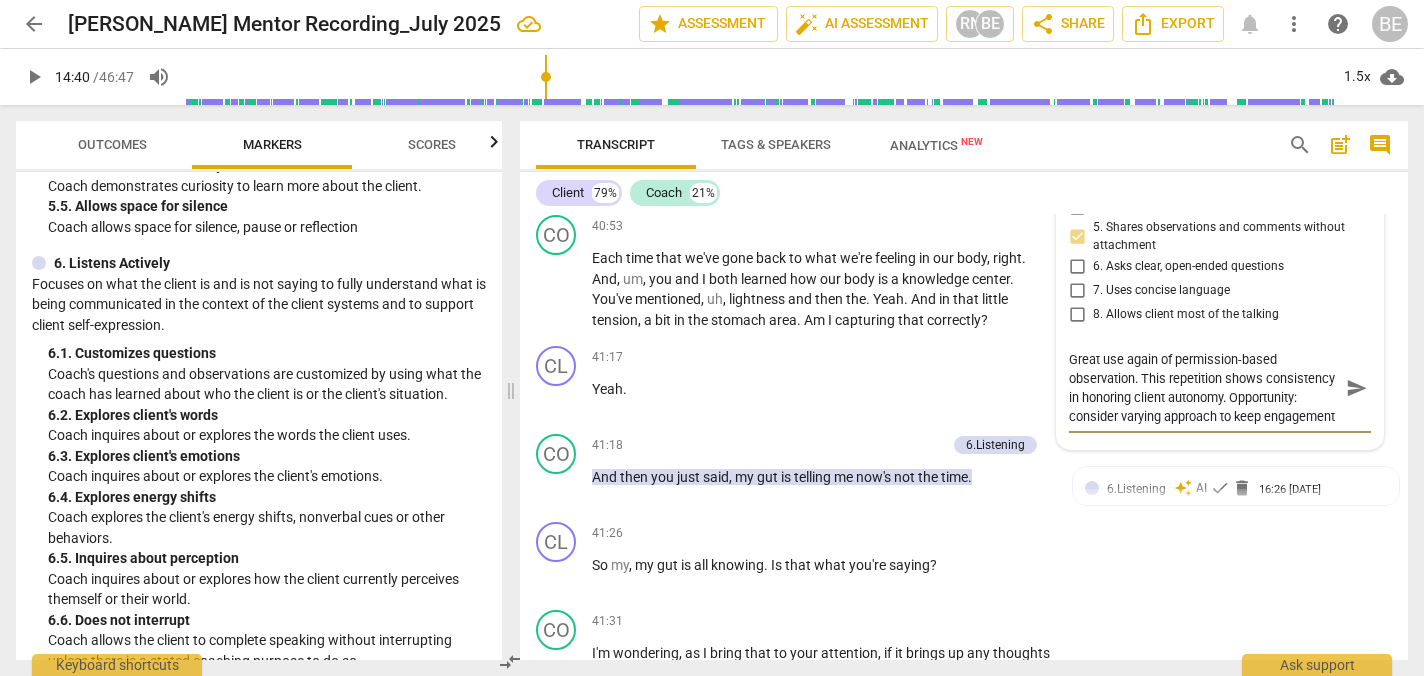 click on "Great use again of permission-based observation. This repetition shows consistency in honoring client autonomy. Opportunity: consider varying approach to keep engagement fresh." at bounding box center (1204, 388) 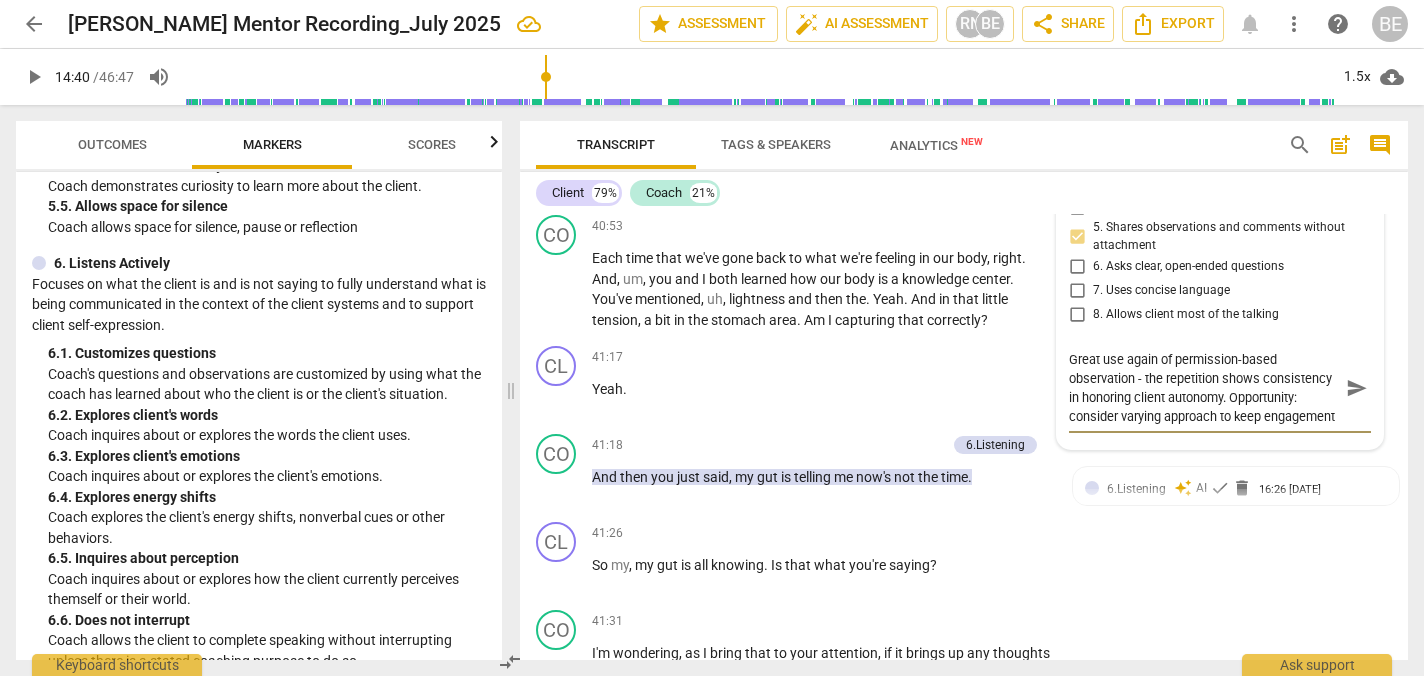 scroll, scrollTop: 19, scrollLeft: 0, axis: vertical 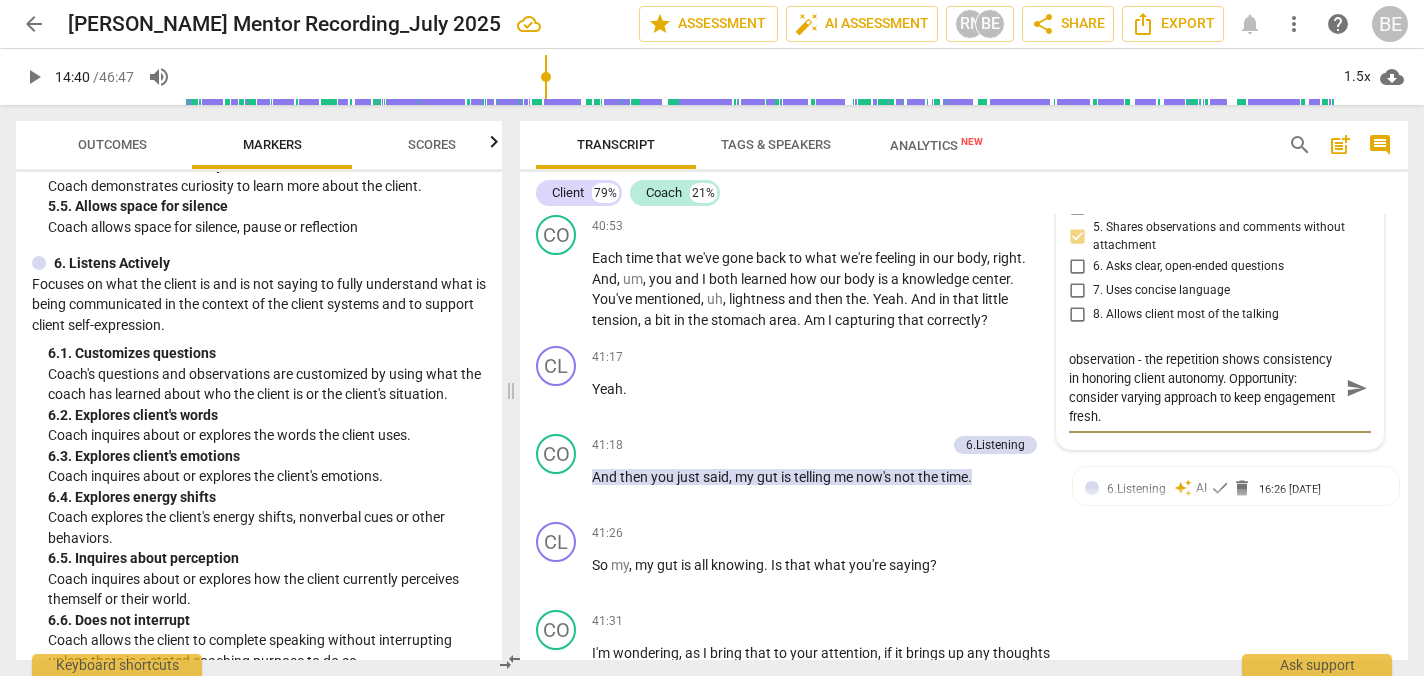 click on "Great use again of permission-based observation - the repetition shows consistency in honoring client autonomy. Opportunity: consider varying approach to keep engagement fresh." at bounding box center (1204, 388) 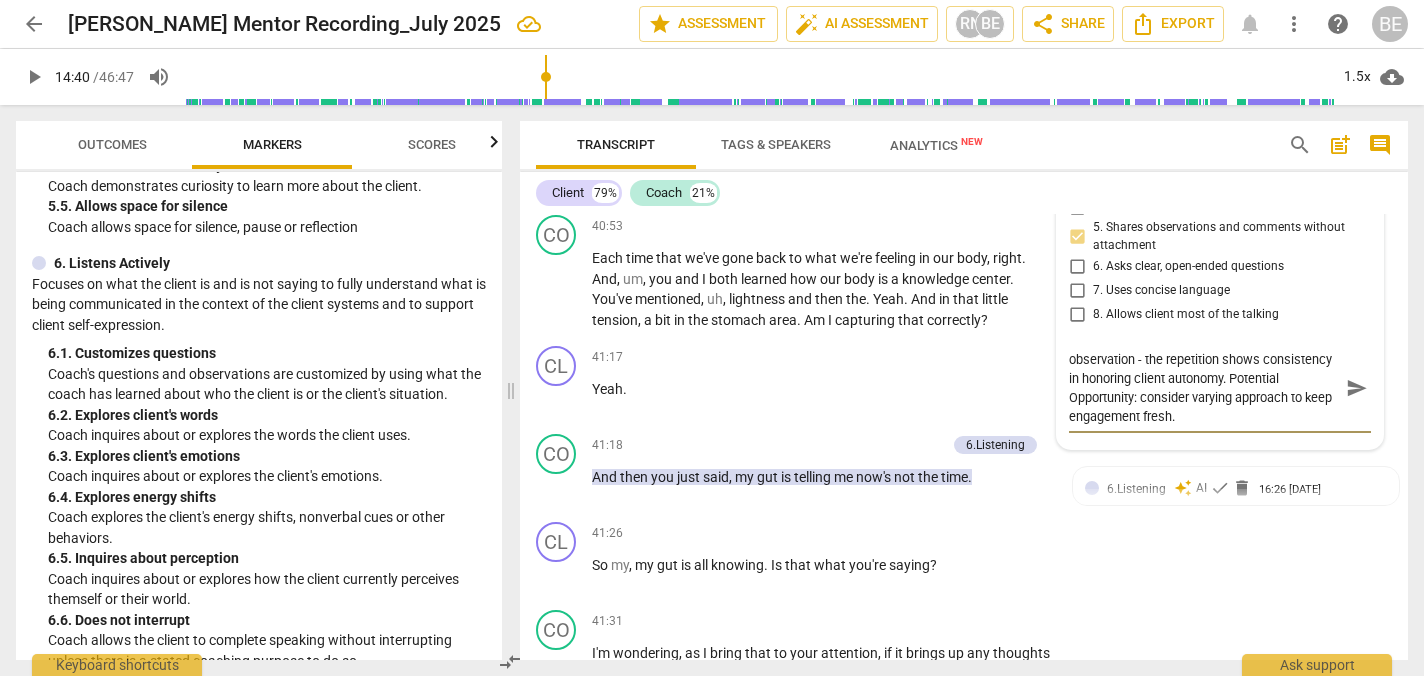 click on "Great use again of permission-based observation - the repetition shows consistency in honoring client autonomy. Potential Opportunity: consider varying approach to keep engagement fresh." at bounding box center (1204, 388) 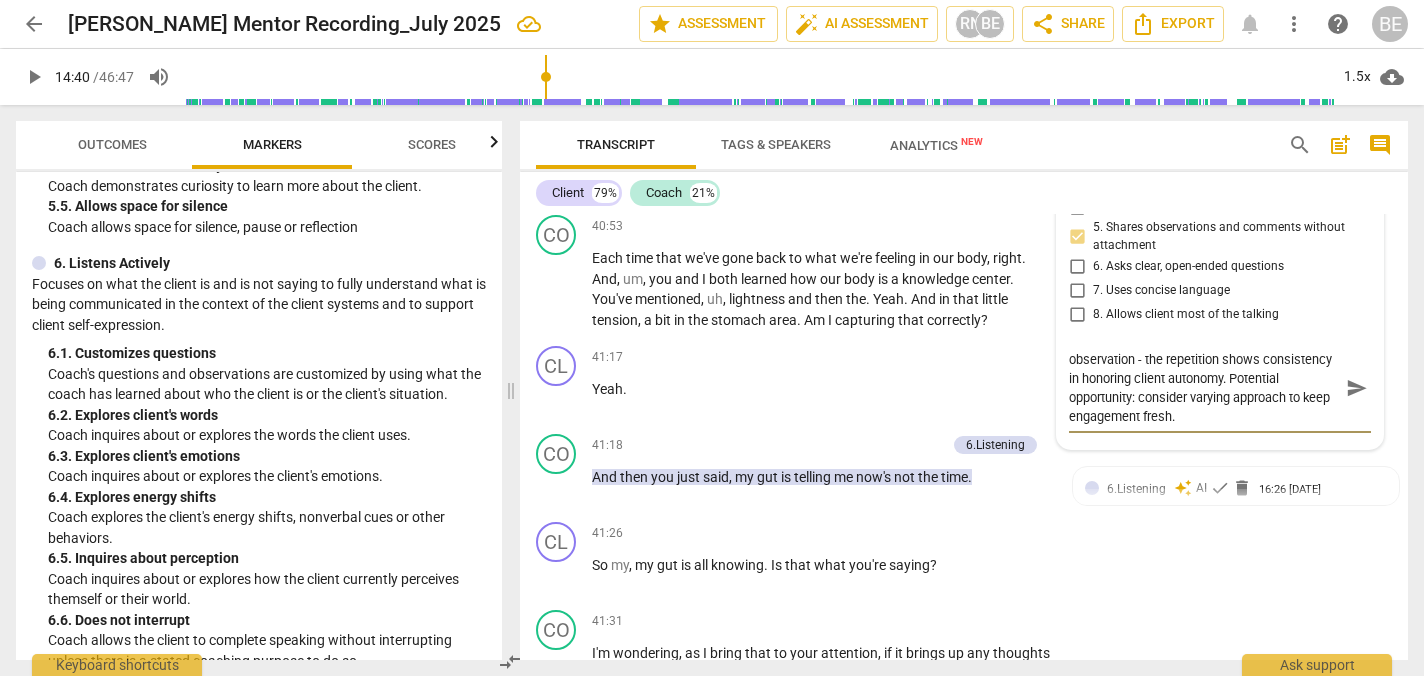 click on "Great use again of permission-based observation - the repetition shows consistency in honoring client autonomy. Potential opportunity: consider varying approach to keep engagement fresh." at bounding box center [1204, 388] 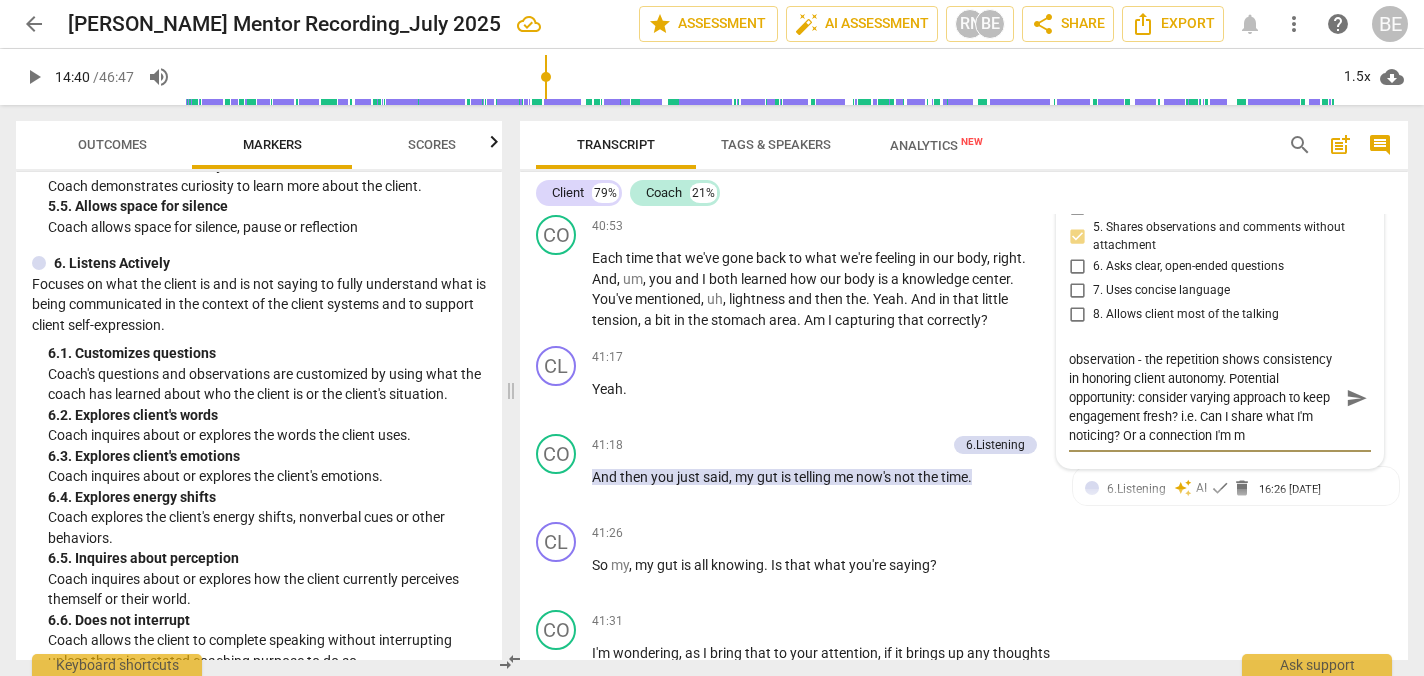 scroll, scrollTop: 36, scrollLeft: 0, axis: vertical 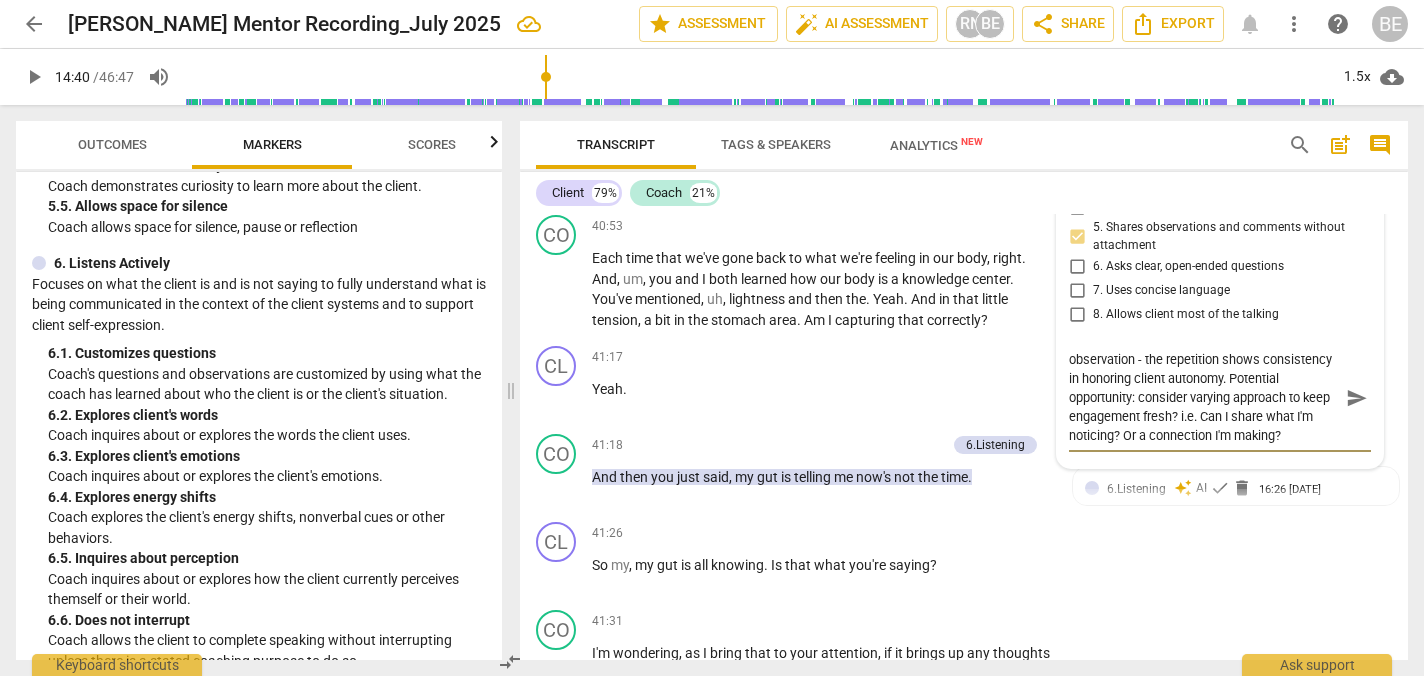 click on "send" at bounding box center (1357, 398) 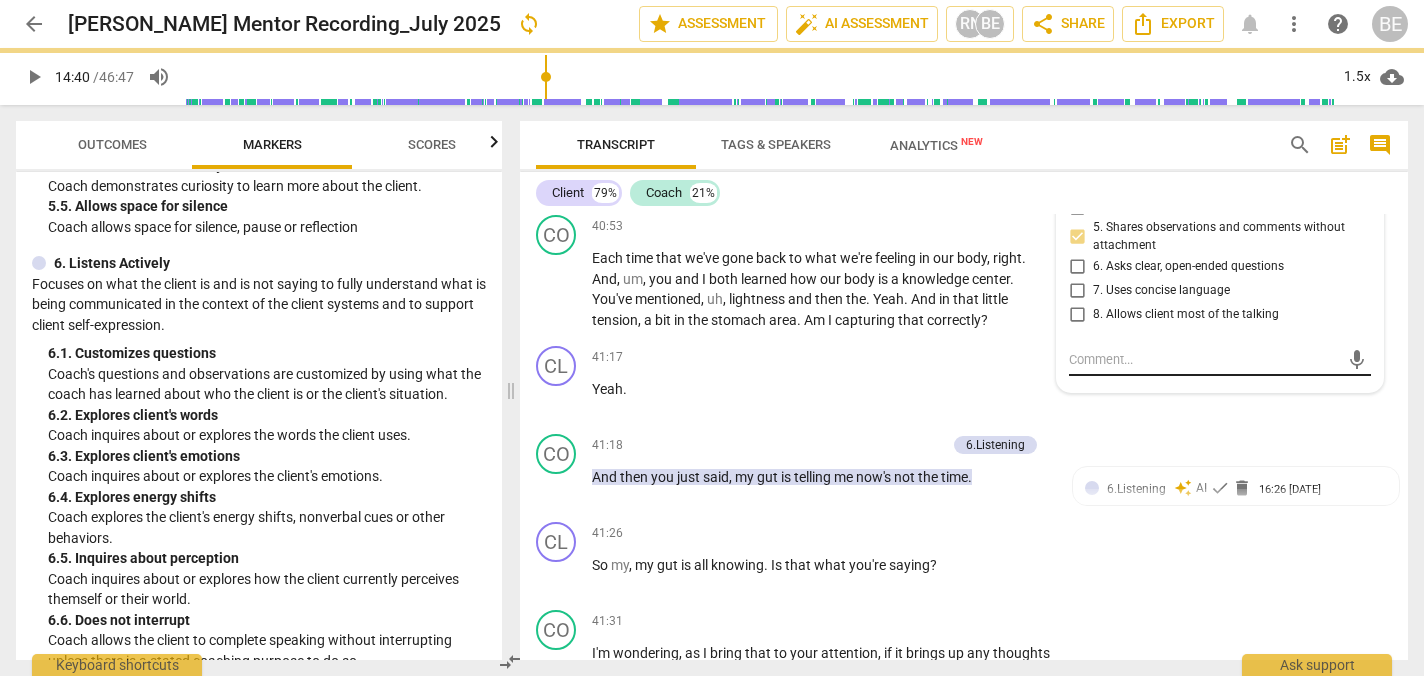 scroll, scrollTop: 0, scrollLeft: 0, axis: both 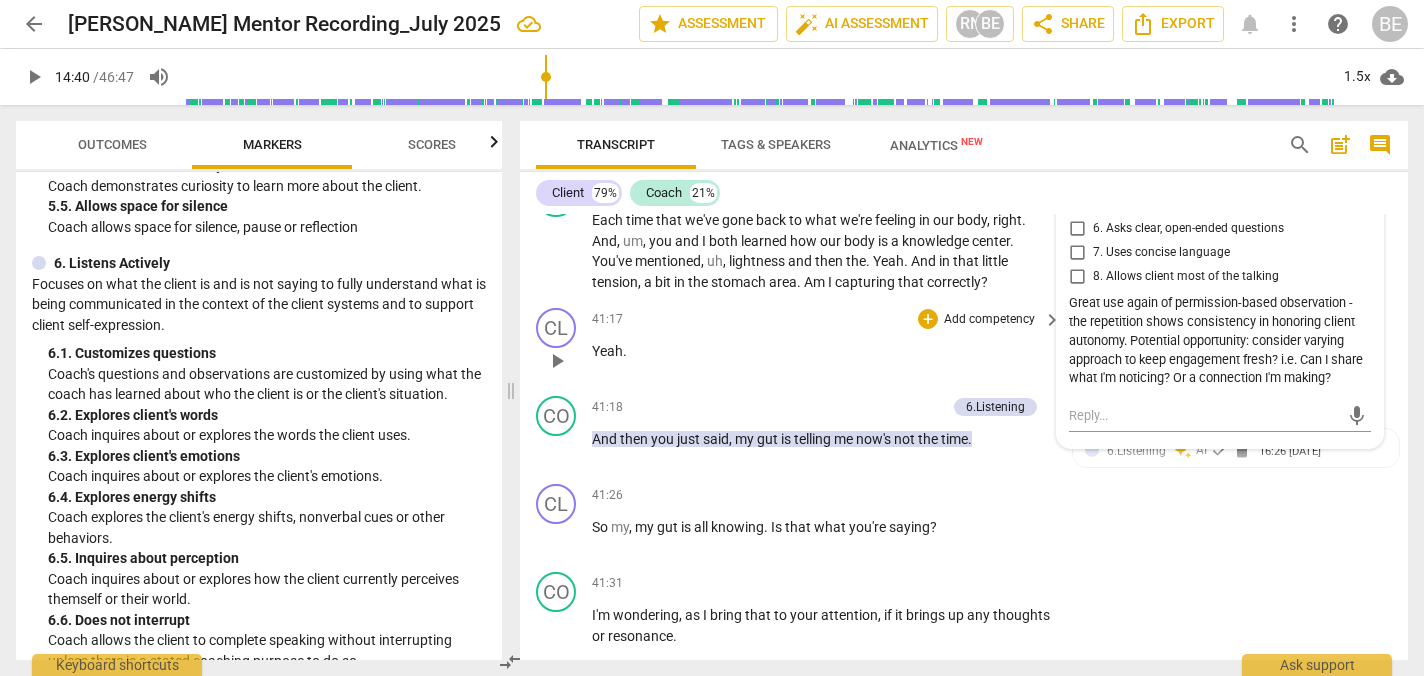 click on "+ Add competency keyboard_arrow_right" at bounding box center [988, 319] 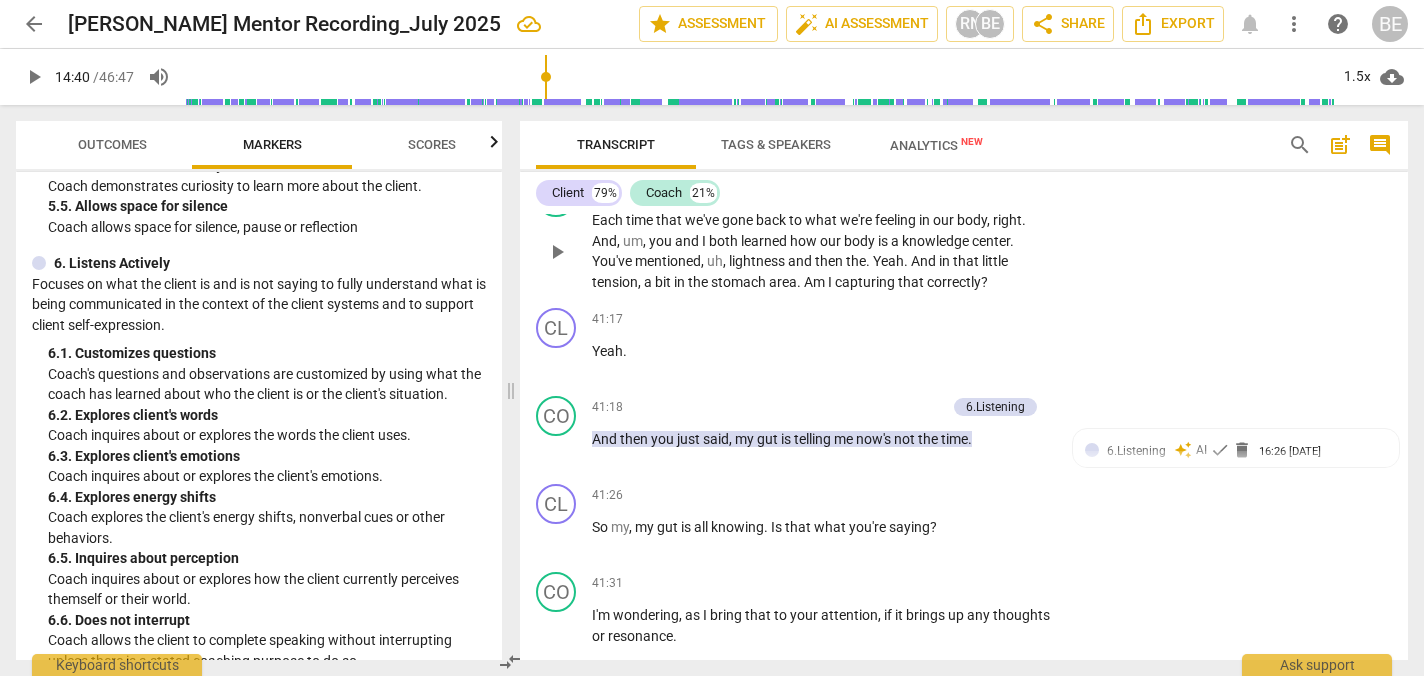 click on "Add competency" at bounding box center [989, 189] 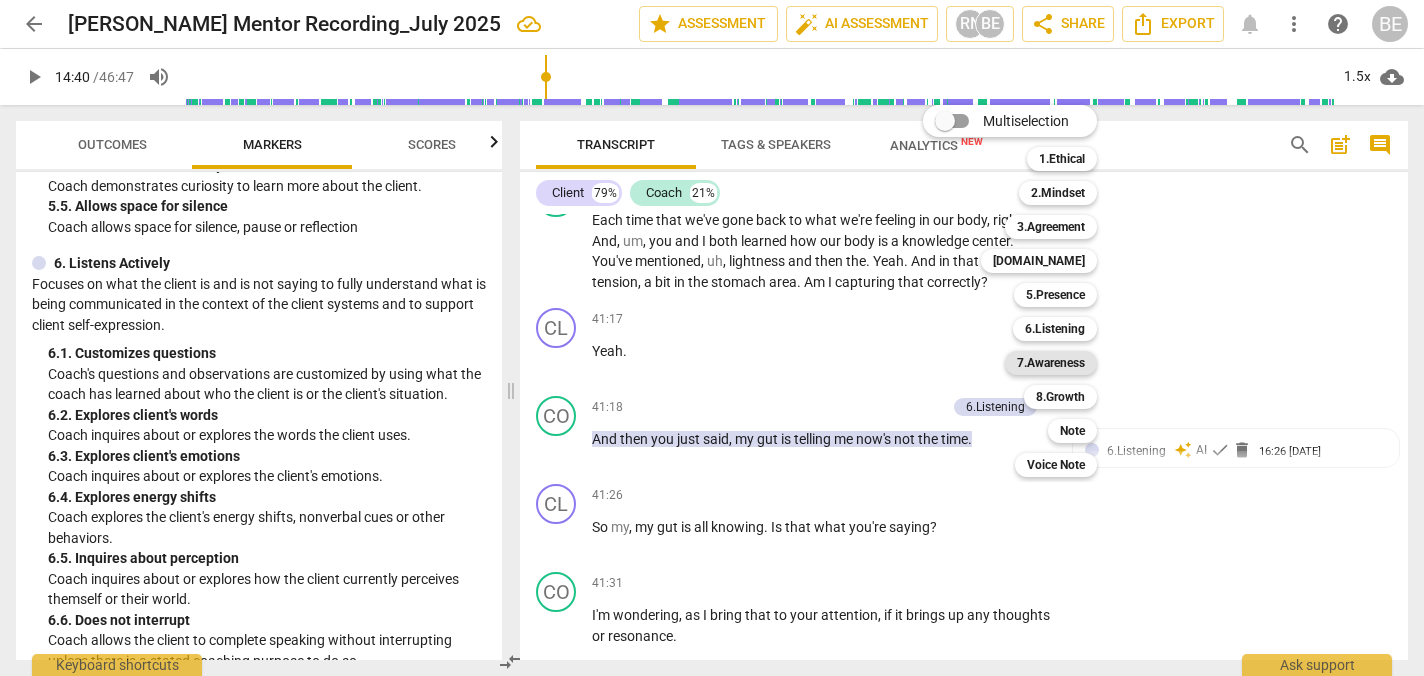 click on "7.Awareness" at bounding box center [1051, 363] 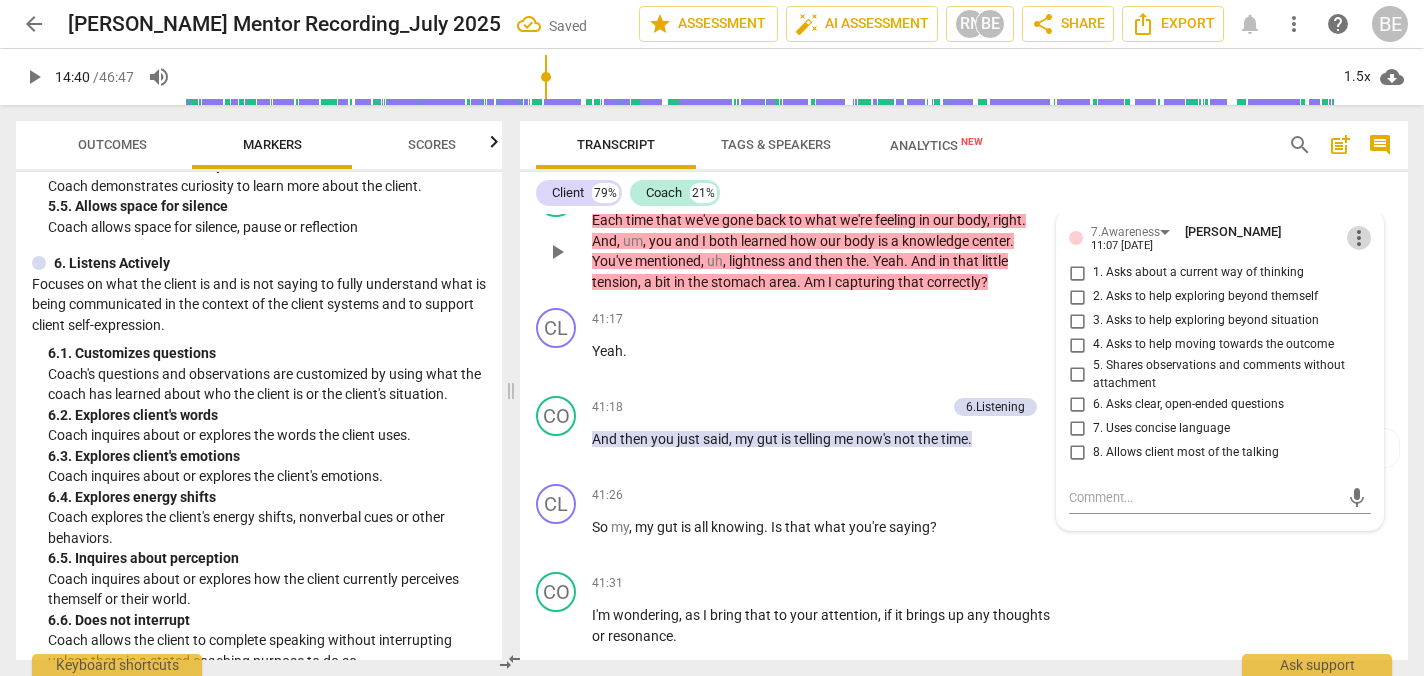 click on "more_vert" at bounding box center [1359, 238] 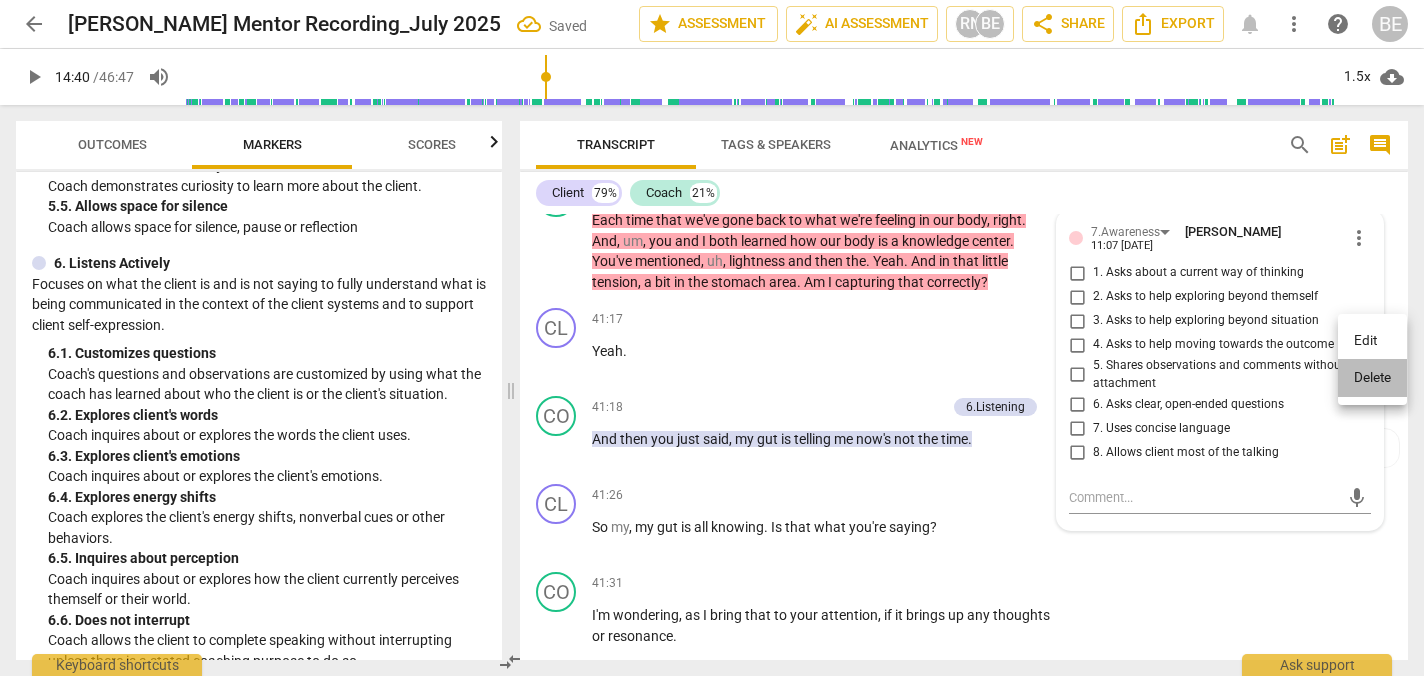 click on "Delete" at bounding box center [1372, 378] 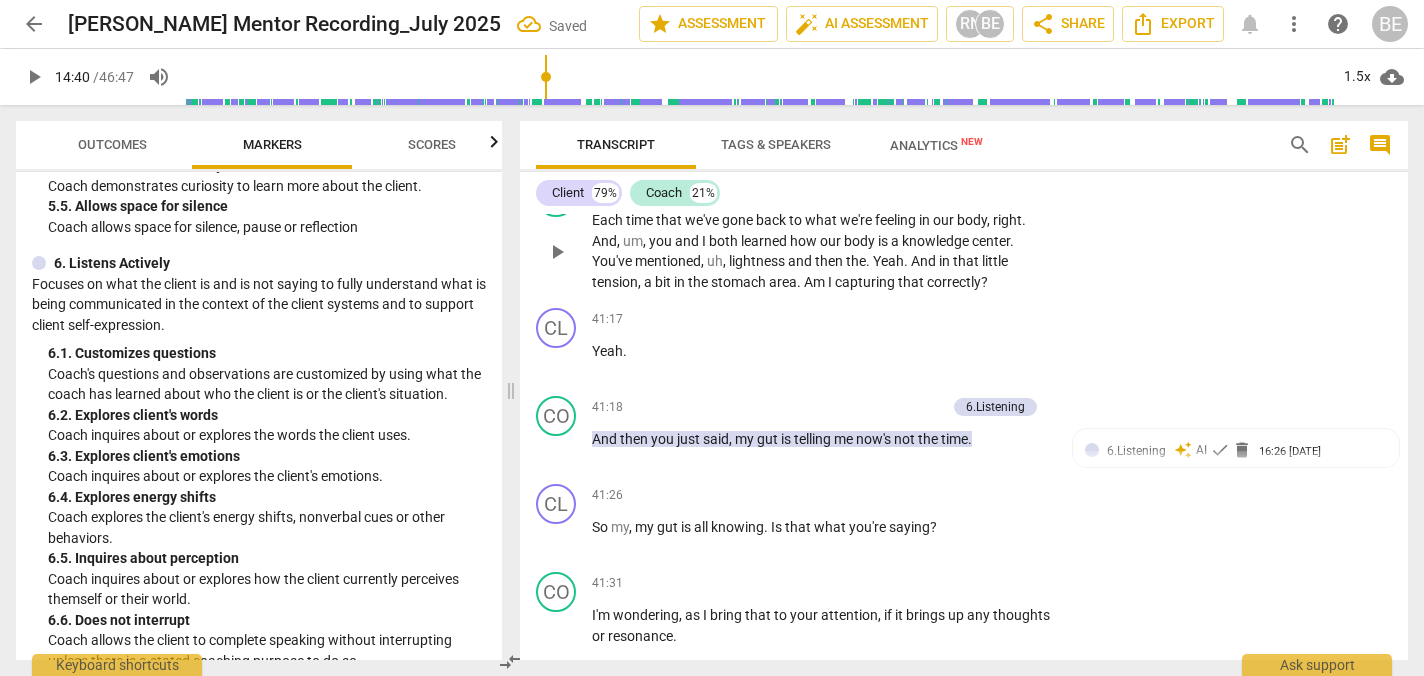 click on "Add competency" at bounding box center [989, 189] 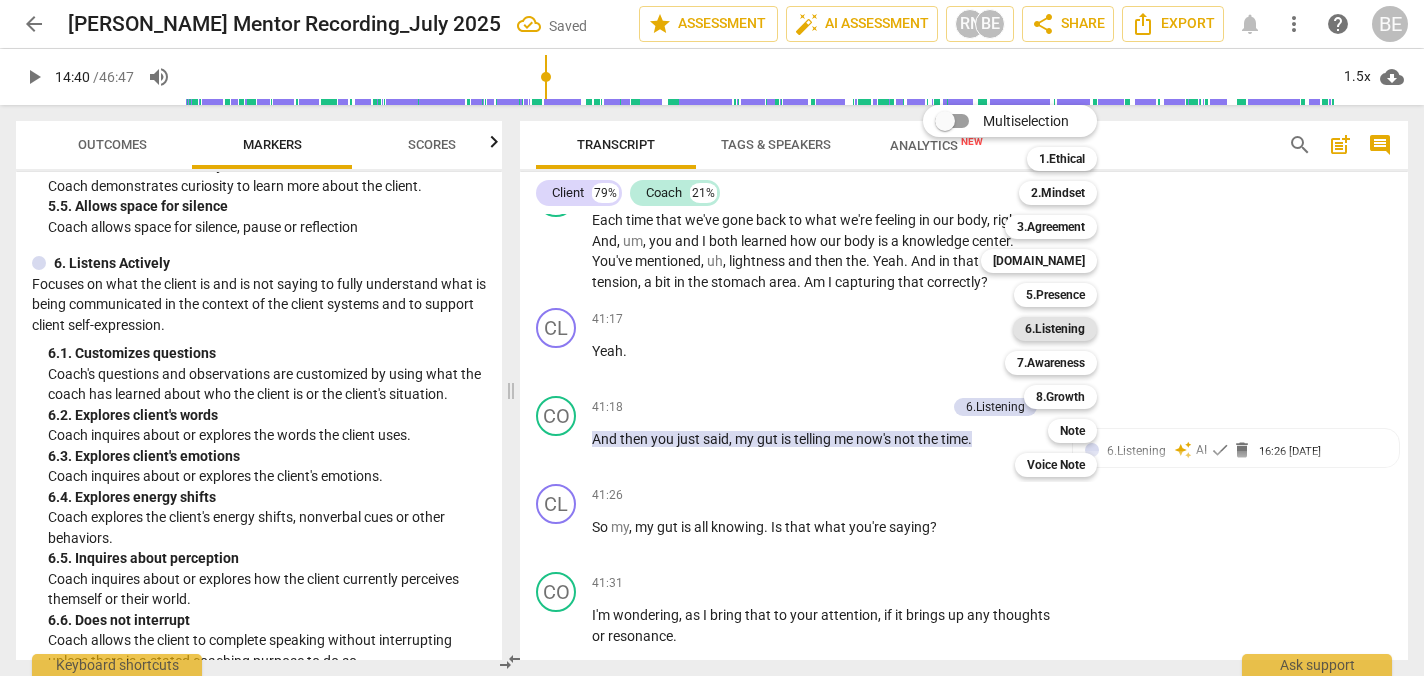 click on "6.Listening" at bounding box center [1055, 329] 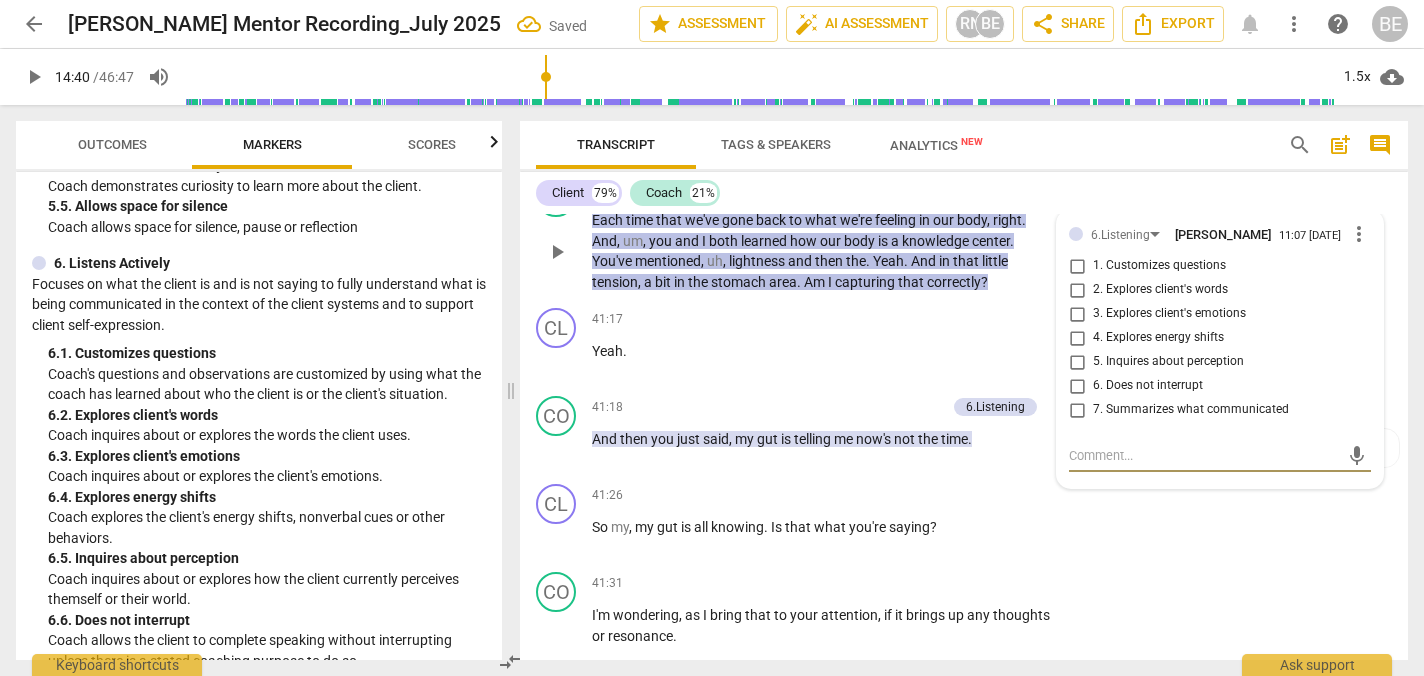 click on "7. Summarizes what communicated" at bounding box center [1077, 410] 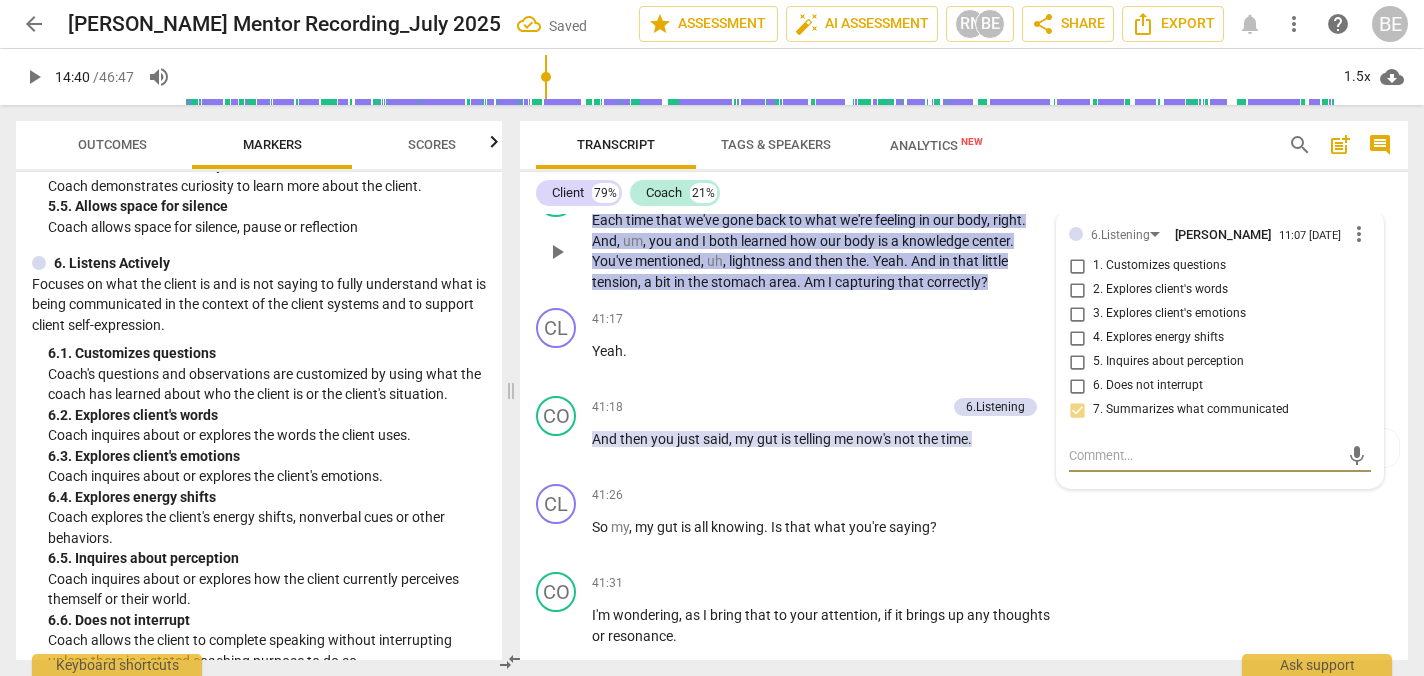 click at bounding box center [1204, 455] 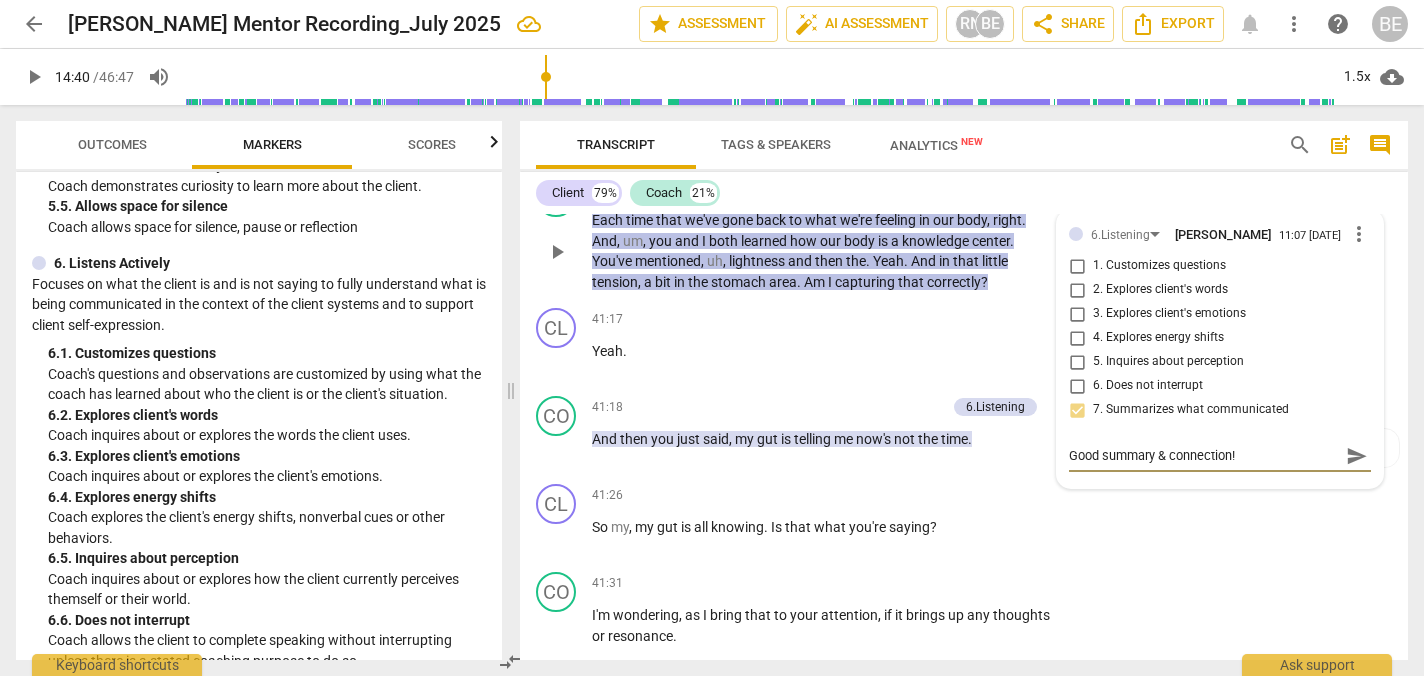 click on "send" at bounding box center [1357, 456] 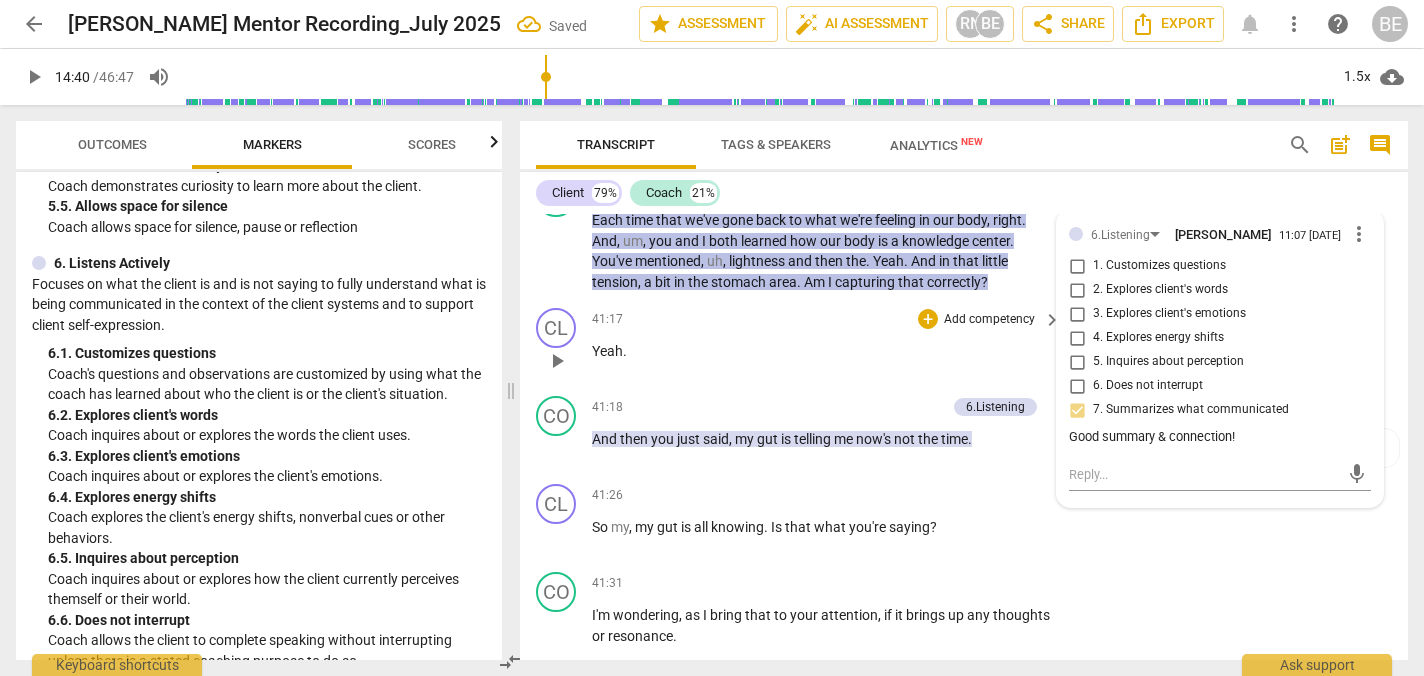 click on "41:17 + Add competency keyboard_arrow_right Yeah ." at bounding box center (827, 344) 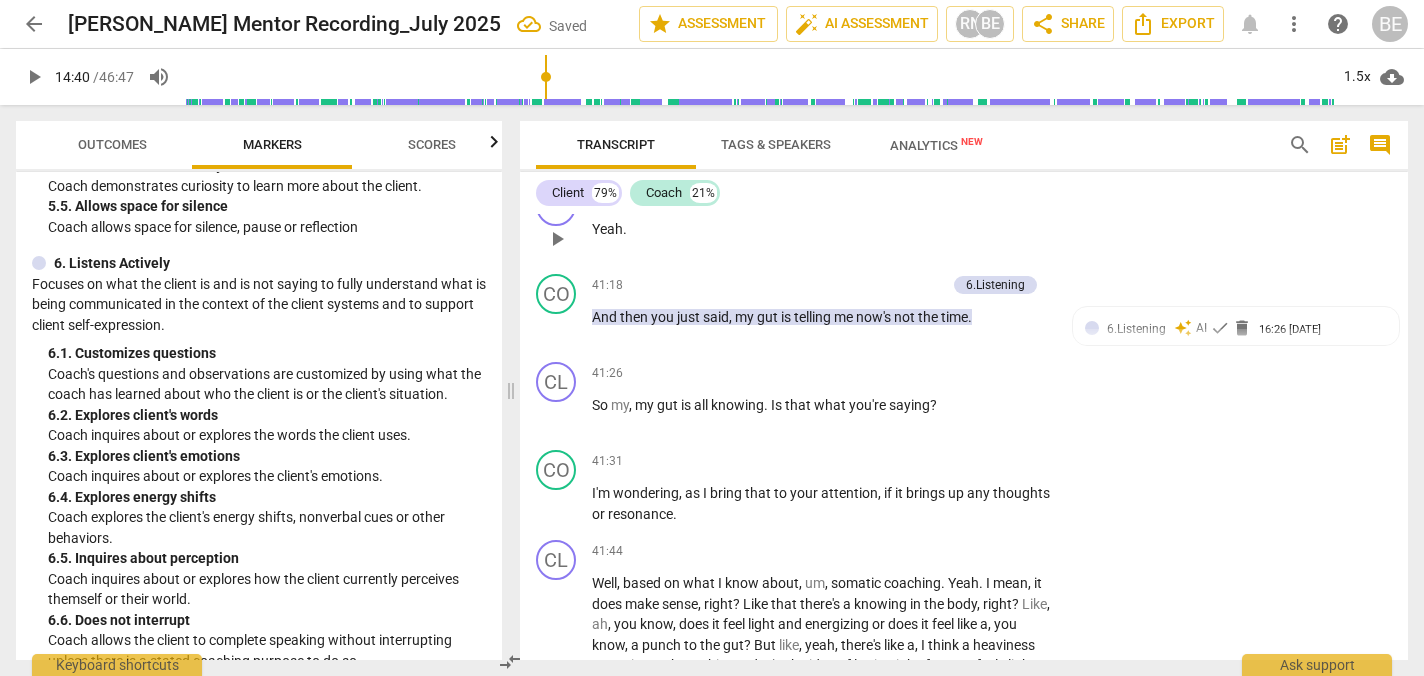 scroll, scrollTop: 14085, scrollLeft: 0, axis: vertical 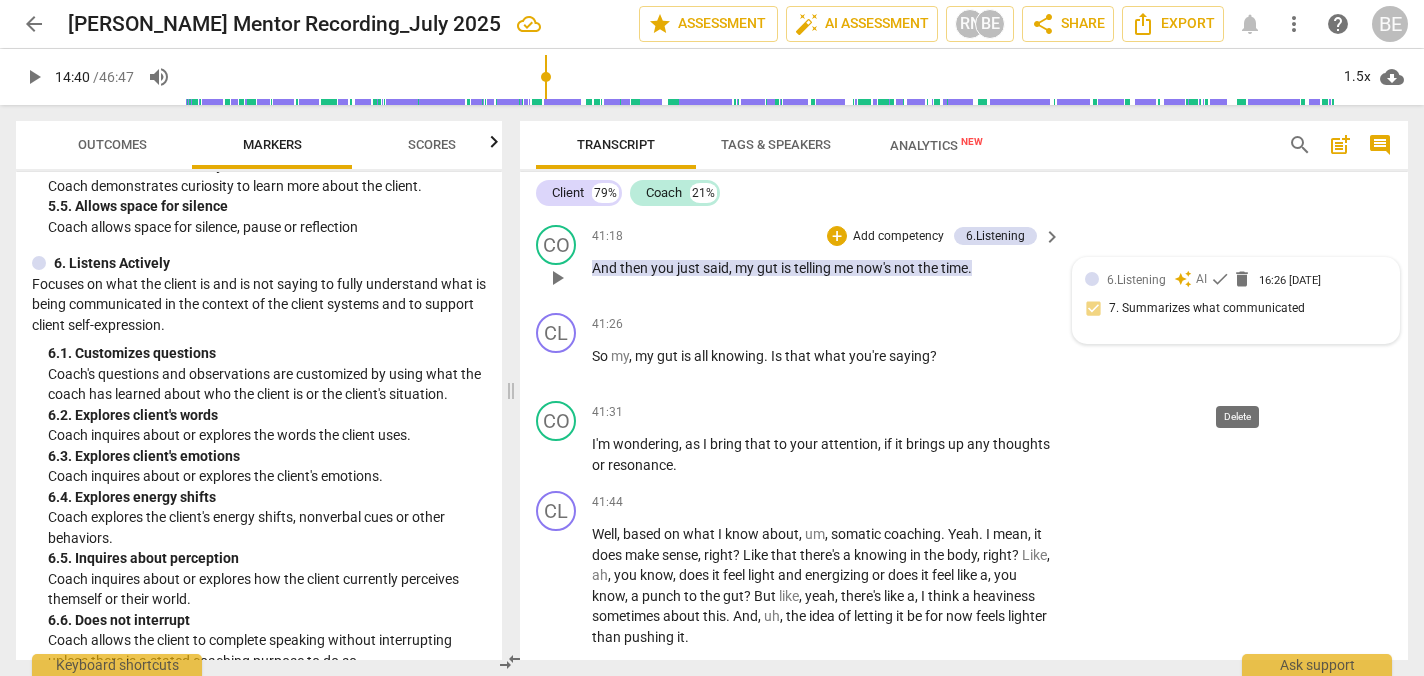 click on "delete" at bounding box center (1242, 279) 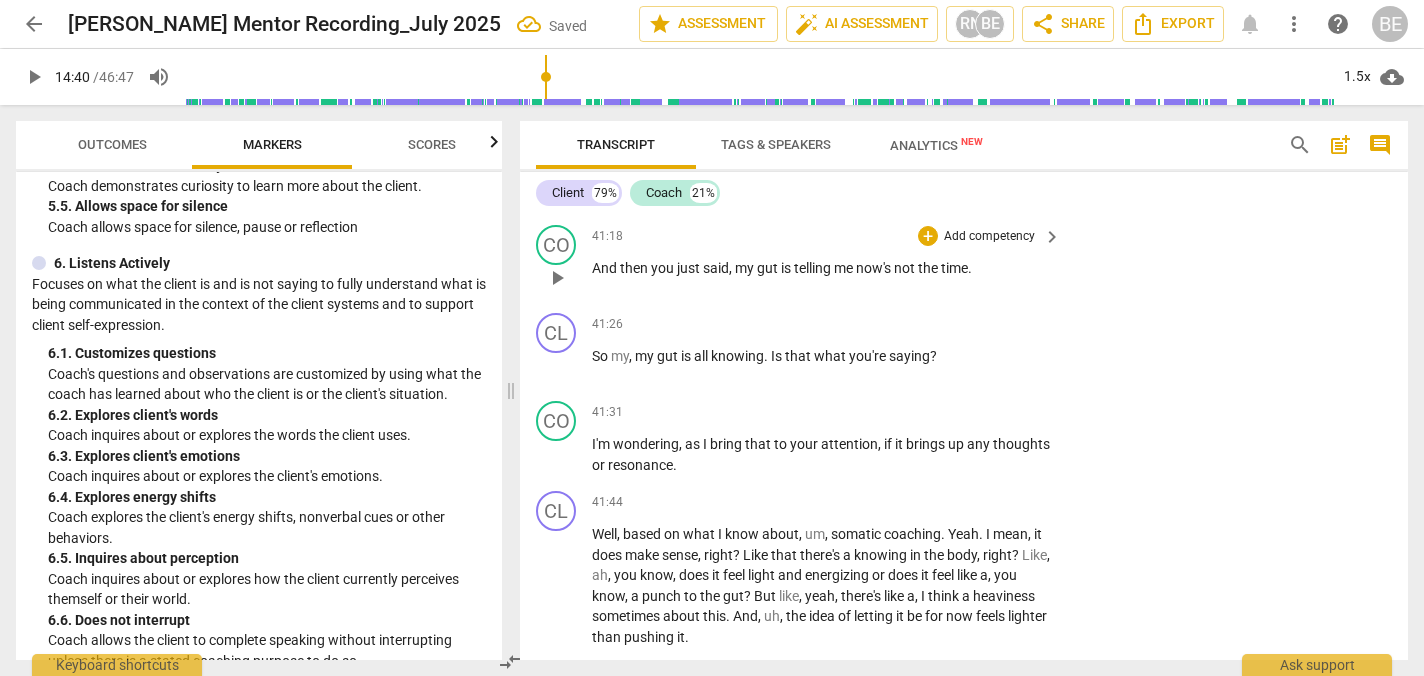 click on "Add competency" at bounding box center (989, 237) 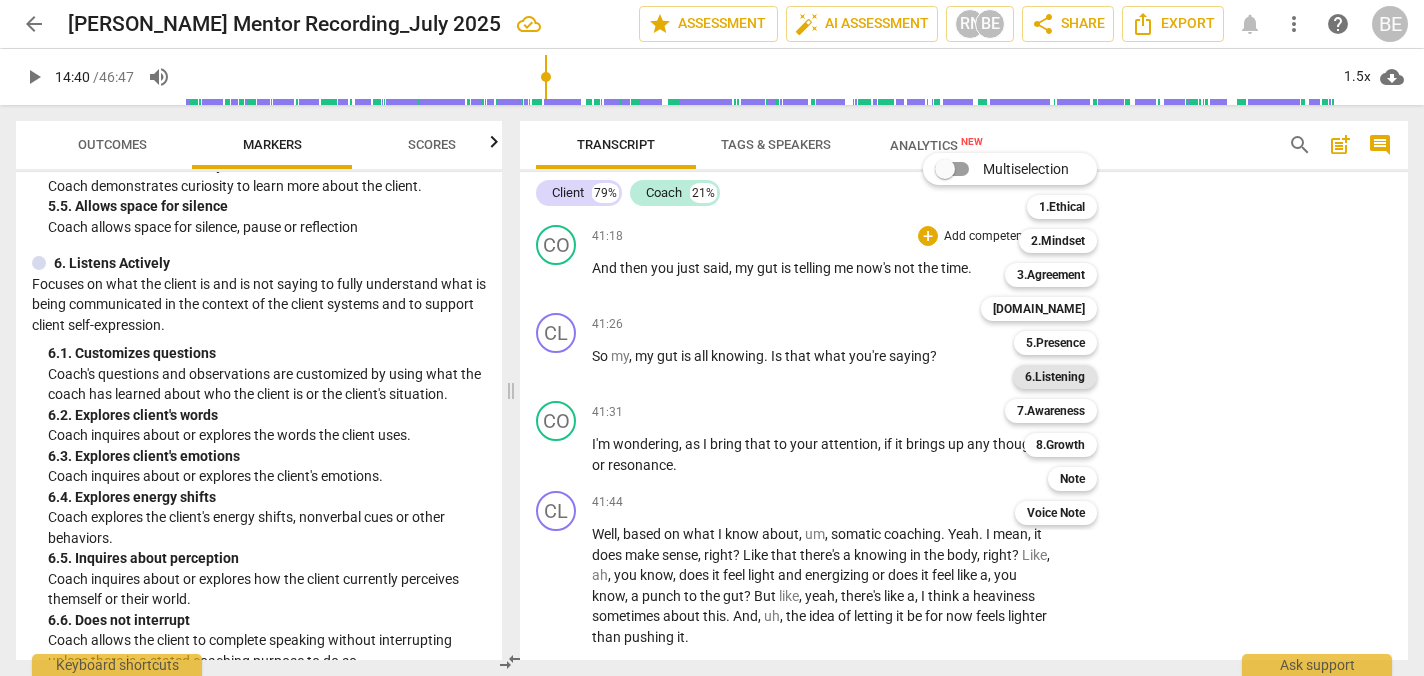 click on "6.Listening" at bounding box center [1055, 377] 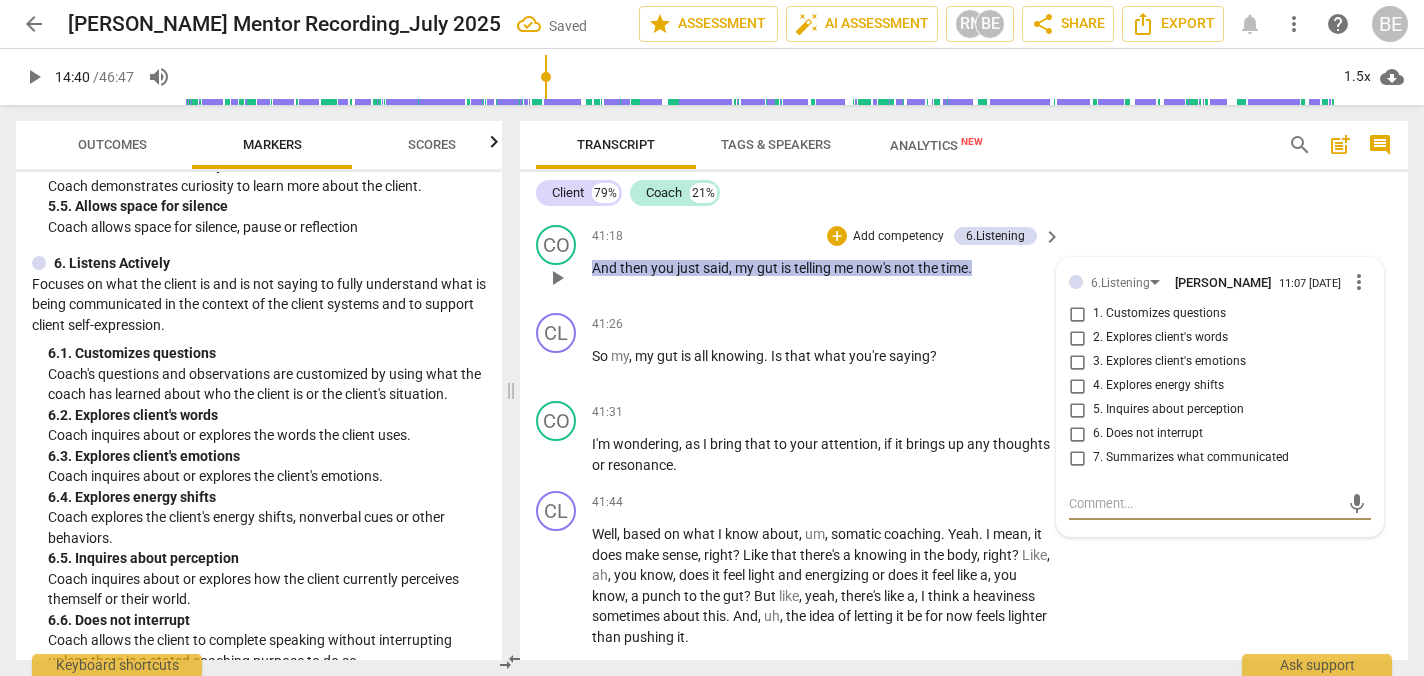 click on "2. Explores client's words" at bounding box center (1077, 338) 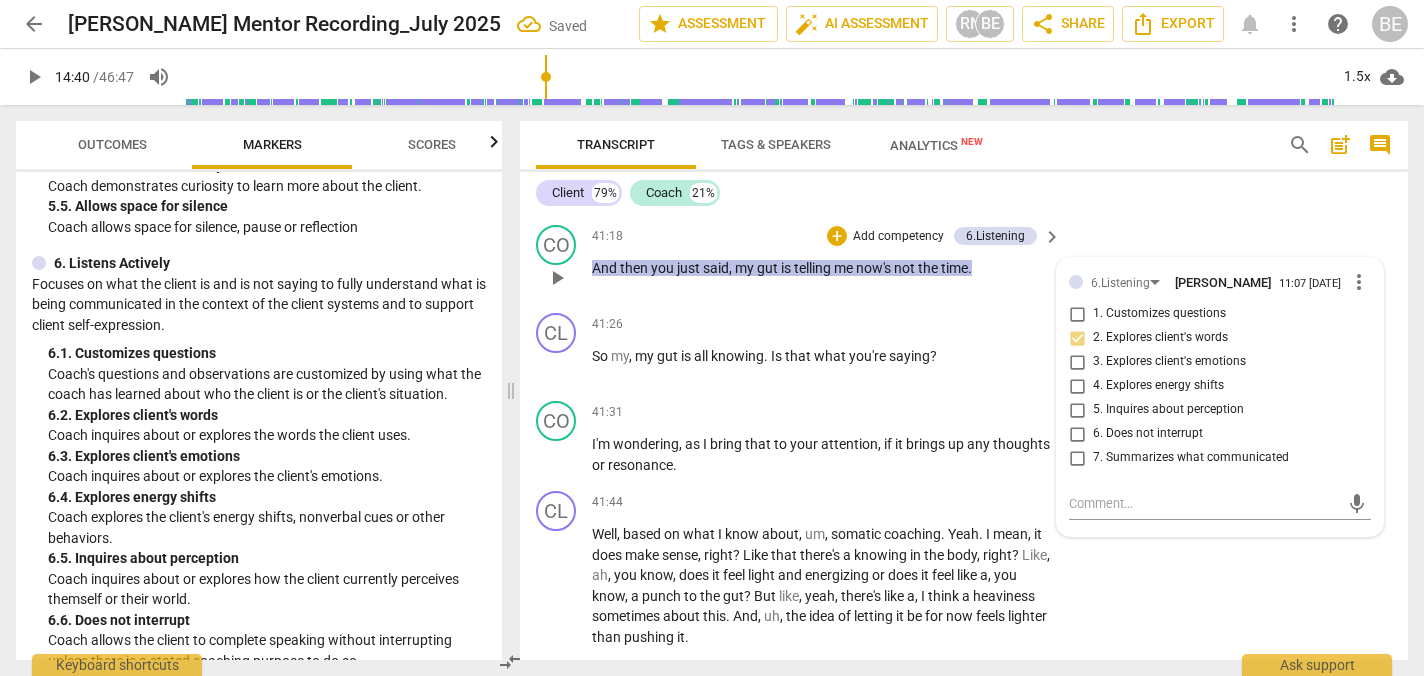 click on "3. Explores client's emotions" at bounding box center (1077, 362) 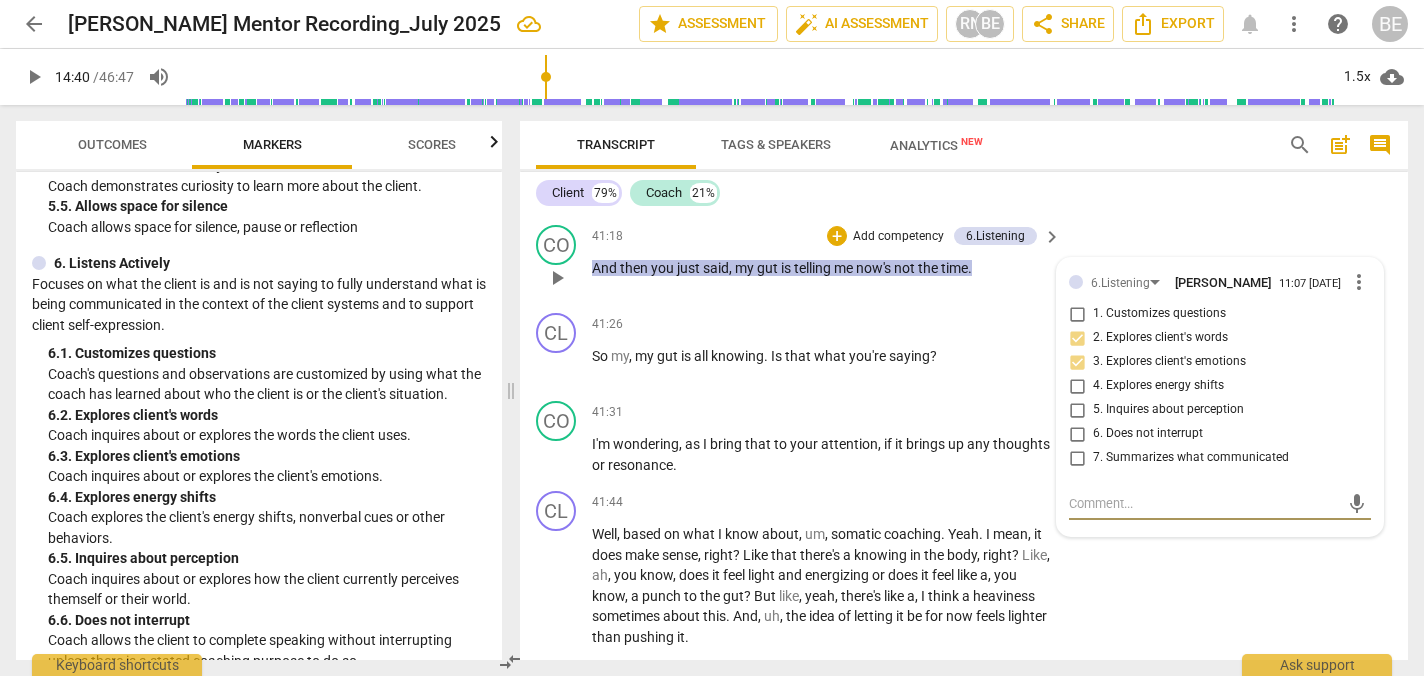 click at bounding box center (1204, 503) 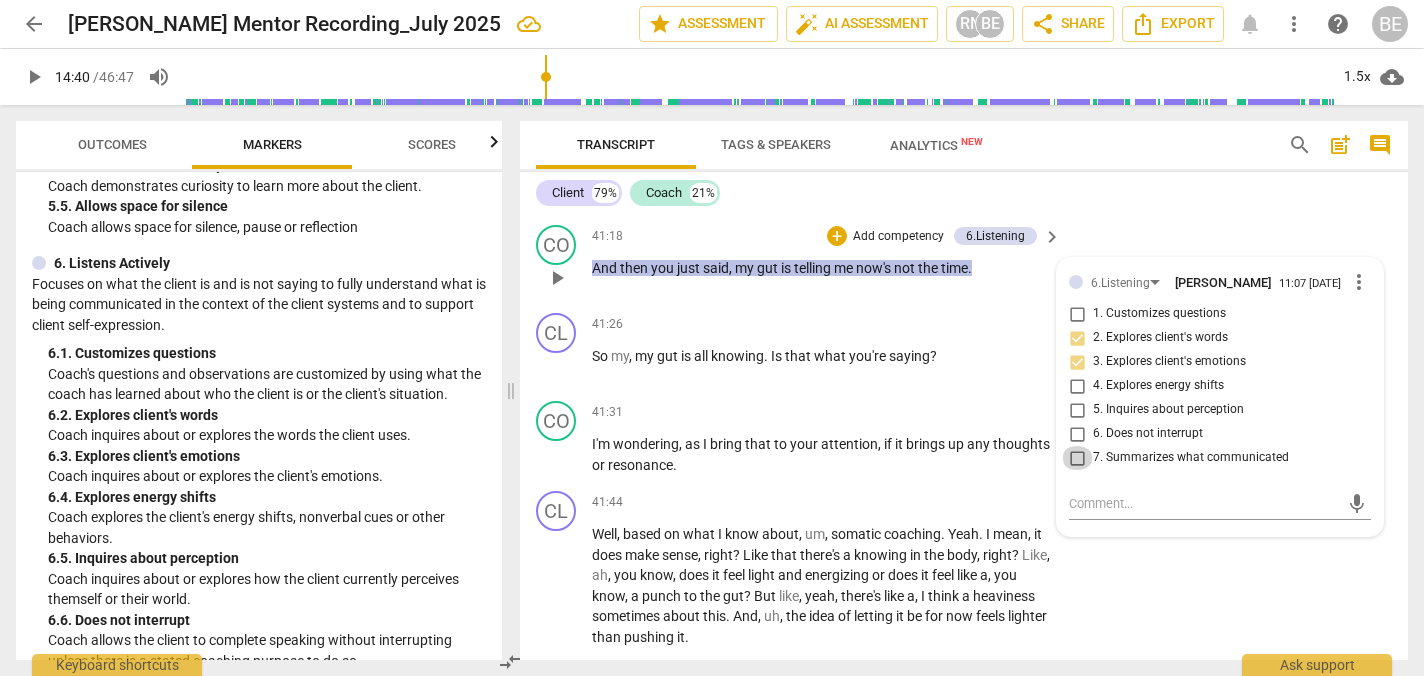 click on "7. Summarizes what communicated" at bounding box center [1077, 458] 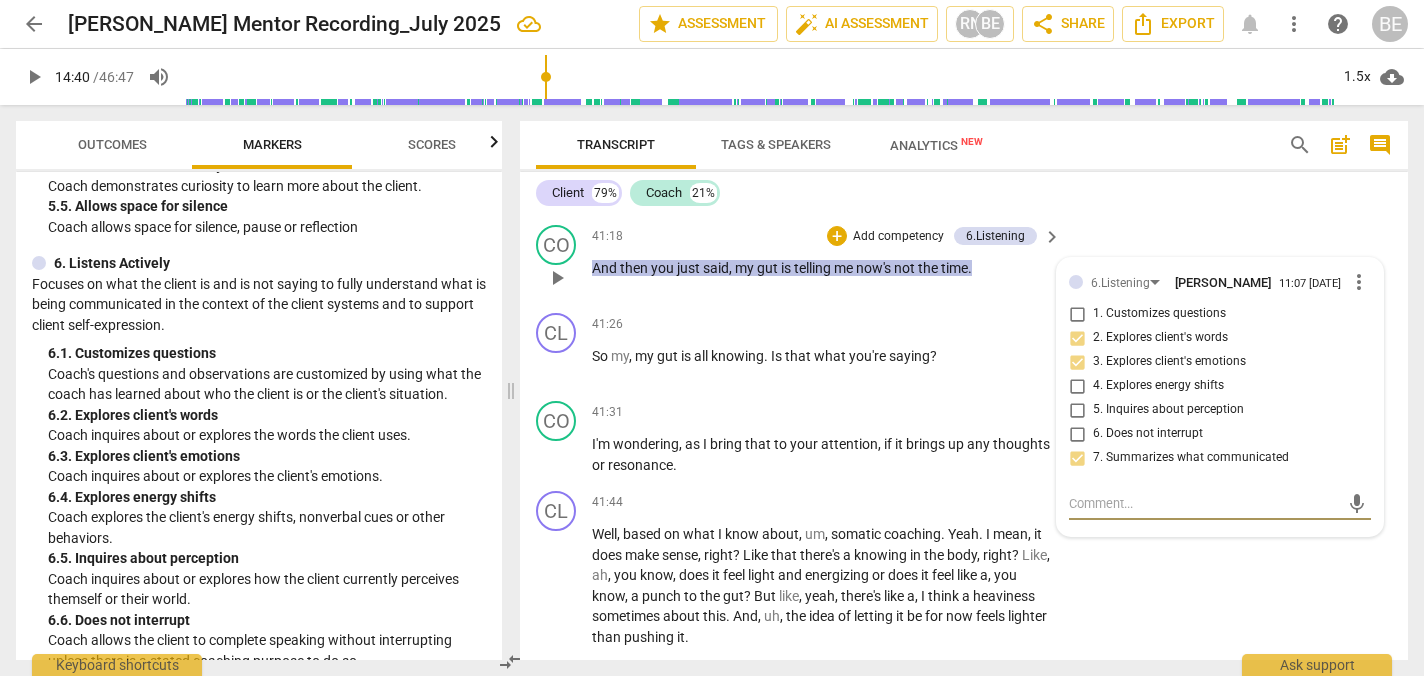 click at bounding box center [1204, 503] 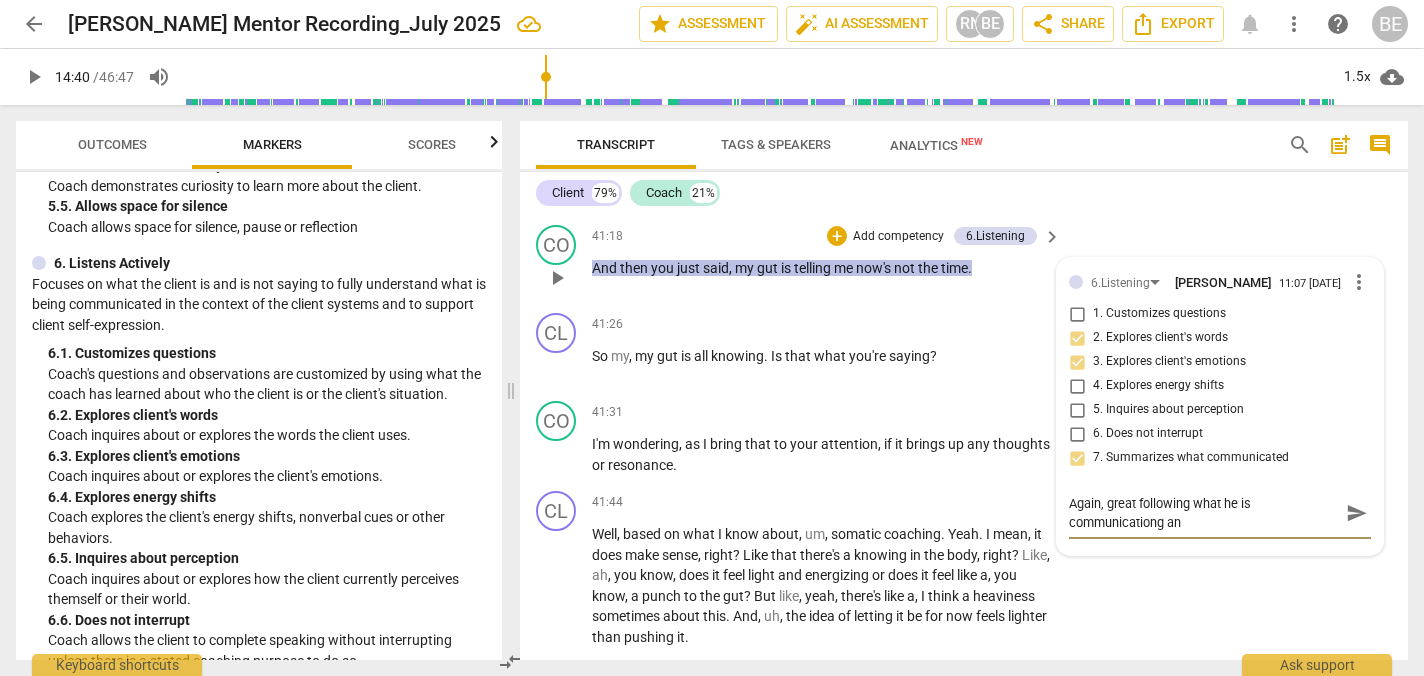 scroll, scrollTop: 0, scrollLeft: 0, axis: both 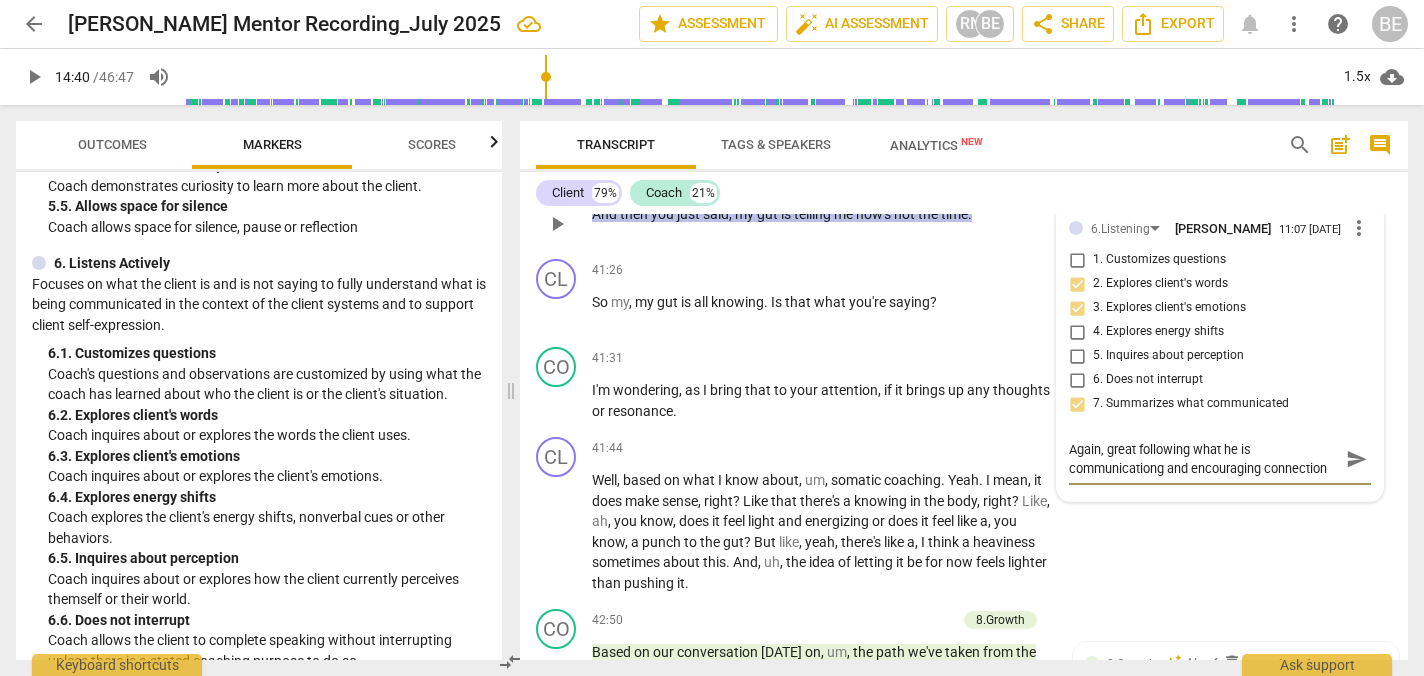 click on "Again, great following what he is communicationg and encouraging connection" at bounding box center [1204, 459] 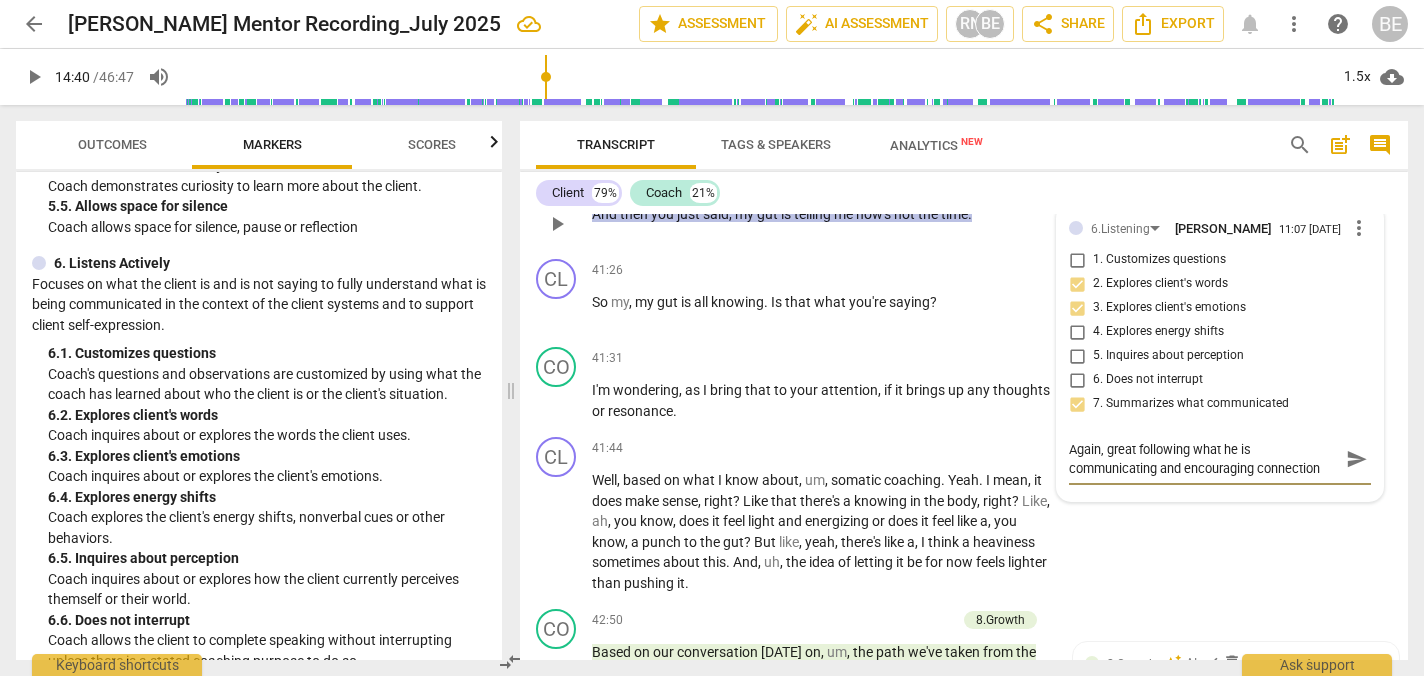 drag, startPoint x: 1160, startPoint y: 575, endPoint x: 1326, endPoint y: 575, distance: 166 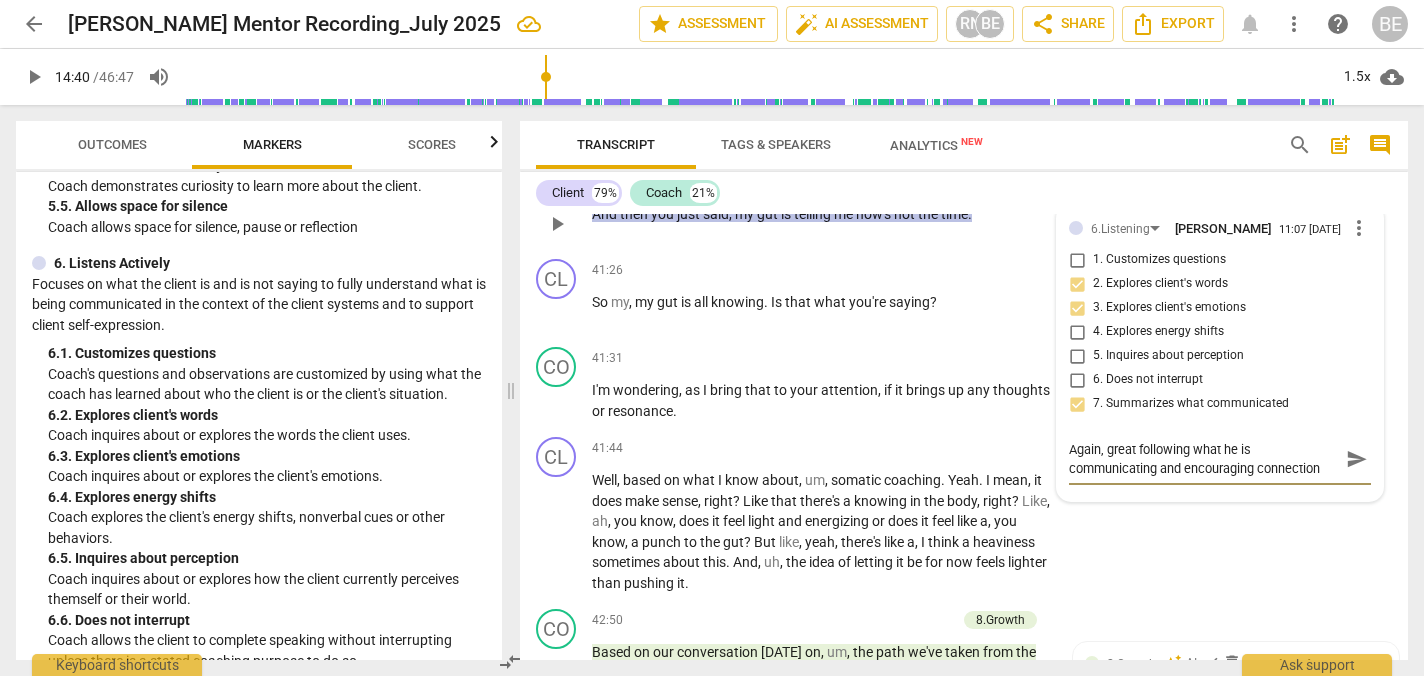 click on "Again, great following what he is communicating and encouraging connection" at bounding box center [1204, 459] 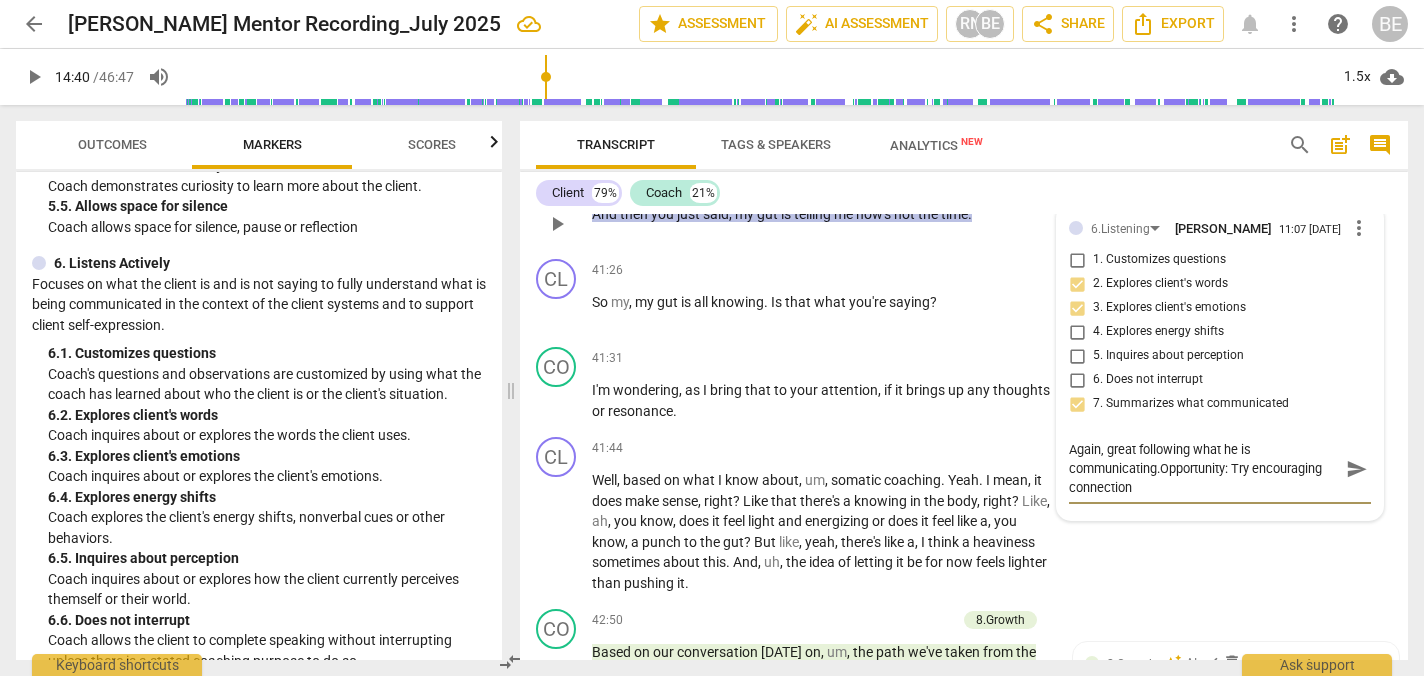 click on "Again, great following what he is communicating.Opportunity: Try encouraging connection" at bounding box center [1204, 468] 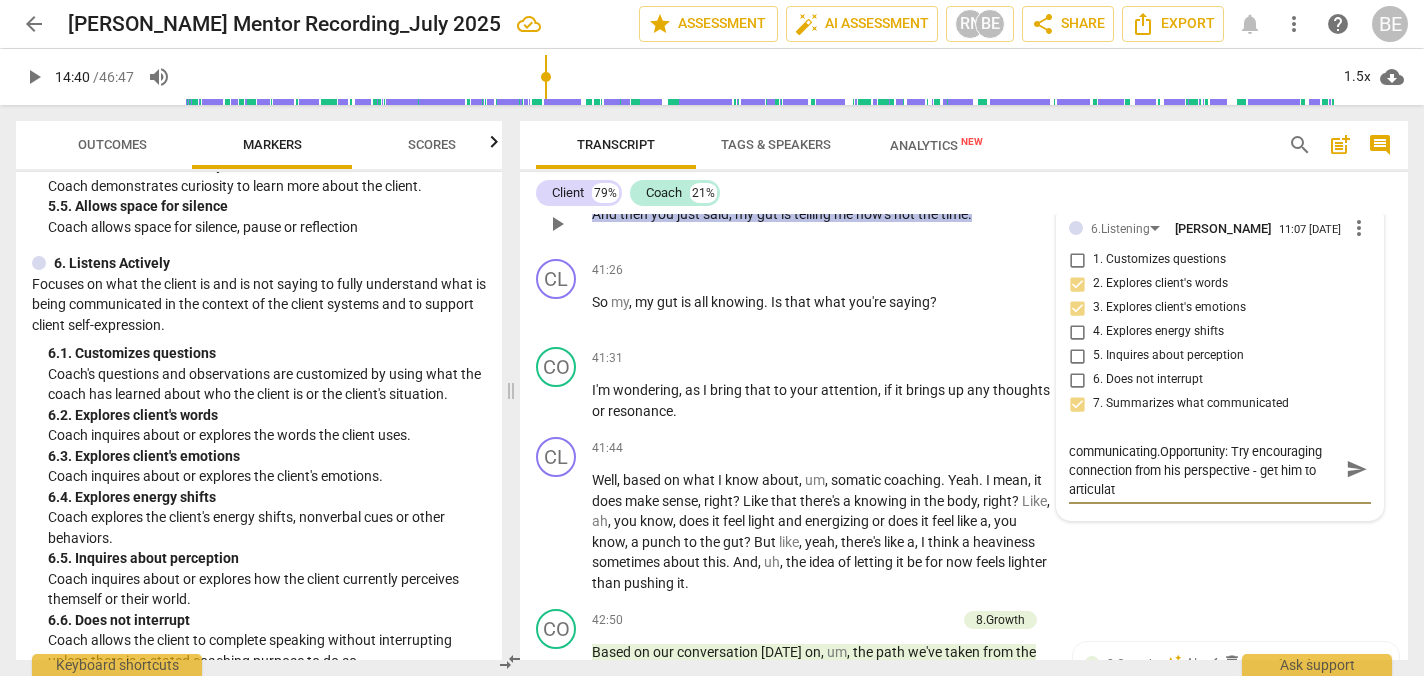 scroll, scrollTop: 0, scrollLeft: 0, axis: both 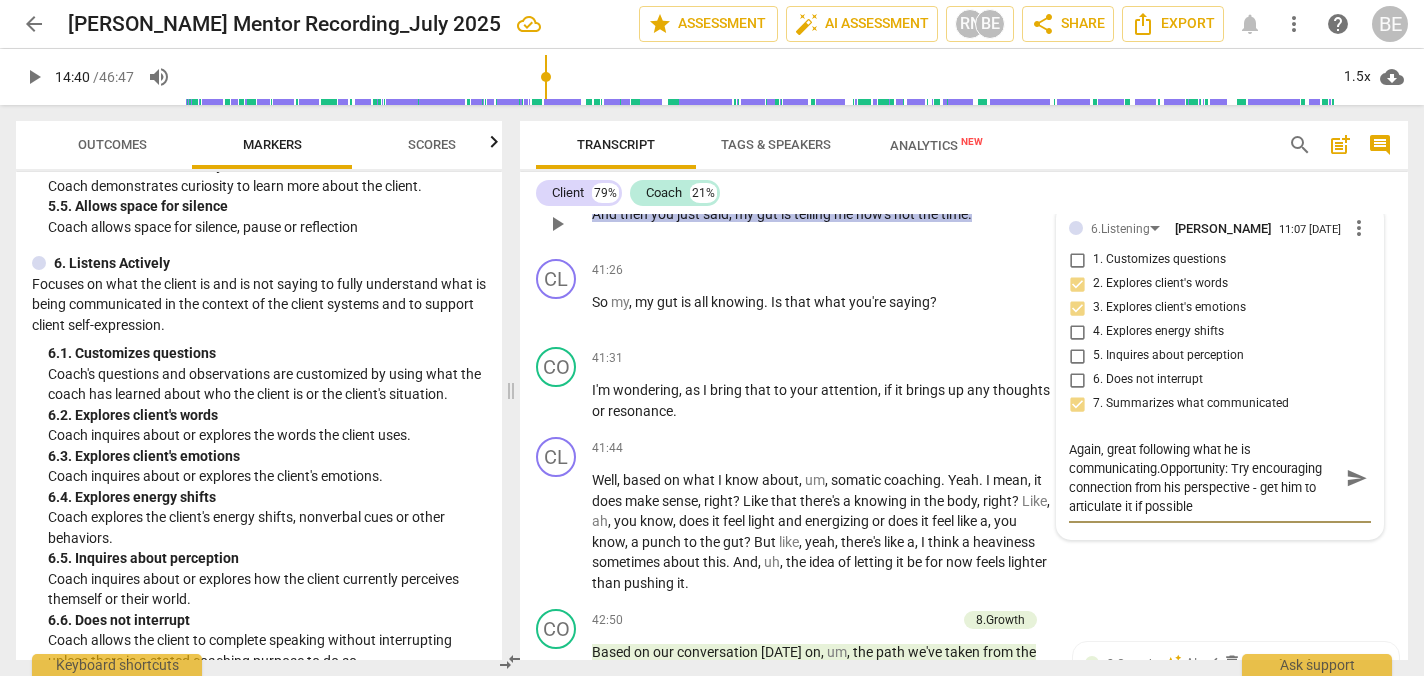 click on "send" at bounding box center [1357, 478] 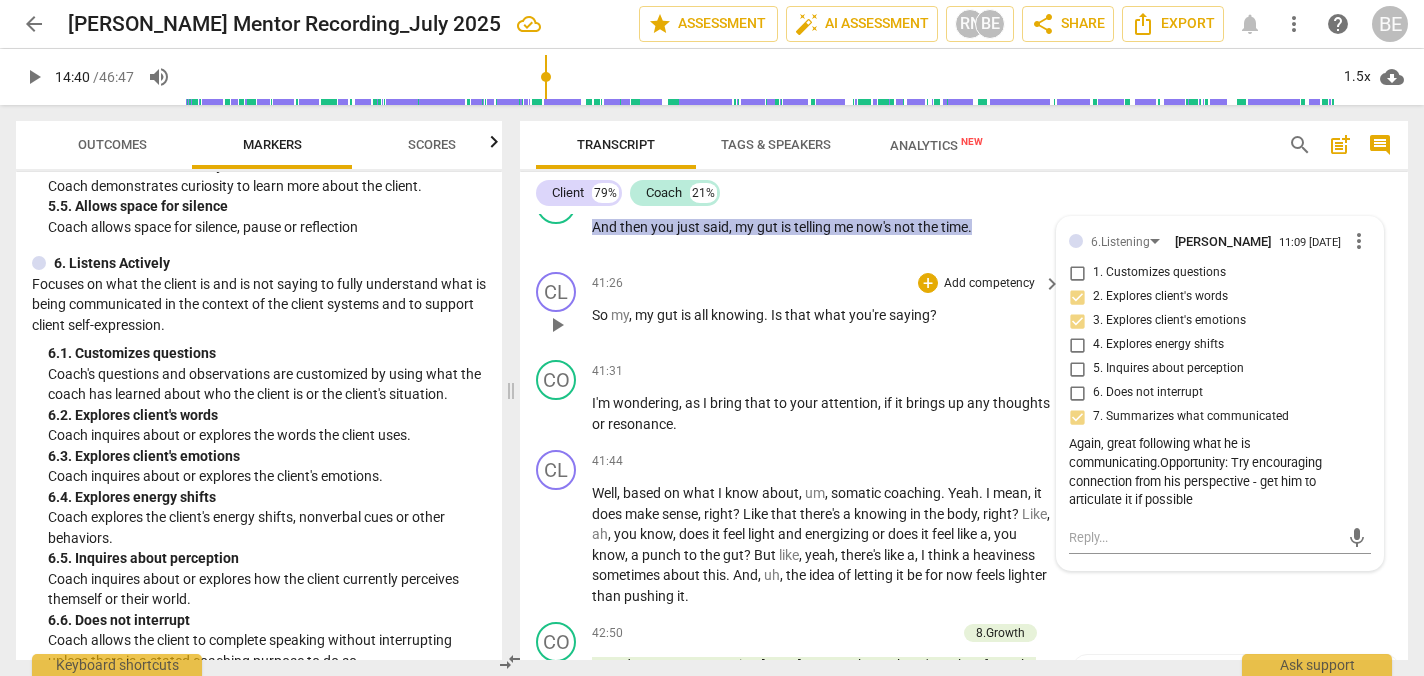 scroll, scrollTop: 14171, scrollLeft: 0, axis: vertical 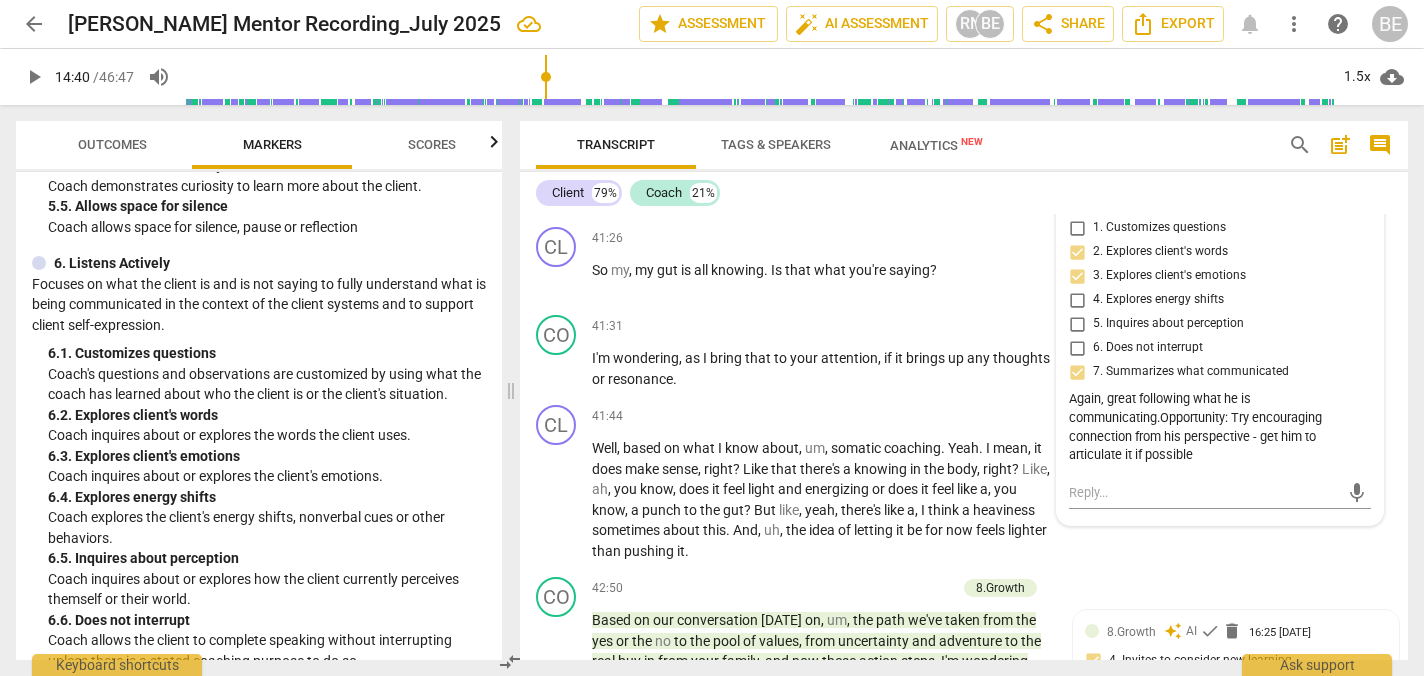 click on "more_vert" at bounding box center [1359, 196] 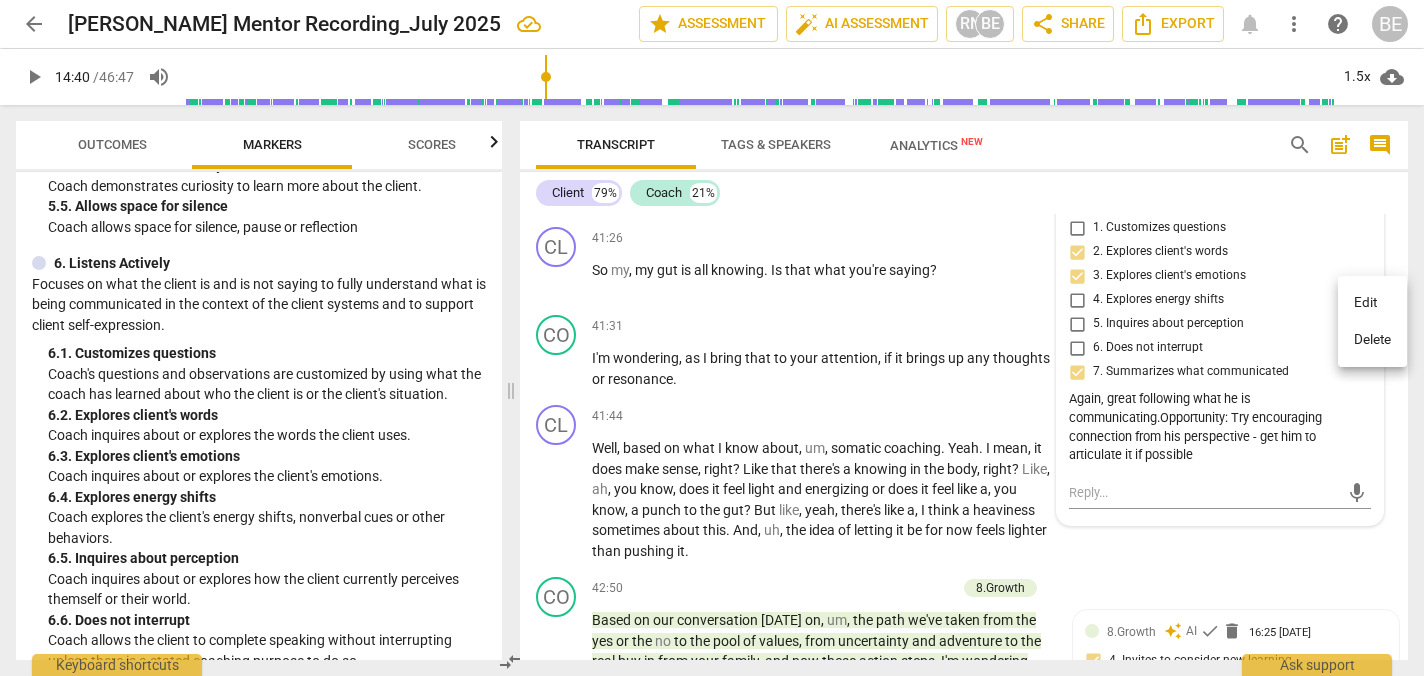 click on "Edit" at bounding box center (1372, 303) 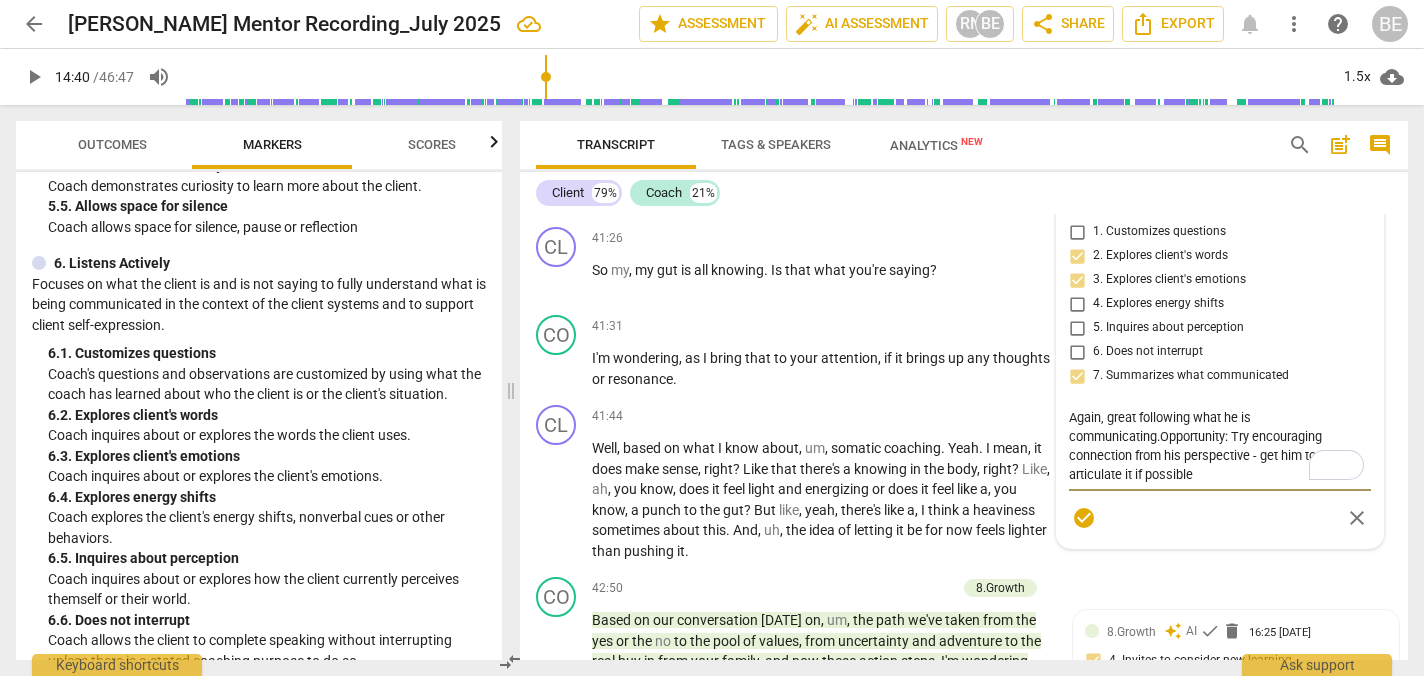 click on "Again, great following what he is communicating.Opportunity: Try encouraging connection from his perspective - get him to articulate it if possible" at bounding box center (1220, 446) 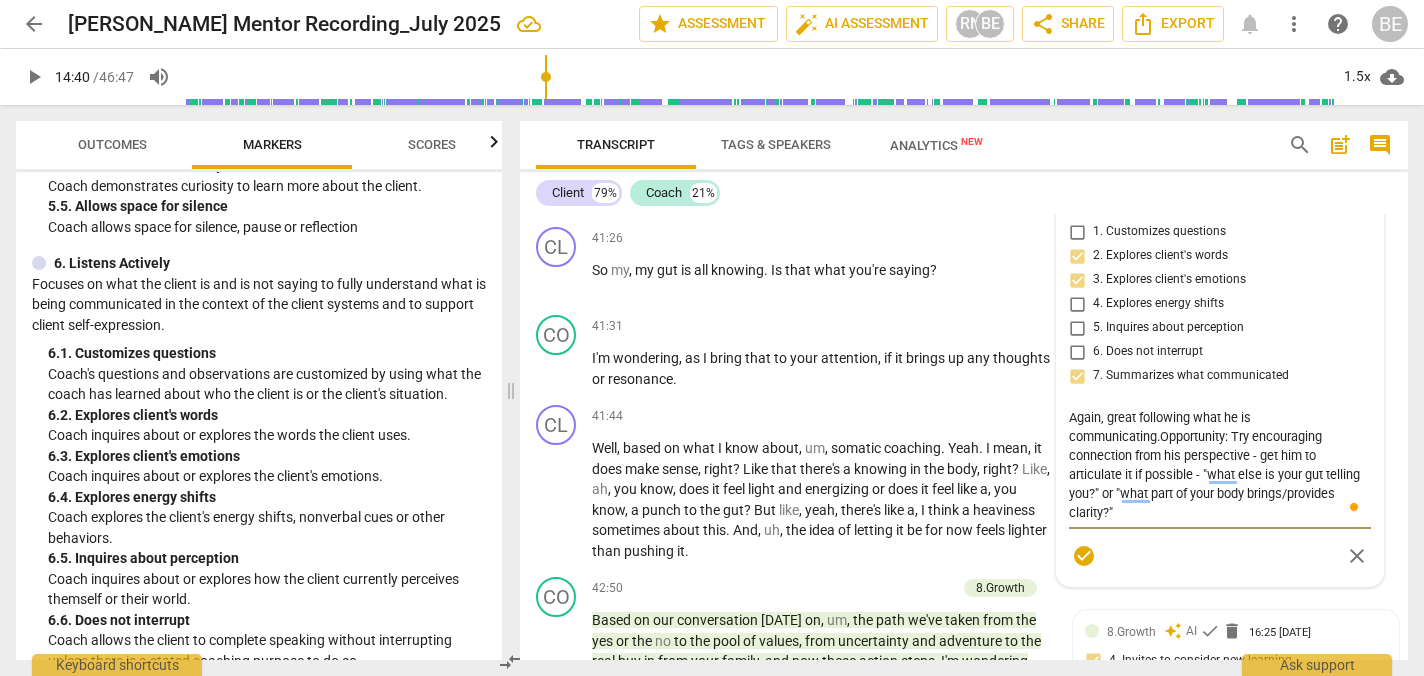 scroll, scrollTop: 14282, scrollLeft: 0, axis: vertical 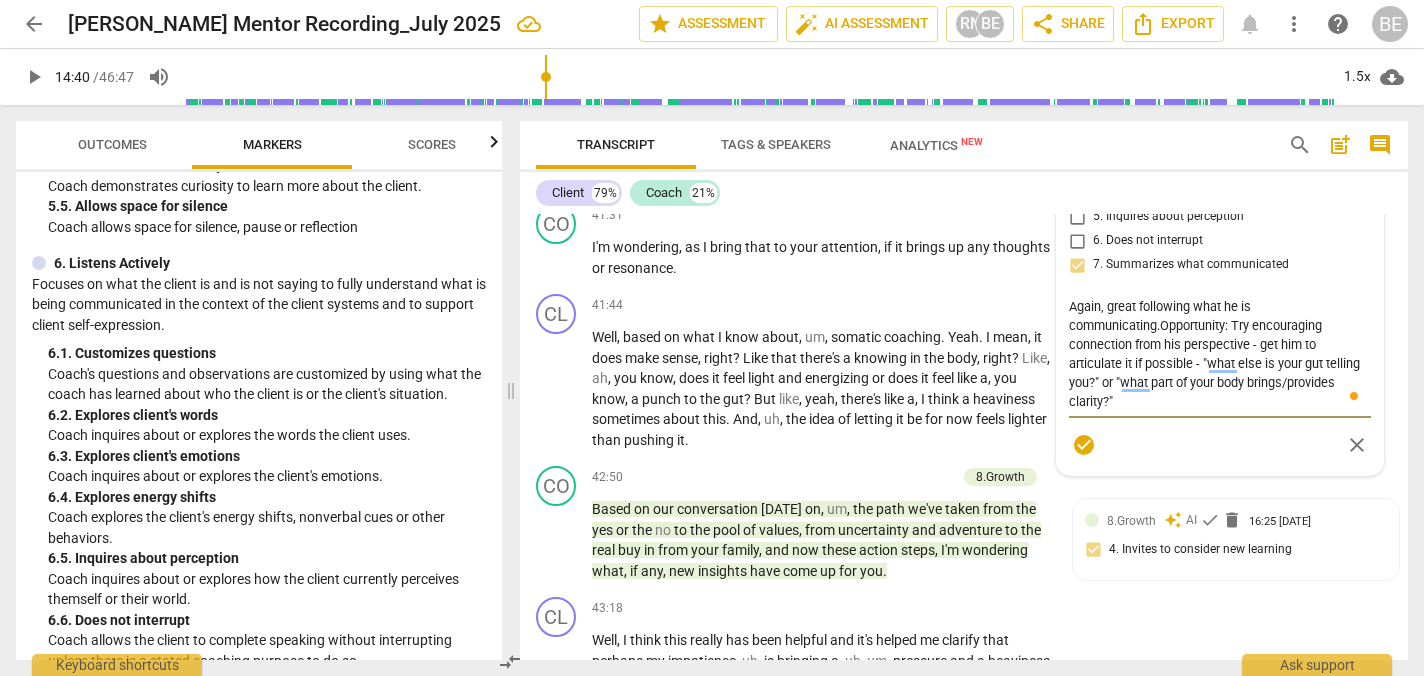 click on "check_circle" at bounding box center (1084, 445) 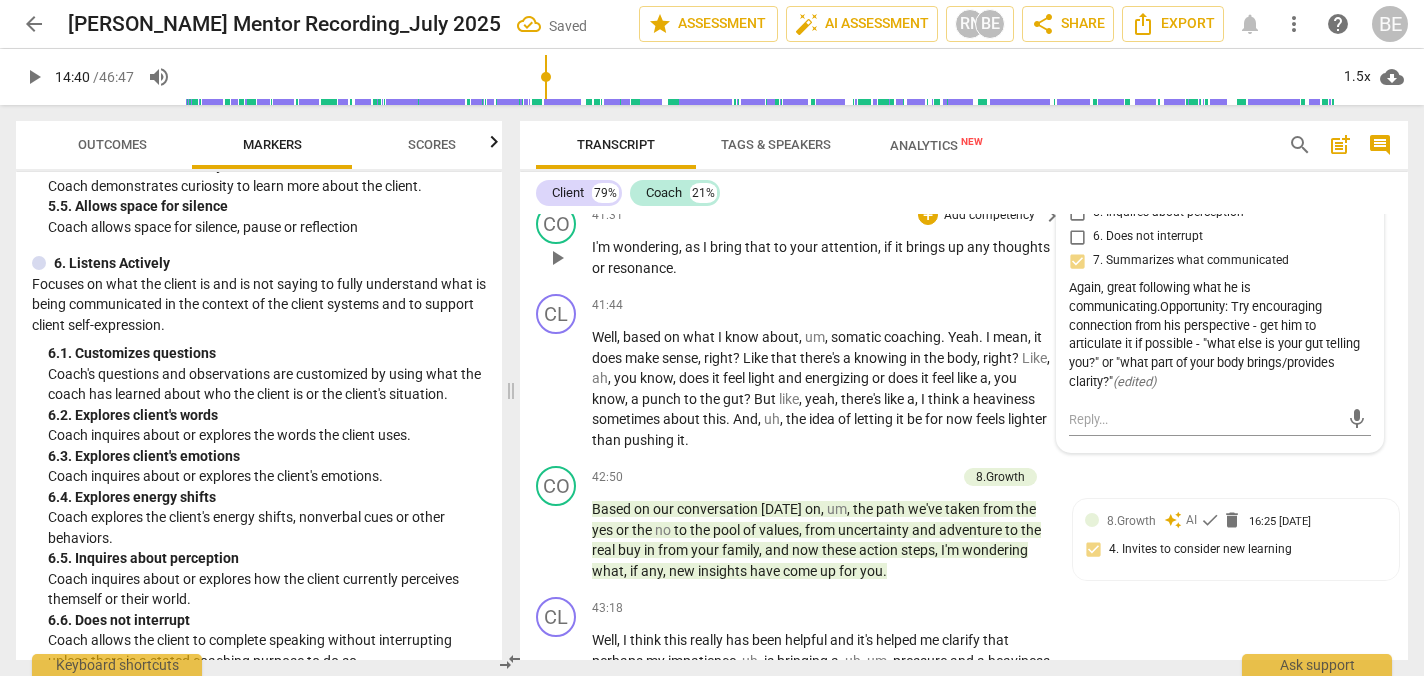 click on "CO play_arrow pause 41:31 + Add competency keyboard_arrow_right I'm   wondering ,   as   I   bring   that   to   your   attention ,   if   it   brings   up   any   thoughts   or   resonance ." at bounding box center [964, 241] 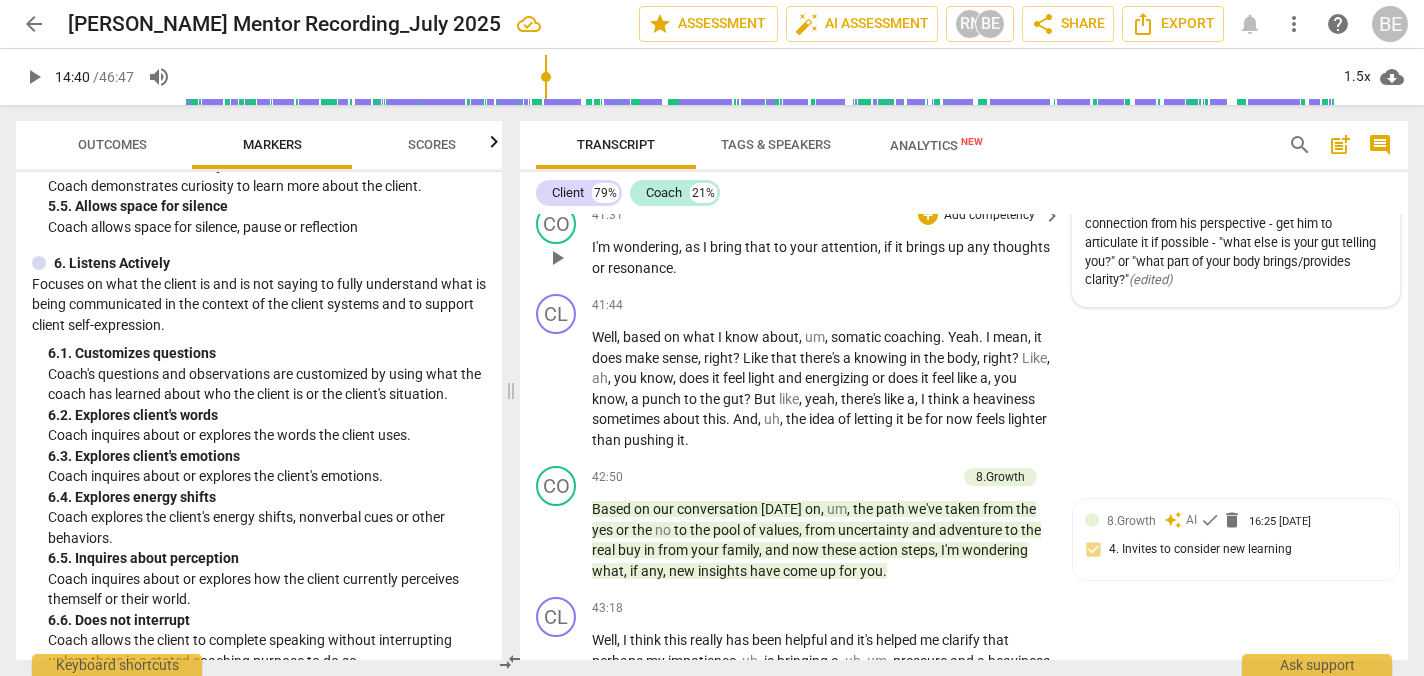click on "Add competency" at bounding box center [989, 216] 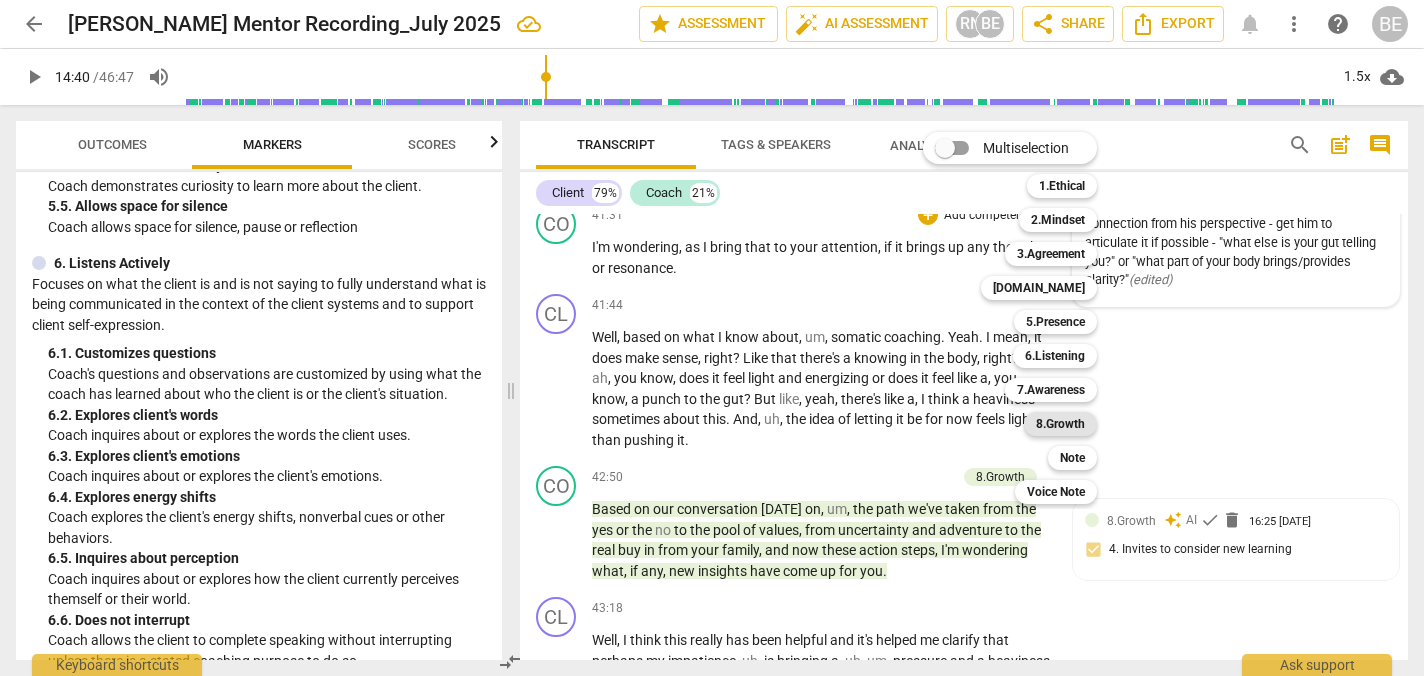 click on "8.Growth" at bounding box center [1060, 424] 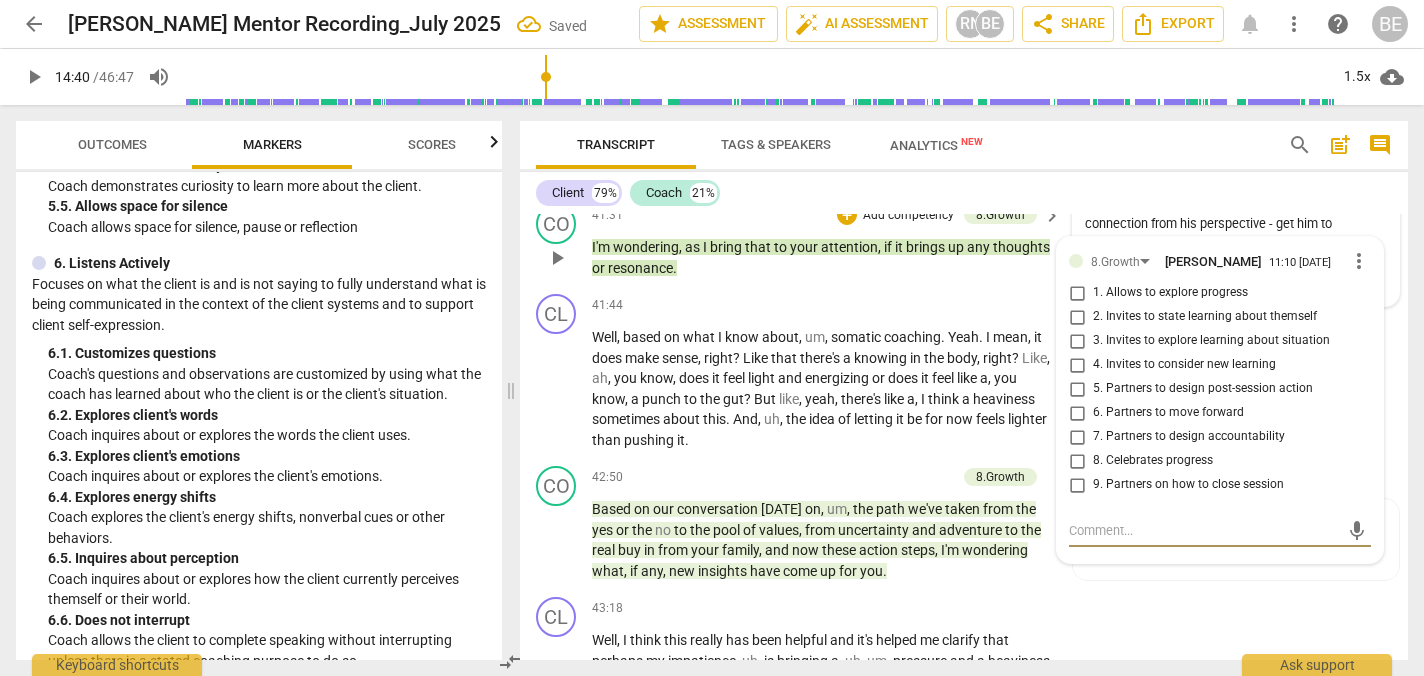 click on "6. Partners to move forward" at bounding box center [1077, 413] 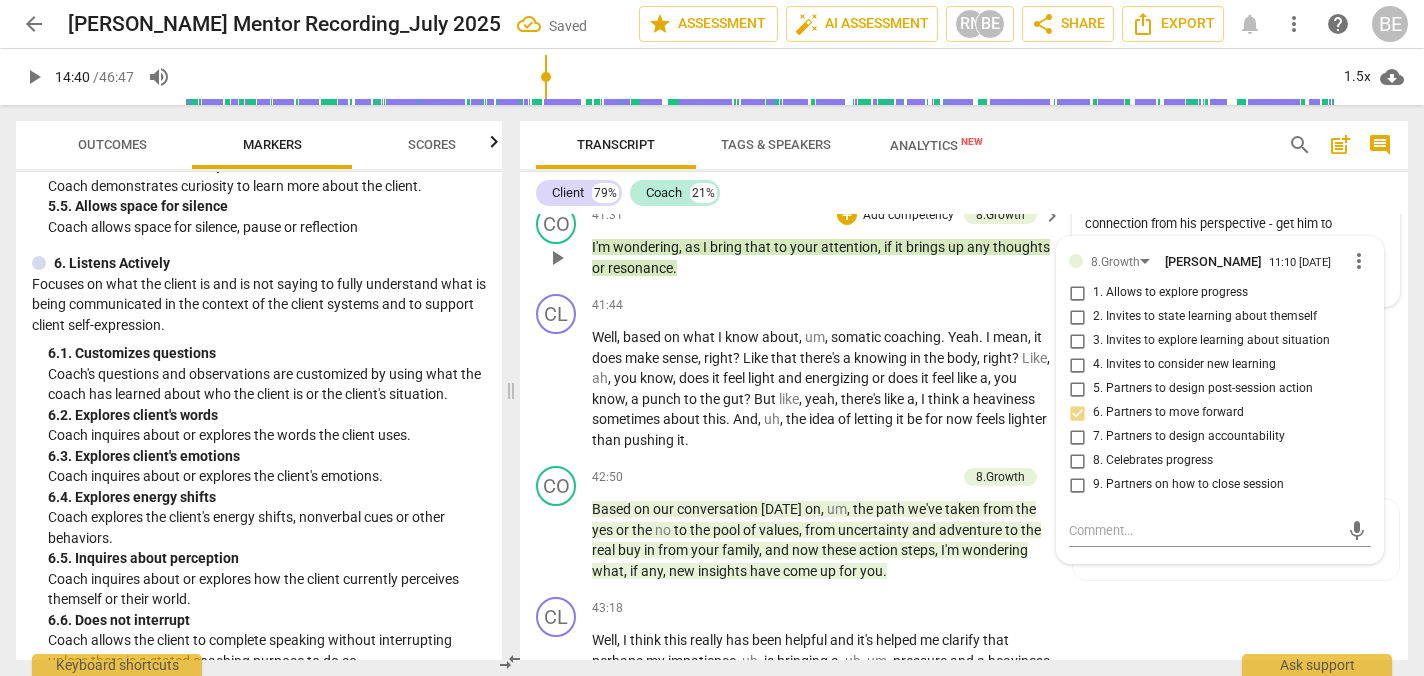click on "4. Invites to consider new learning" at bounding box center (1077, 365) 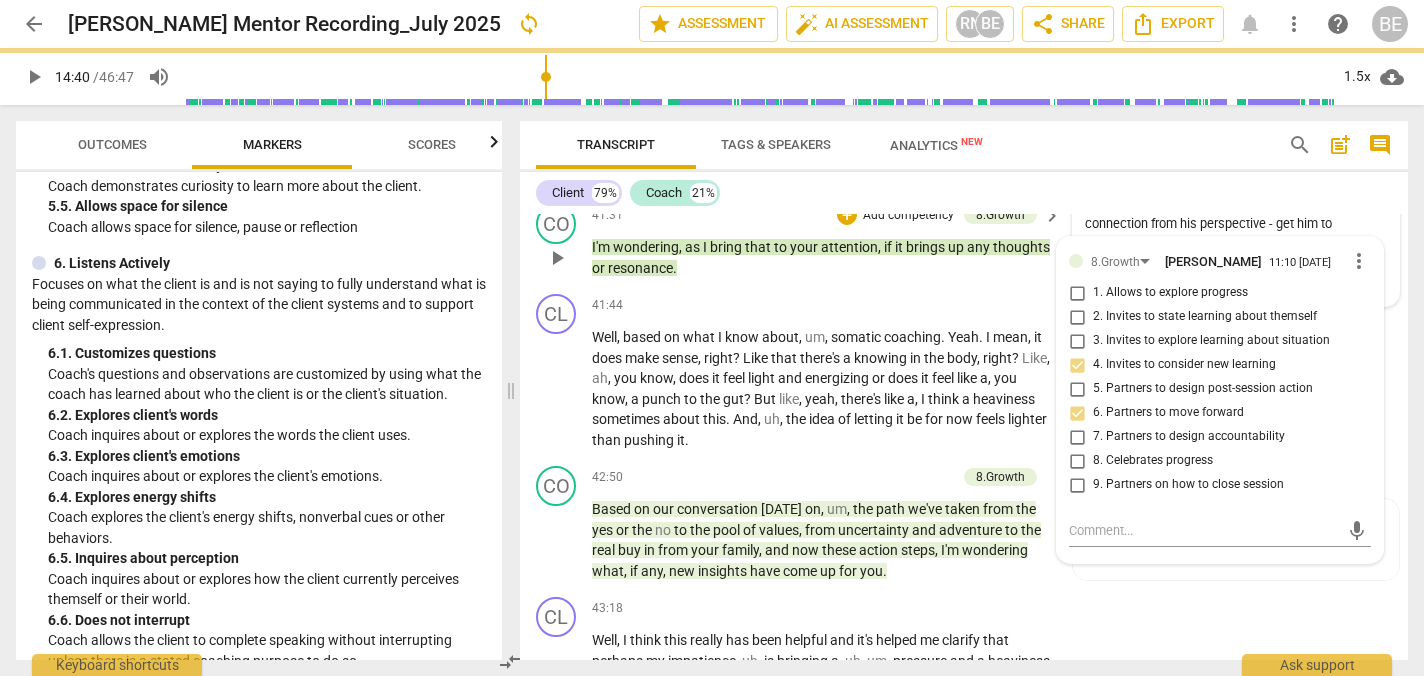 click on "2. Invites to state learning about themself" at bounding box center (1077, 317) 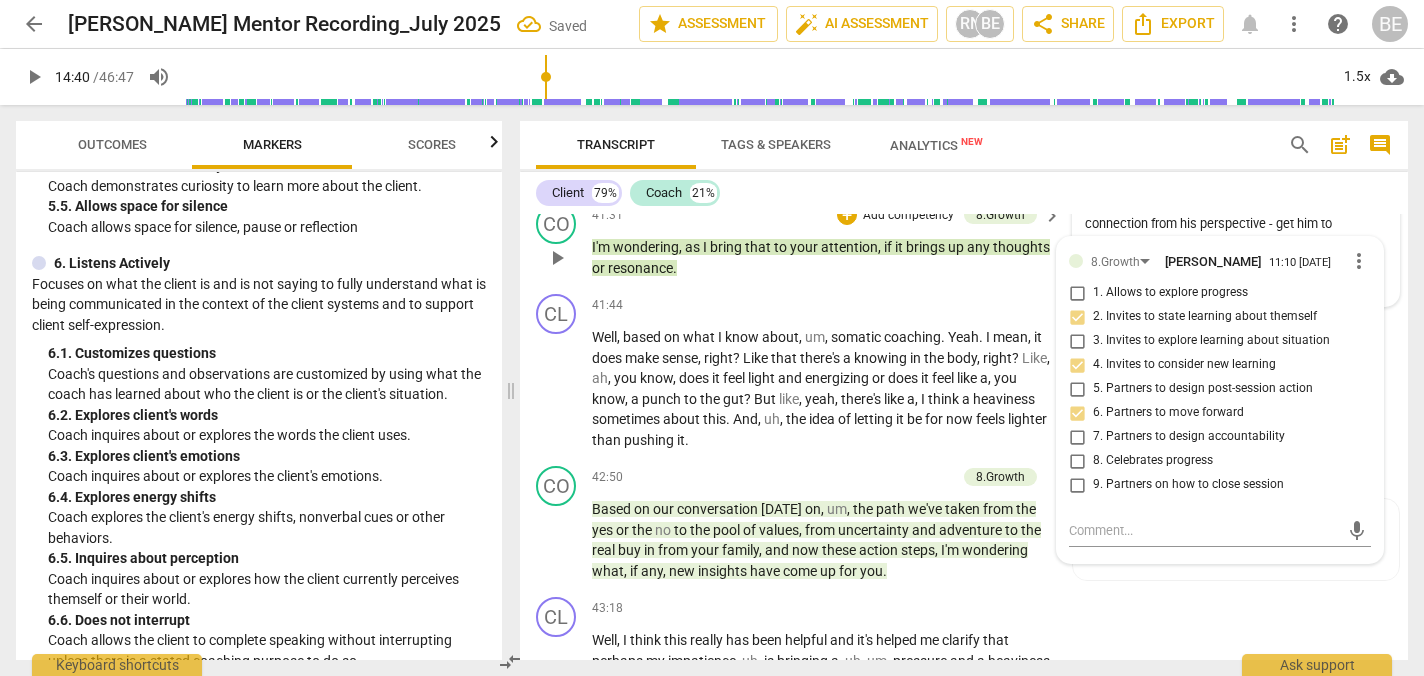 click on "mic" at bounding box center (1220, 529) 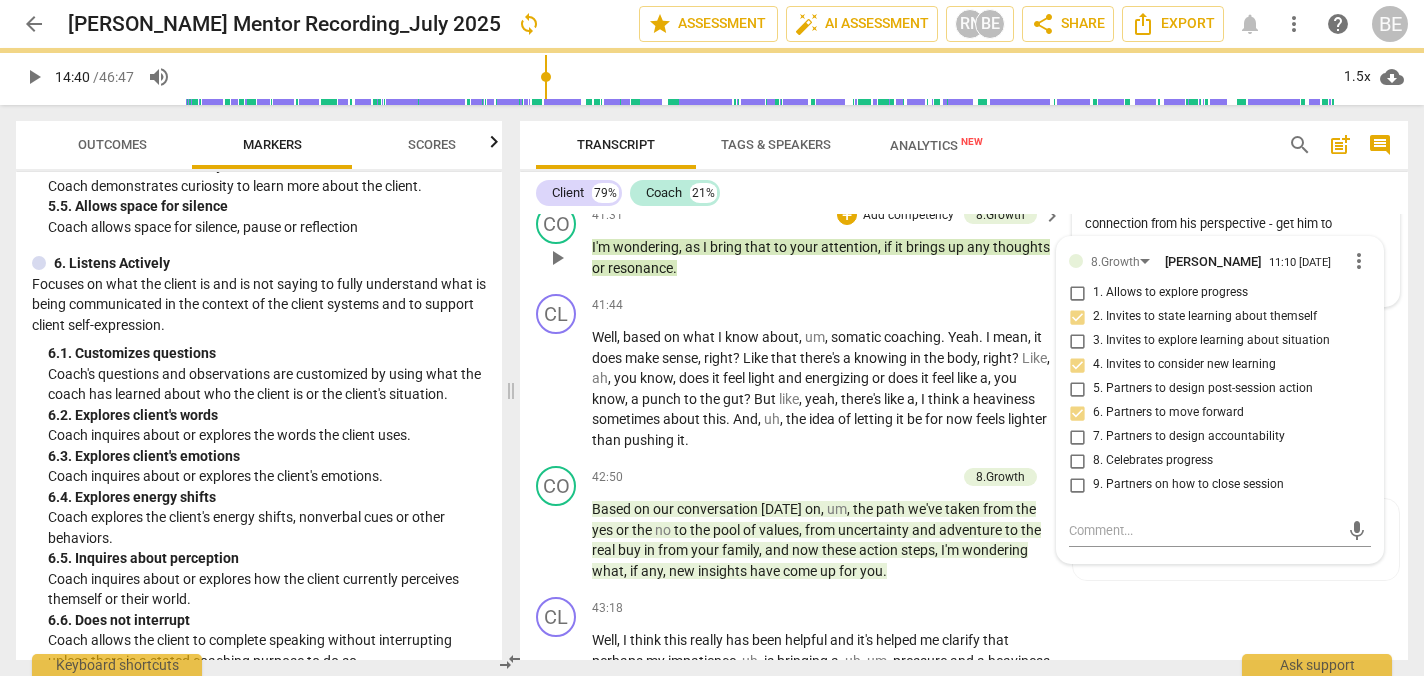 click on "mic" at bounding box center [1220, 529] 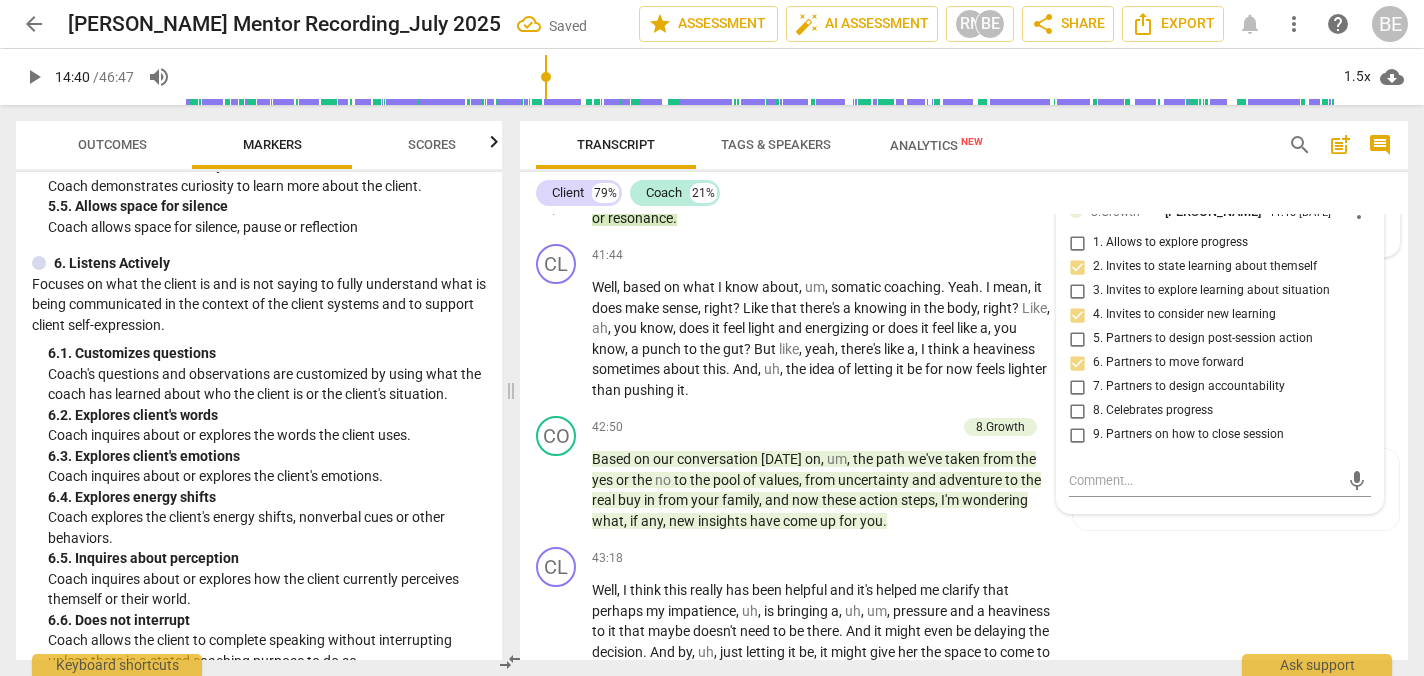 scroll, scrollTop: 14336, scrollLeft: 0, axis: vertical 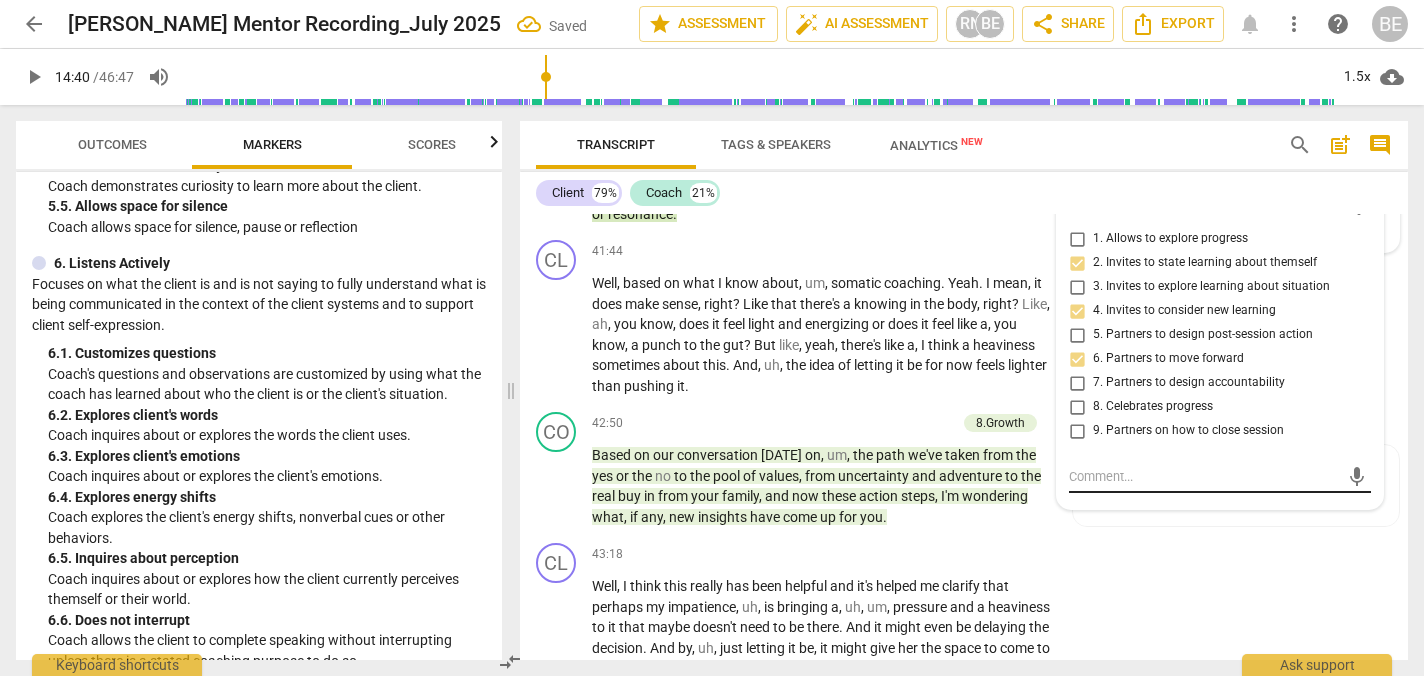 click at bounding box center [1204, 476] 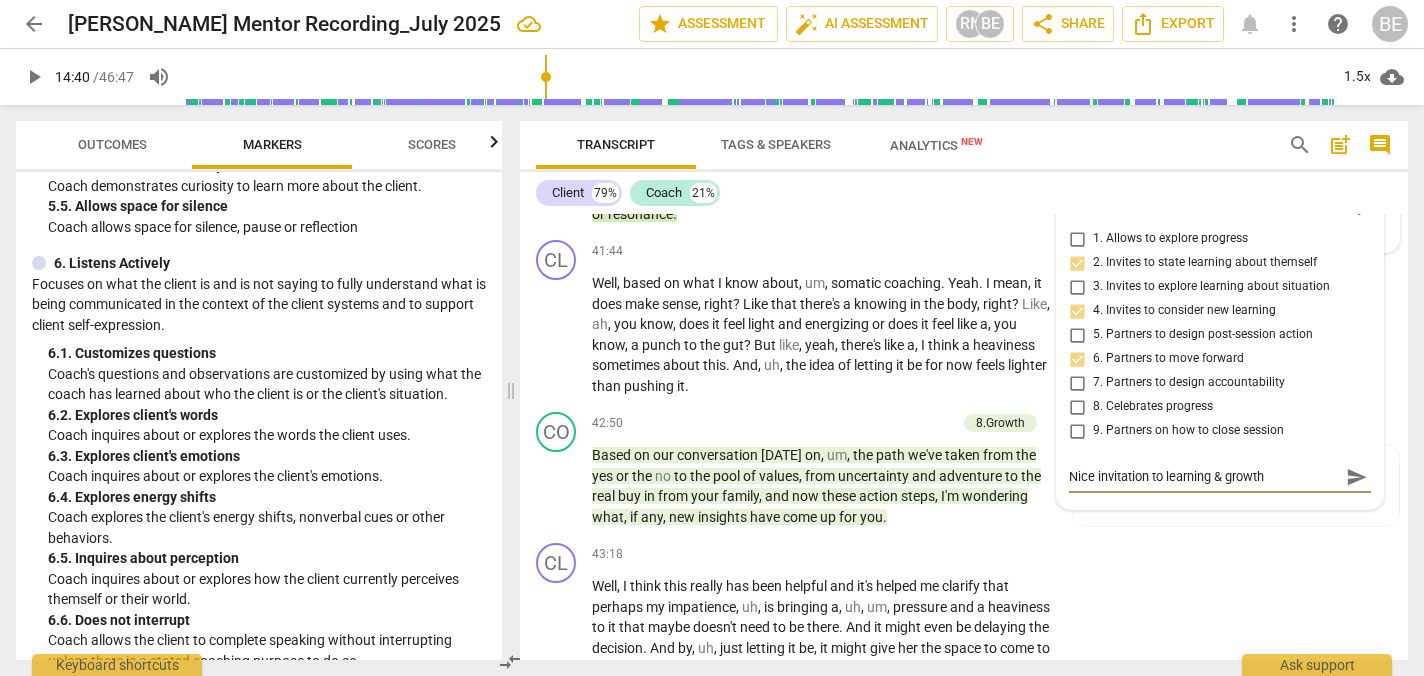 click on "send" at bounding box center [1357, 477] 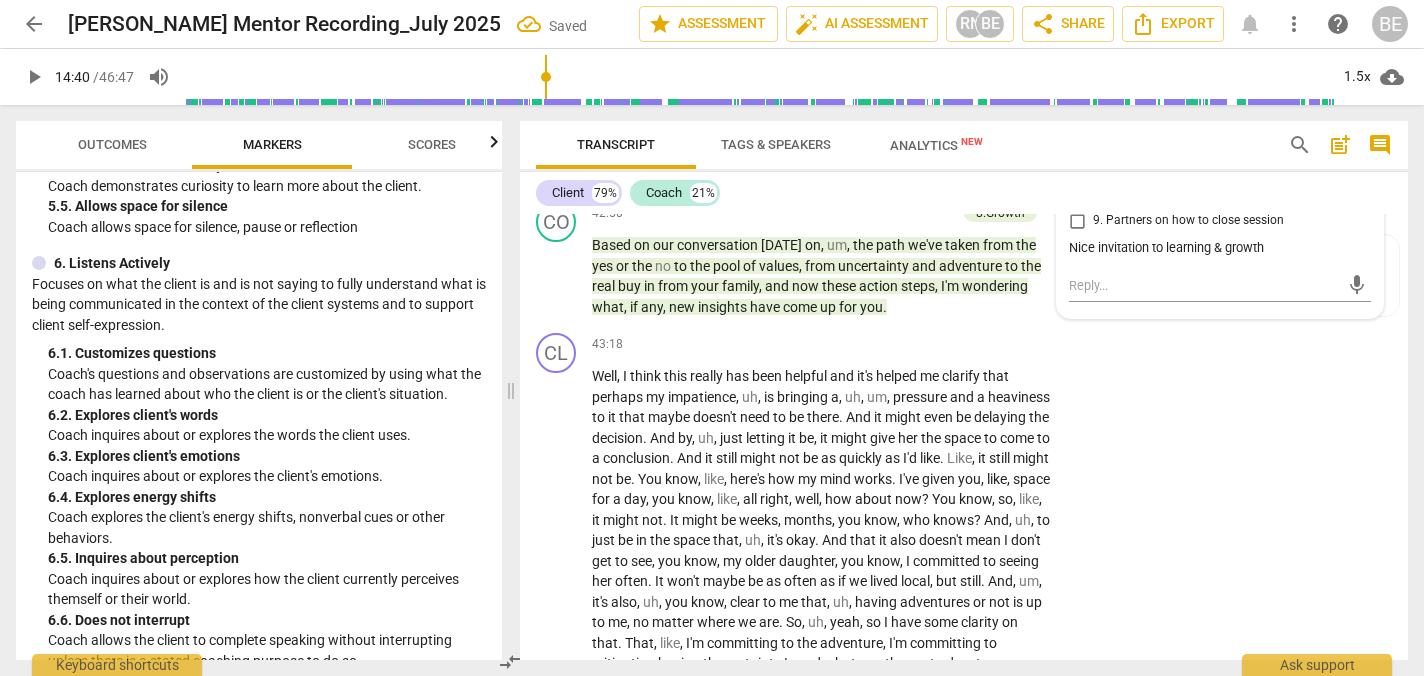 scroll, scrollTop: 14547, scrollLeft: 0, axis: vertical 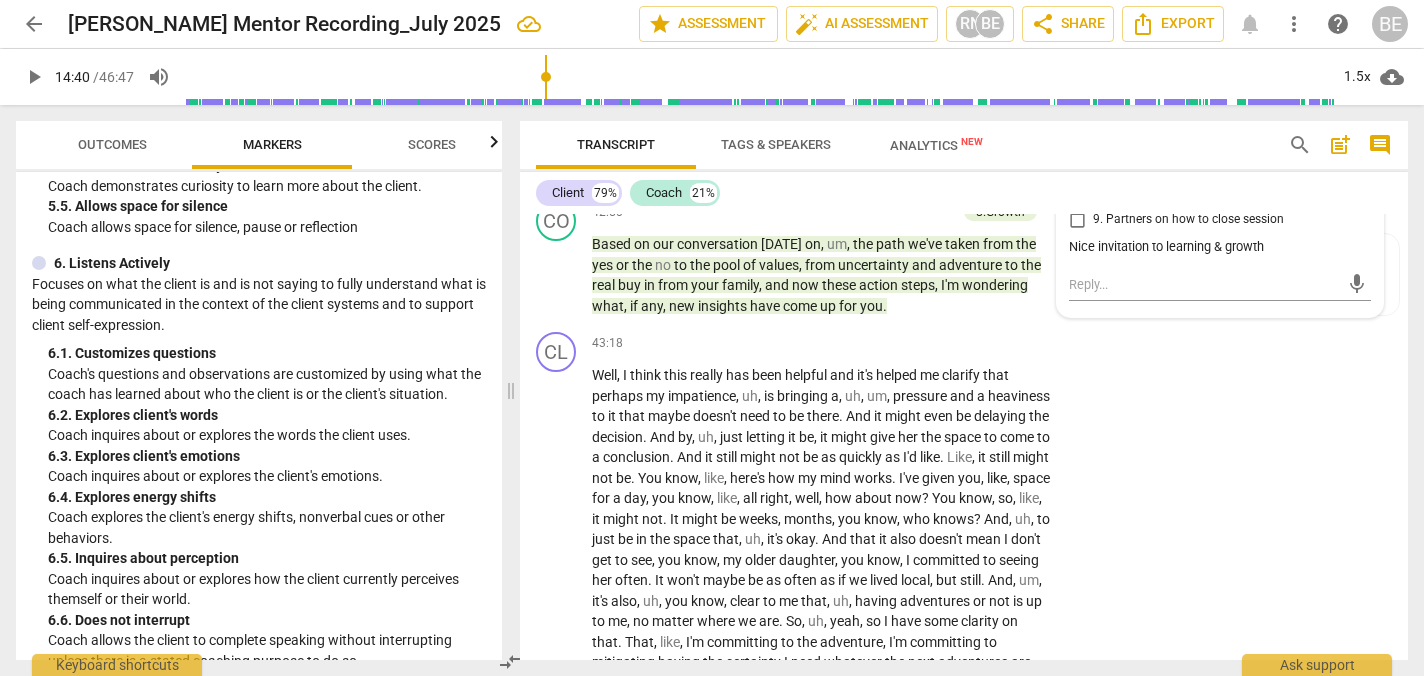 click on "Well ,   based   on   what   I   know   about ,   um ,   somatic   coaching .   Yeah .   I   mean ,   it   does   make   sense ,   right ?   Like   that   there's   a   knowing   in   the   body ,   right ?   Like ,   ah ,   you   know ,   does   it   feel   light   and   energizing   or   does   it   feel   like   a ,   you   know ,   a   punch   to   the   gut ?   But   like ,   yeah ,   there's   like   a ,   I   think   a   heaviness   sometimes   about   this .   And ,   uh ,   the   idea   of   letting   it   be   for   now   feels   lighter   than   pushing   it ." at bounding box center (821, 123) 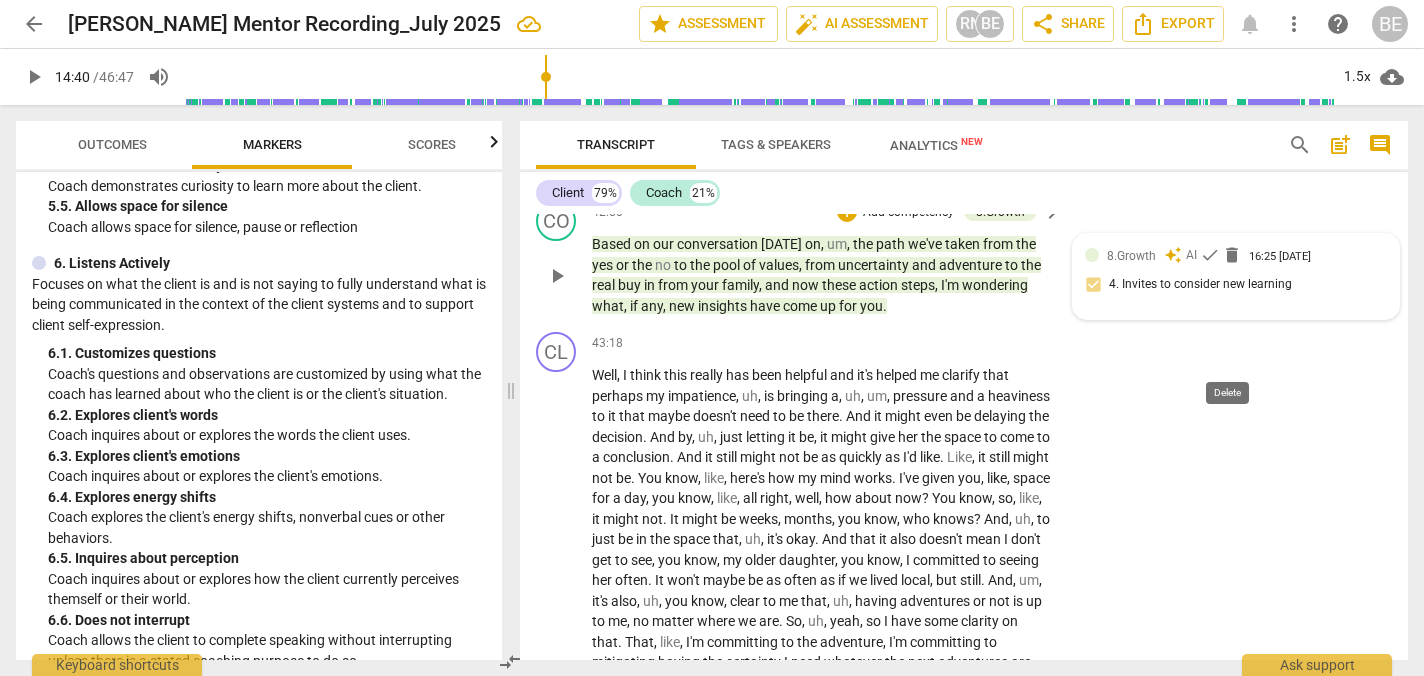click on "delete" at bounding box center (1232, 255) 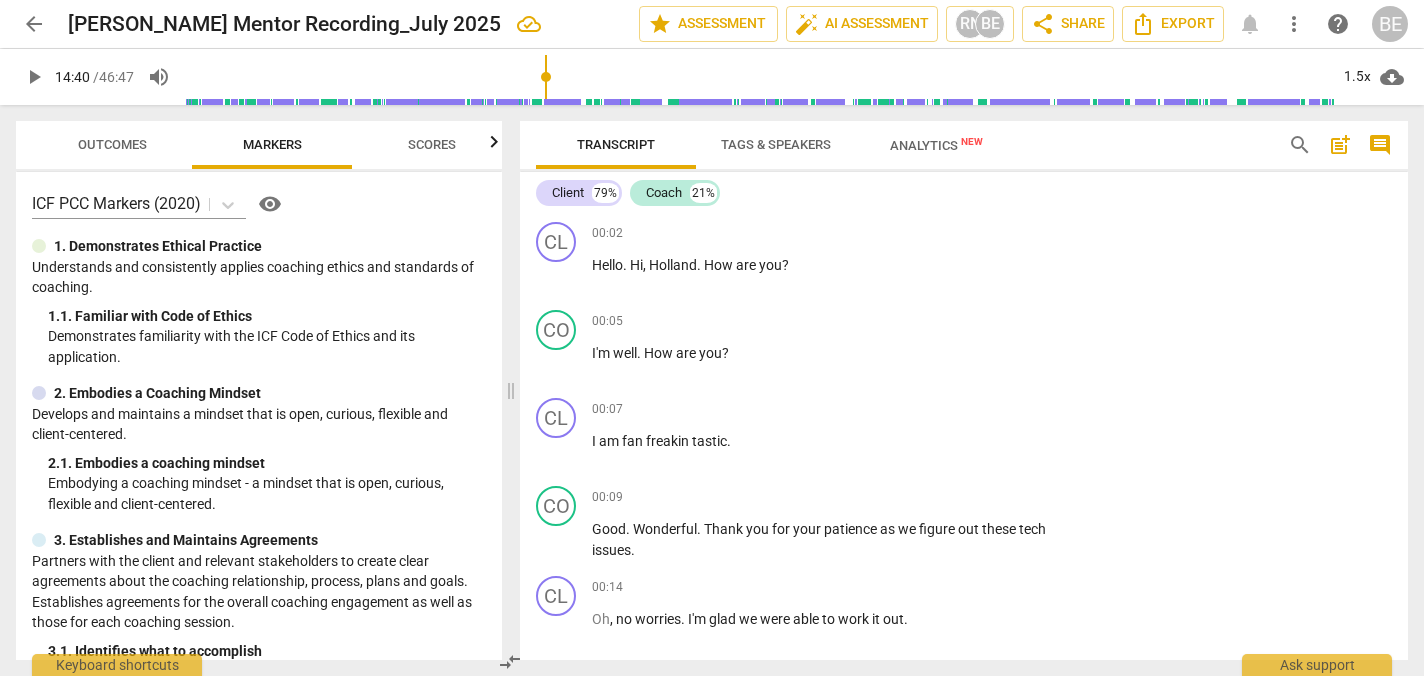 scroll, scrollTop: 0, scrollLeft: 0, axis: both 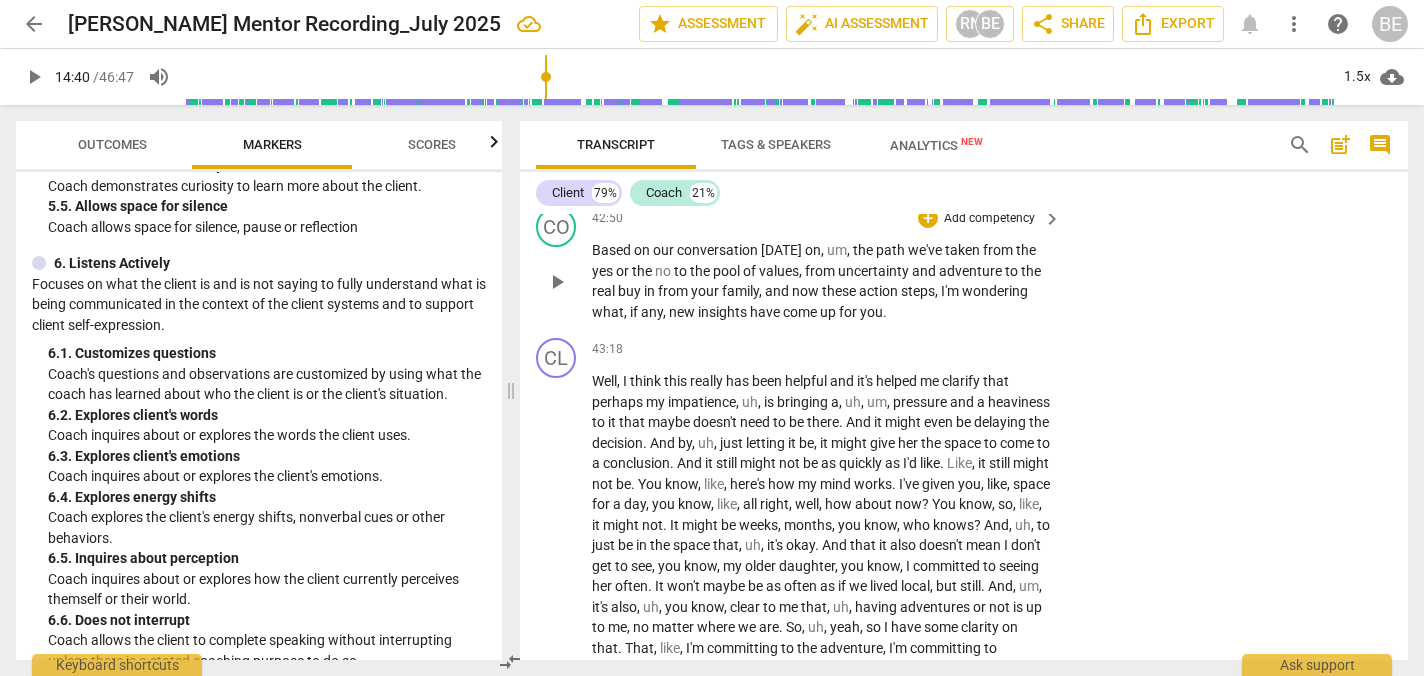 click on "Add competency" at bounding box center (989, 219) 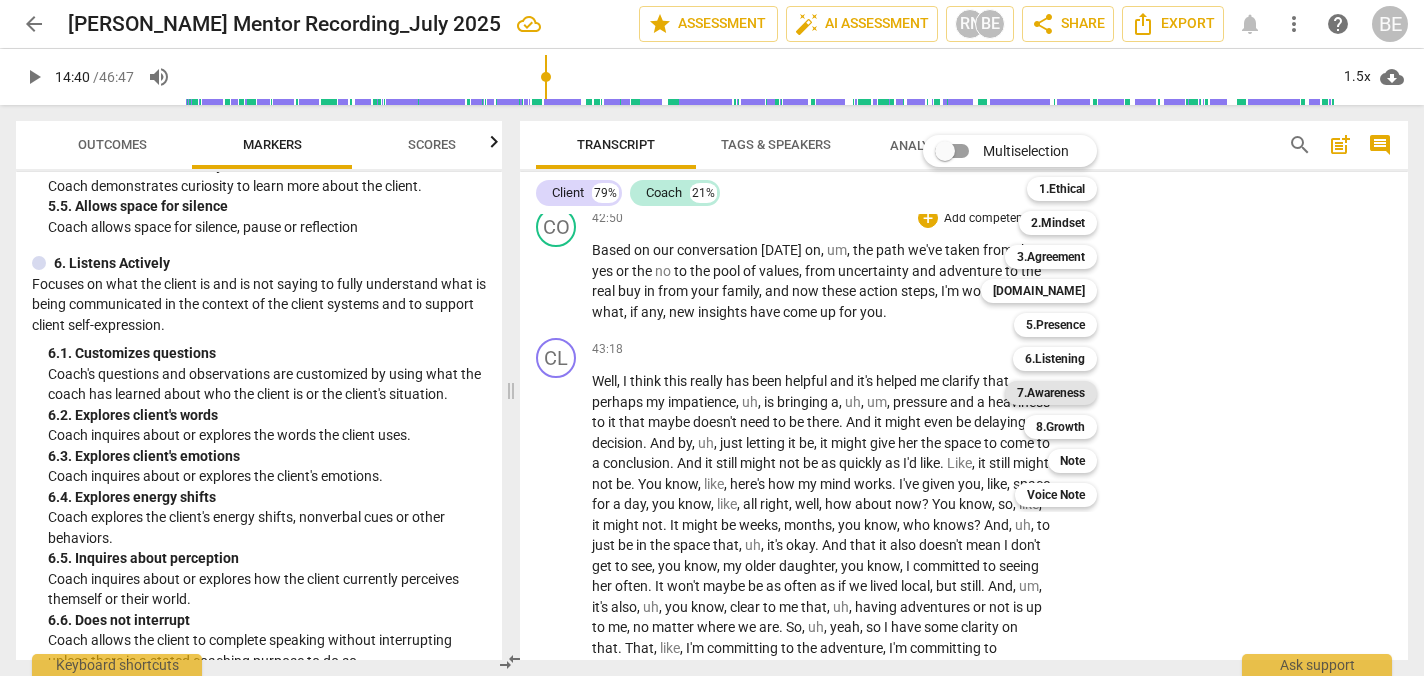 click on "7.Awareness" at bounding box center (1051, 393) 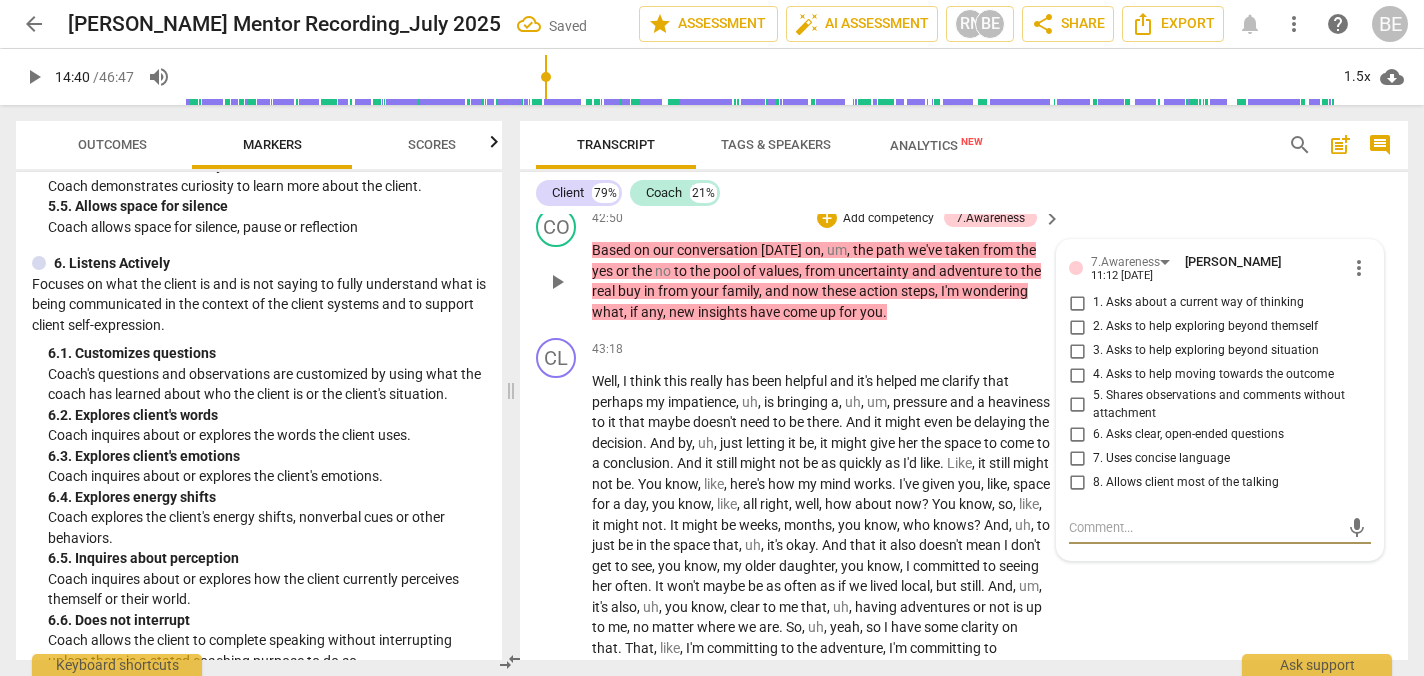click on "more_vert" at bounding box center [1359, 268] 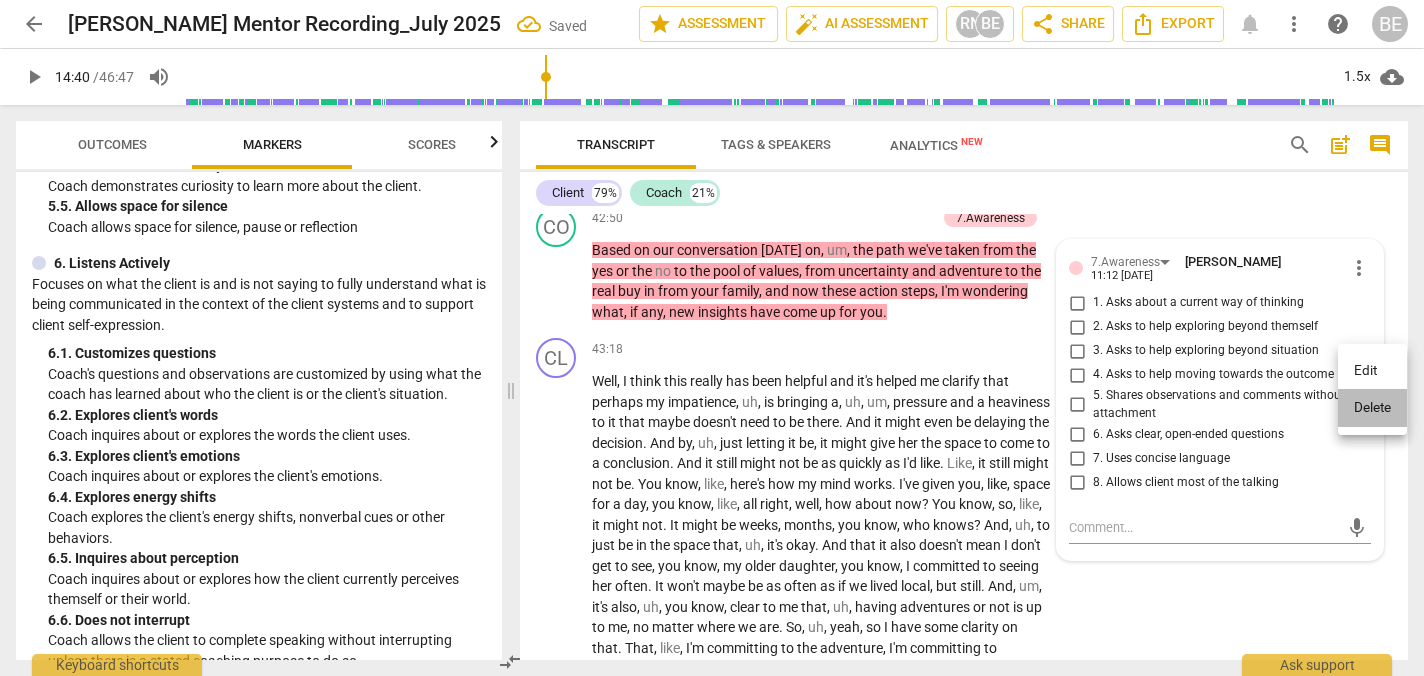 click on "Delete" at bounding box center [1372, 408] 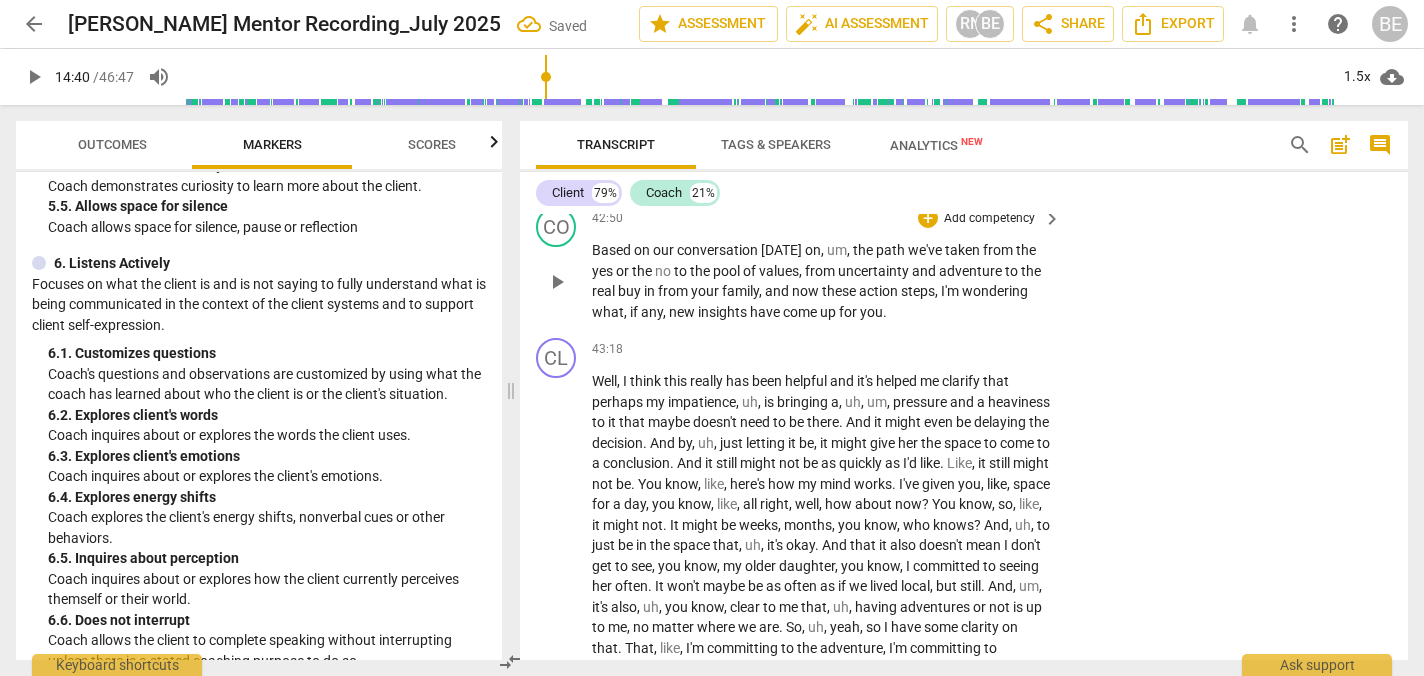 click on "Add competency" at bounding box center [989, 219] 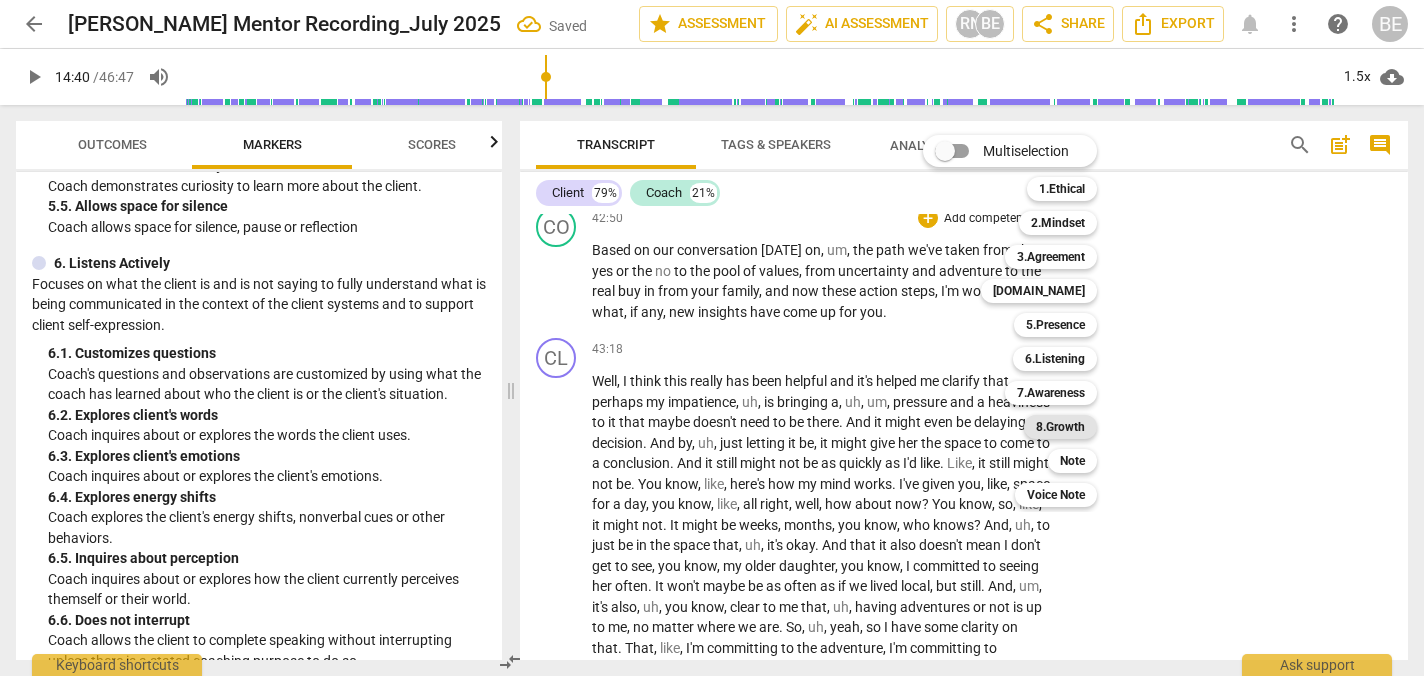 click on "8.Growth" at bounding box center [1060, 427] 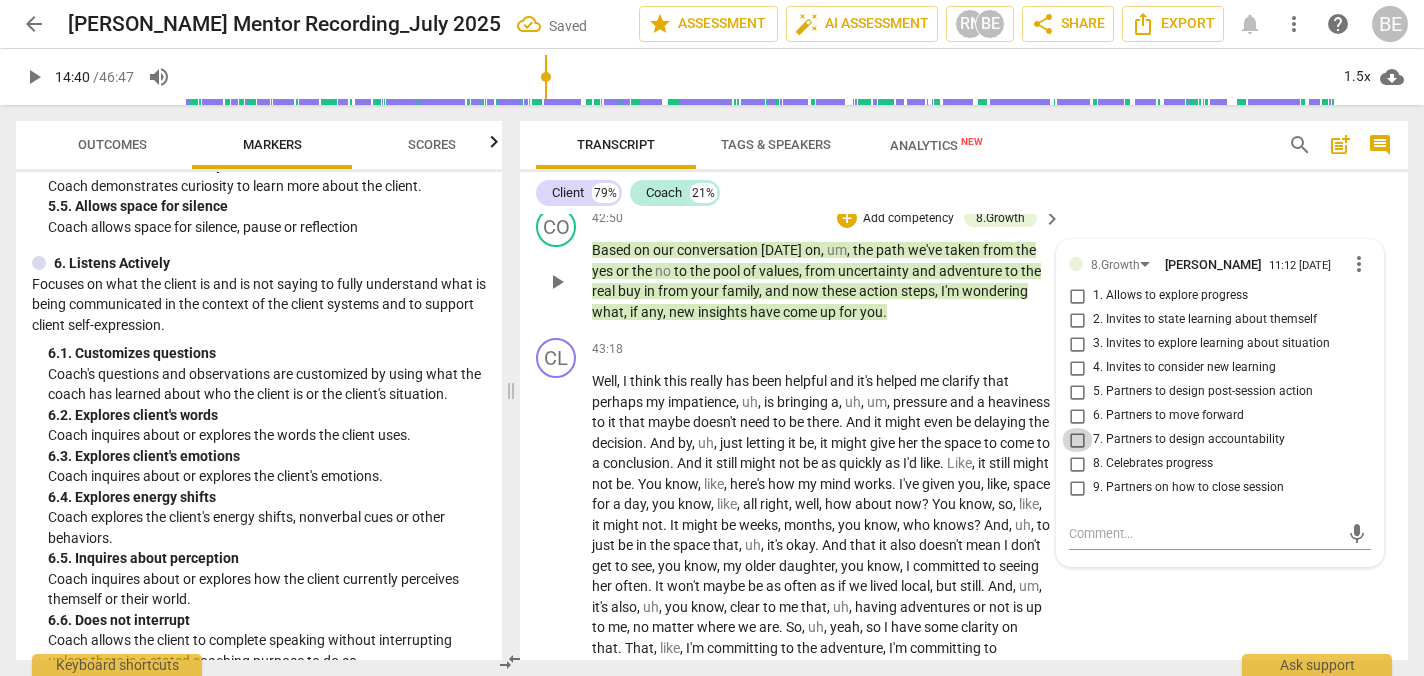 click on "7. Partners to design accountability" at bounding box center (1077, 440) 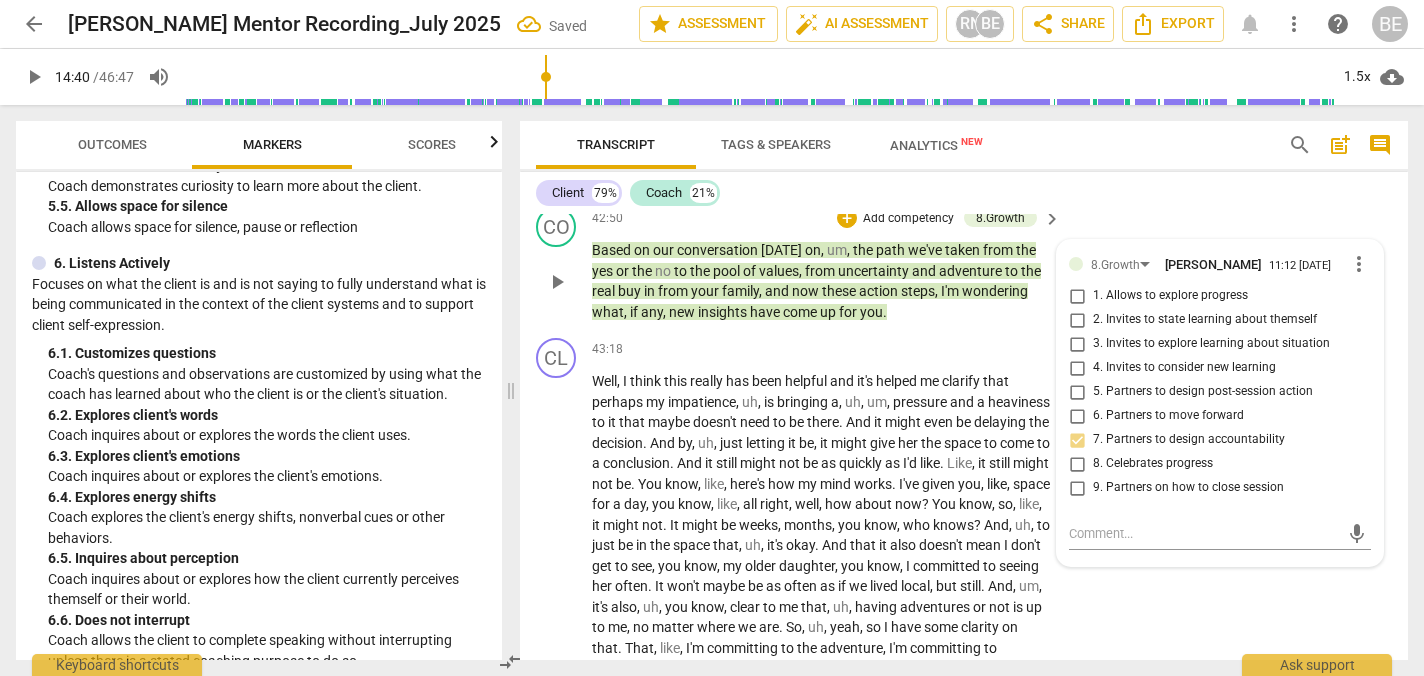 click on "6. Partners to move forward" at bounding box center (1077, 416) 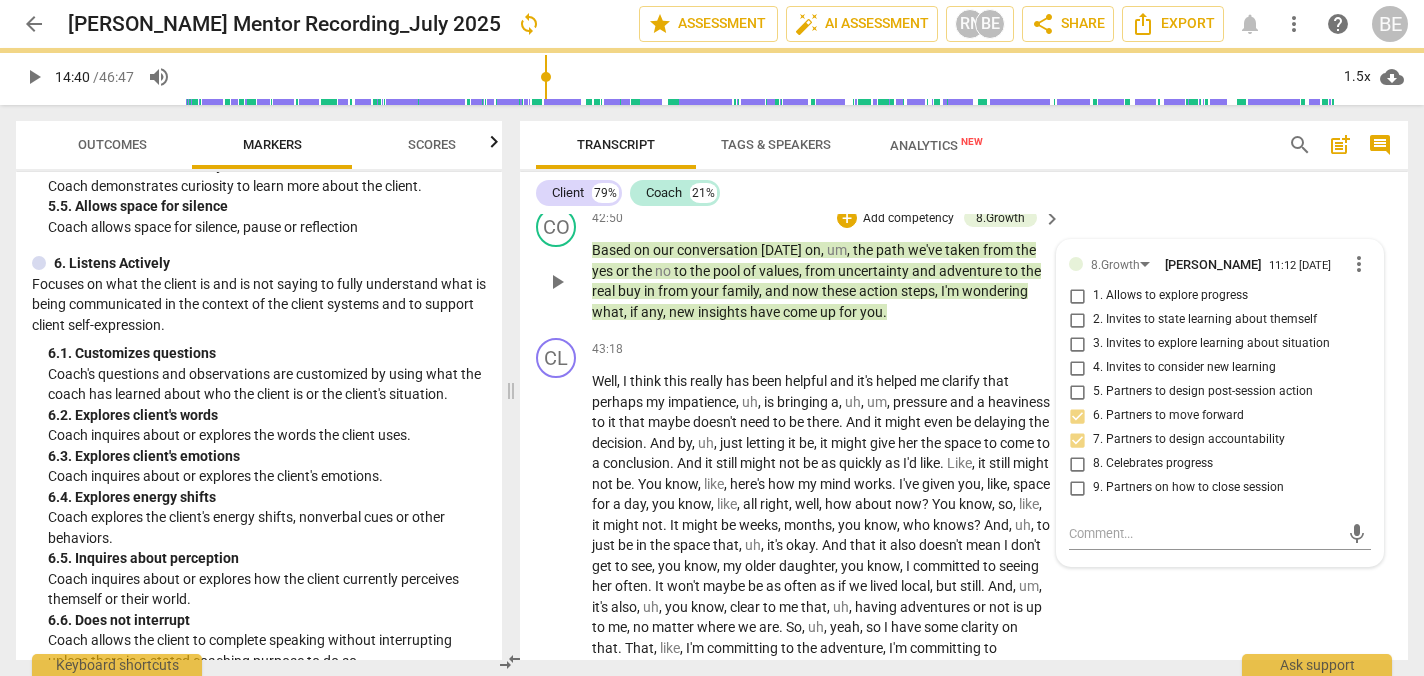 click on "2. Invites to state learning about themself" at bounding box center (1077, 320) 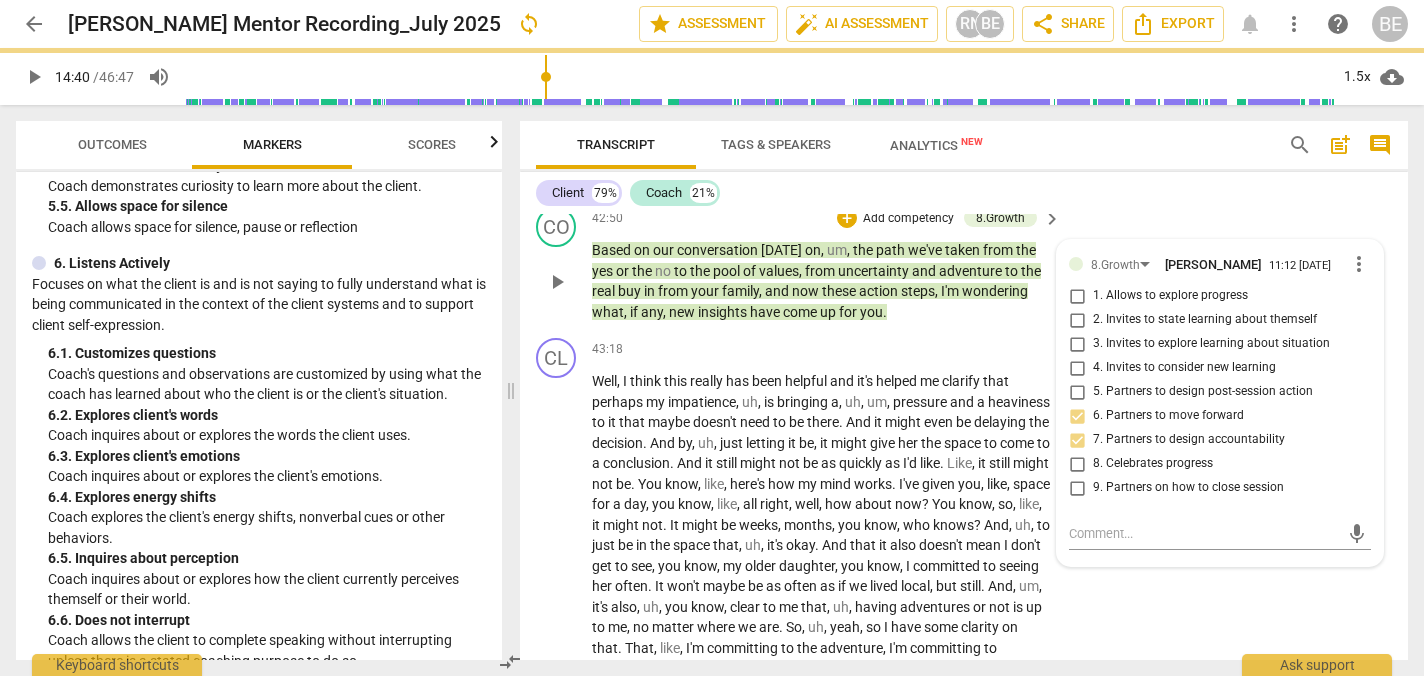 checkbox on "true" 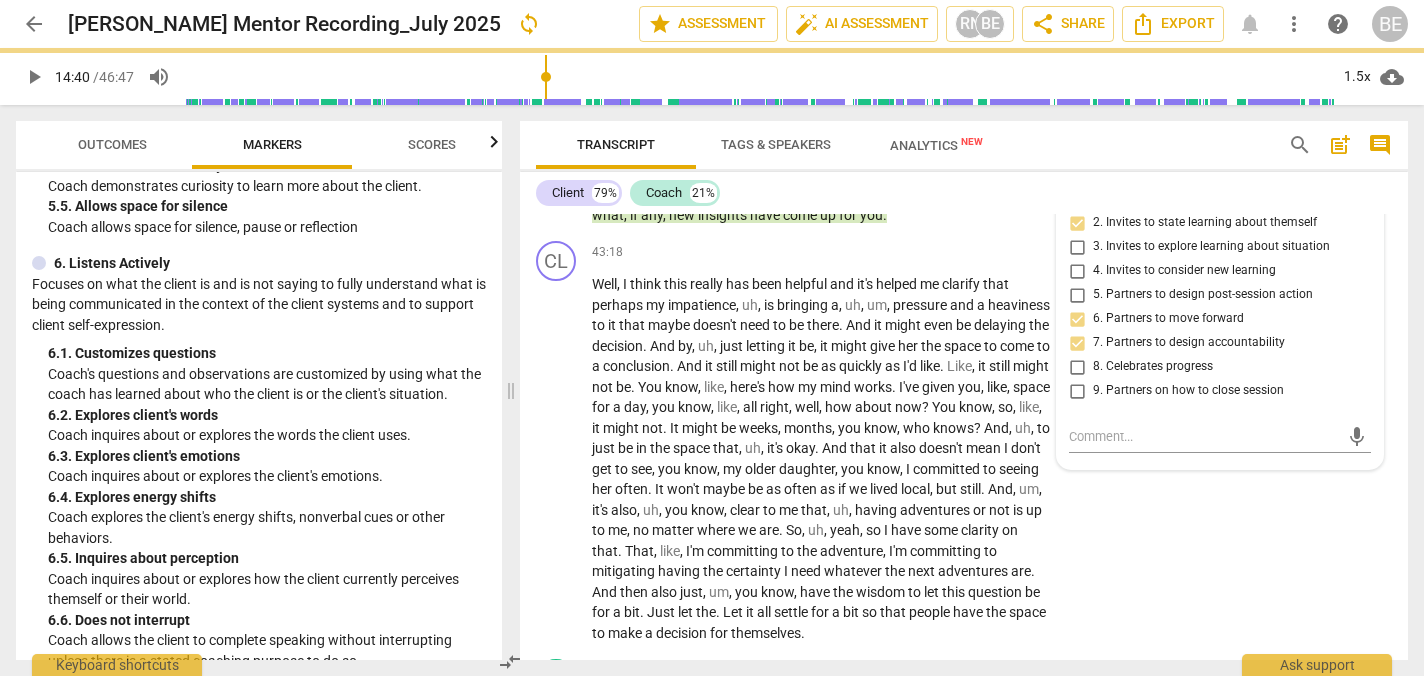 scroll, scrollTop: 14646, scrollLeft: 0, axis: vertical 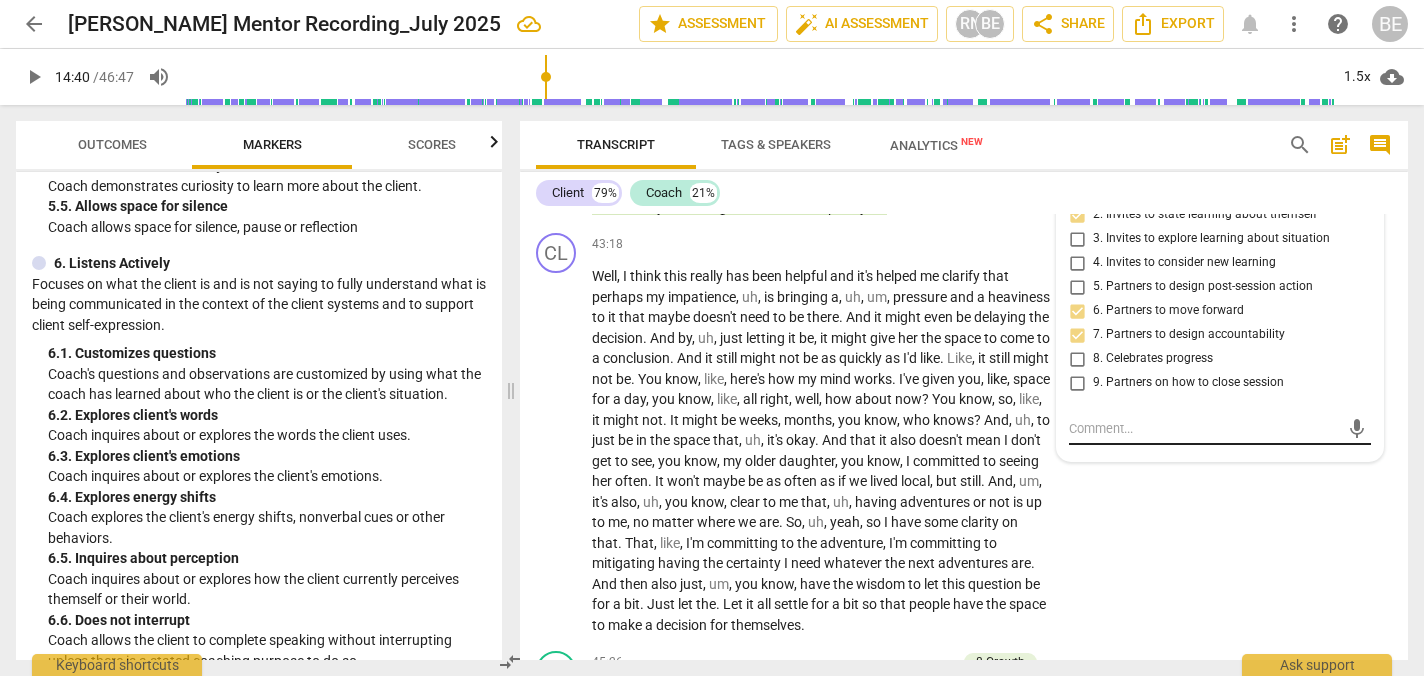 click at bounding box center (1204, 428) 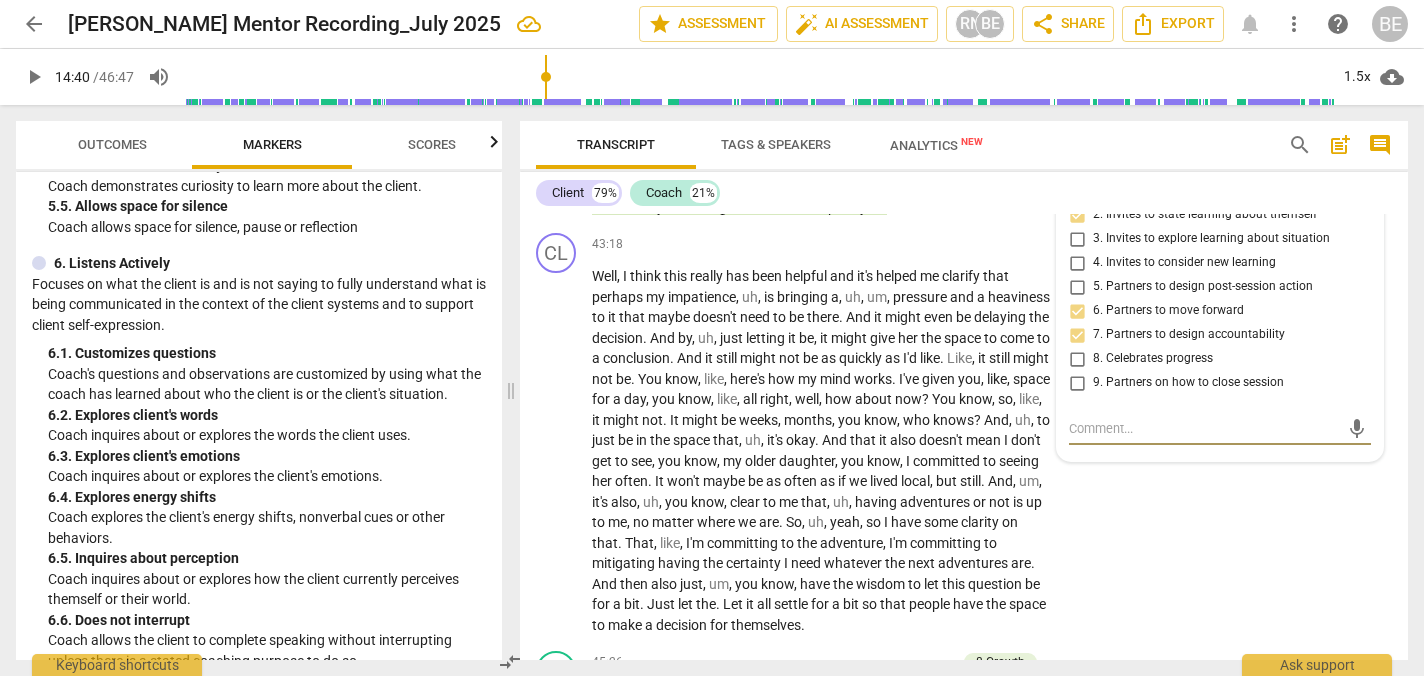 type on "G" 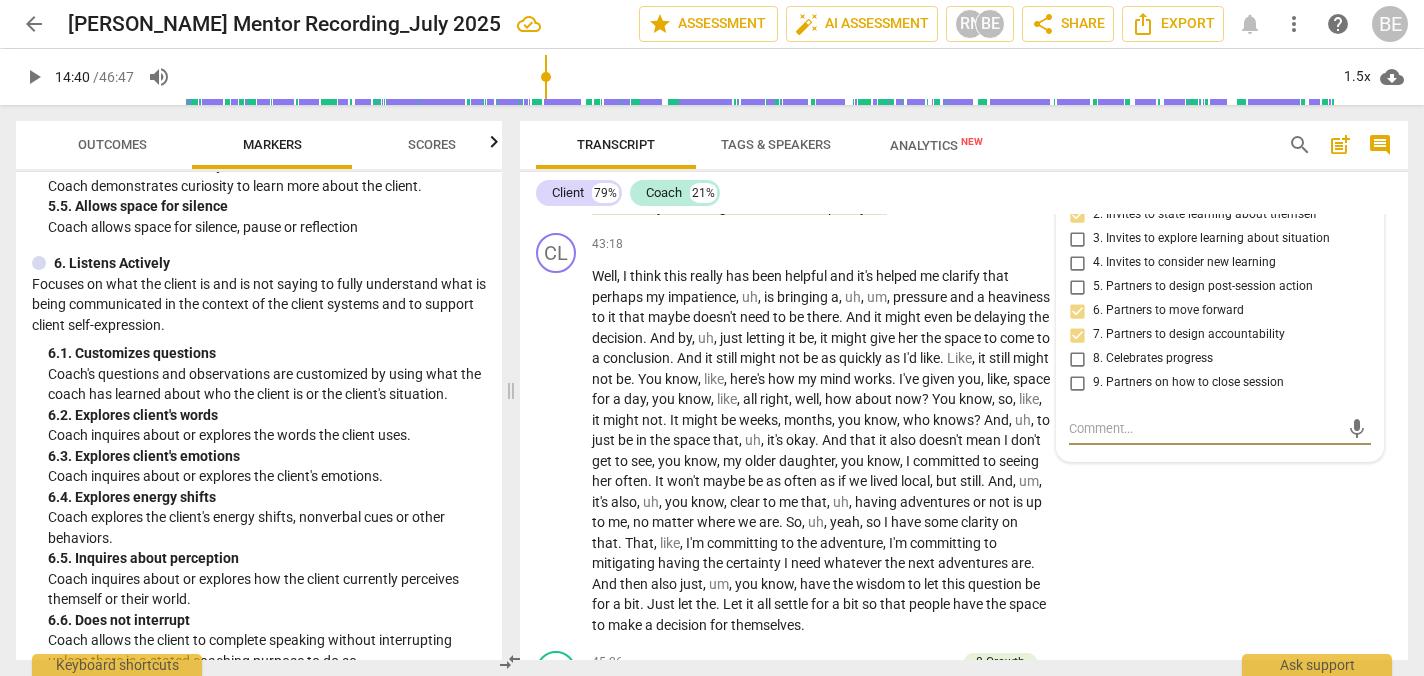 type on "G" 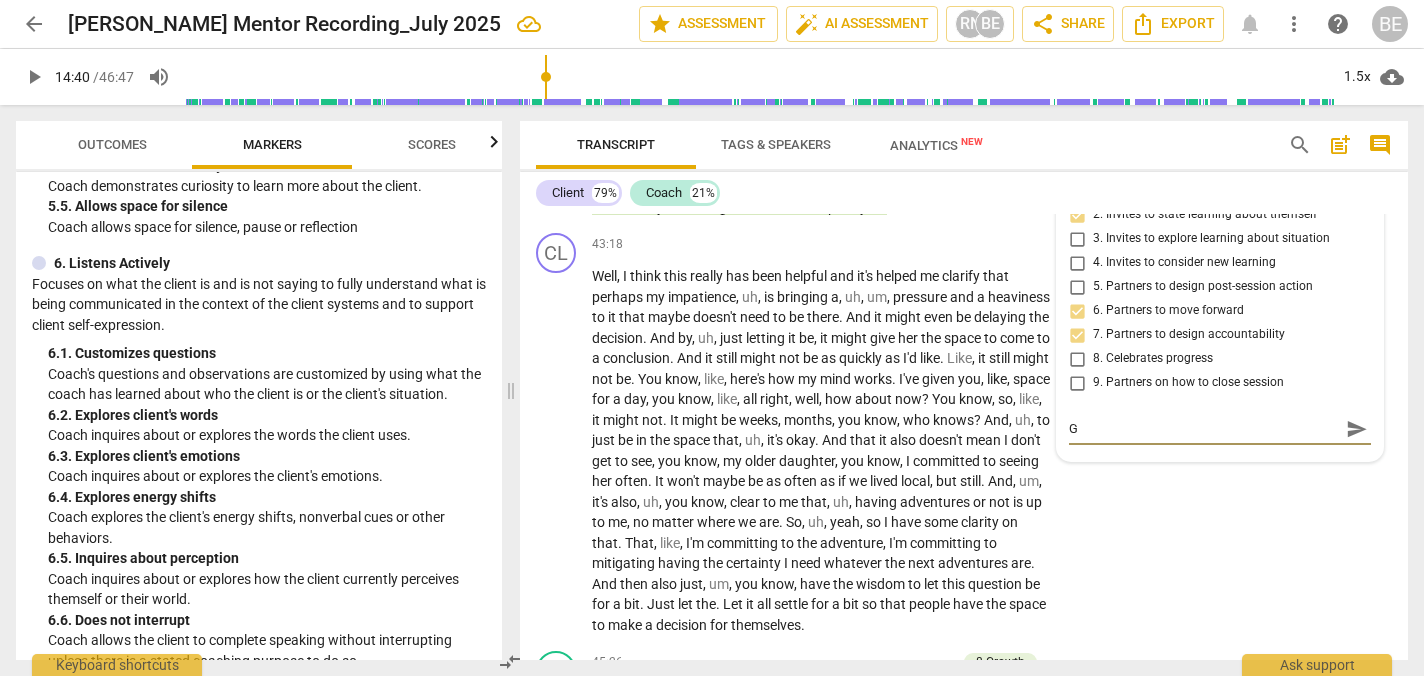 type on "Gr" 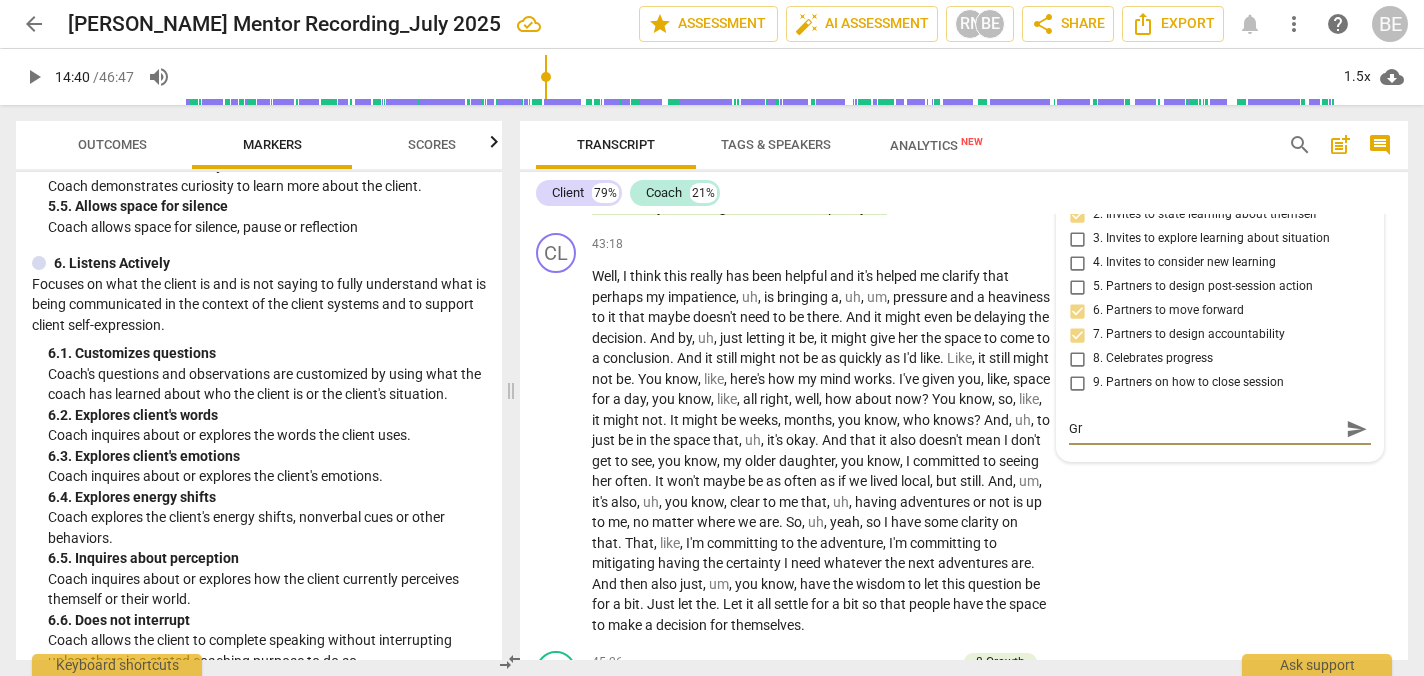 type on "Gre" 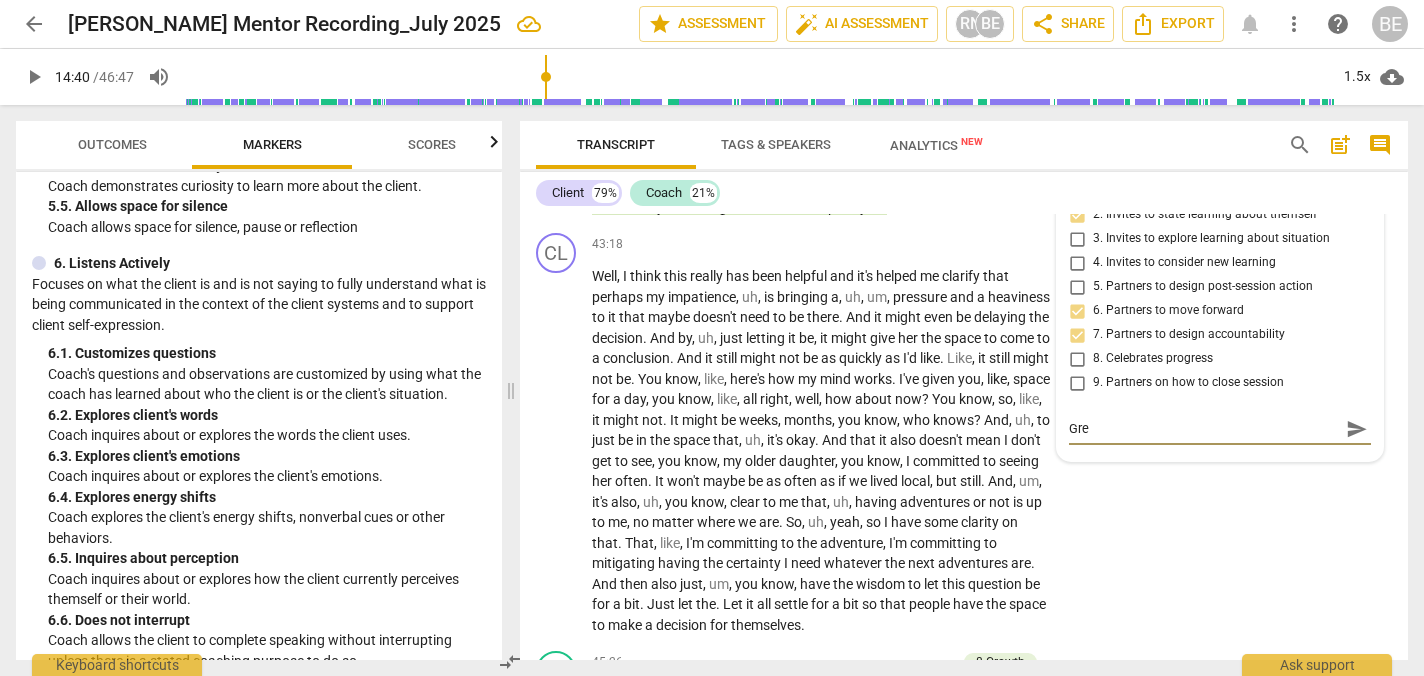 type on "Grea" 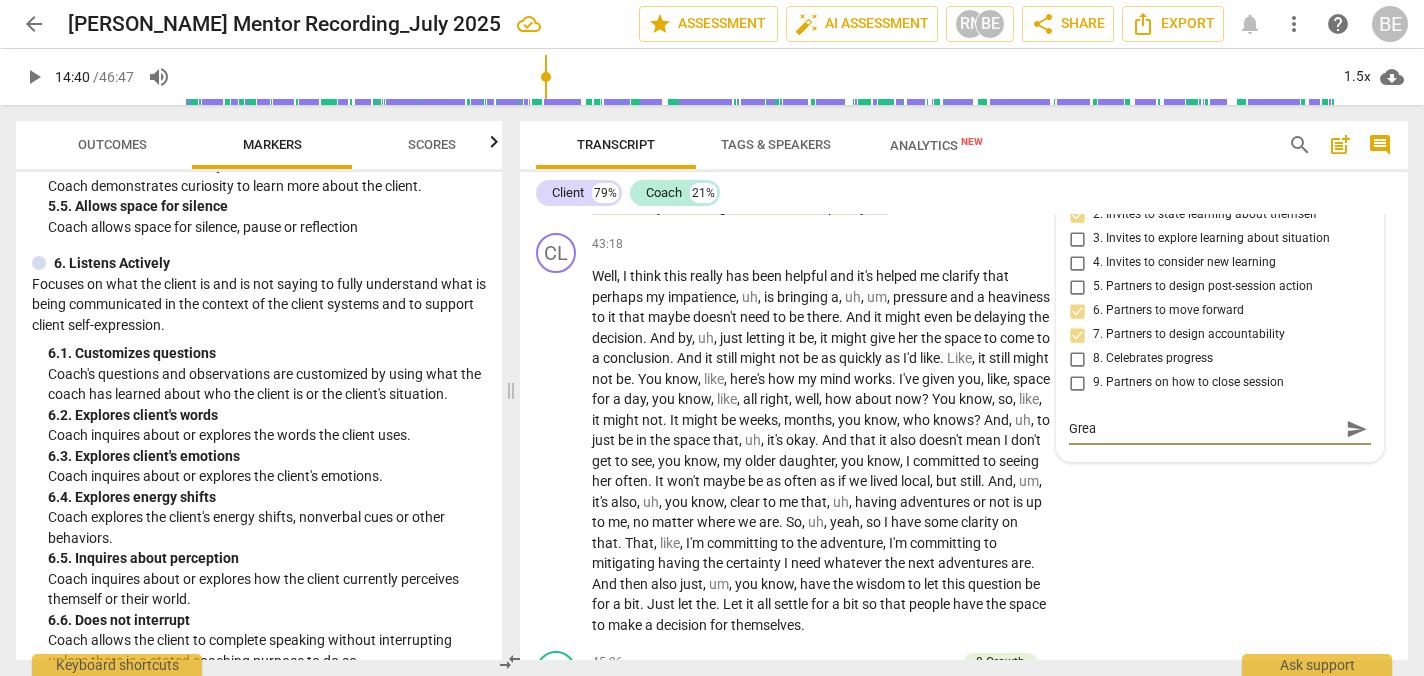 type on "Great" 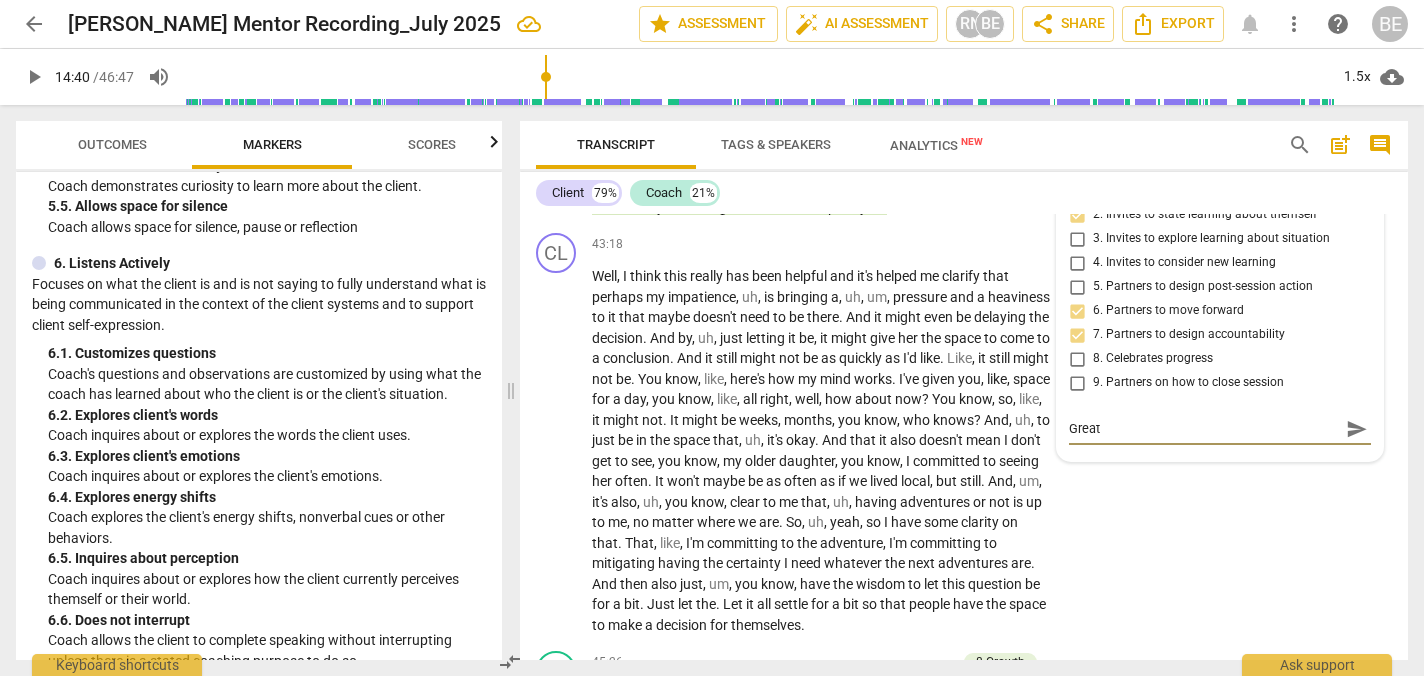 type on "Great" 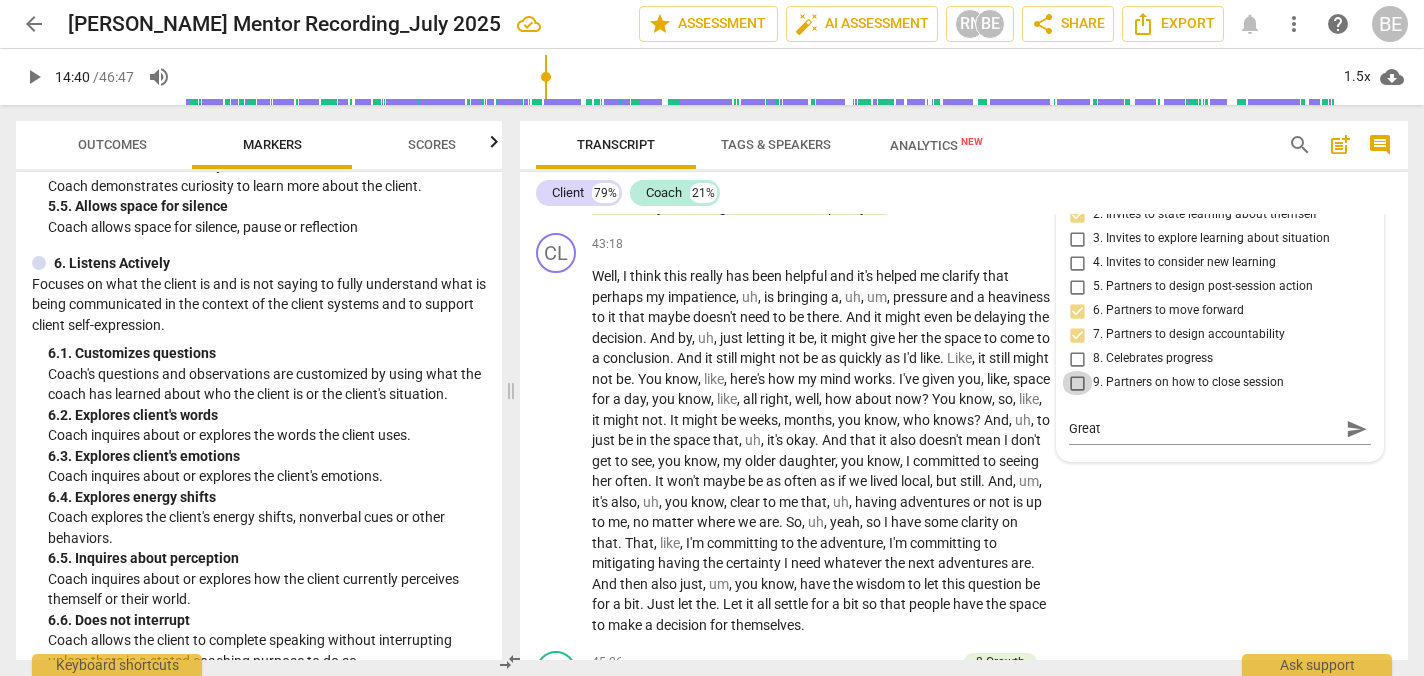 click on "9. Partners on how to close session" at bounding box center [1077, 383] 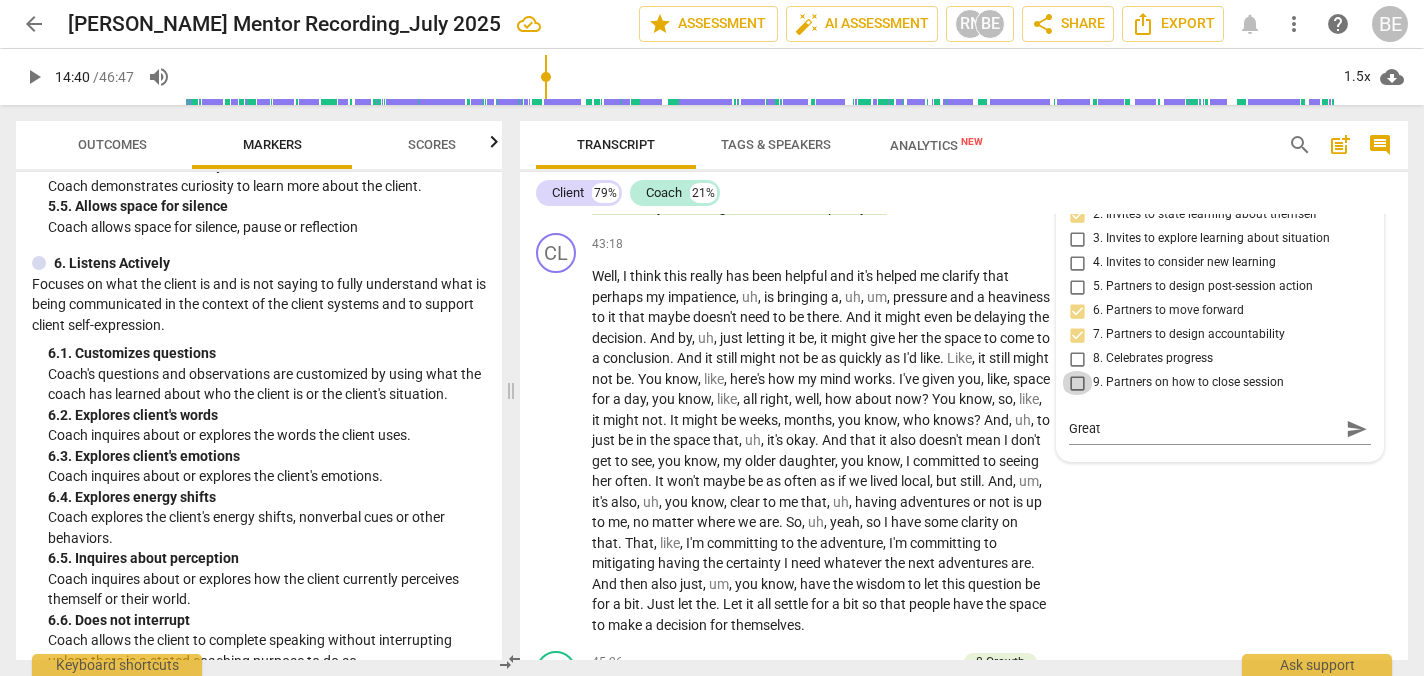 type 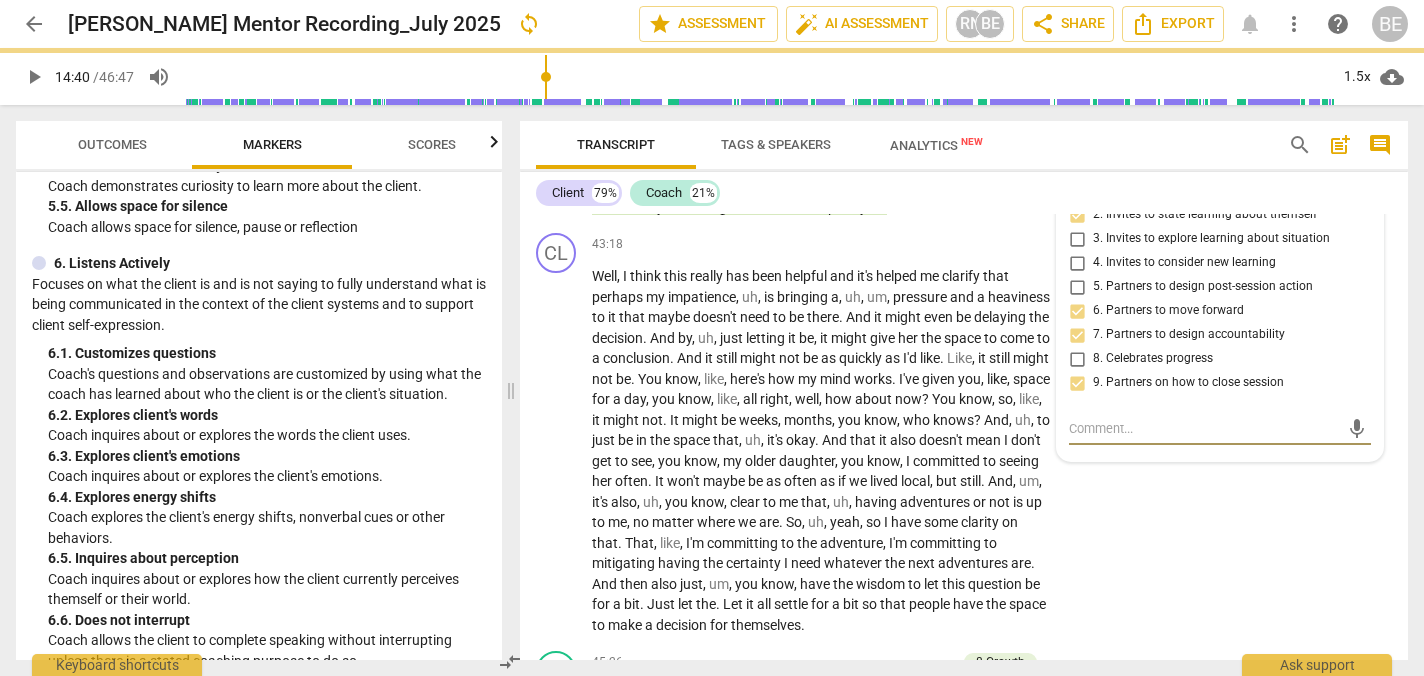 click at bounding box center (1204, 428) 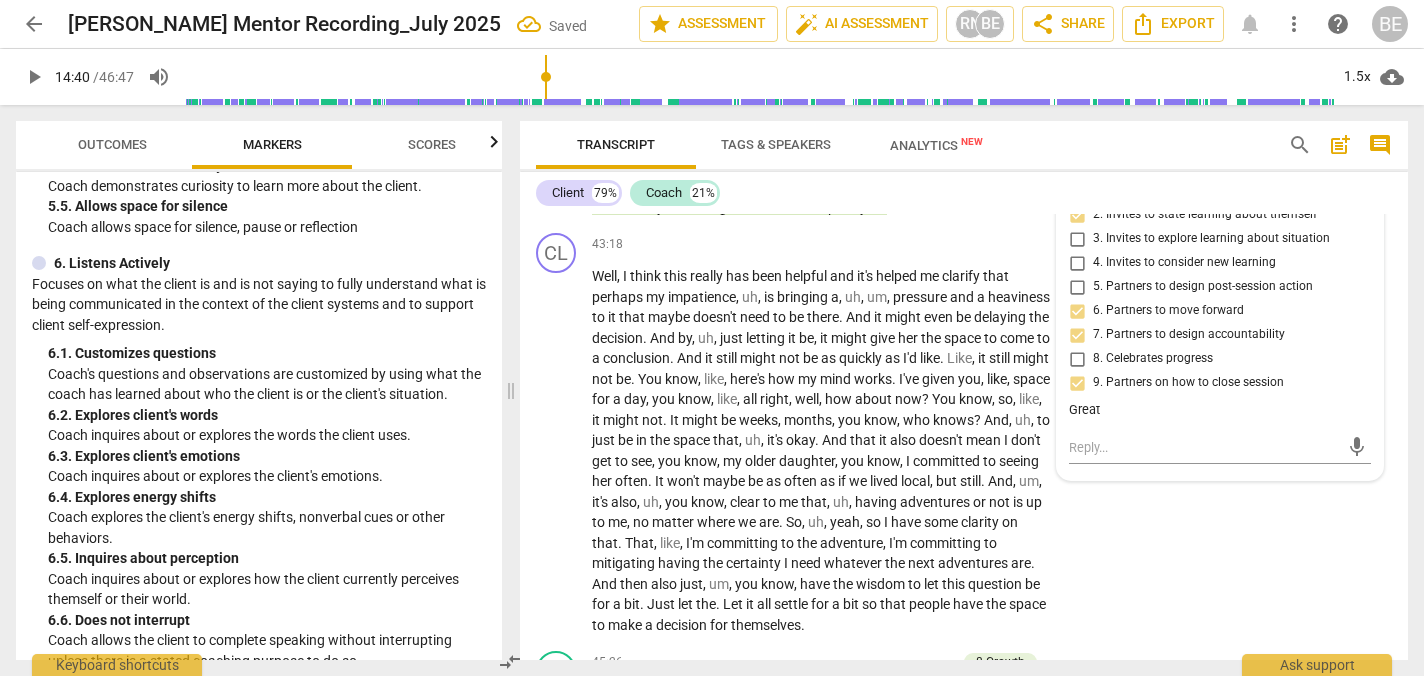click on "more_vert" at bounding box center (1359, 159) 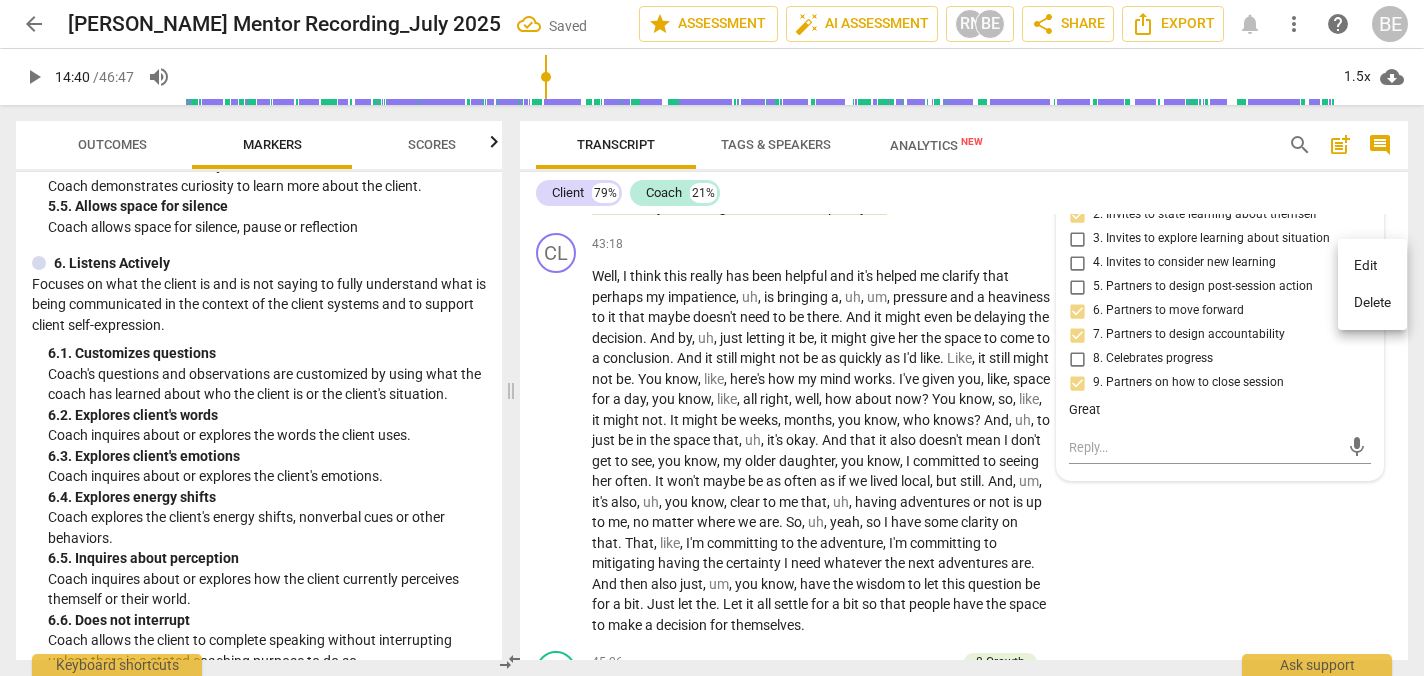 click on "Edit" at bounding box center (1372, 266) 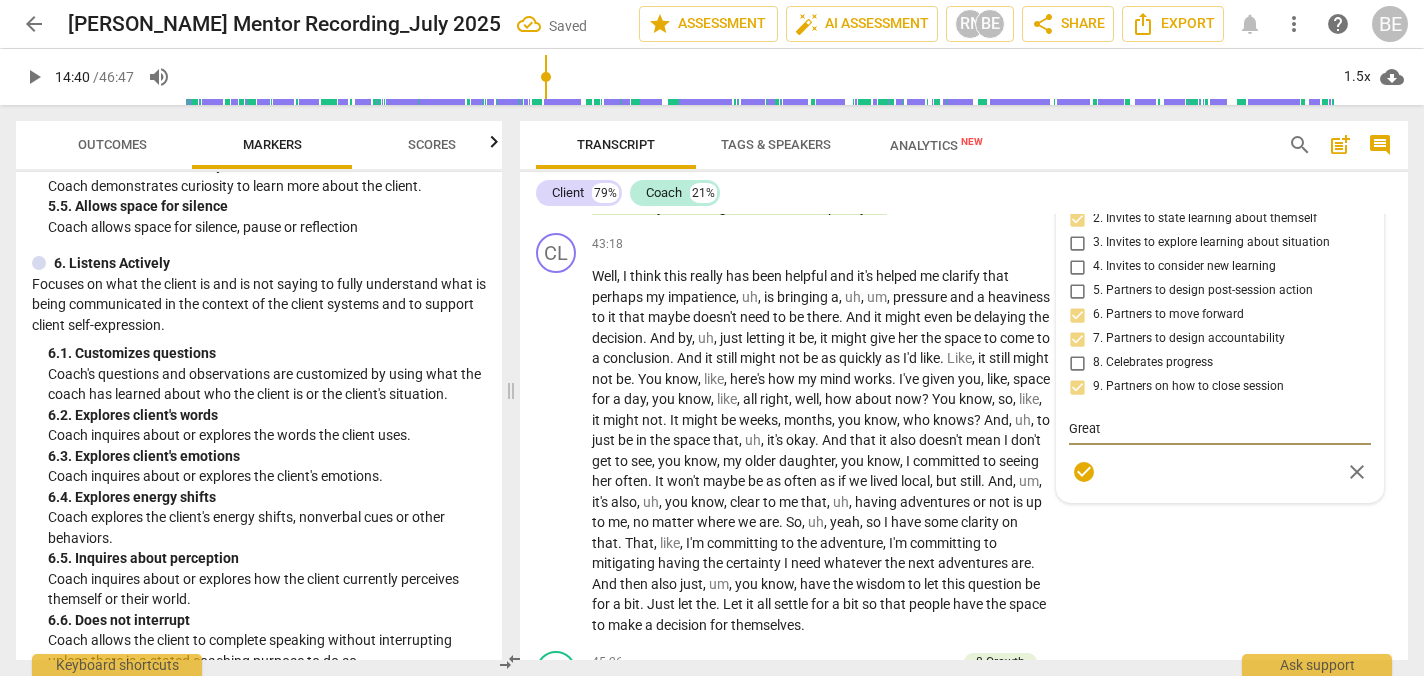 click on "Great" at bounding box center (1220, 428) 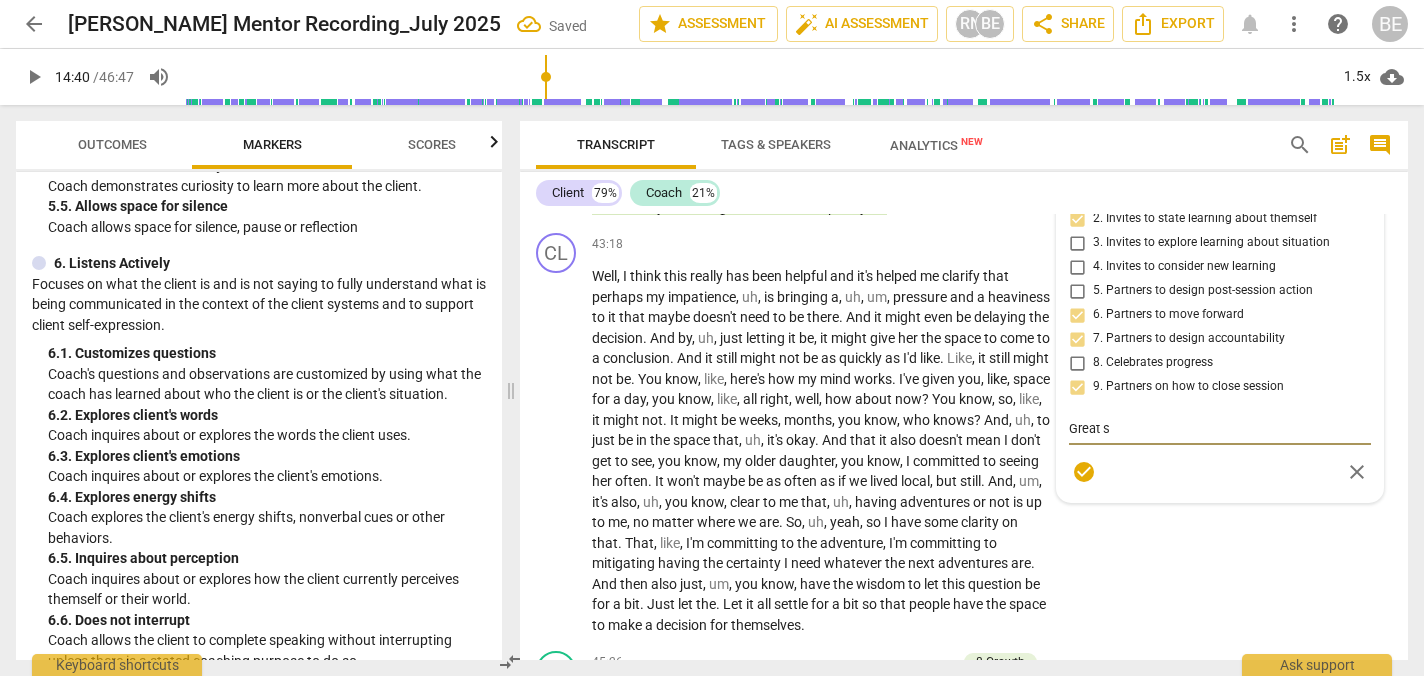 type on "Great st" 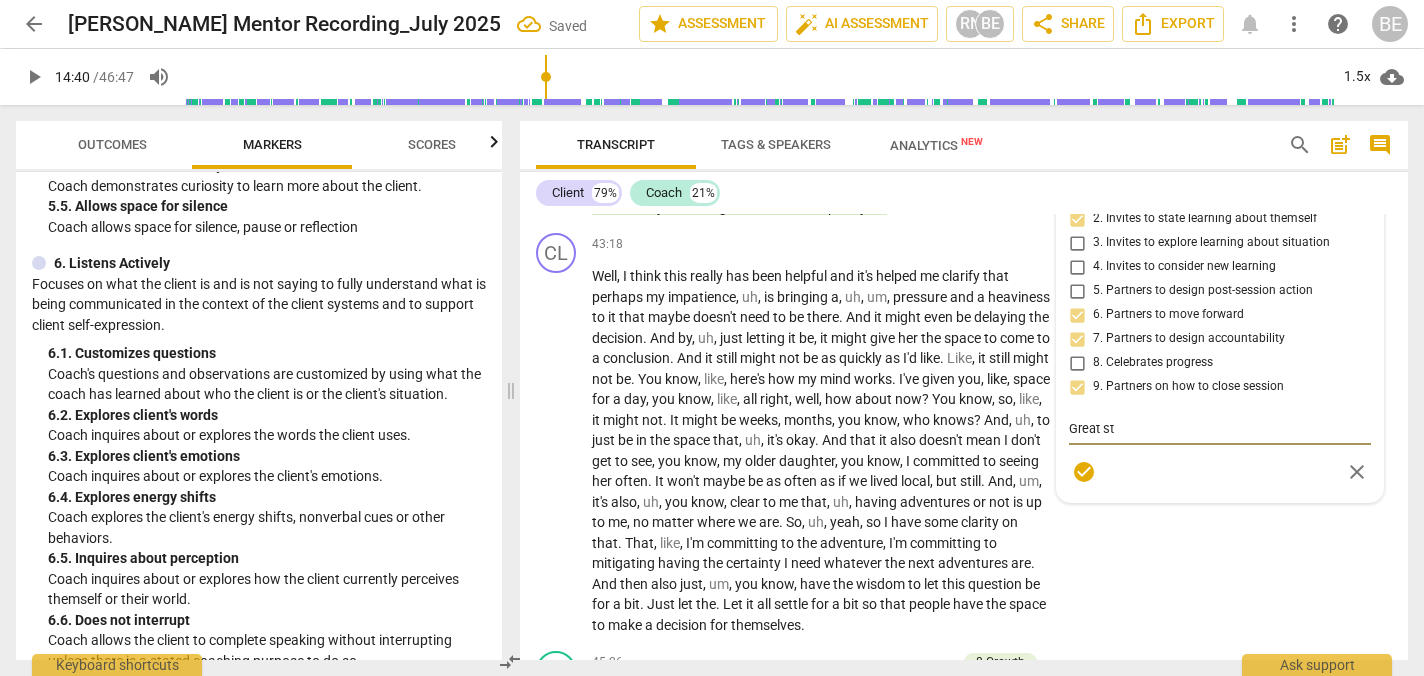 type on "Great sta" 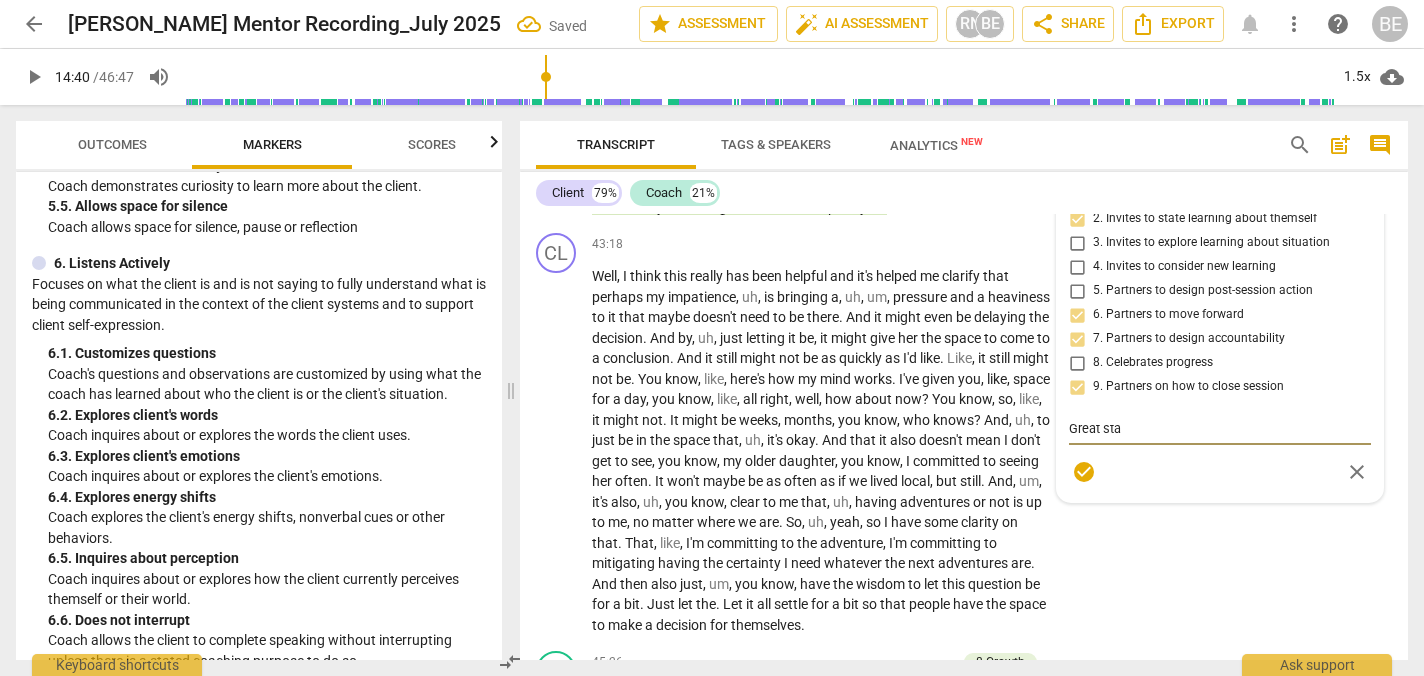 type on "Great star" 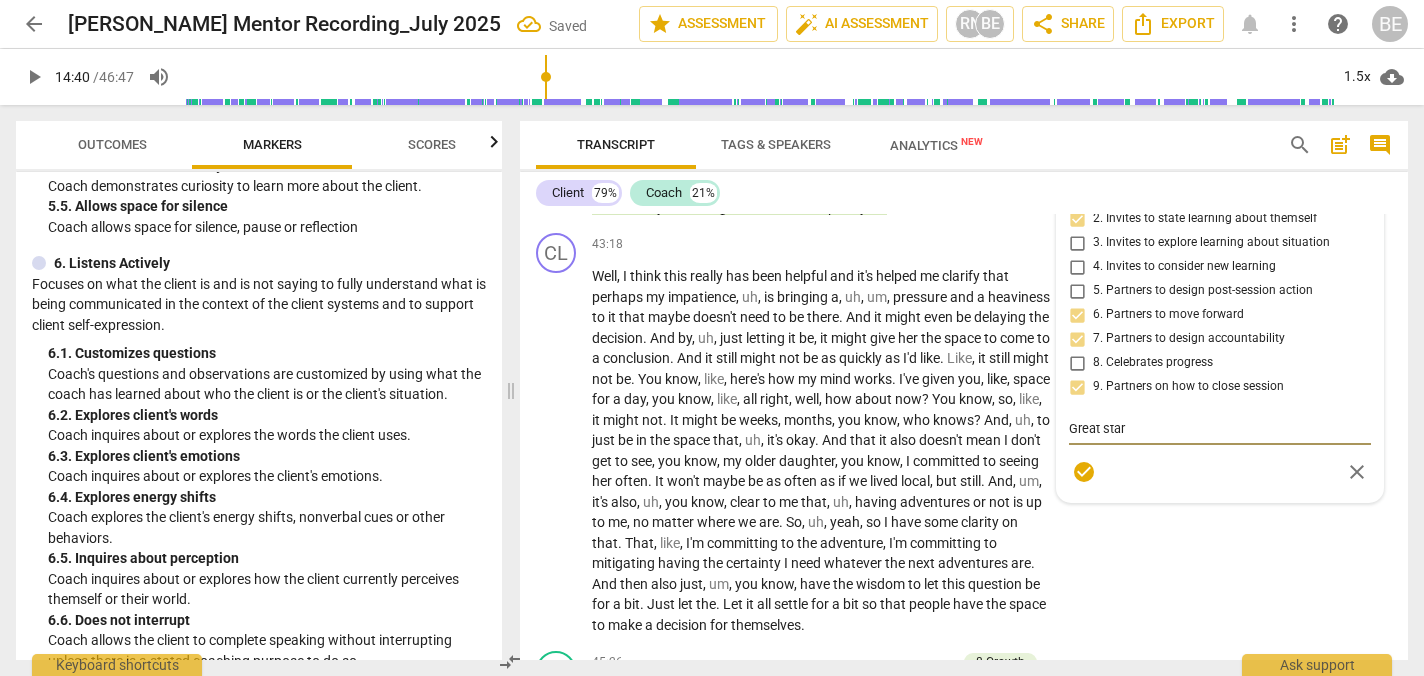type on "Great start" 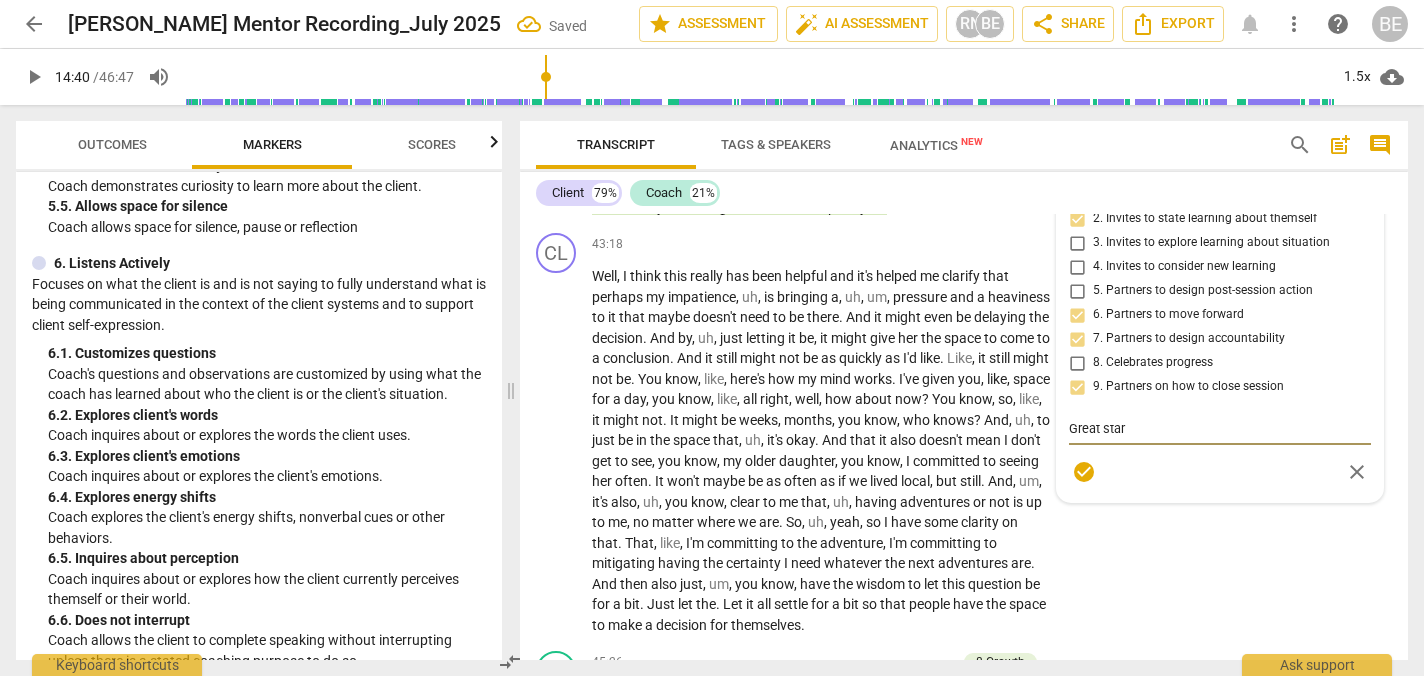 type on "Great start" 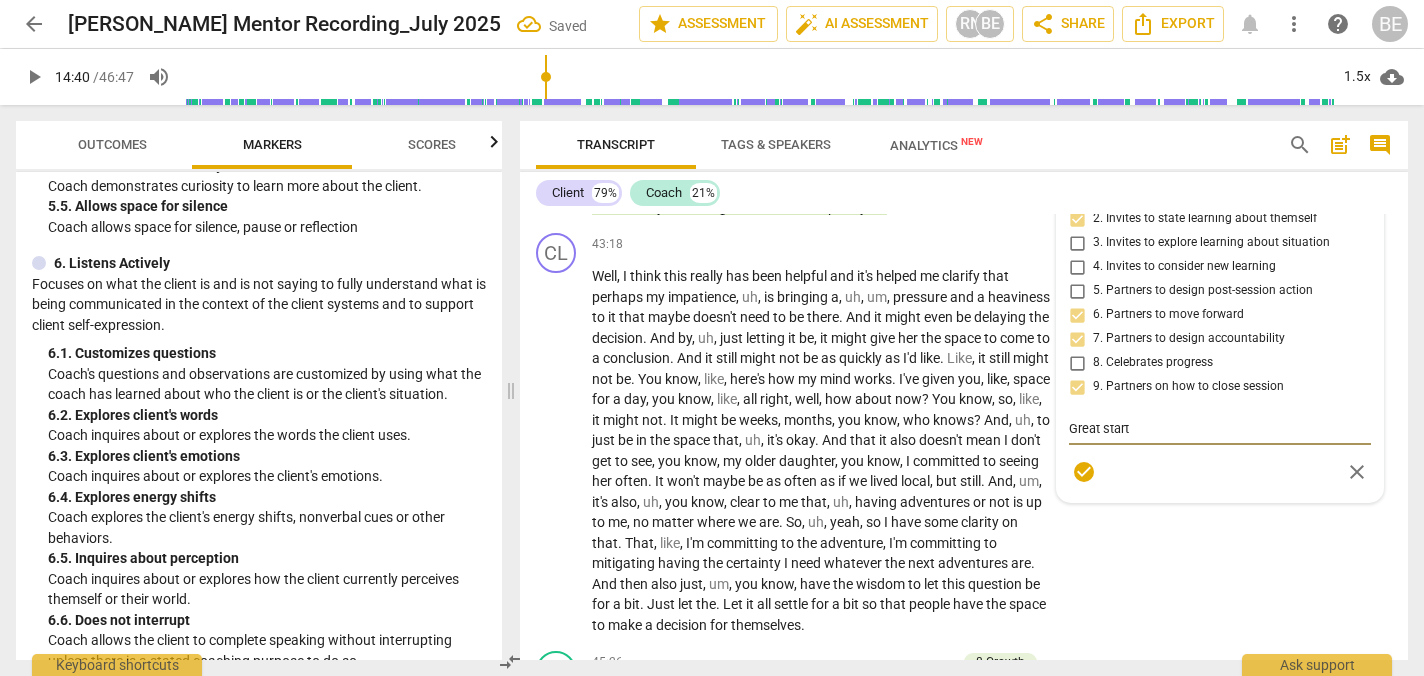 type on "Great start" 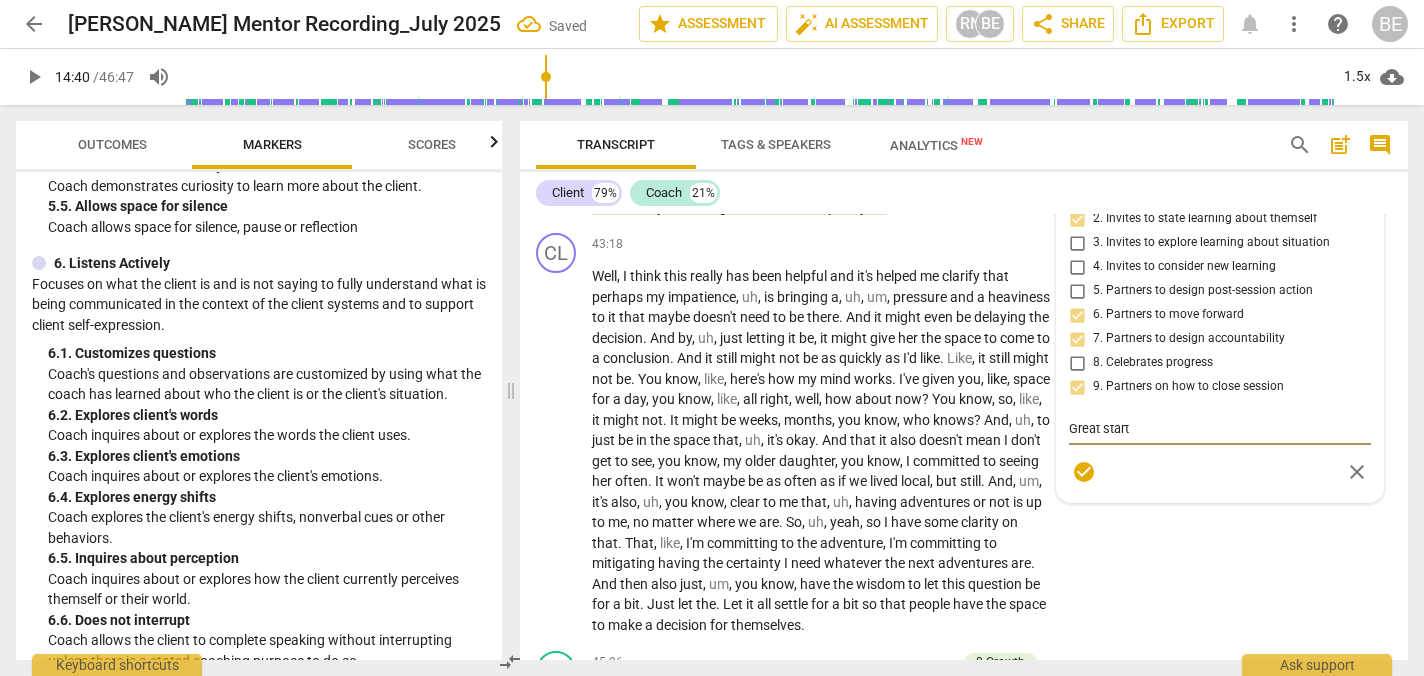 type on "Great start" 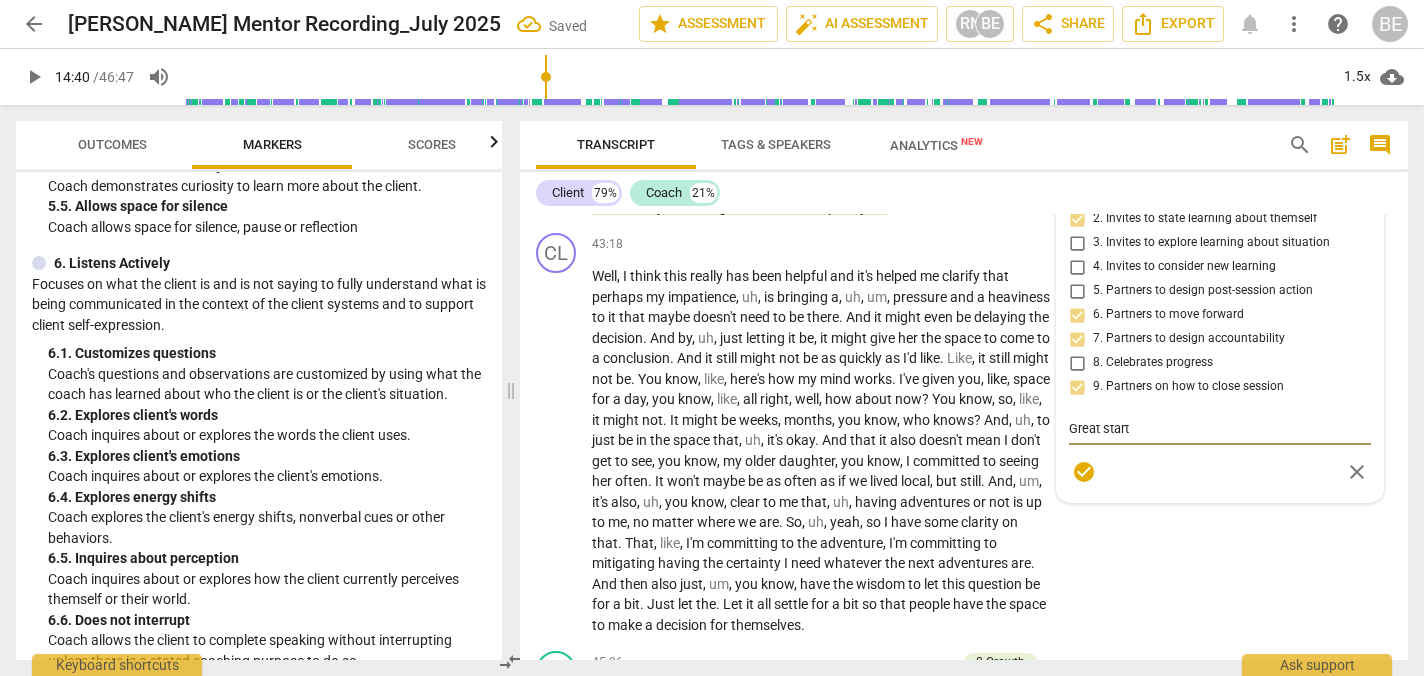 type on "Great start t" 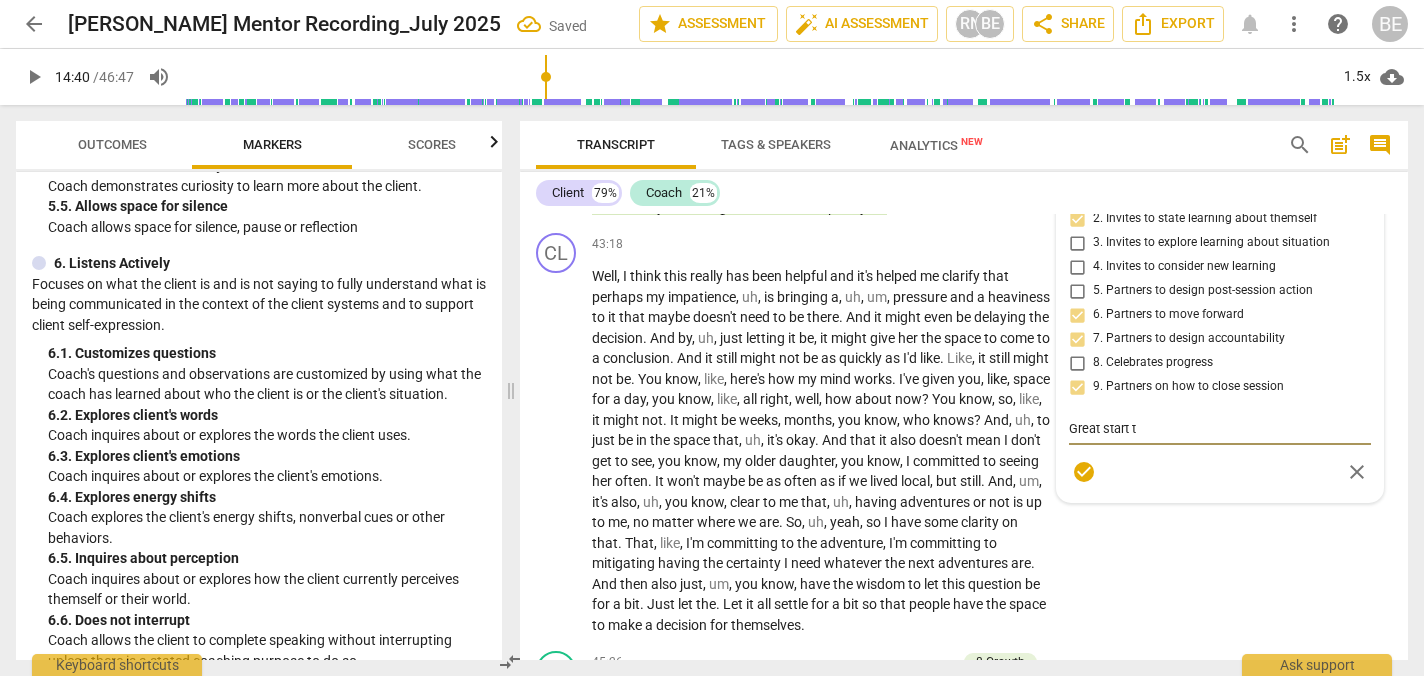 type on "Great start to" 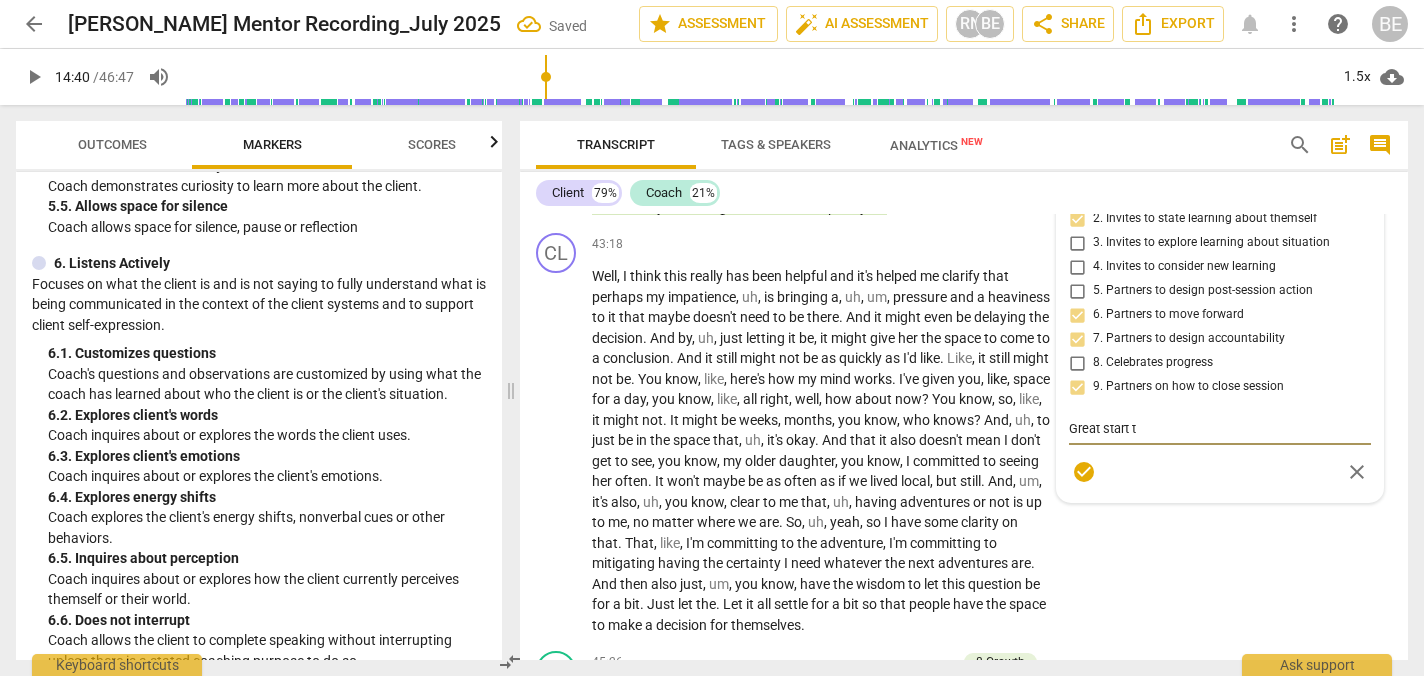 type on "Great start to" 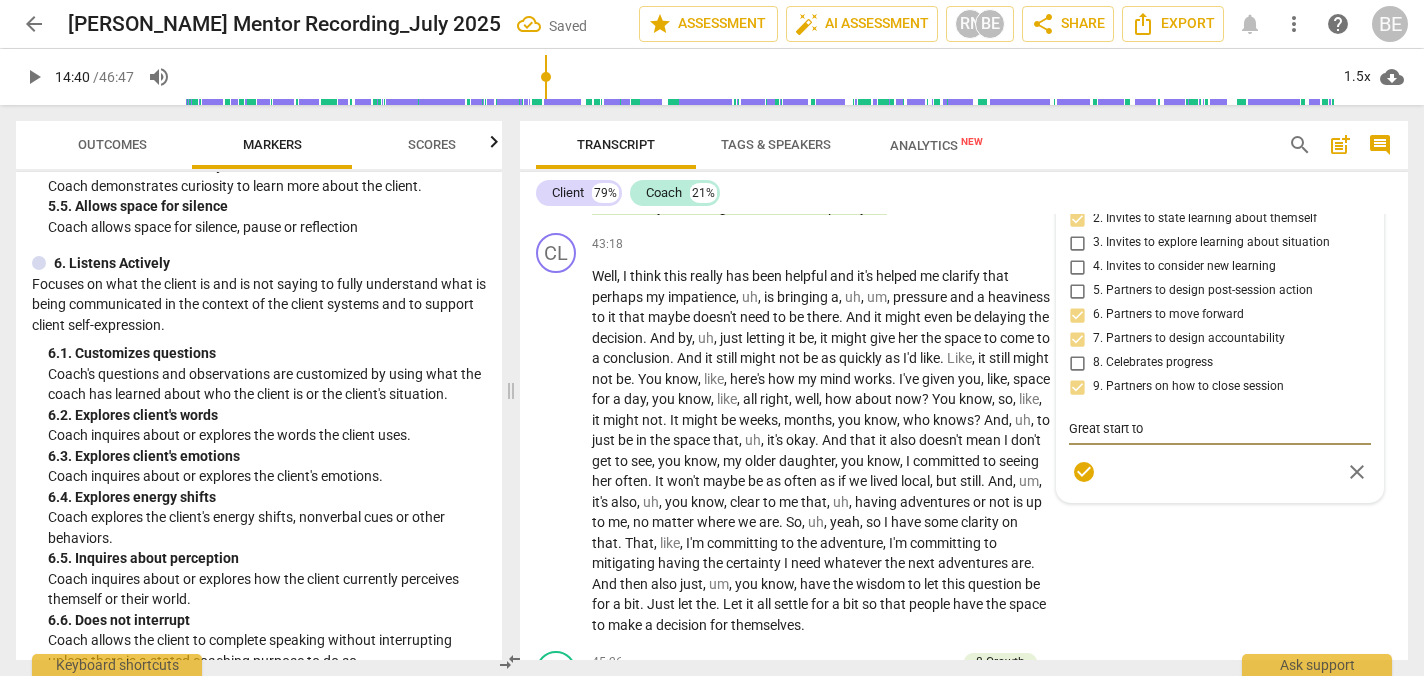 type on "Great start to" 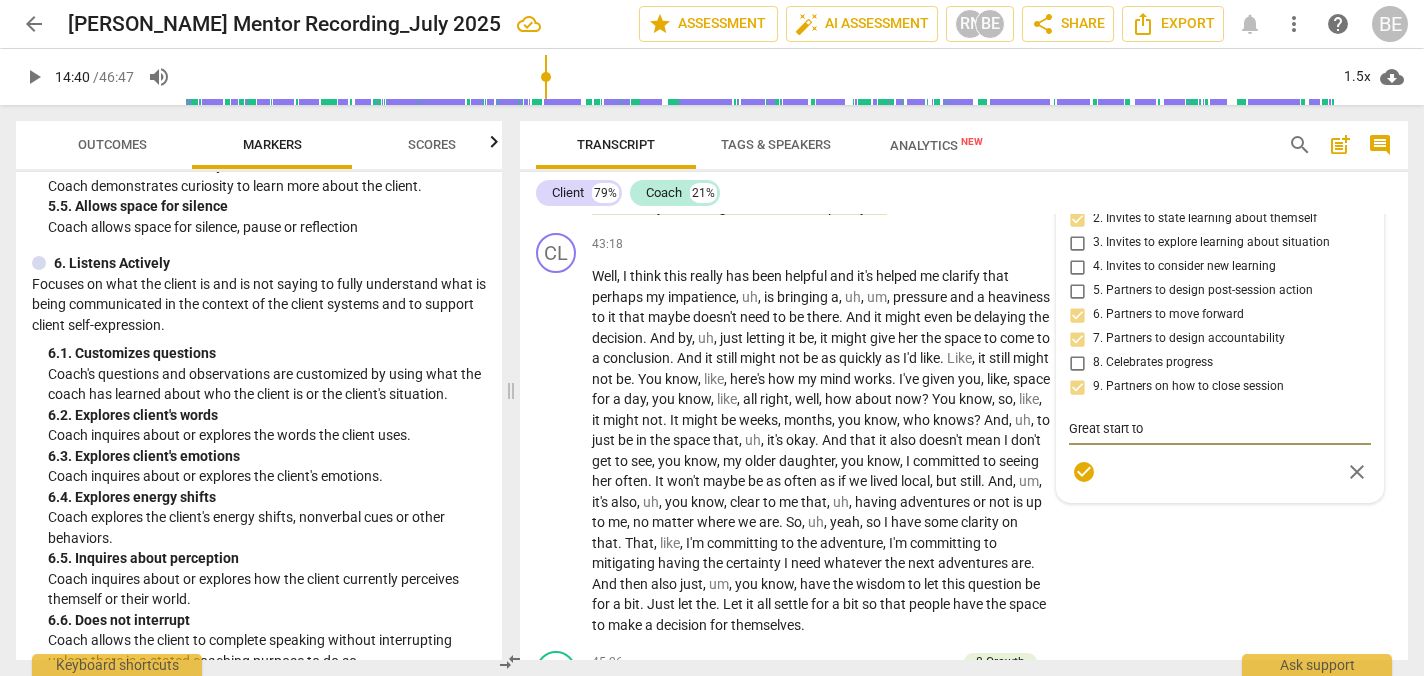 type on "Great start to c" 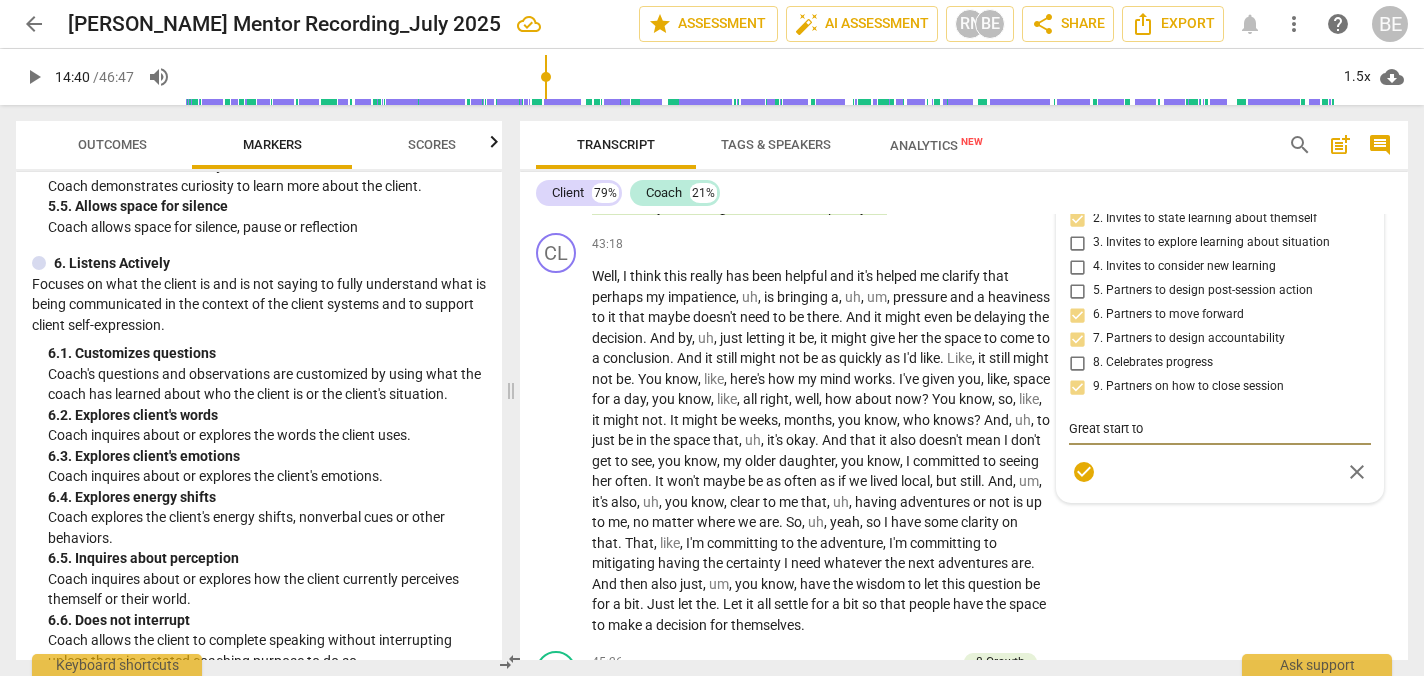 type on "Great start to c" 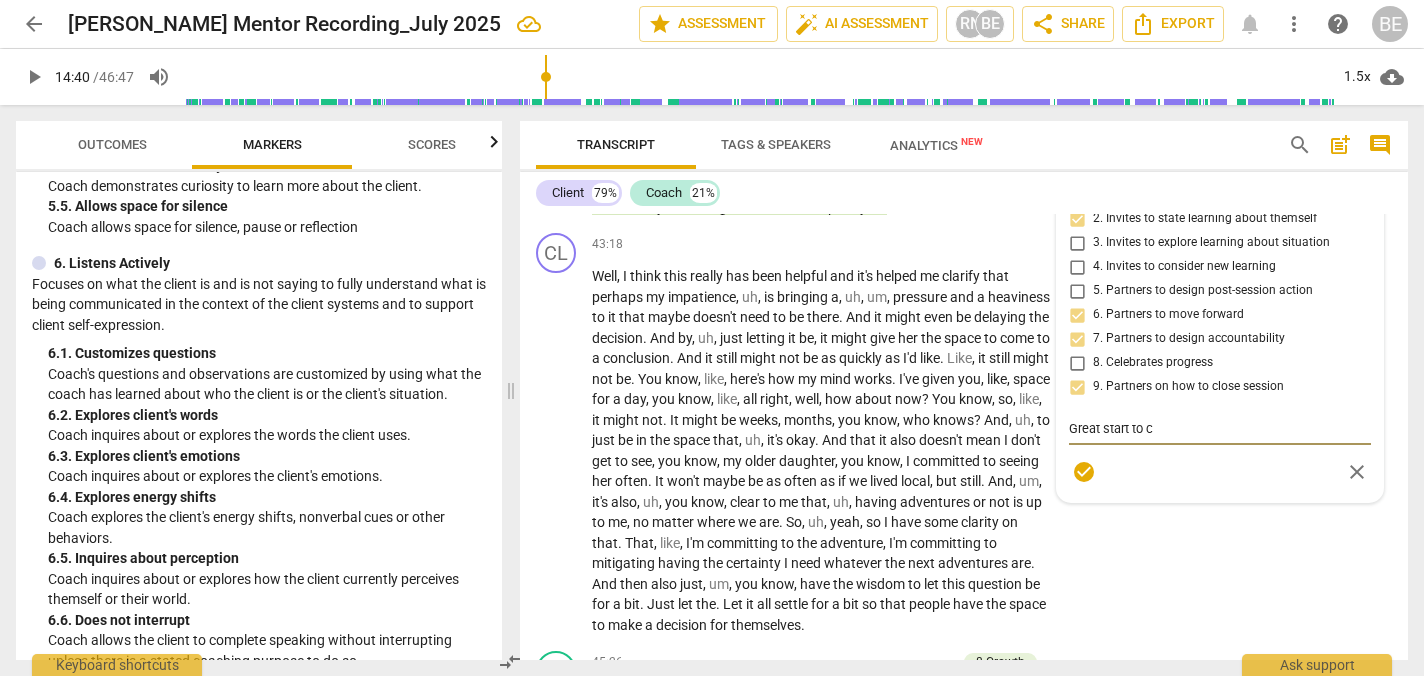 type on "Great start to cl" 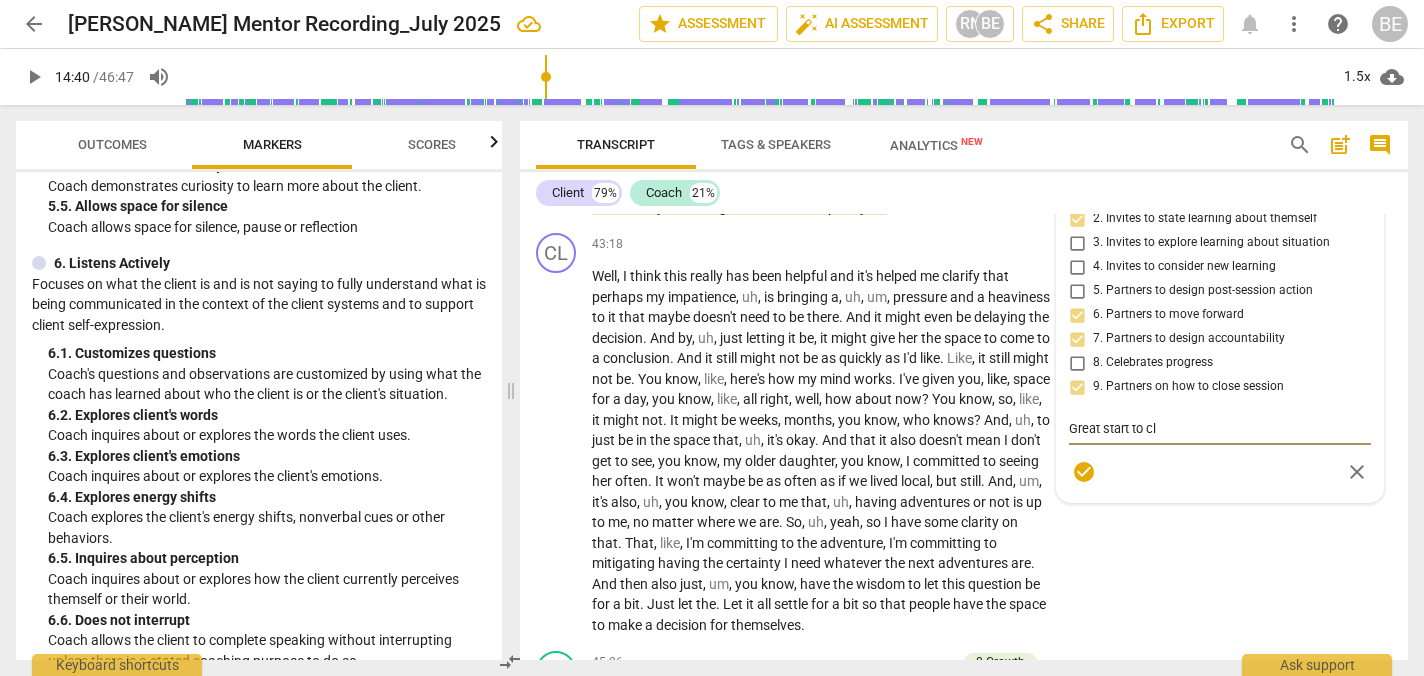 type on "Great start to clo" 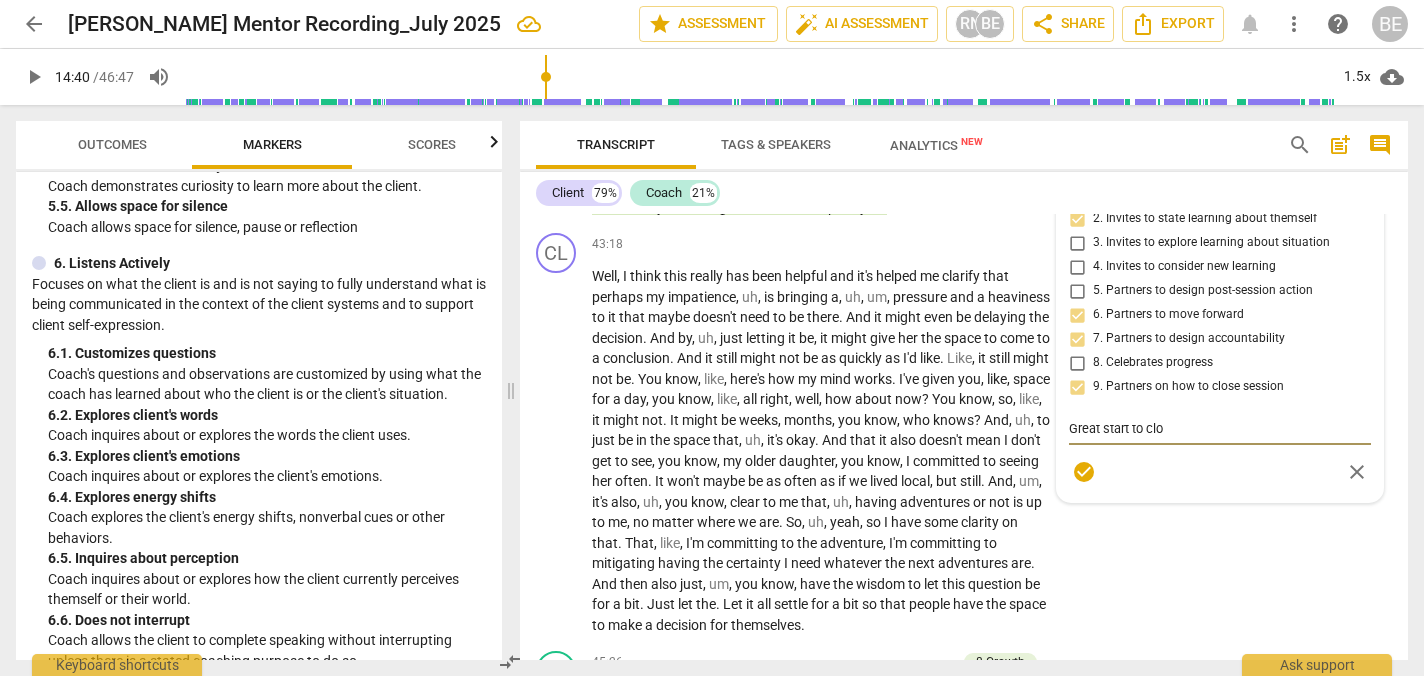 type on "Great start to clos" 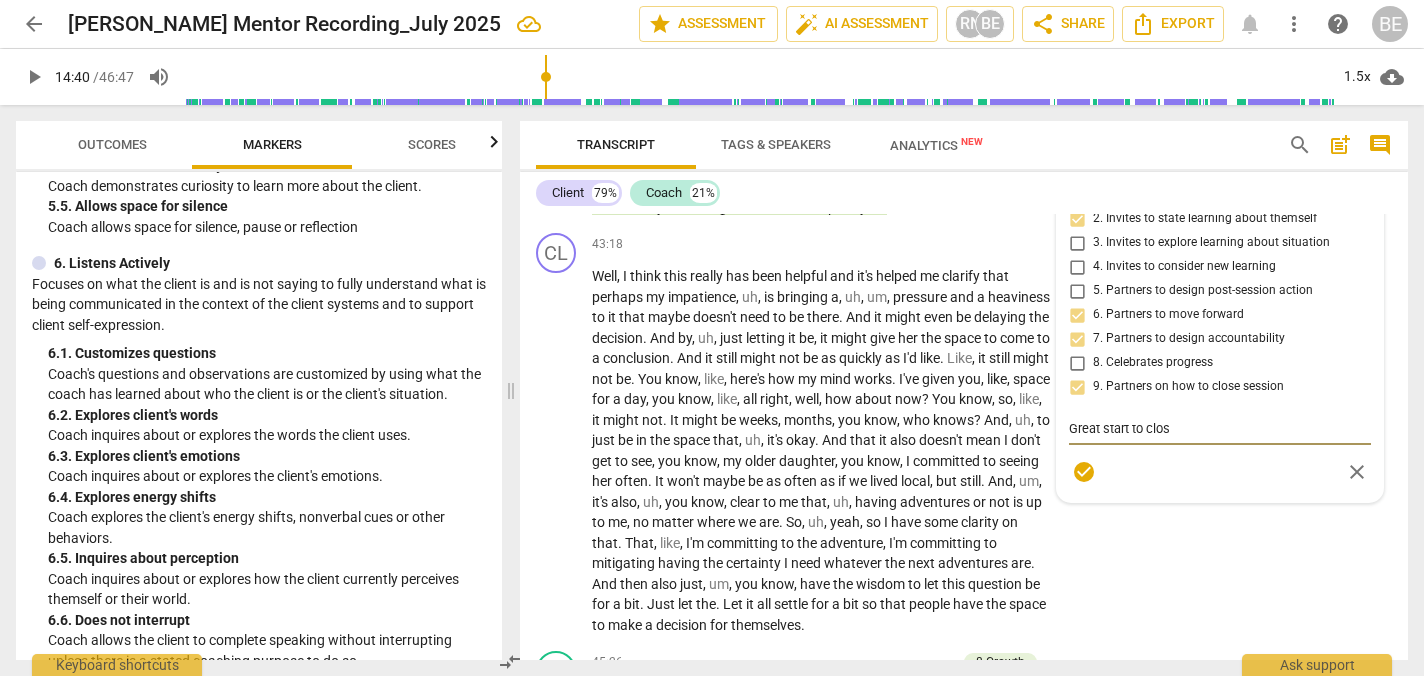 type on "Great start to closi" 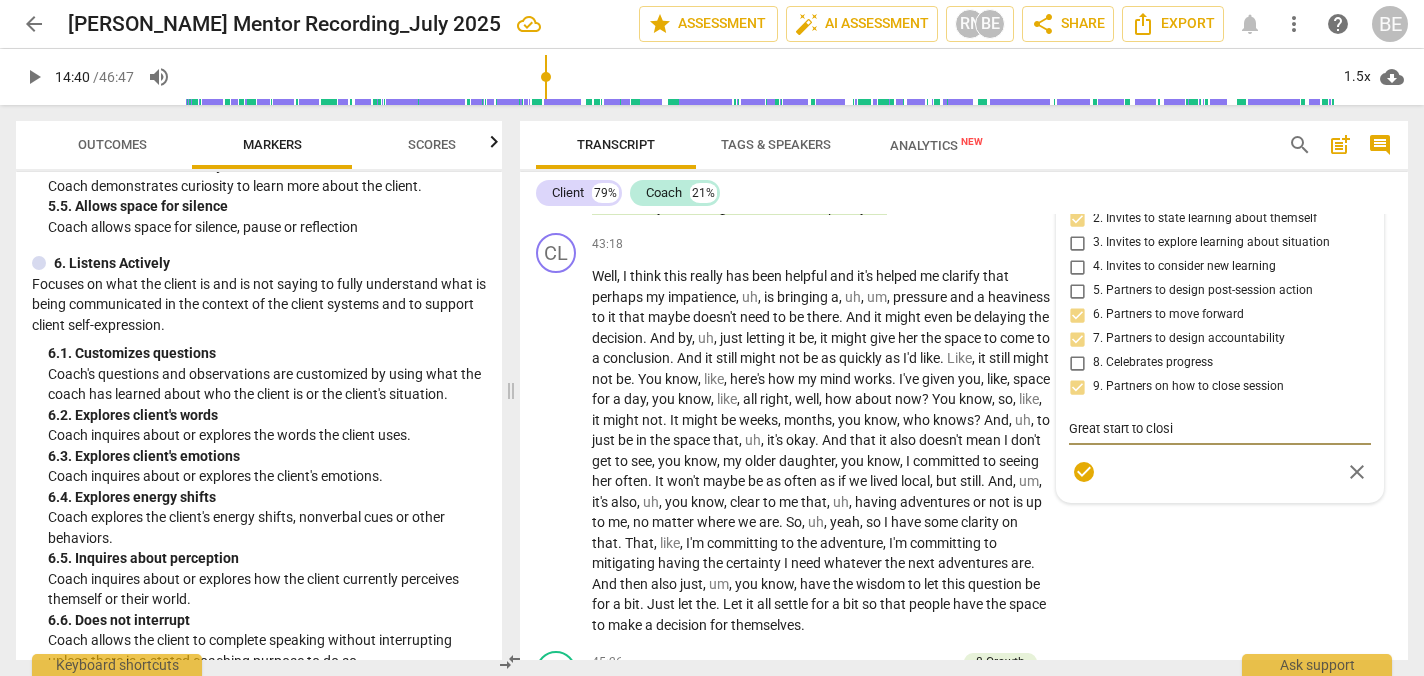 type on "Great start to closin" 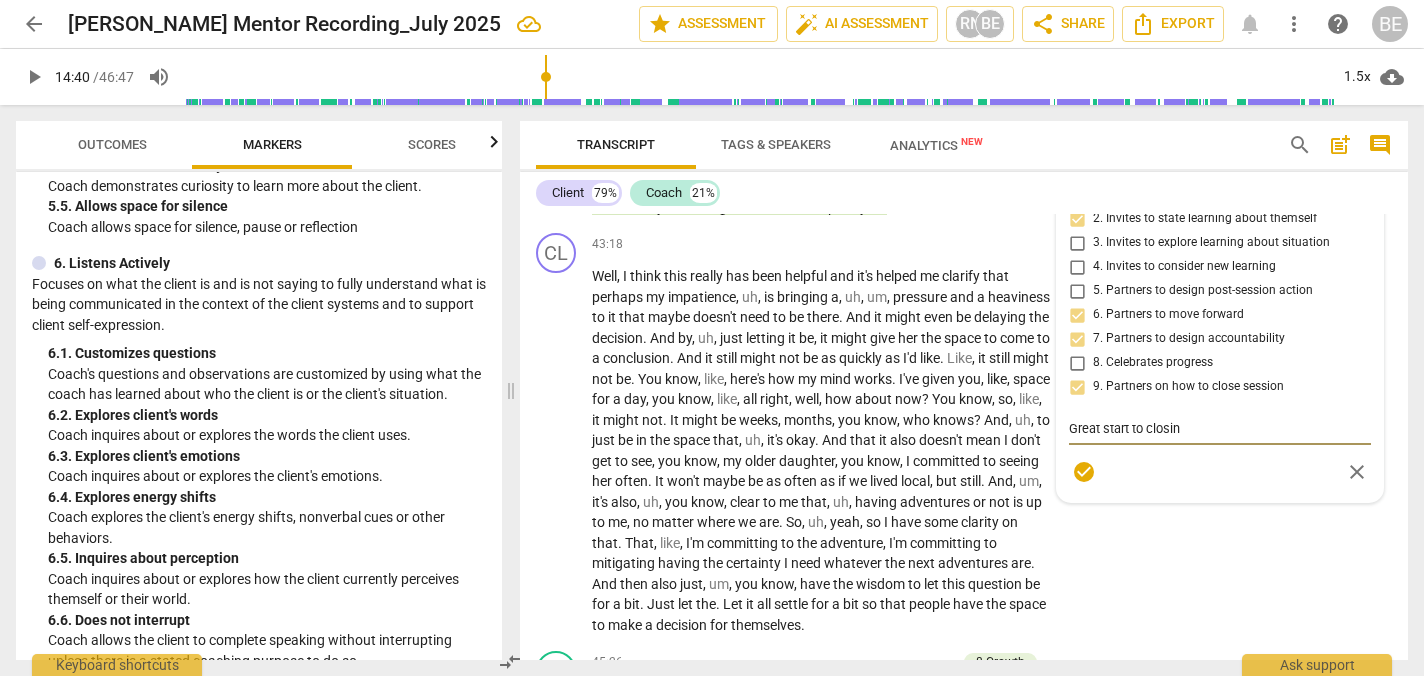 type on "Great start to closing" 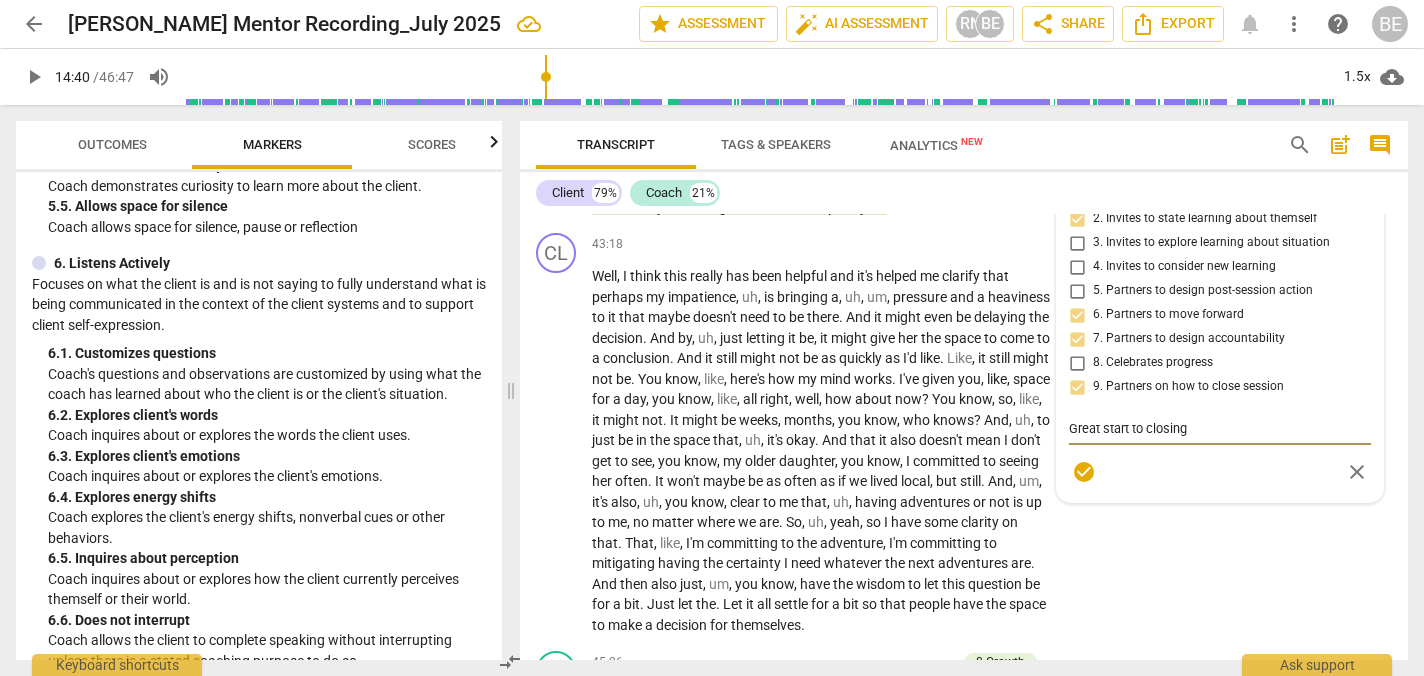 type on "Great start to closing" 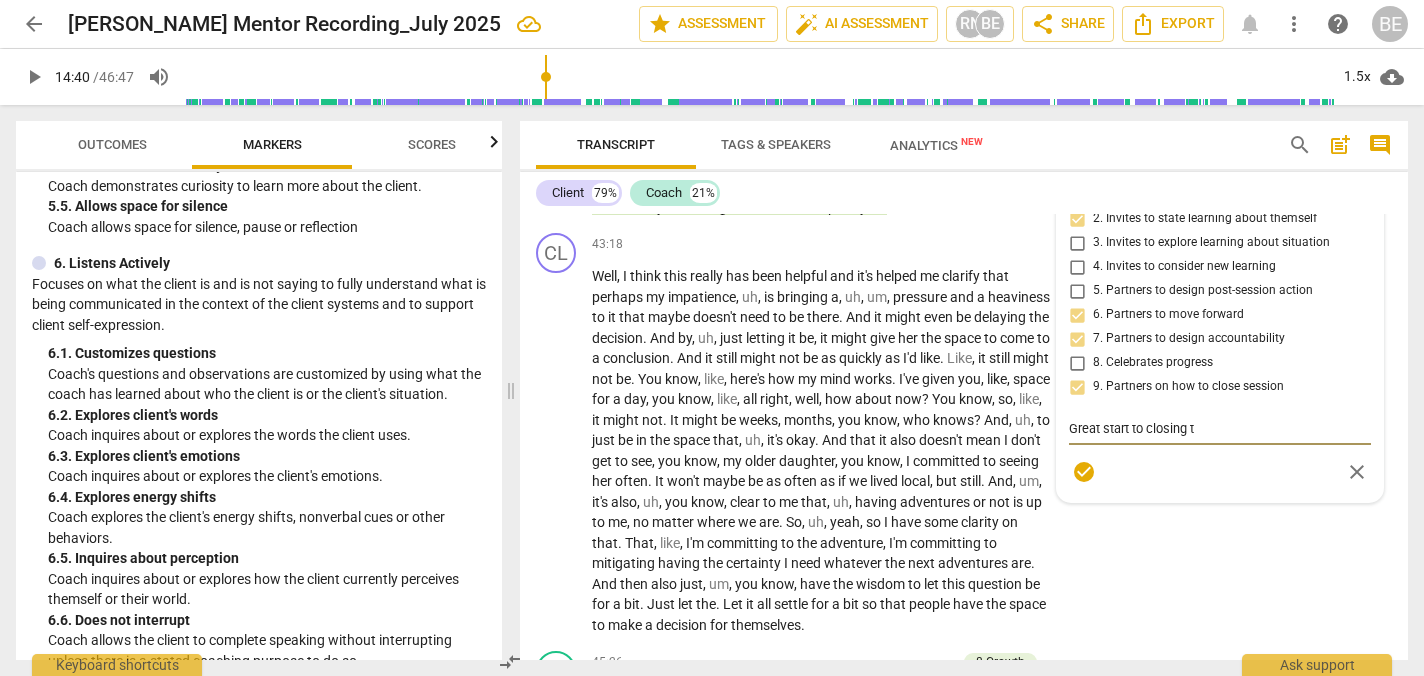 type on "Great start to closing th" 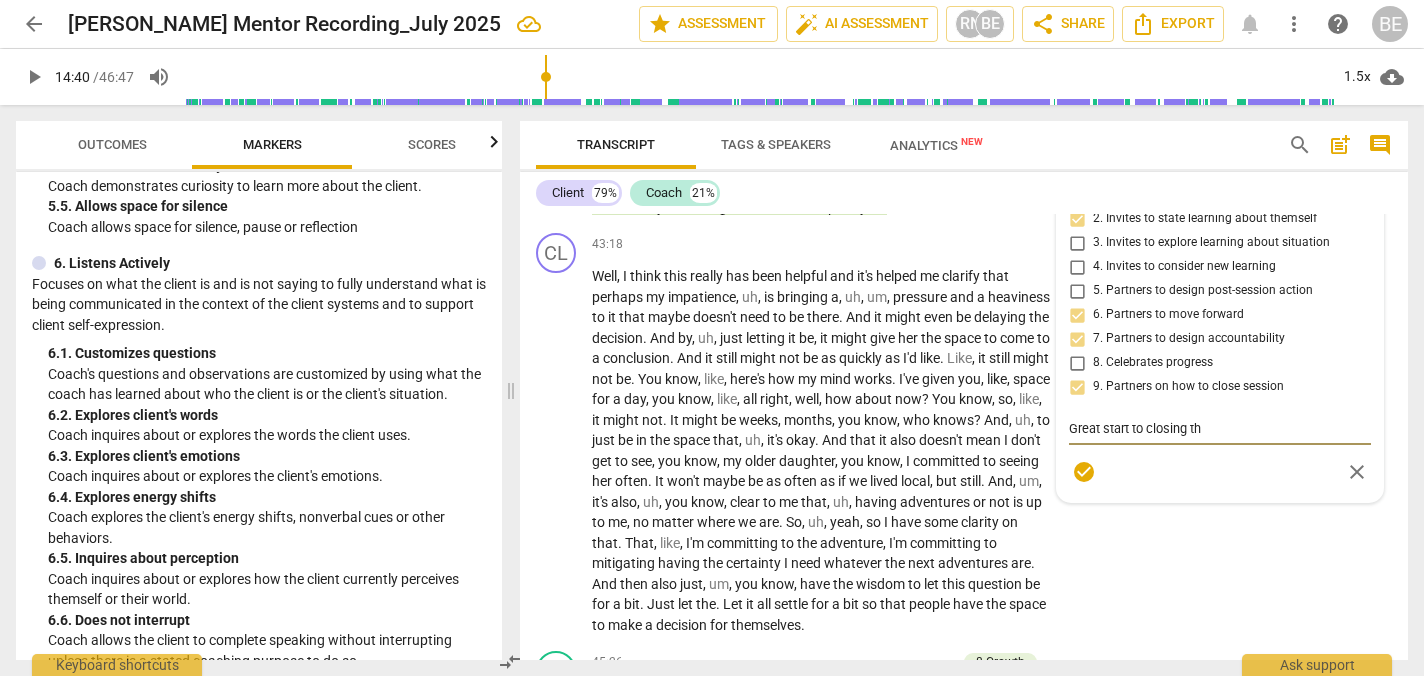 type on "Great start to closing the" 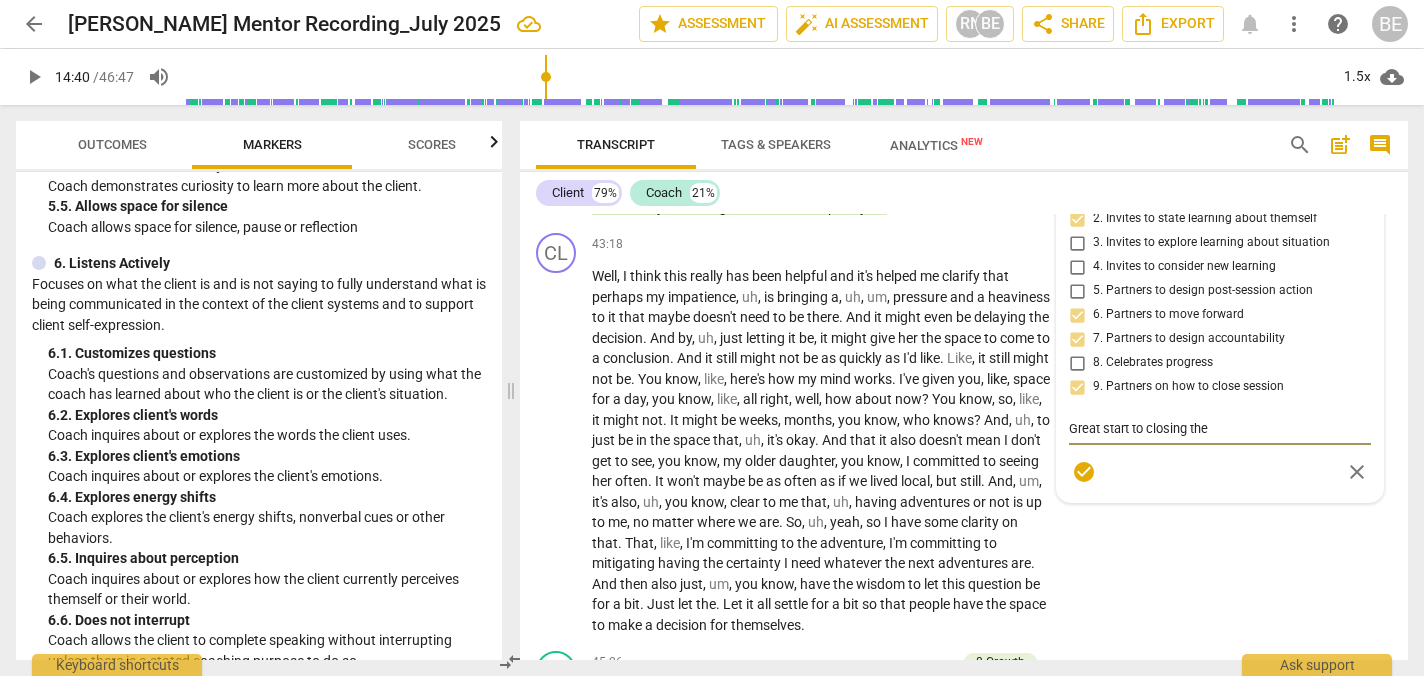 type on "Great start to closing the" 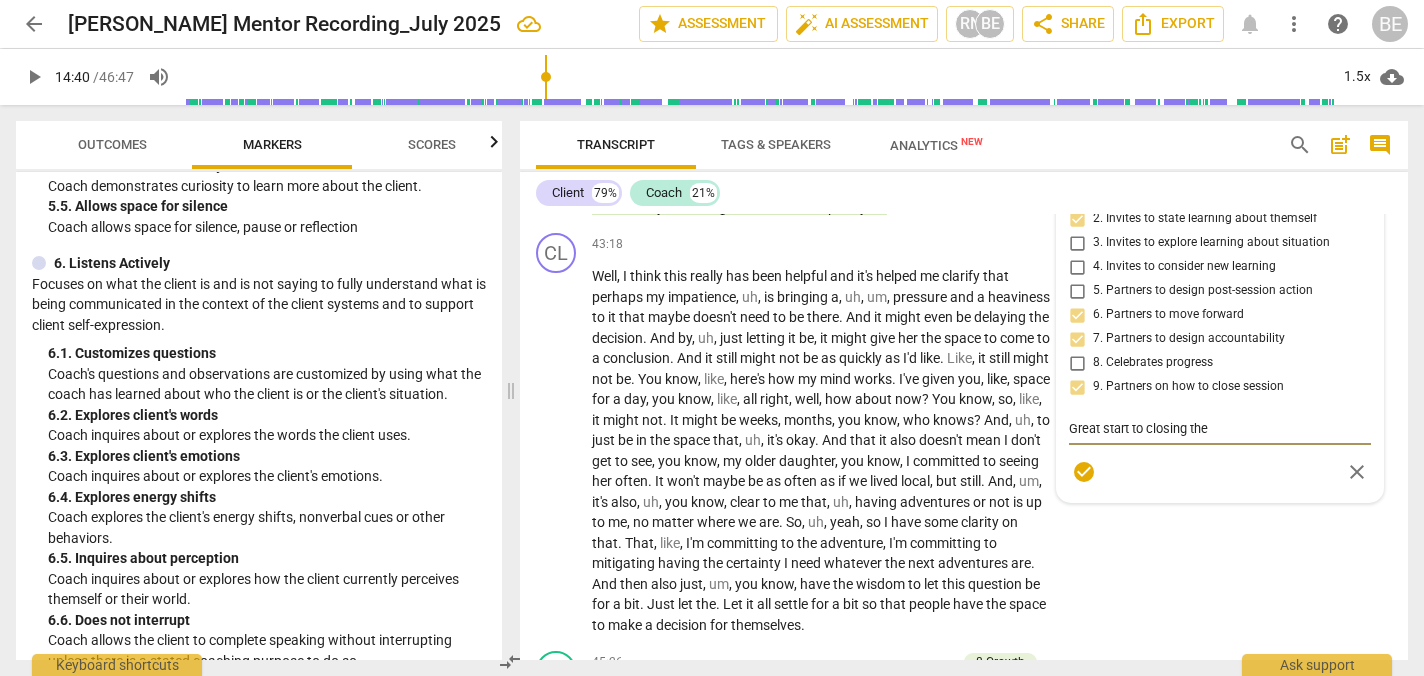 type on "Great start to closing the s" 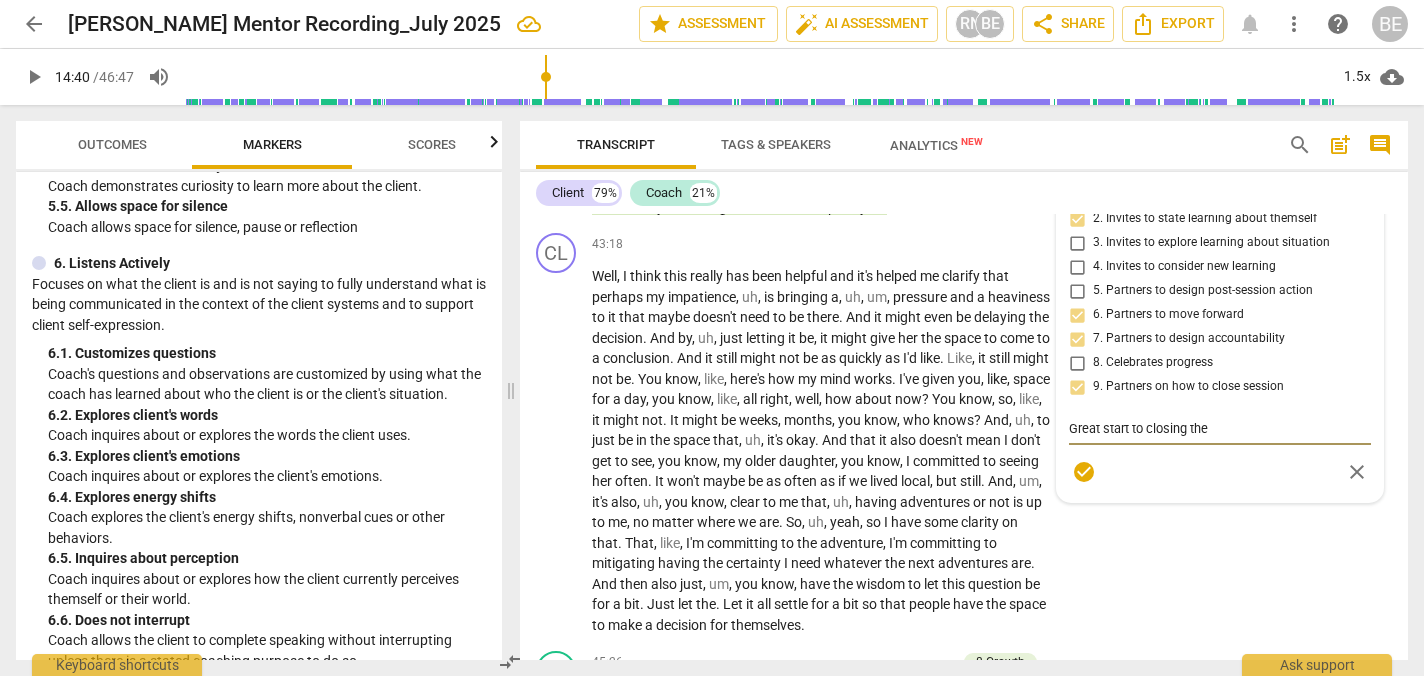 type on "Great start to closing the s" 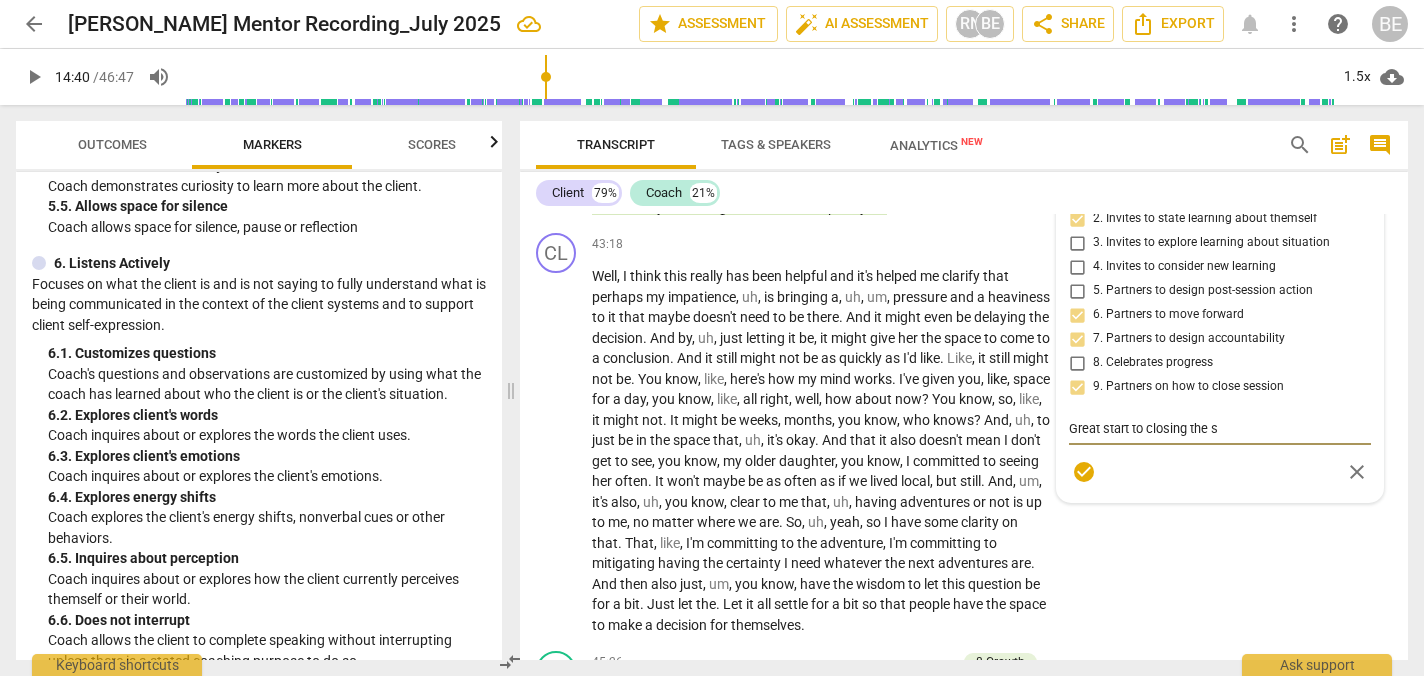 type on "Great start to closing the se" 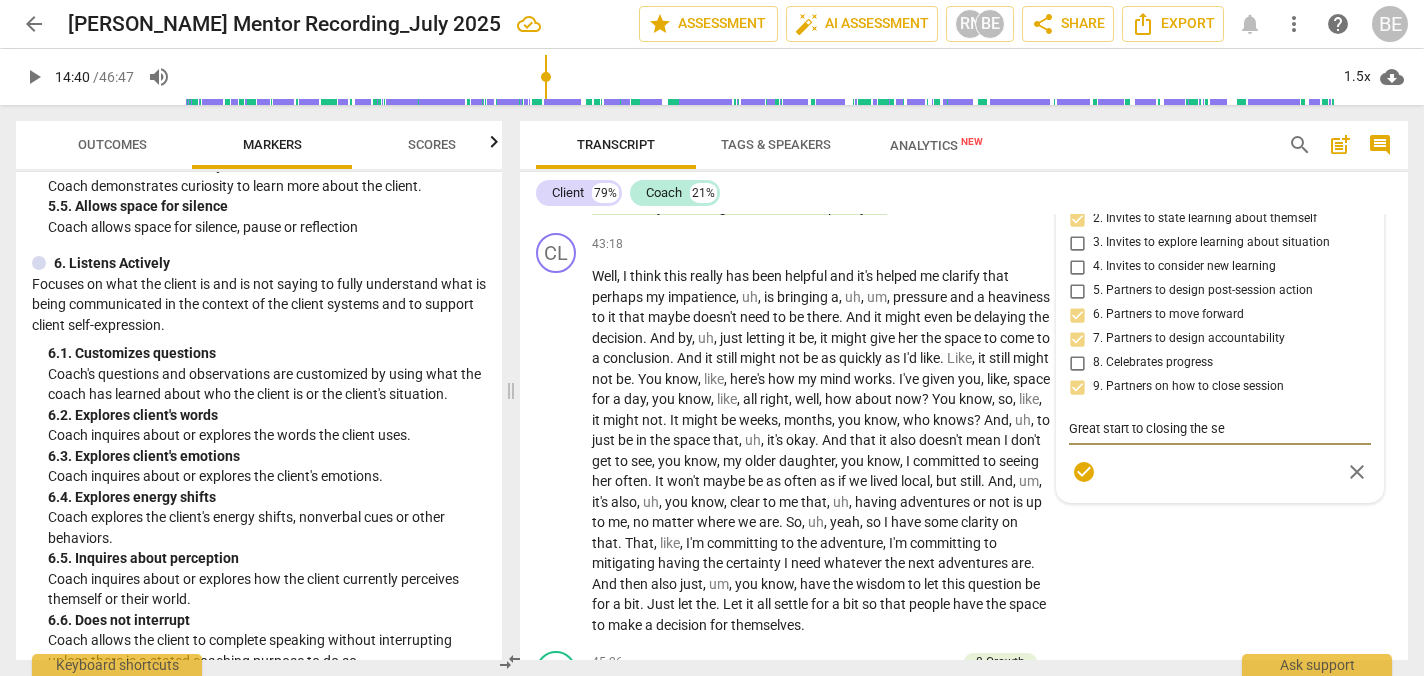 type on "Great start to closing the ses" 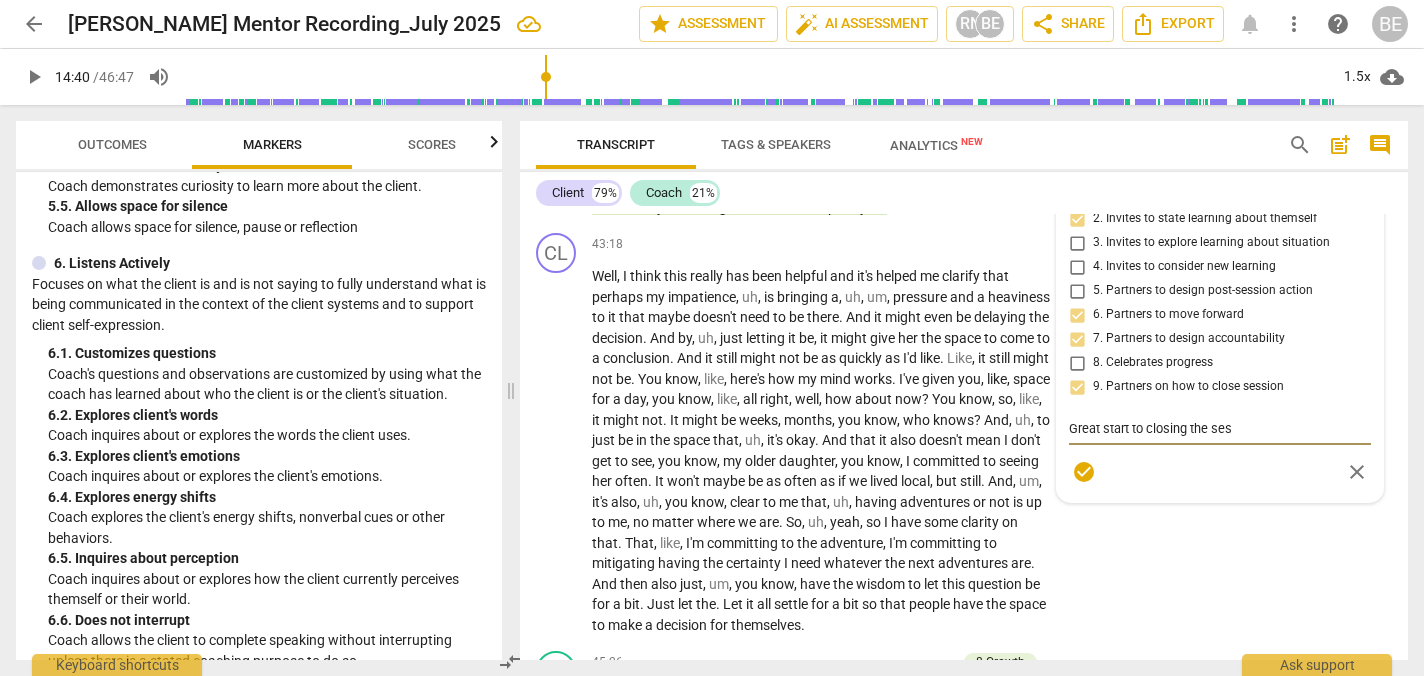 type on "Great start to closing the sess" 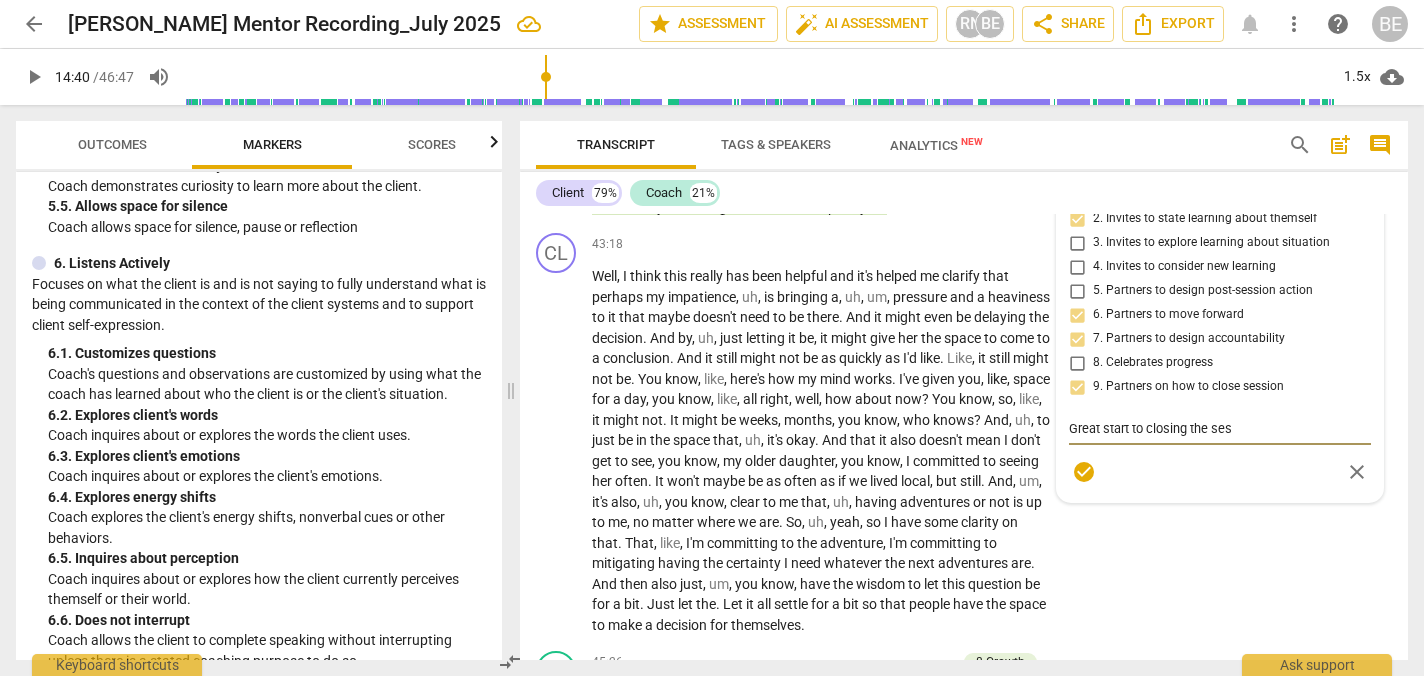type on "Great start to closing the sess" 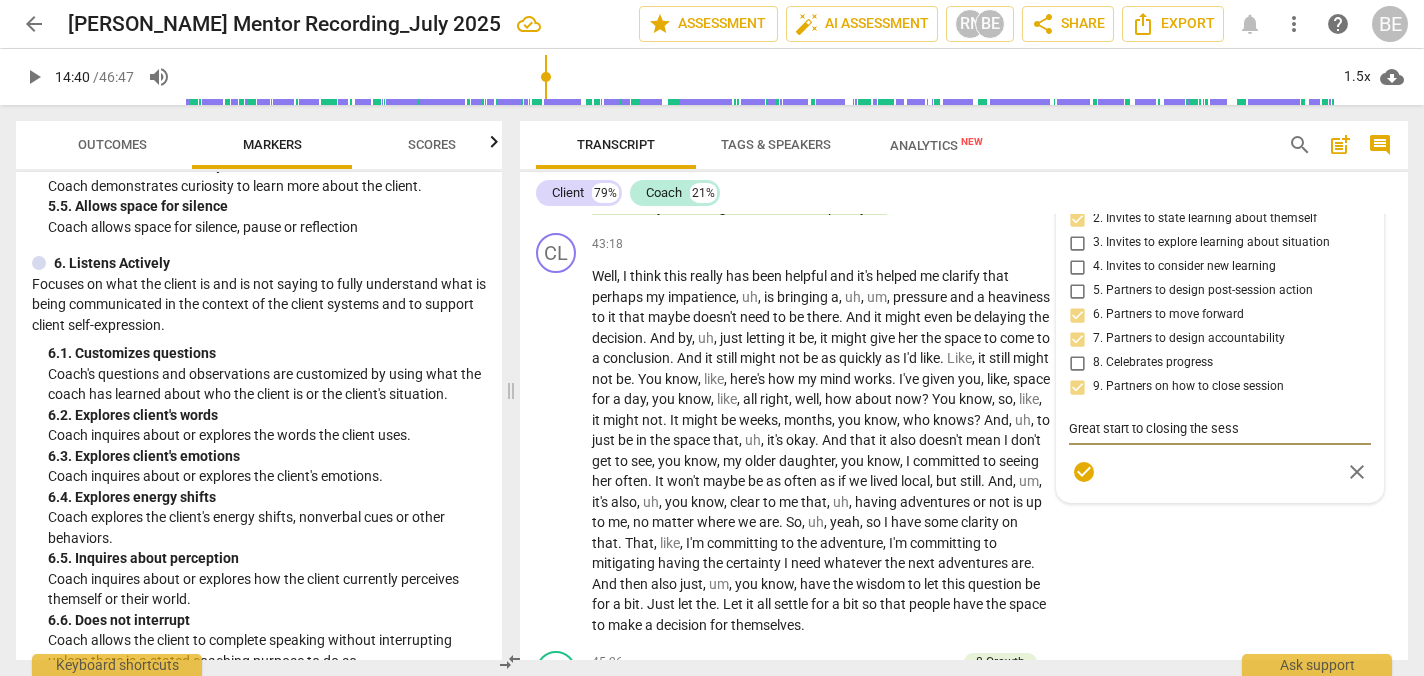 type on "Great start to closing the sessi" 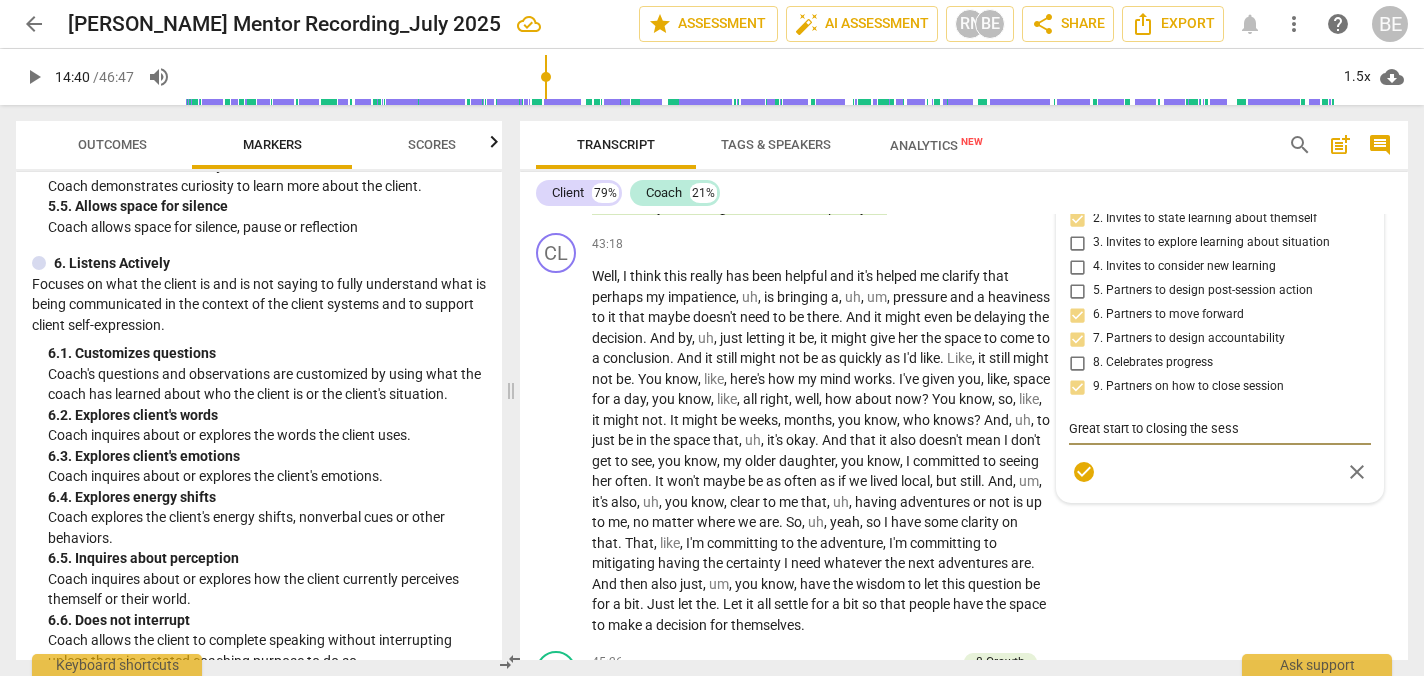 type on "Great start to closing the sessi" 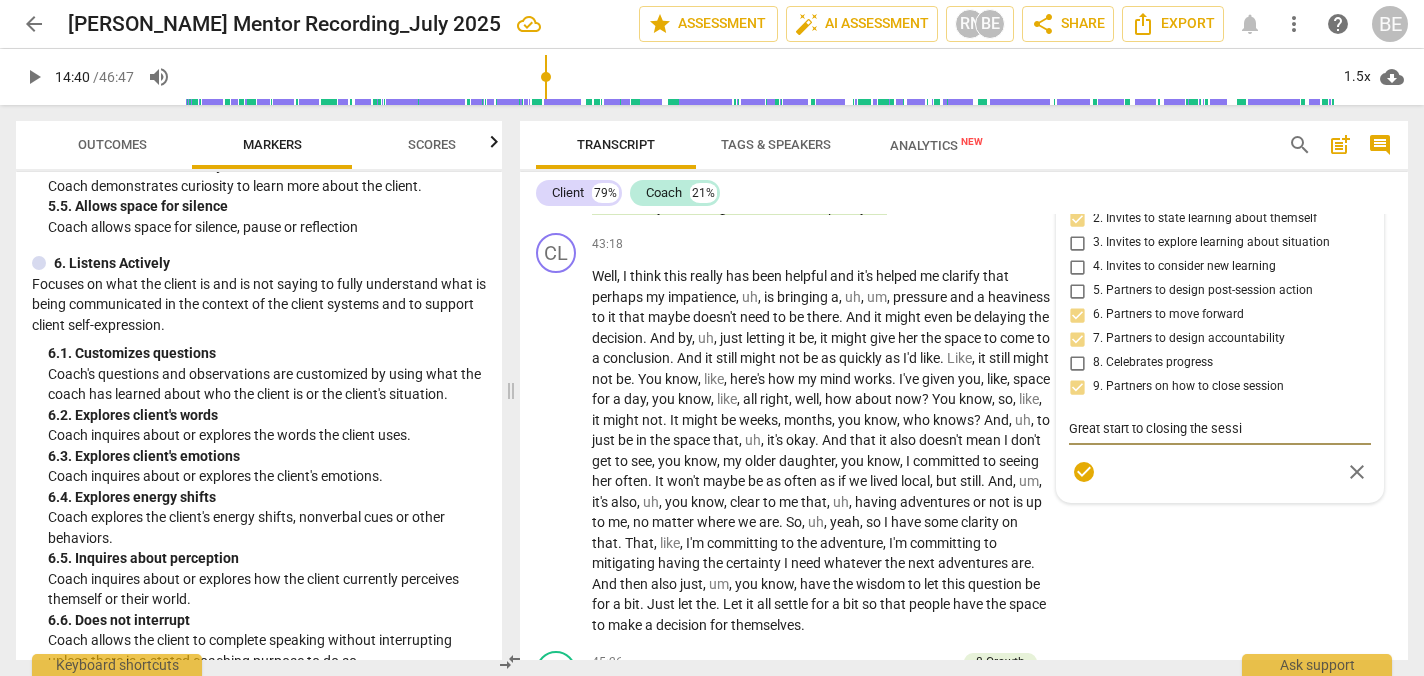 type on "Great start to closing the sessio" 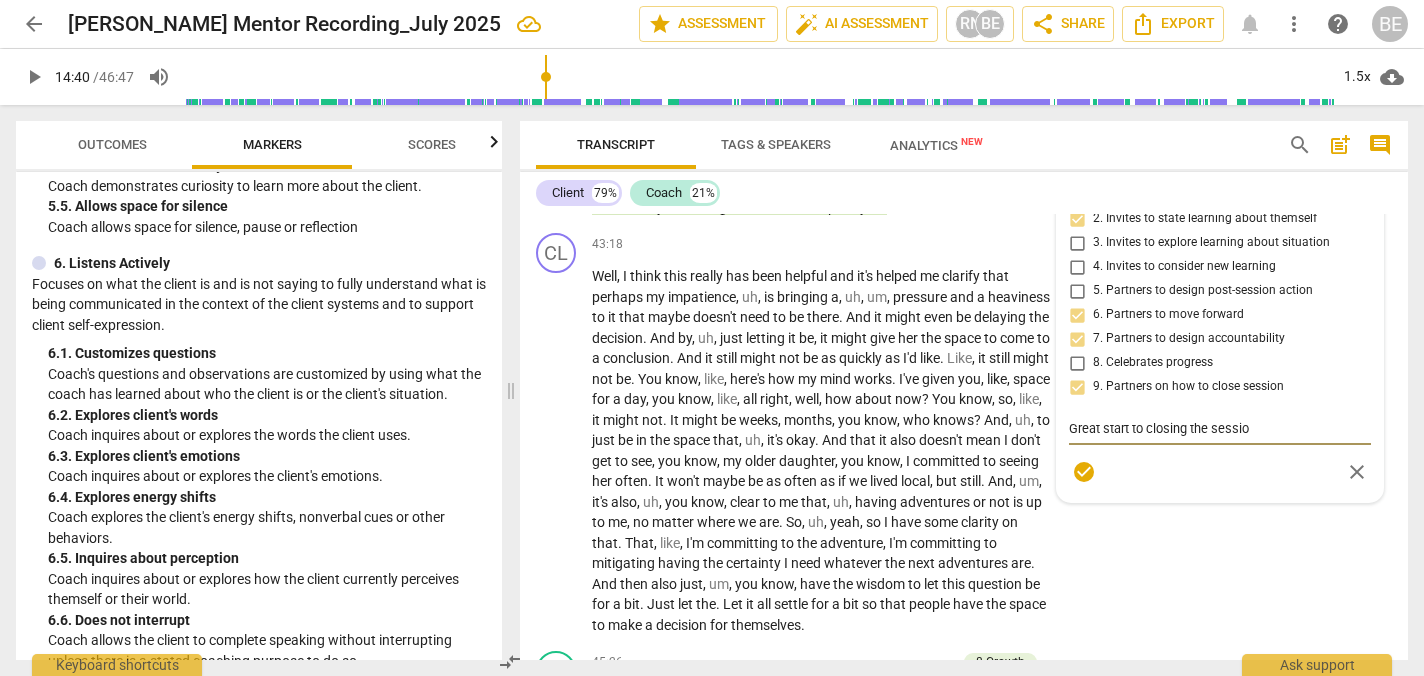 type on "Great start to closing the session" 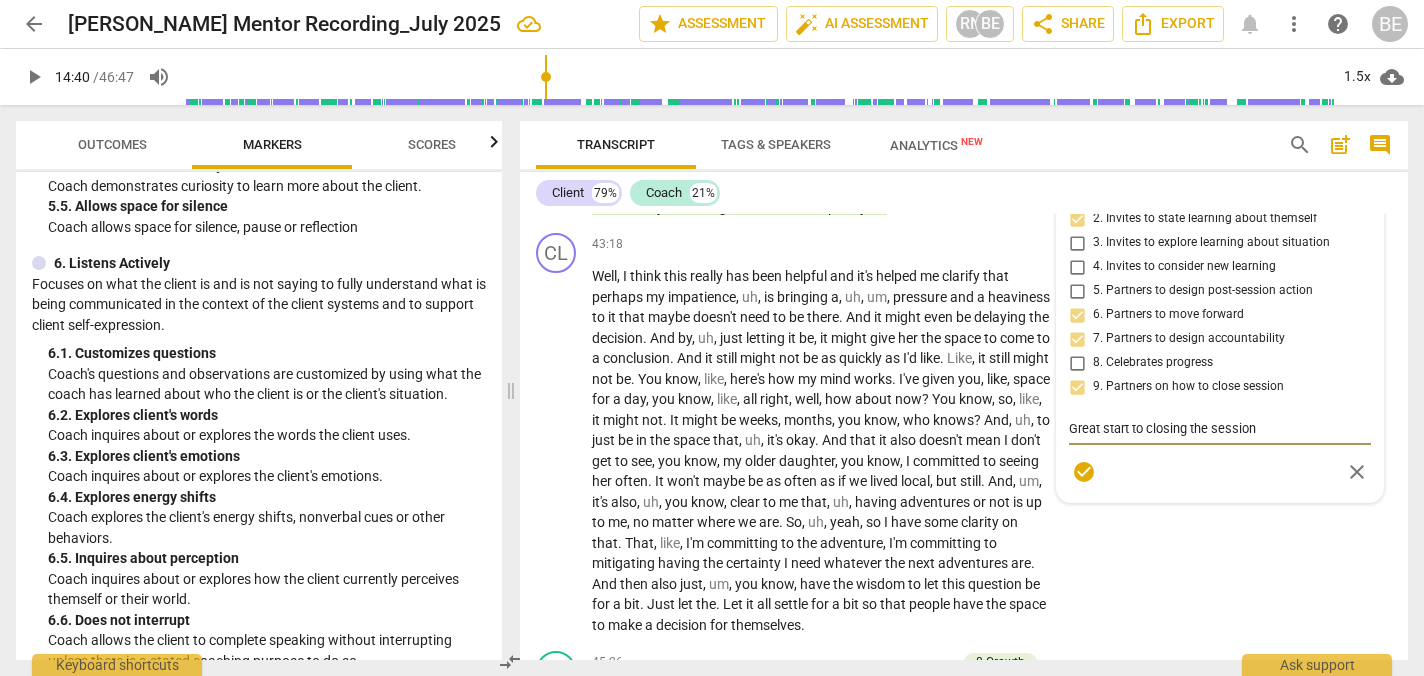 type on "Great start to closing the session" 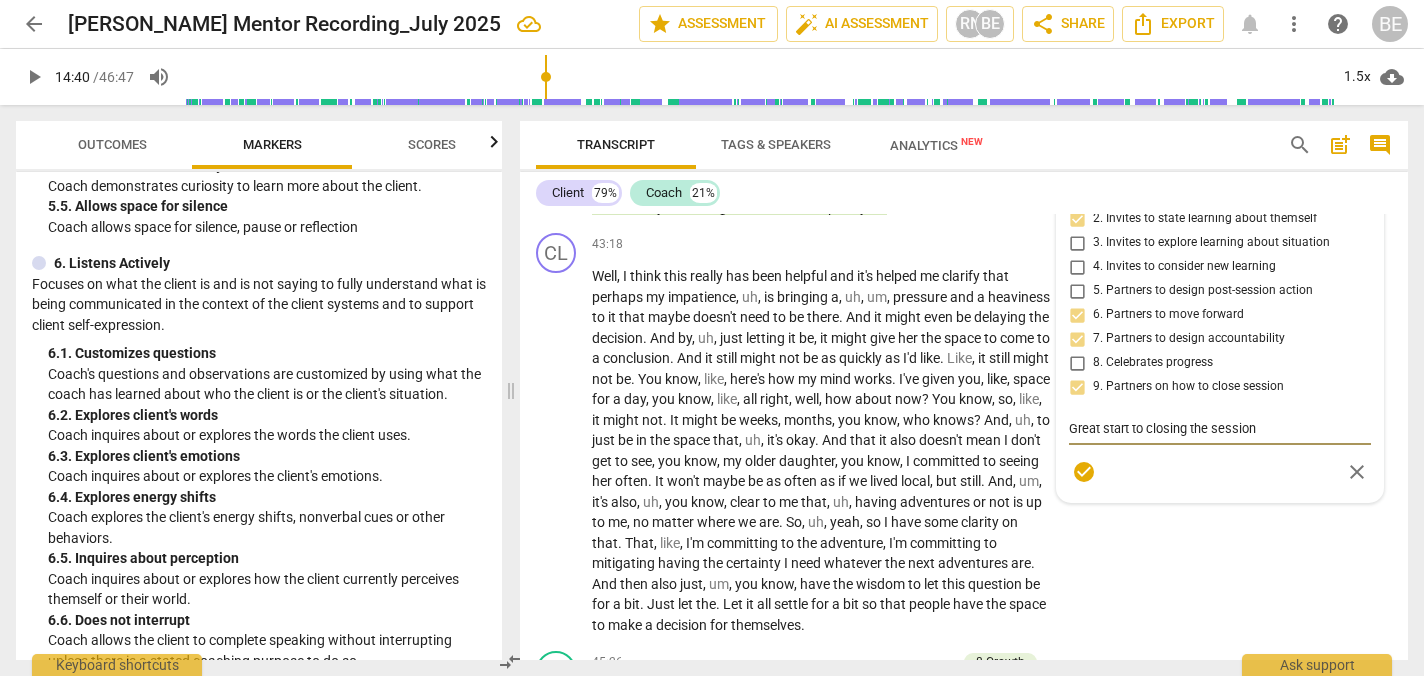 type on "Great start to closing the session -" 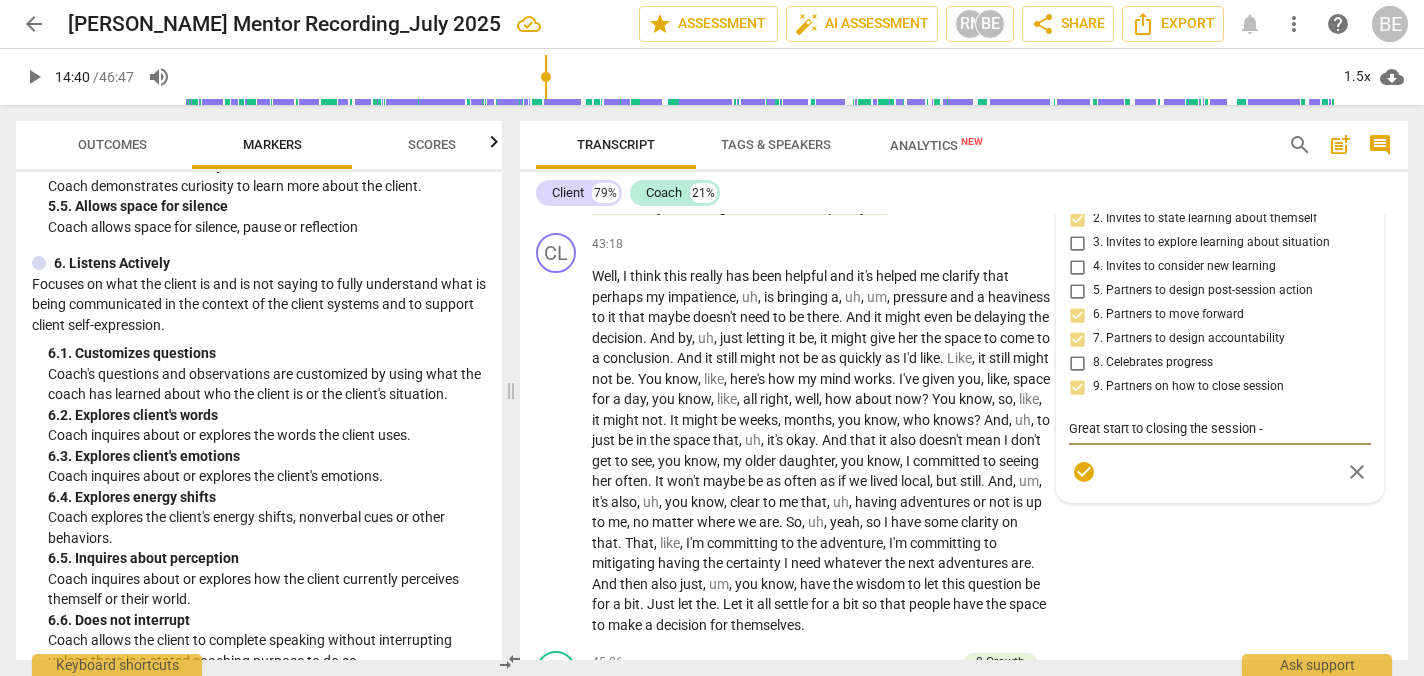 type on "Great start to closing the session -" 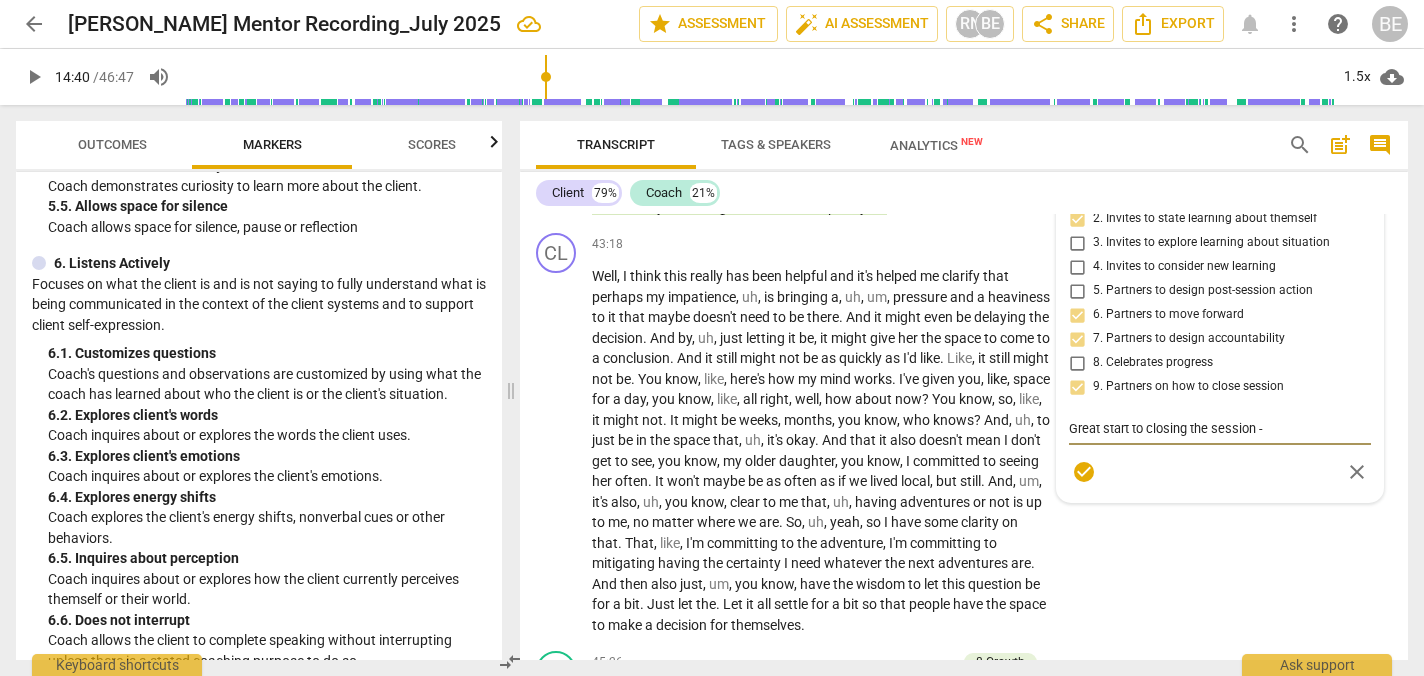 type on "Great start to closing the session -" 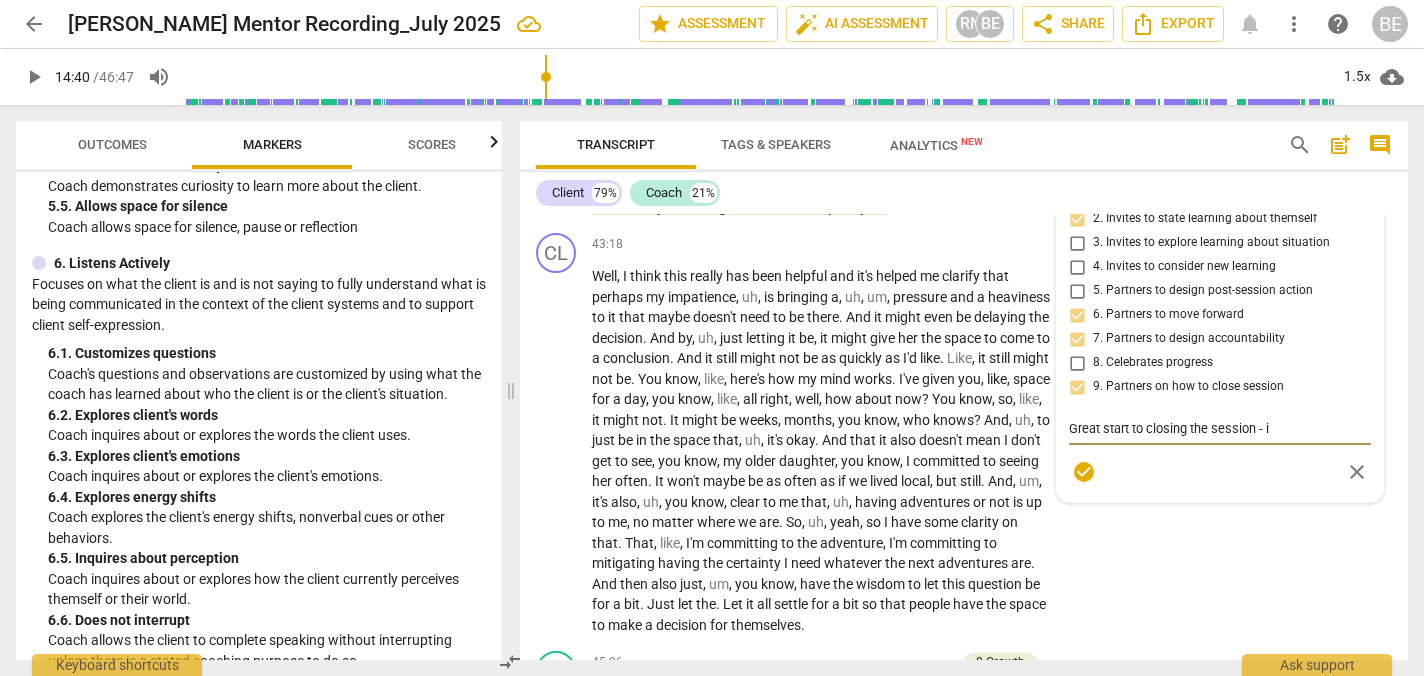 type on "Great start to closing the session - in" 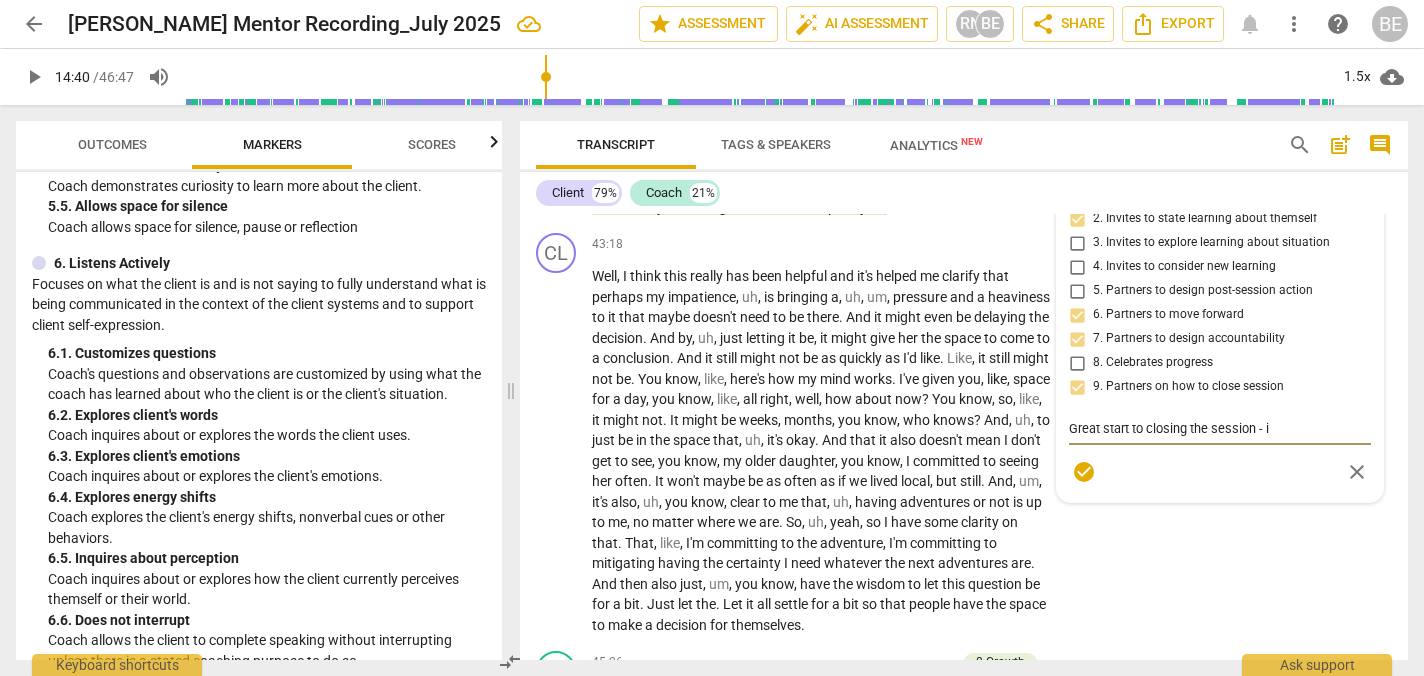 type on "Great start to closing the session - in" 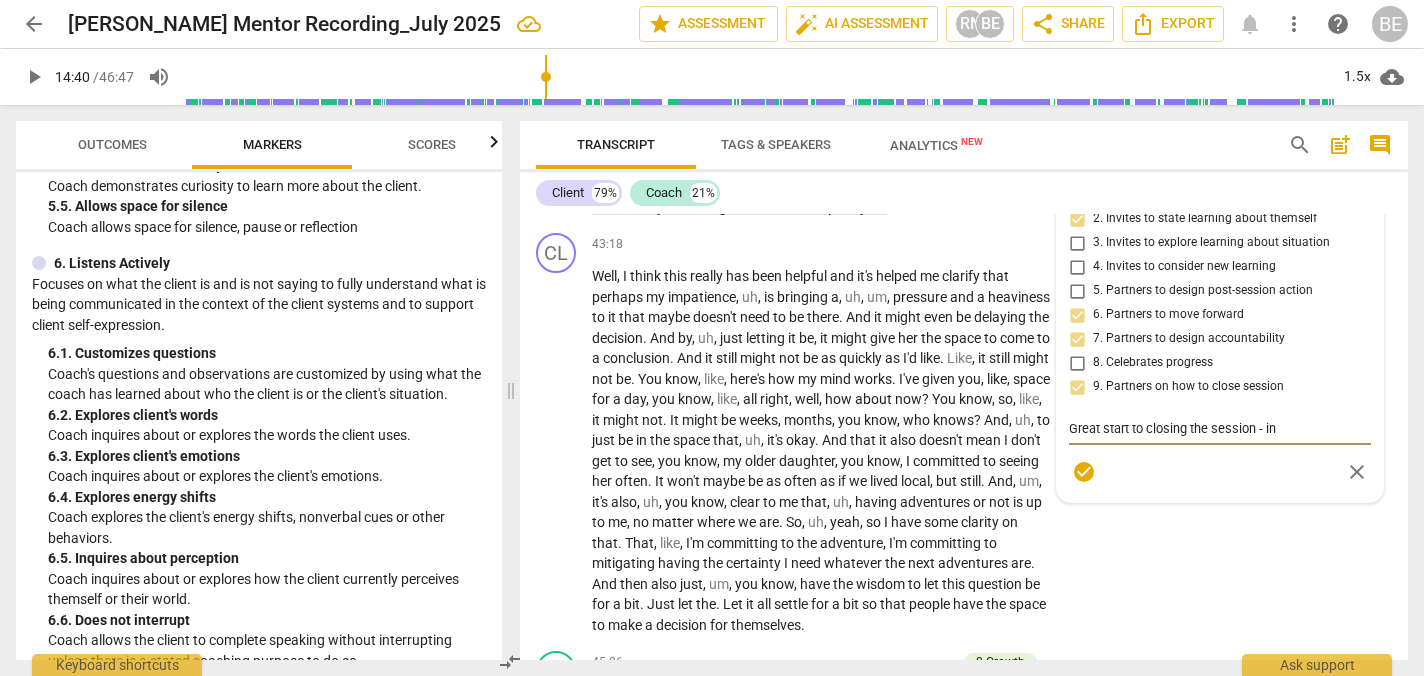 type on "Great start to closing the session - inv" 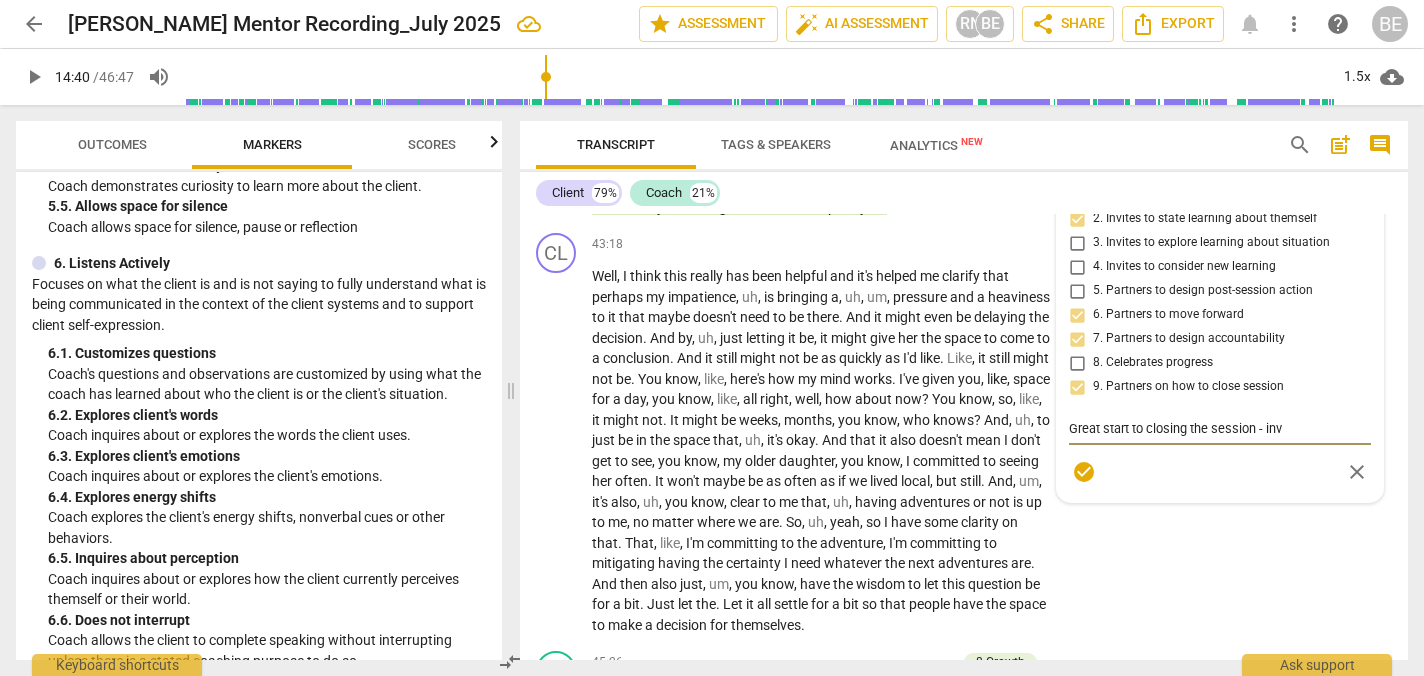 type on "Great start to closing the session - invi" 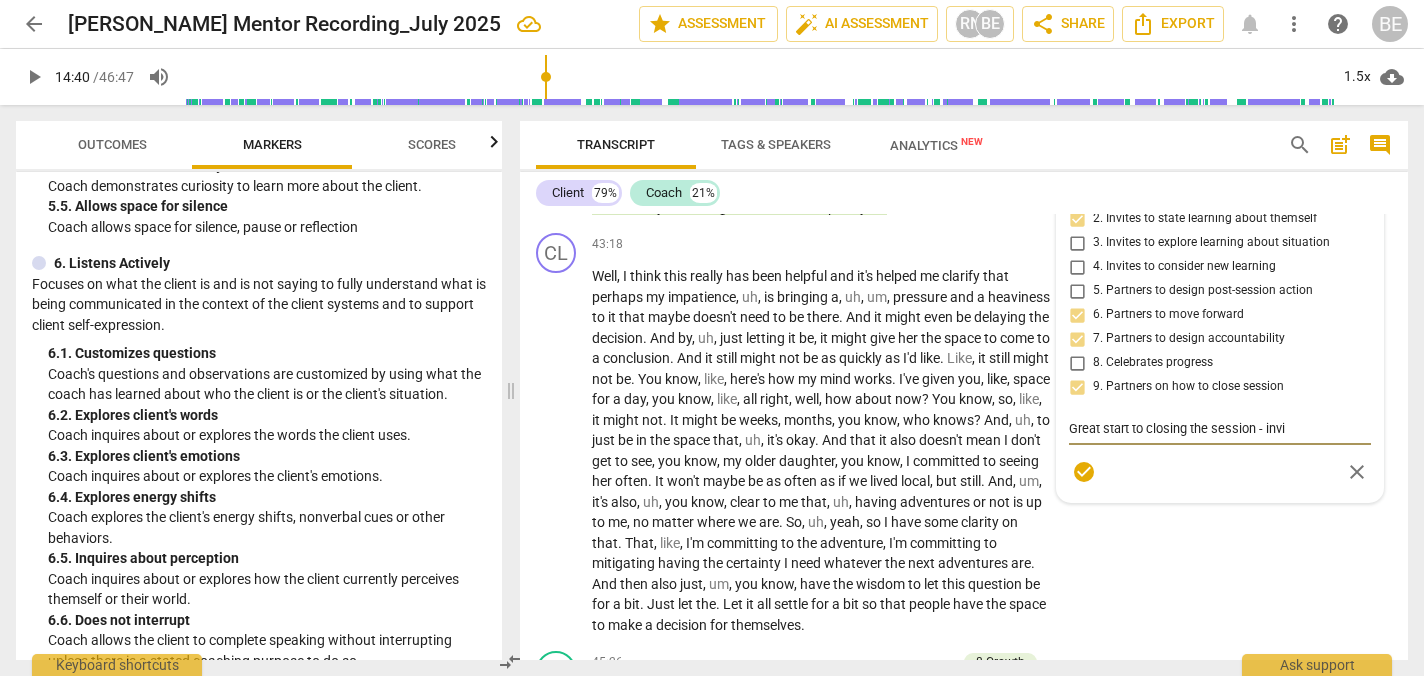 type on "Great start to closing the session - invit" 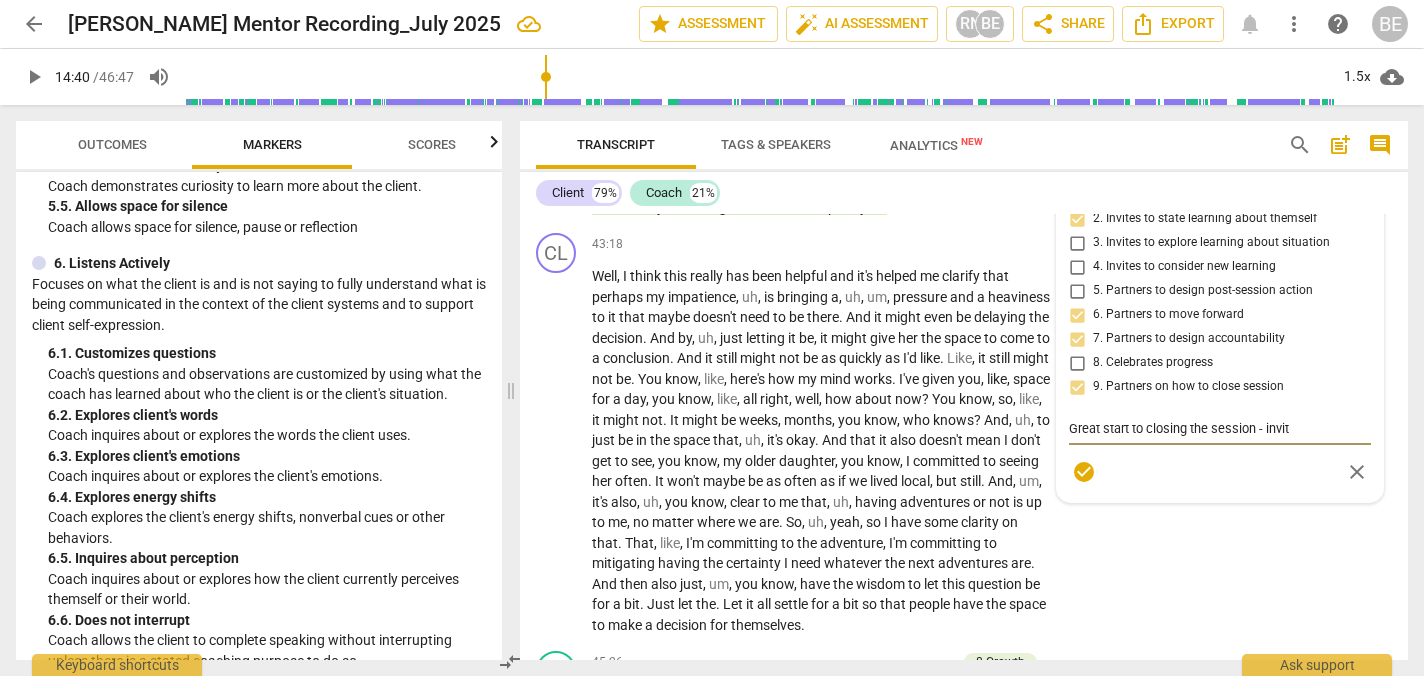 type on "Great start to closing the session - inviti" 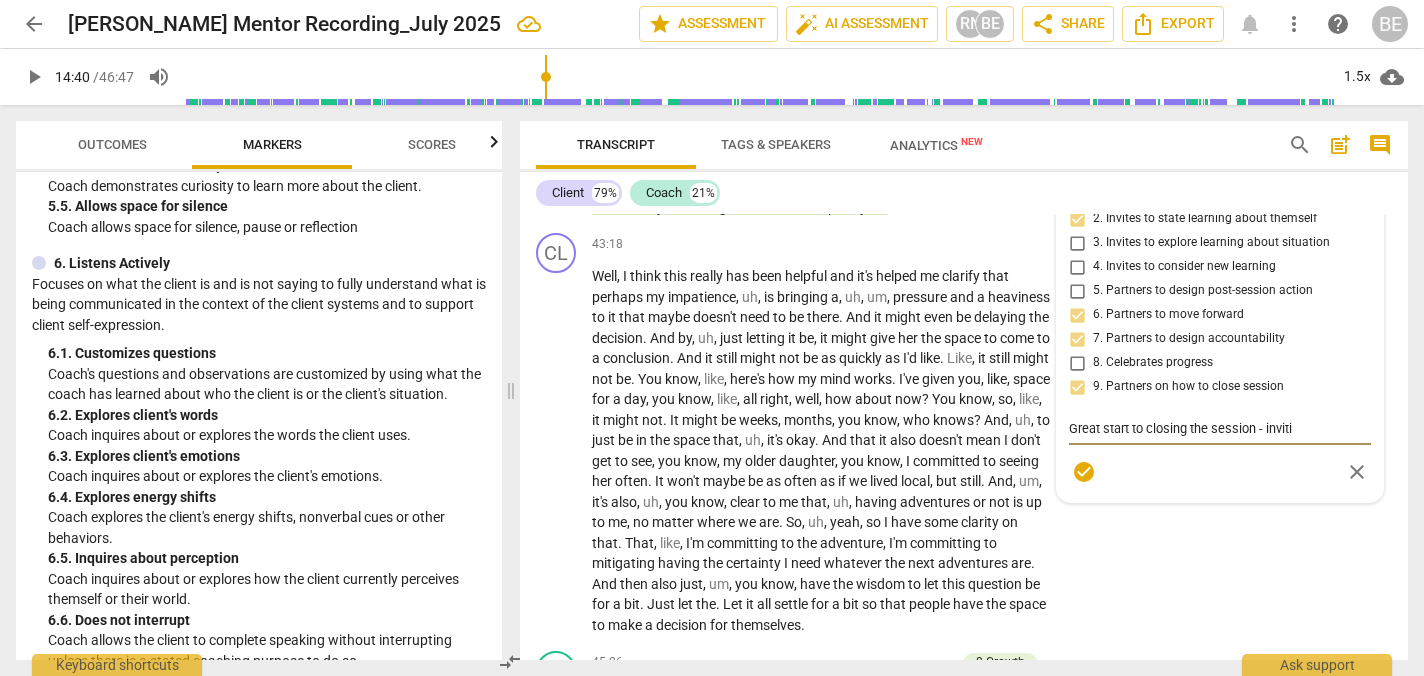 type on "Great start to closing the session - invitin" 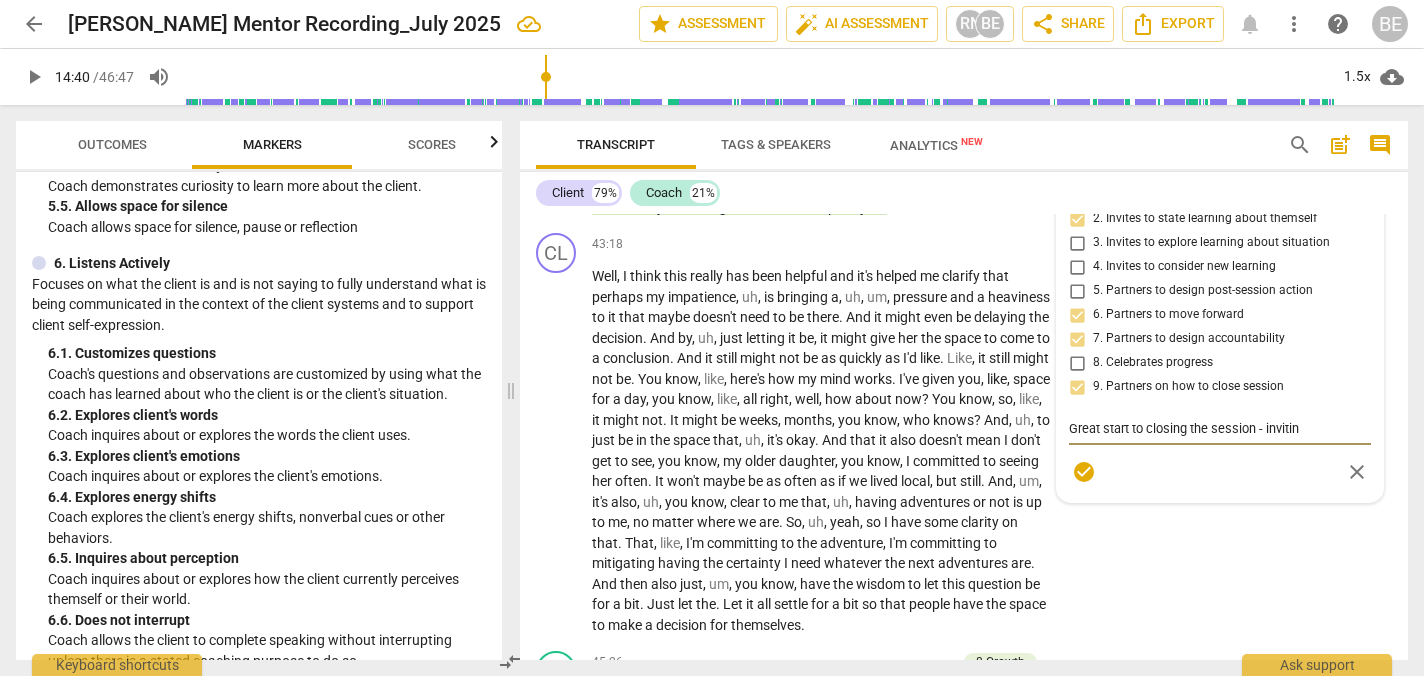 type on "Great start to closing the session - inviting" 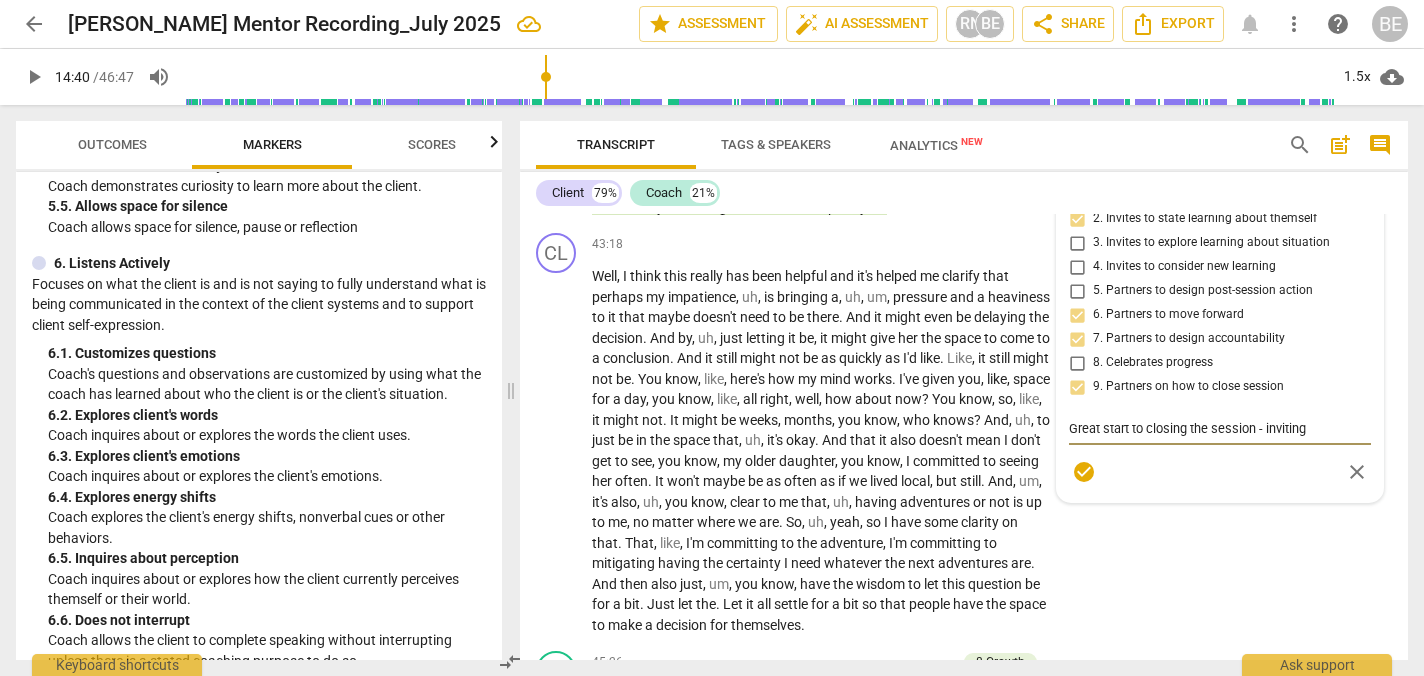 type on "Great start to closing the session - inviting" 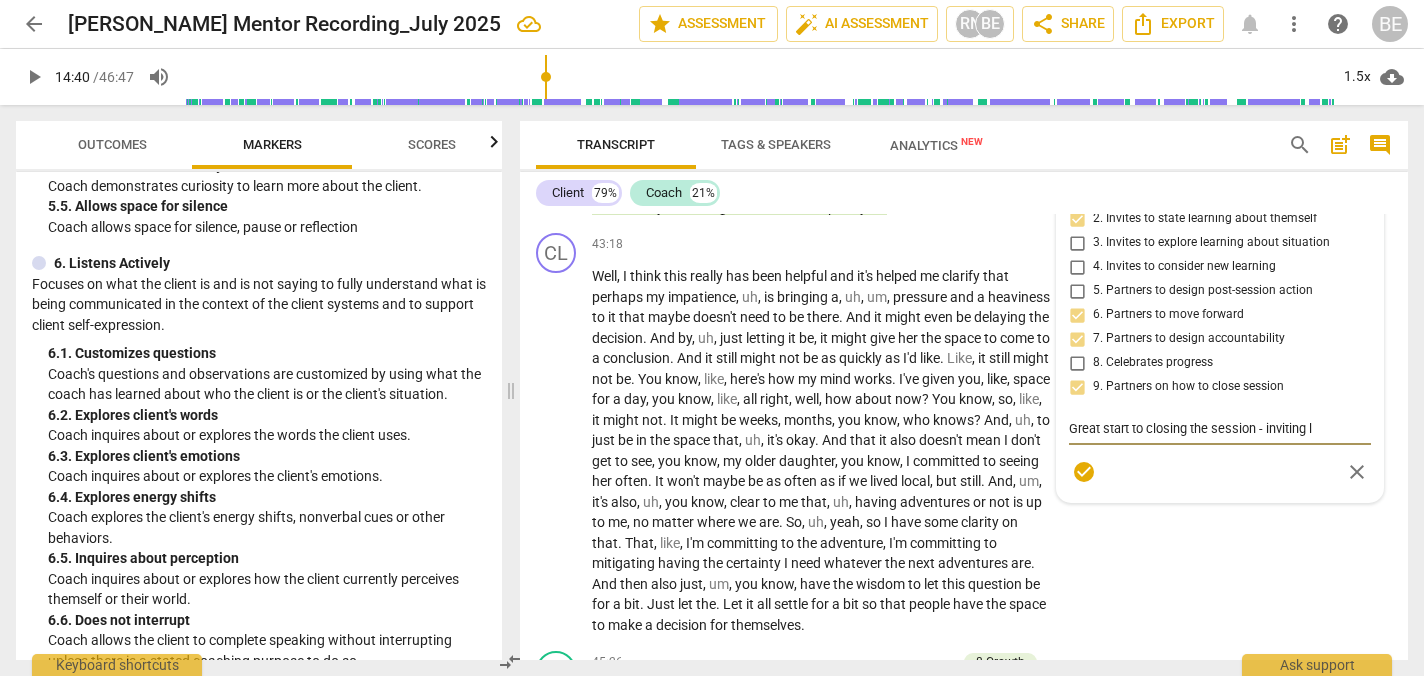 type on "Great start to closing the session - inviting le" 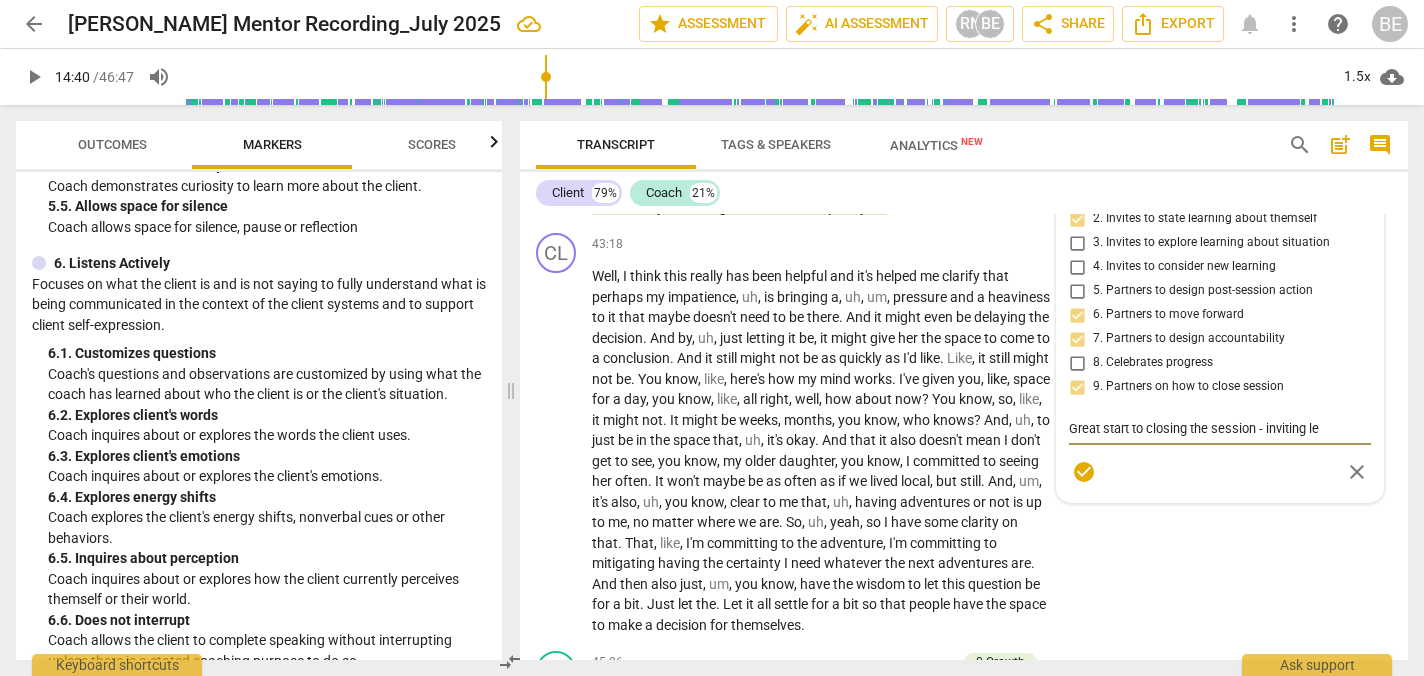 type on "Great start to closing the session - inviting lea" 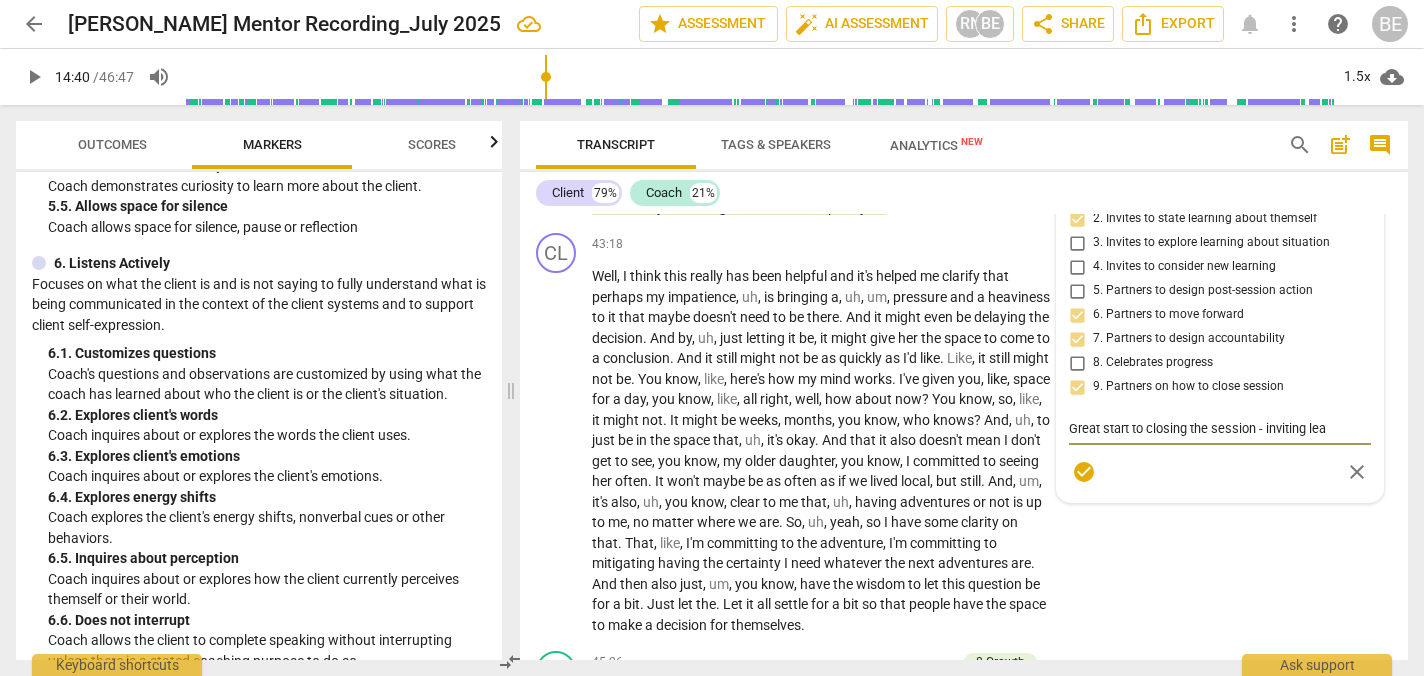 type on "Great start to closing the session - inviting [PERSON_NAME]" 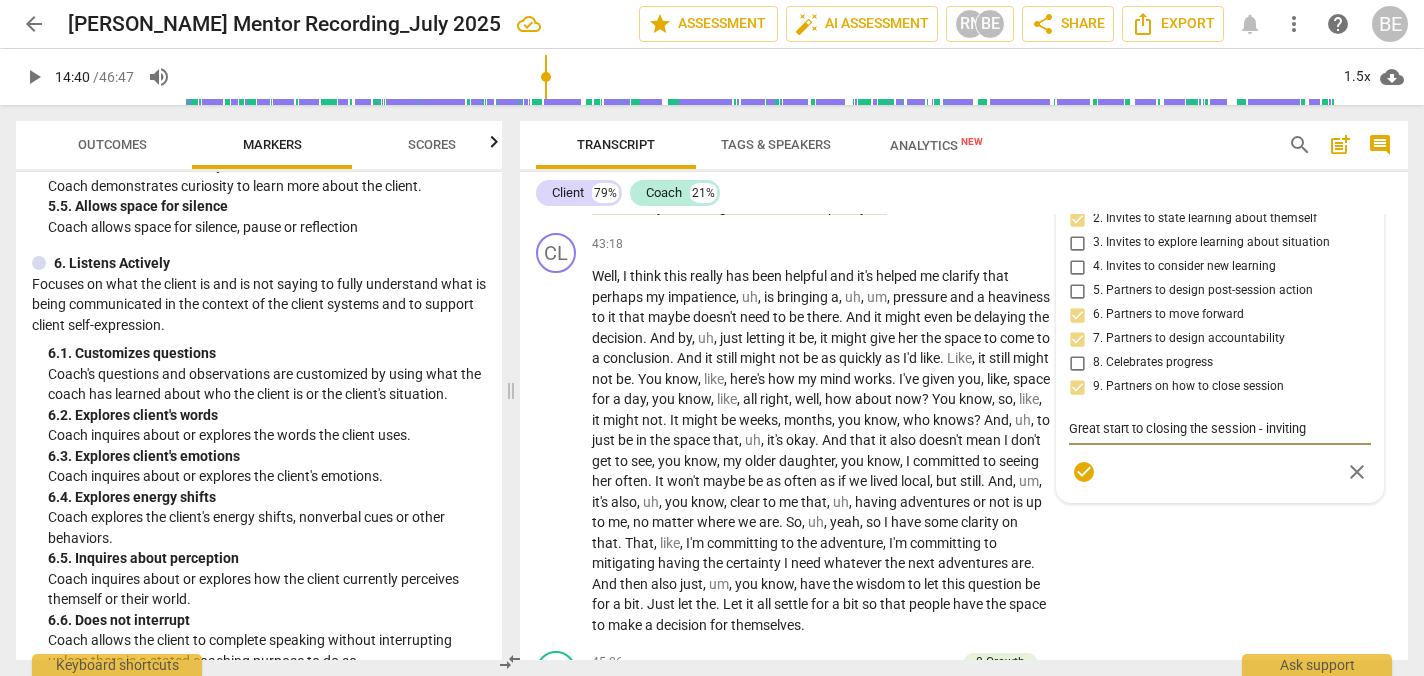 type on "Great start to closing the session - inviting learn" 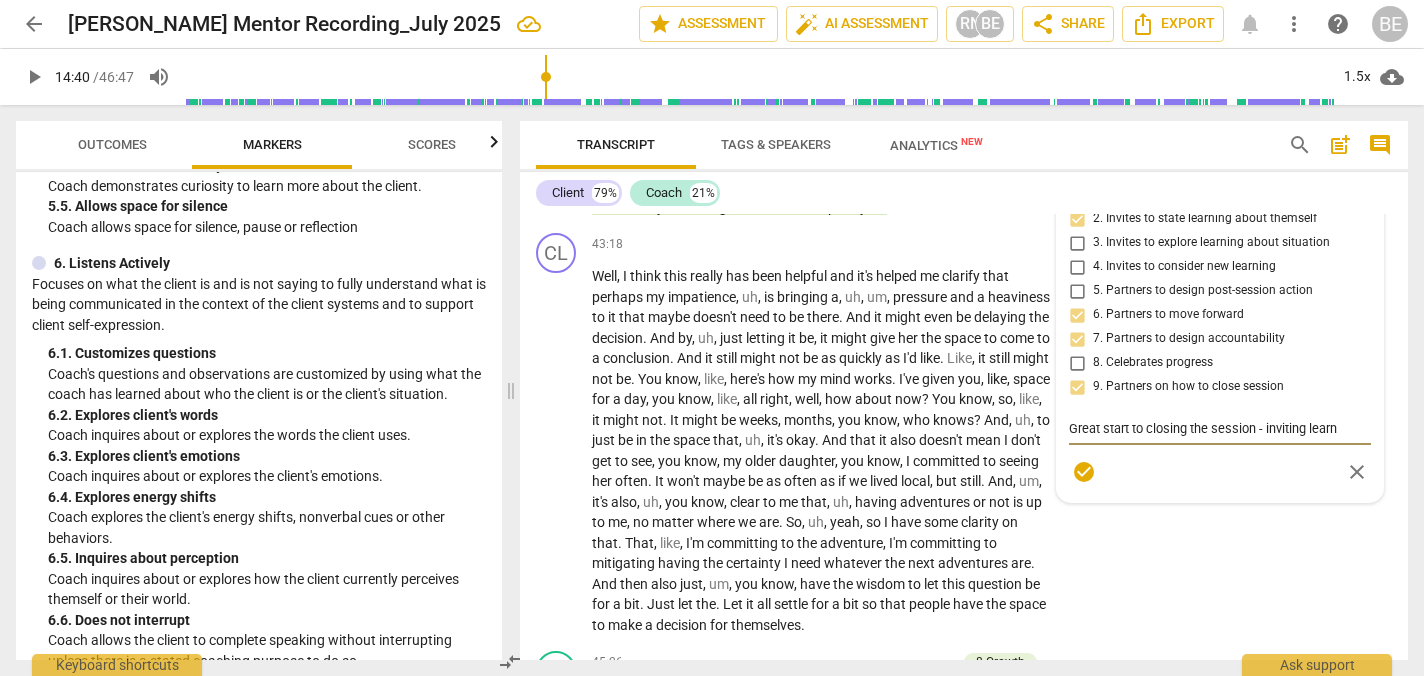 type on "Great start to closing the session - inviting learni" 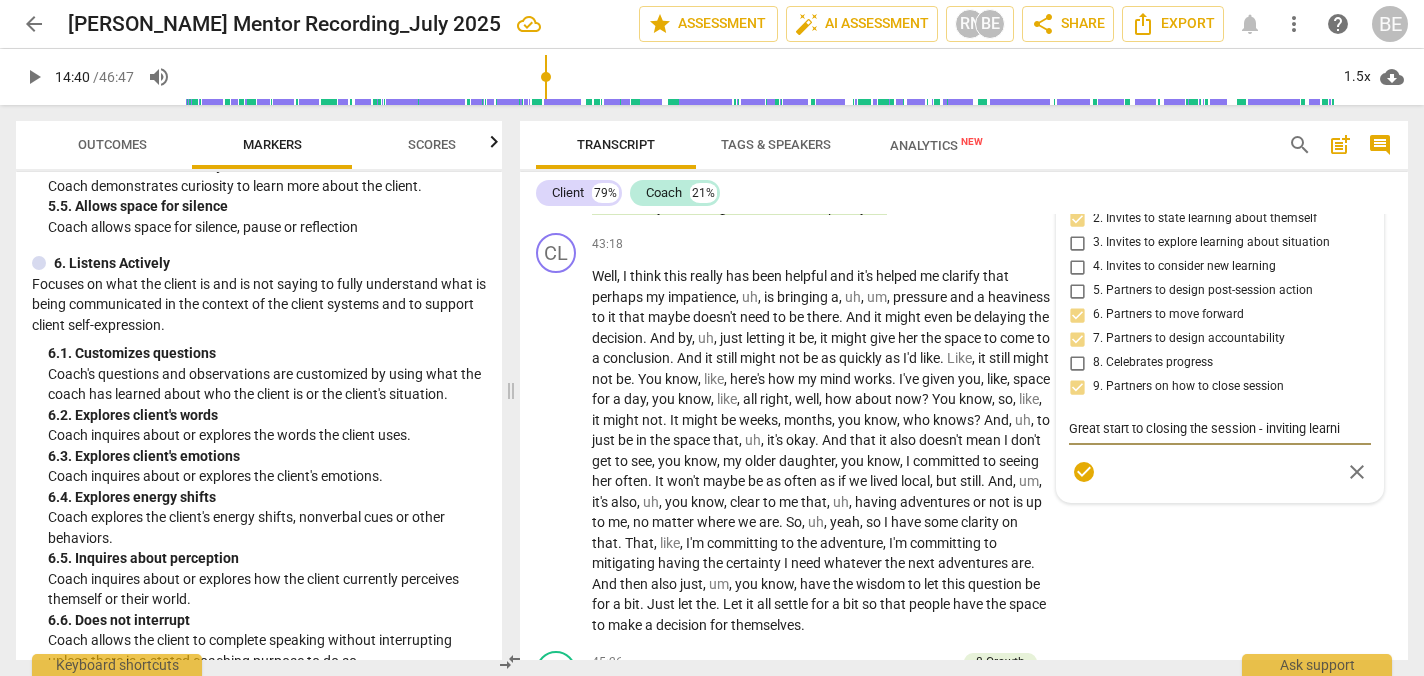 type on "Great start to closing the session - inviting learnin" 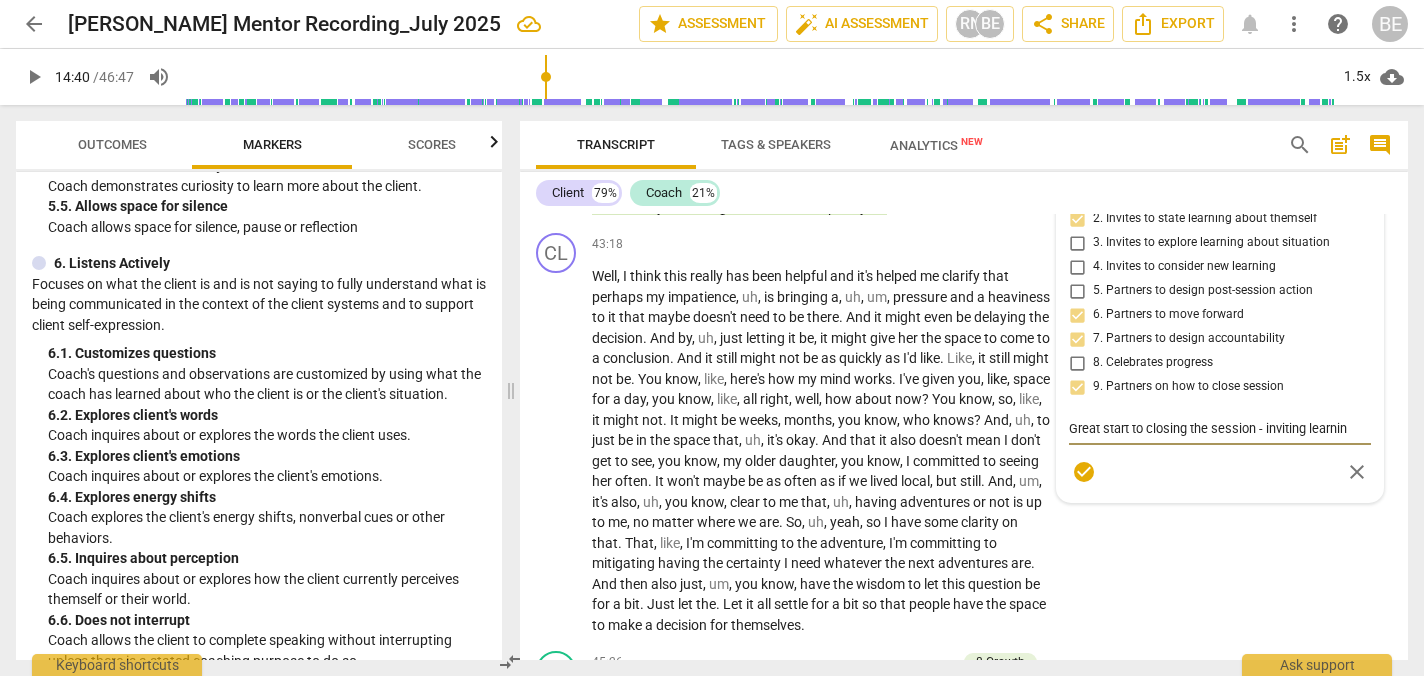 type on "Great start to closing the session - inviting learning" 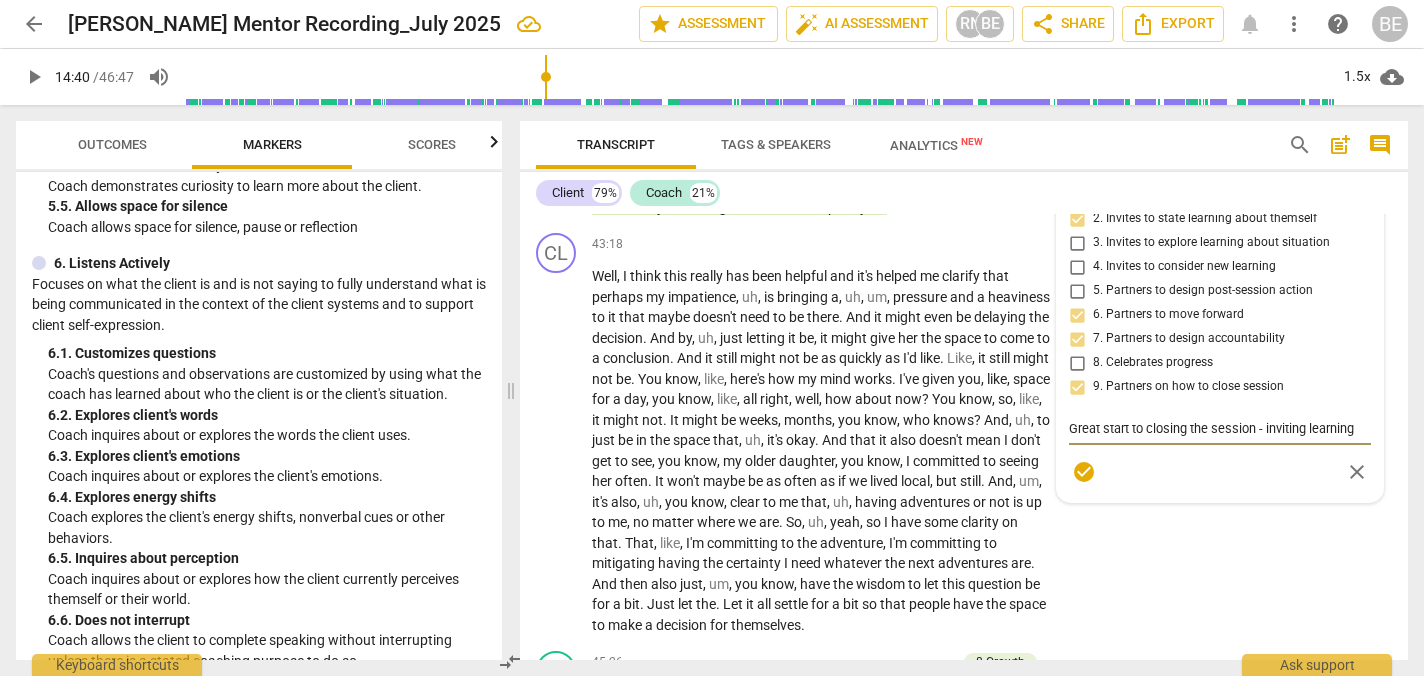 type on "Great start to closing the session - inviting learning/" 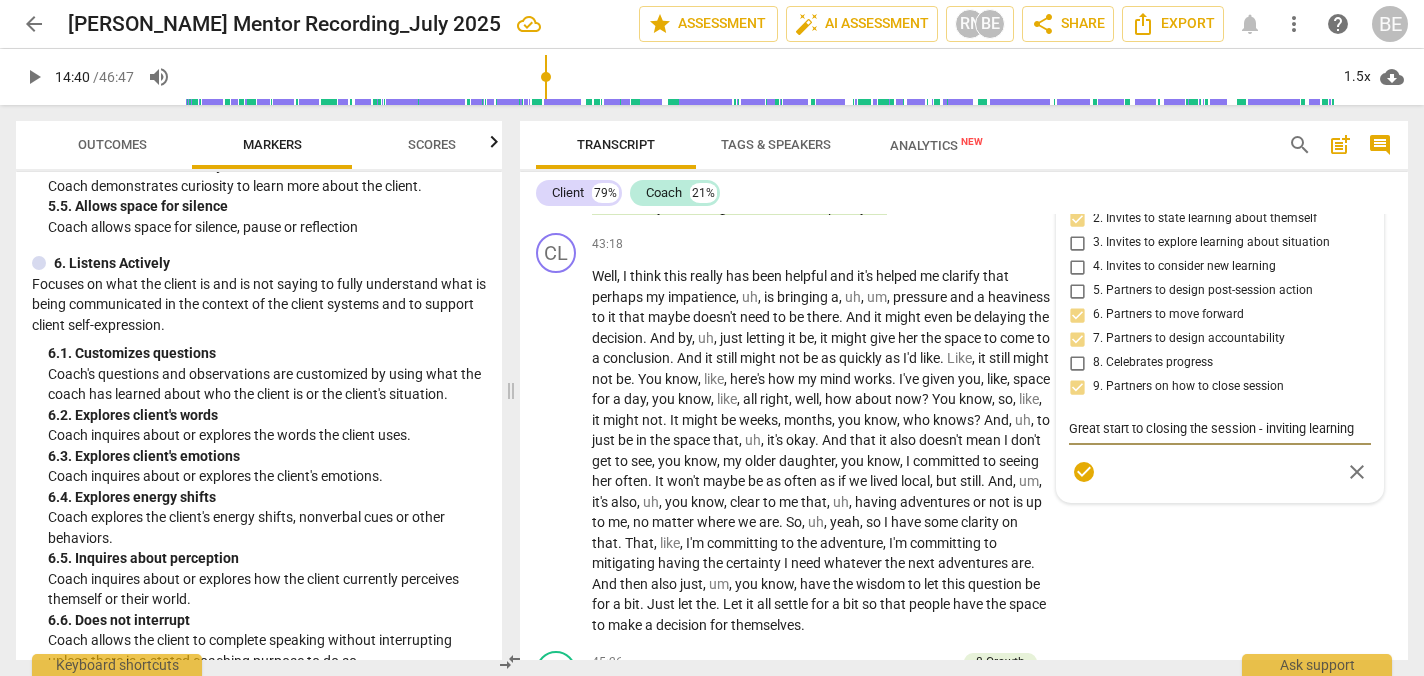 type on "Great start to closing the session - inviting learning/" 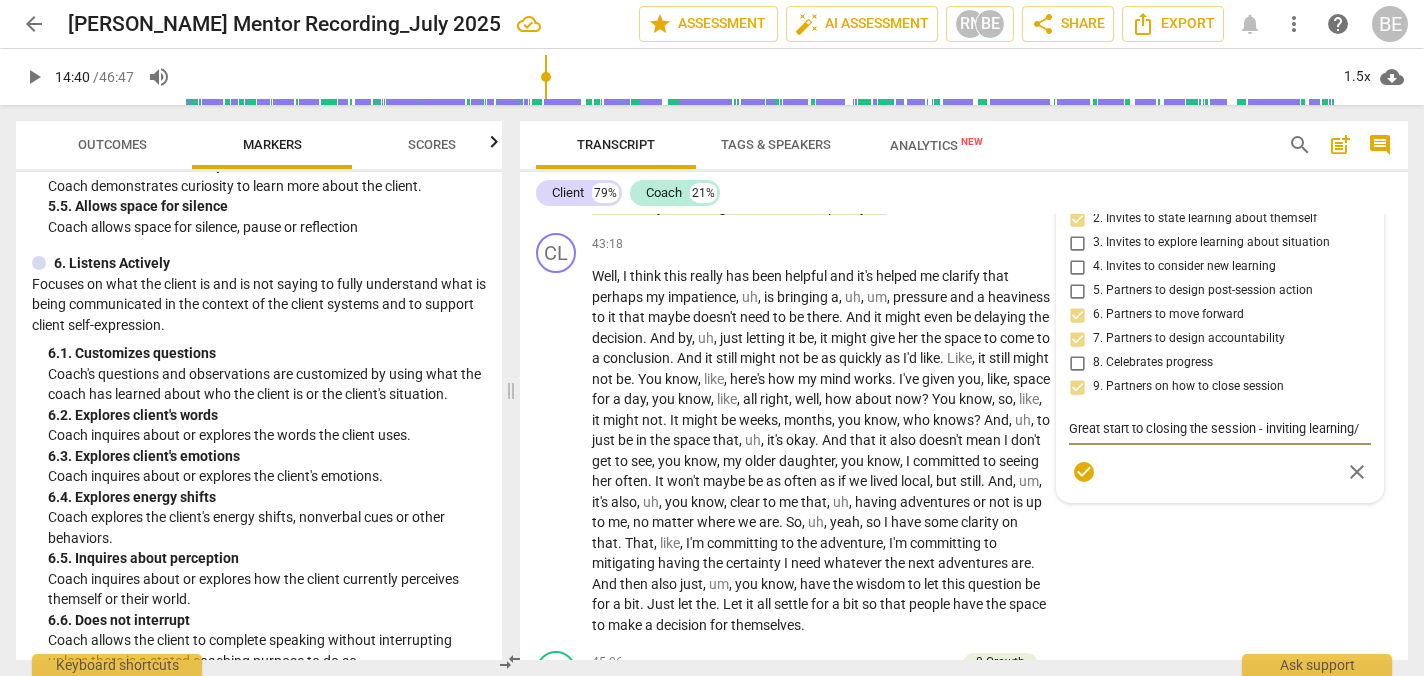type on "Great start to closing the session - inviting learning/a" 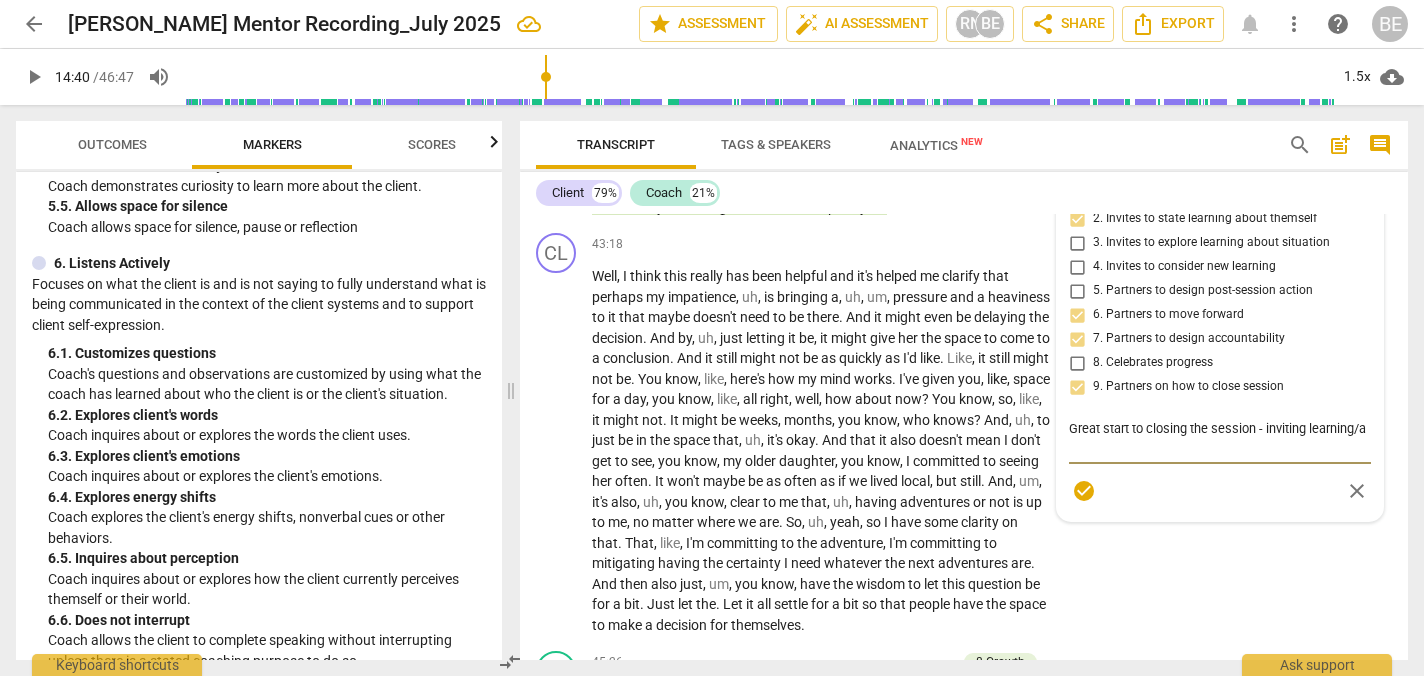 type on "Great start to closing the session - inviting learning/ac" 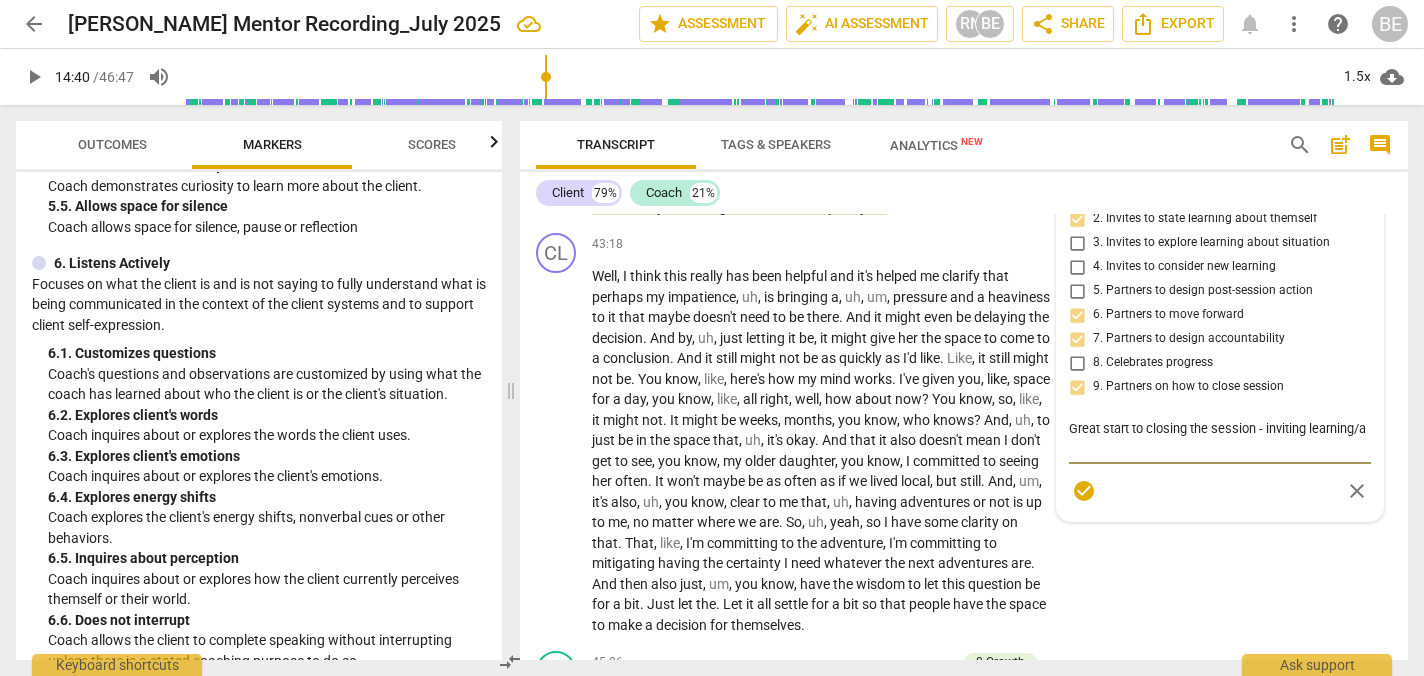 type on "Great start to closing the session - inviting learning/ac" 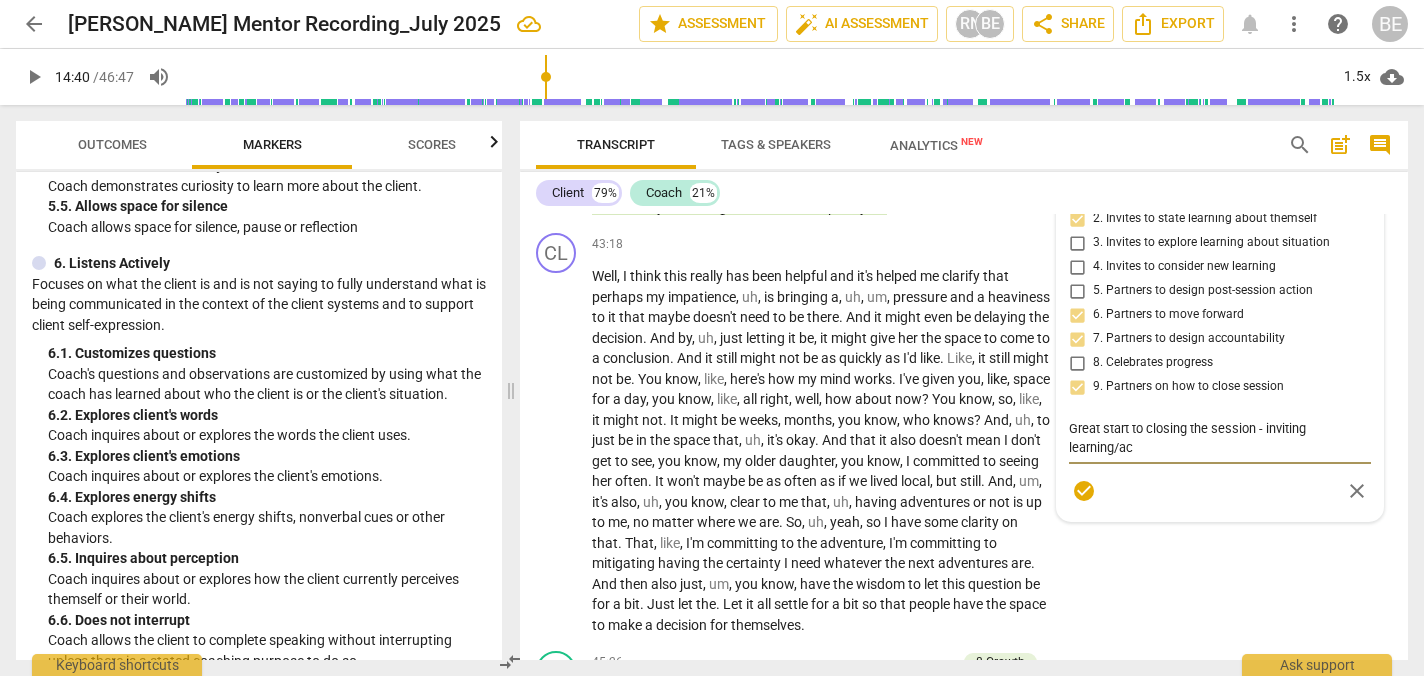 type on "Great start to closing the session - inviting learning/act" 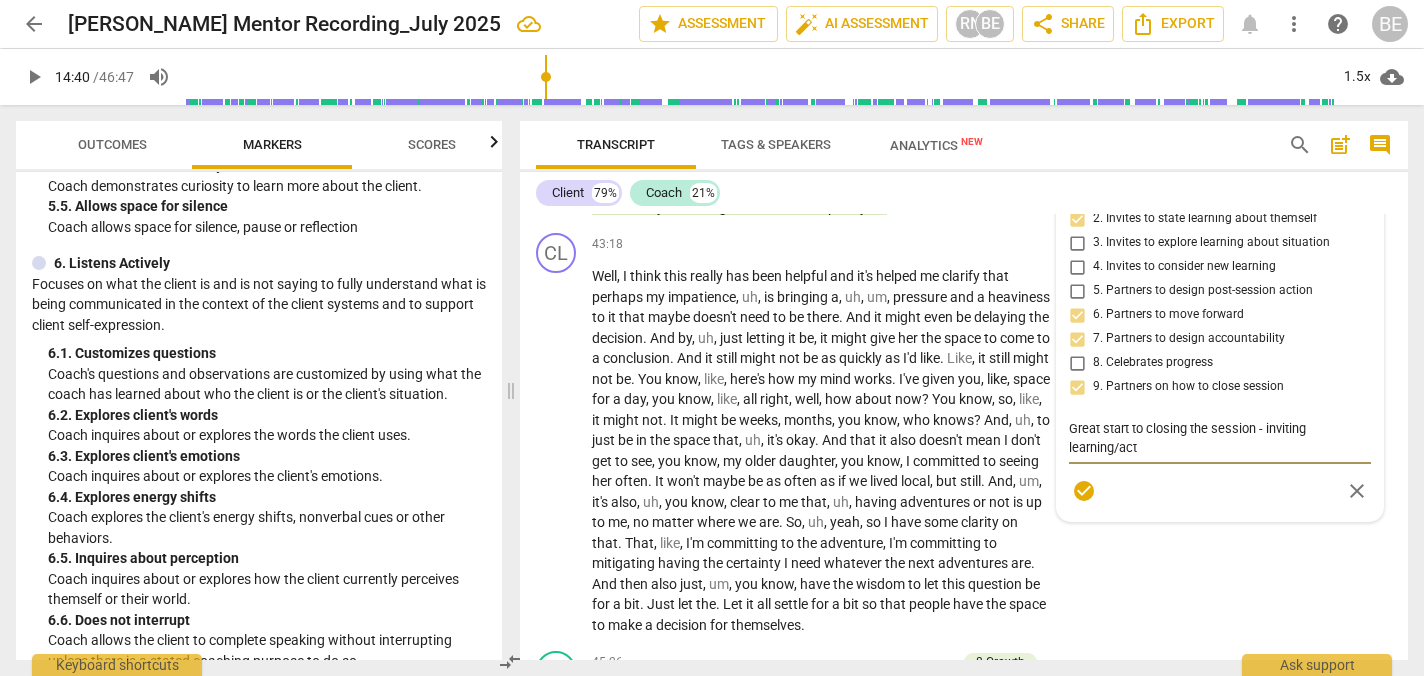 type on "Great start to closing the session - inviting learning/acti" 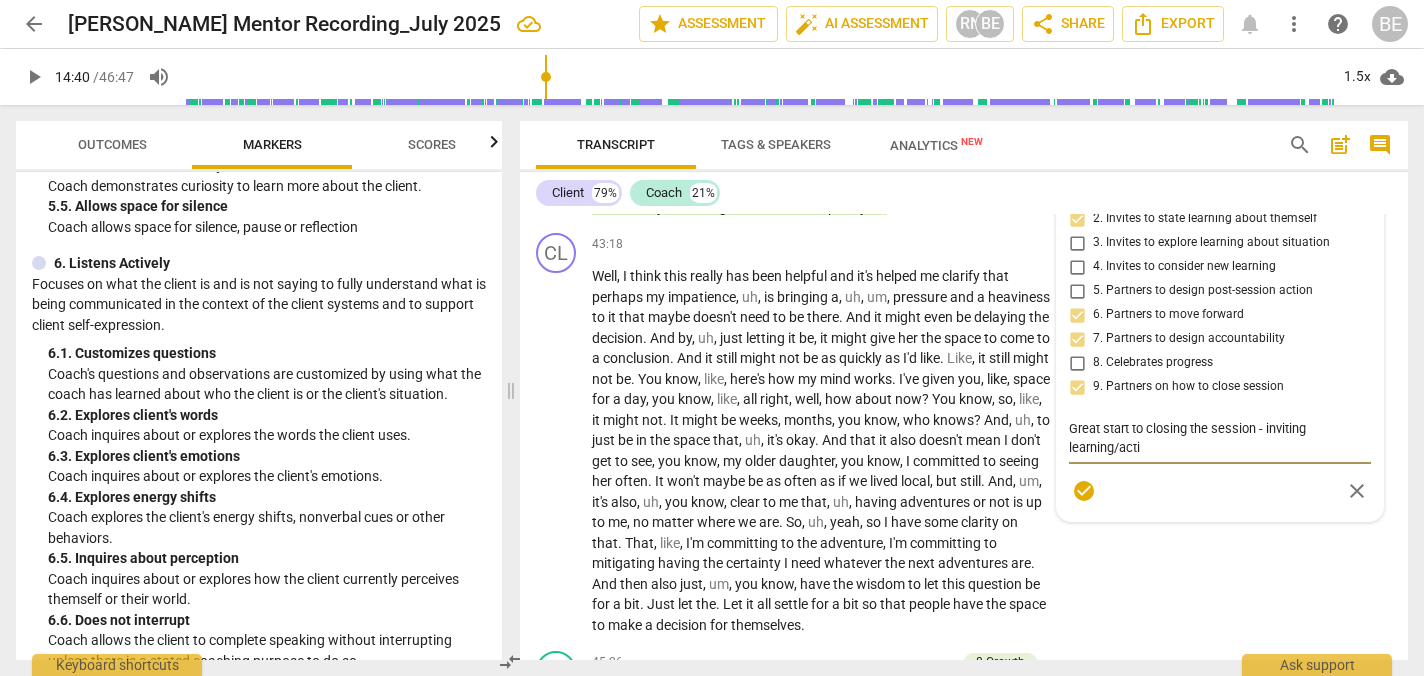 type on "Great start to closing the session - inviting learning/actio" 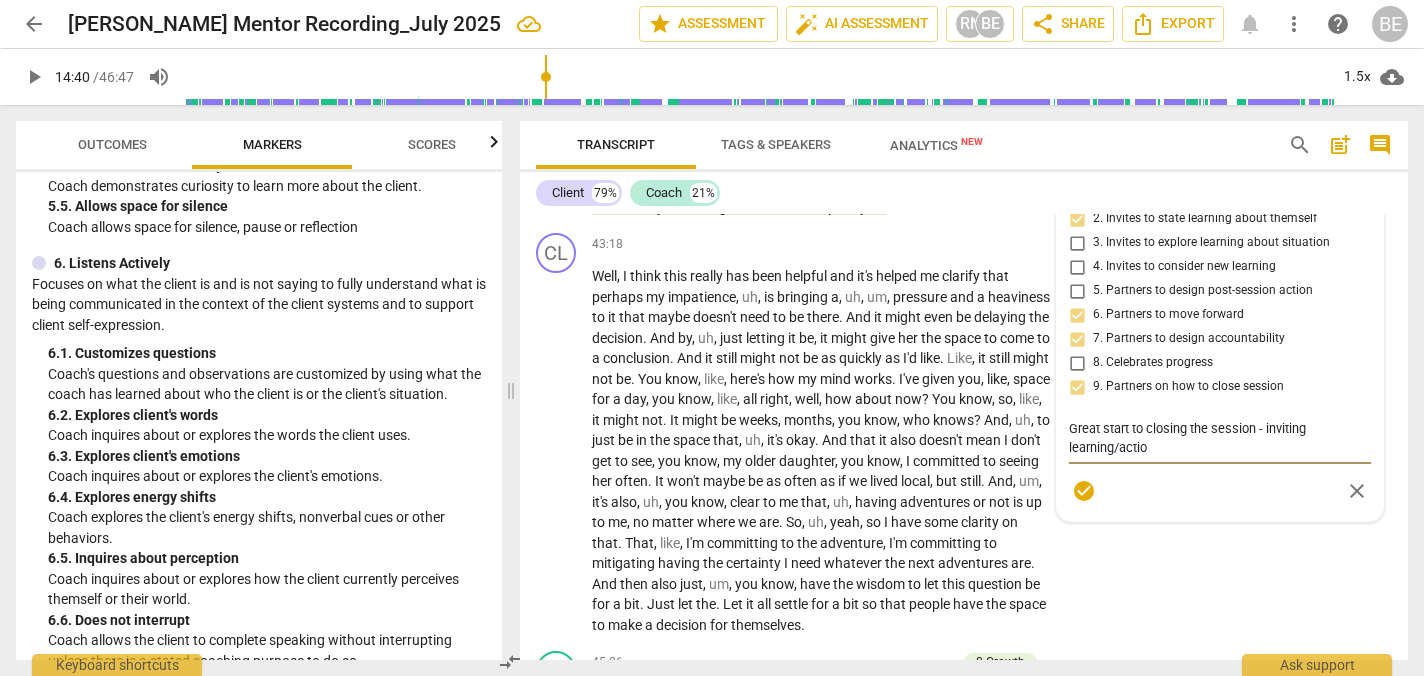 type on "Great start to closing the session - inviting learning/action" 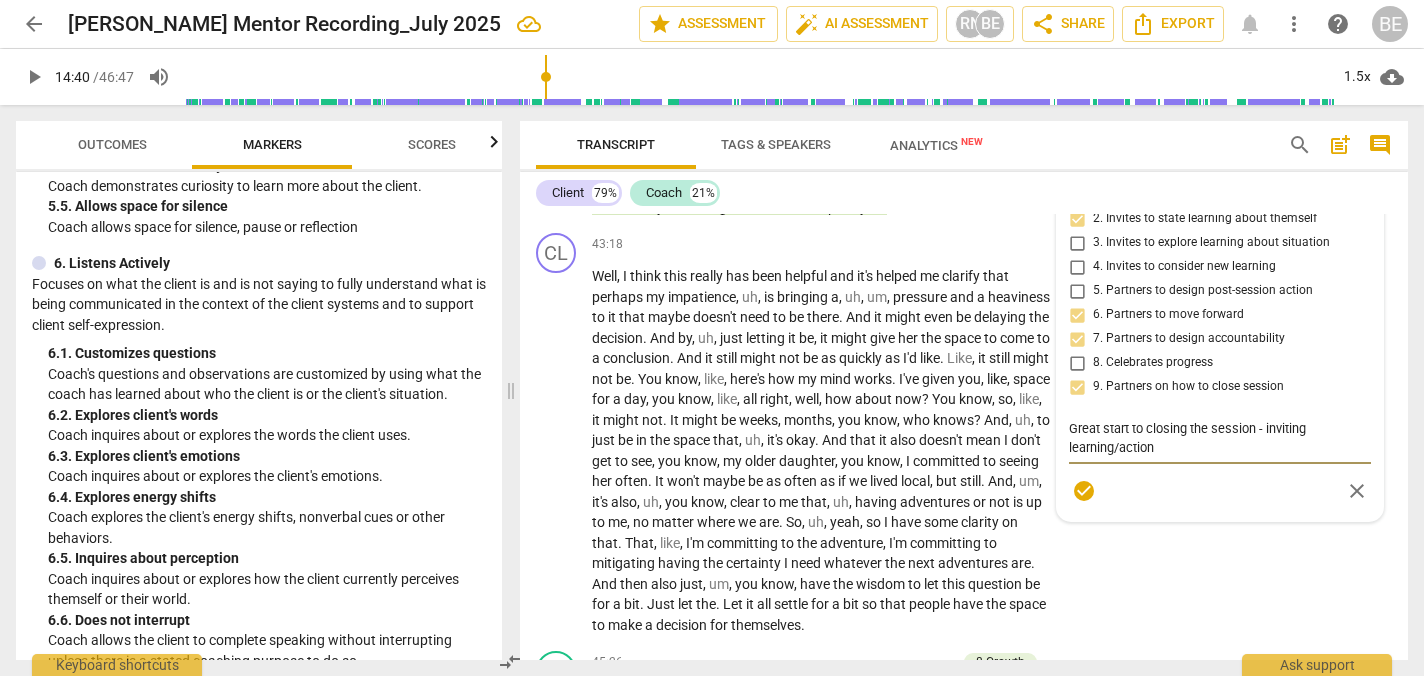 type on "Great start to closing the session - inviting learning/action." 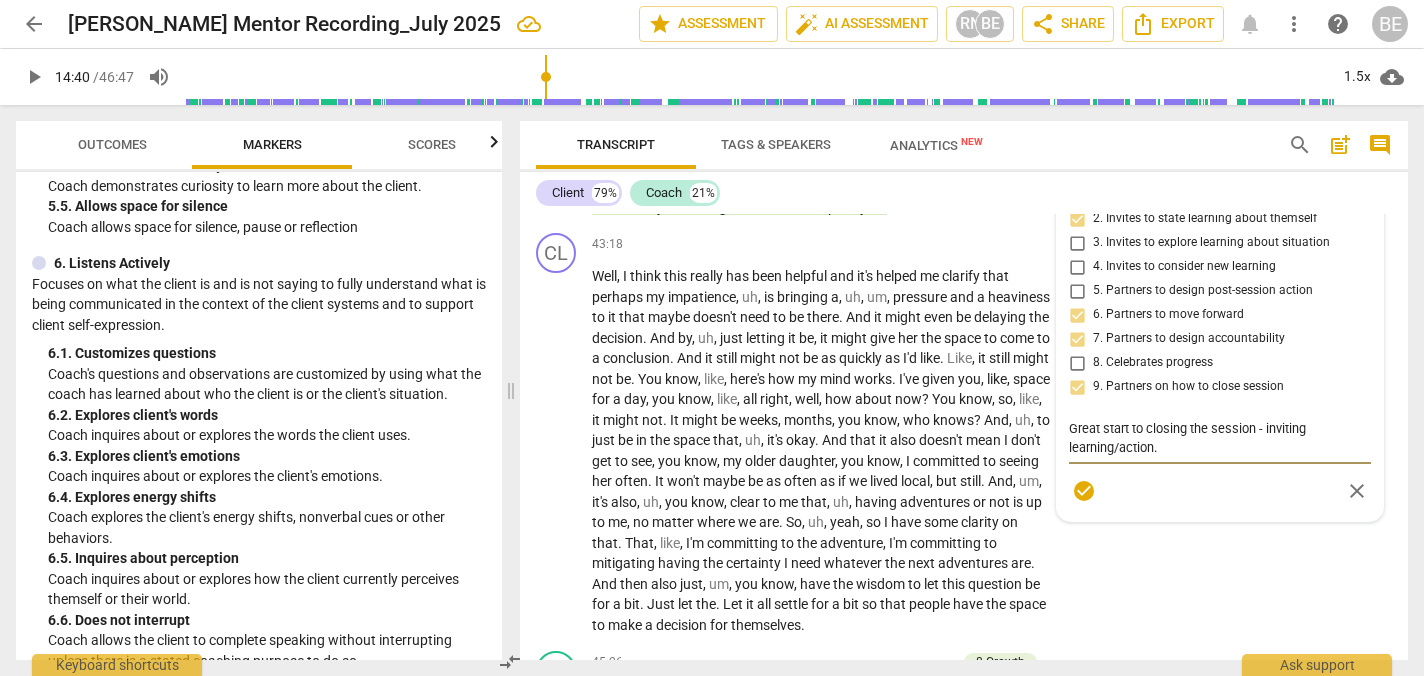 type on "Great start to closing the session - inviting learning/action." 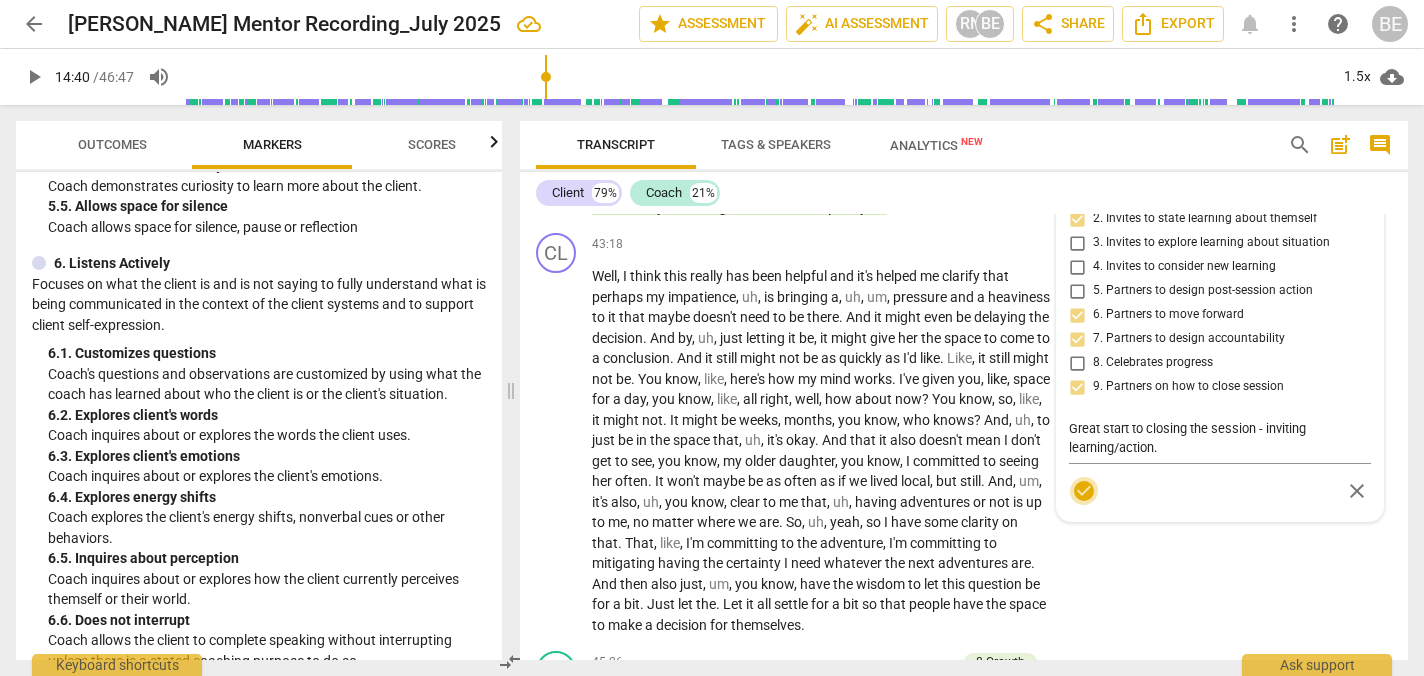 click on "check_circle" at bounding box center (1084, 491) 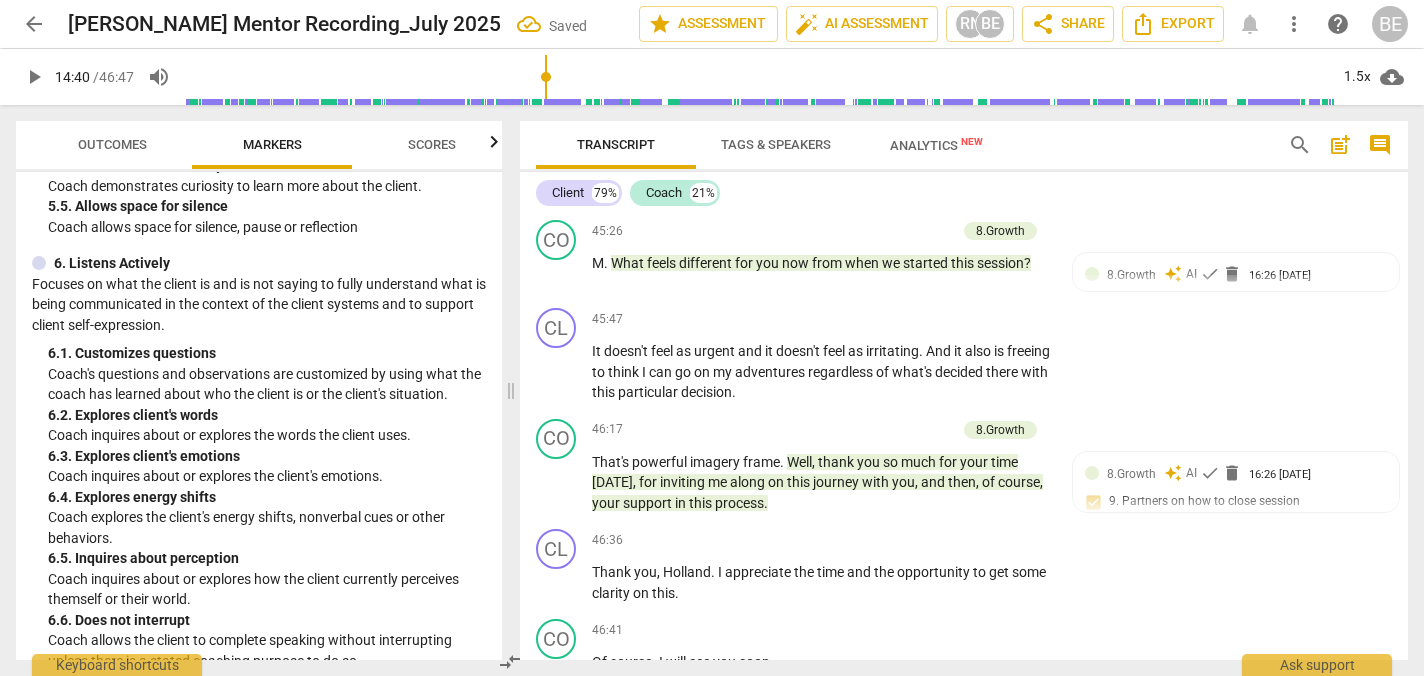 scroll, scrollTop: 15078, scrollLeft: 0, axis: vertical 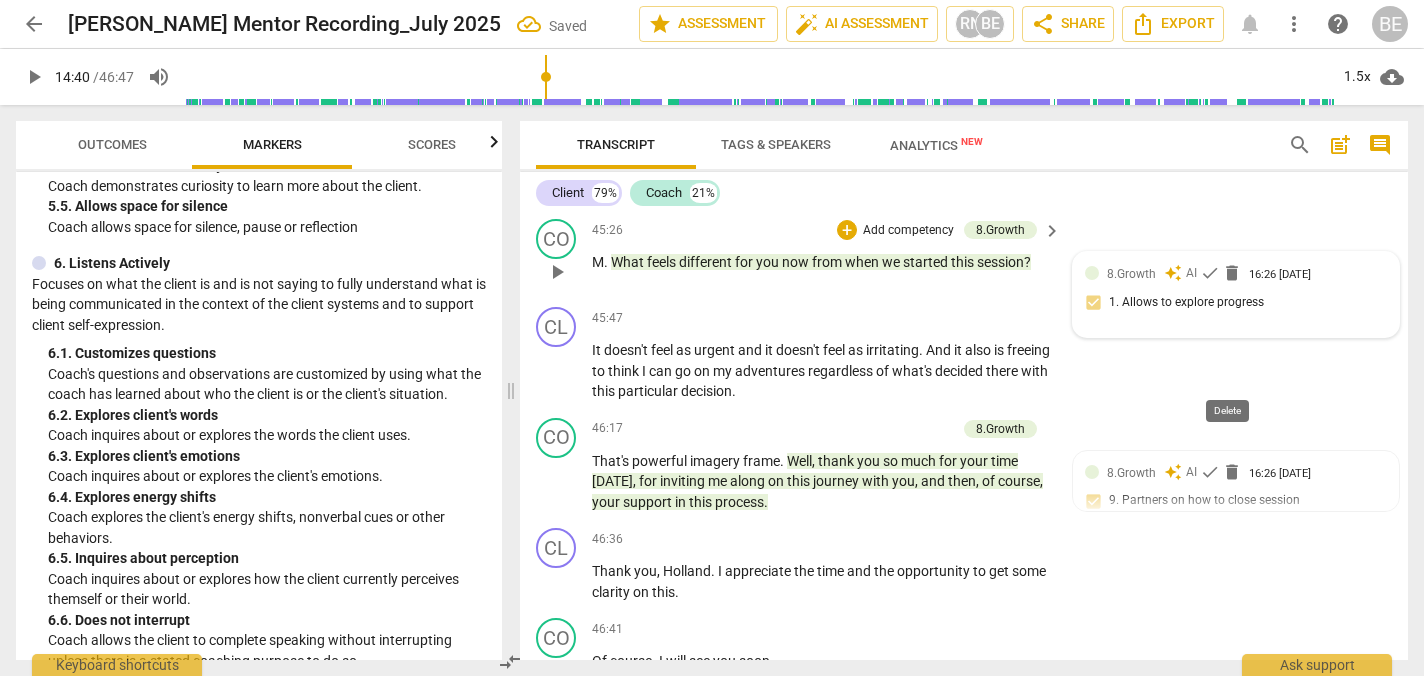 click on "delete" at bounding box center (1232, 273) 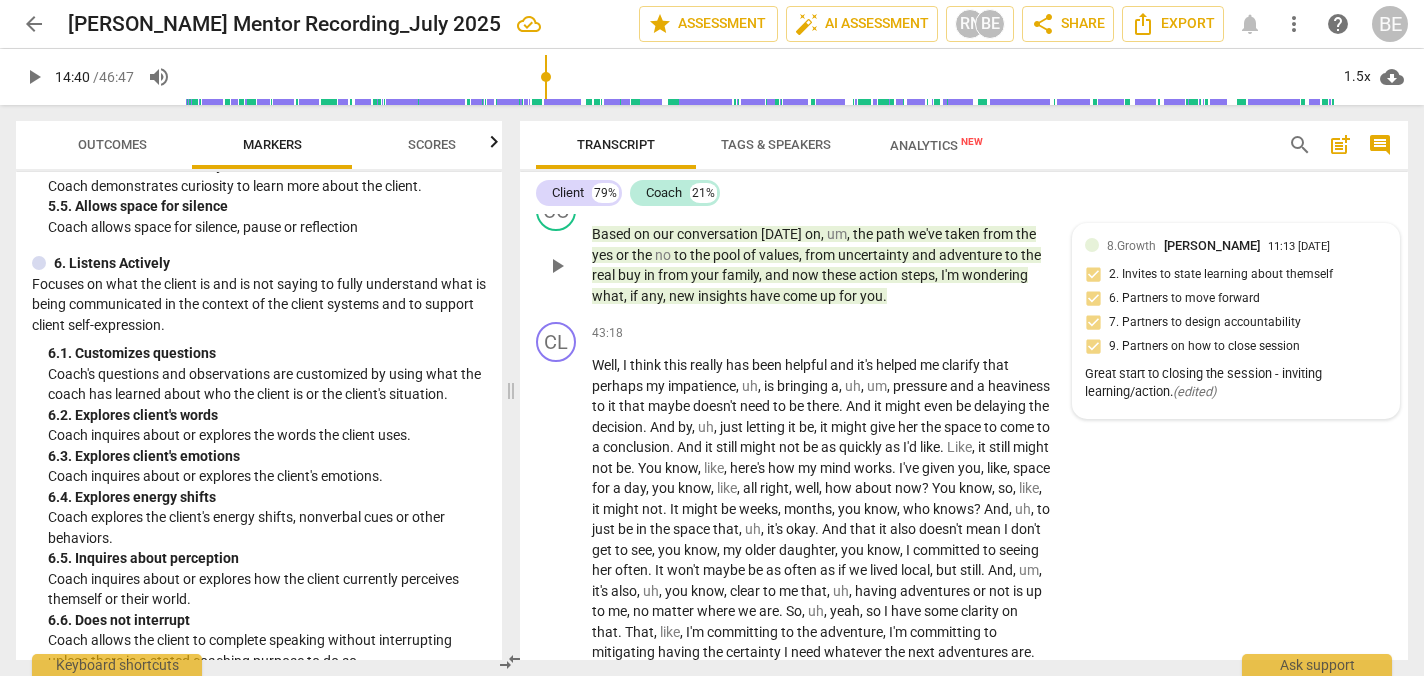 scroll, scrollTop: 14554, scrollLeft: 0, axis: vertical 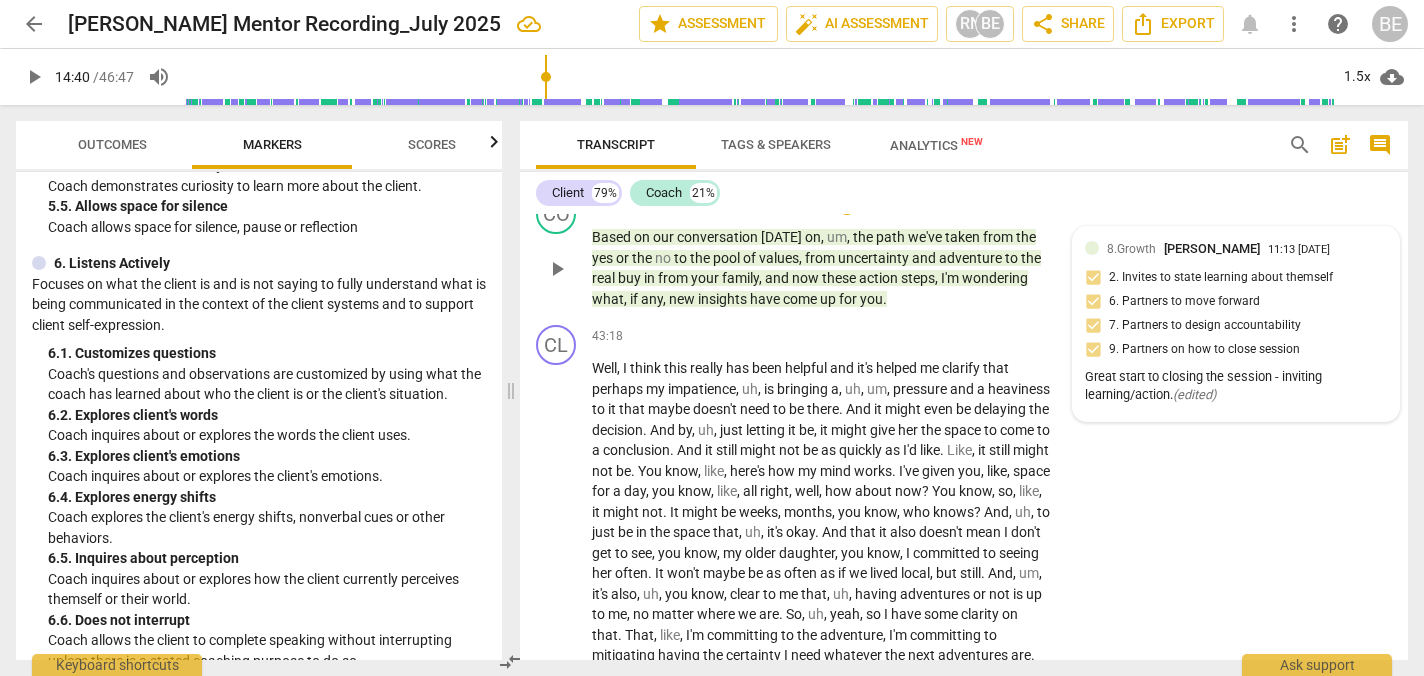 click on "11:13 [DATE]" at bounding box center (1299, 250) 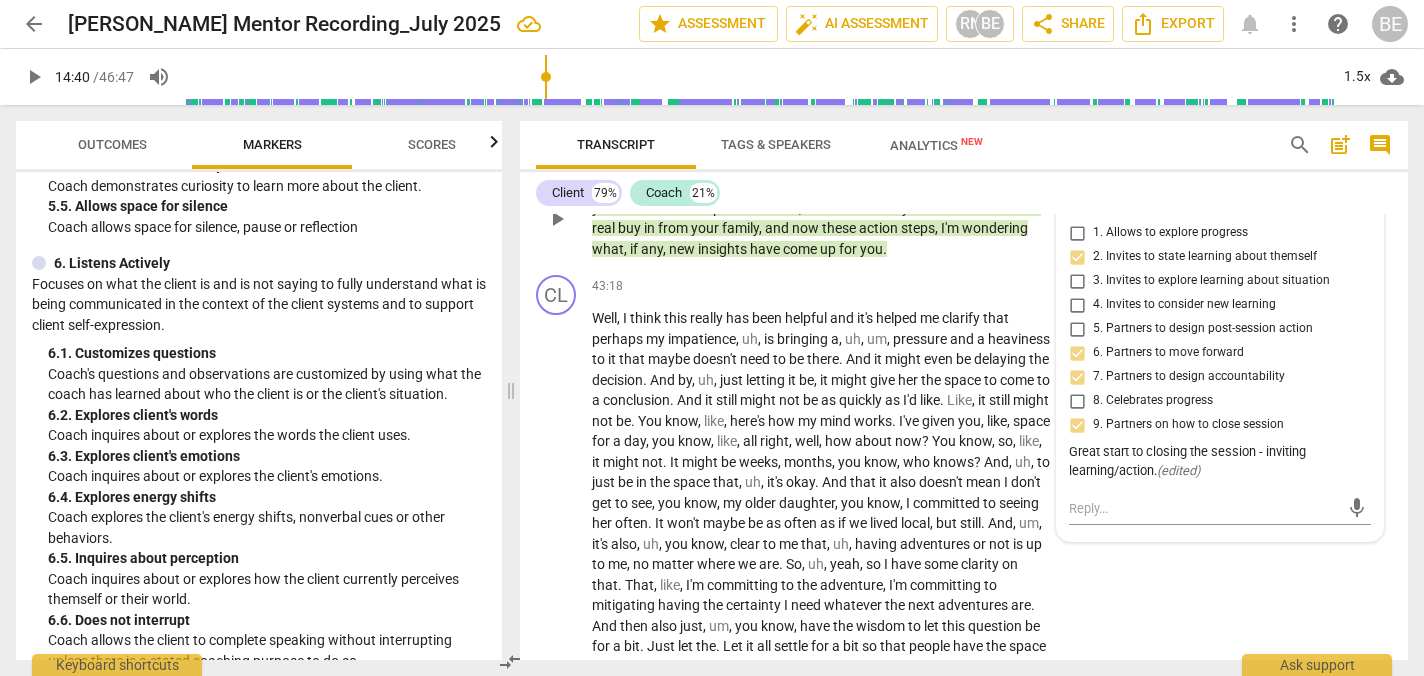 scroll, scrollTop: 14578, scrollLeft: 0, axis: vertical 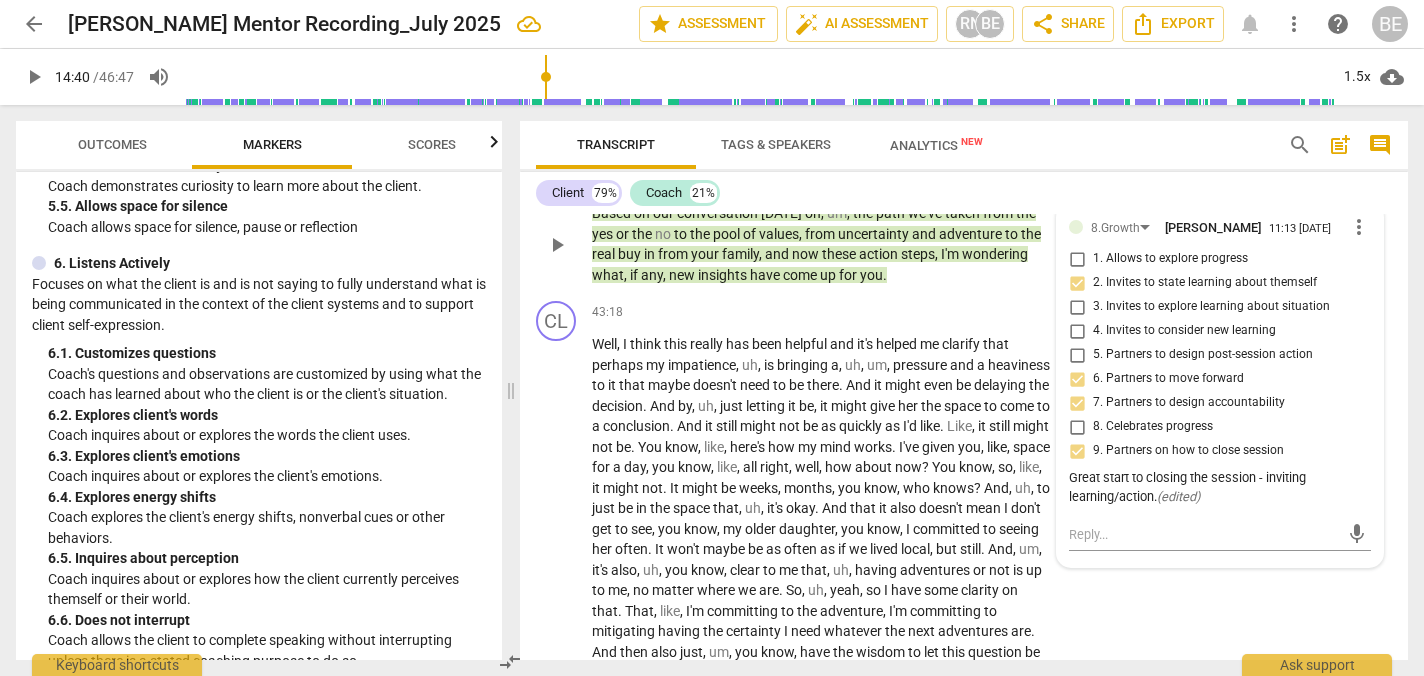 click on "more_vert" at bounding box center (1359, 227) 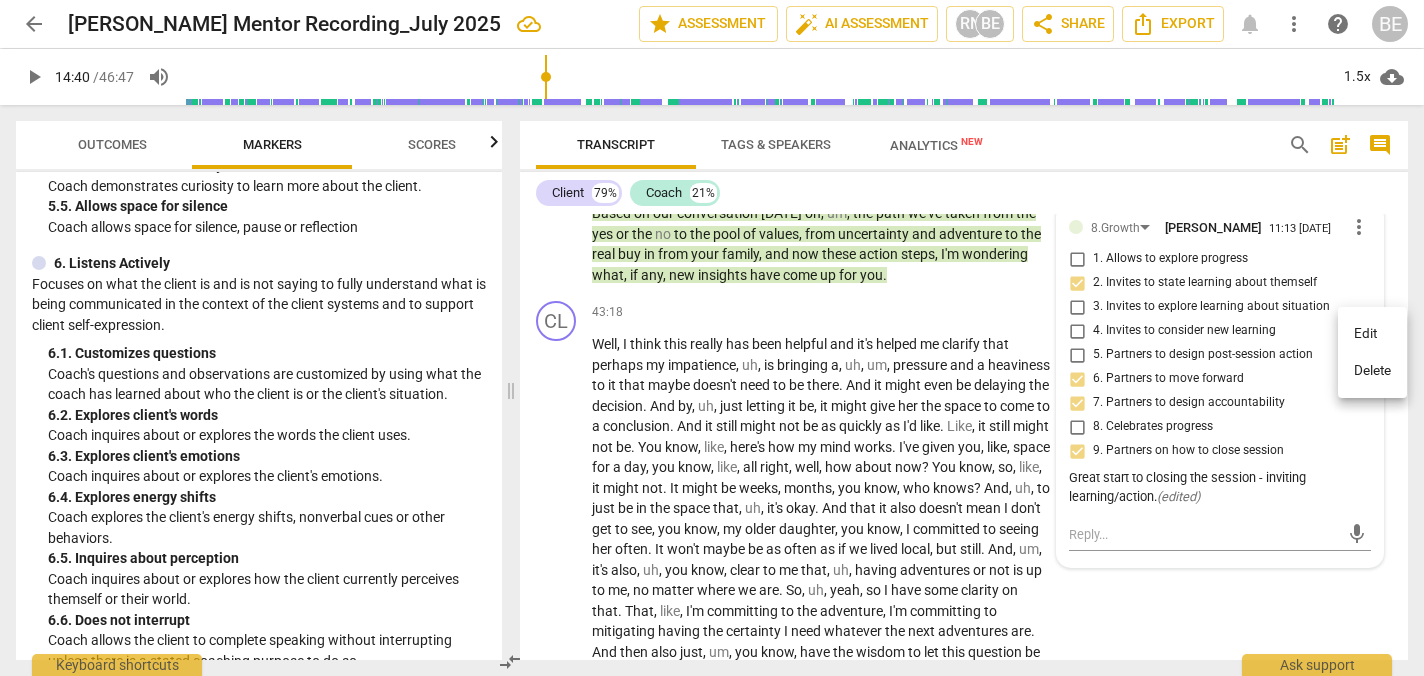 click on "Edit" at bounding box center (1372, 334) 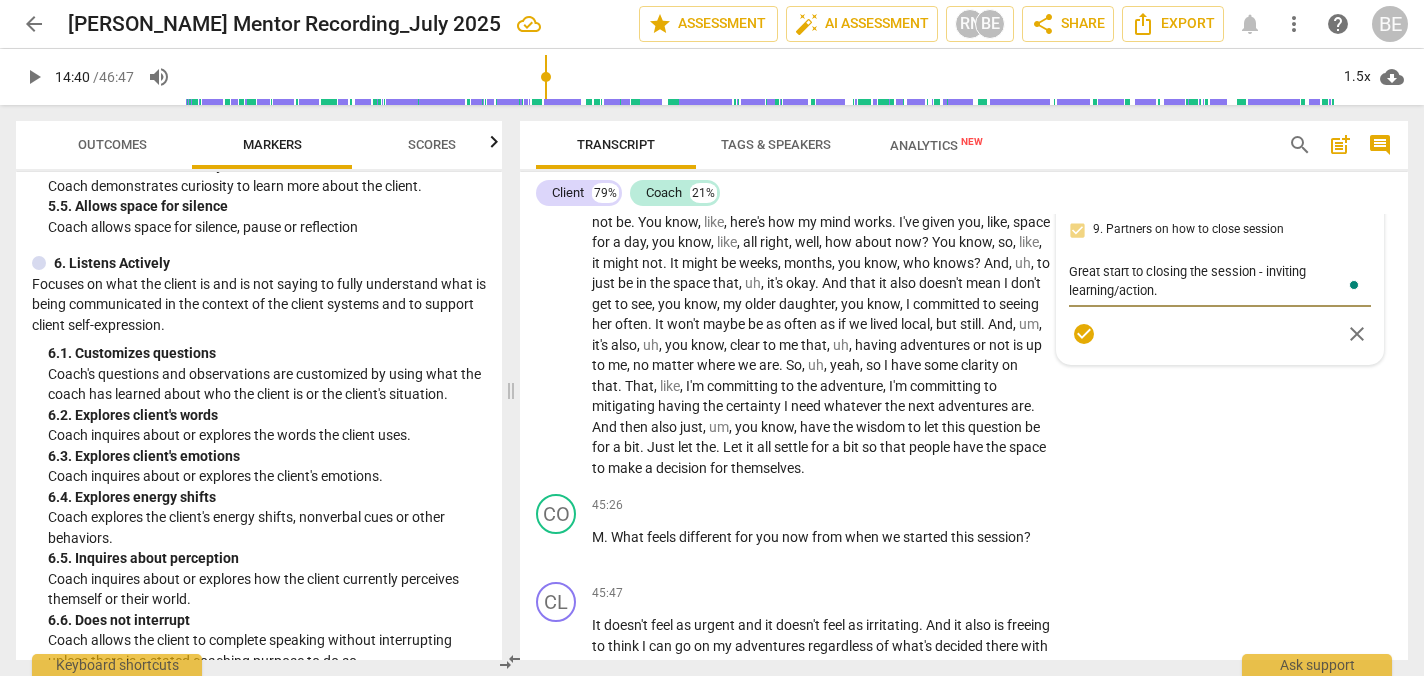 scroll, scrollTop: 14805, scrollLeft: 0, axis: vertical 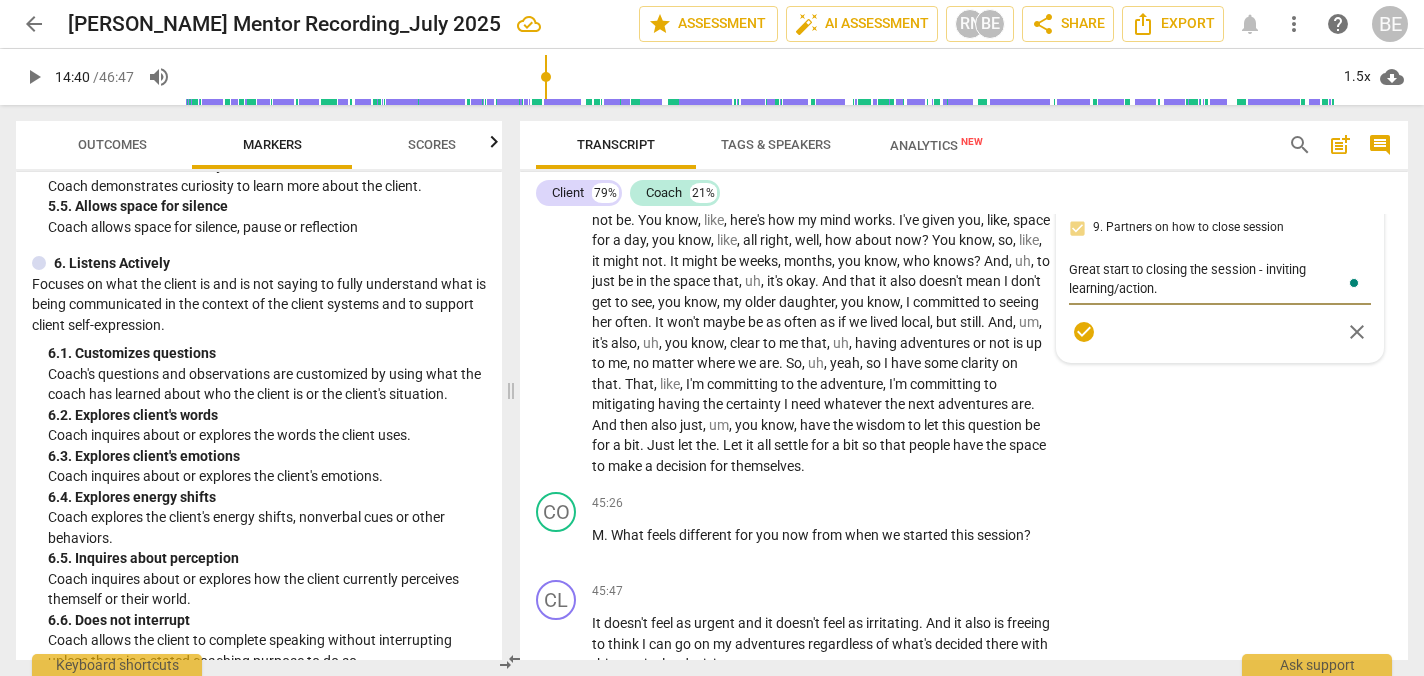 click on "Great start to closing the session - inviting learning/action." at bounding box center (1220, 279) 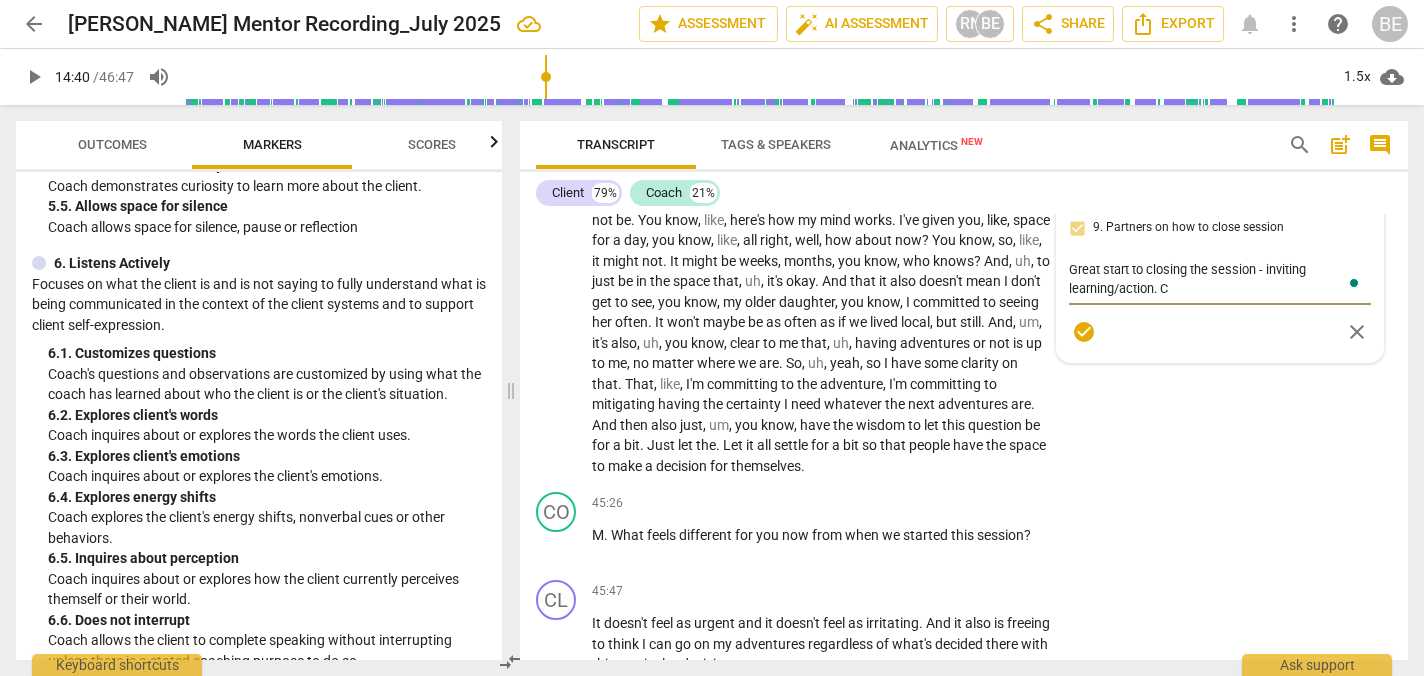 type on "Great start to closing the session - inviting learning/action. Co" 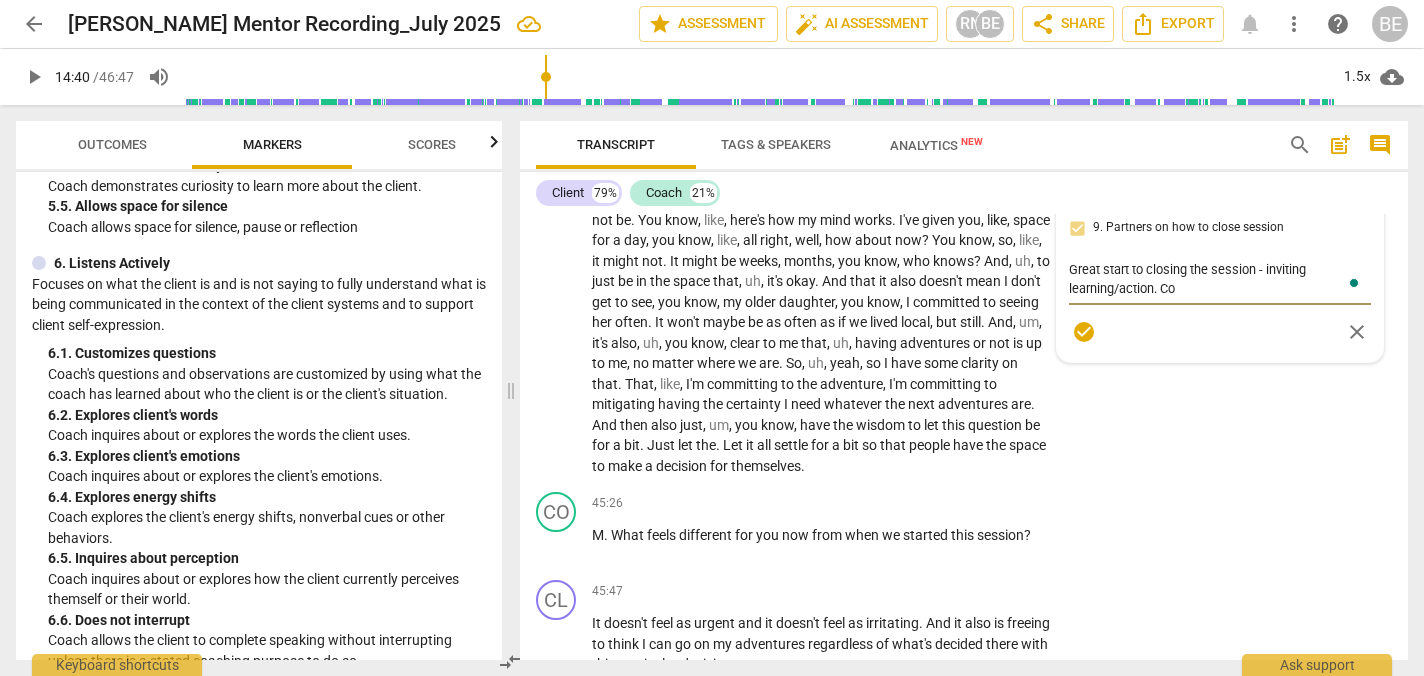 type on "Great start to closing the session - inviting learning/action. Cou" 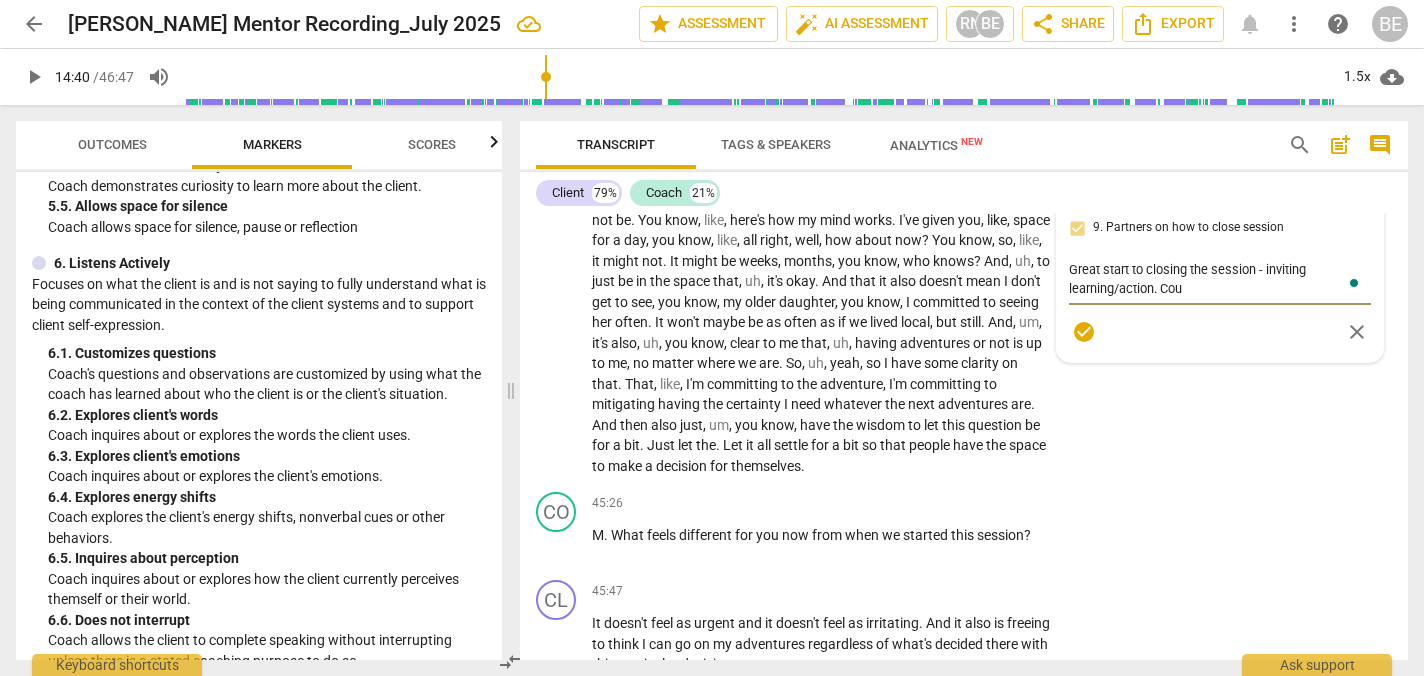type on "Great start to closing the session - inviting learning/action. Coul" 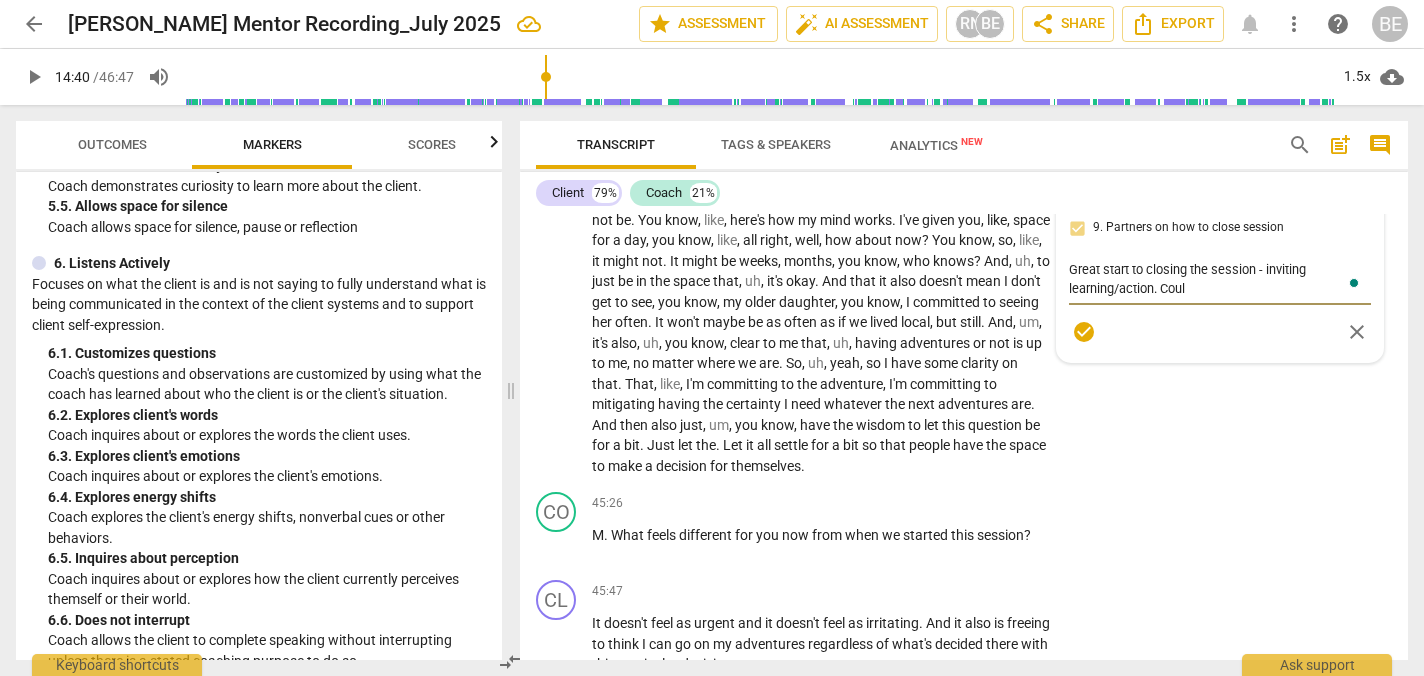 type on "Great start to closing the session - inviting learning/action. Could" 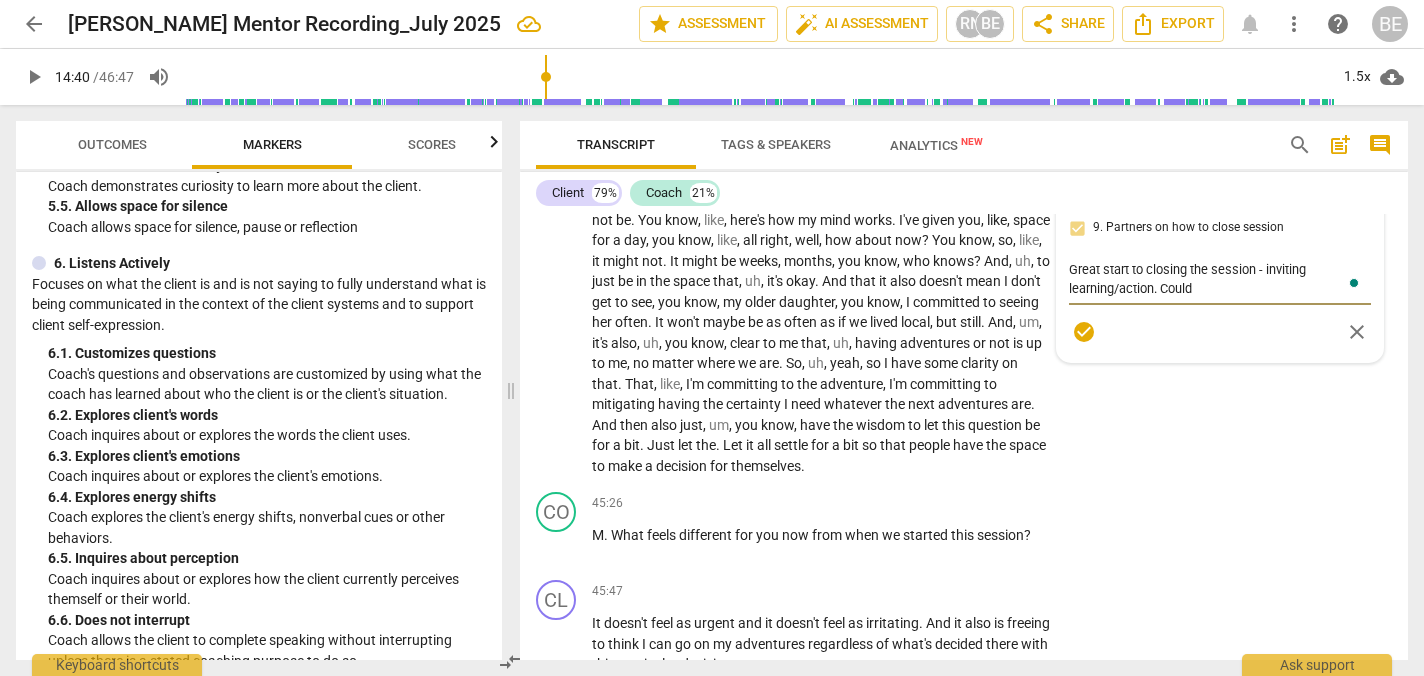 type on "Great start to closing the session - inviting learning/action. Could" 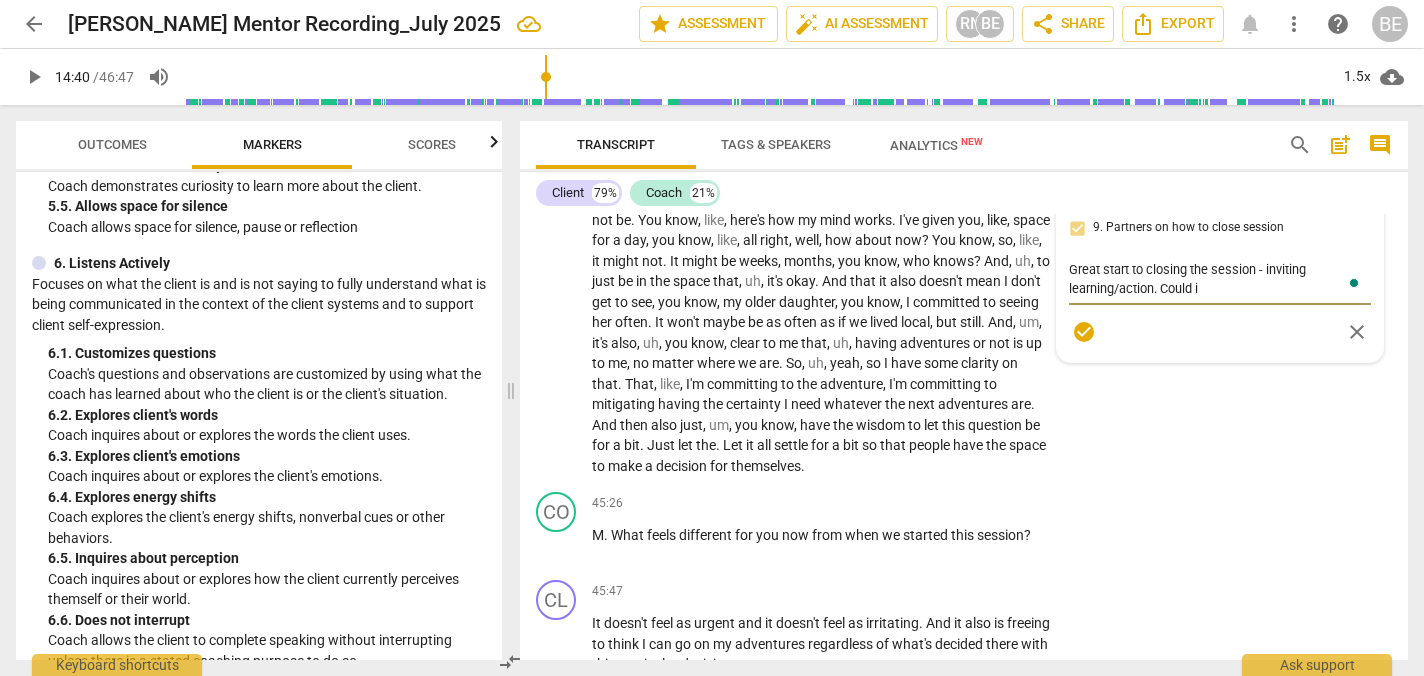 type on "Great start to closing the session - inviting learning/action. Could in" 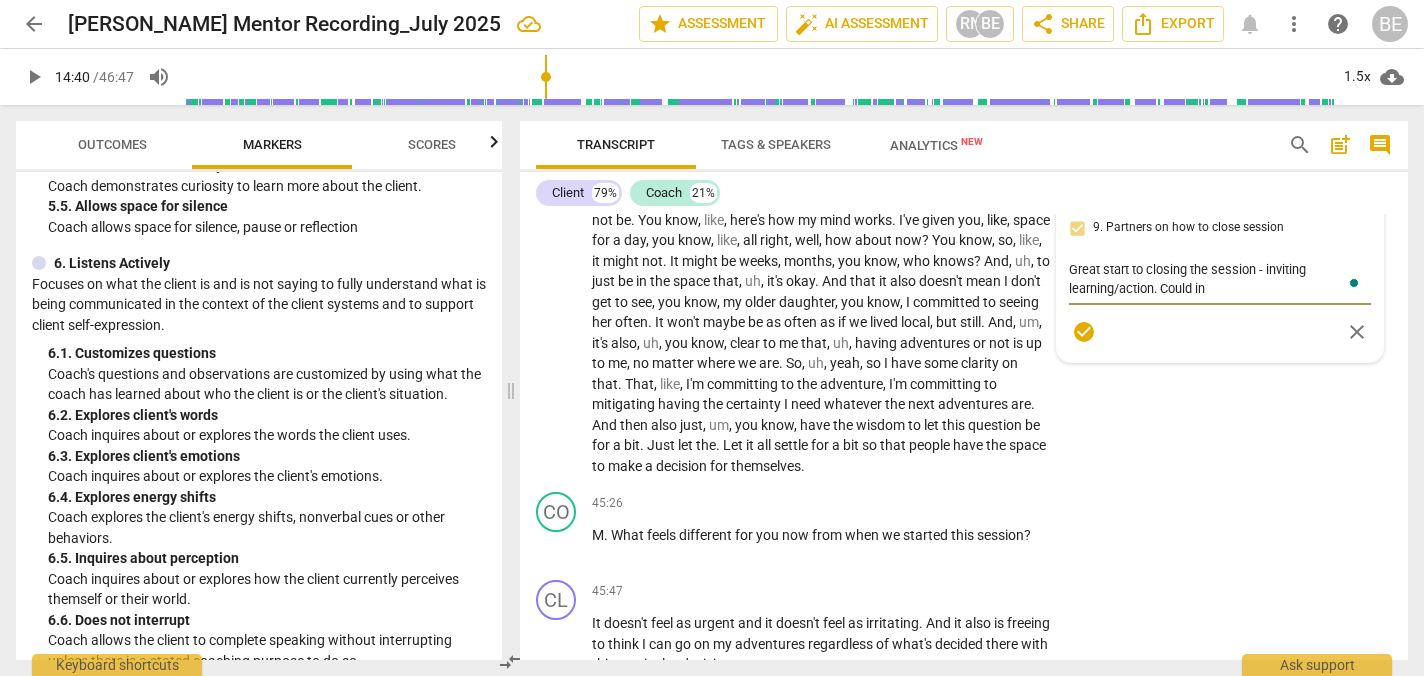 type on "Great start to closing the session - inviting learning/action. Could inq" 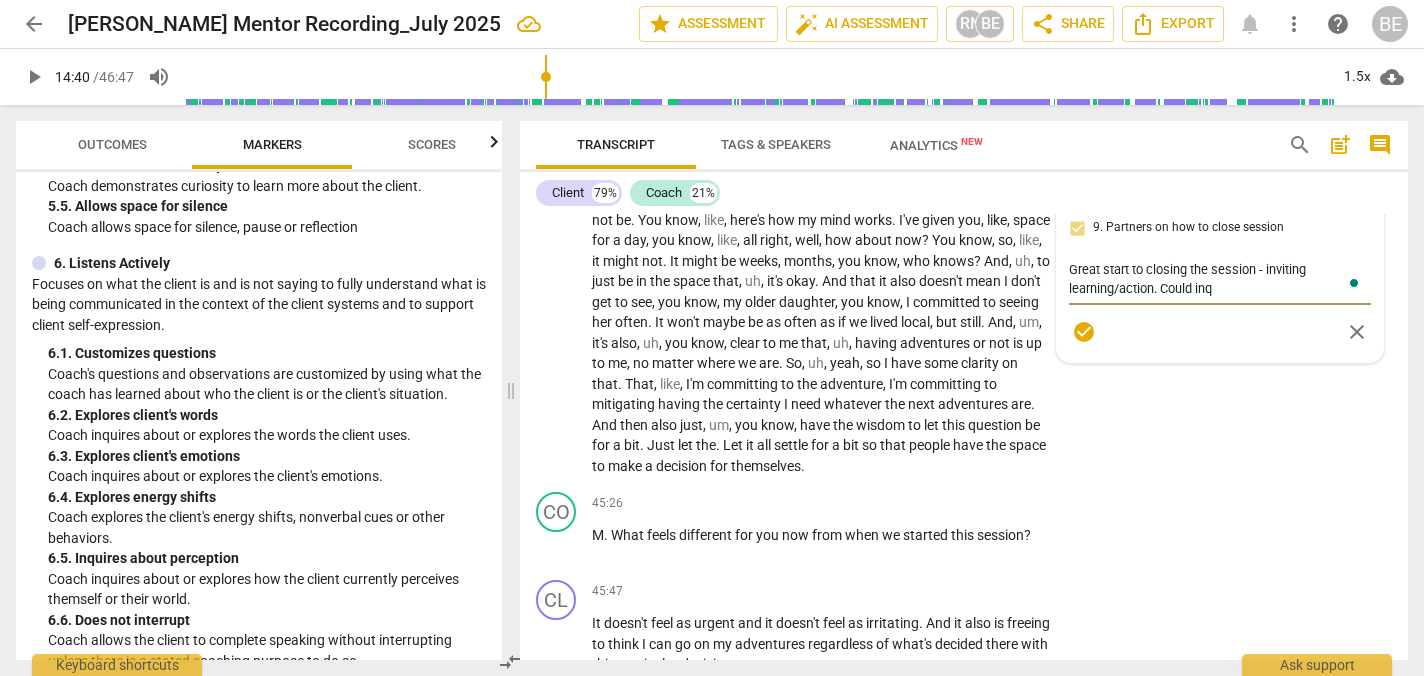 type on "Great start to closing the session - inviting learning/action. Could inqu" 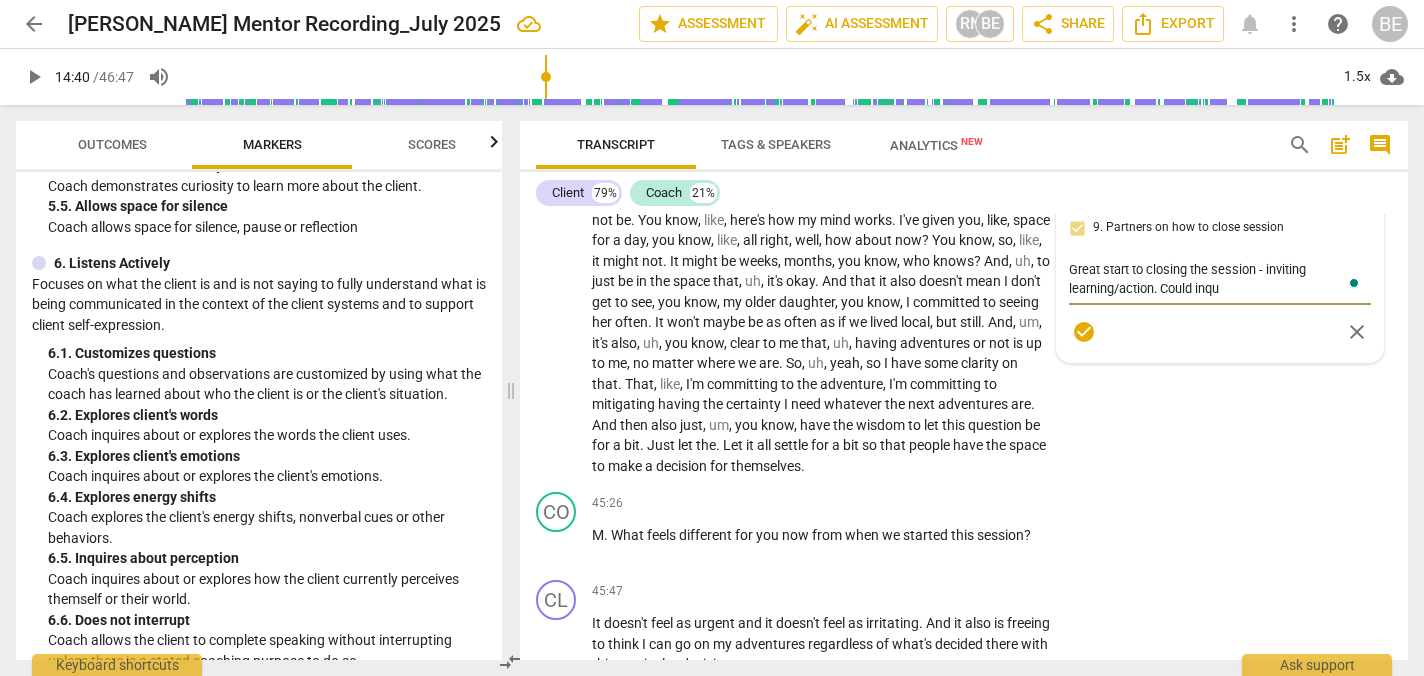 type on "Great start to closing the session - inviting learning/action. Could inqui" 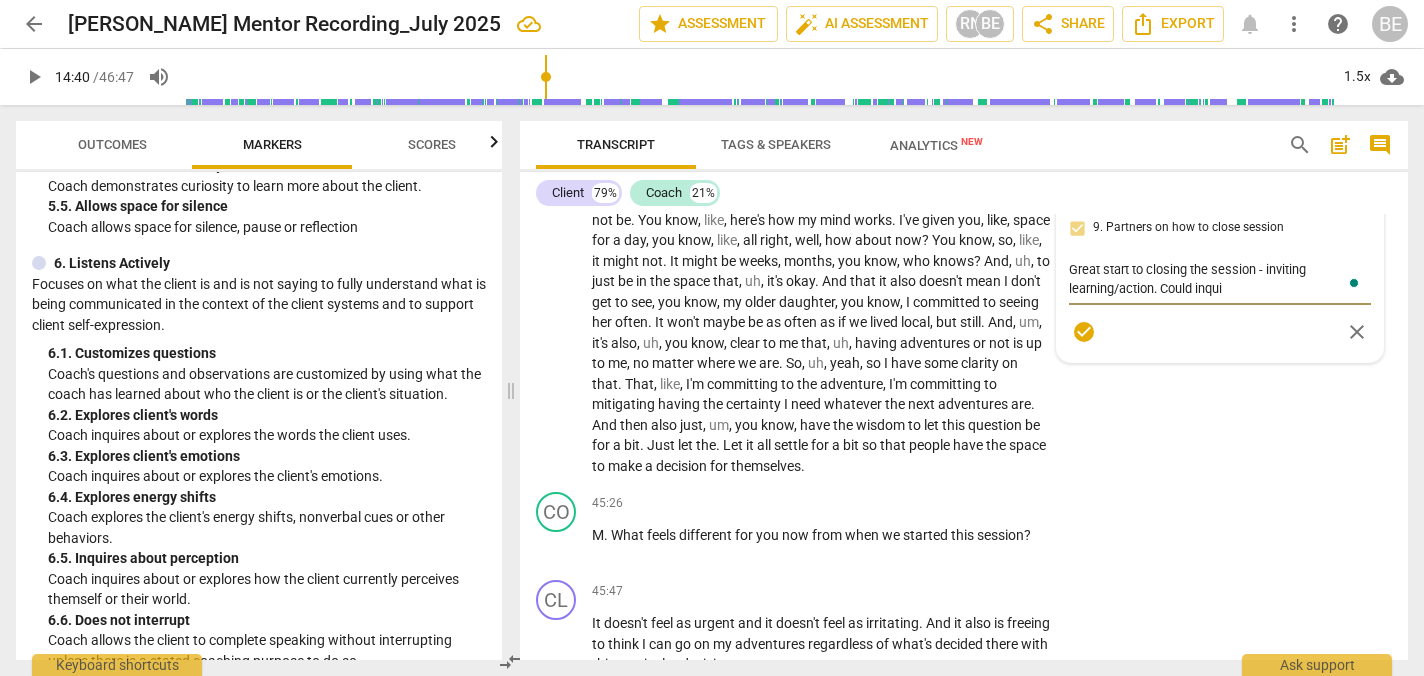 type on "Great start to closing the session - inviting learning/action. Could inquir" 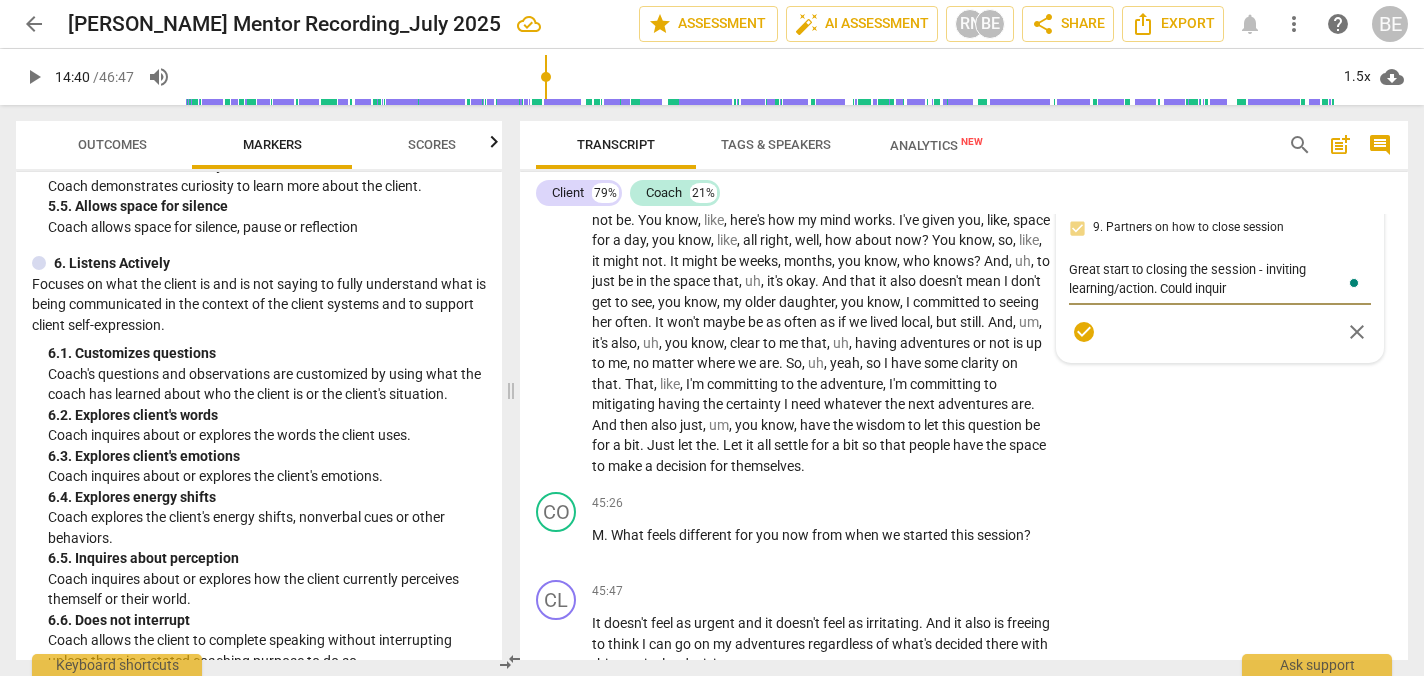 type on "Great start to closing the session - inviting learning/action. Could inquire" 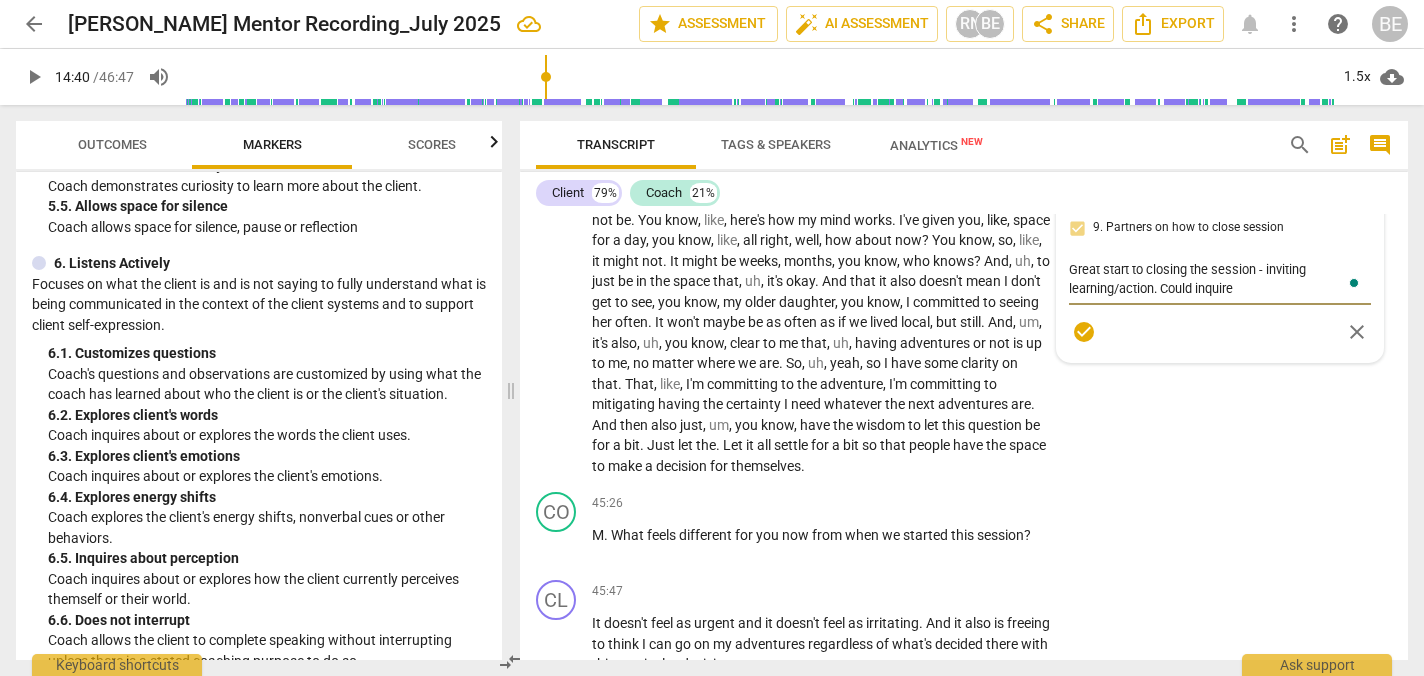 type on "Great start to closing the session - inviting learning/action. Could inquire" 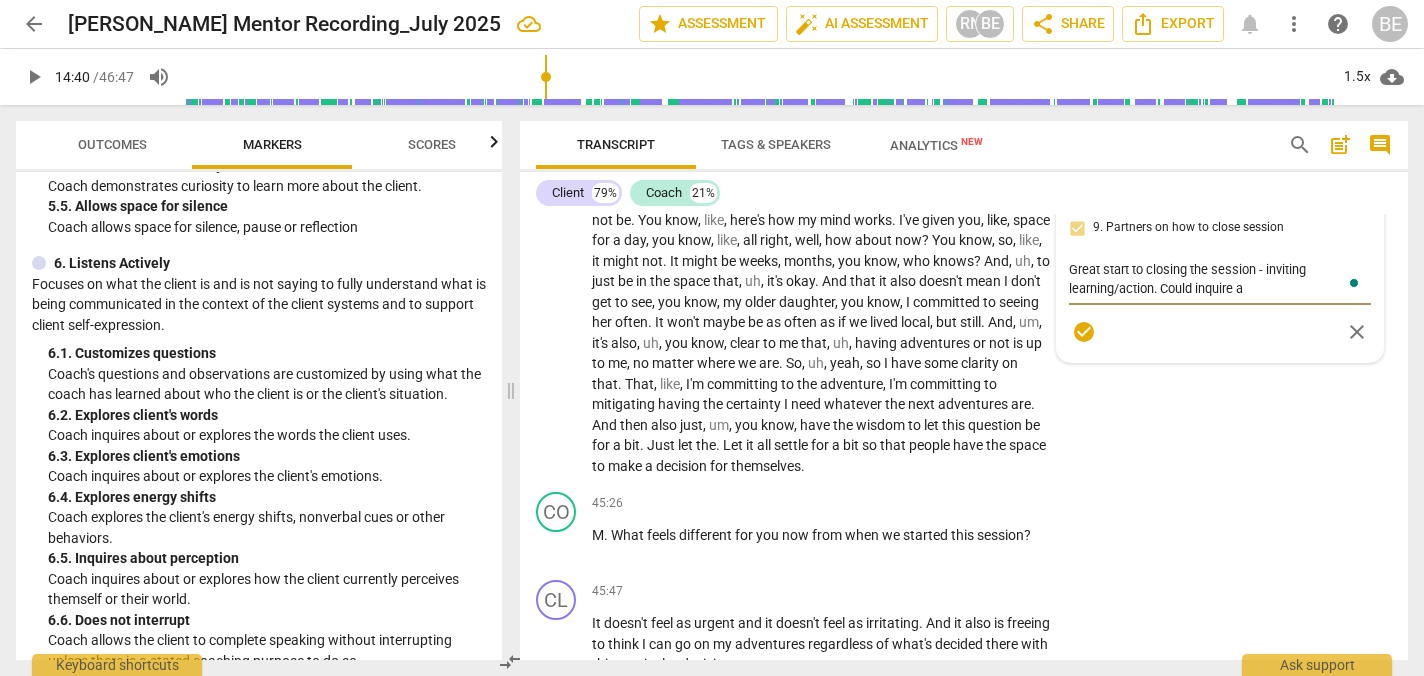 type on "Great start to closing the session - inviting learning/action. Could inquire as" 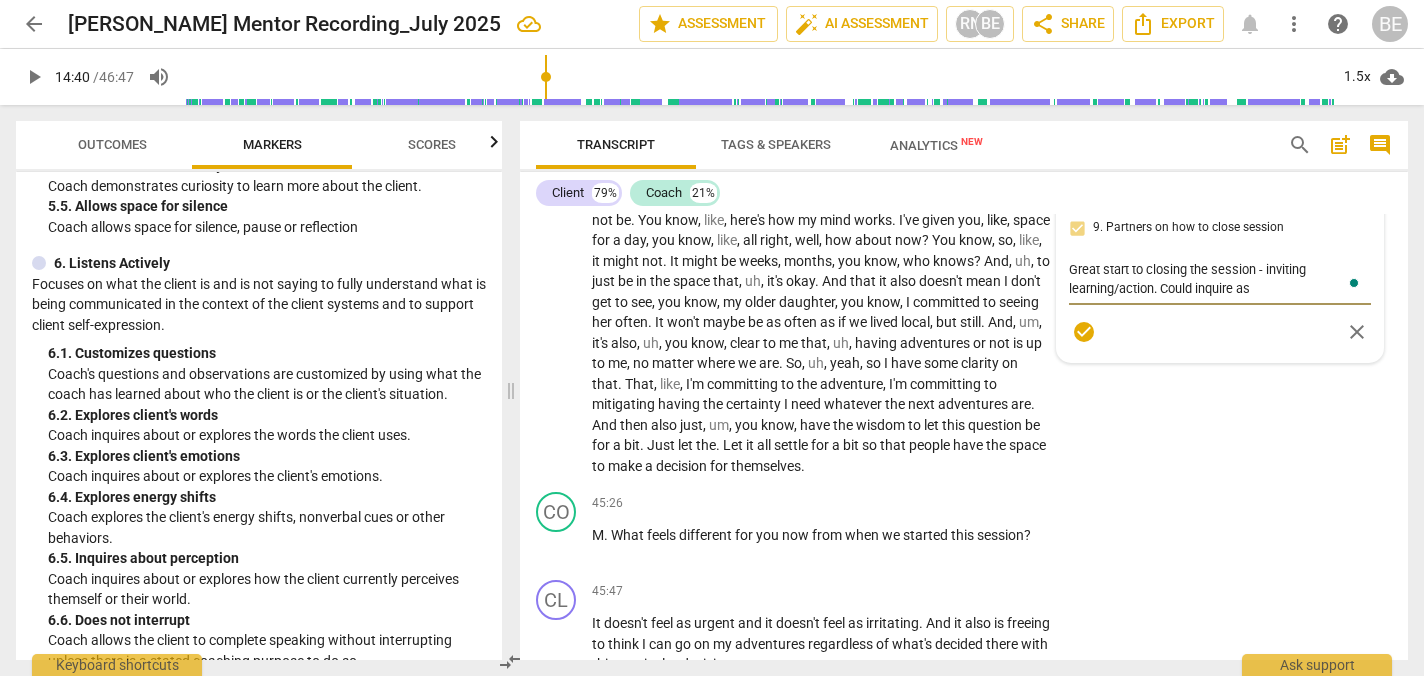 type on "Great start to closing the session - inviting learning/action. Could inquire as" 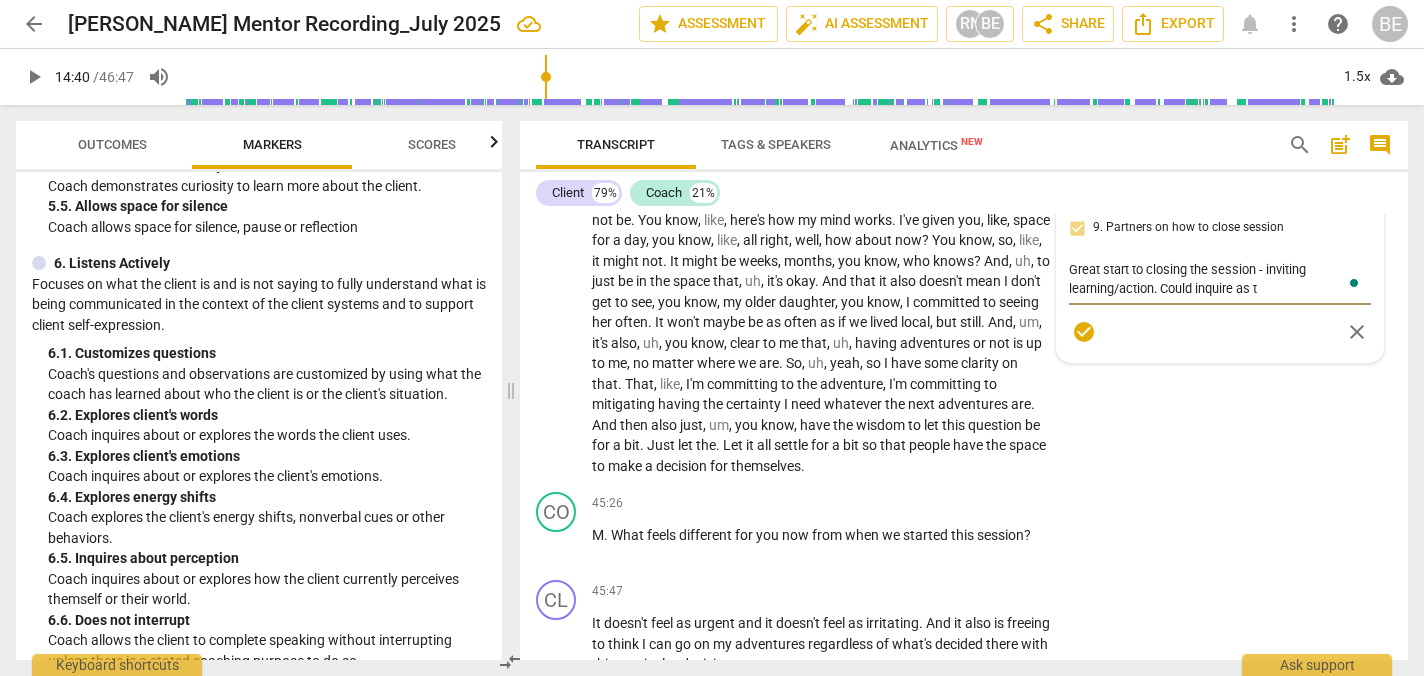 type on "Great start to closing the session - inviting learning/action. Could inquire as to" 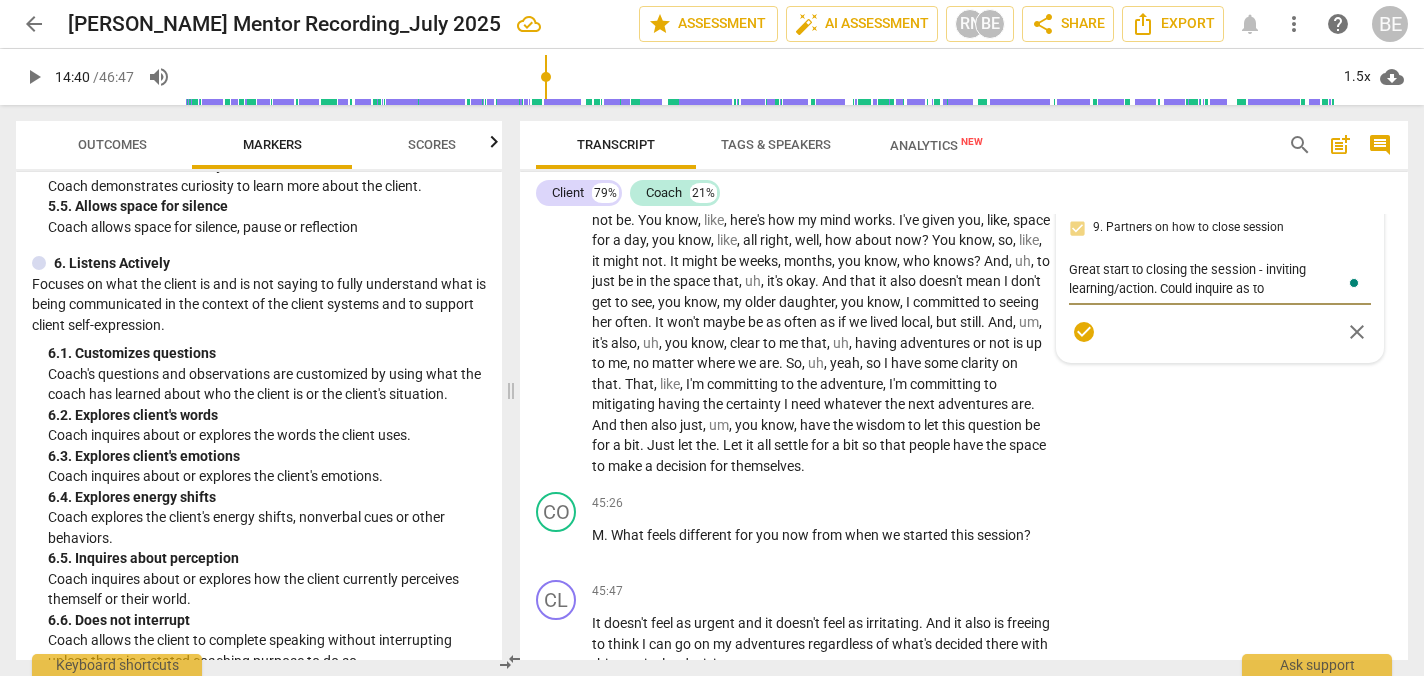 type on "Great start to closing the session - inviting learning/action. Could inquire as to" 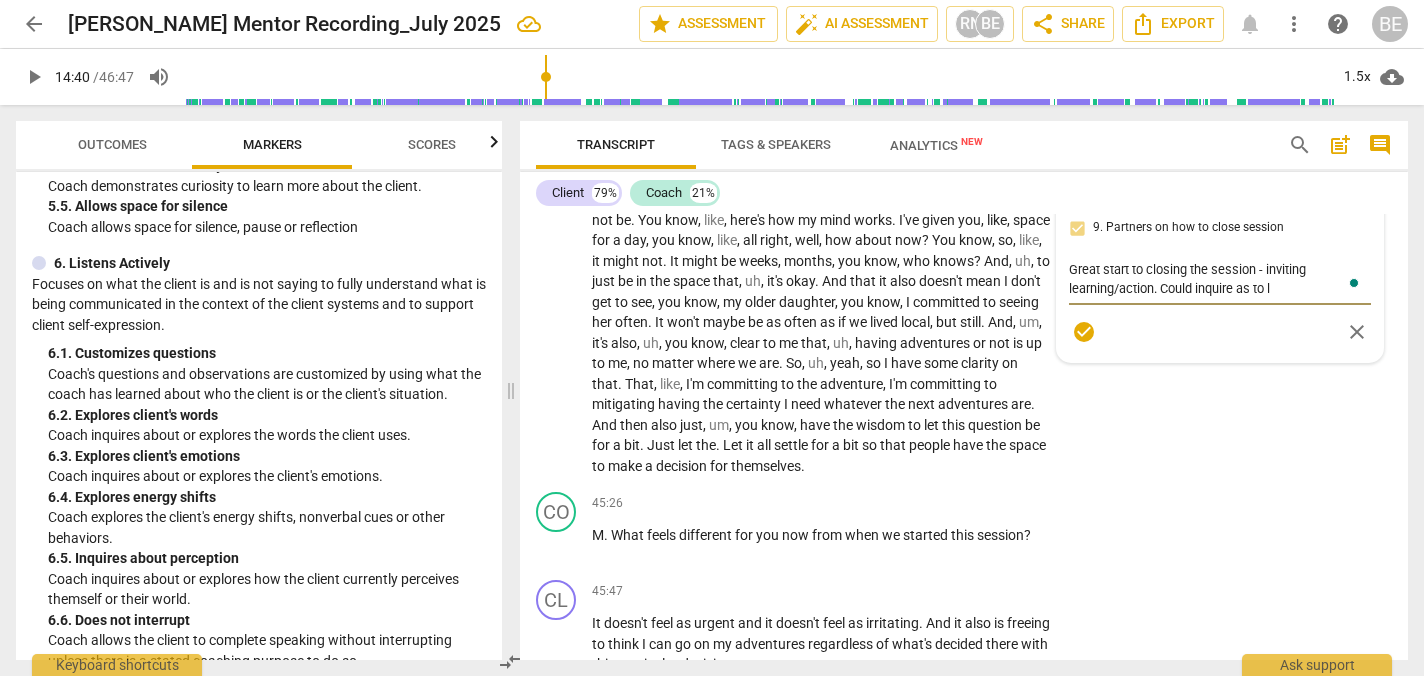 type on "Great start to closing the session - inviting learning/action. Could inquire as to le" 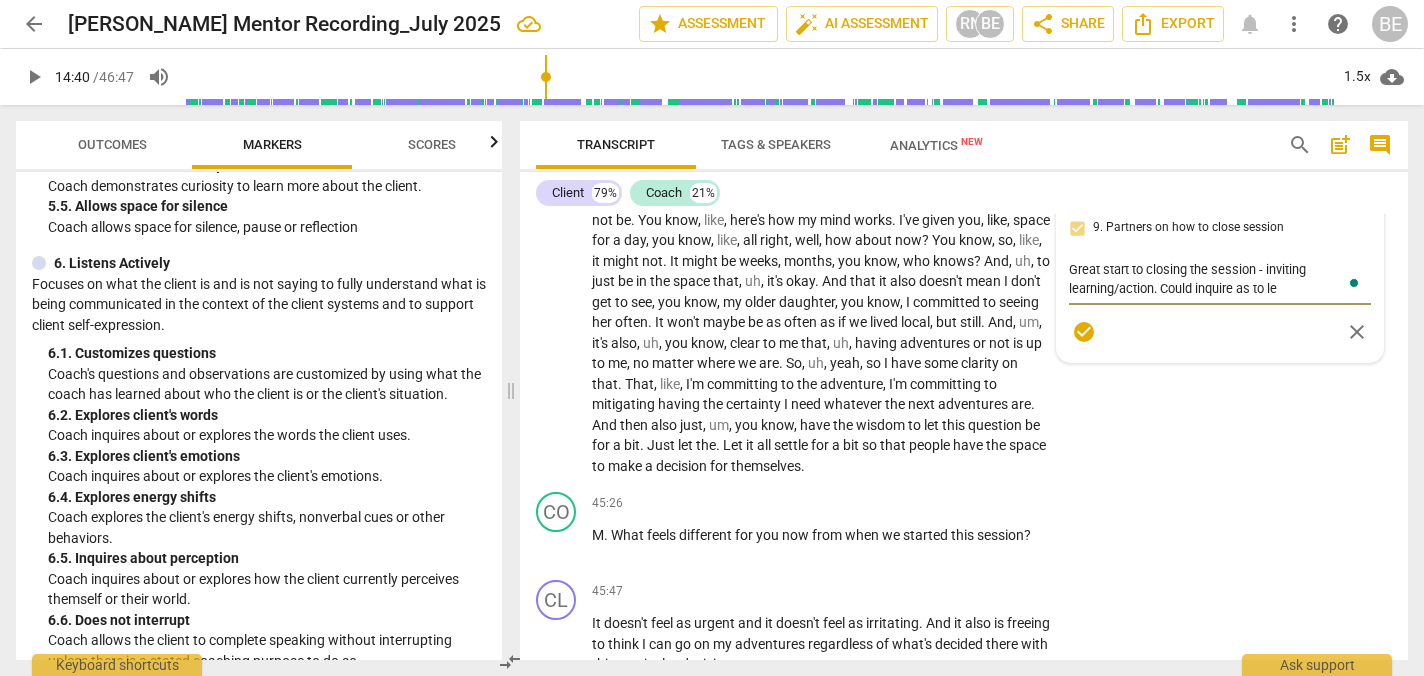 type on "Great start to closing the session - inviting learning/action. Could inquire as to lev" 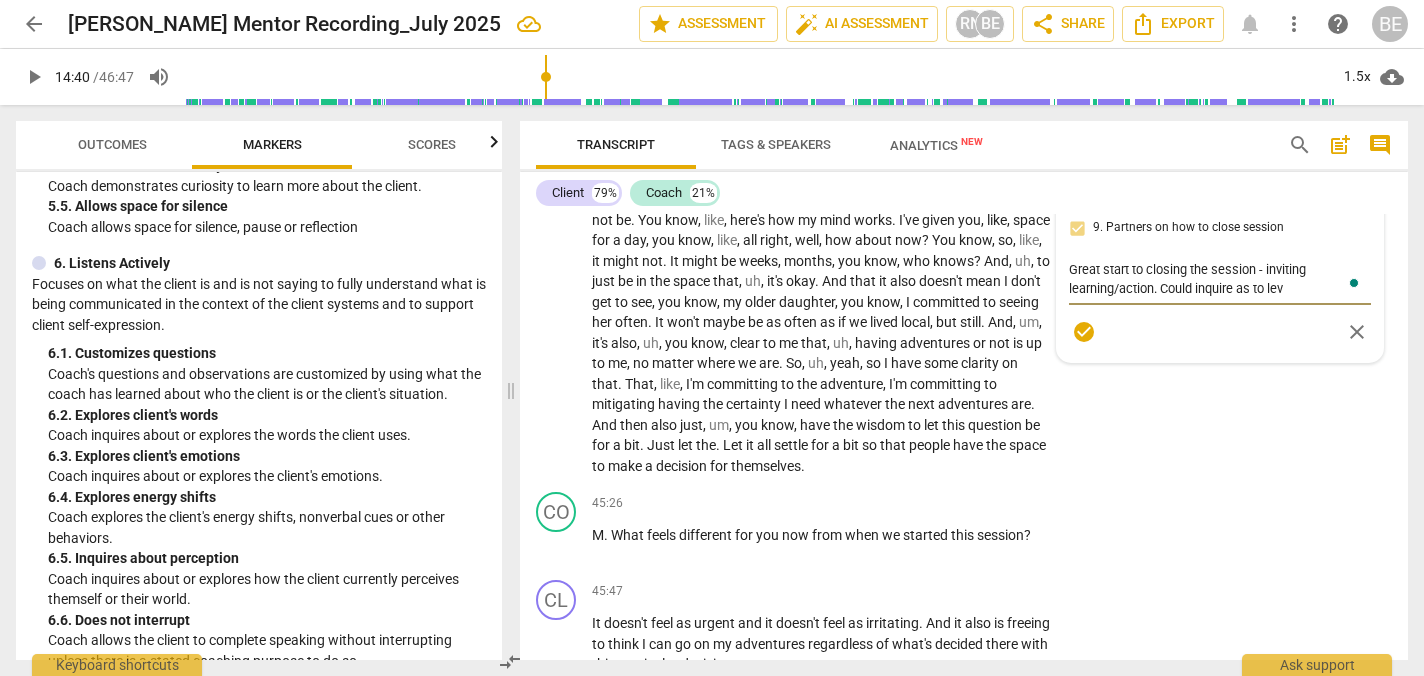 type on "Great start to closing the session - inviting learning/action. Could inquire as to leve" 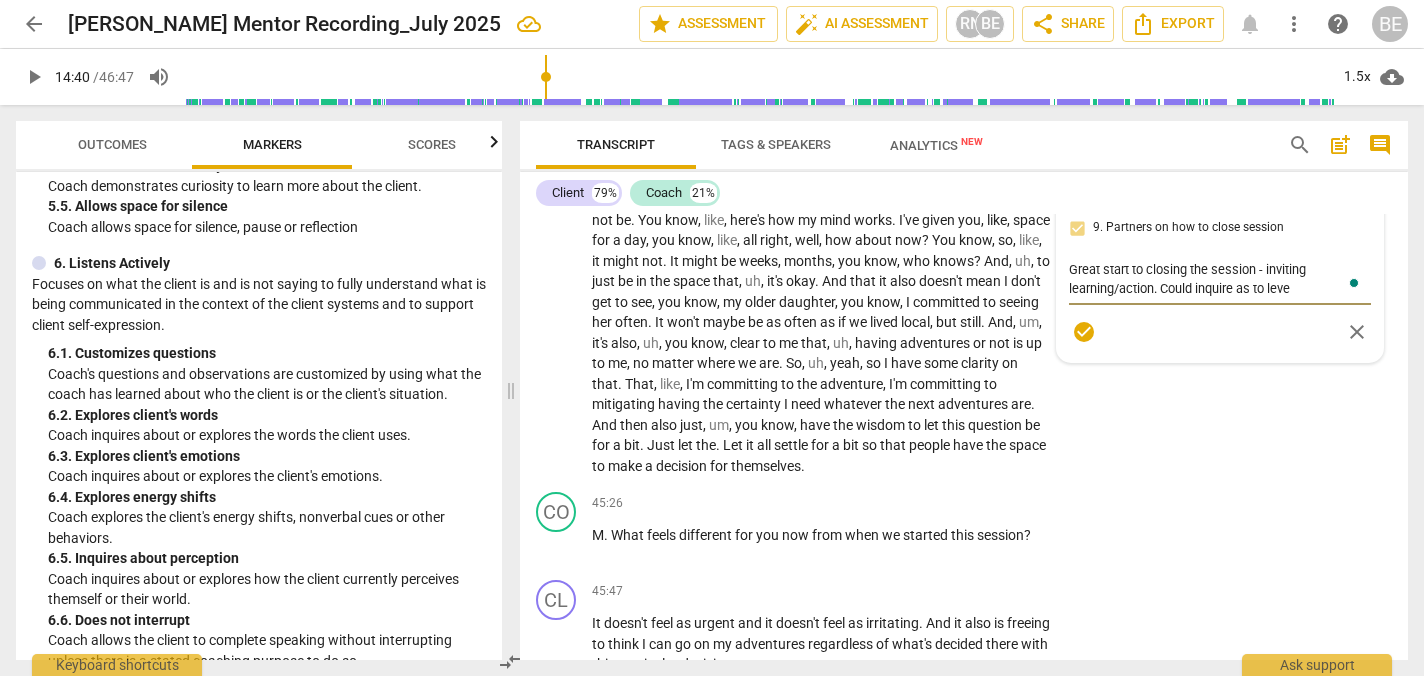 type on "Great start to closing the session - inviting learning/action. Could inquire as to level" 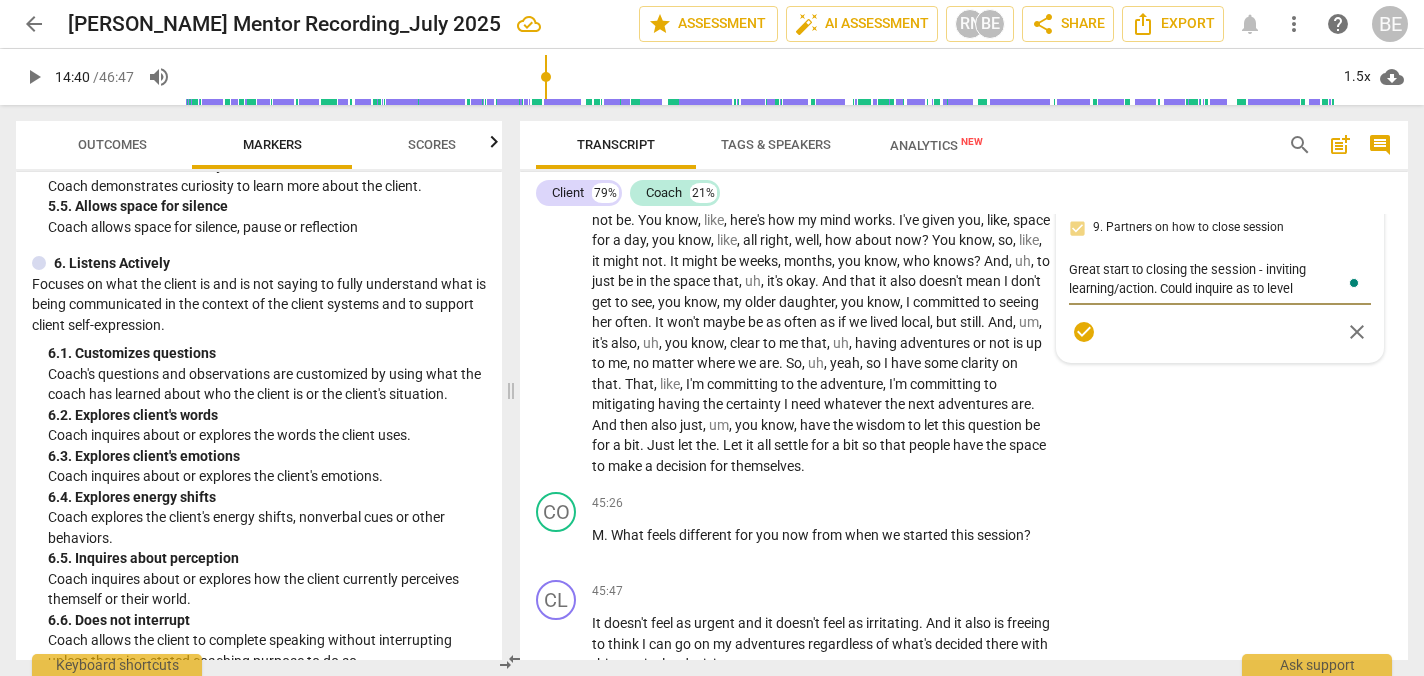 type on "Great start to closing the session - inviting learning/action. Could inquire as to level" 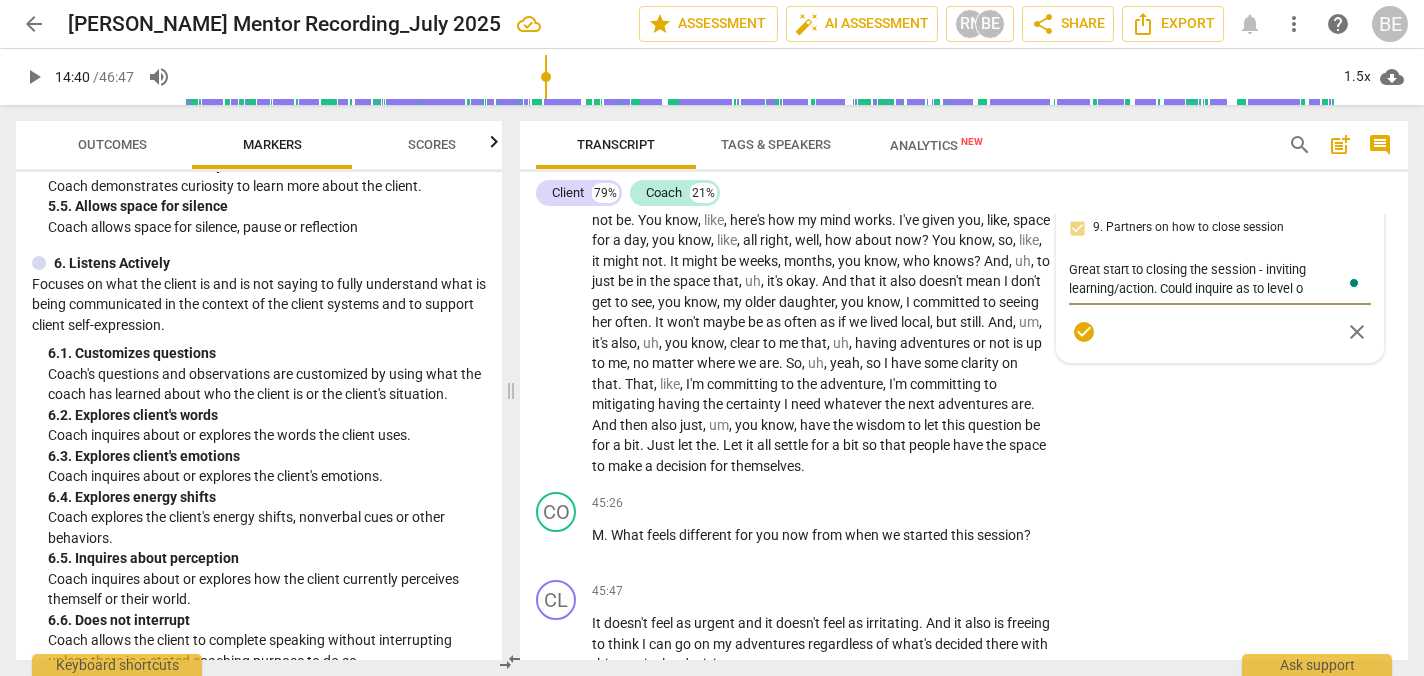type on "Great start to closing the session - inviting learning/action. Could inquire as to level of" 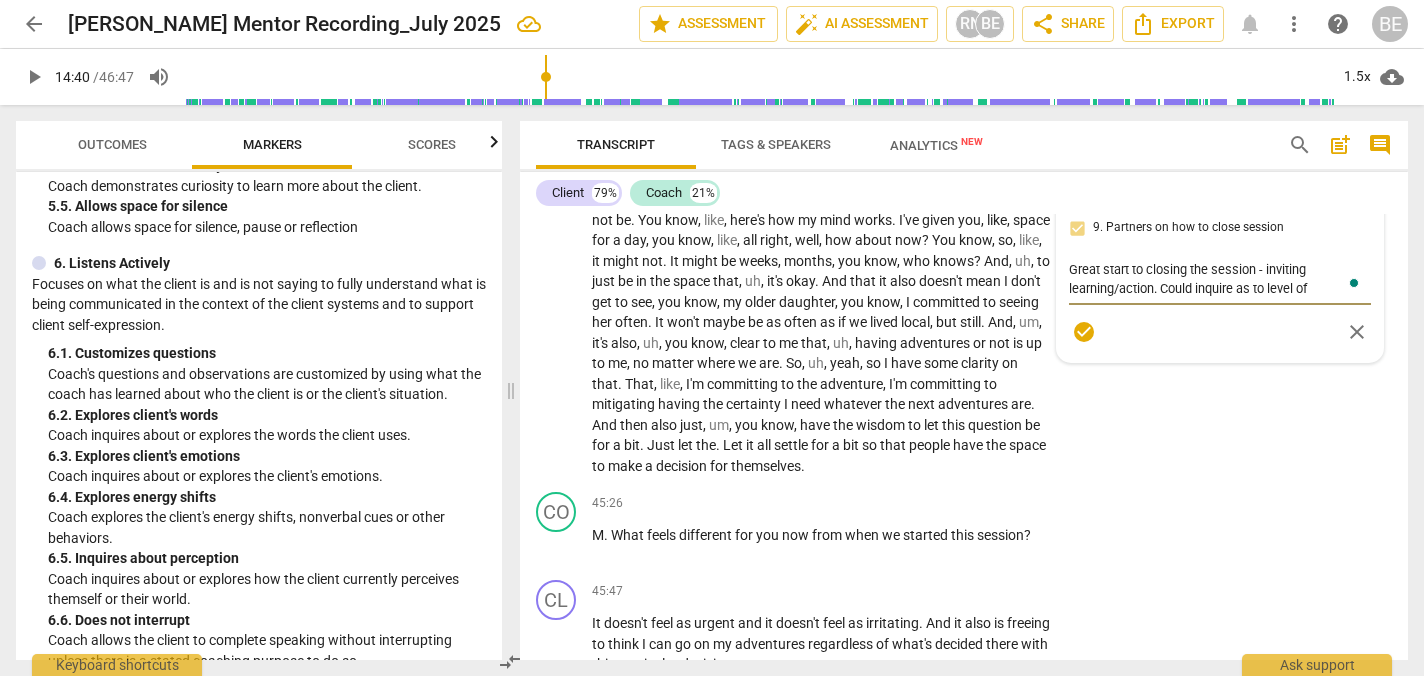 type on "Great start to closing the session - inviting learning/action. Could inquire as to level of" 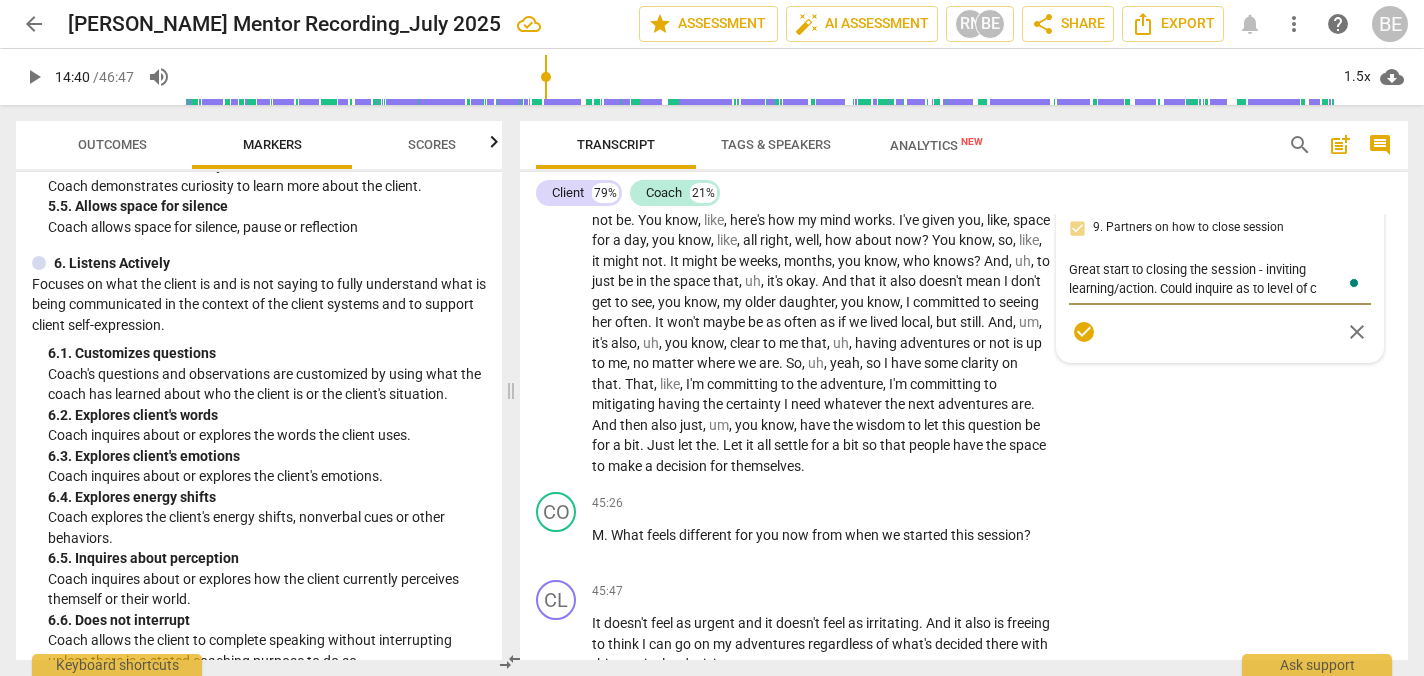 type on "Great start to closing the session - inviting learning/action. Could inquire as to level of cl" 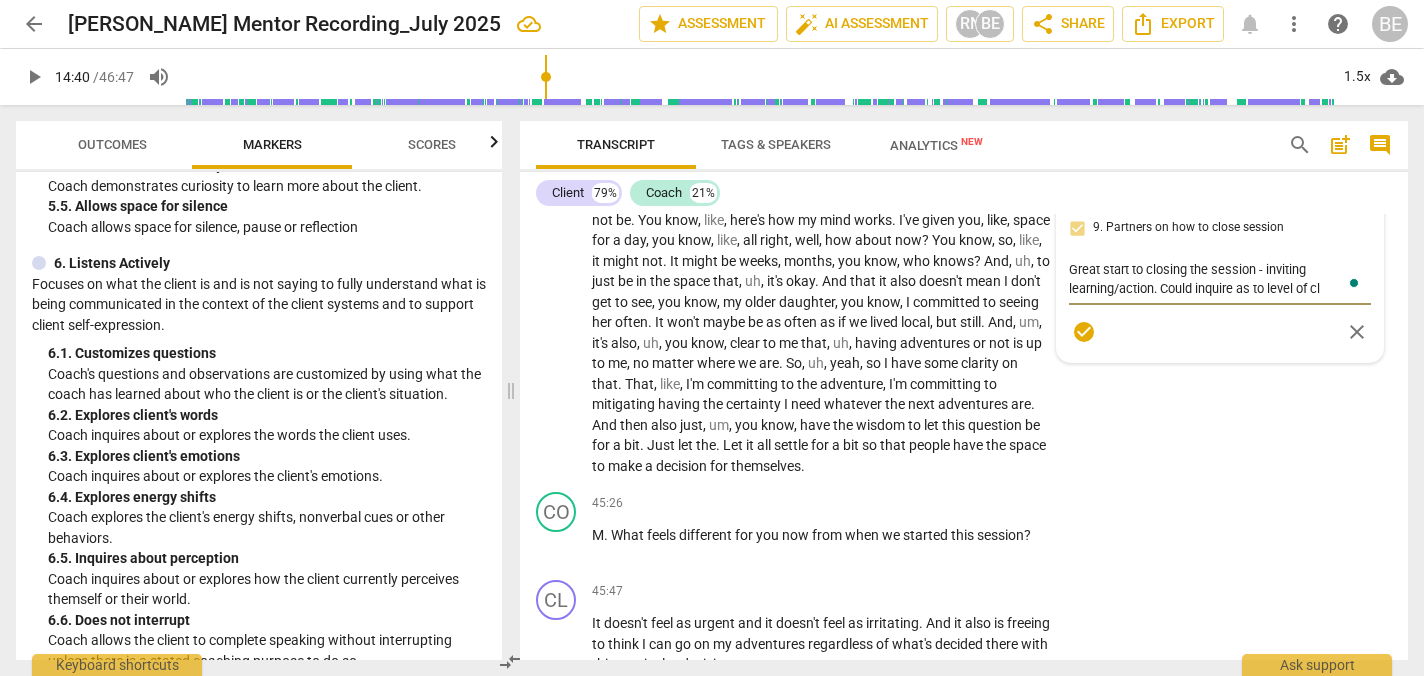 type on "Great start to closing the session - inviting learning/action. Could inquire as to level of cla" 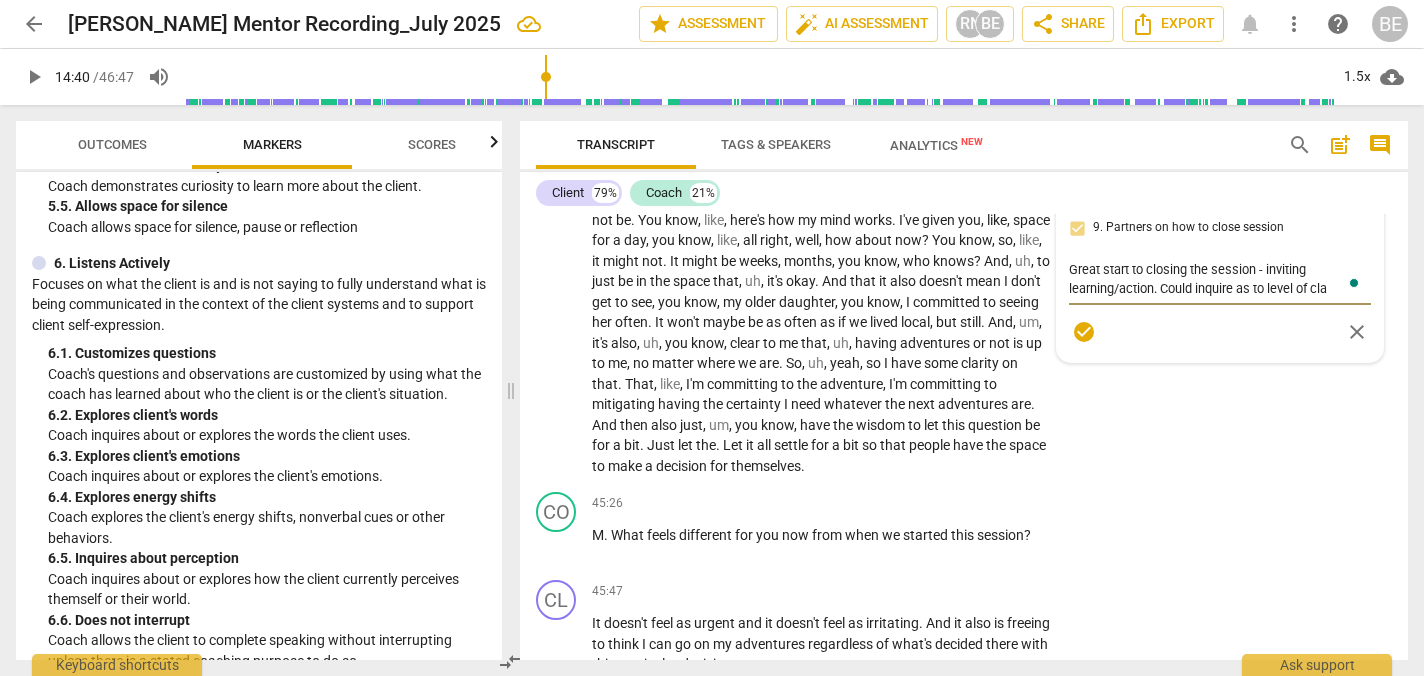 type on "Great start to closing the session - inviting learning/action. Could inquire as to level of clar" 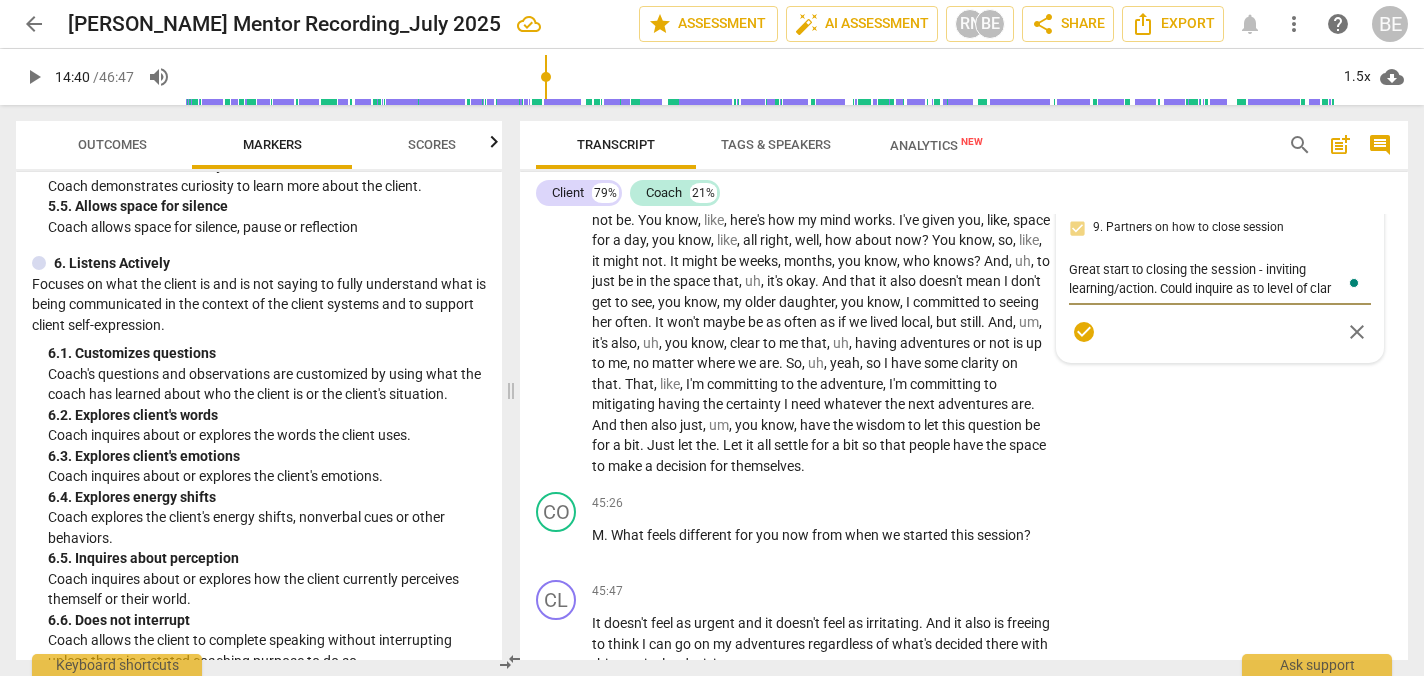 type on "Great start to closing the session - inviting learning/action. Could inquire as to level of clari" 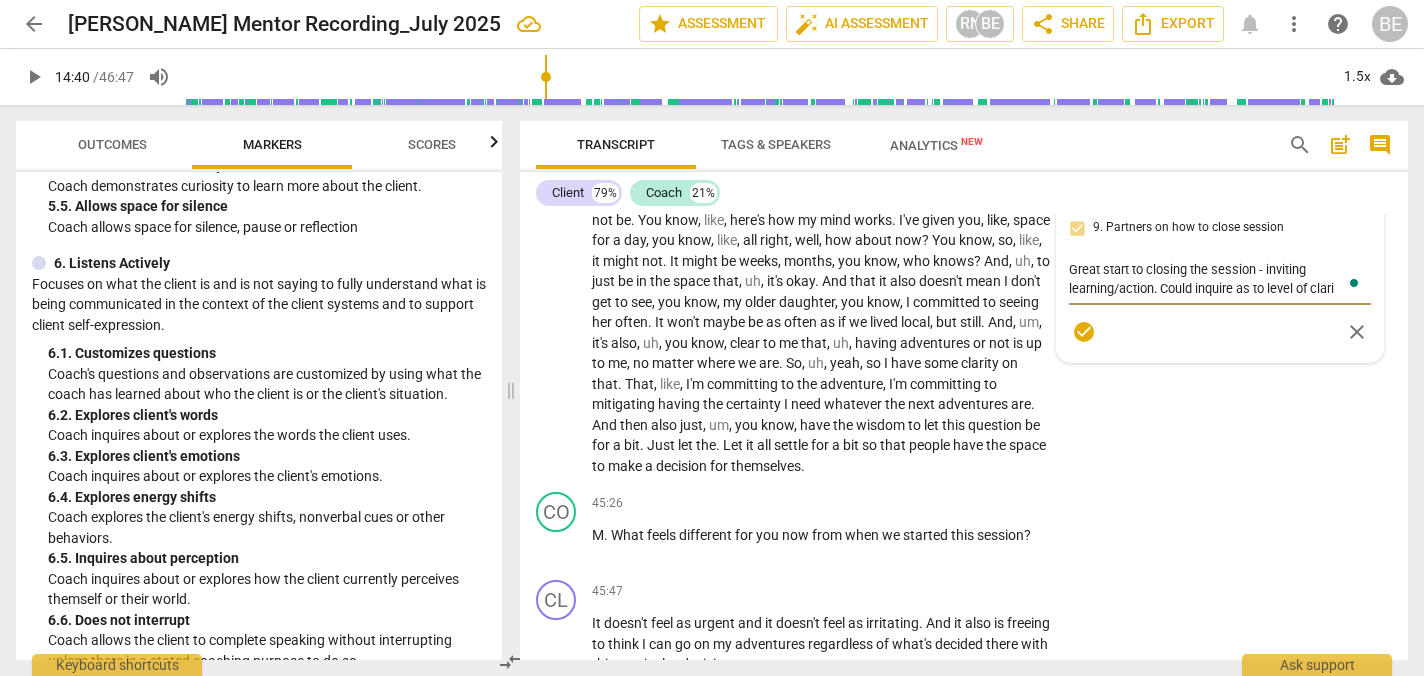 type on "Great start to closing the session - inviting learning/action. Could inquire as to level of clarit" 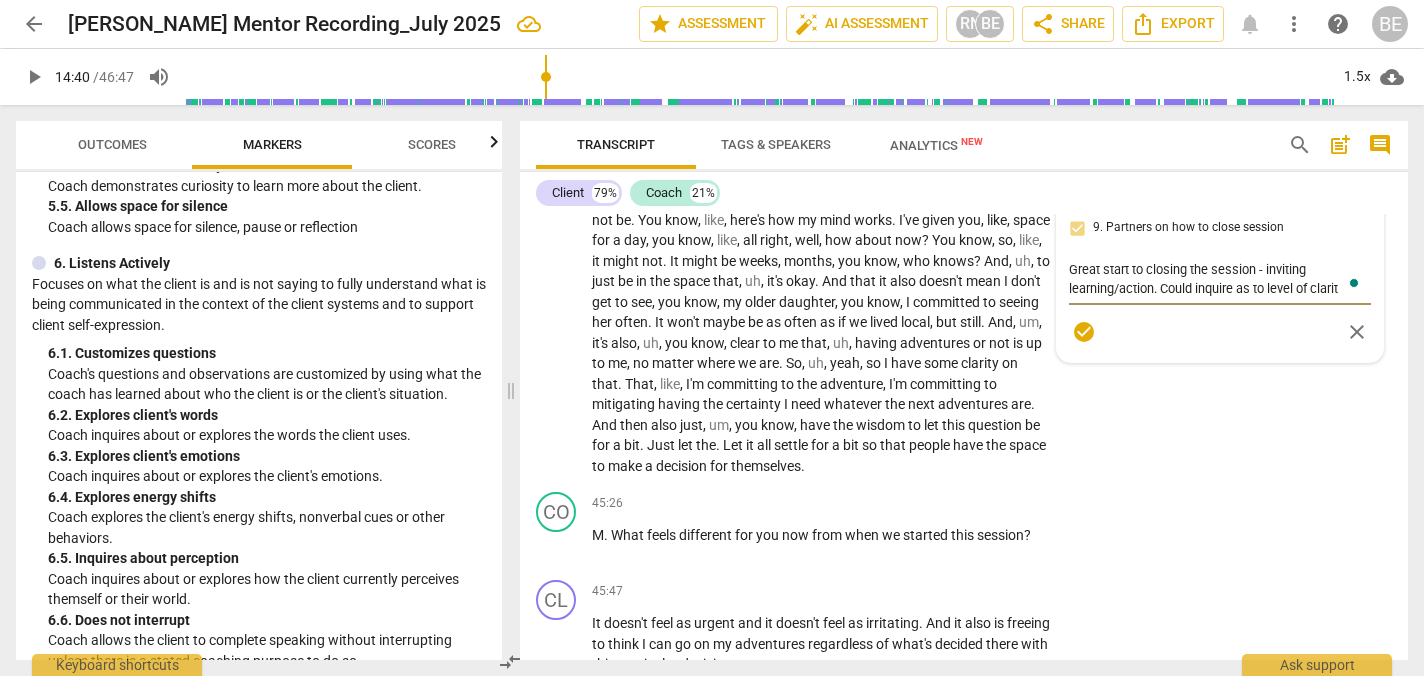 type on "Great start to closing the session - inviting learning/action. Could inquire as to level of clarity" 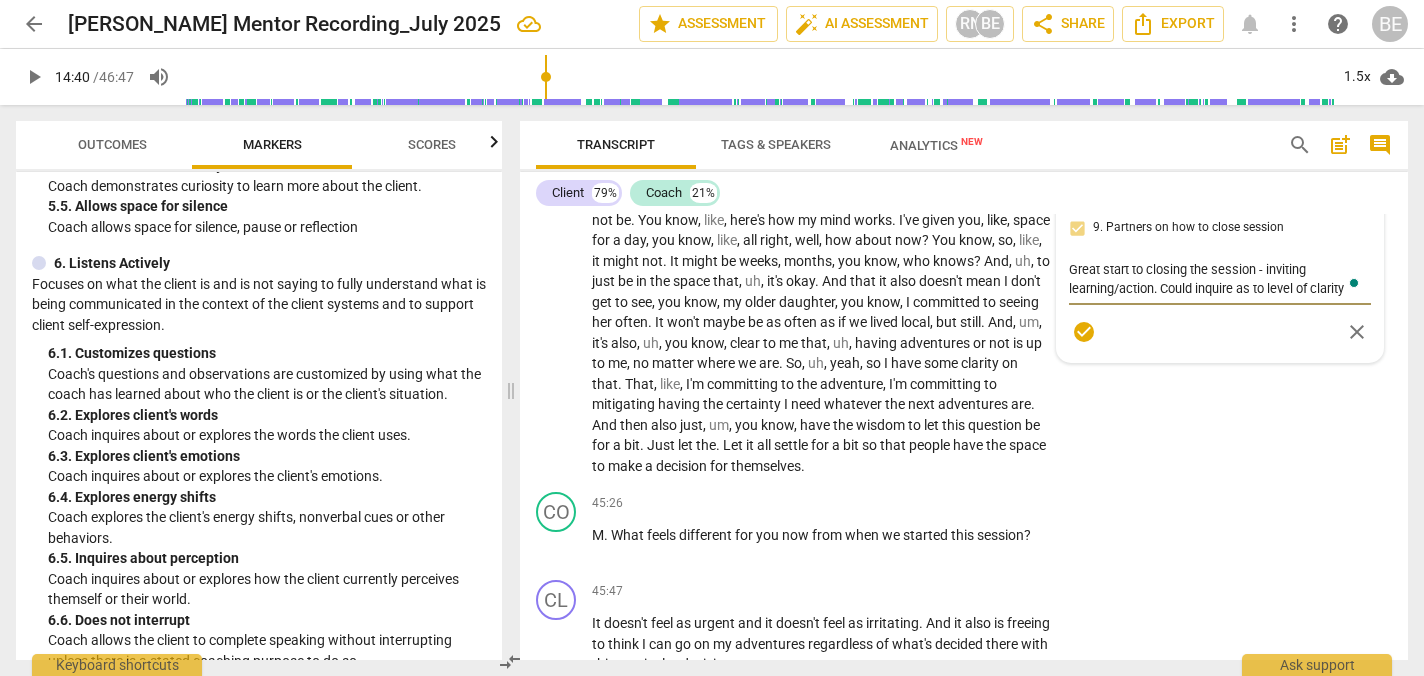 type on "Great start to closing the session - inviting learning/action. Could inquire as to level of clarity?" 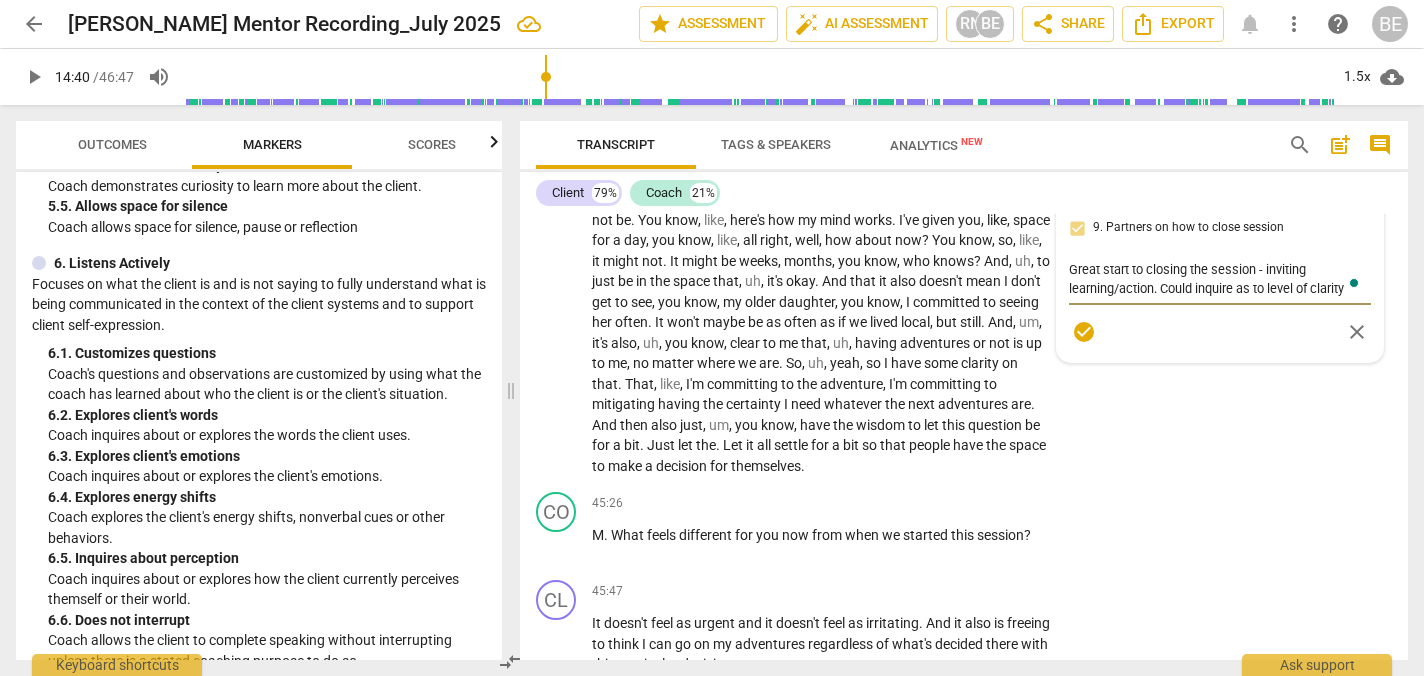 type on "Great start to closing the session - inviting learning/action. Could inquire as to level of clarity?" 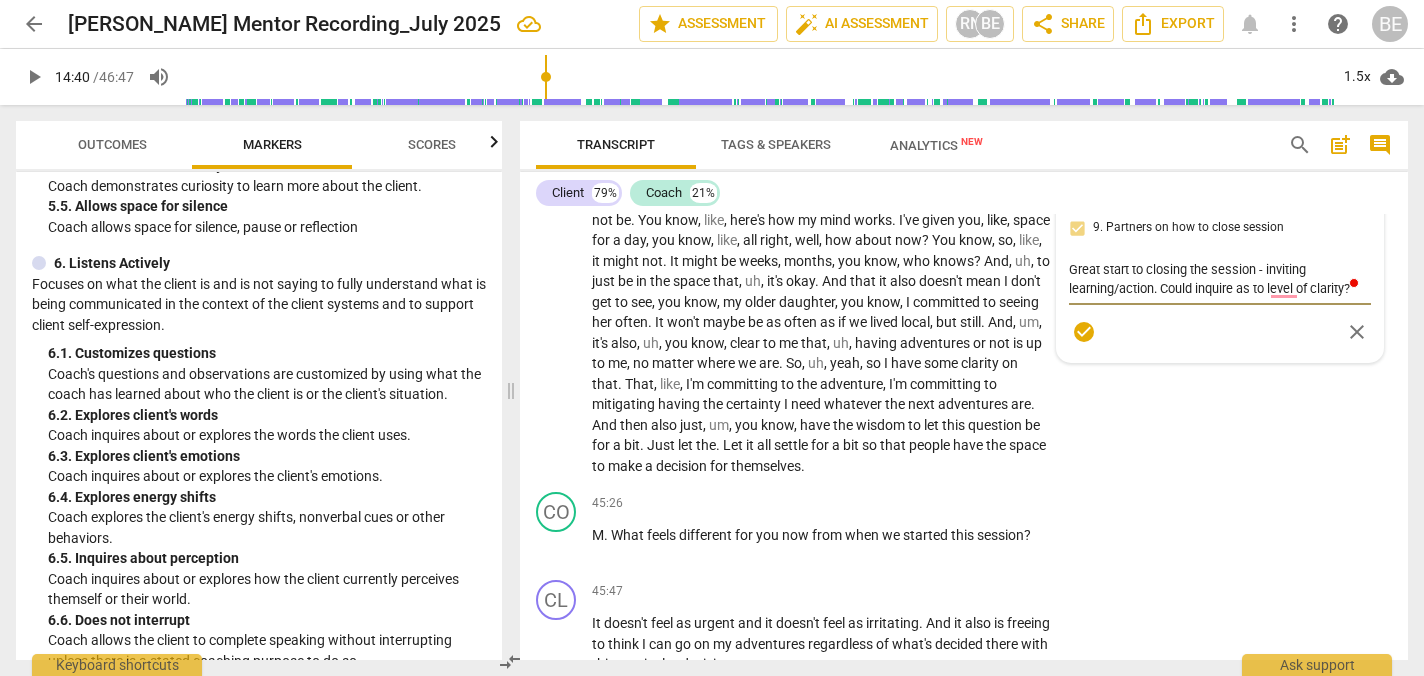 type 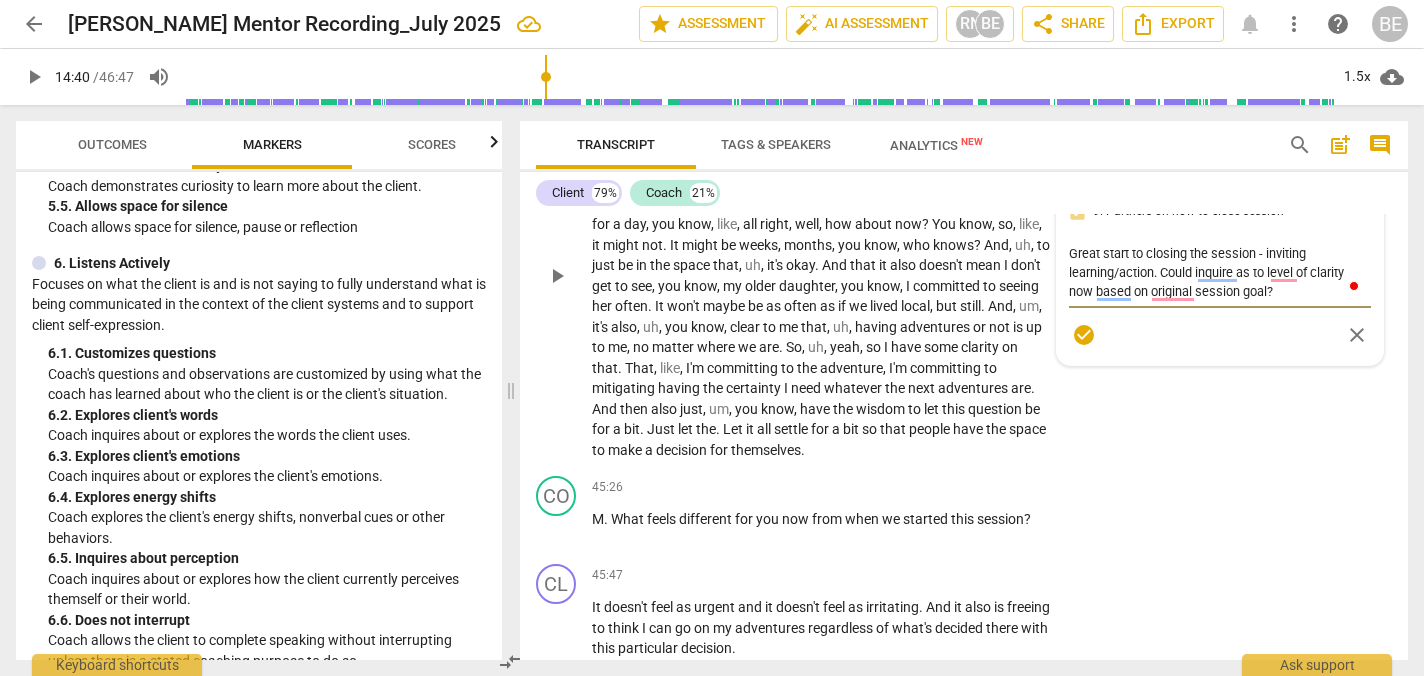 scroll, scrollTop: 14822, scrollLeft: 0, axis: vertical 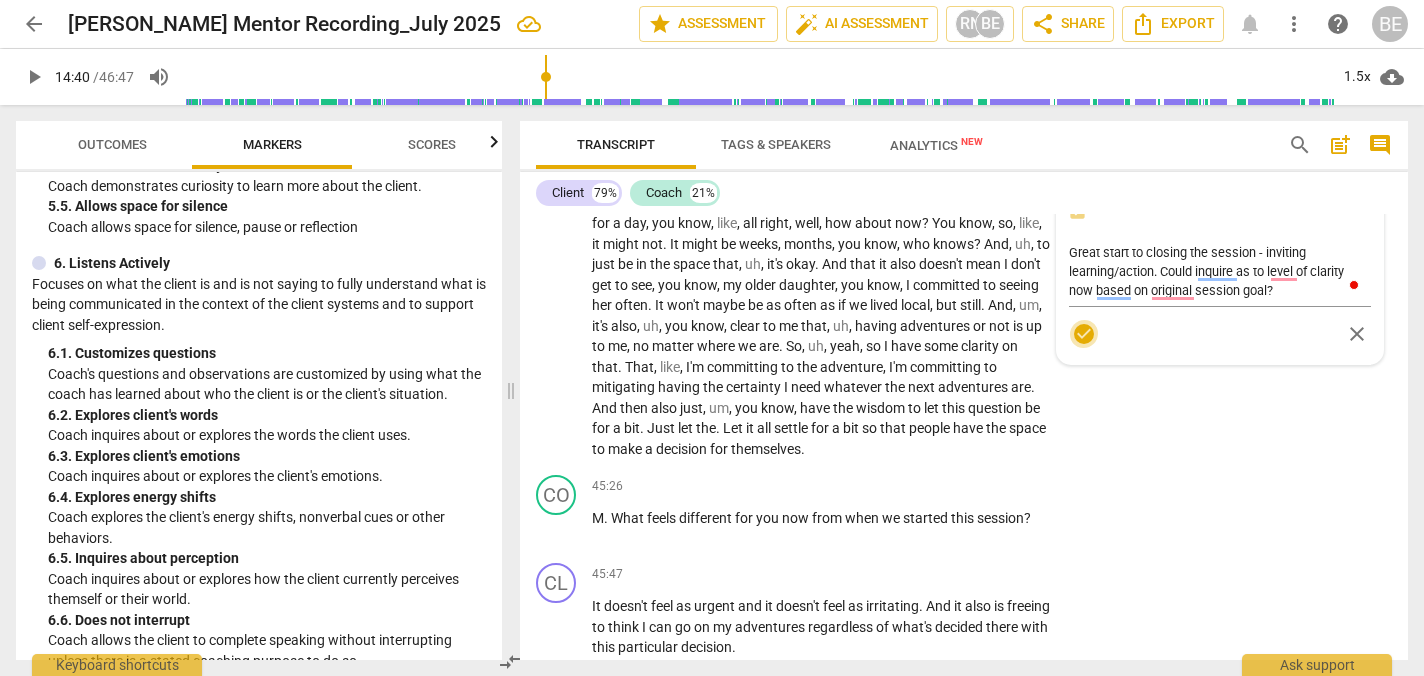 click on "check_circle" at bounding box center [1084, 334] 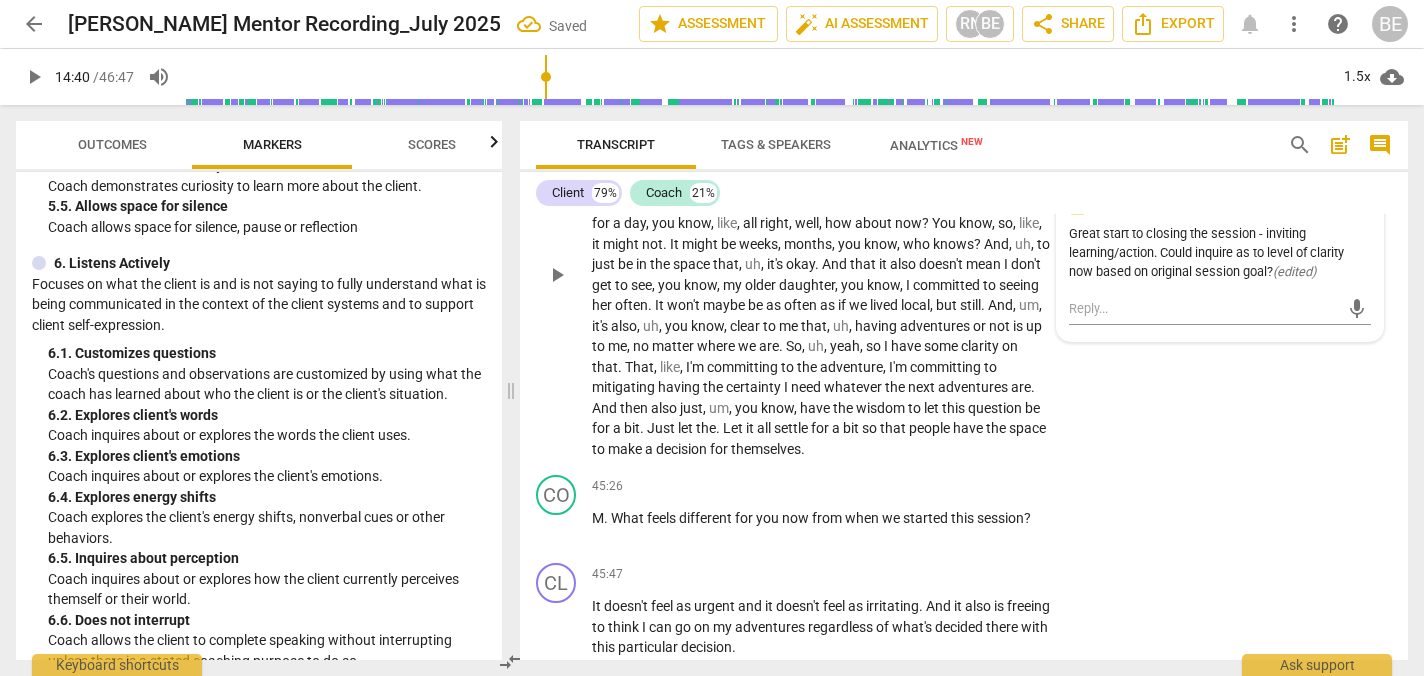 scroll, scrollTop: 15097, scrollLeft: 0, axis: vertical 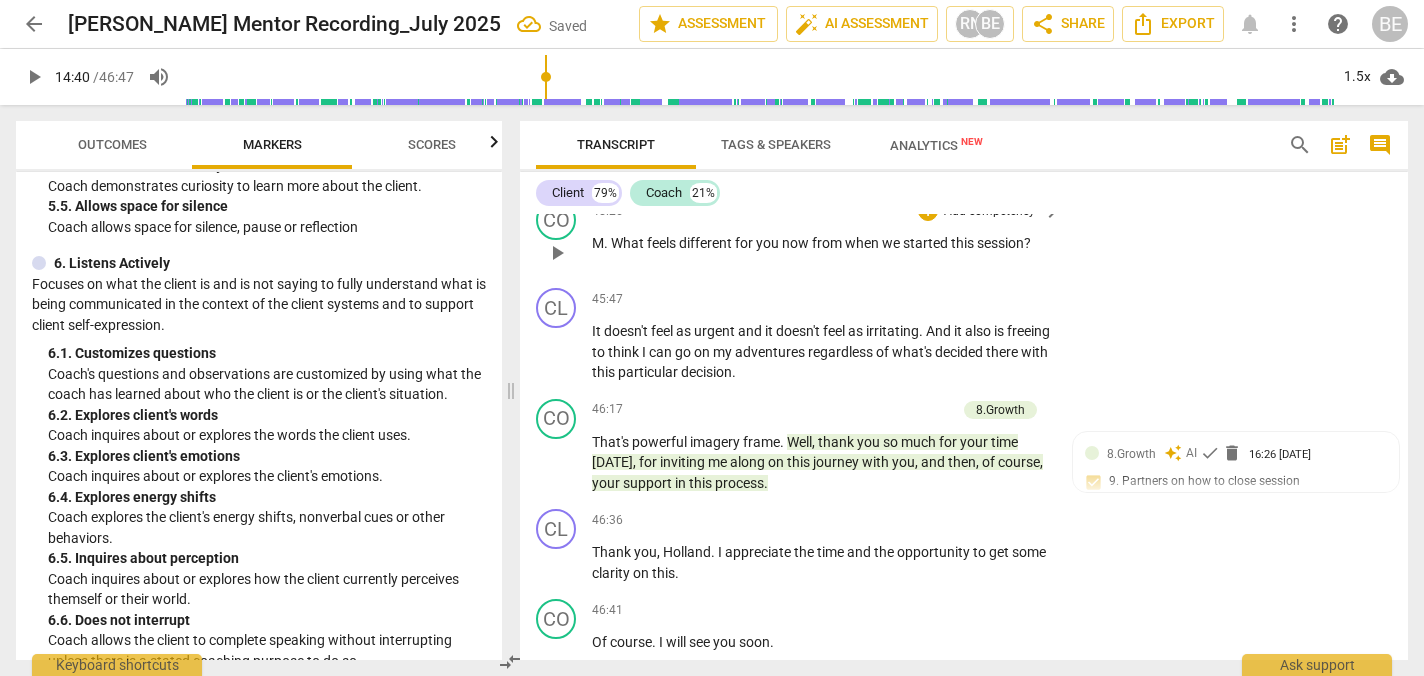 click on "Add competency" at bounding box center [989, 212] 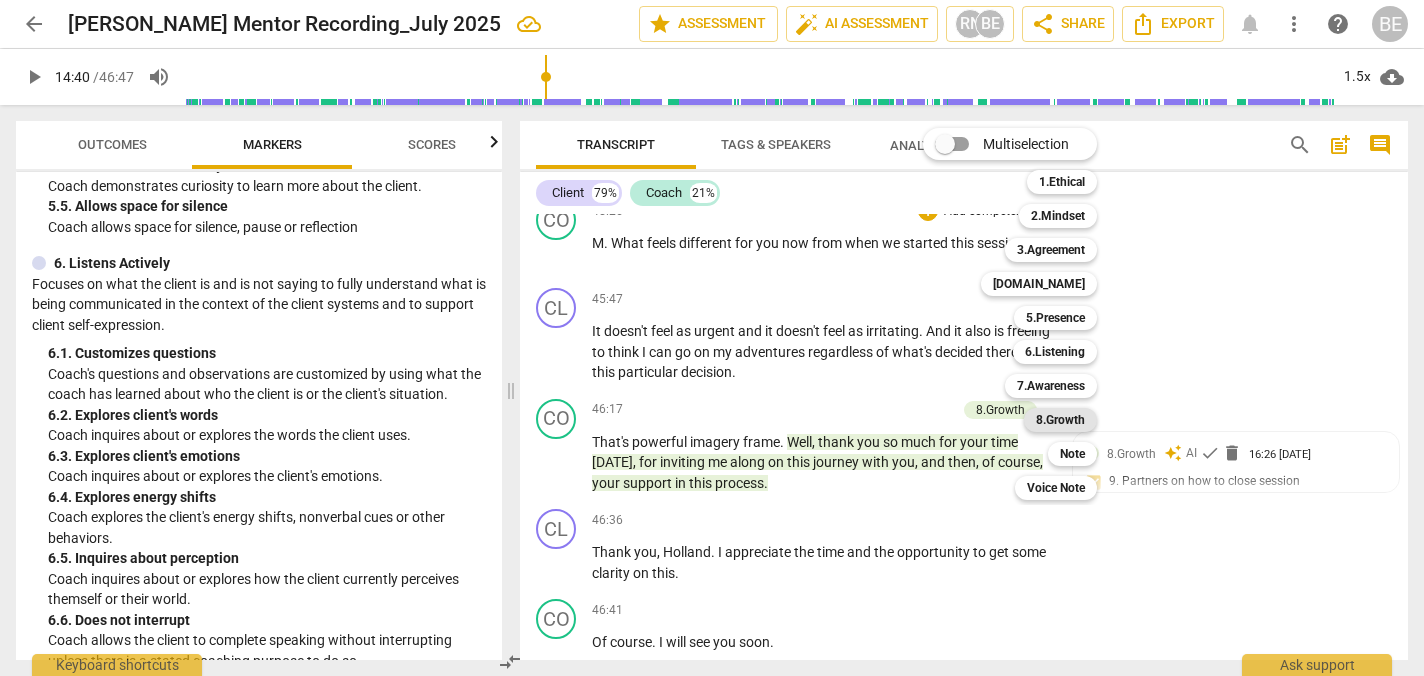 click on "8.Growth" at bounding box center [1060, 420] 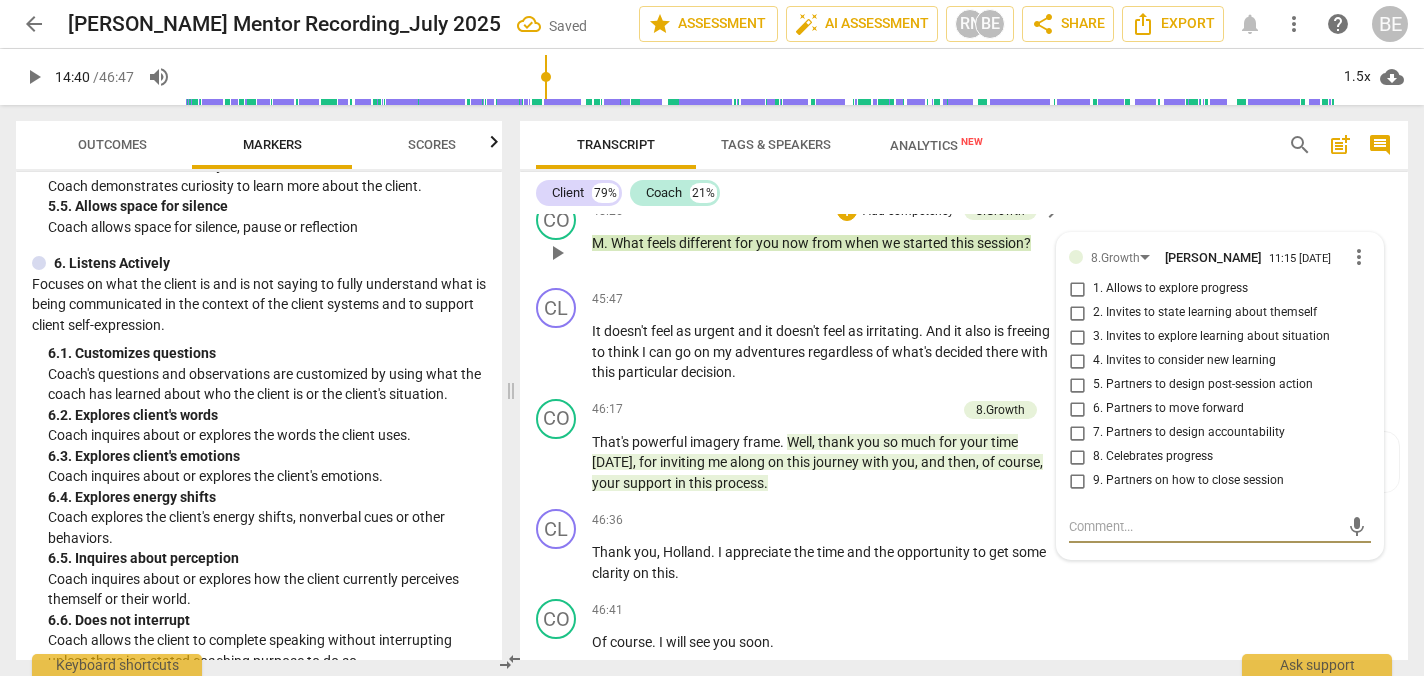 click on "1. Allows to explore progress" at bounding box center (1077, 289) 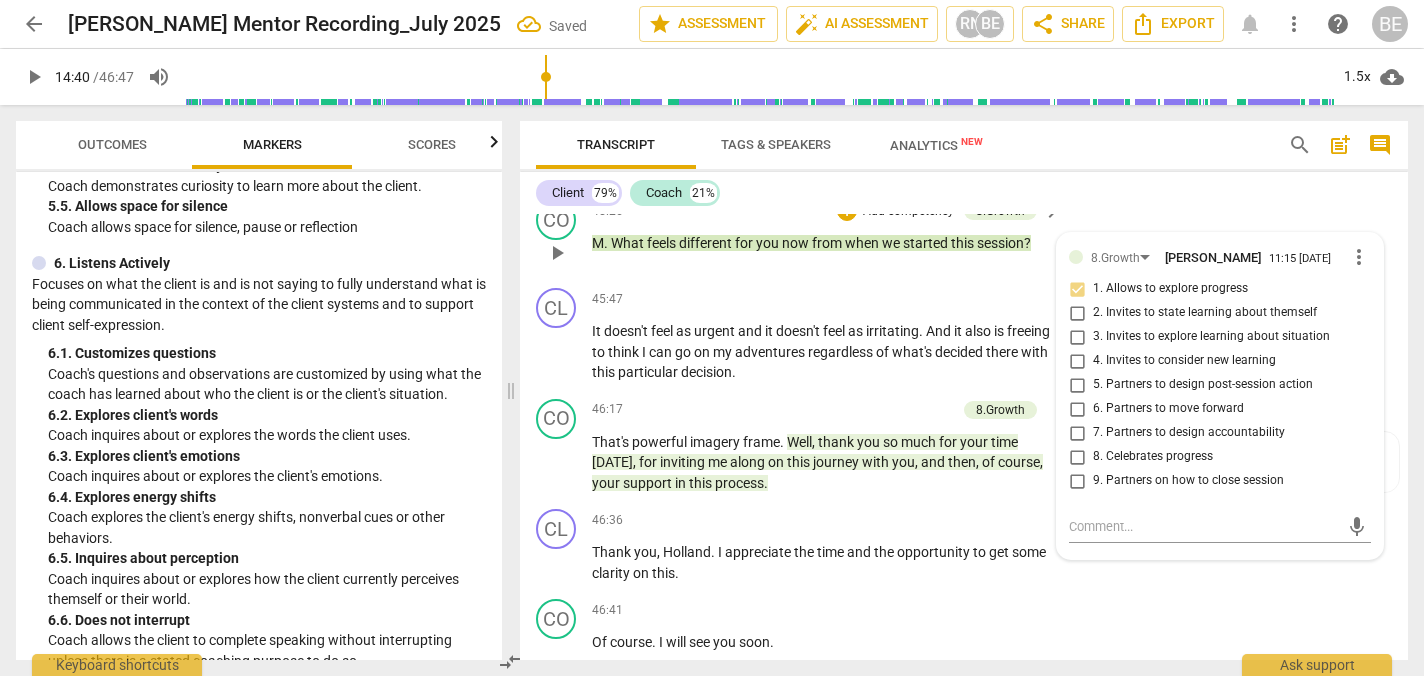 click on "2. Invites to state learning about themself" at bounding box center (1077, 313) 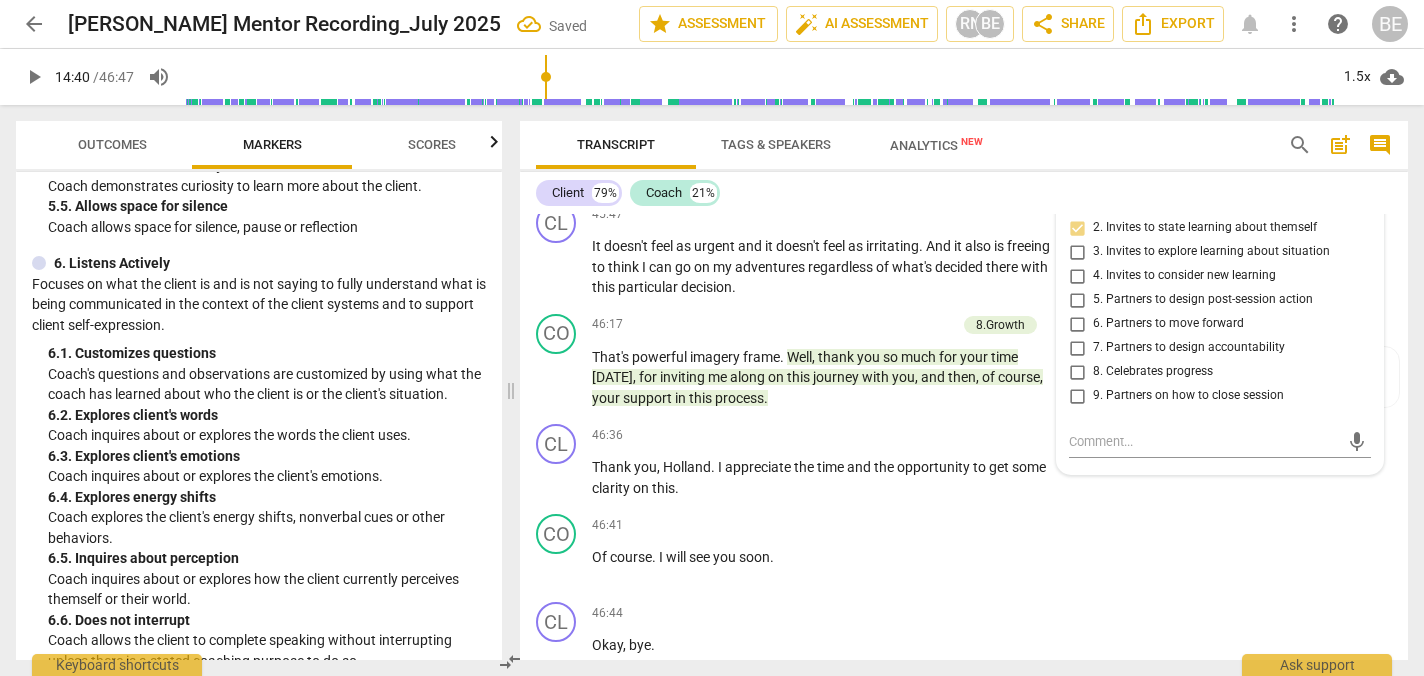 scroll, scrollTop: 15200, scrollLeft: 0, axis: vertical 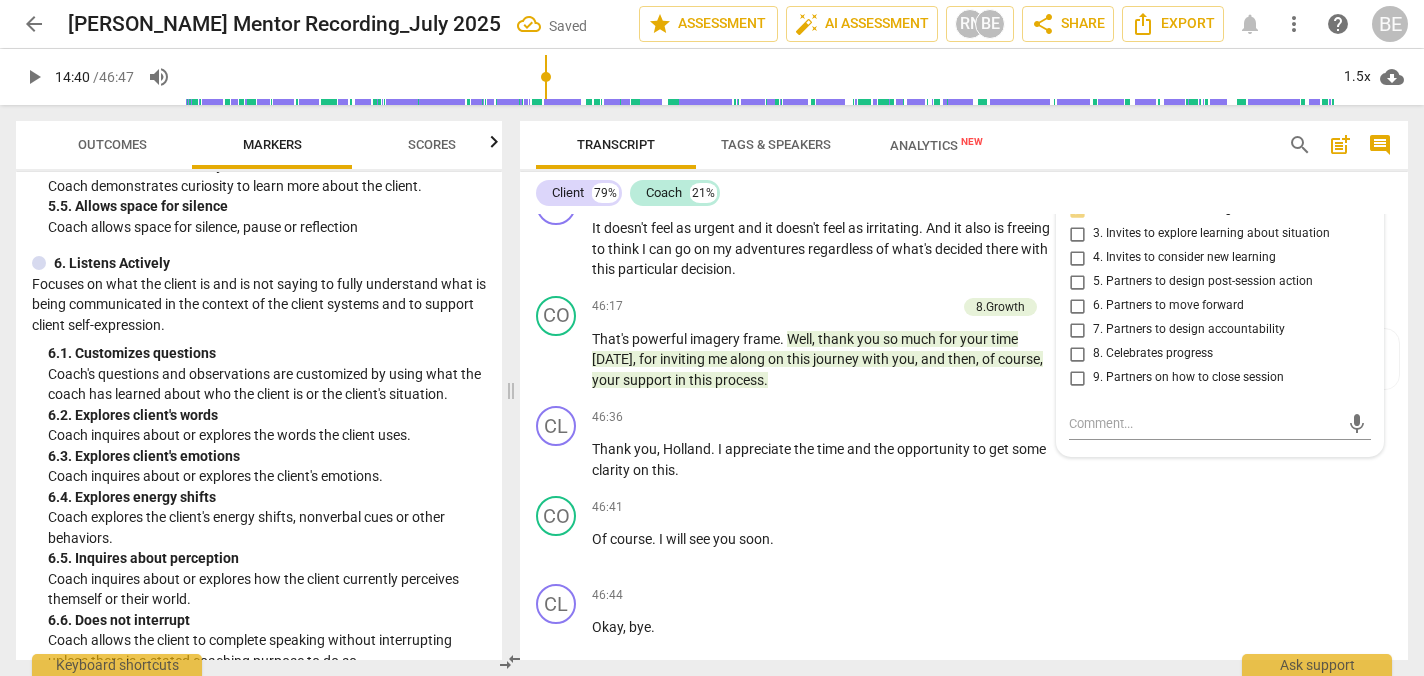 click on "9. Partners on how to close session" at bounding box center [1077, 378] 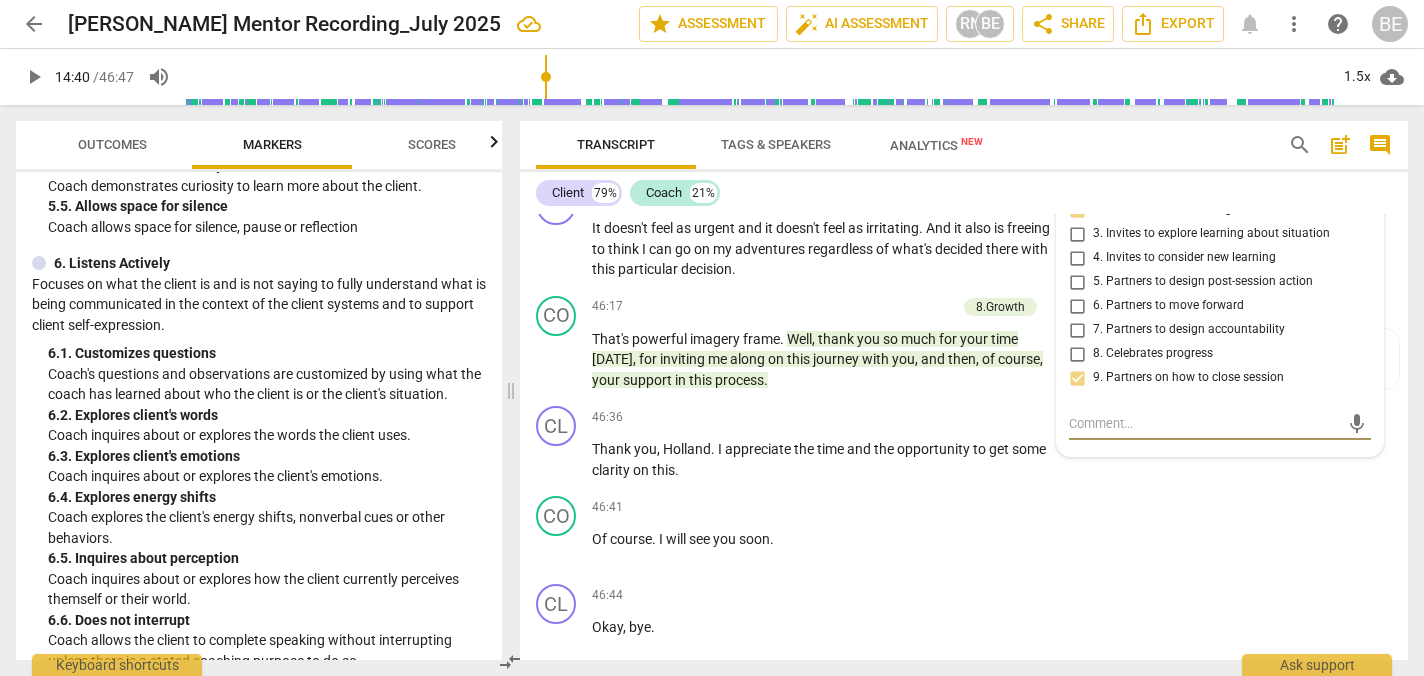 click at bounding box center (1204, 423) 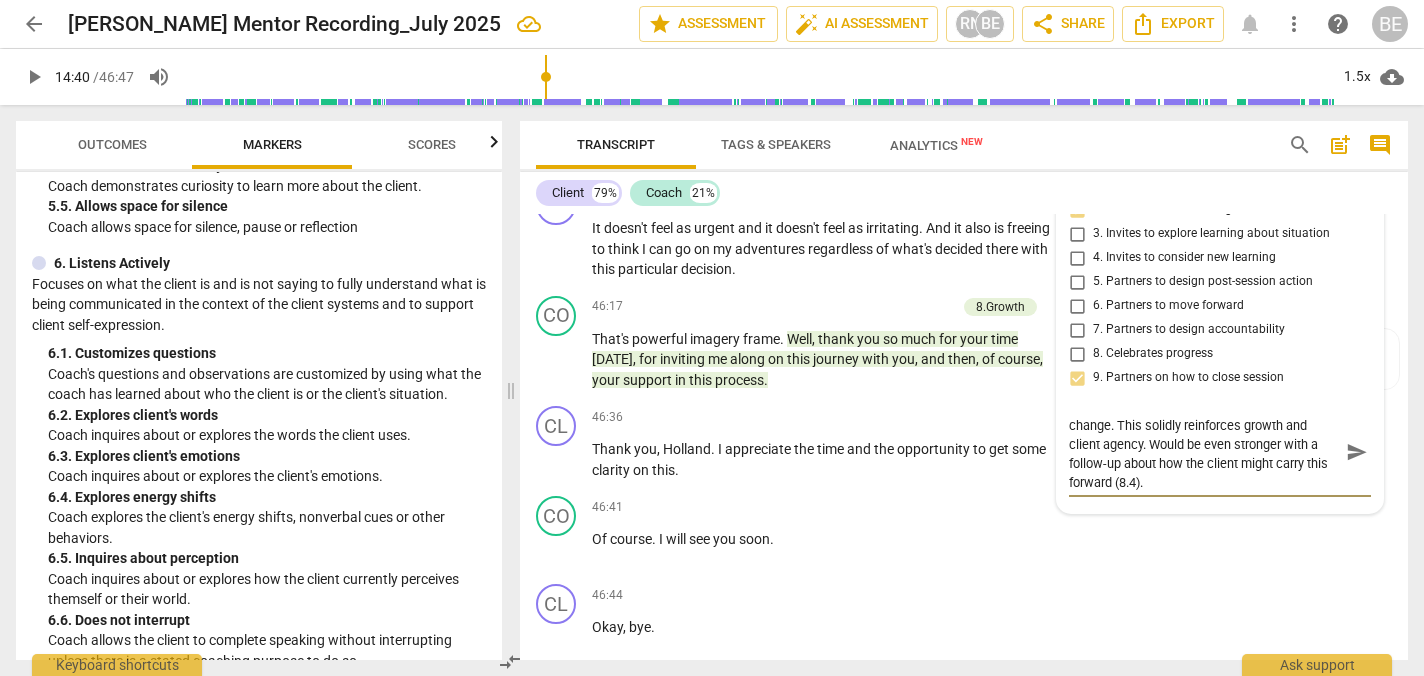 scroll, scrollTop: 0, scrollLeft: 0, axis: both 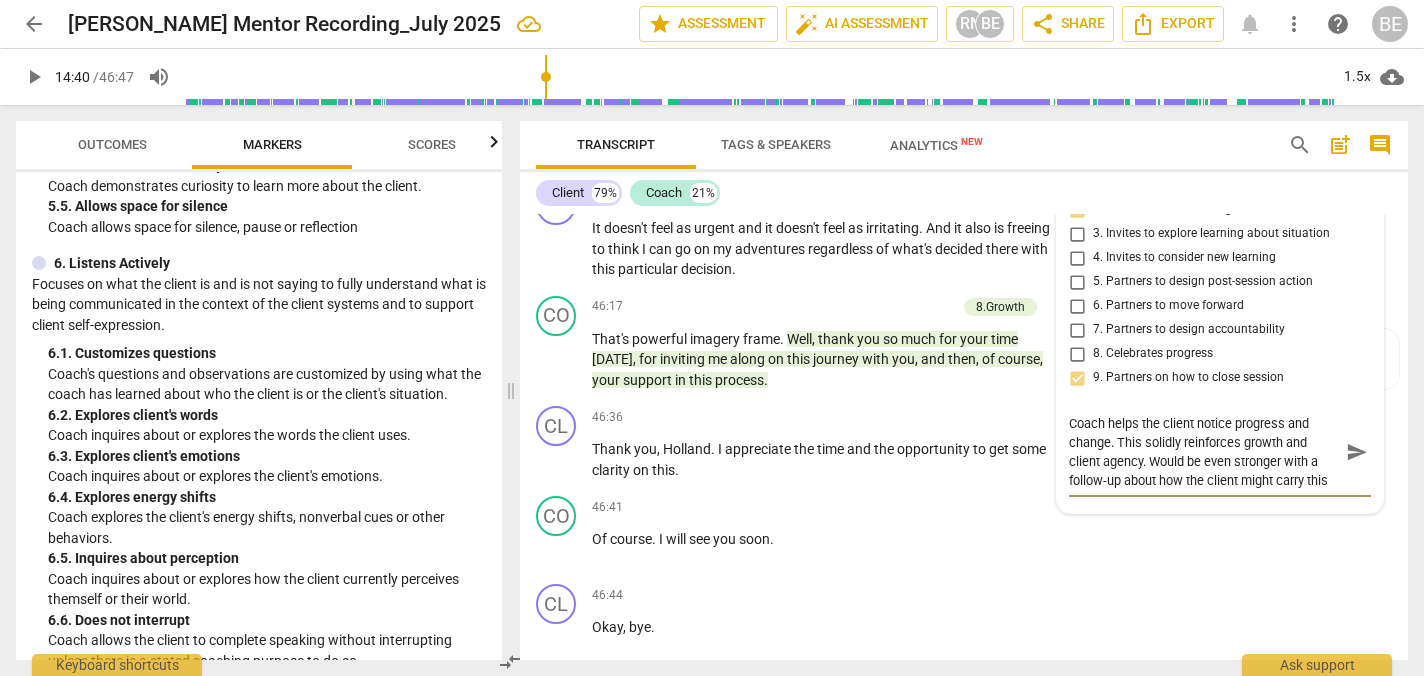click on "Coach helps the client notice progress and change. This solidly reinforces growth and client agency. Would be even stronger with a follow-up about how the client might carry this forward (8.4)." at bounding box center [1204, 452] 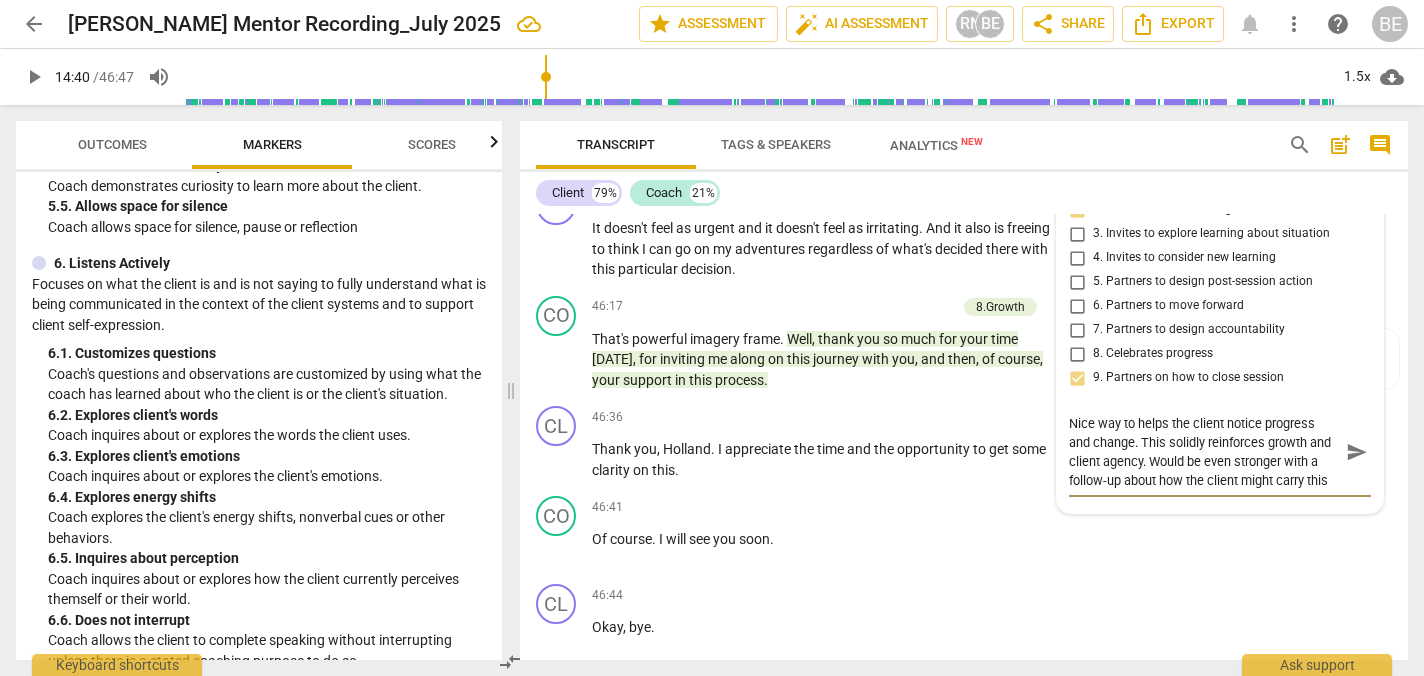 click on "Nice way to helps the client notice progress and change. This solidly reinforces growth and client agency. Would be even stronger with a follow-up about how the client might carry this forward (8.4)." at bounding box center (1204, 452) 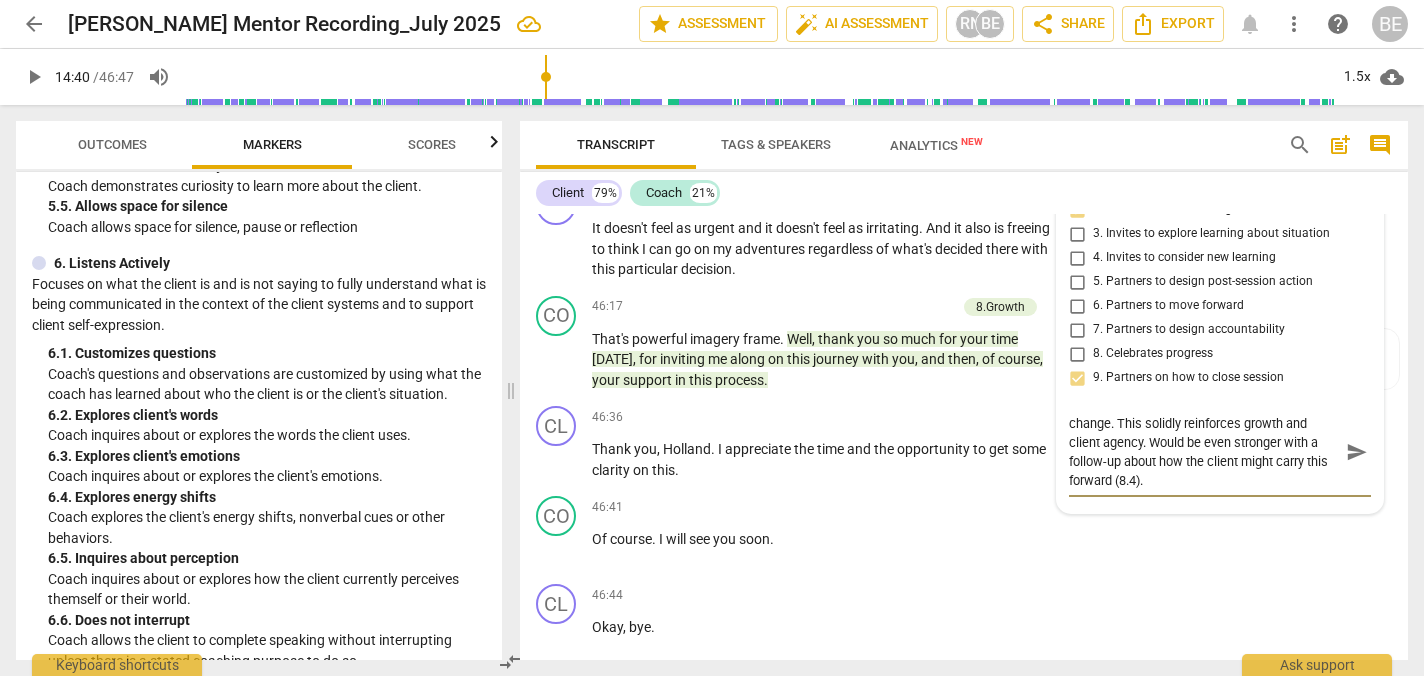 scroll, scrollTop: 0, scrollLeft: 0, axis: both 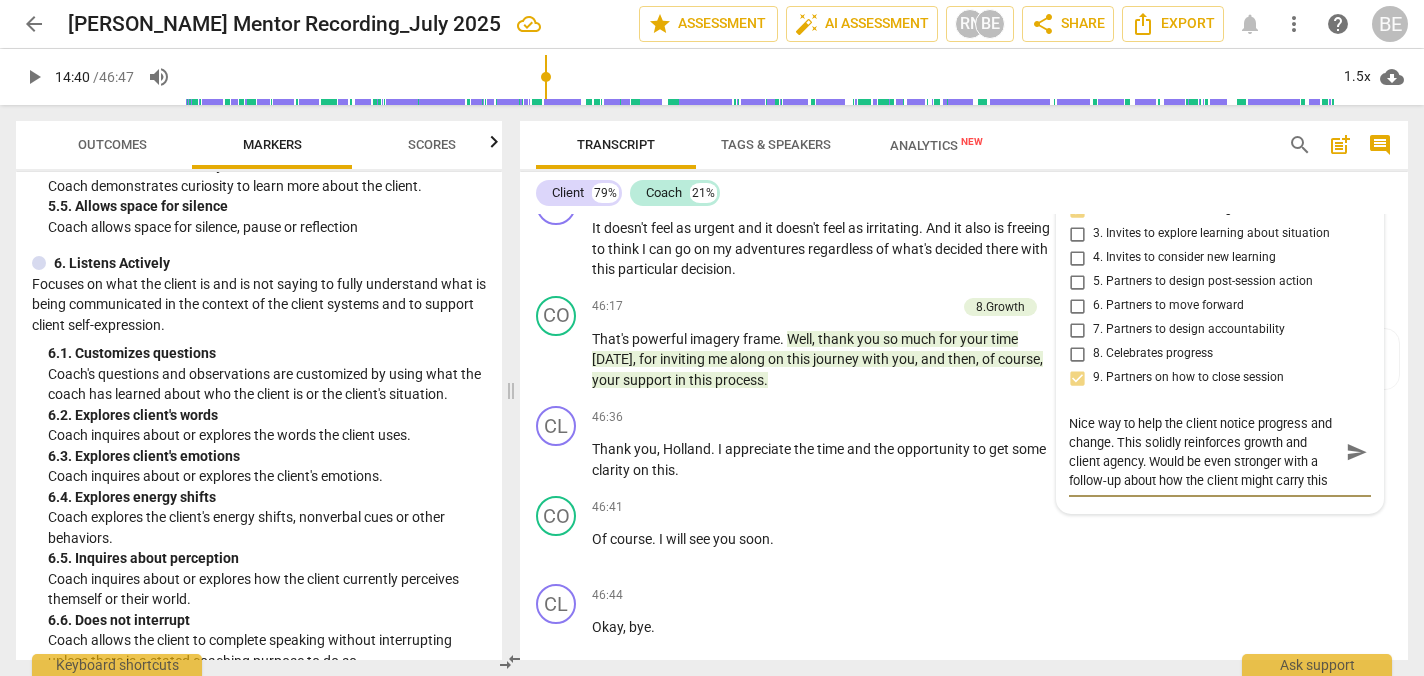 click on "Nice way to help the client notice progress and change. This solidly reinforces growth and client agency. Would be even stronger with a follow-up about how the client might carry this forward (8.4)." at bounding box center [1204, 452] 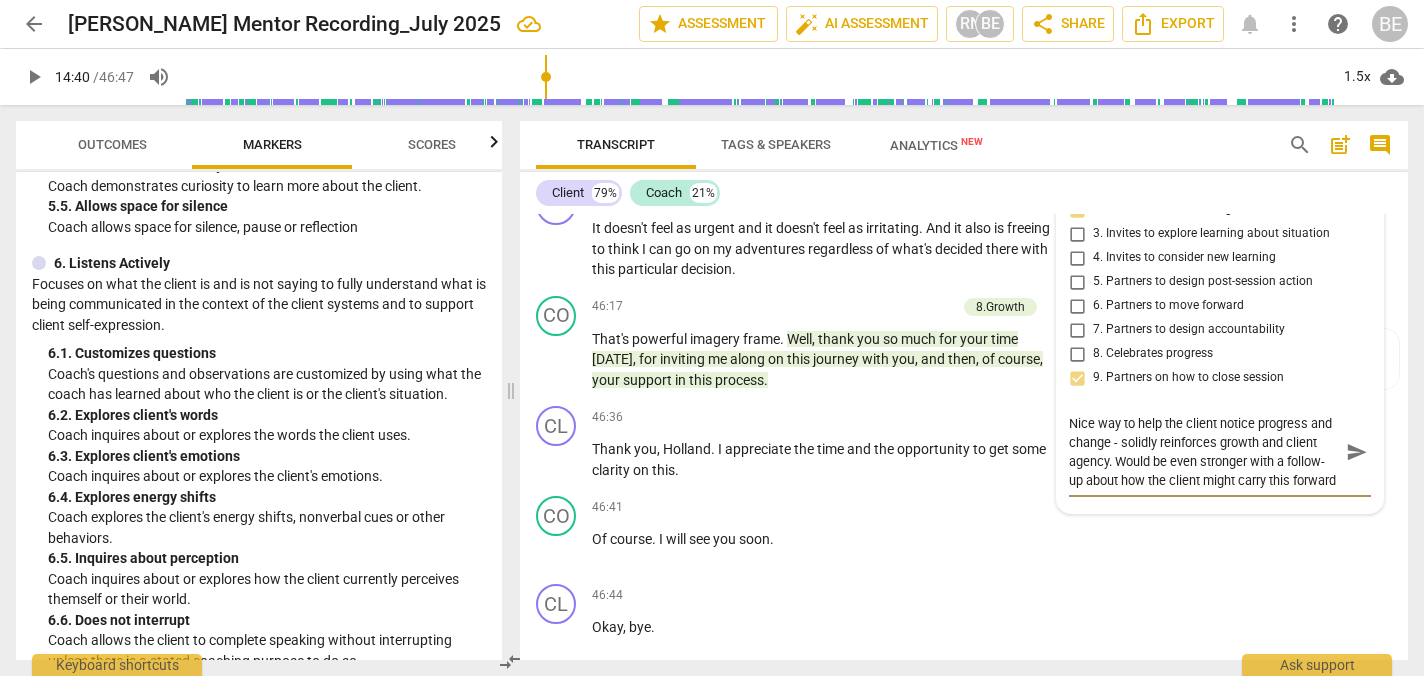 click on "Nice way to help the client notice progress and change - solidly reinforces growth and client agency. Would be even stronger with a follow-up about how the client might carry this forward (8.4)." at bounding box center [1204, 452] 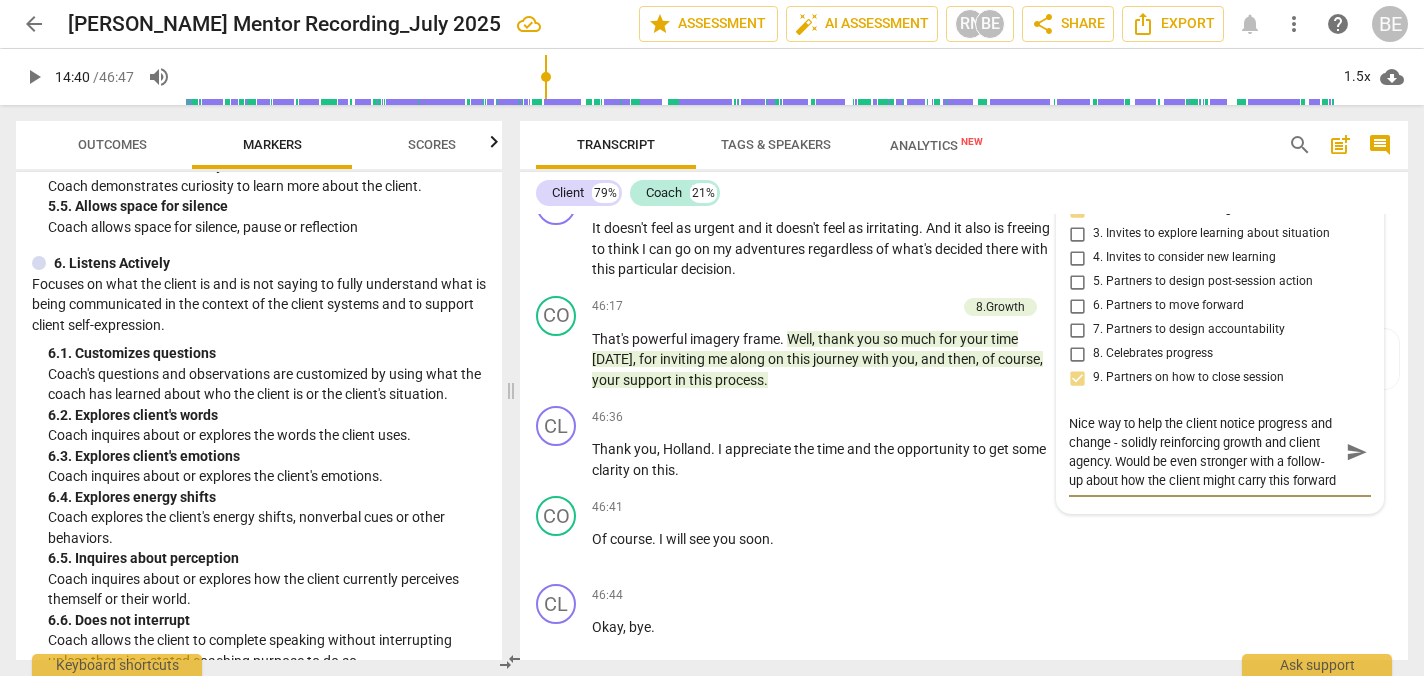 click on "Nice way to help the client notice progress and change - solidly reinforcing growth and client agency. Would be even stronger with a follow-up about how the client might carry this forward (8.4)." at bounding box center (1204, 452) 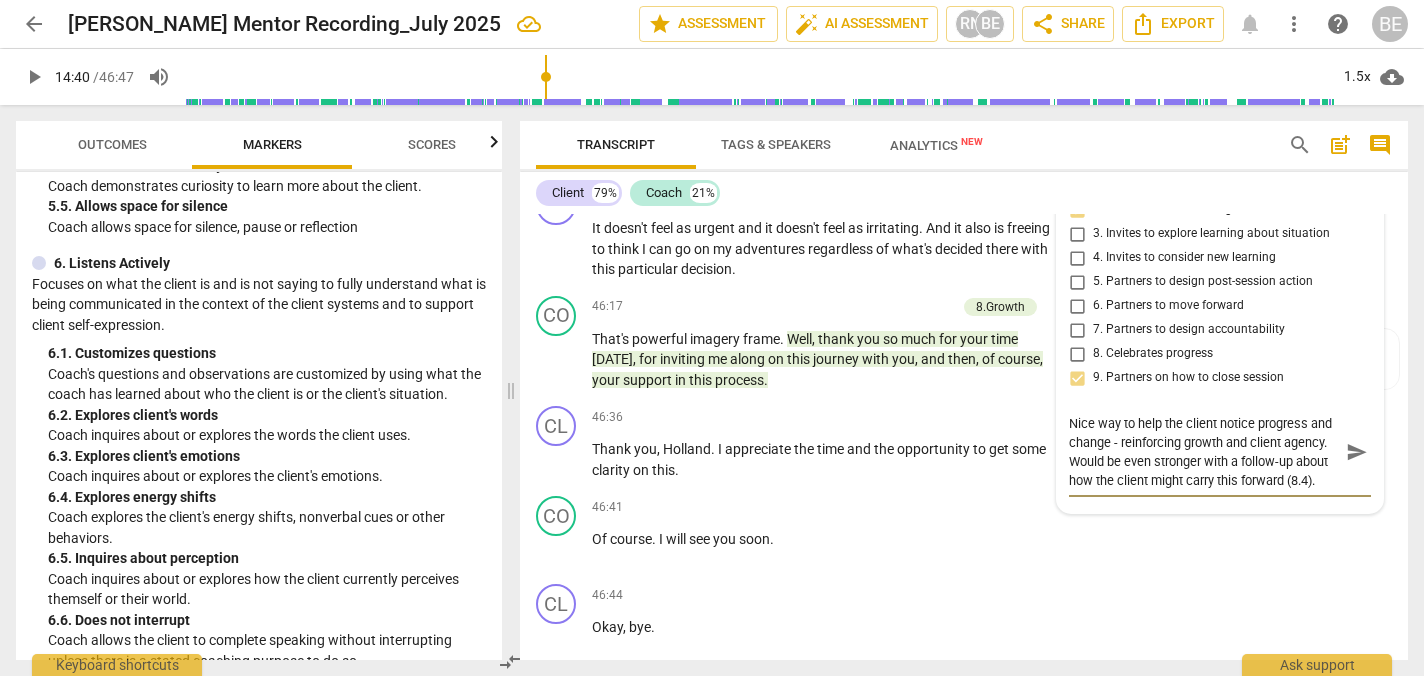 click on "Nice way to help the client notice progress and change - reinforcing growth and client agency. Would be even stronger with a follow-up about how the client might carry this forward (8.4)." at bounding box center [1204, 452] 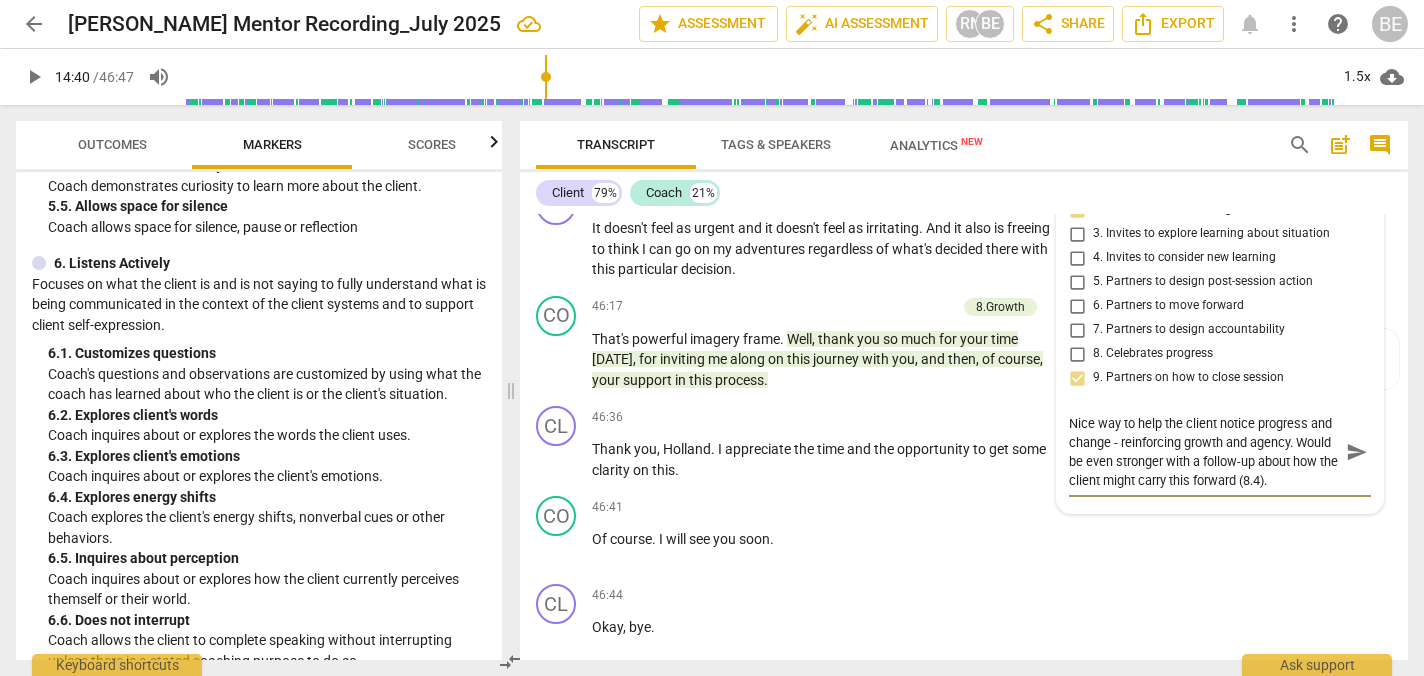 scroll, scrollTop: 19, scrollLeft: 0, axis: vertical 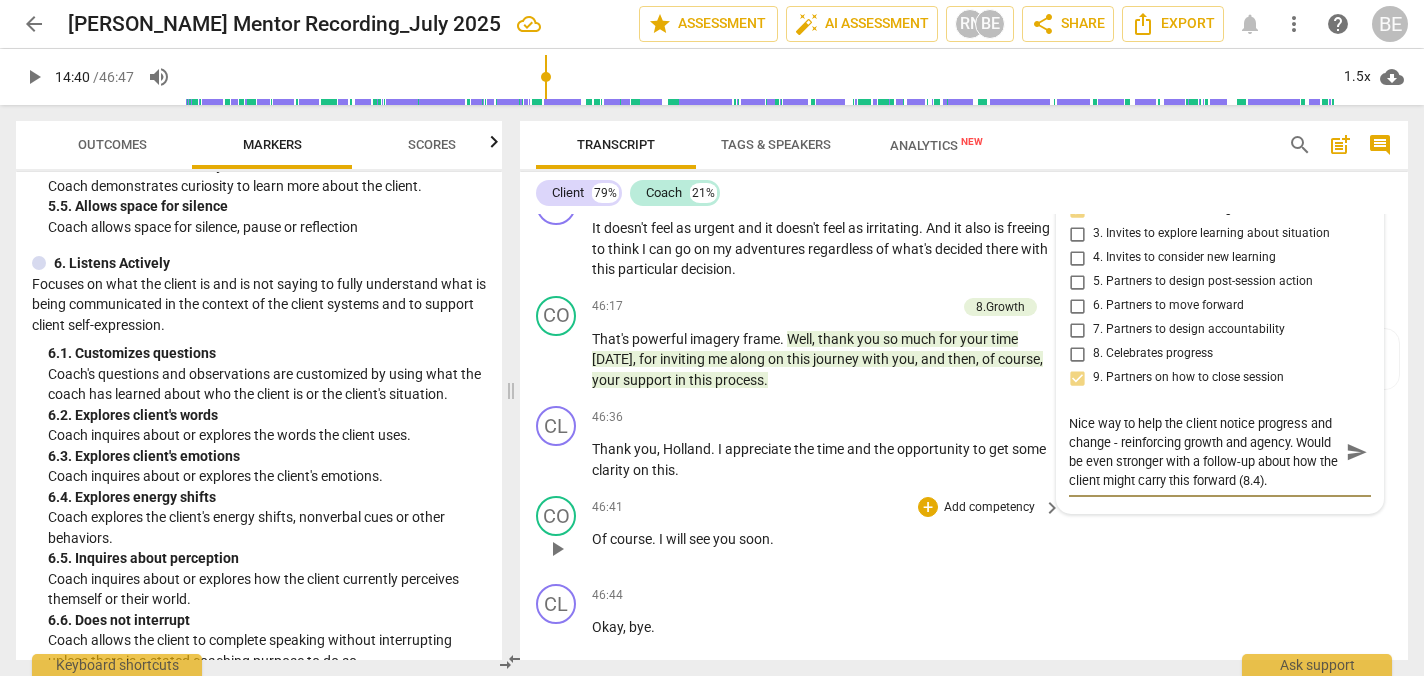 drag, startPoint x: 1101, startPoint y: 595, endPoint x: 1046, endPoint y: 595, distance: 55 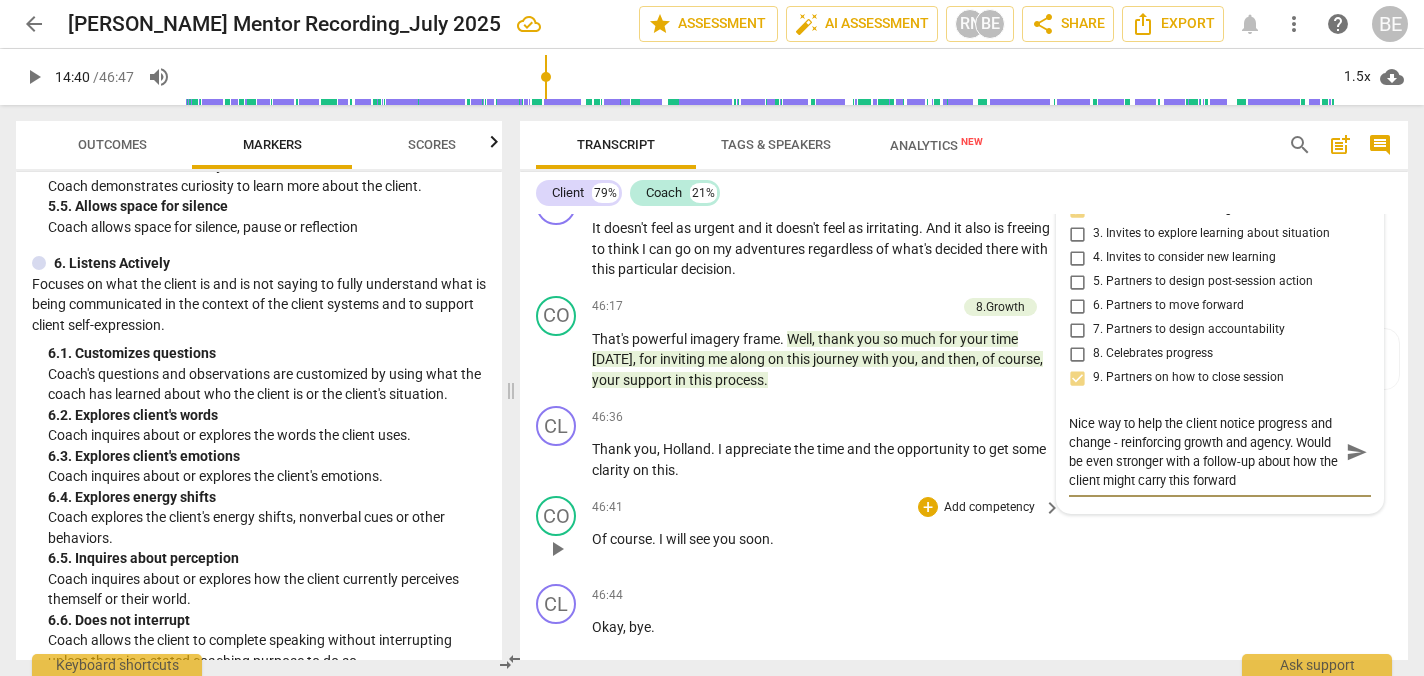 scroll, scrollTop: 0, scrollLeft: 0, axis: both 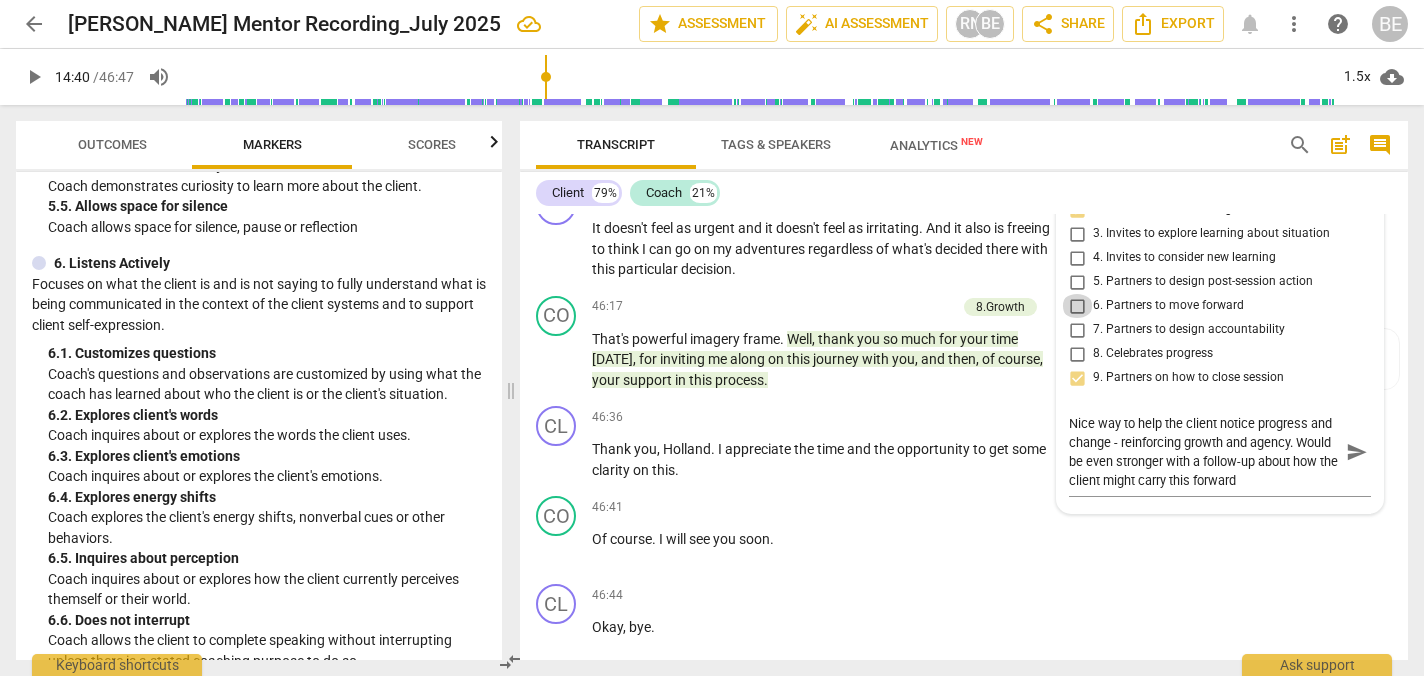 click on "6. Partners to move forward" at bounding box center [1077, 306] 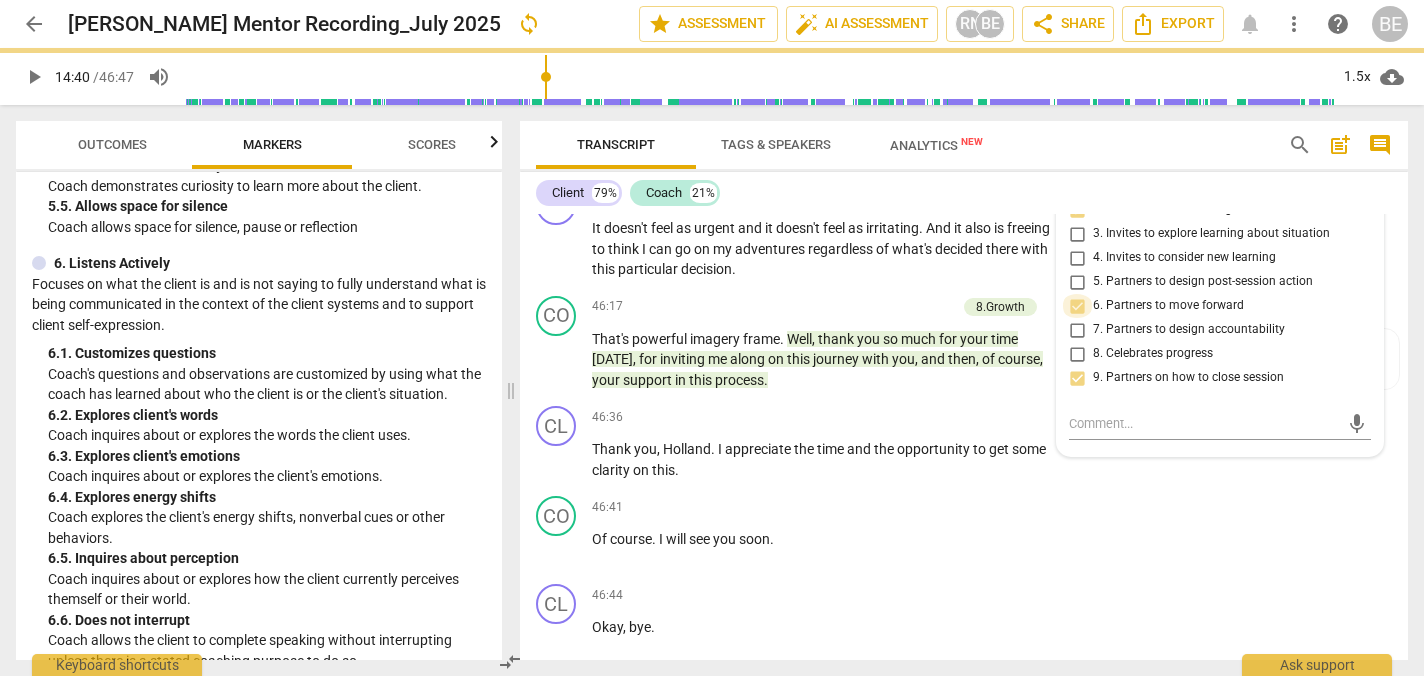 click on "6. Partners to move forward" at bounding box center (1077, 306) 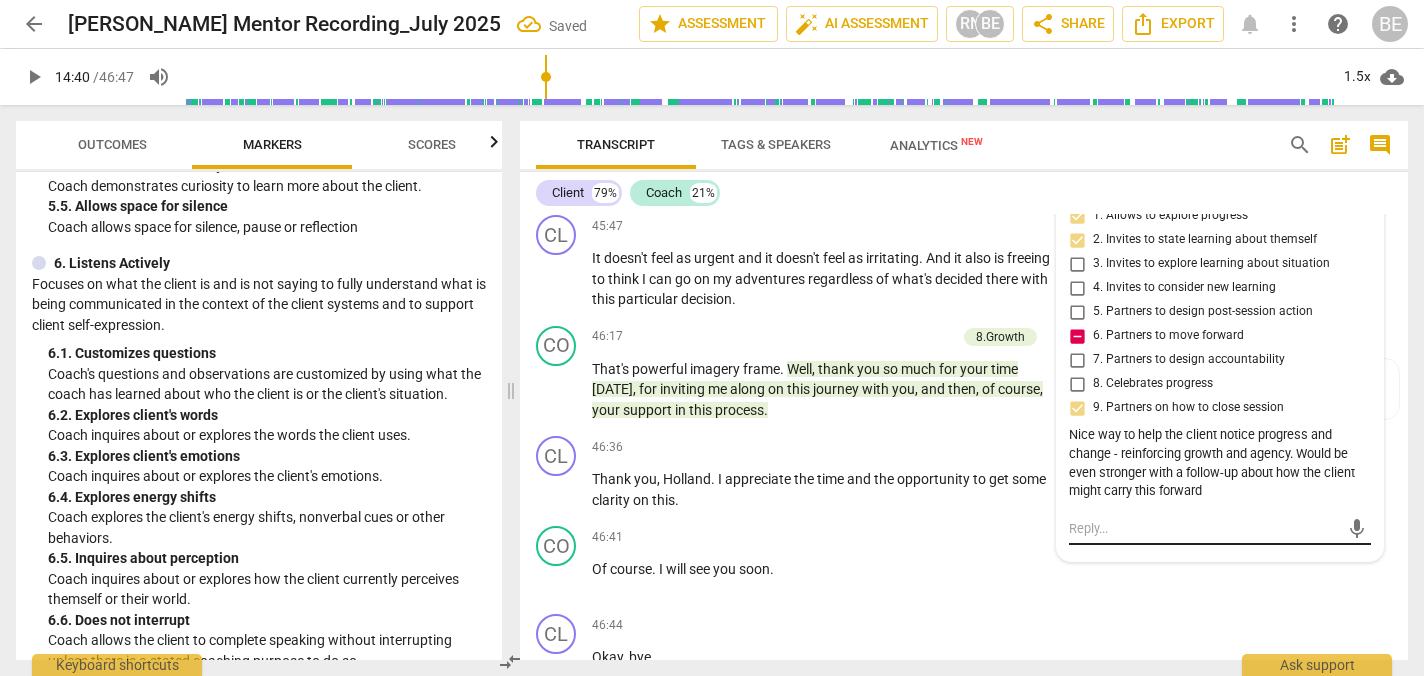 scroll, scrollTop: 15160, scrollLeft: 0, axis: vertical 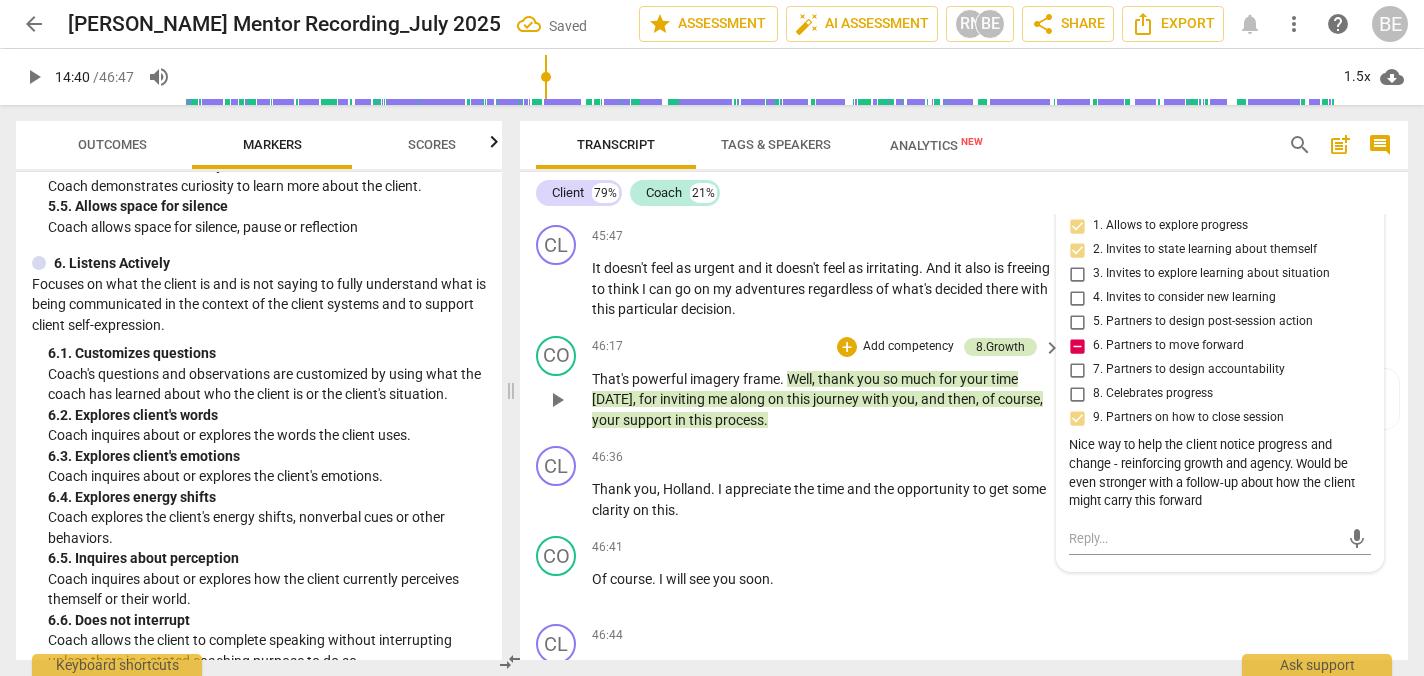 click on "8.Growth" at bounding box center [1000, 347] 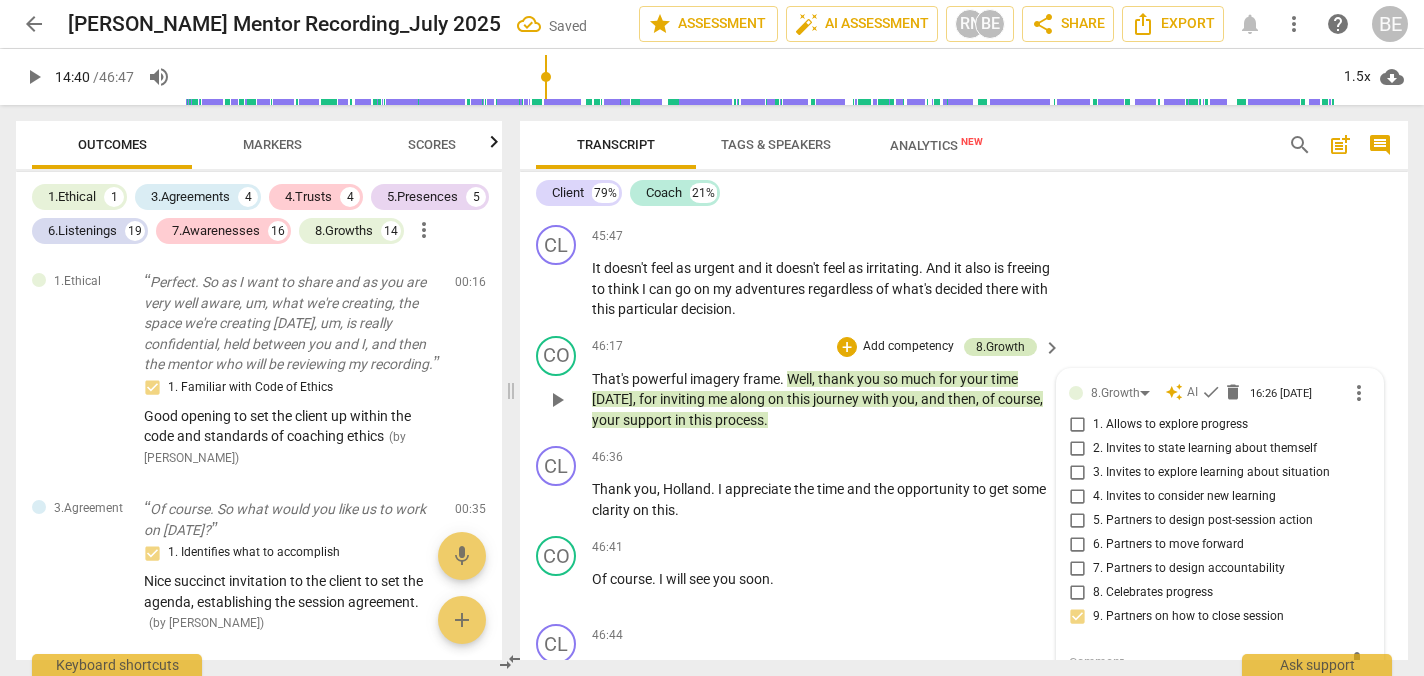 scroll, scrollTop: 15469, scrollLeft: 0, axis: vertical 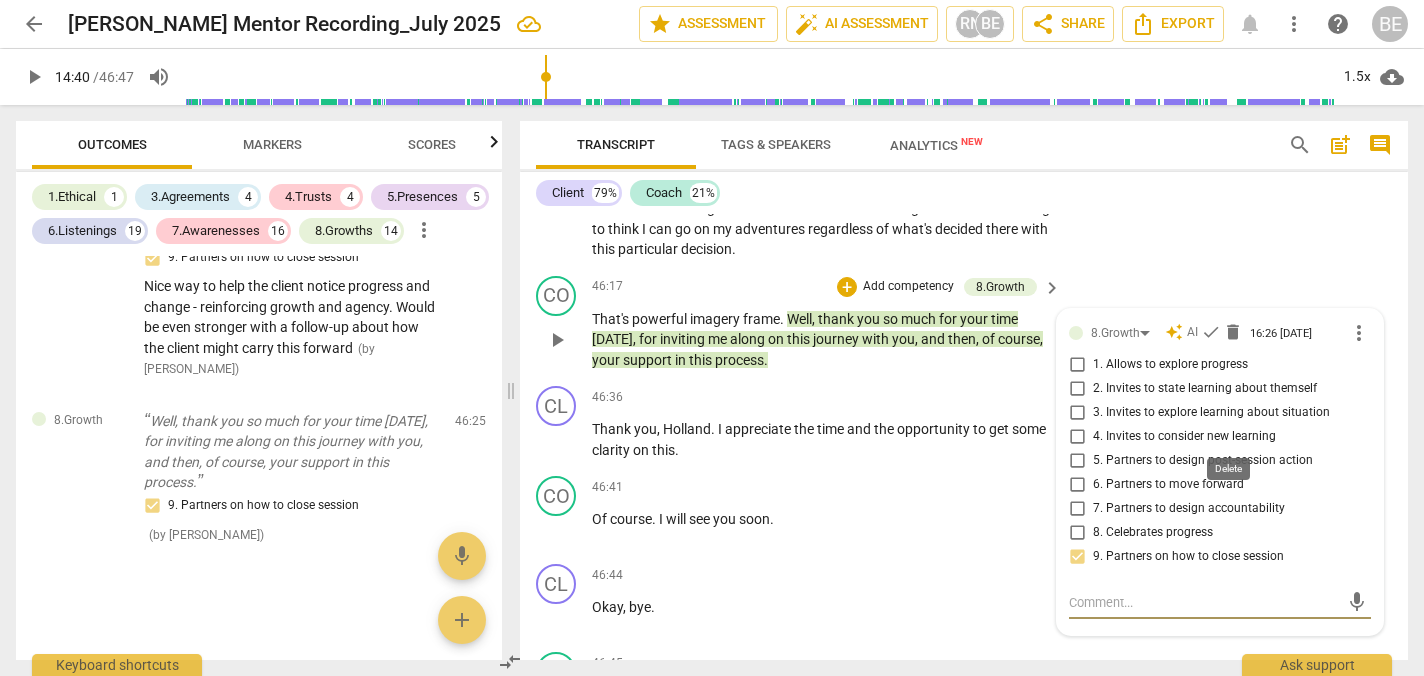 click on "delete" at bounding box center (1233, 332) 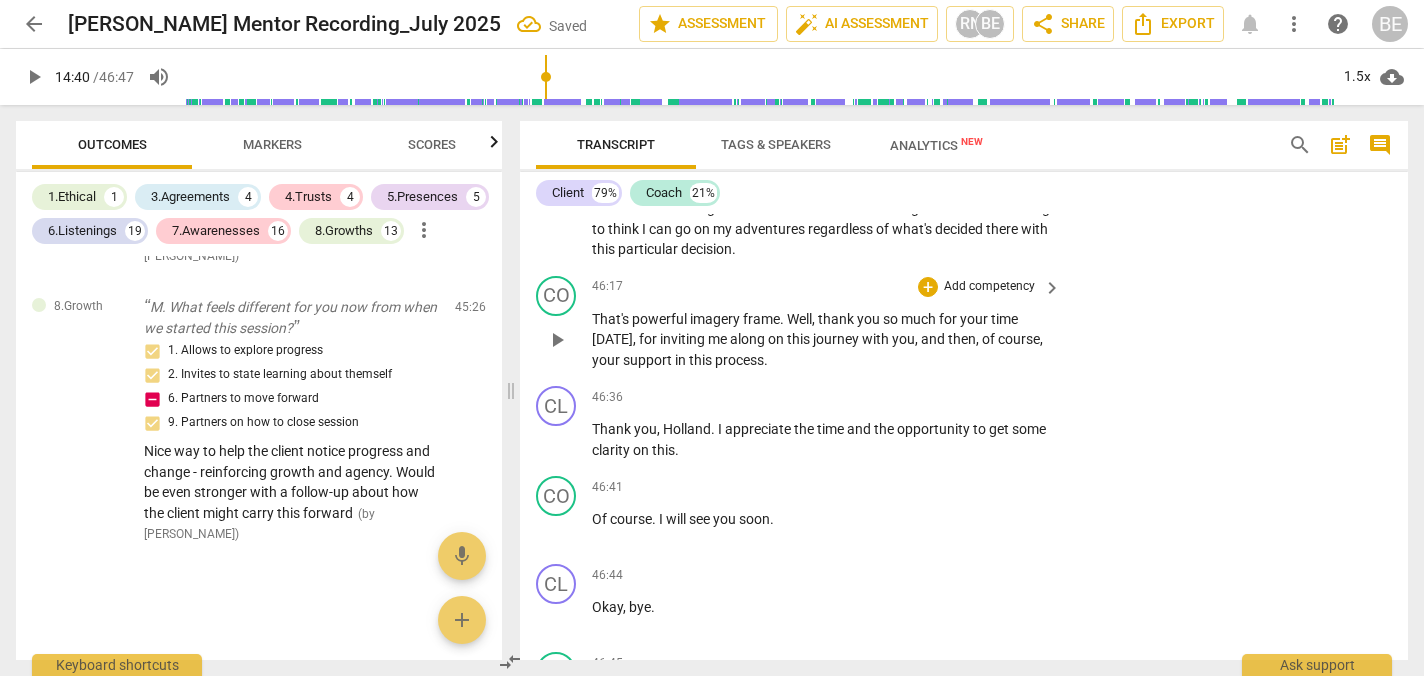 scroll, scrollTop: 14099, scrollLeft: 0, axis: vertical 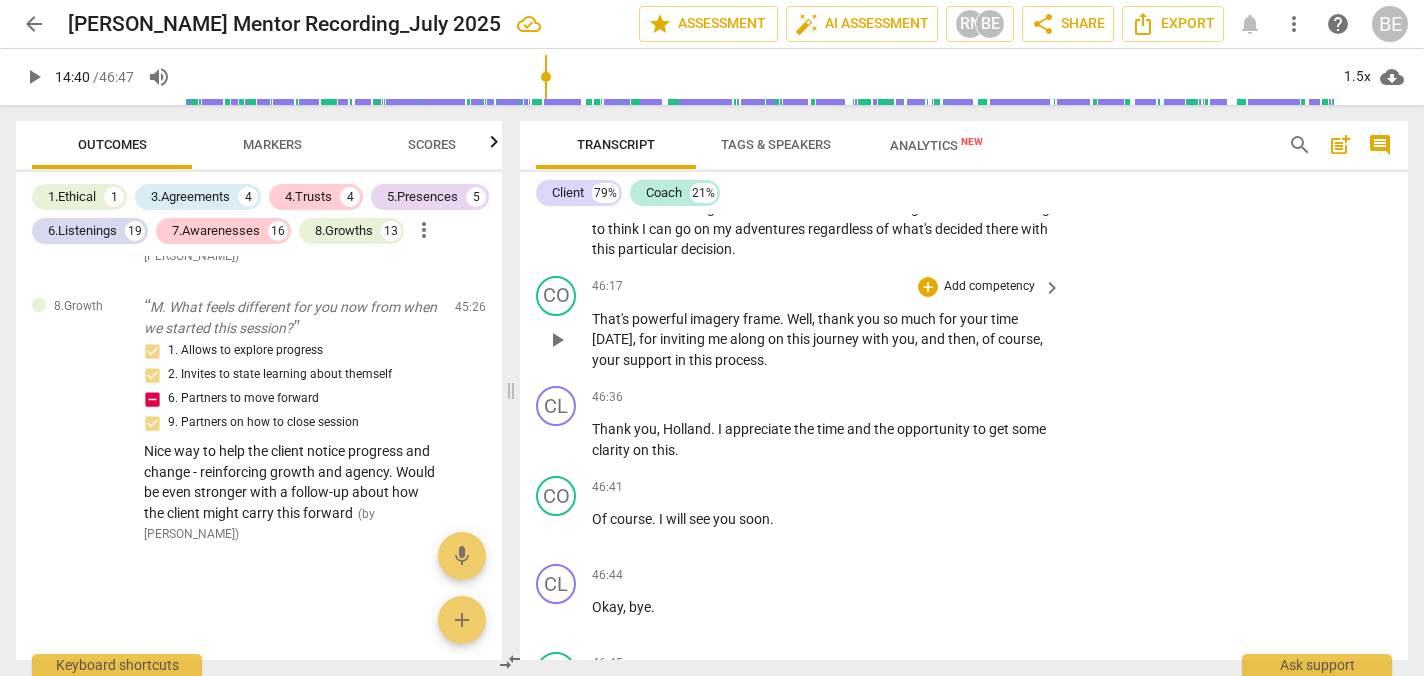 click on "Add competency" at bounding box center (989, 287) 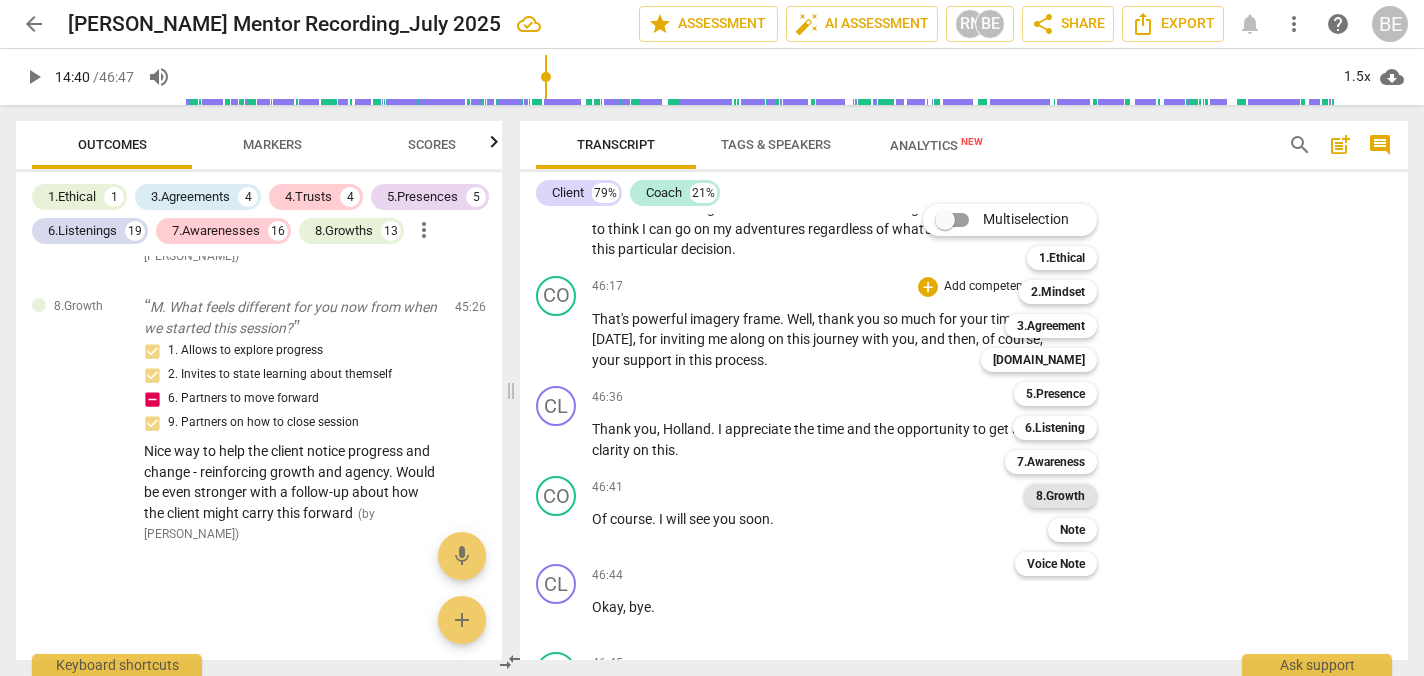 click on "8.Growth" at bounding box center (1060, 496) 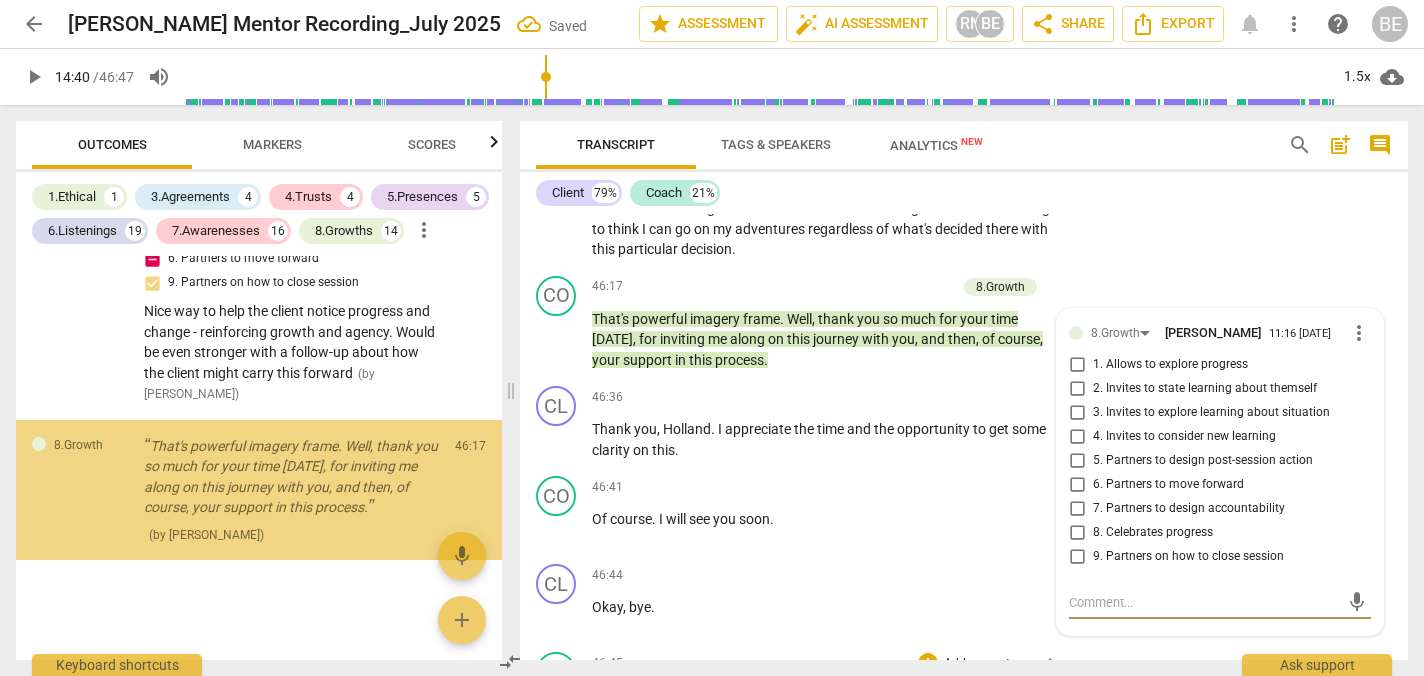 scroll, scrollTop: 15469, scrollLeft: 0, axis: vertical 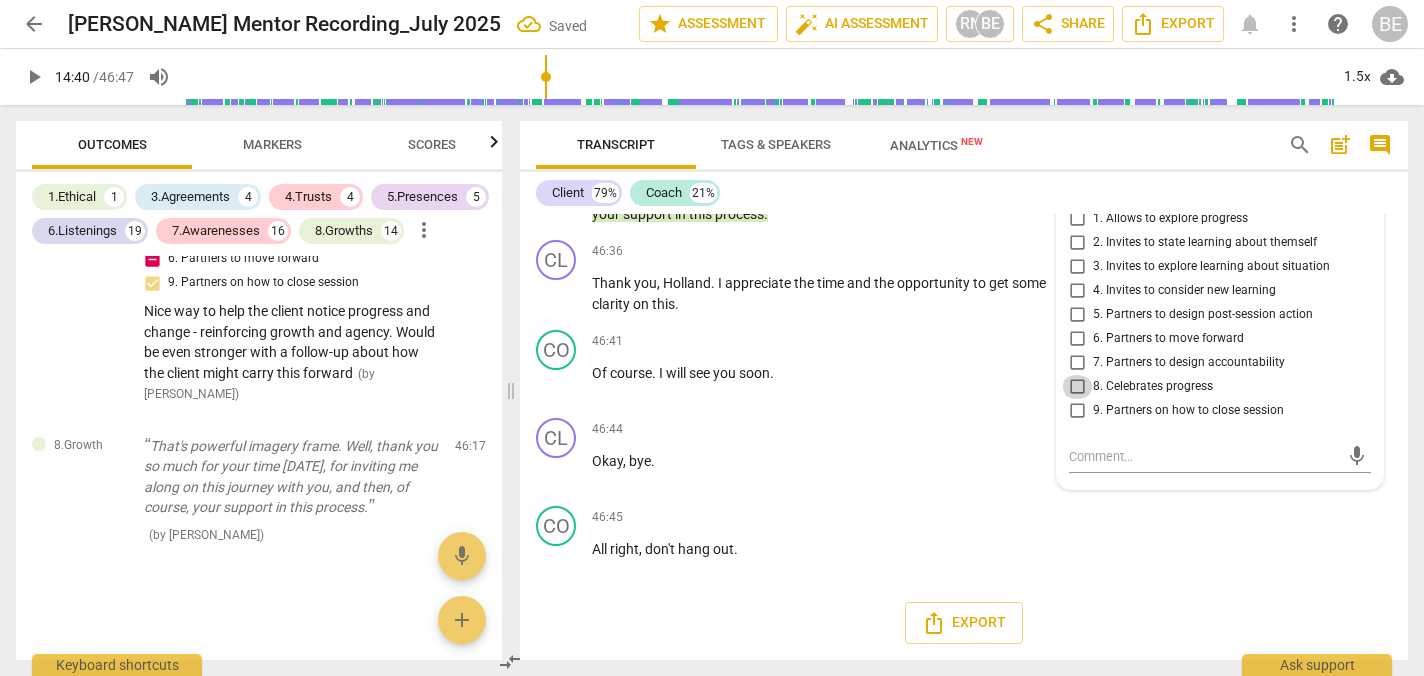 click on "8. Celebrates progress" at bounding box center (1077, 387) 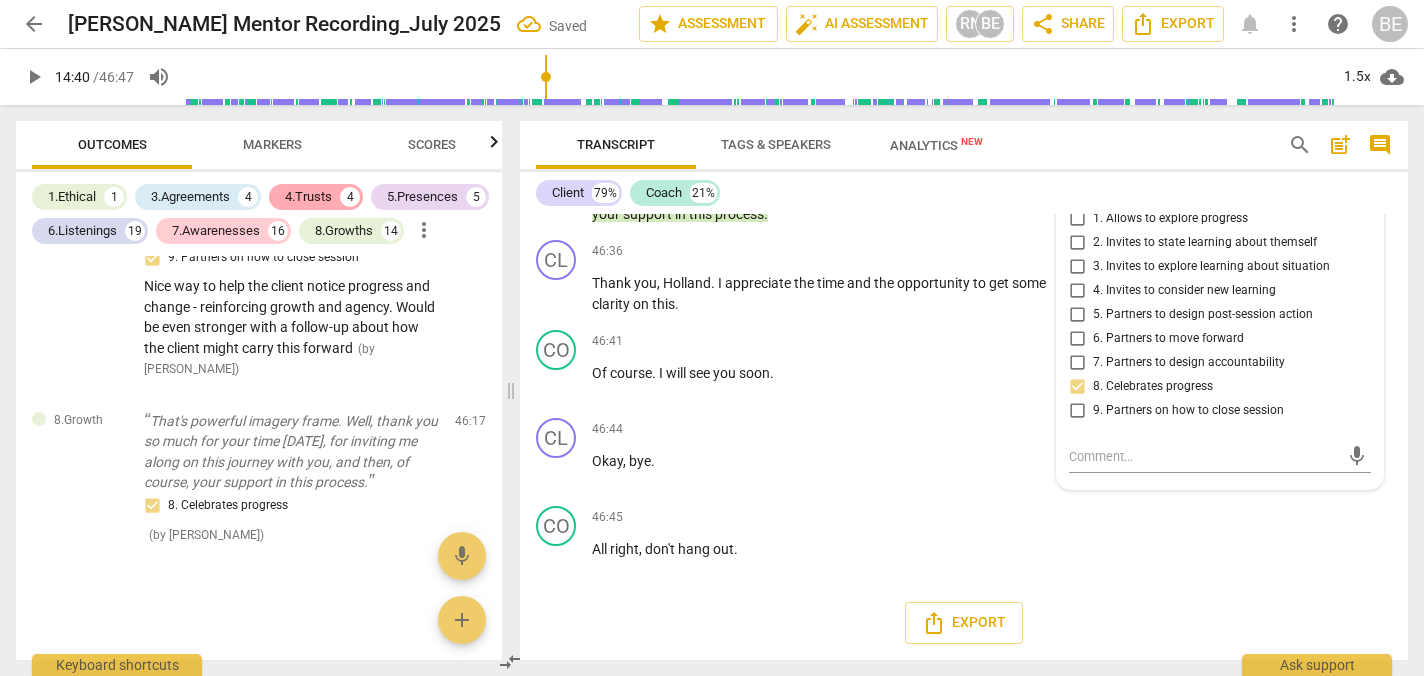 scroll, scrollTop: 14264, scrollLeft: 0, axis: vertical 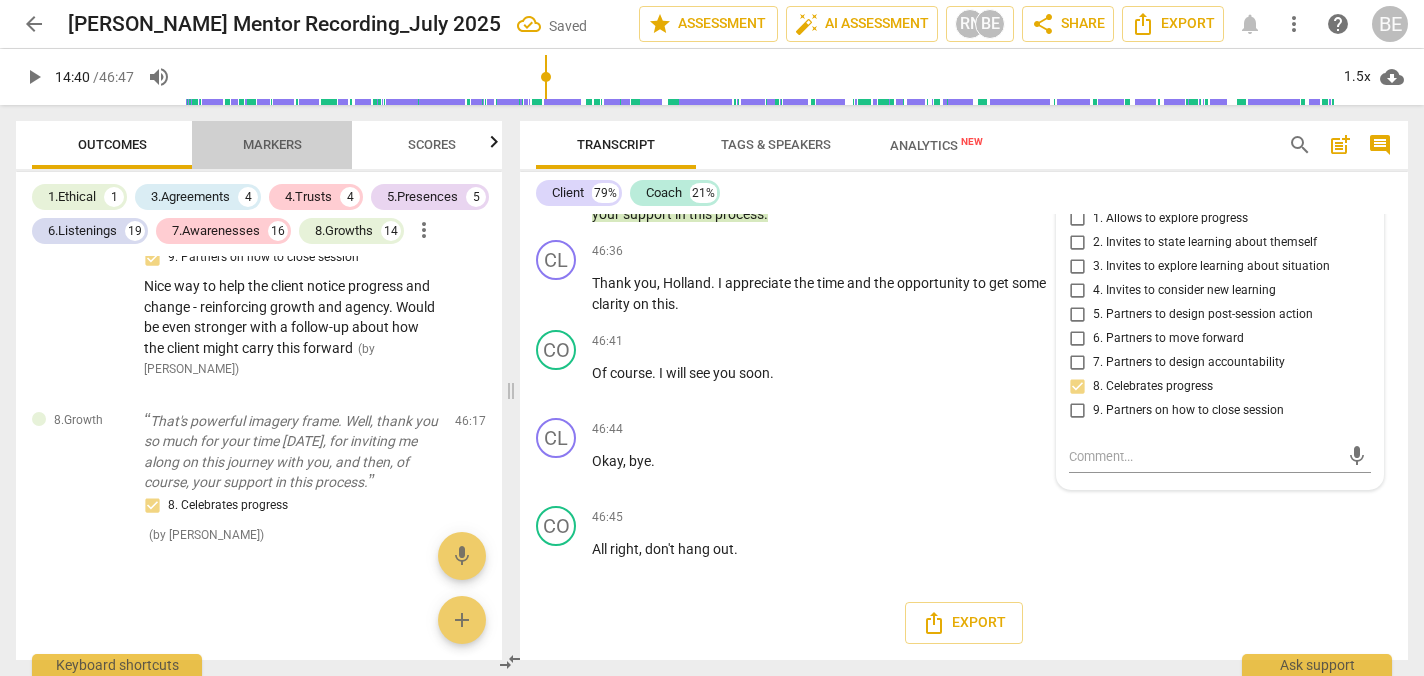click on "Markers" at bounding box center [272, 144] 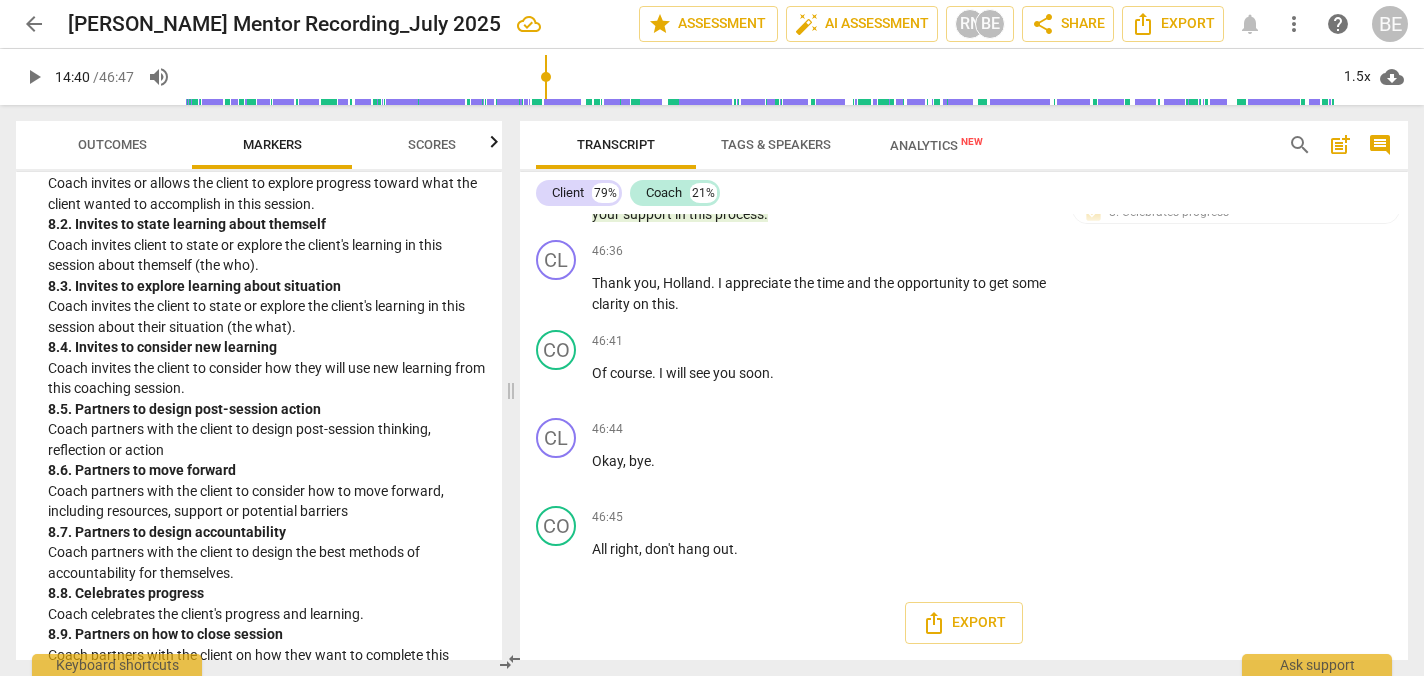 scroll, scrollTop: 2658, scrollLeft: 0, axis: vertical 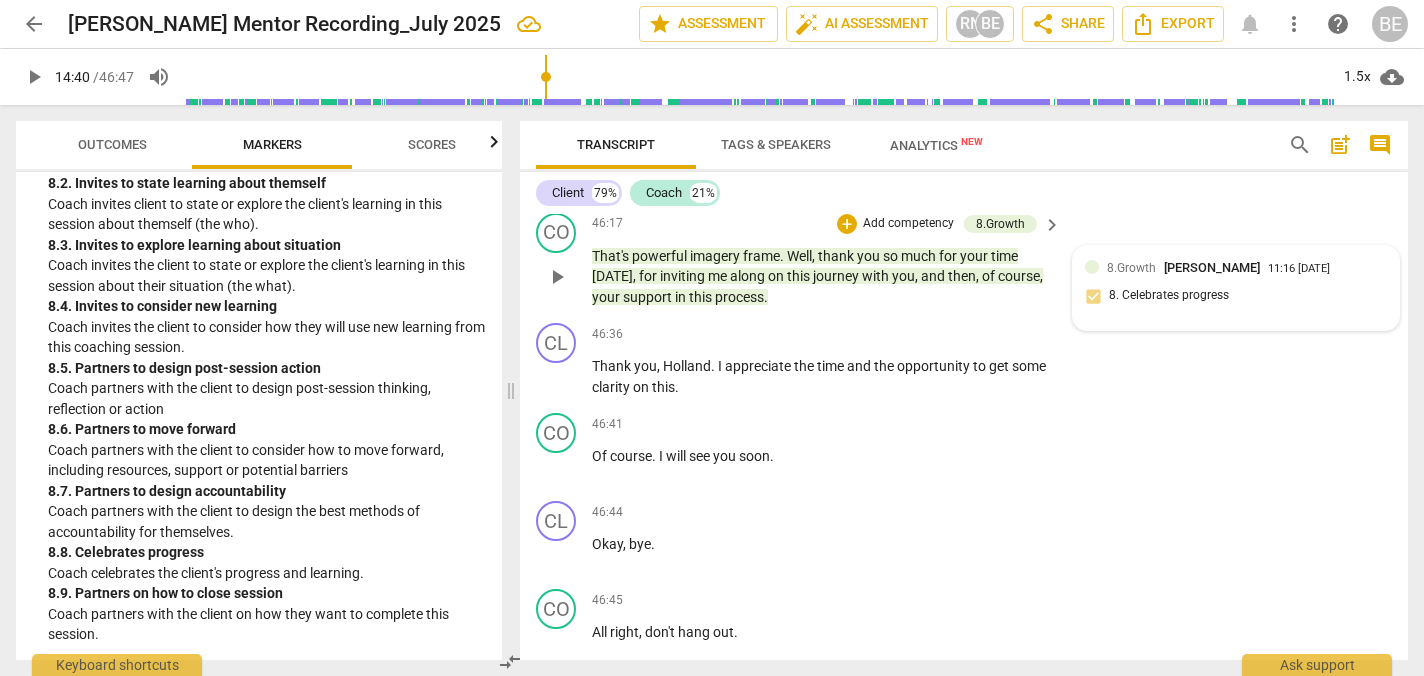 click on "[PERSON_NAME]" at bounding box center (1212, 267) 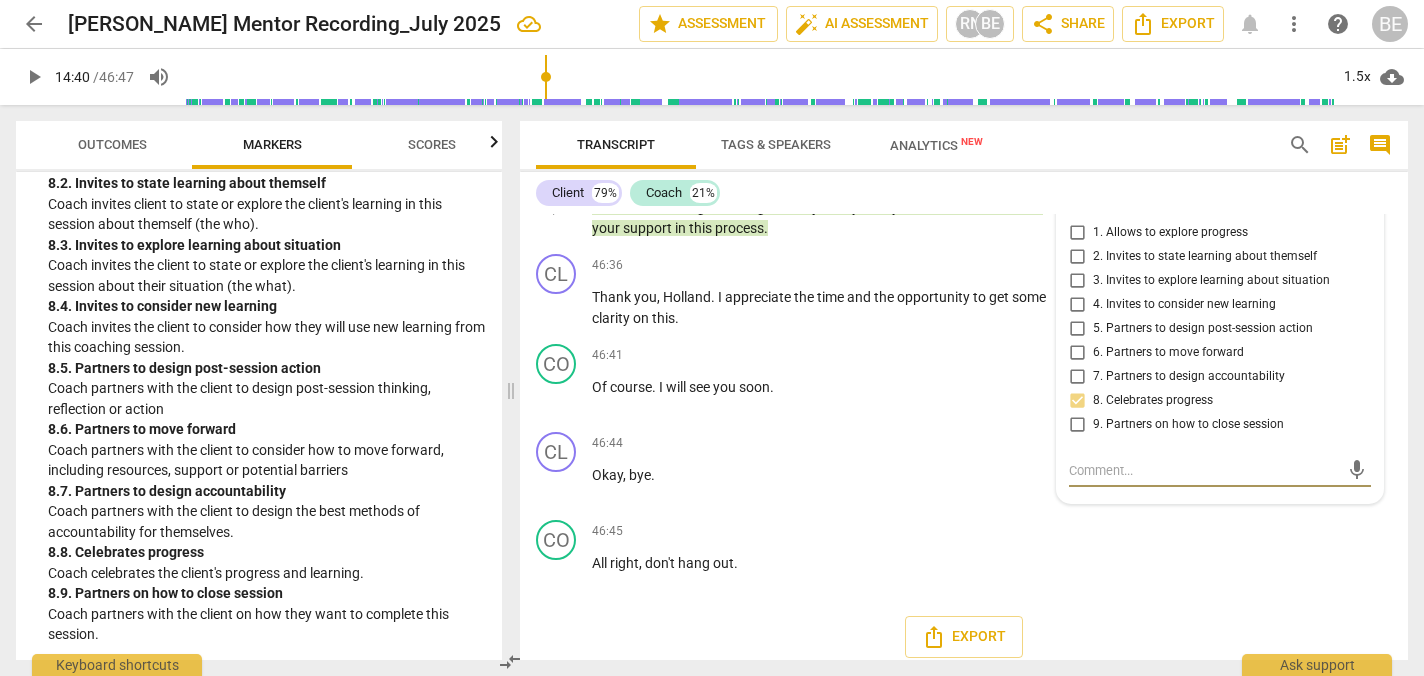 scroll, scrollTop: 15370, scrollLeft: 0, axis: vertical 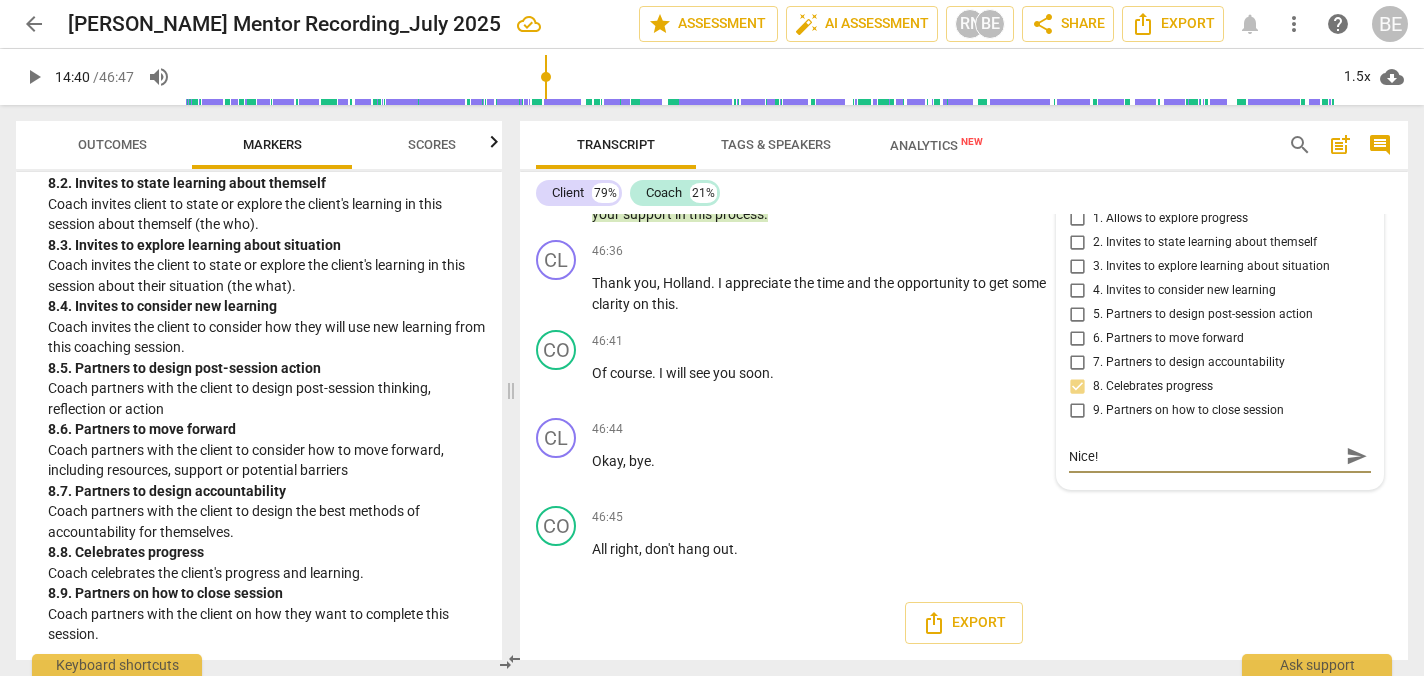click on "send" at bounding box center [1357, 456] 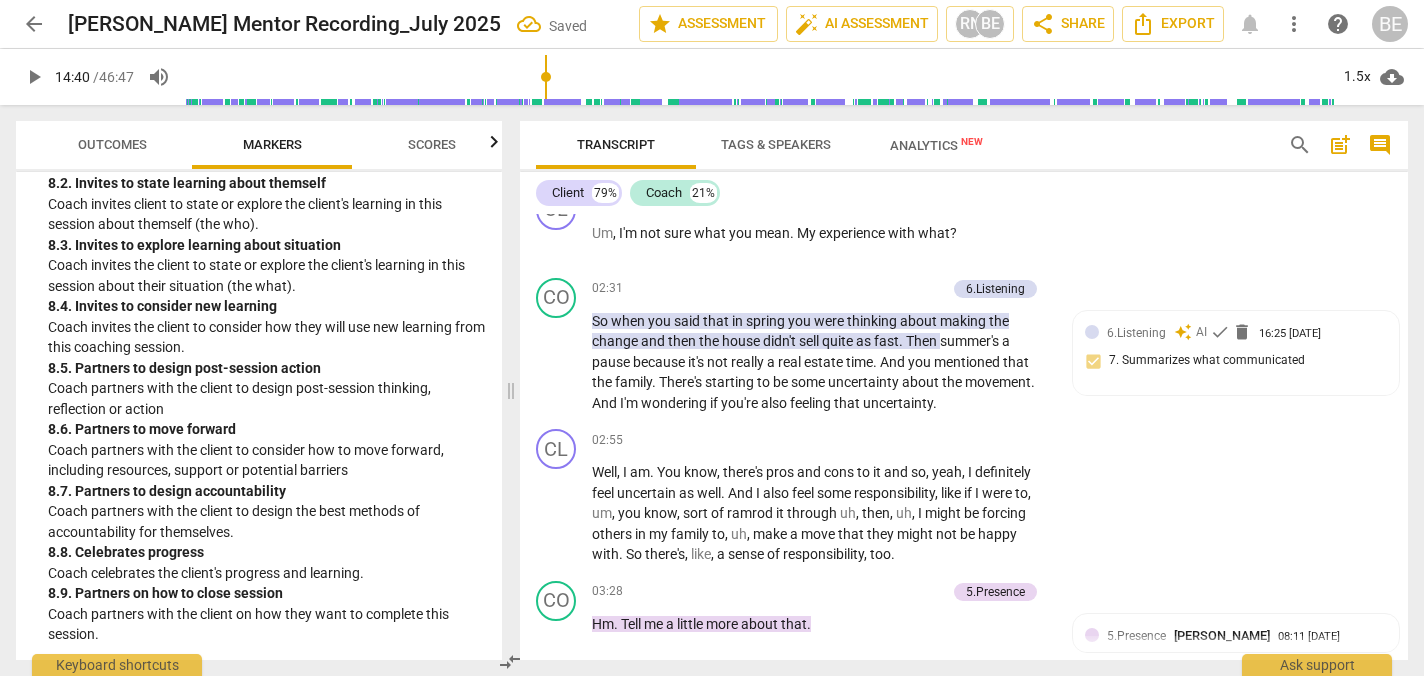 scroll, scrollTop: 0, scrollLeft: 0, axis: both 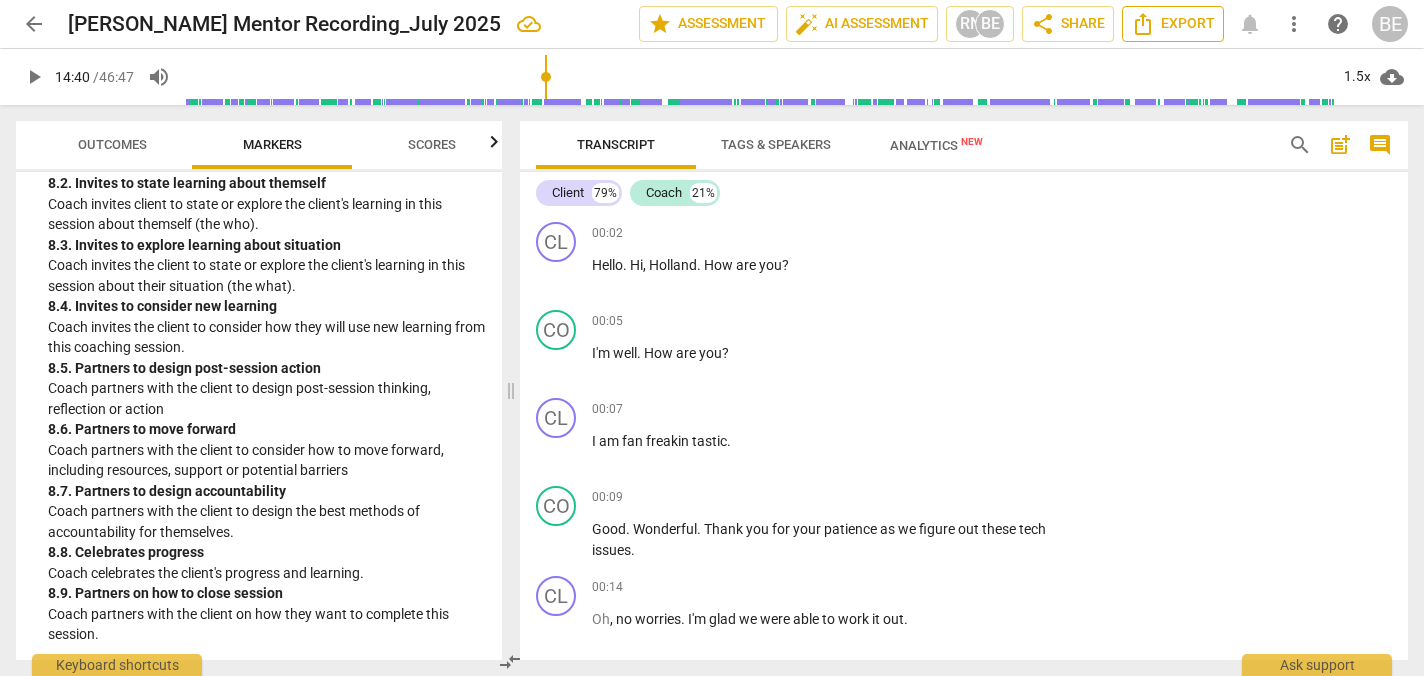 click on "Export" at bounding box center [1173, 24] 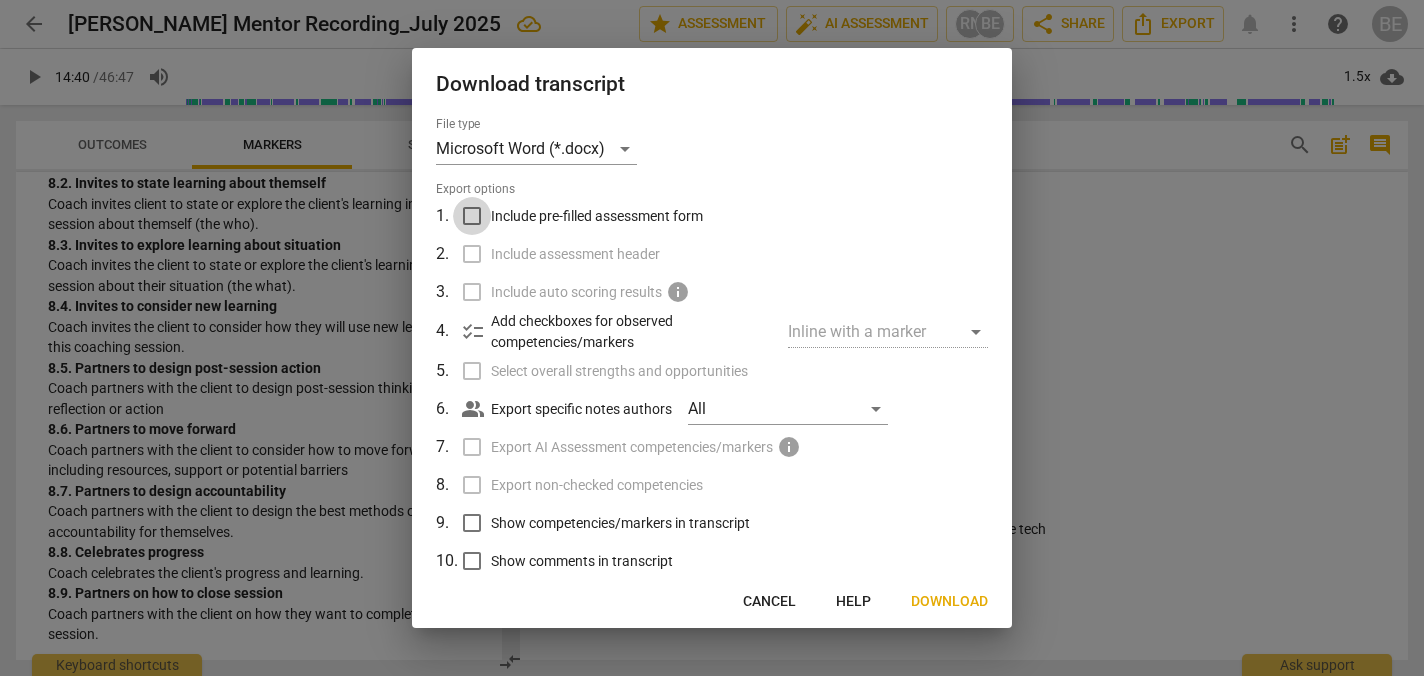 click on "Include pre-filled assessment form" at bounding box center [472, 216] 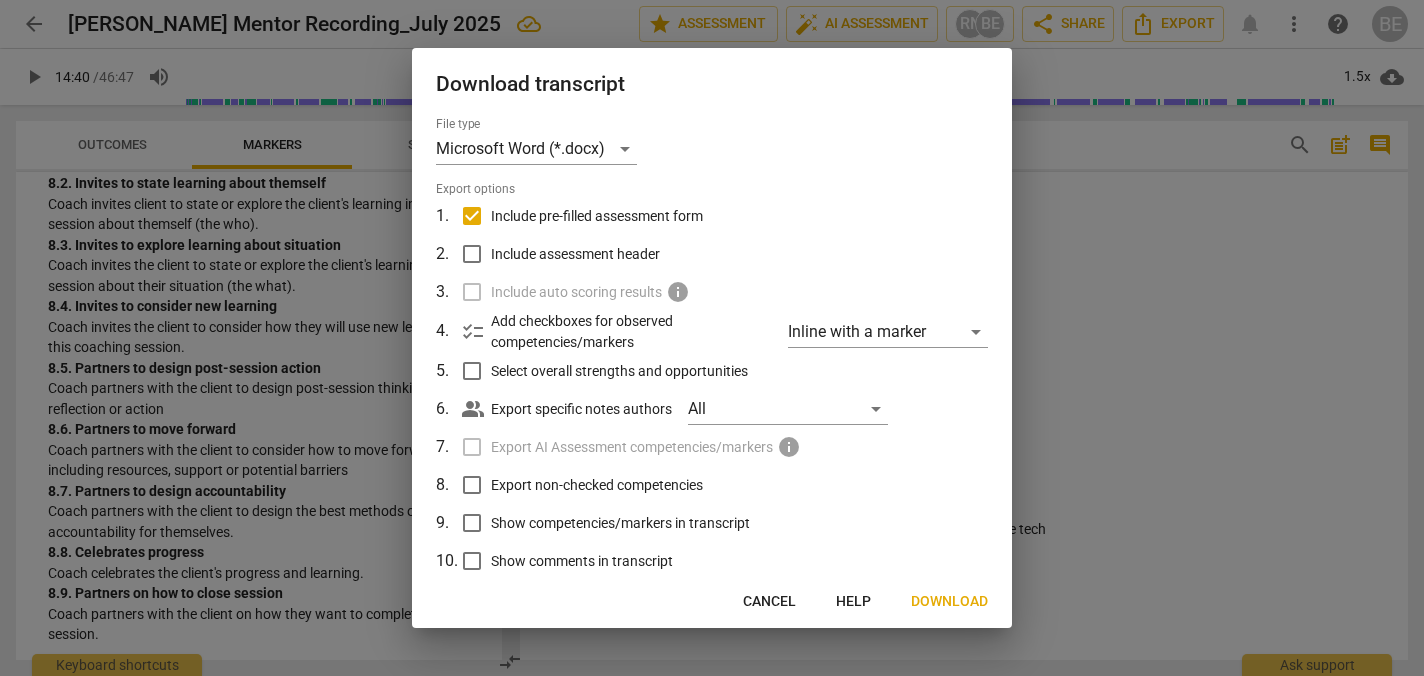 click on "Include assessment header" at bounding box center [472, 254] 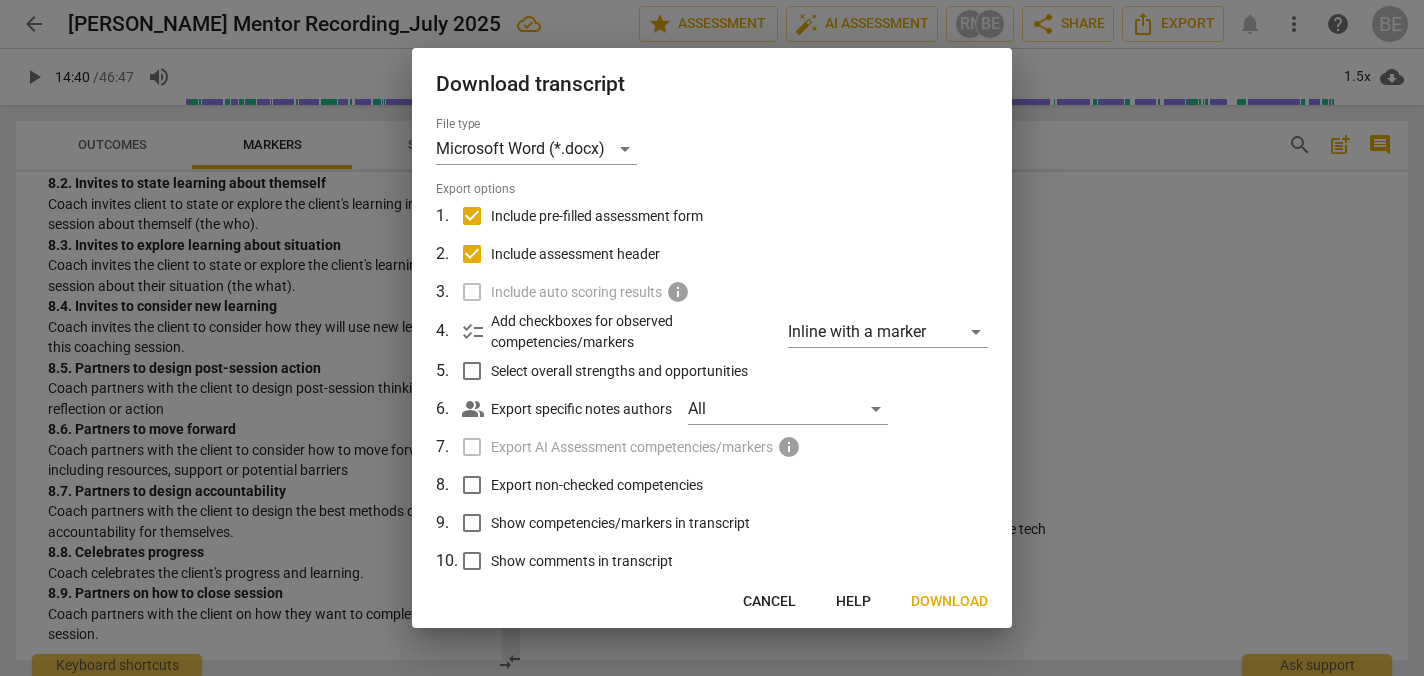click on "Show comments in transcript" at bounding box center [472, 561] 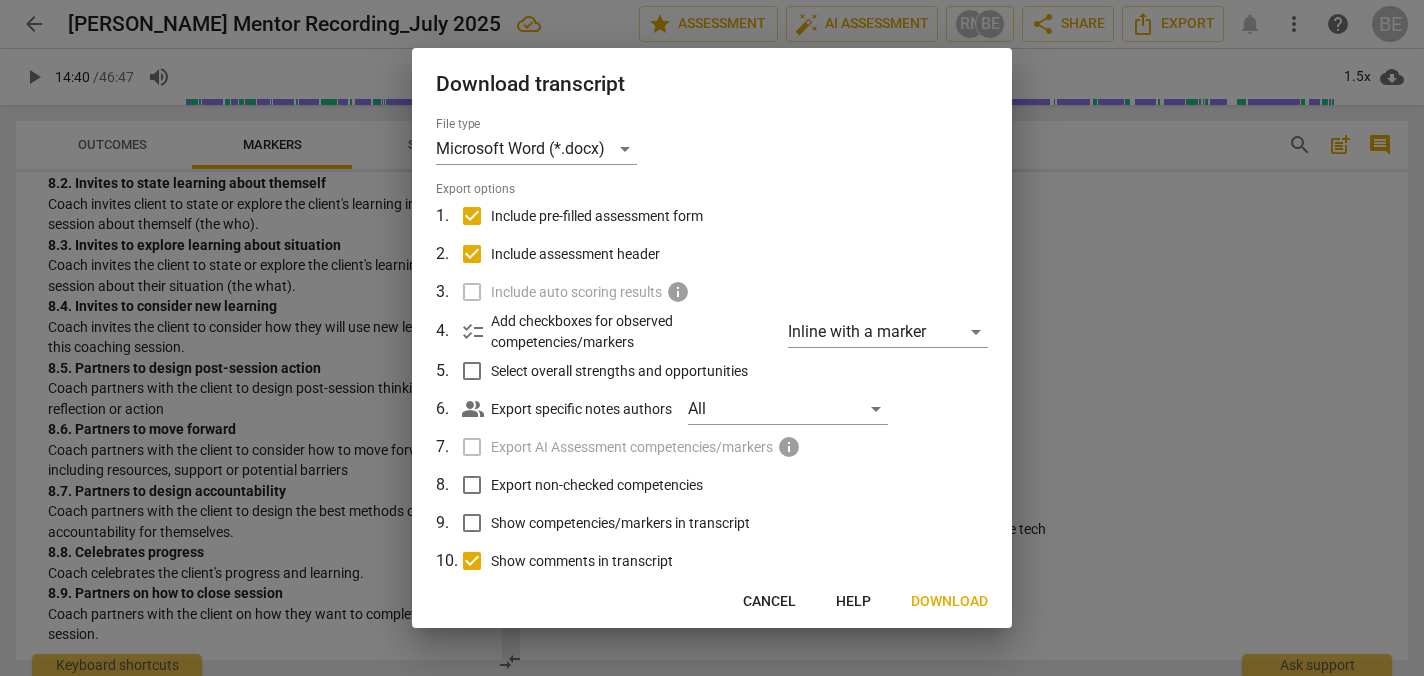 click on "Download" at bounding box center (949, 602) 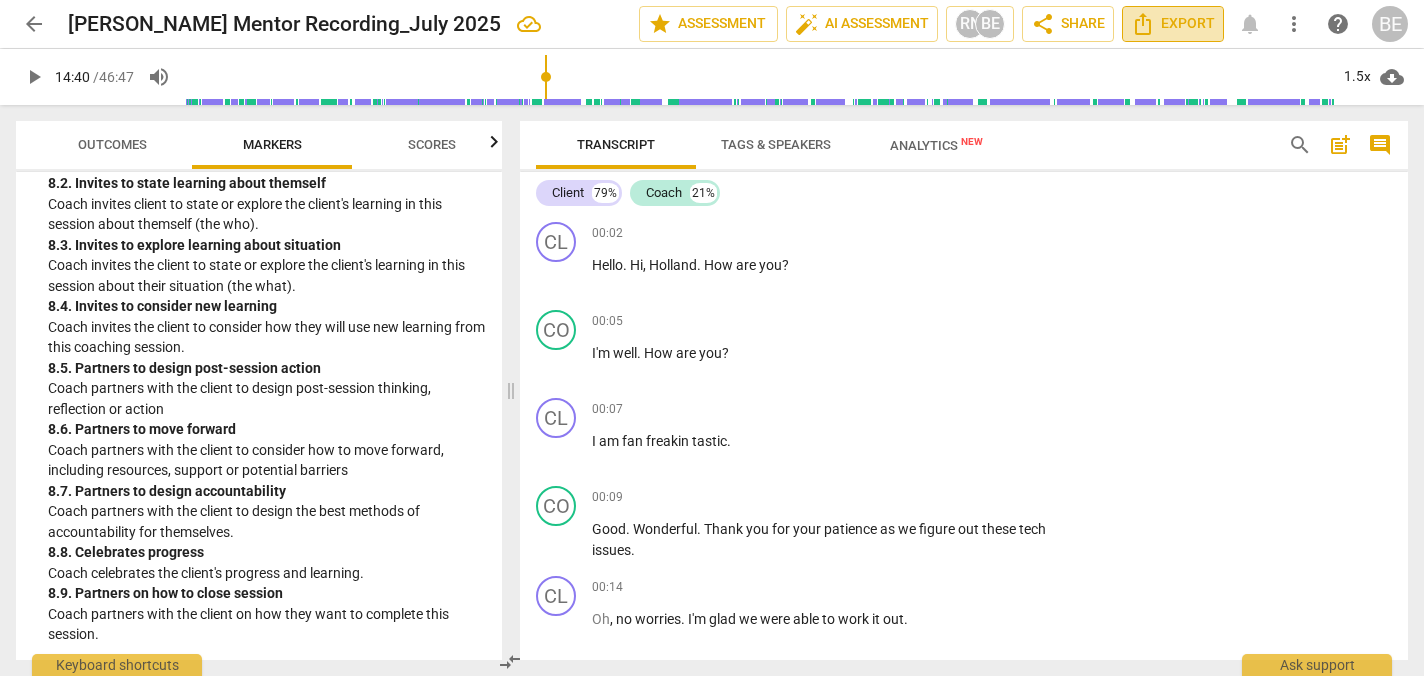 click on "Export" at bounding box center [1173, 24] 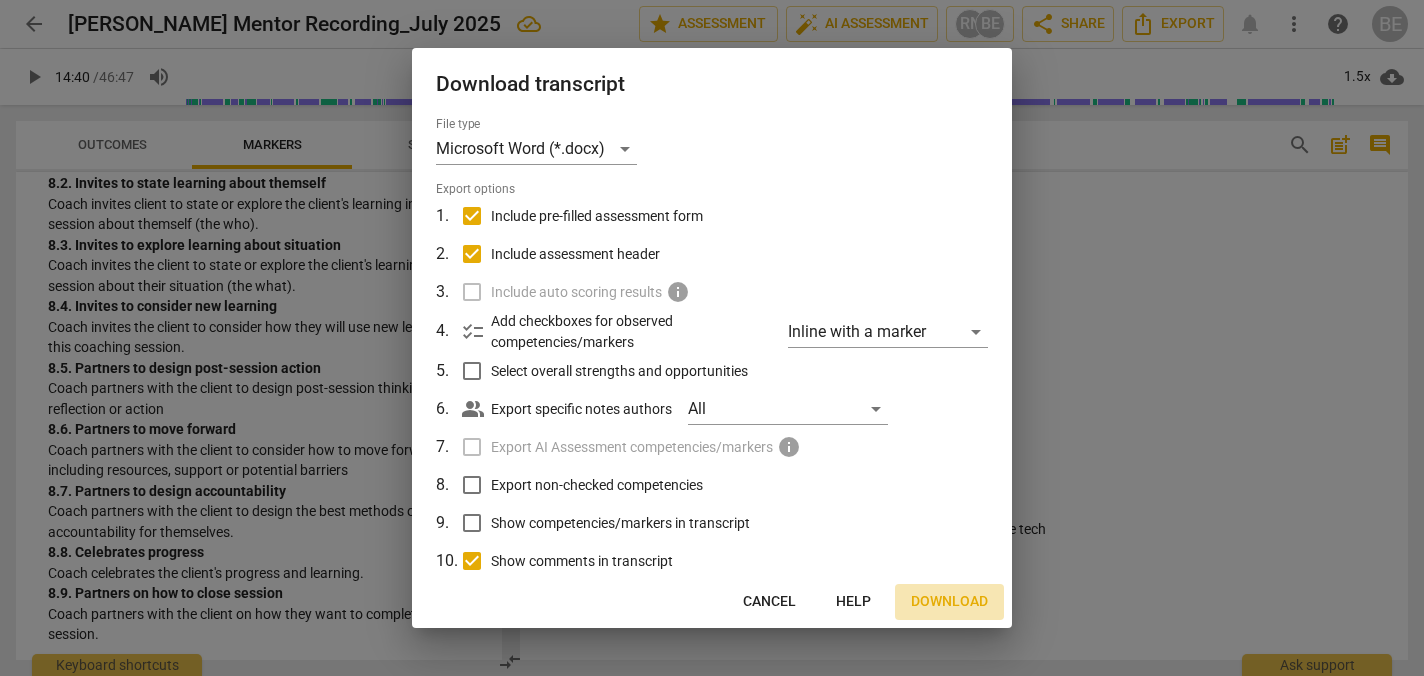 click on "Download" at bounding box center (949, 602) 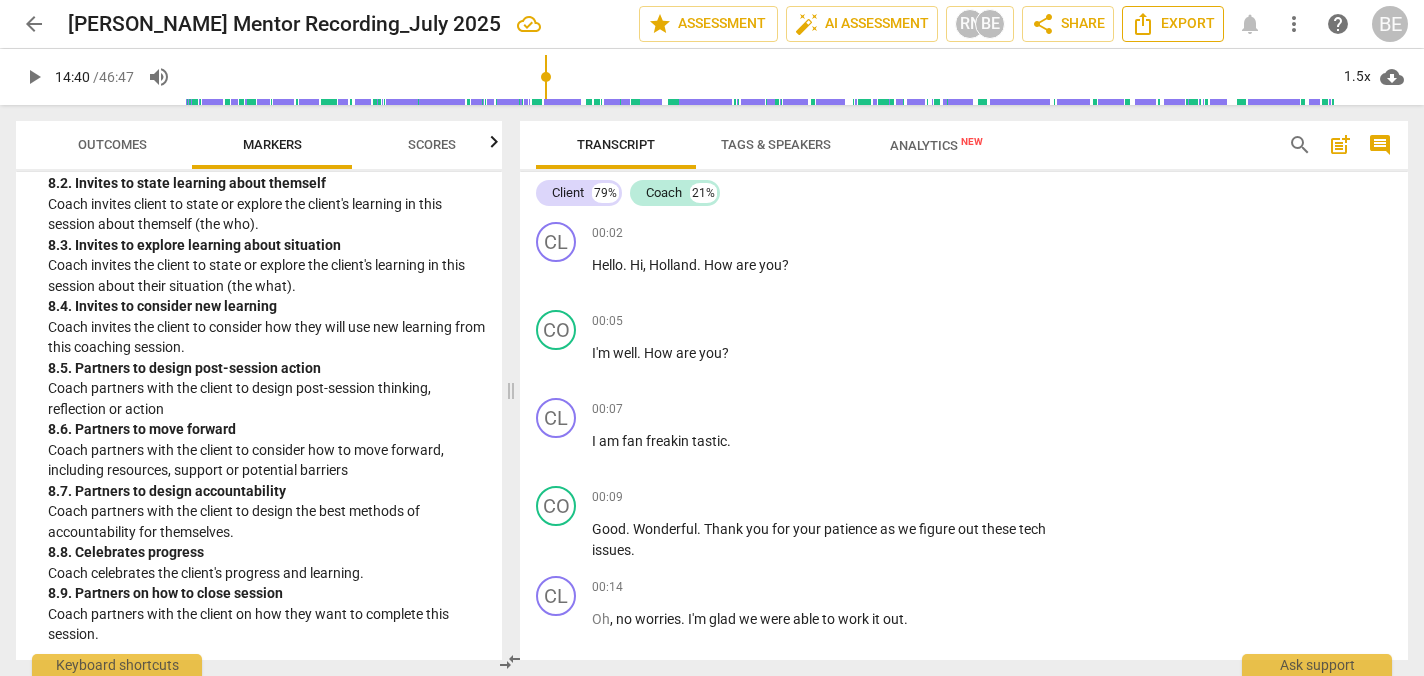 click on "Export" at bounding box center (1173, 24) 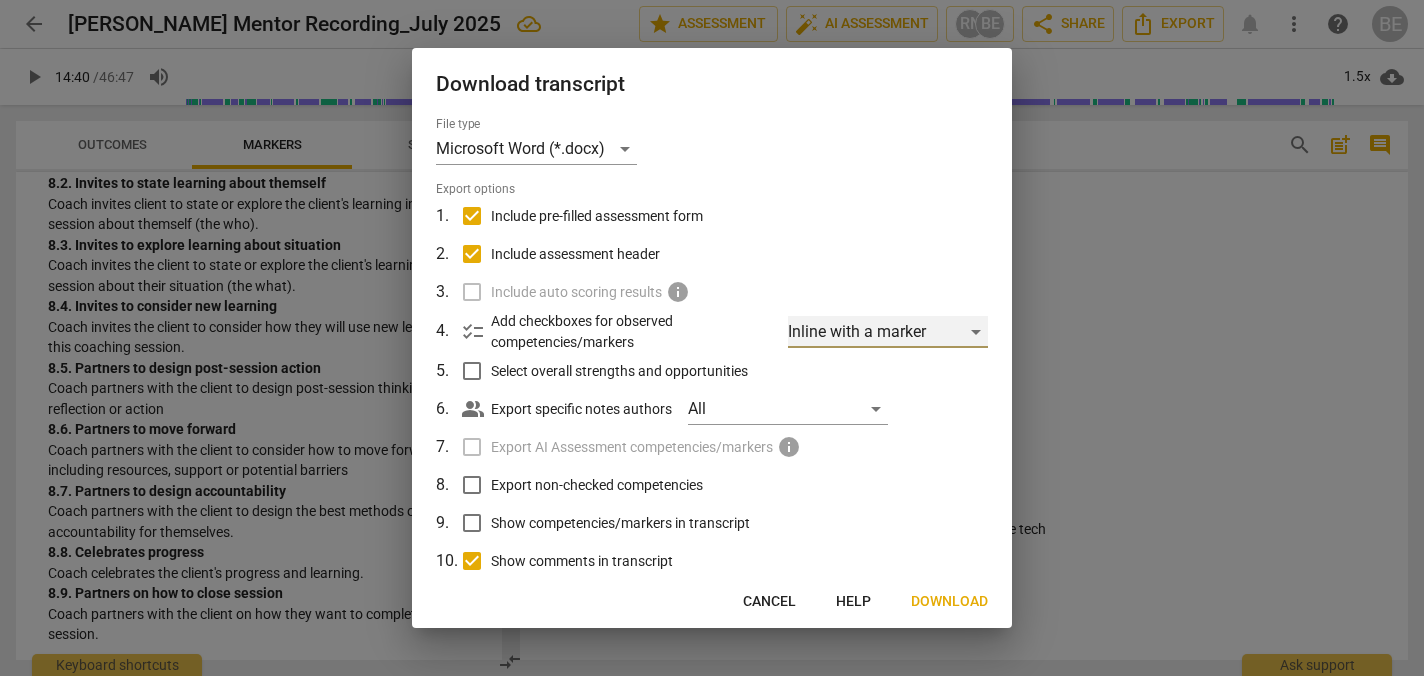 click on "Inline with a marker" at bounding box center (888, 332) 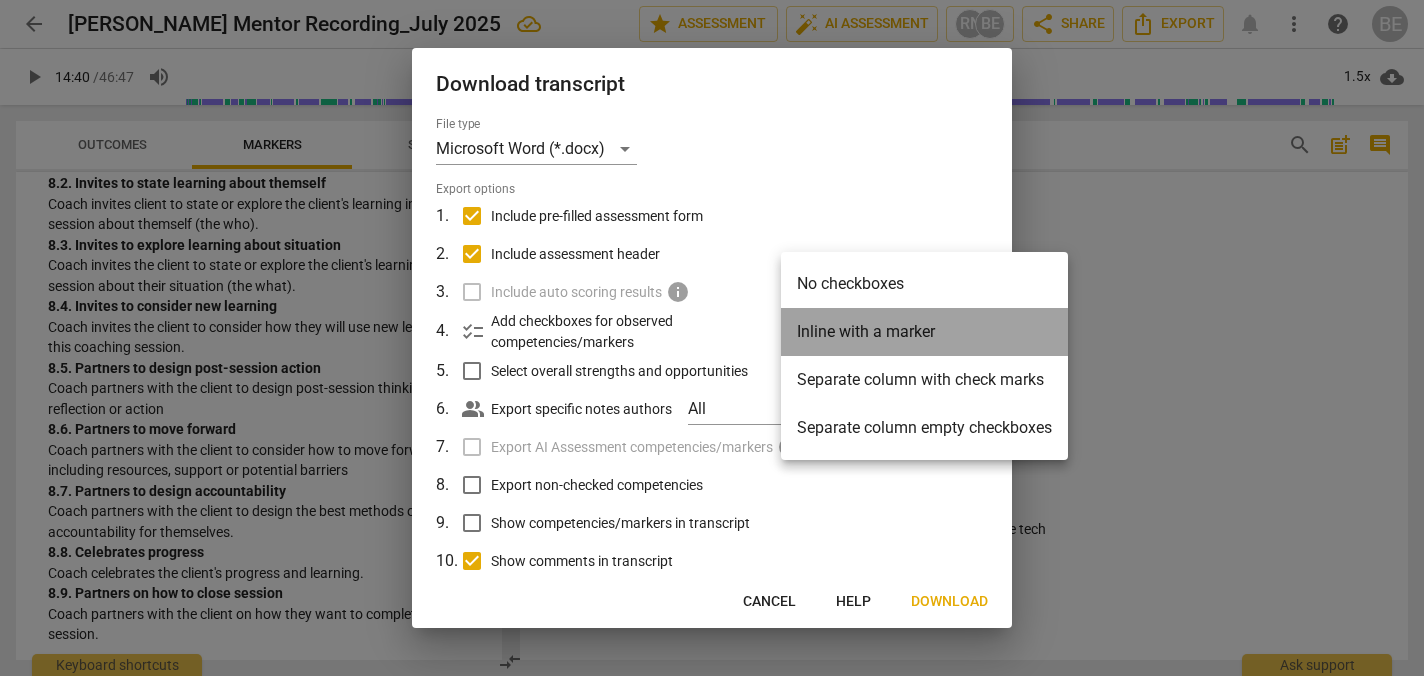 click on "Inline with a marker" at bounding box center (924, 332) 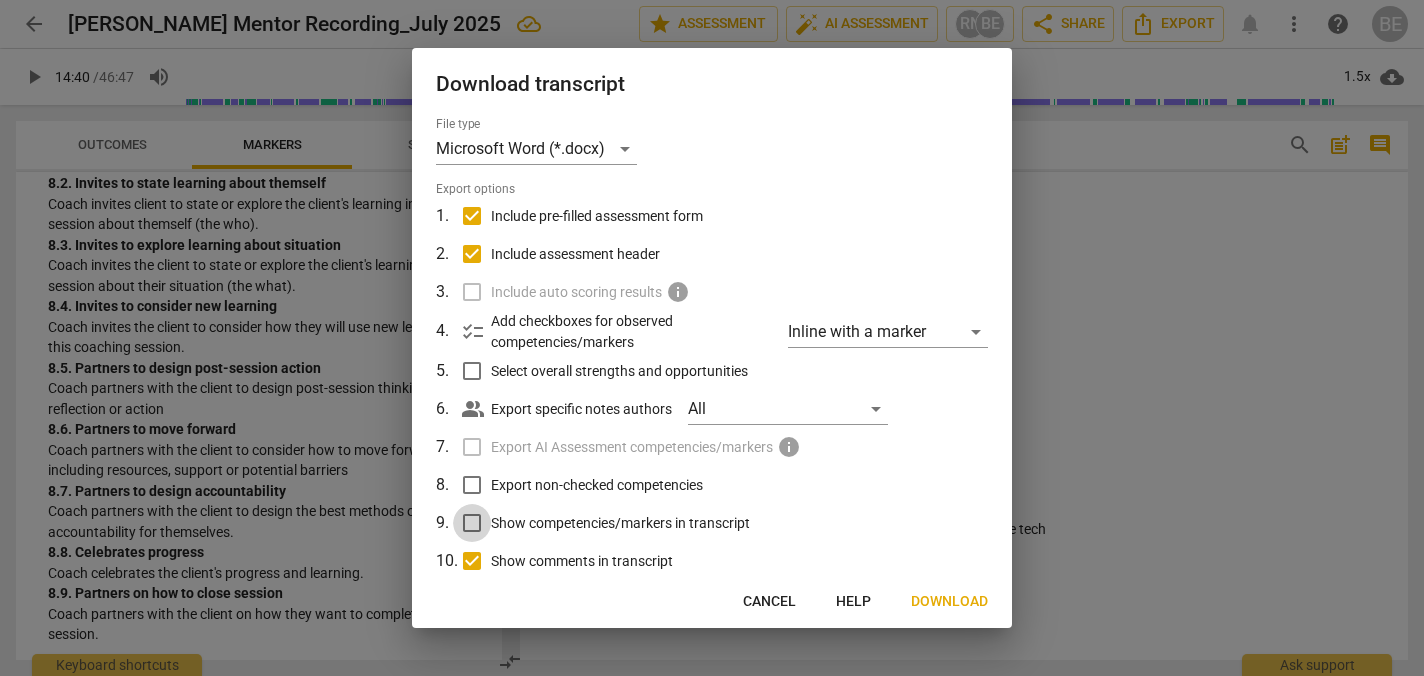 click on "Show competencies/markers in transcript" at bounding box center [472, 523] 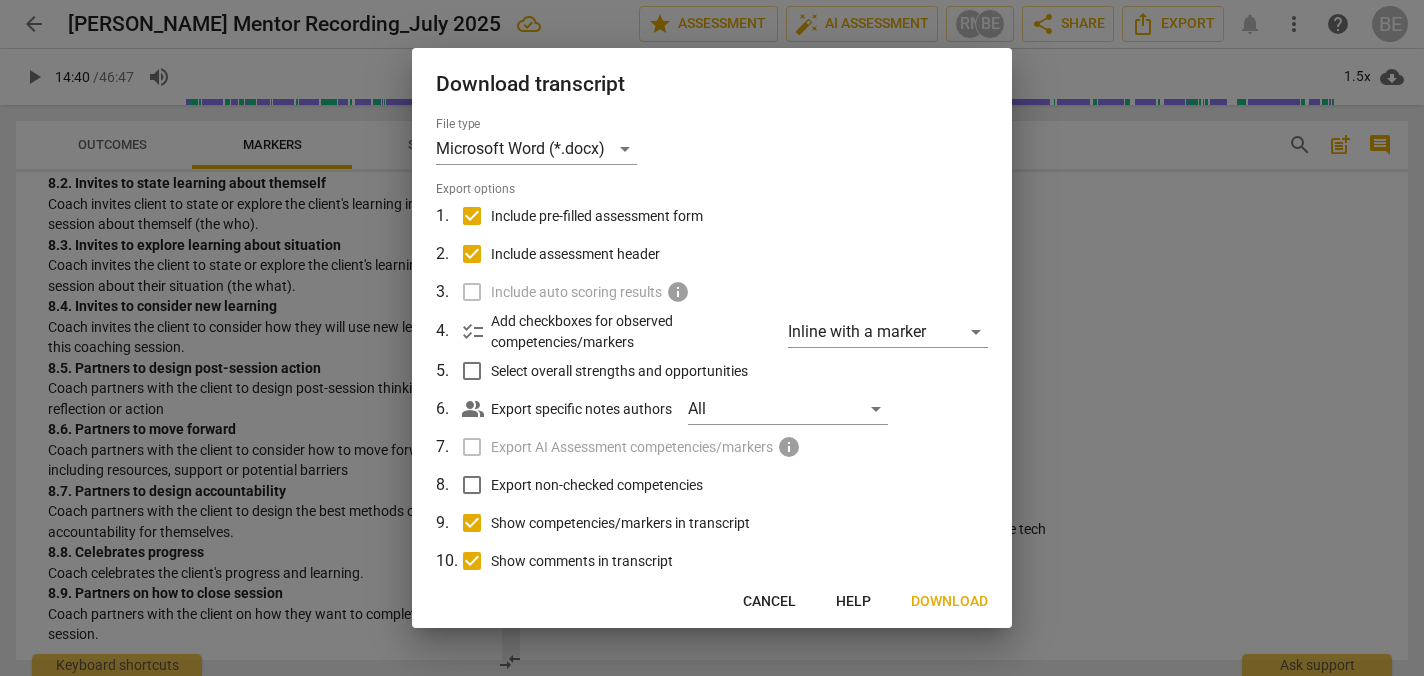 click on "Download" at bounding box center (949, 602) 